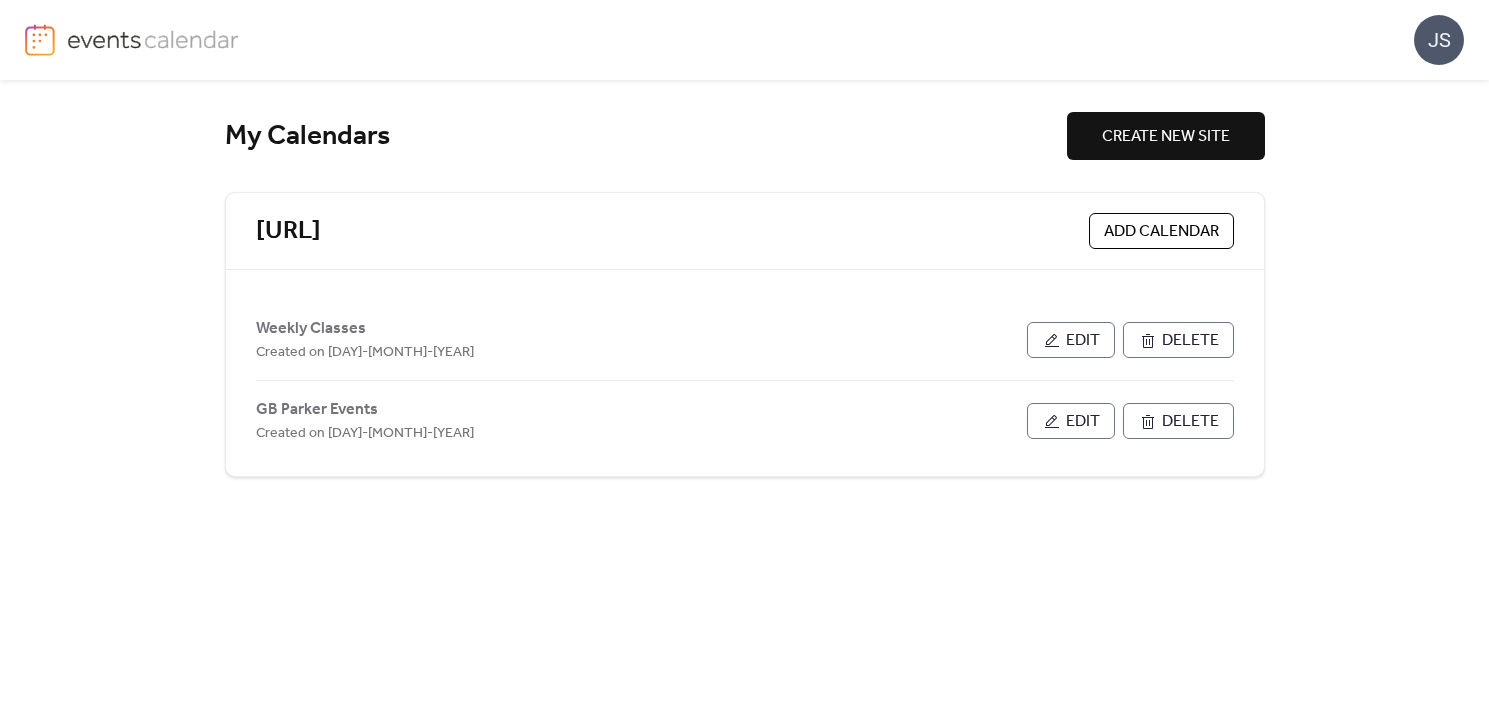 scroll, scrollTop: 0, scrollLeft: 0, axis: both 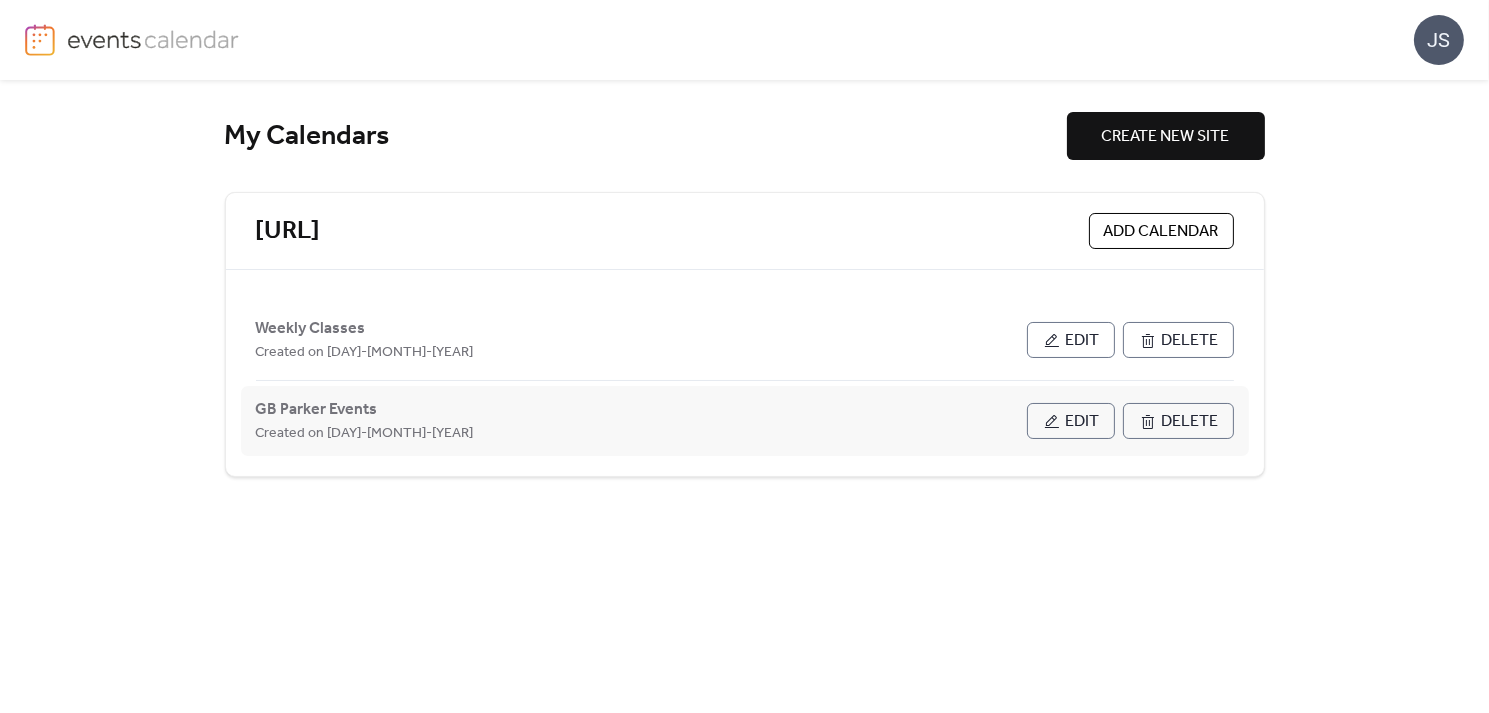 click on "Edit" at bounding box center (1083, 422) 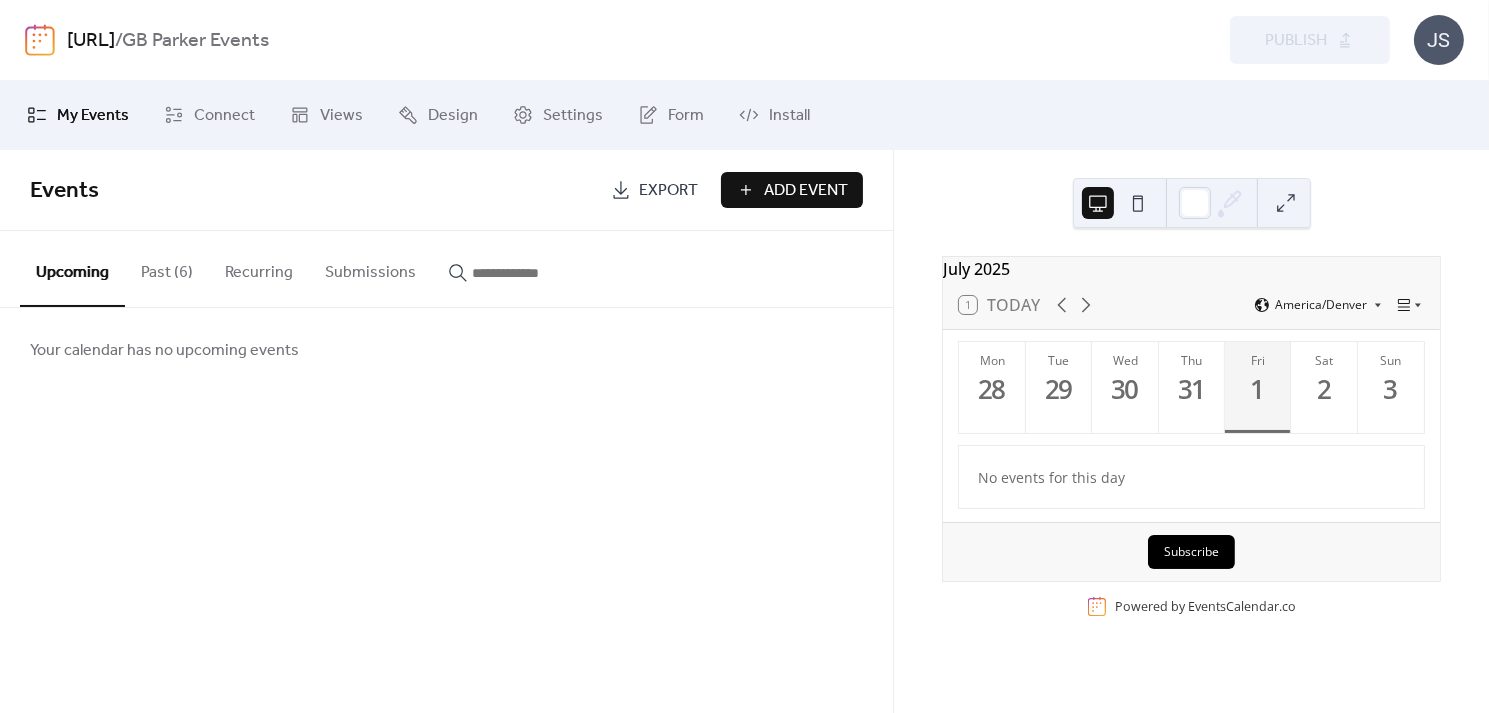 click on "Past (6)" at bounding box center (167, 268) 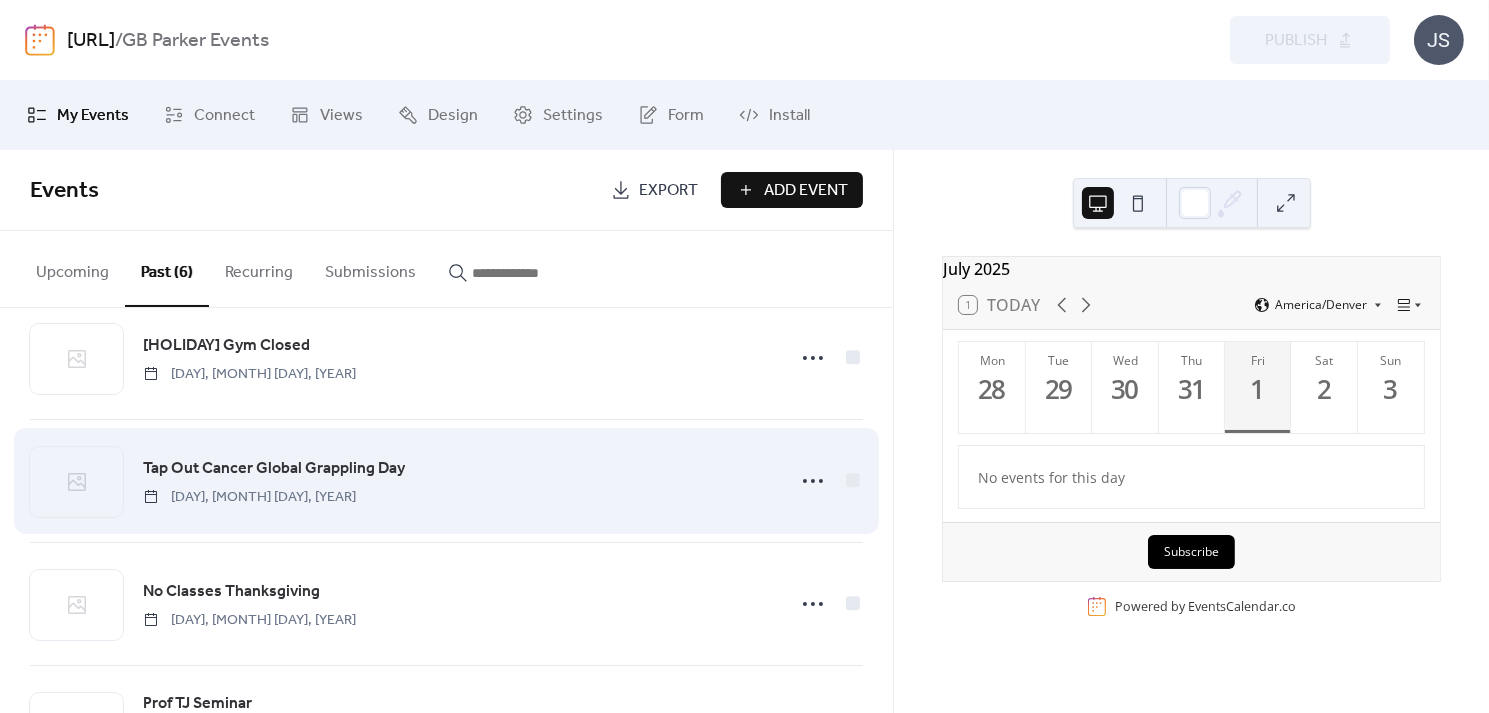 scroll, scrollTop: 0, scrollLeft: 0, axis: both 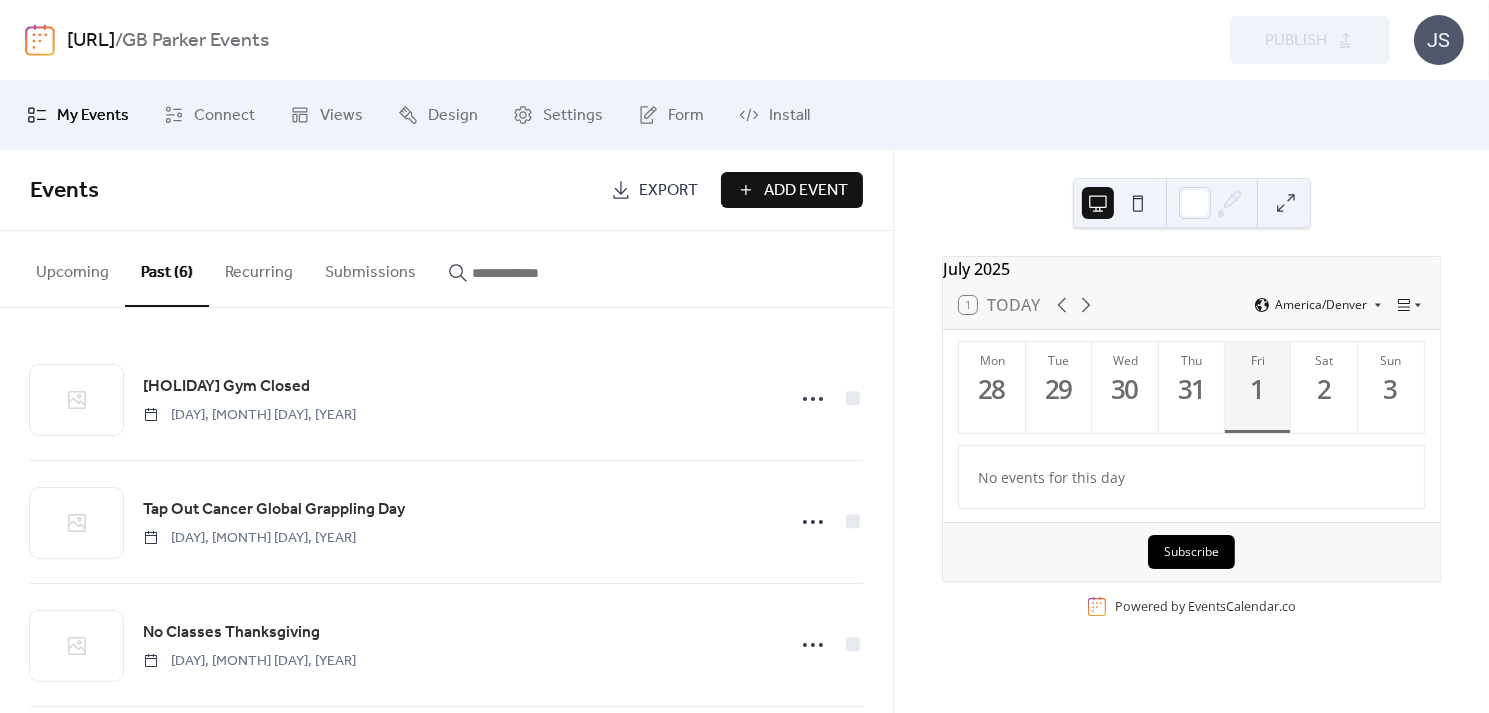 click on "Recurring" at bounding box center [259, 268] 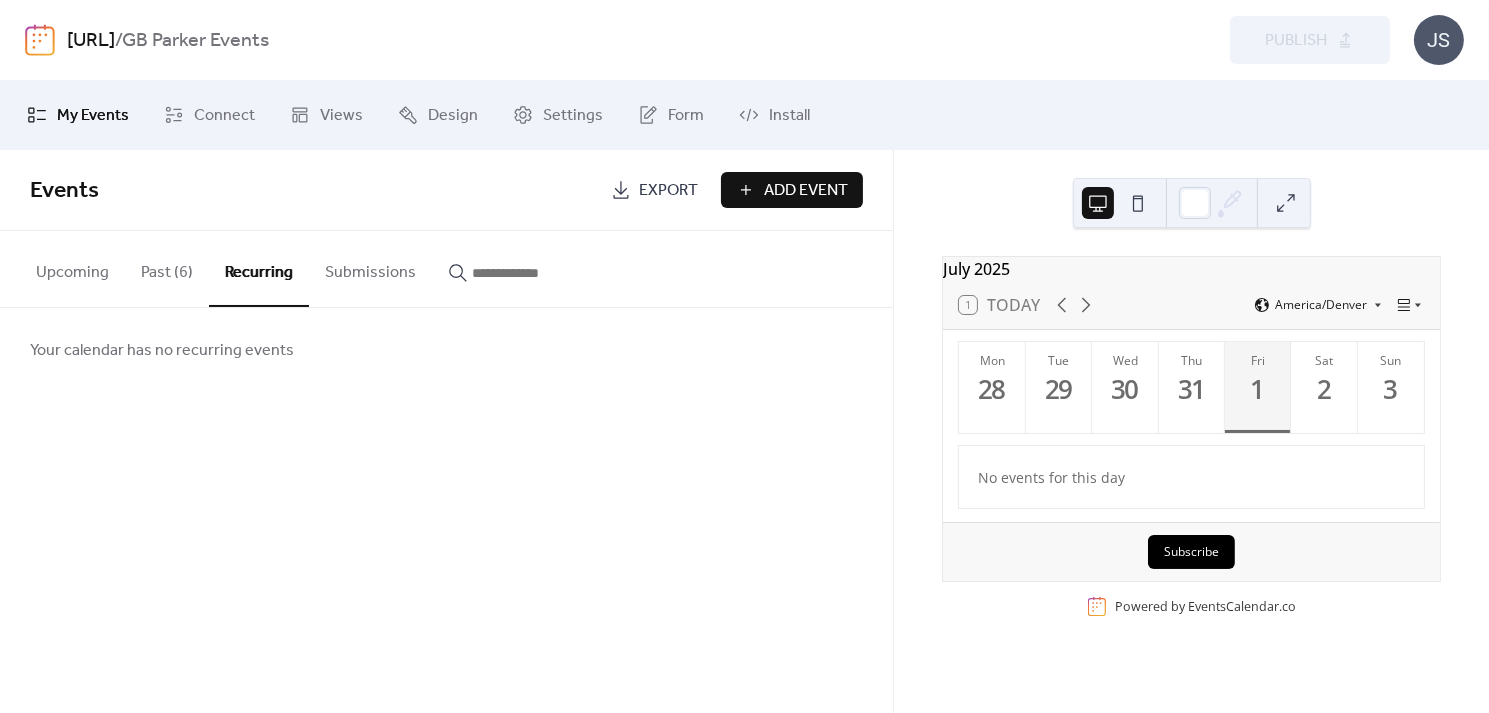 click on "Submissions" at bounding box center (370, 268) 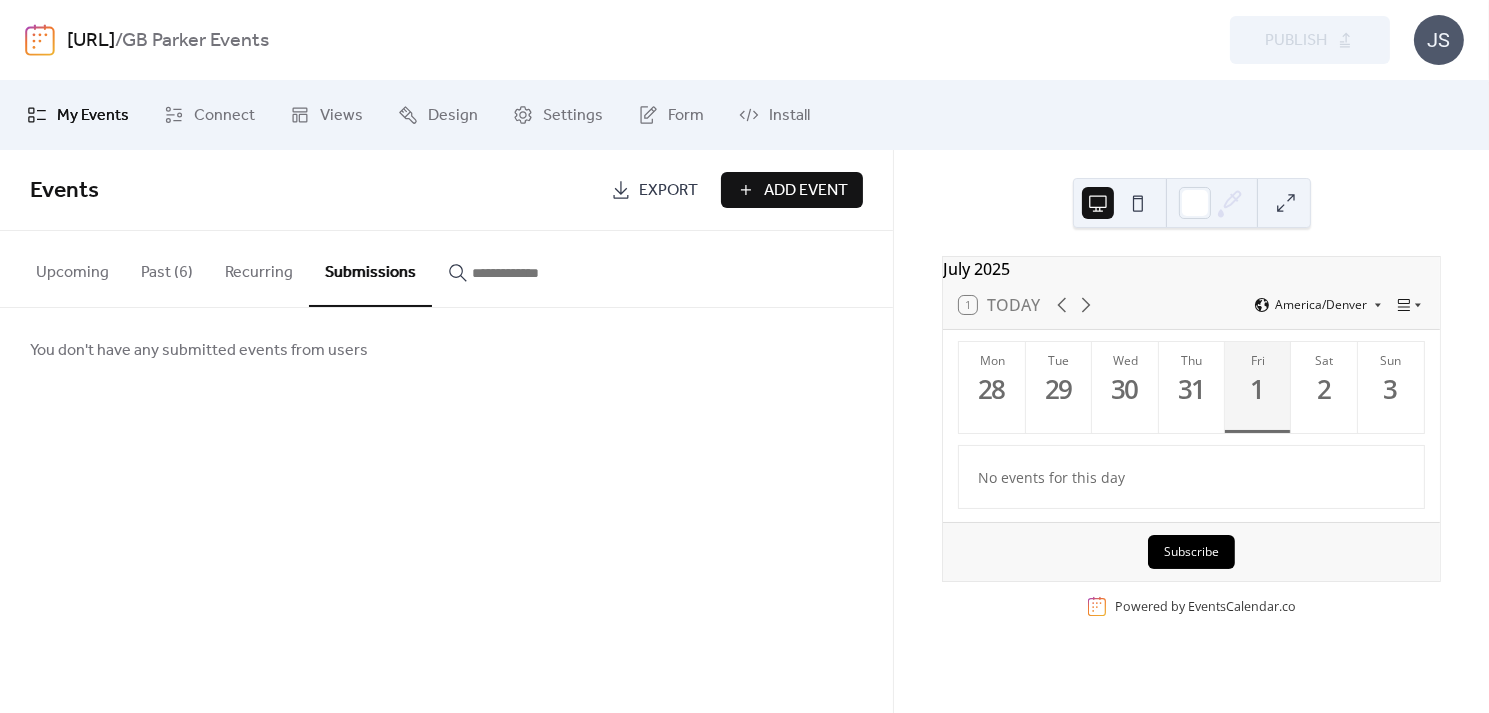 click on "Past (6)" at bounding box center (167, 268) 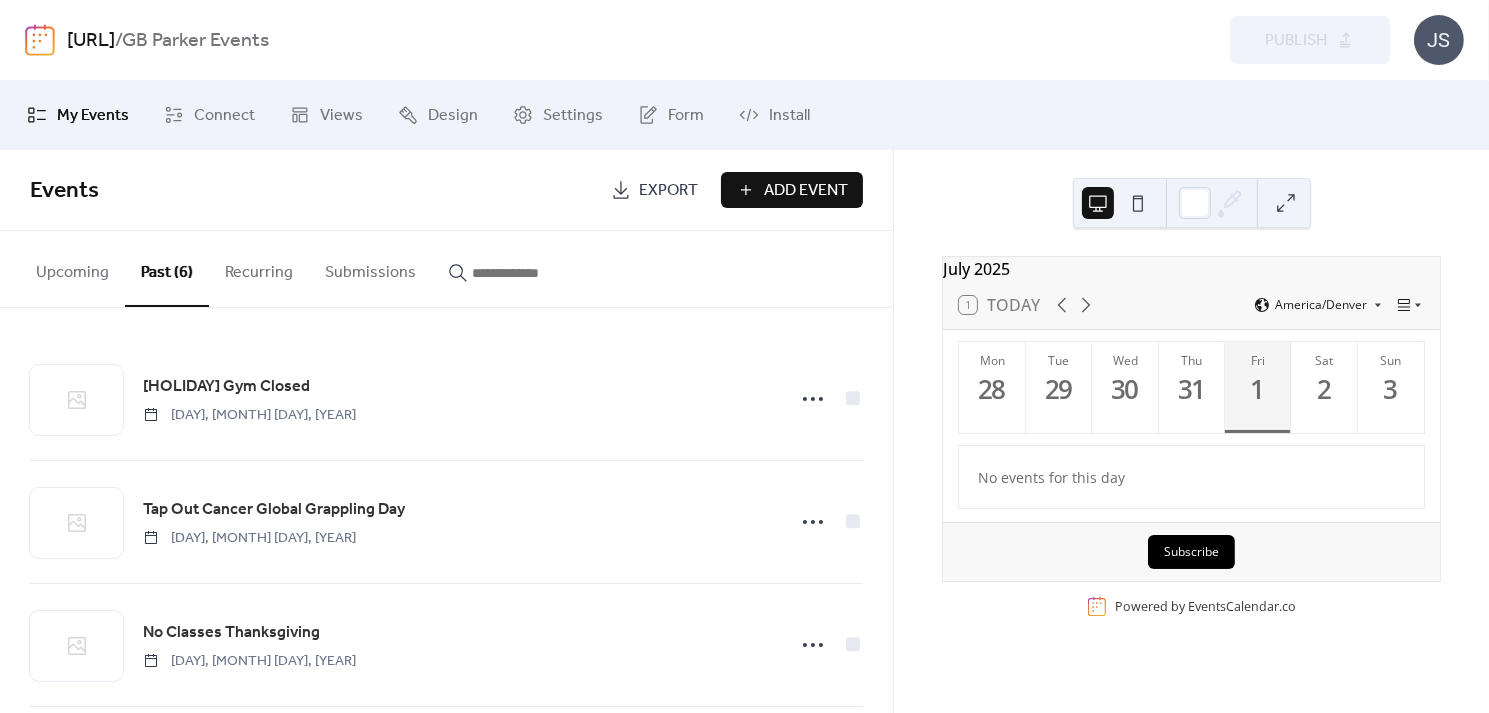 click on "Upcoming" at bounding box center [72, 268] 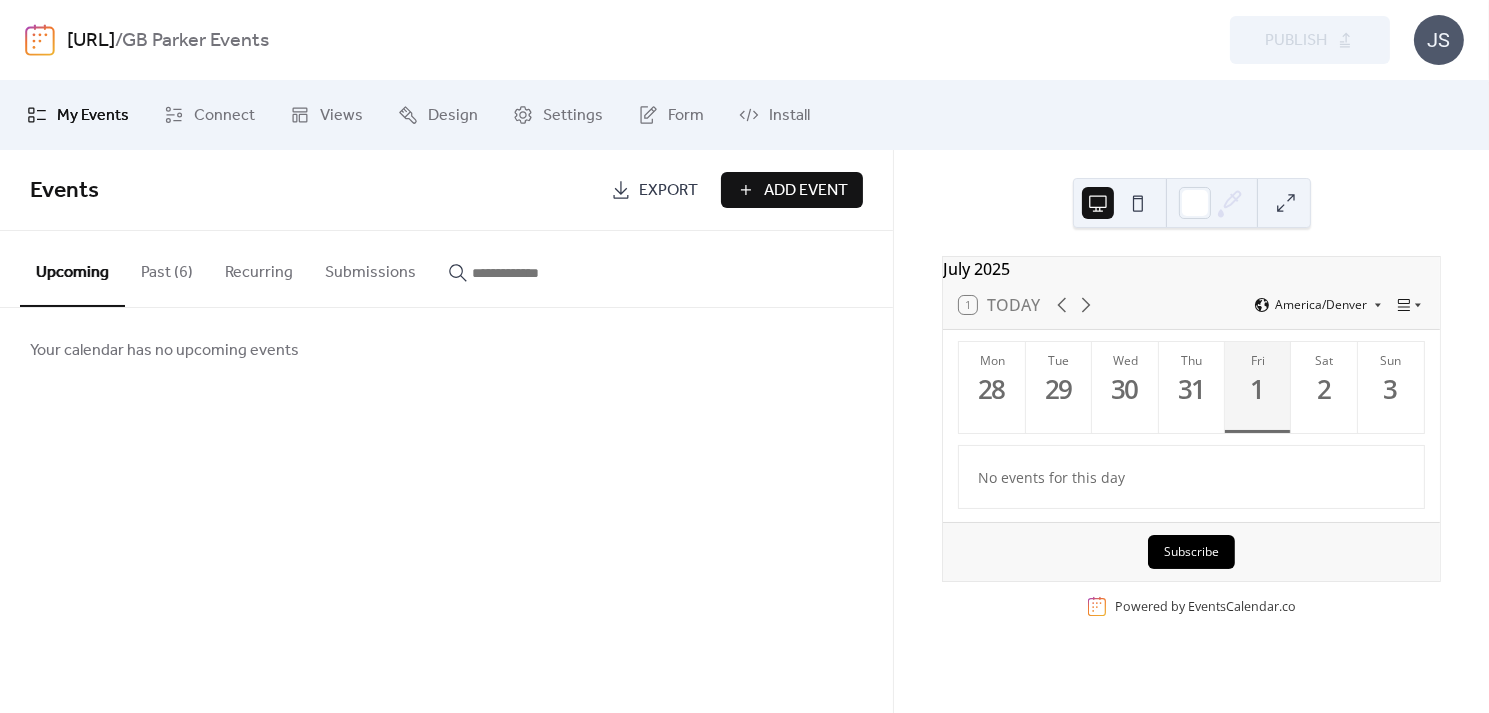 click on "Past (6)" at bounding box center (167, 268) 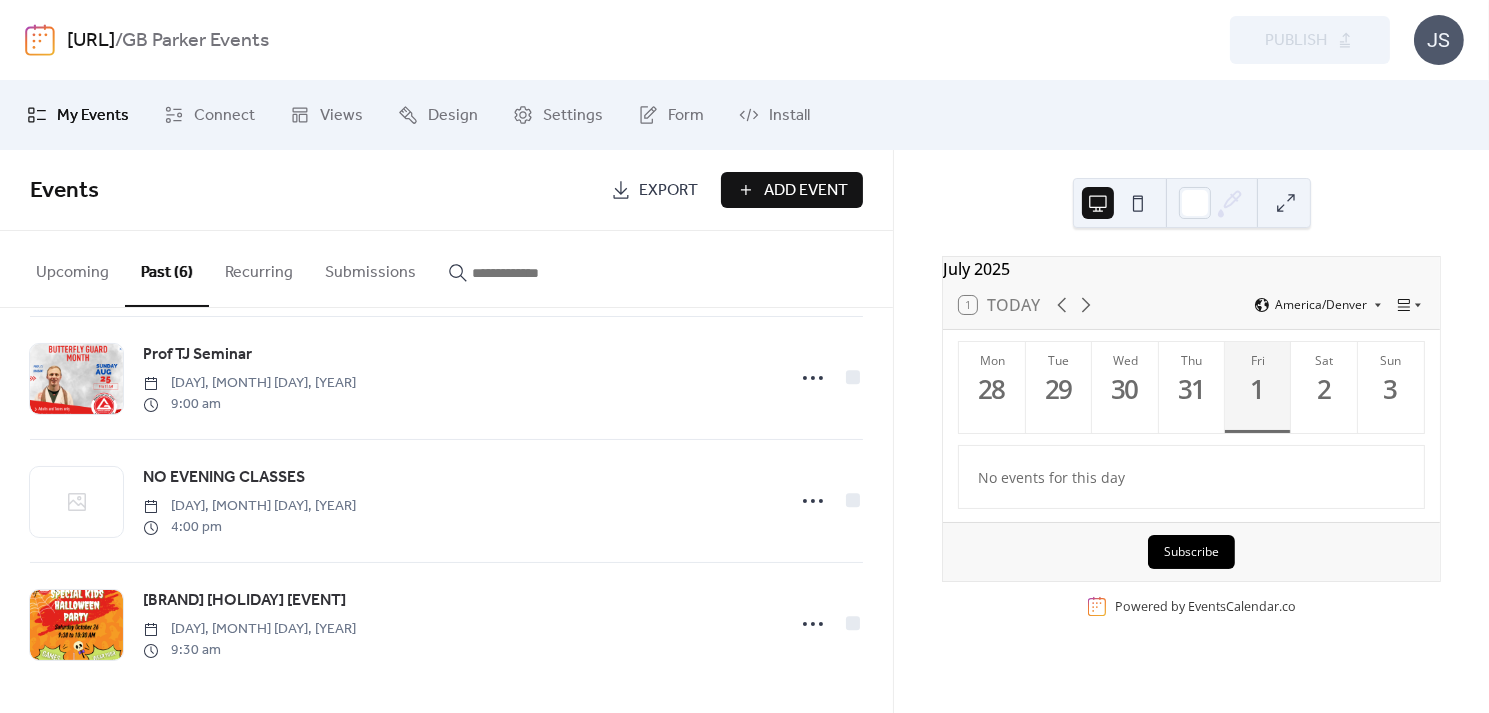 scroll, scrollTop: 0, scrollLeft: 0, axis: both 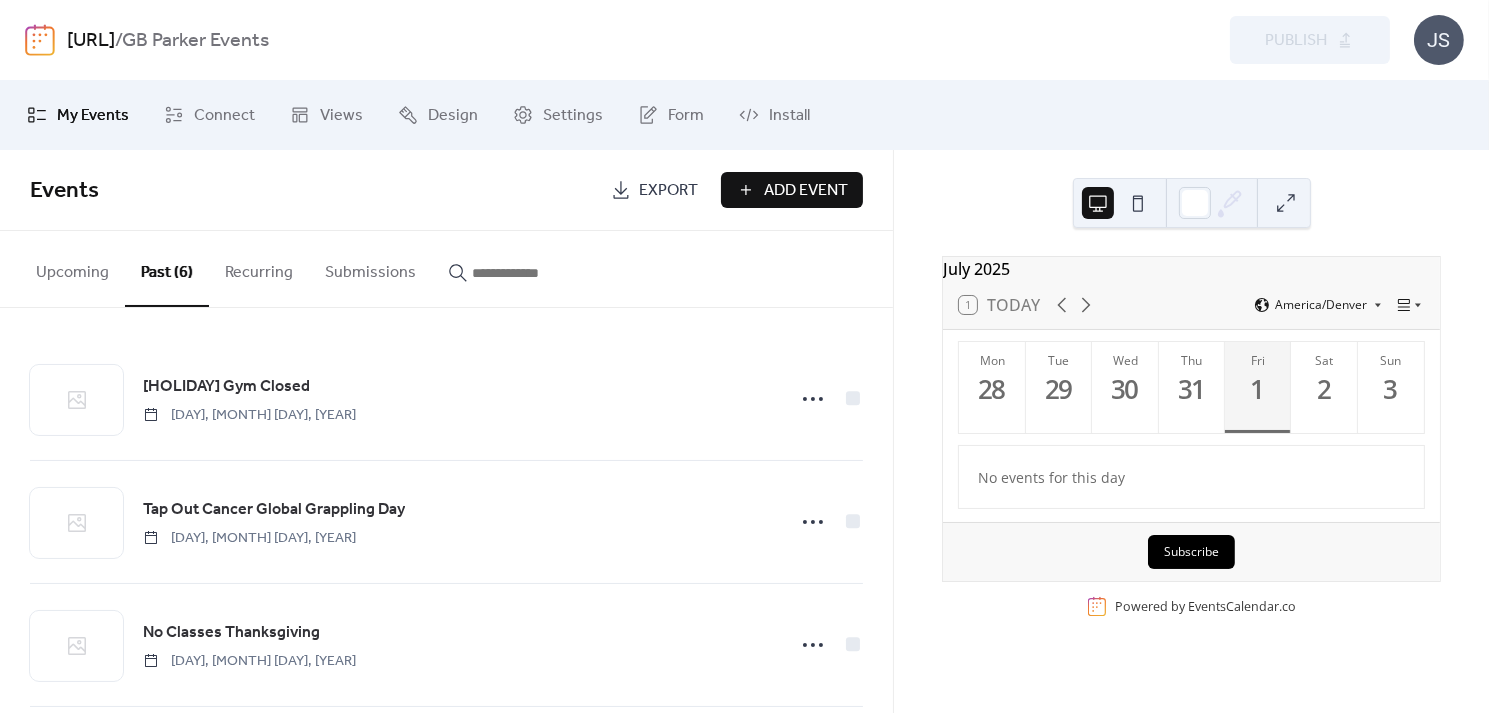 click on "Add Event" at bounding box center [806, 191] 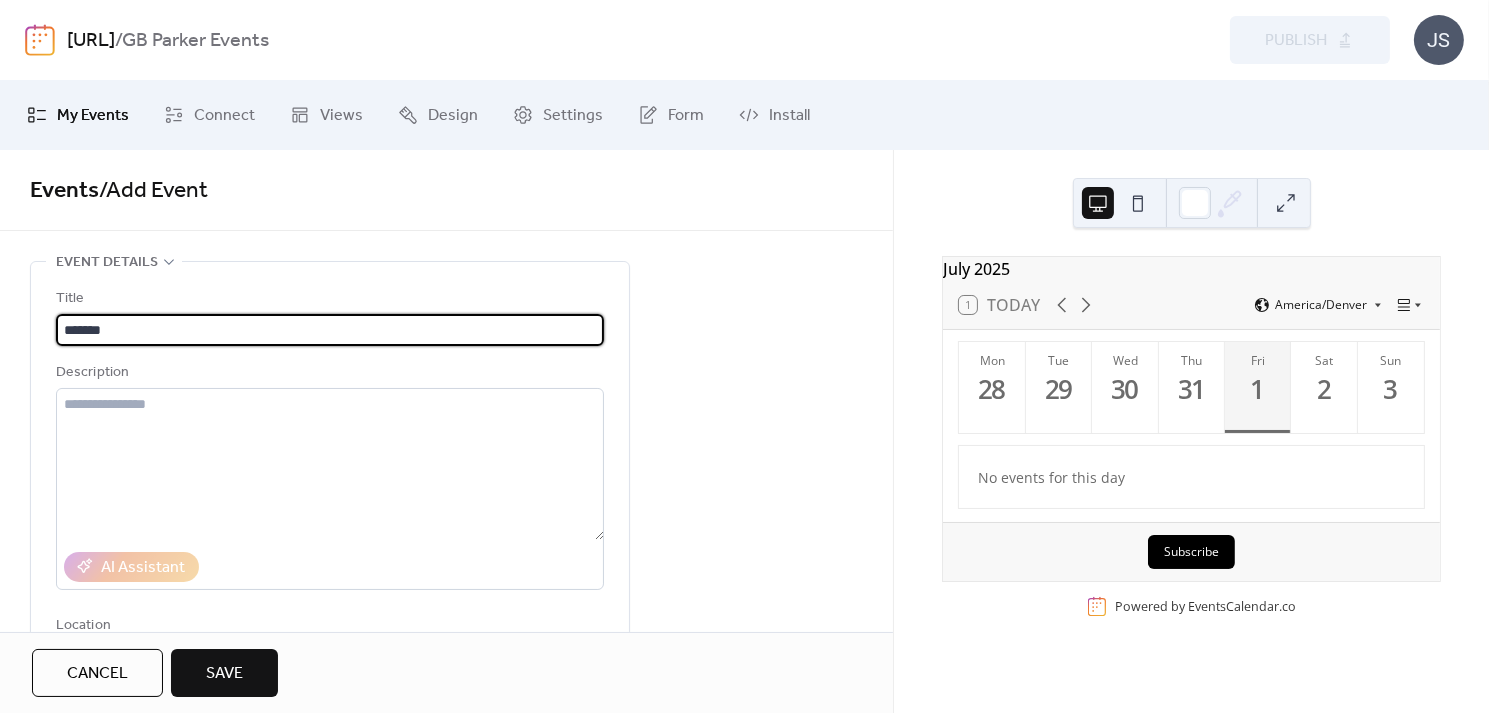 type on "*******" 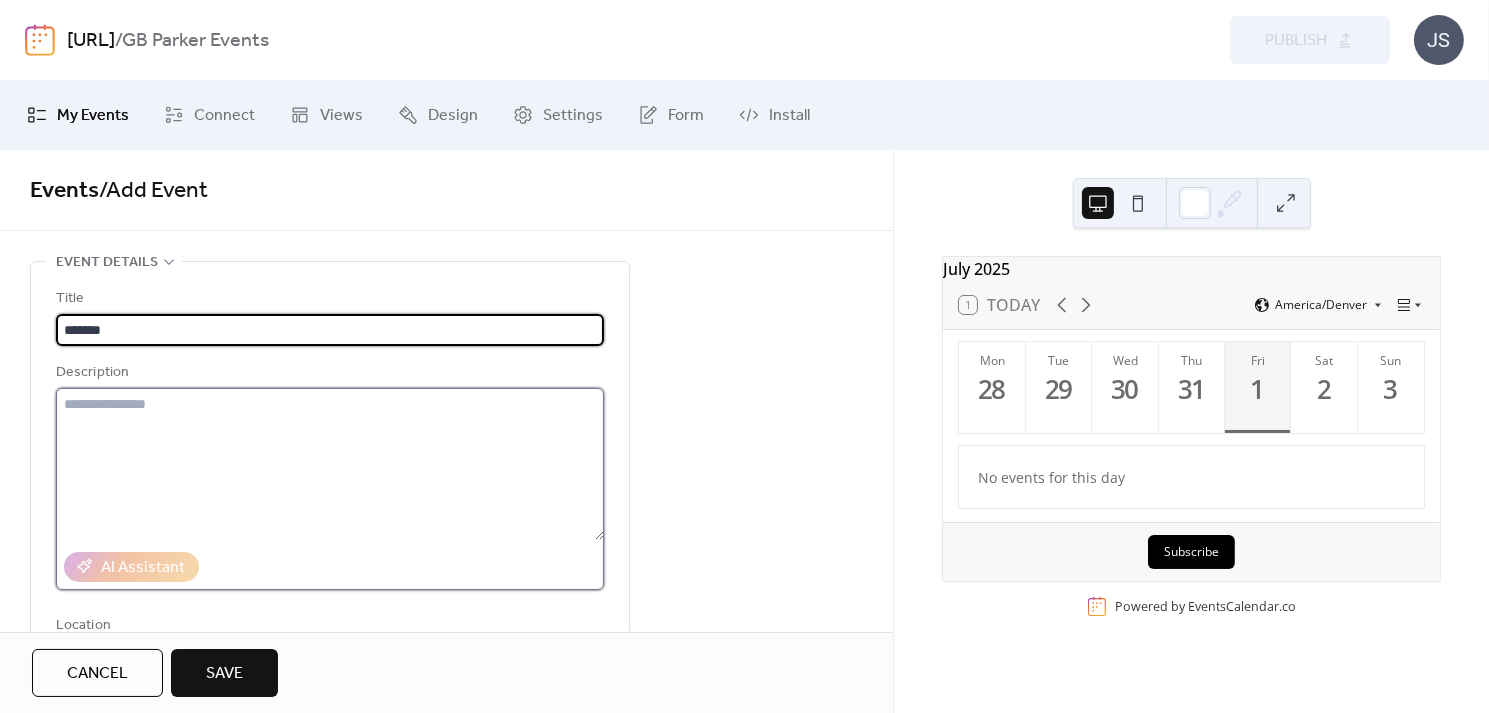click at bounding box center (330, 464) 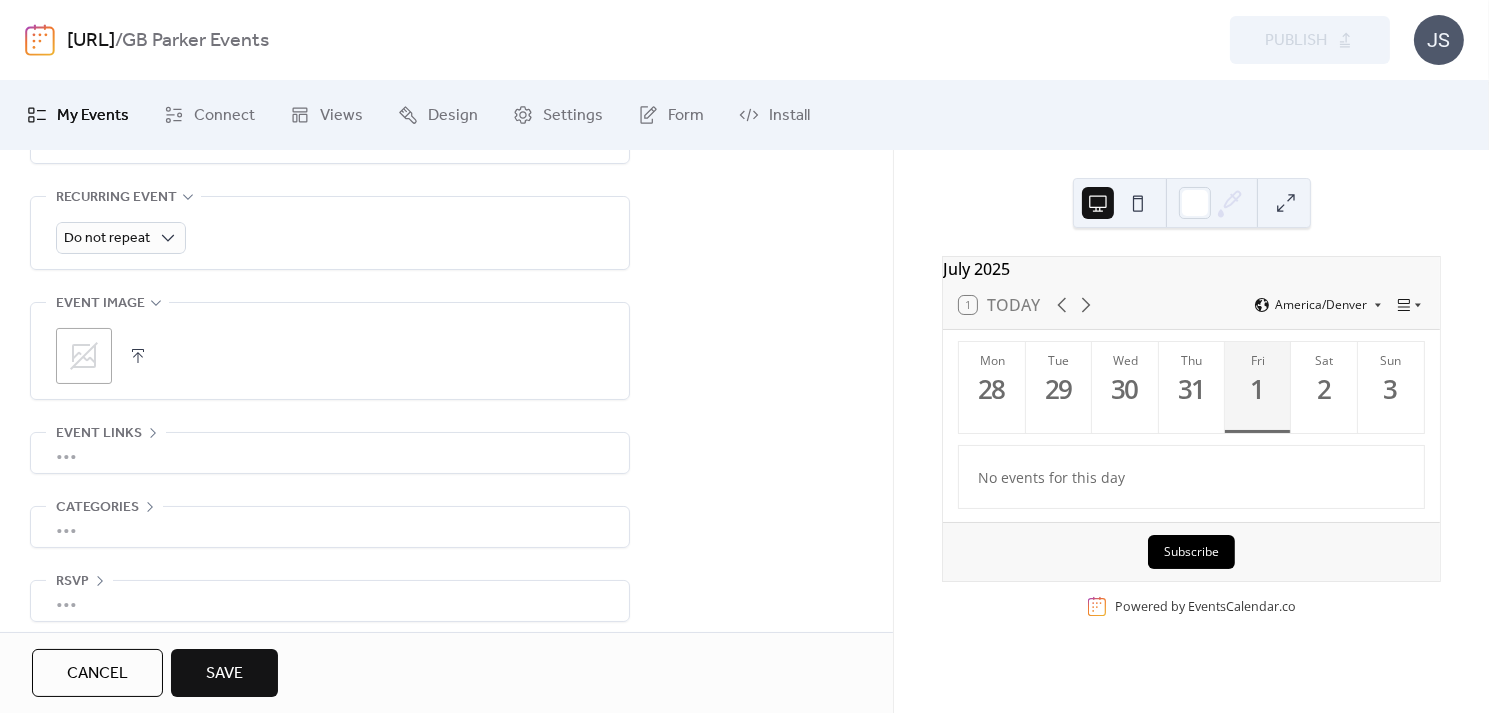 scroll, scrollTop: 909, scrollLeft: 0, axis: vertical 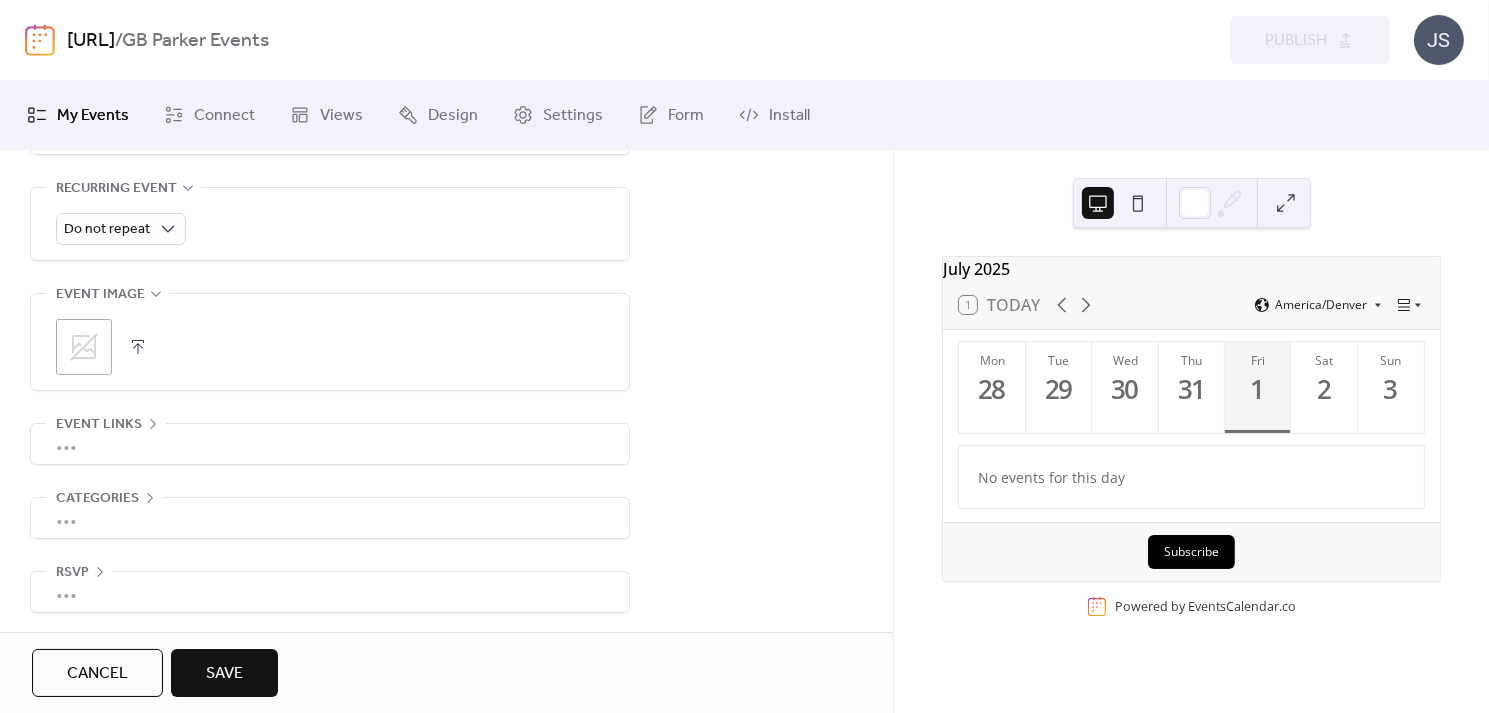 click on "•••" at bounding box center (330, 444) 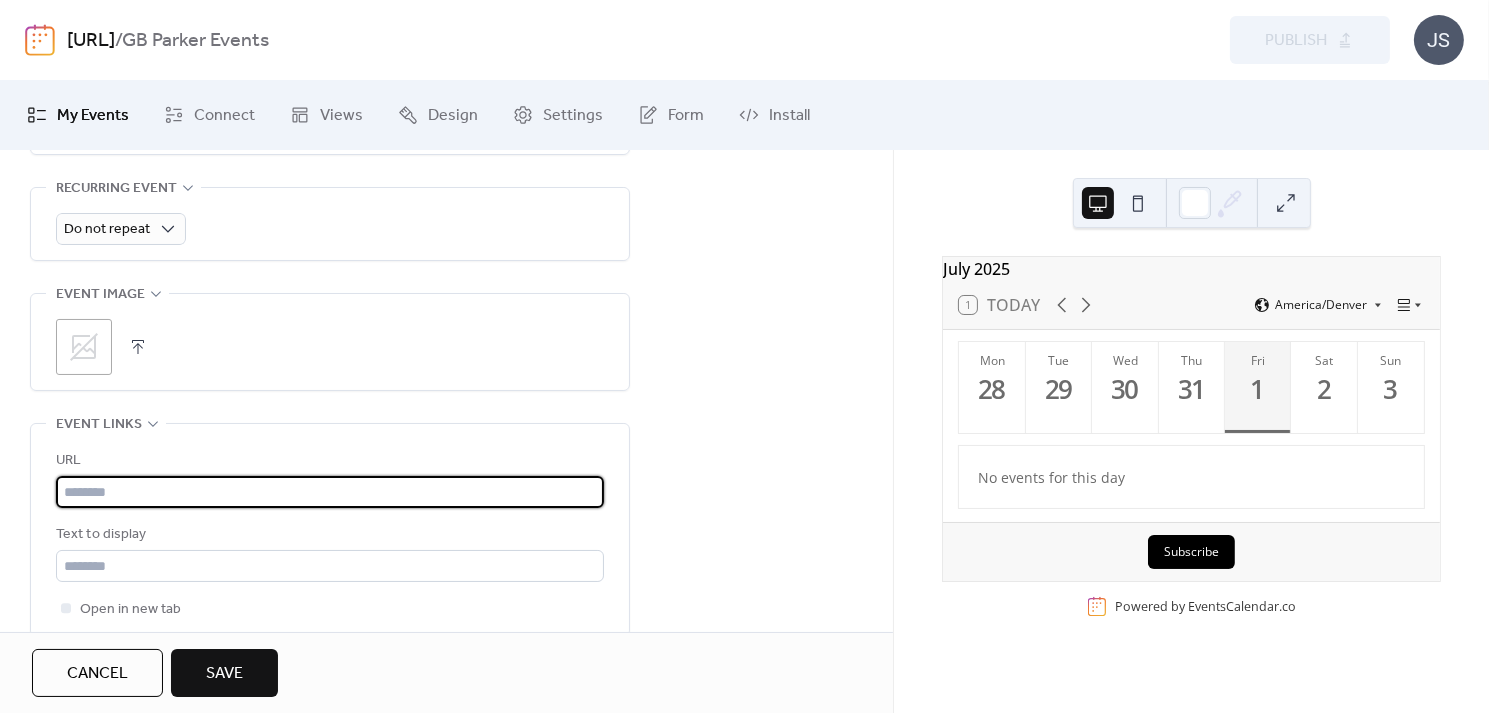 click at bounding box center [330, 492] 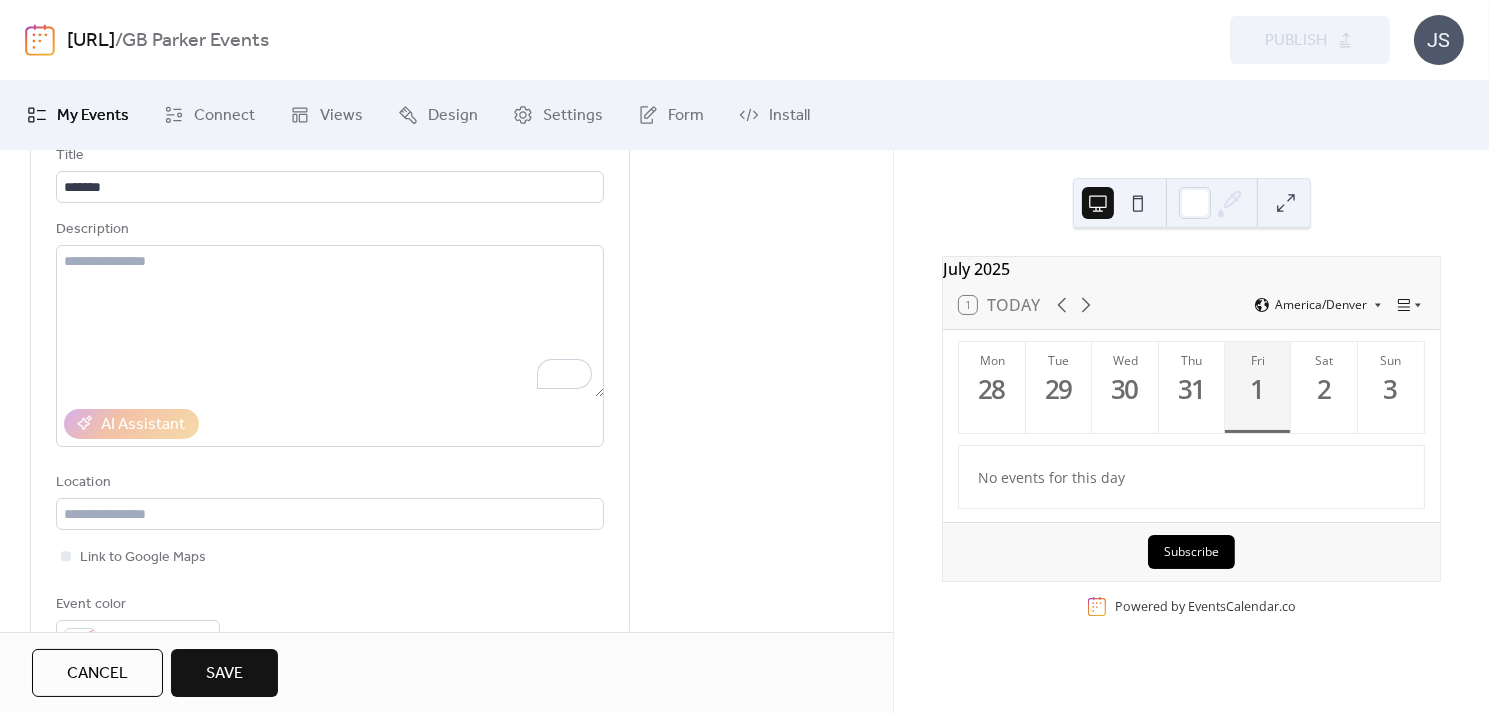 scroll, scrollTop: 0, scrollLeft: 0, axis: both 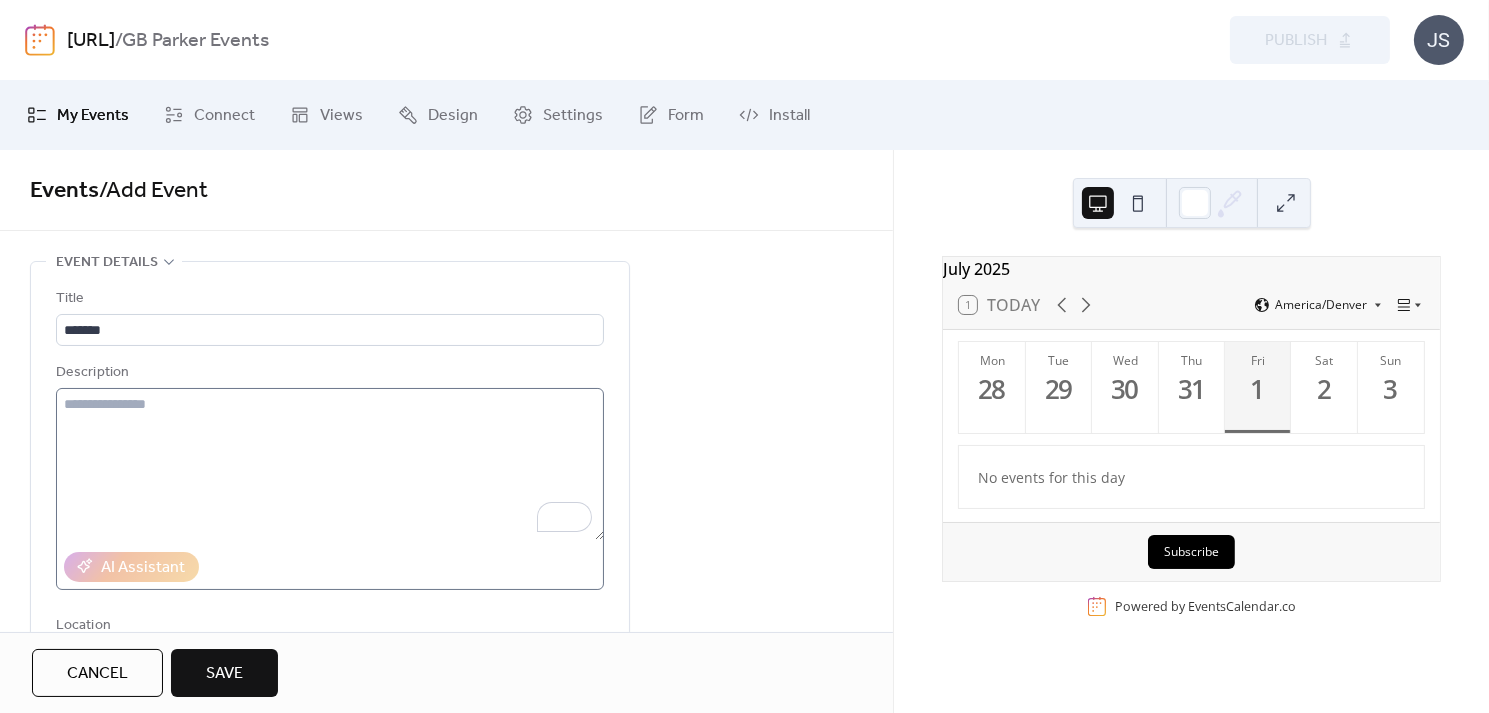 type on "**********" 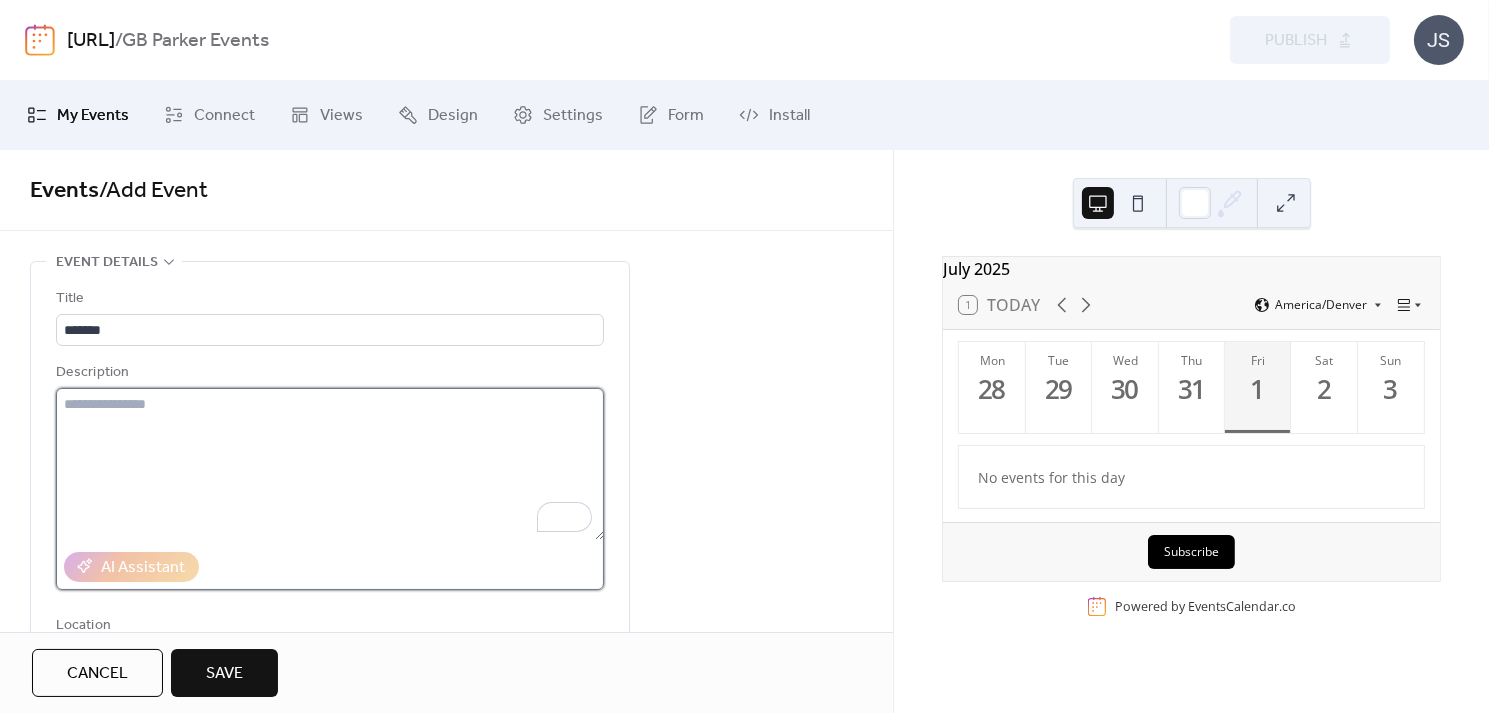 click at bounding box center [330, 464] 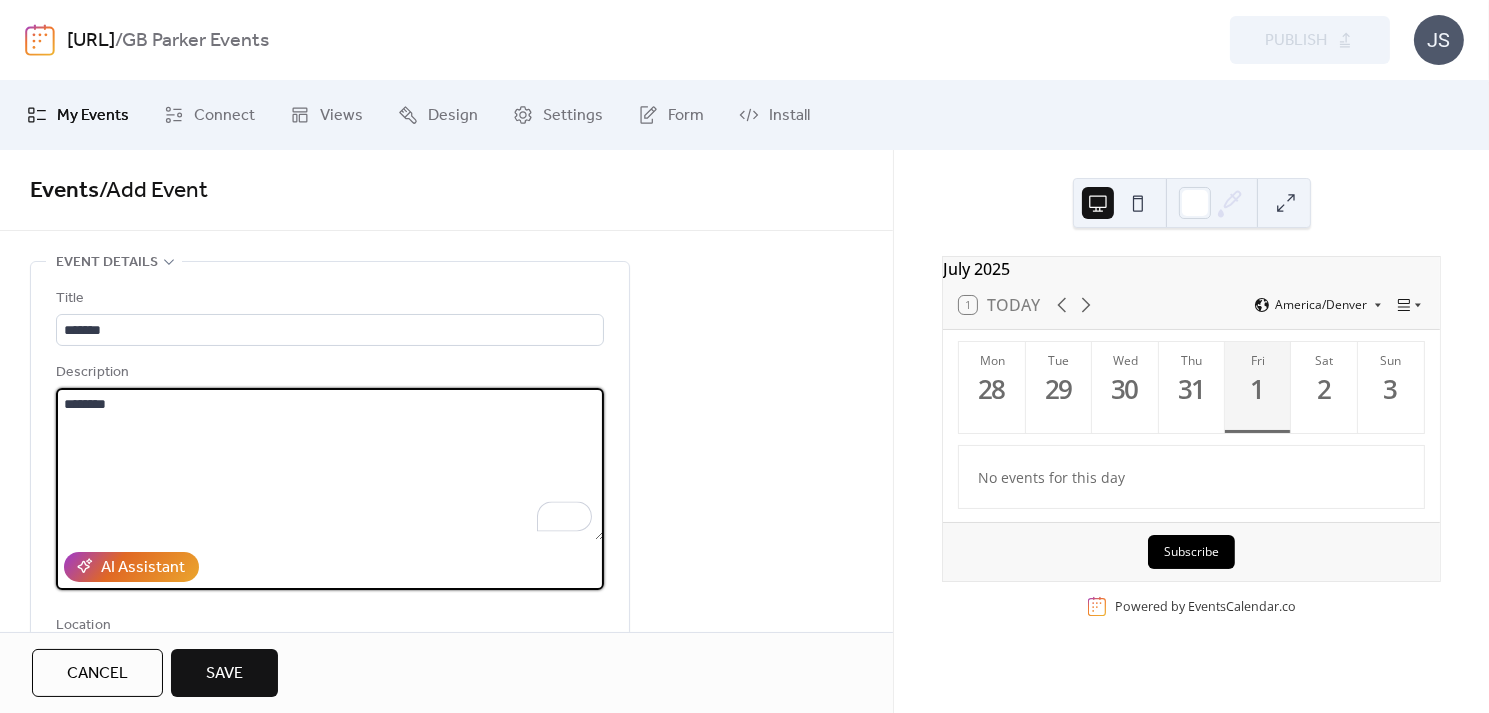 click on "*******" at bounding box center (330, 464) 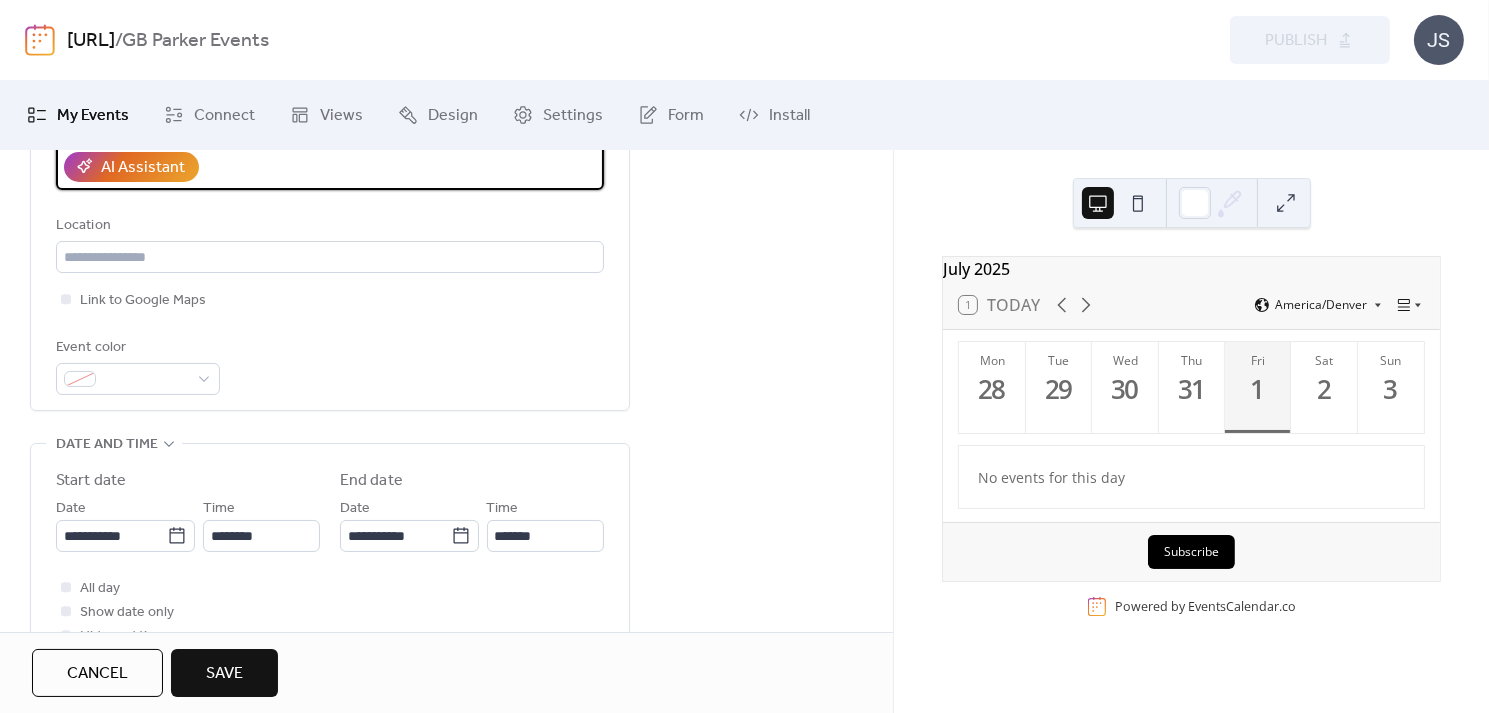 scroll, scrollTop: 403, scrollLeft: 0, axis: vertical 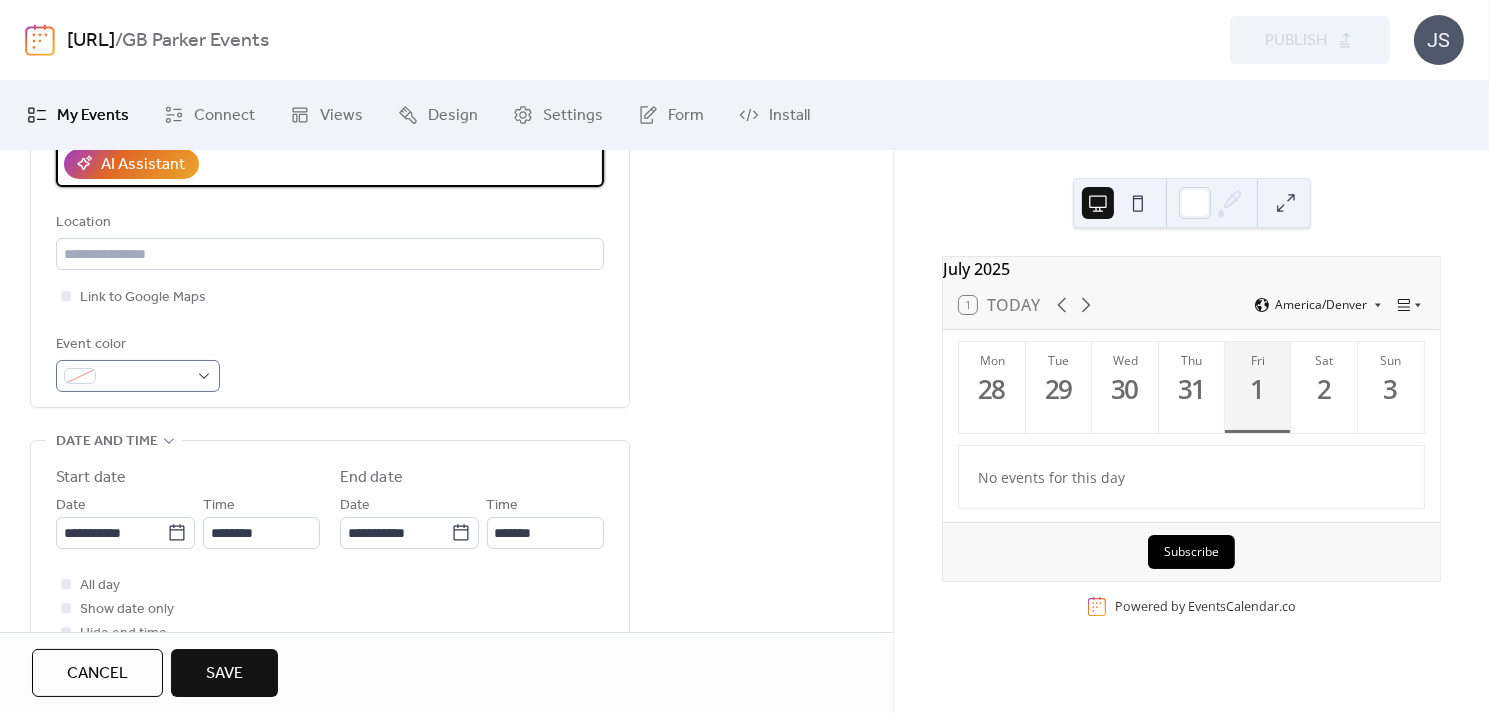 type on "**********" 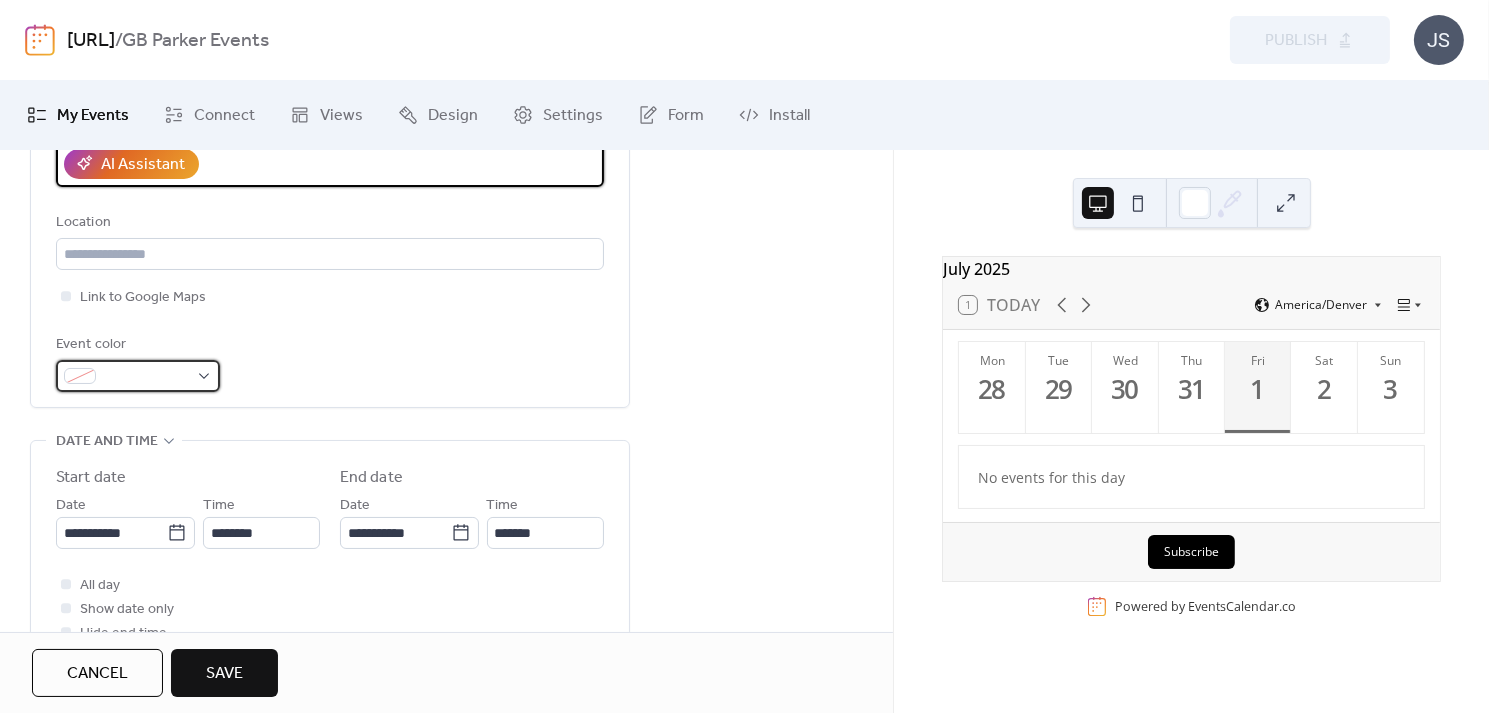 click at bounding box center [146, 377] 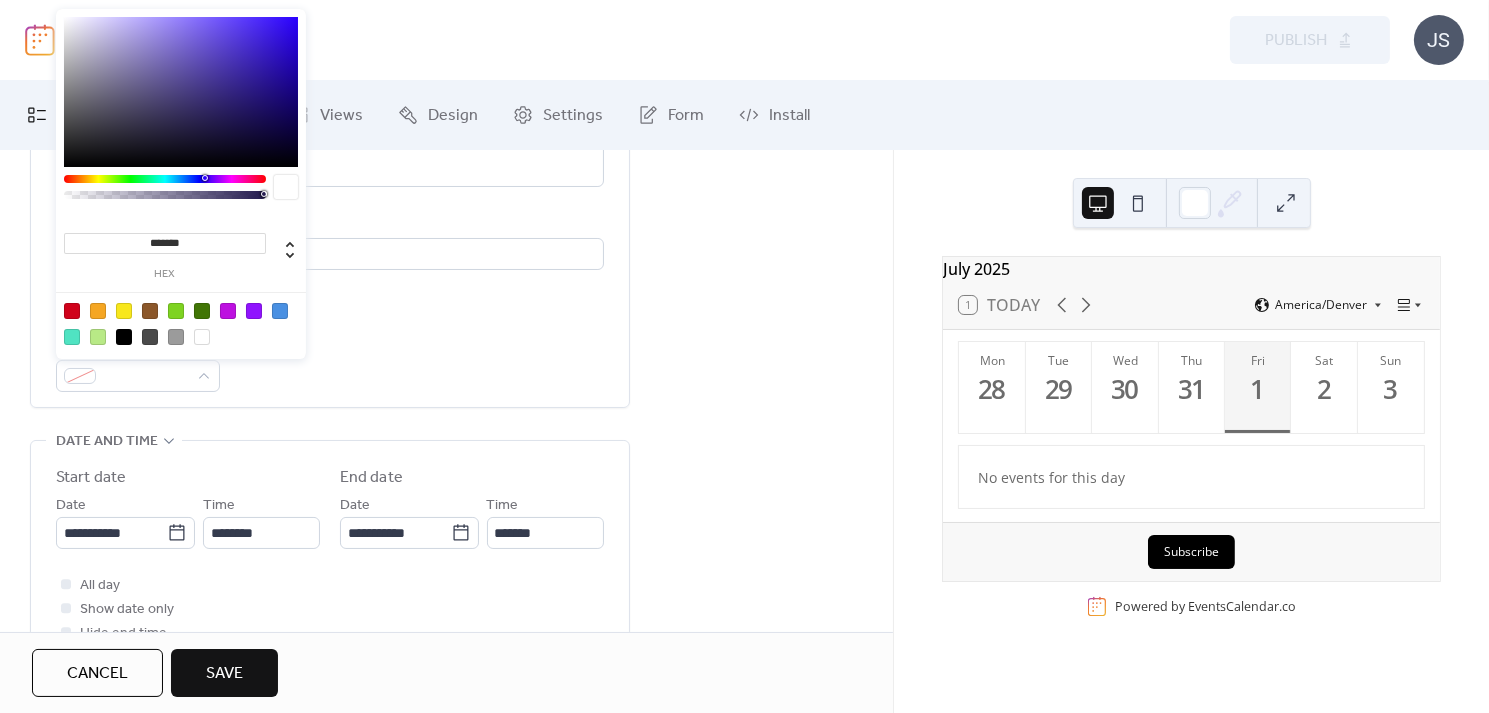 click at bounding box center [98, 311] 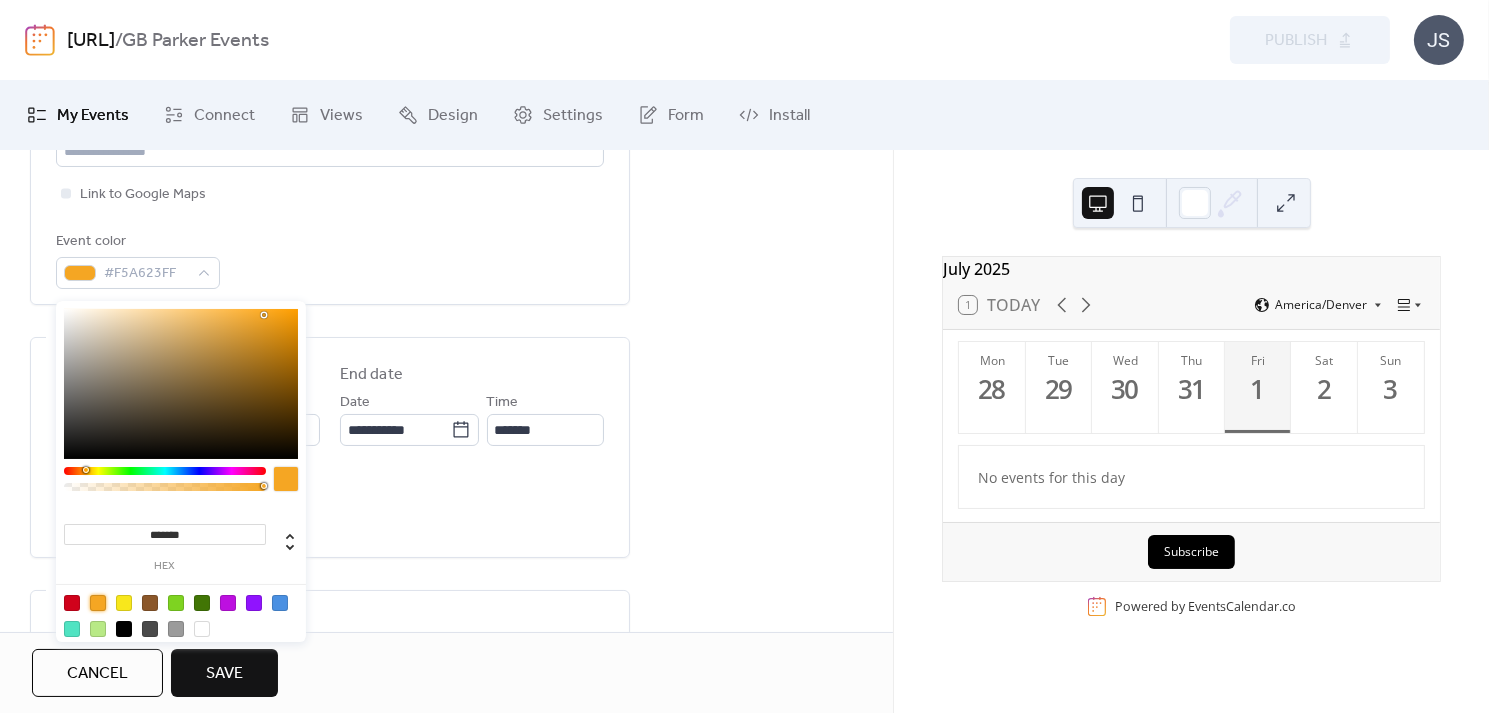 scroll, scrollTop: 531, scrollLeft: 0, axis: vertical 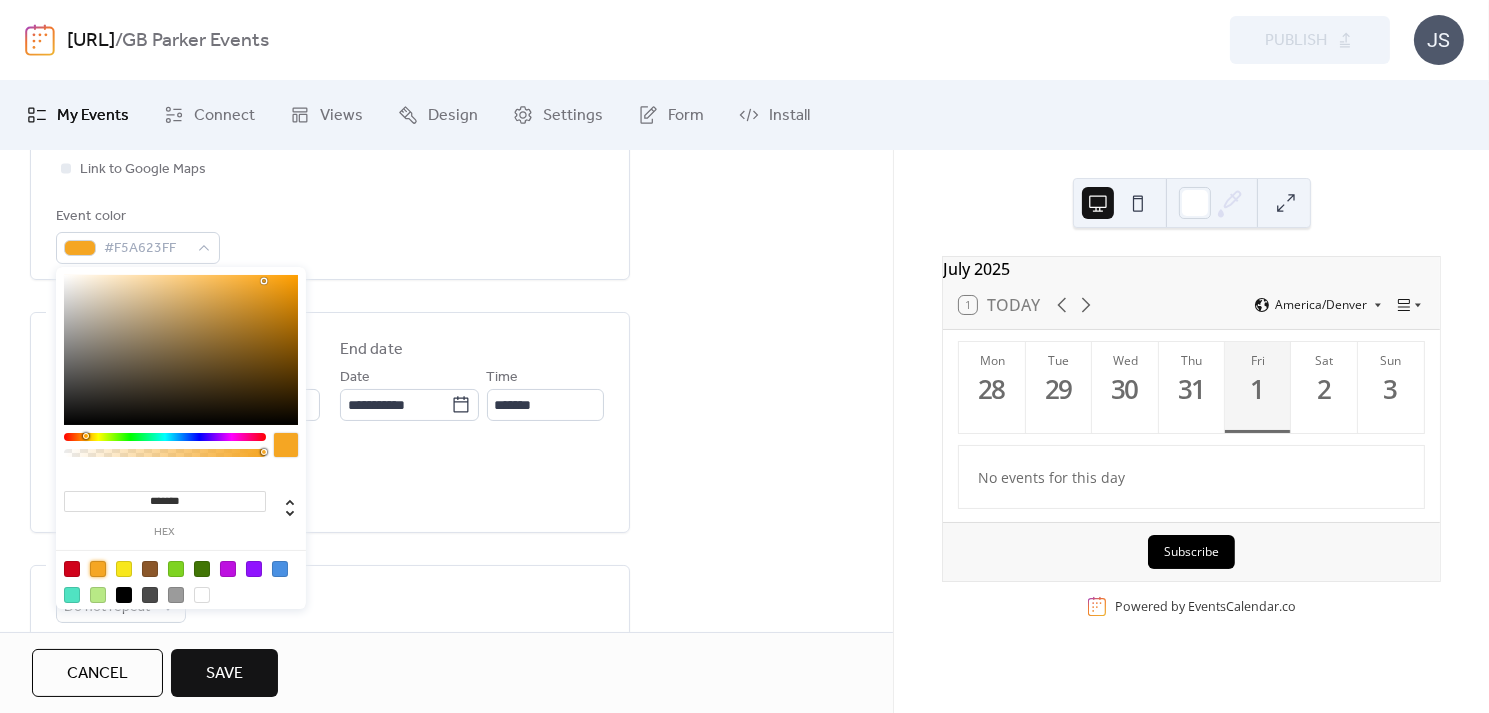 click on "All day Show date only Hide end time" at bounding box center (330, 481) 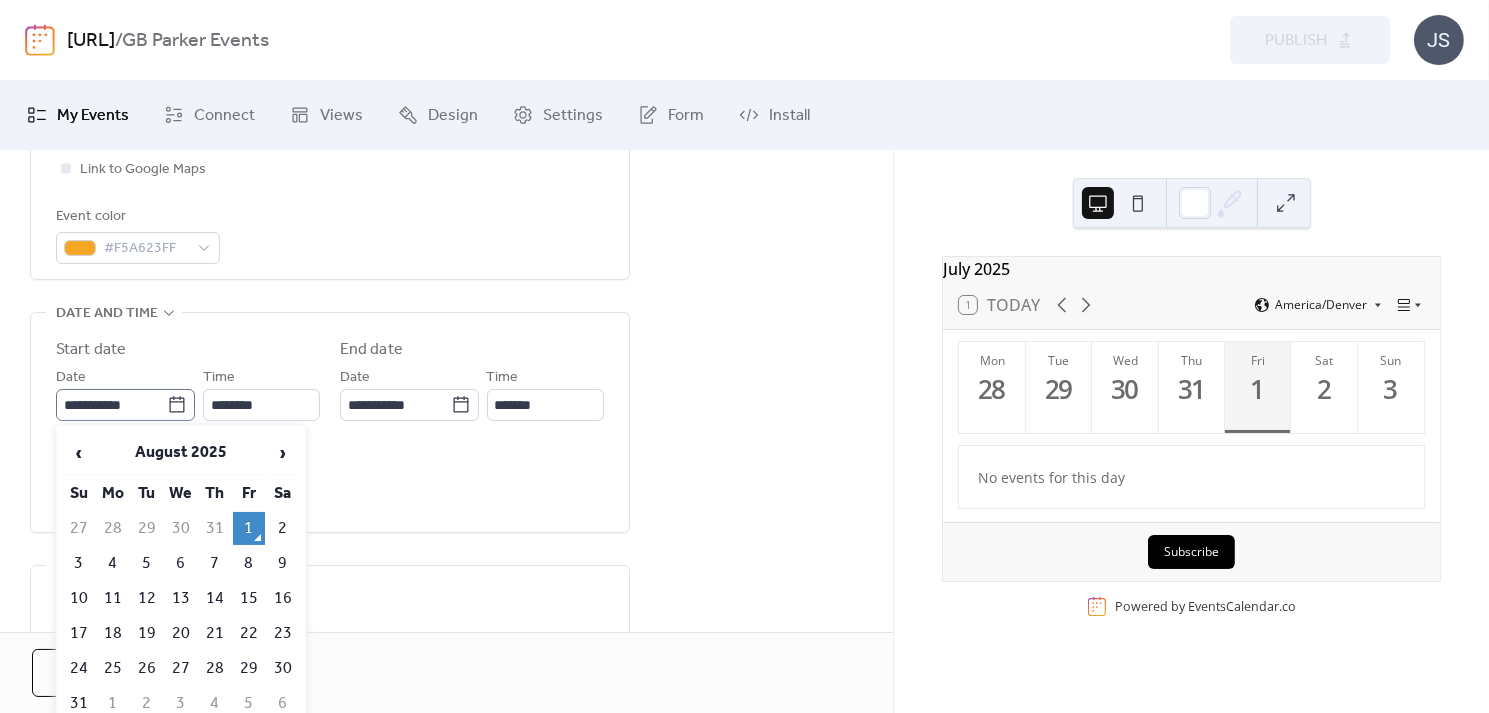 click 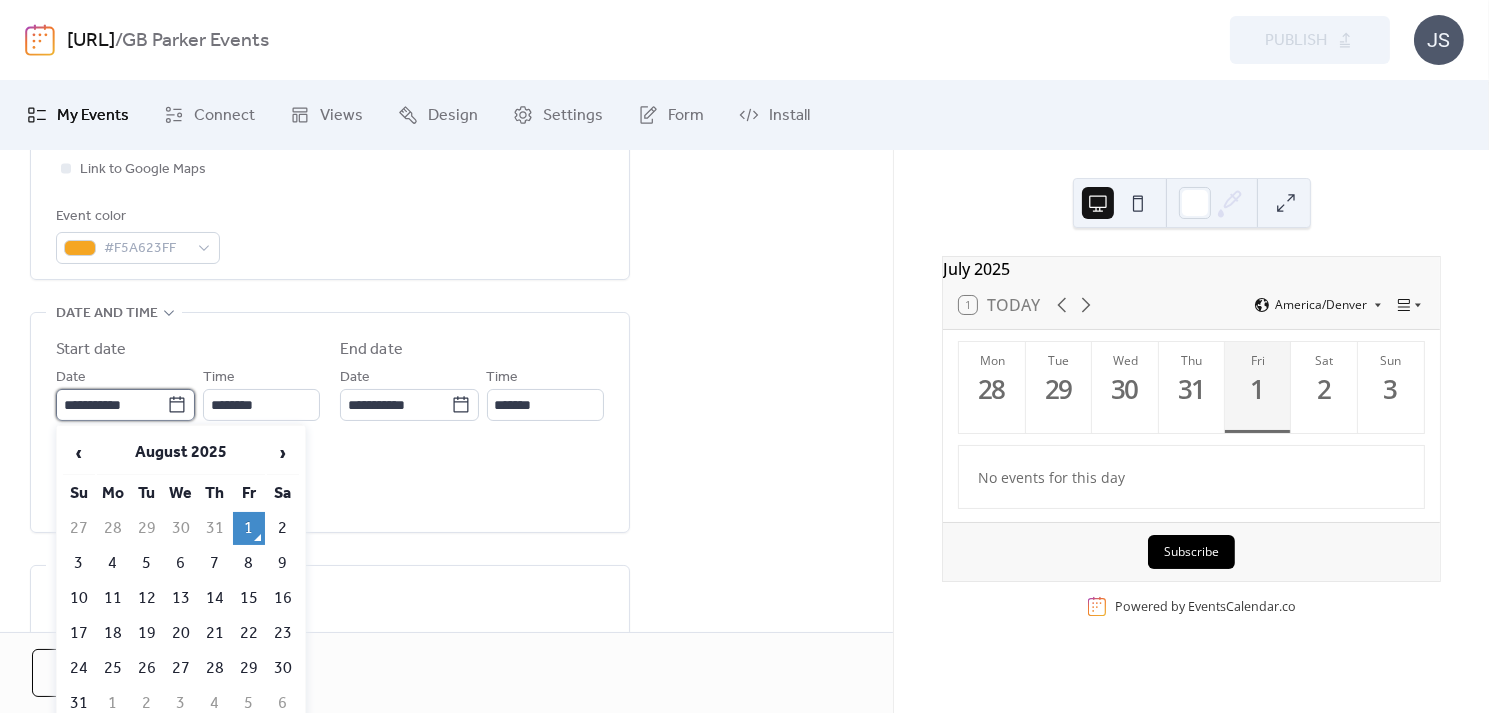 click on "**********" at bounding box center (111, 405) 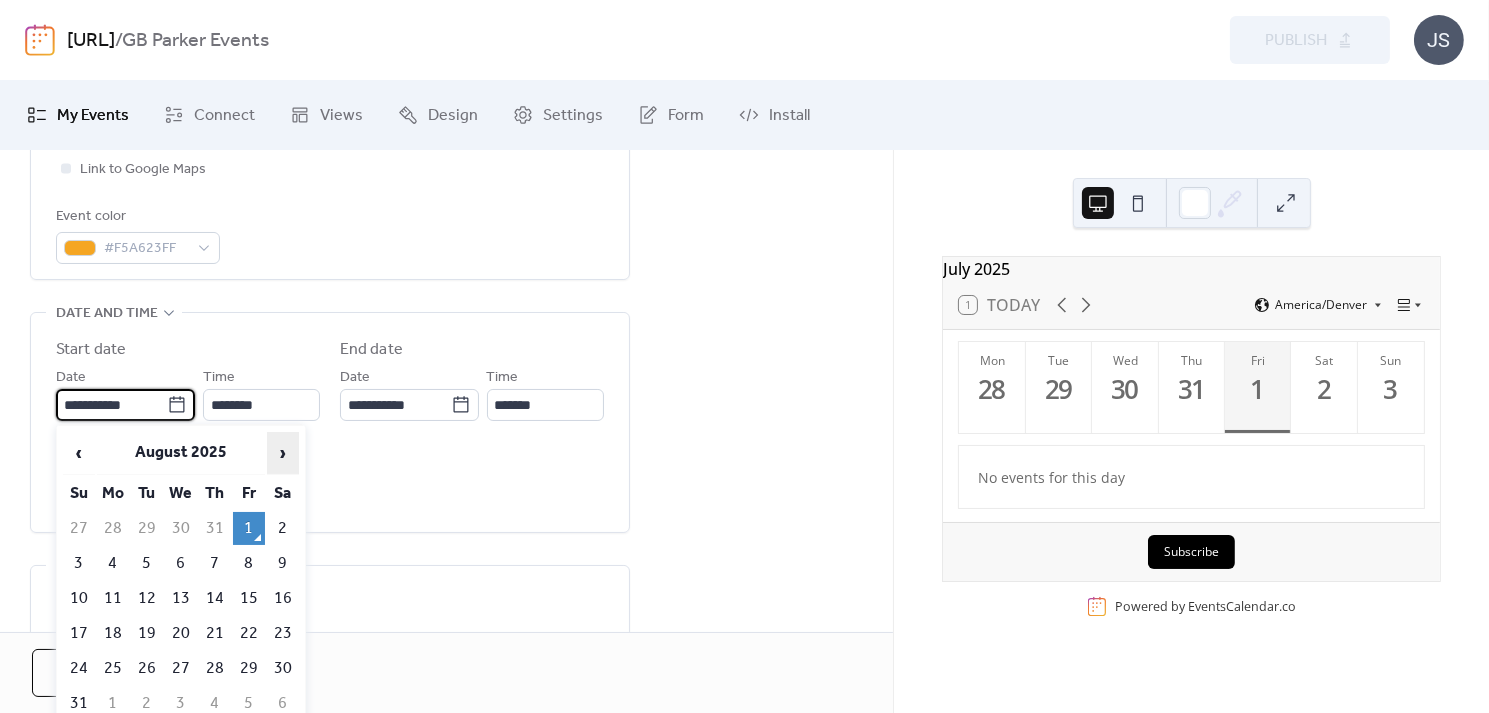 click on "›" at bounding box center (283, 453) 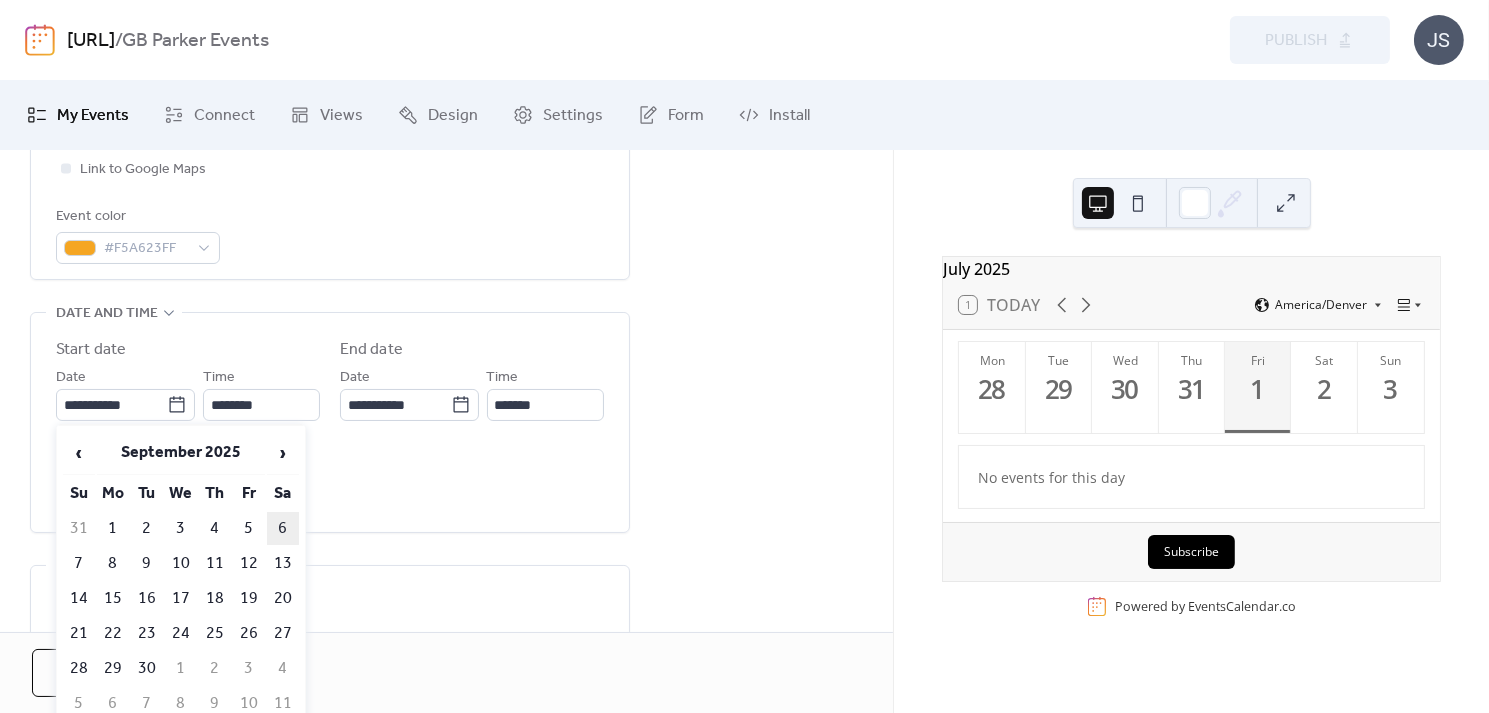 click on "6" at bounding box center (283, 528) 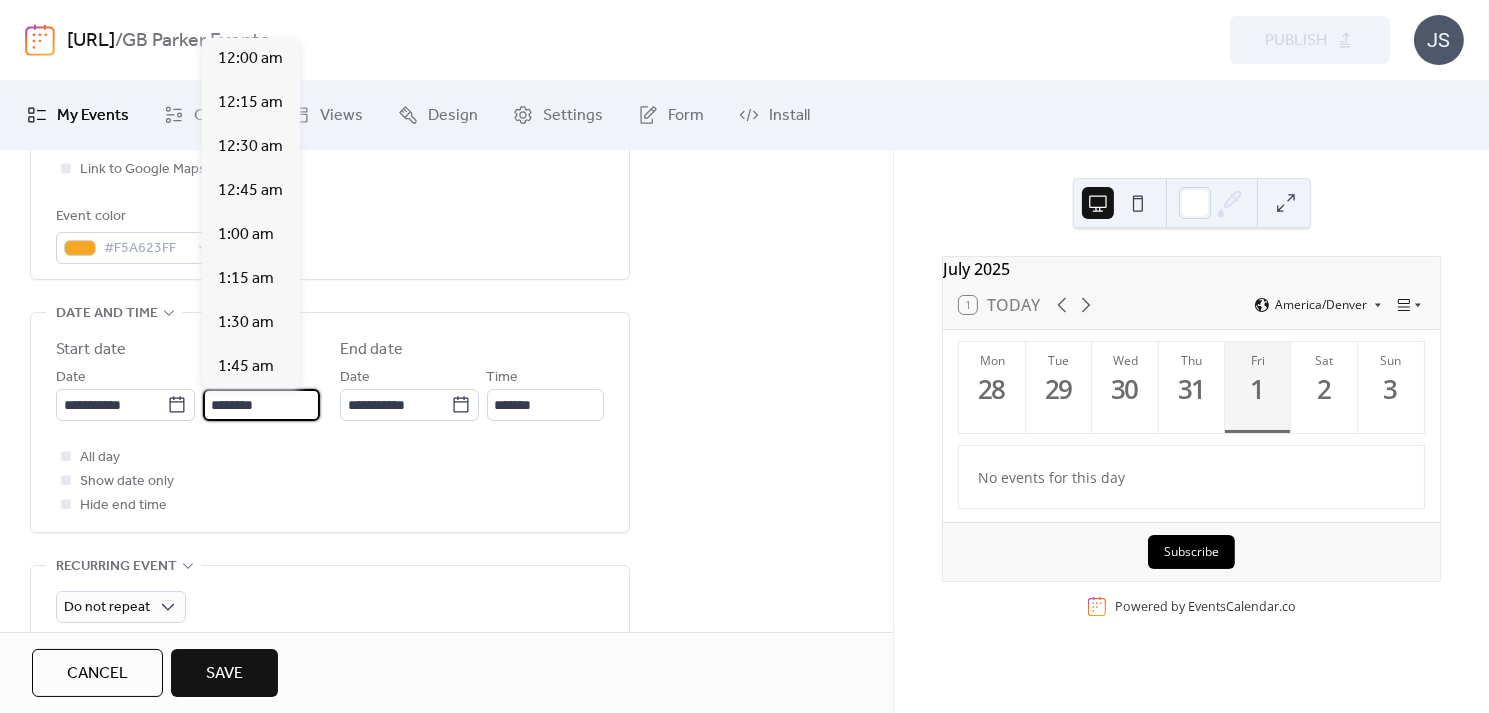 click on "********" at bounding box center [261, 405] 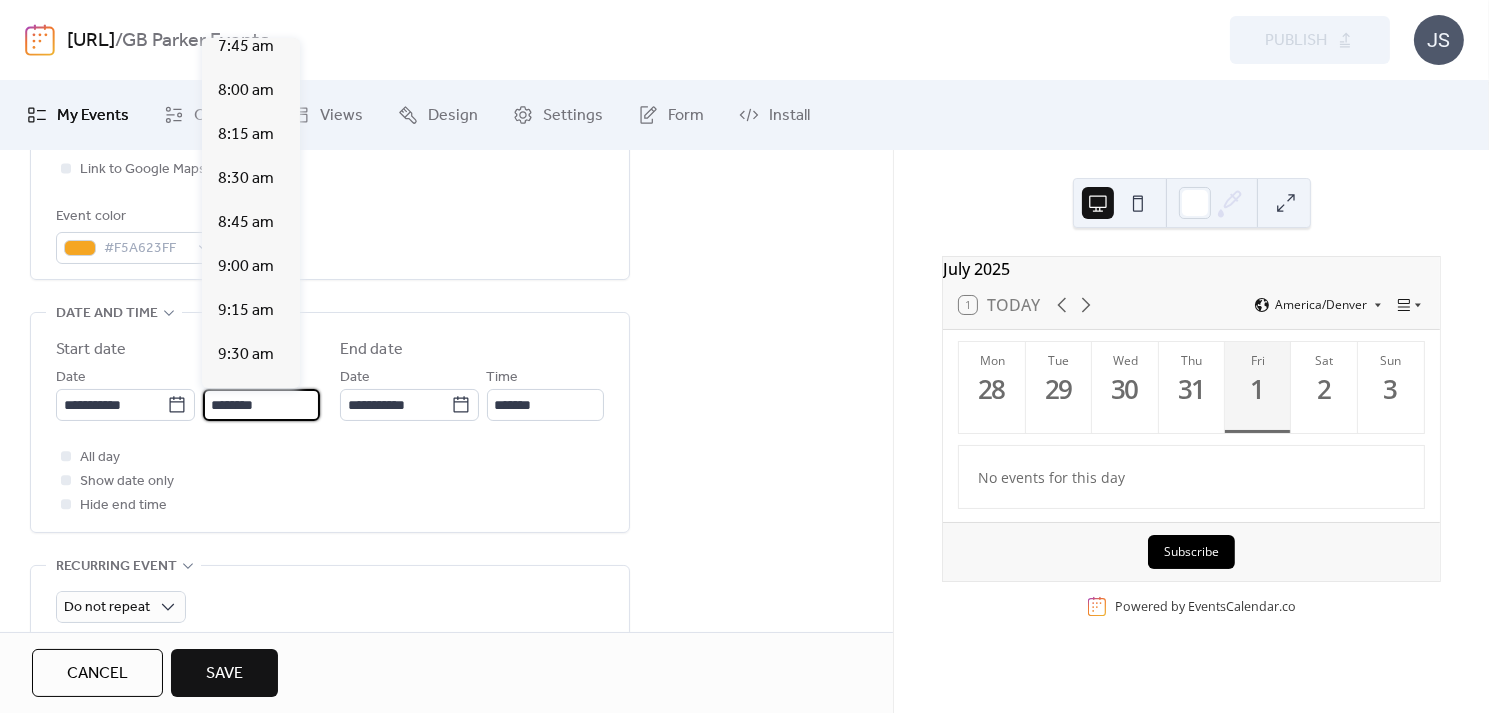scroll, scrollTop: 1375, scrollLeft: 0, axis: vertical 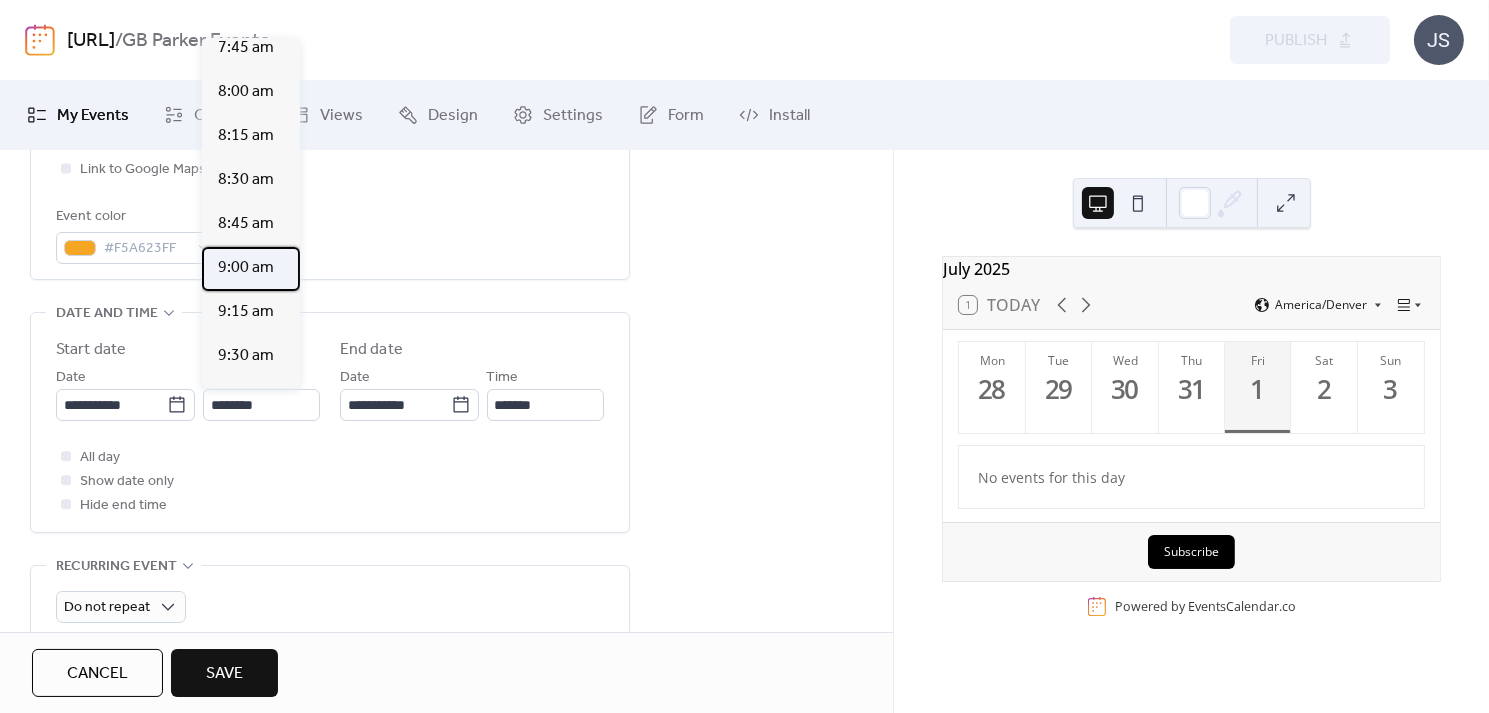 click on "9:00 am" at bounding box center (246, 268) 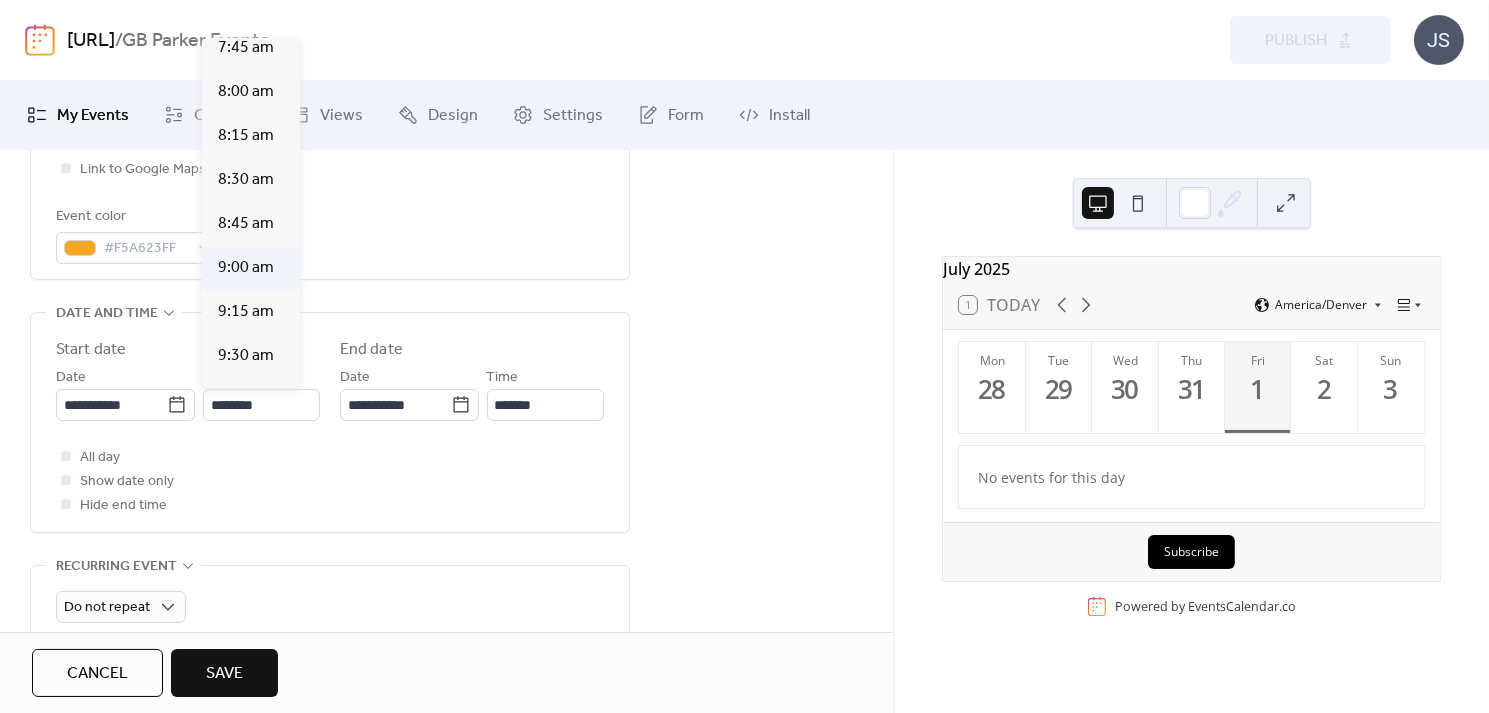 type on "*******" 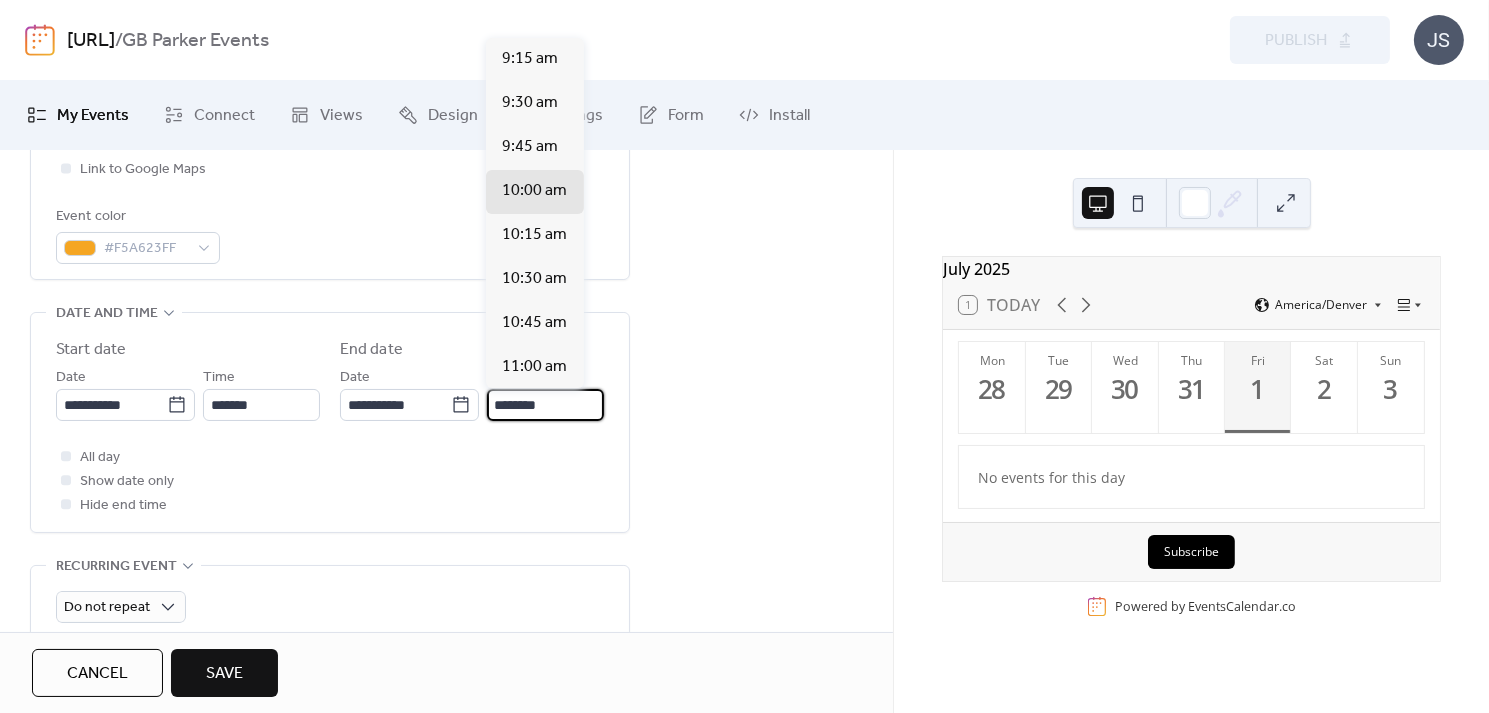click on "********" at bounding box center (545, 405) 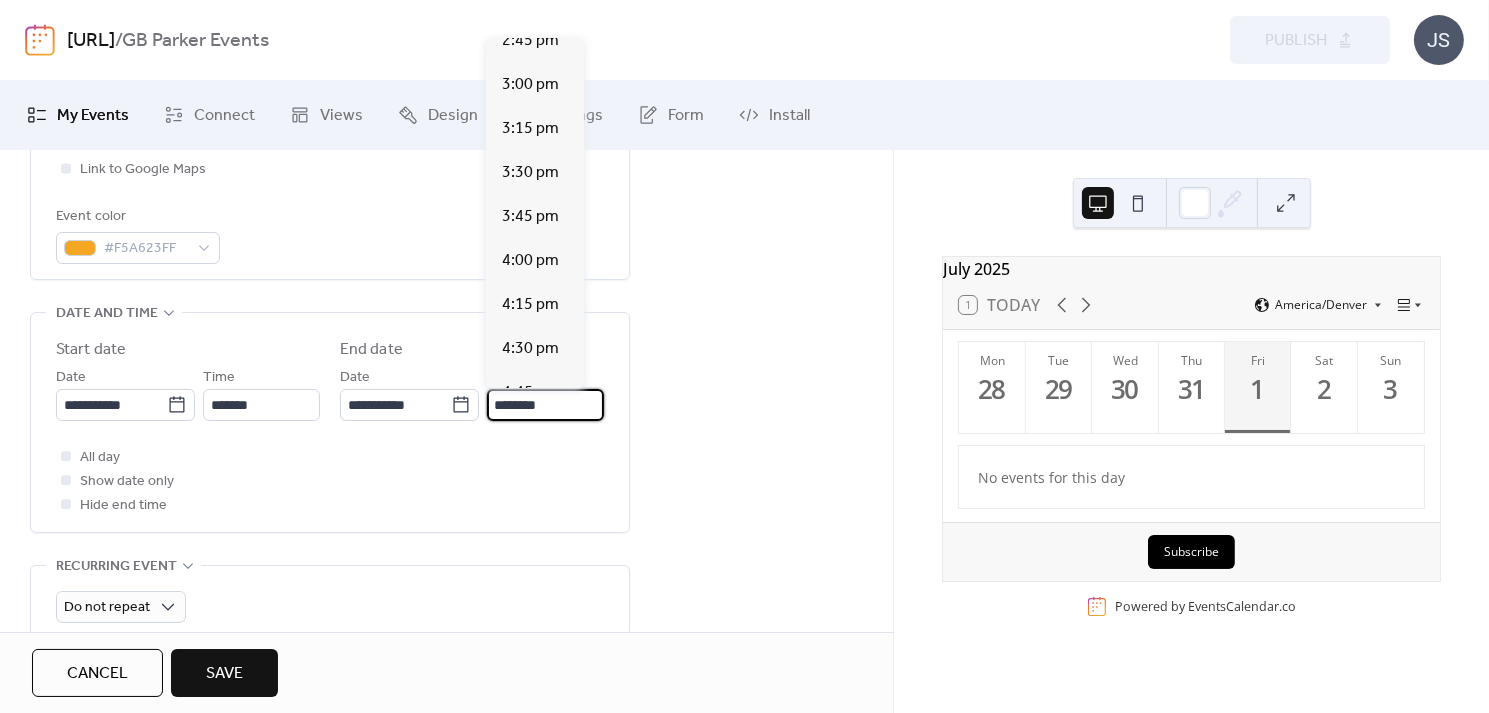 scroll, scrollTop: 1117, scrollLeft: 0, axis: vertical 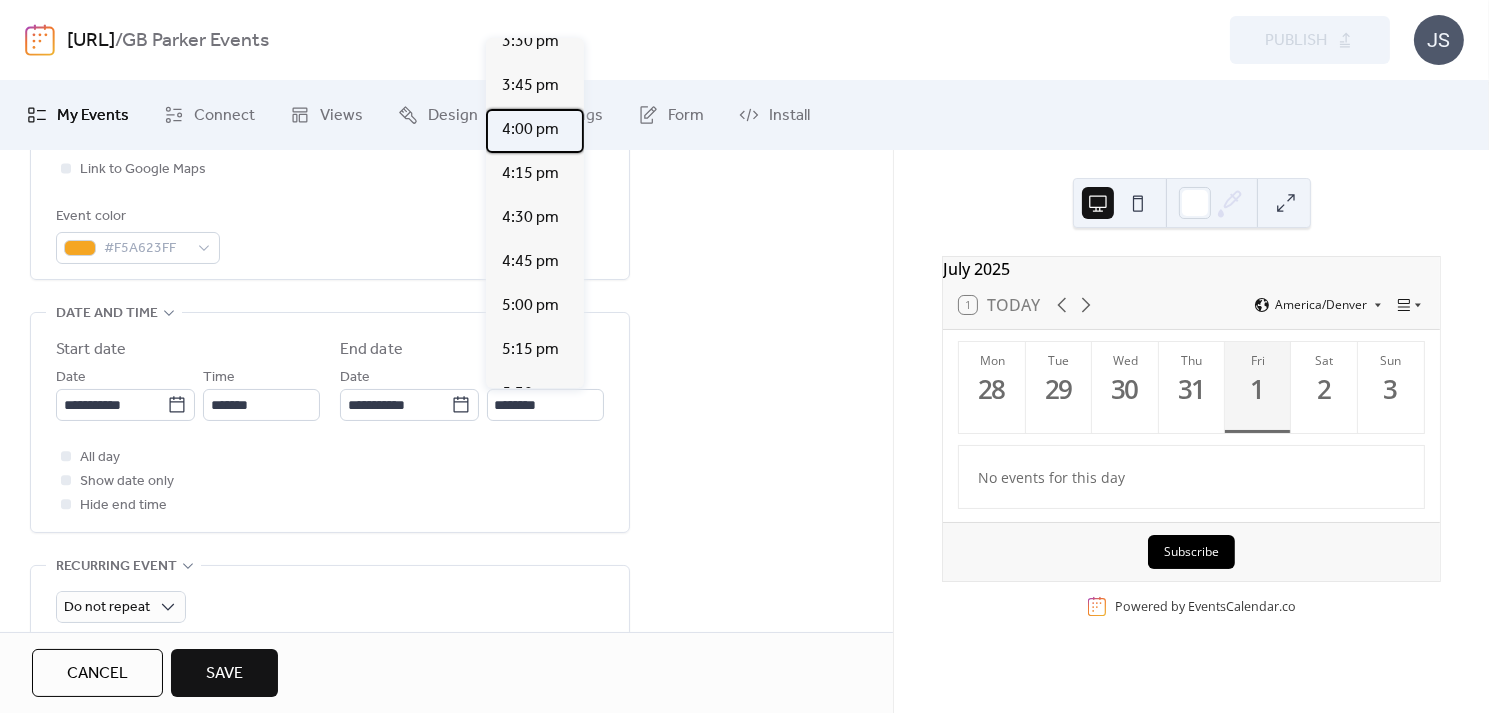 click on "4:00 pm" at bounding box center (530, 130) 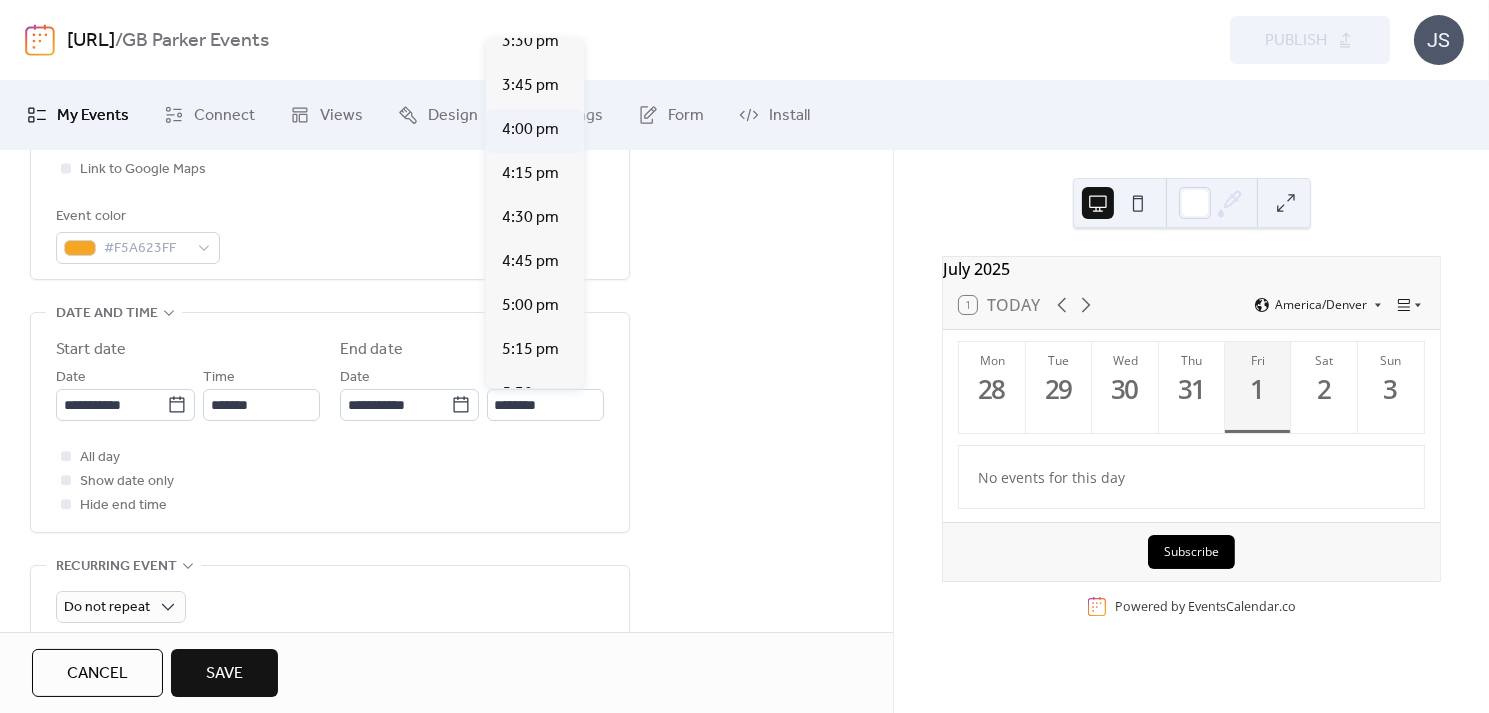 type on "*******" 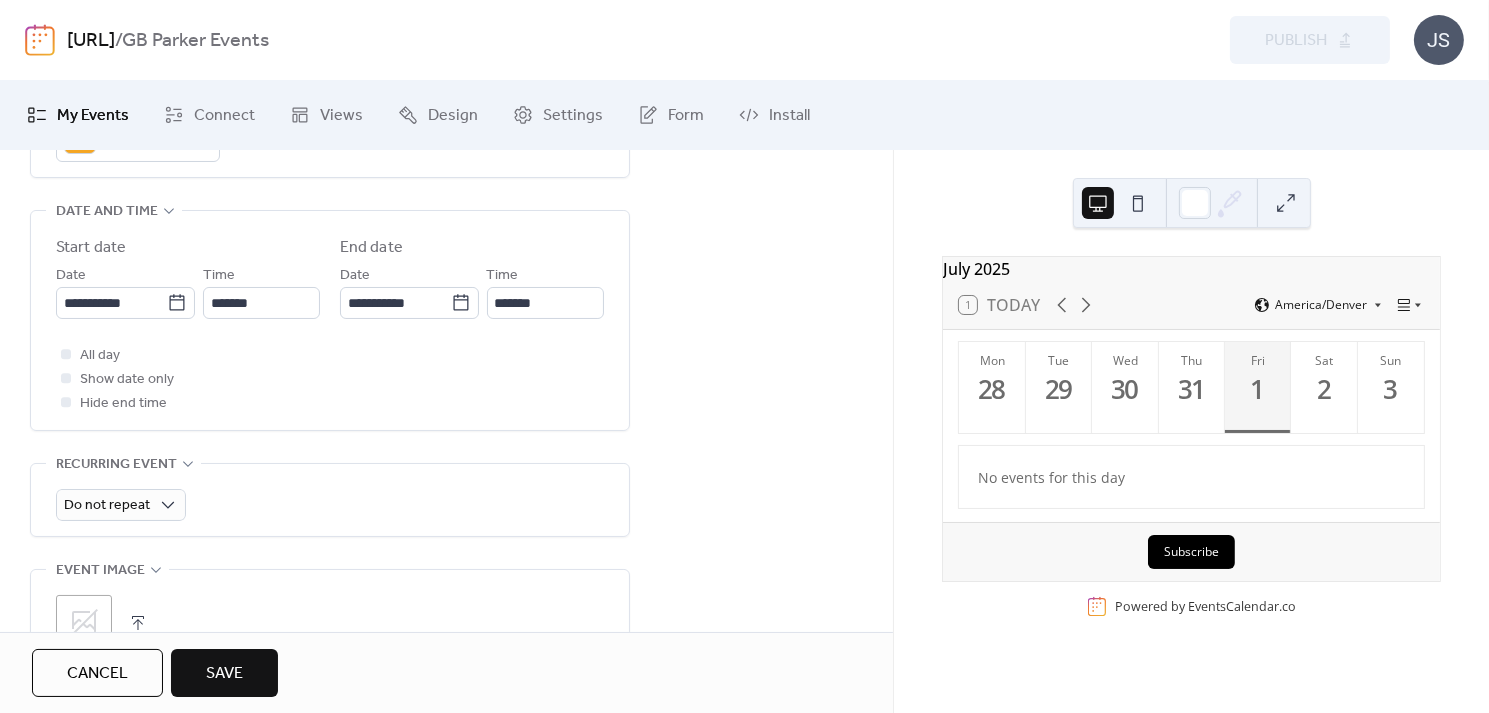 scroll, scrollTop: 748, scrollLeft: 0, axis: vertical 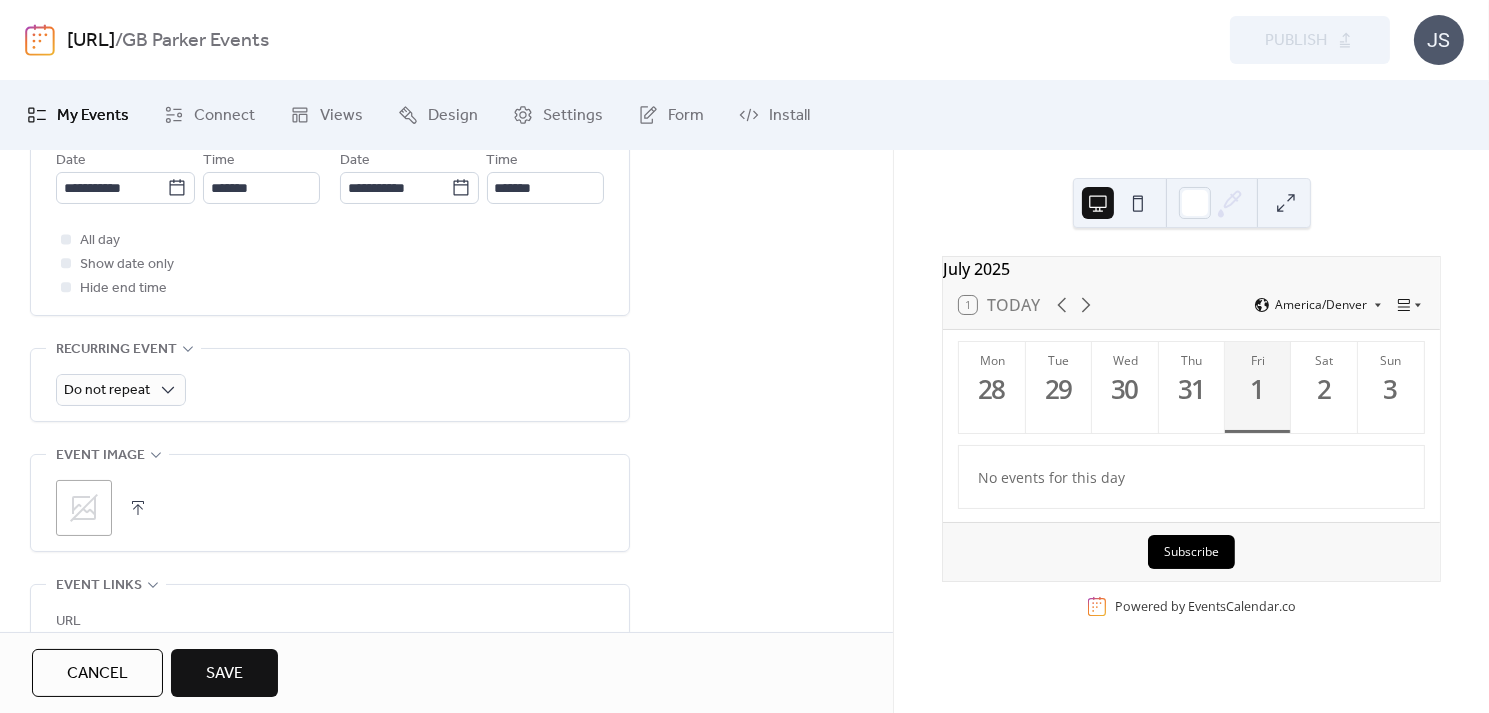click 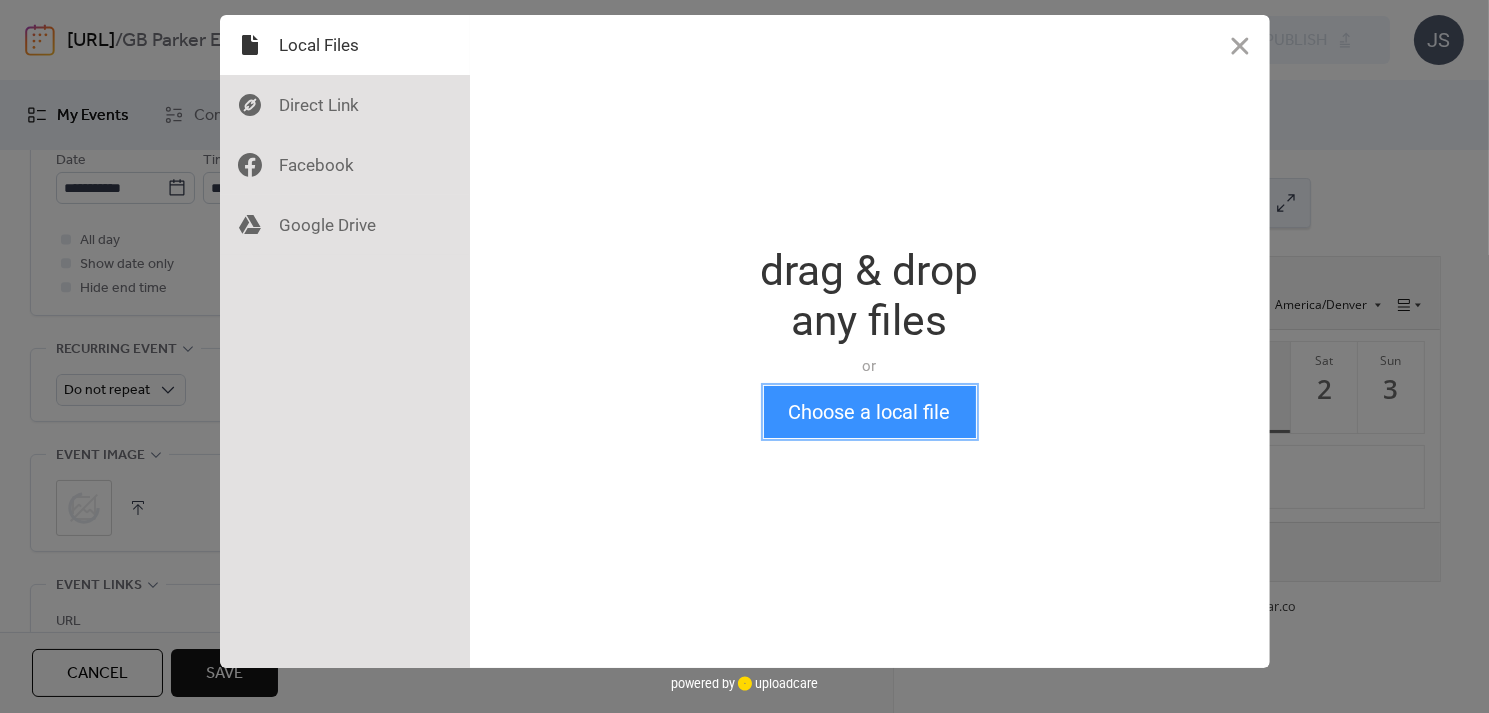 click on "Choose a local file" at bounding box center [870, 412] 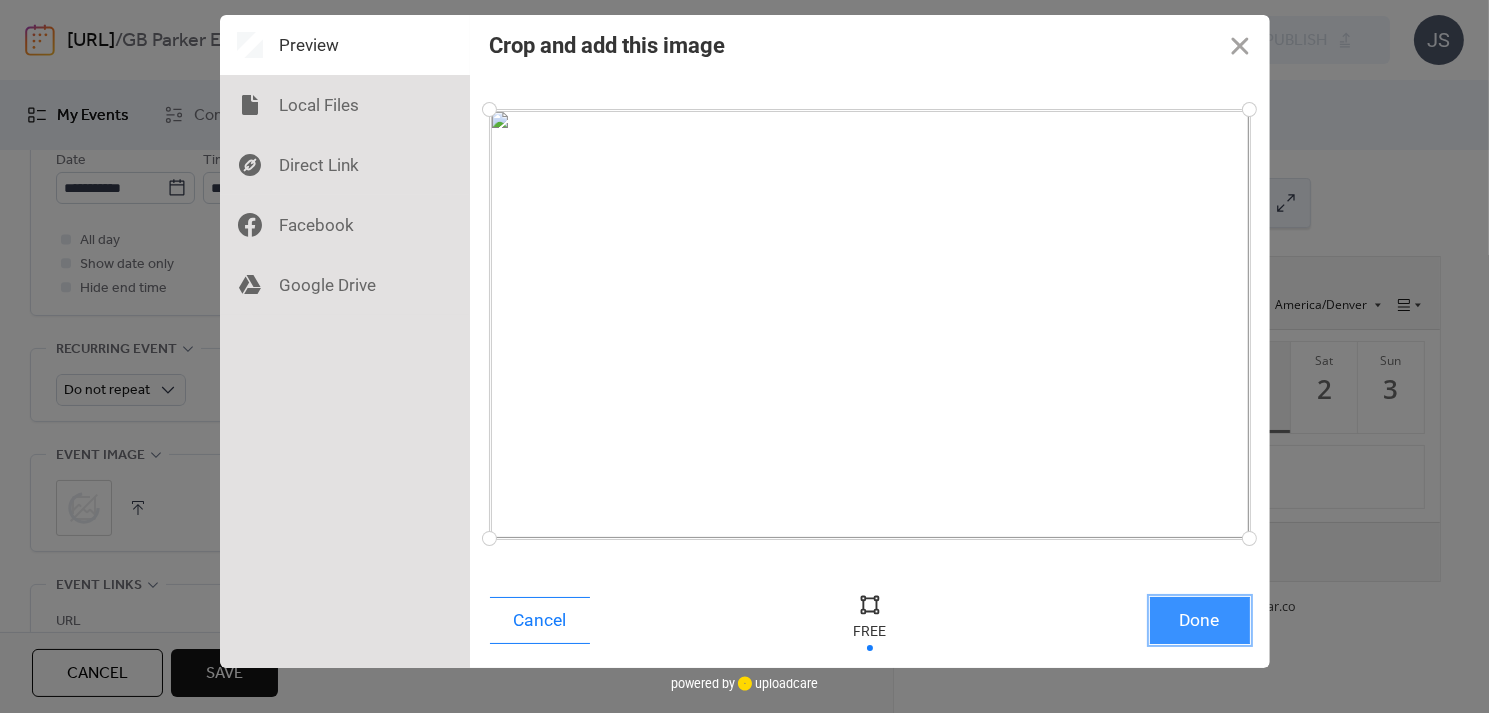 click on "Done" at bounding box center [1200, 620] 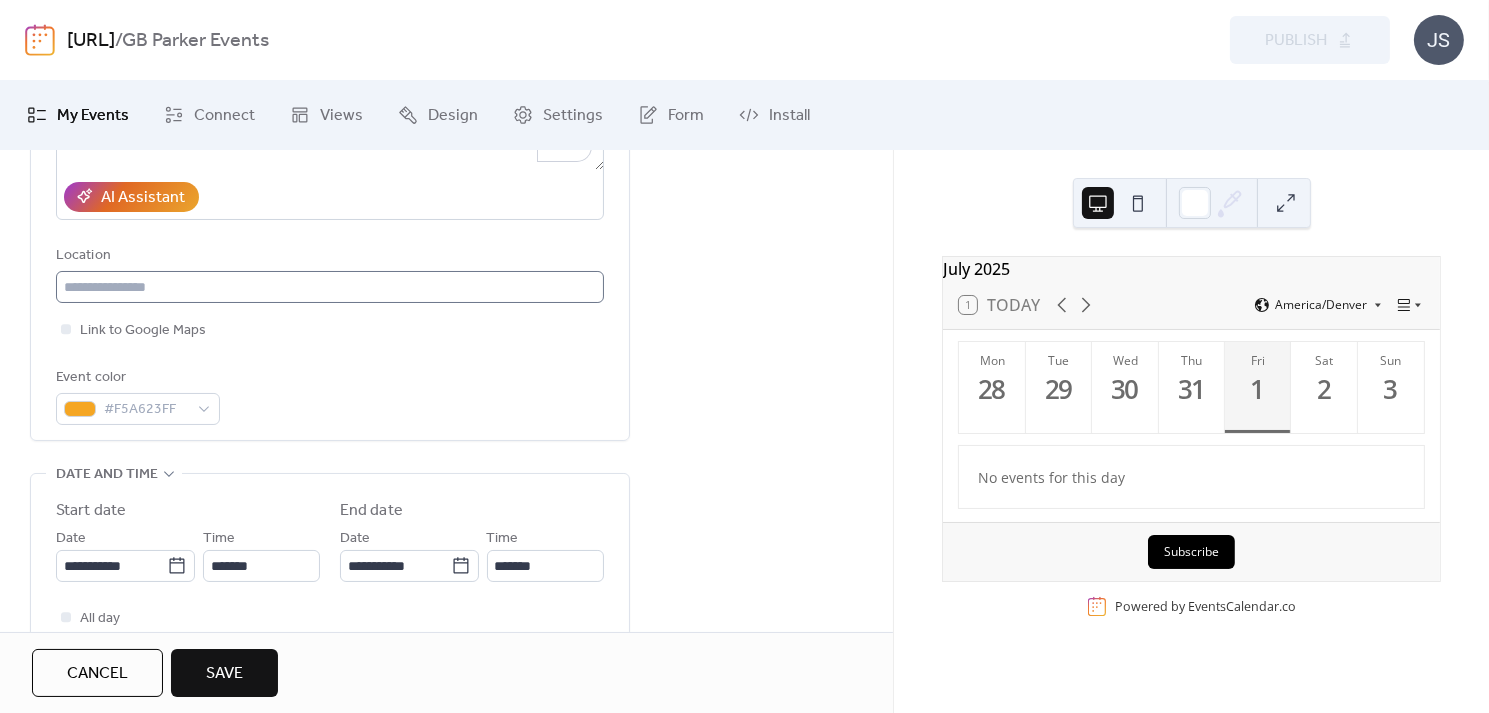 scroll, scrollTop: 0, scrollLeft: 0, axis: both 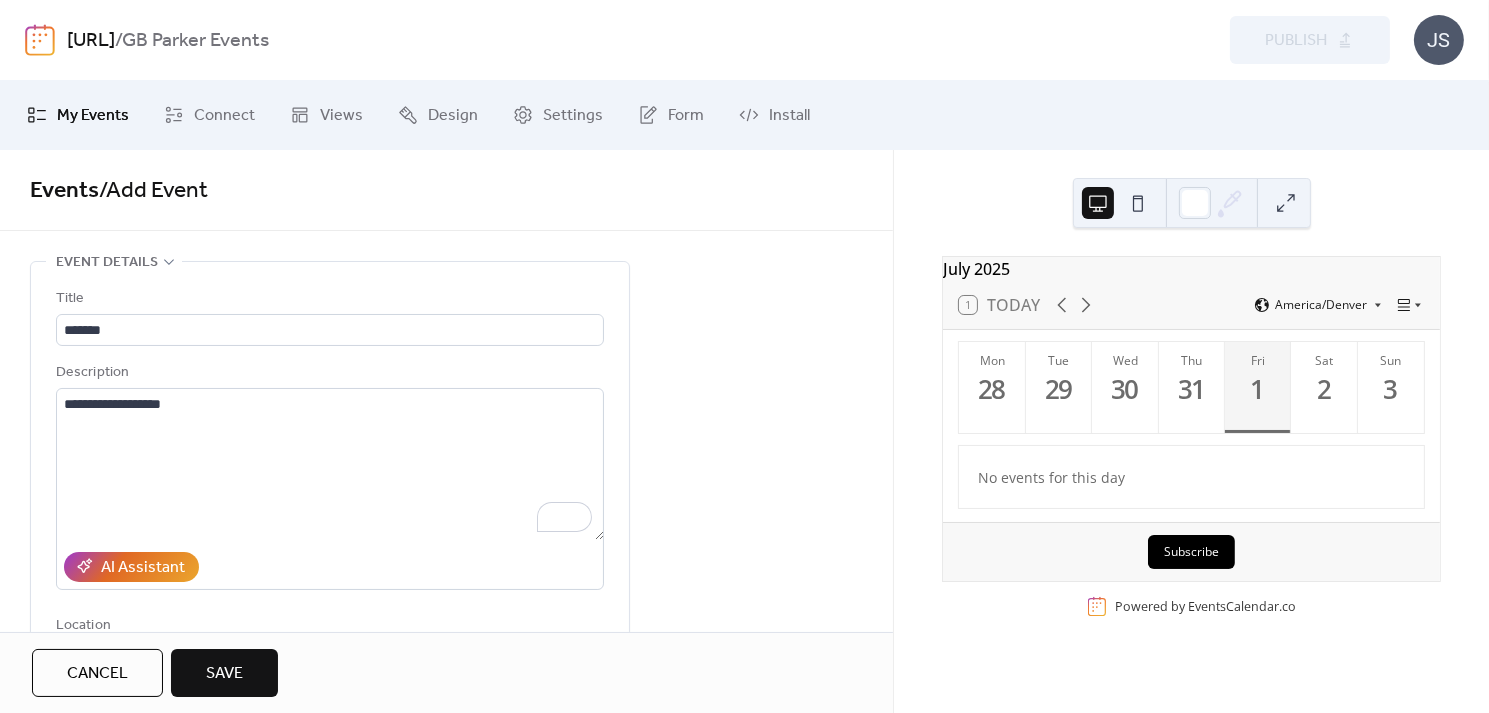 click on "Save" at bounding box center (224, 674) 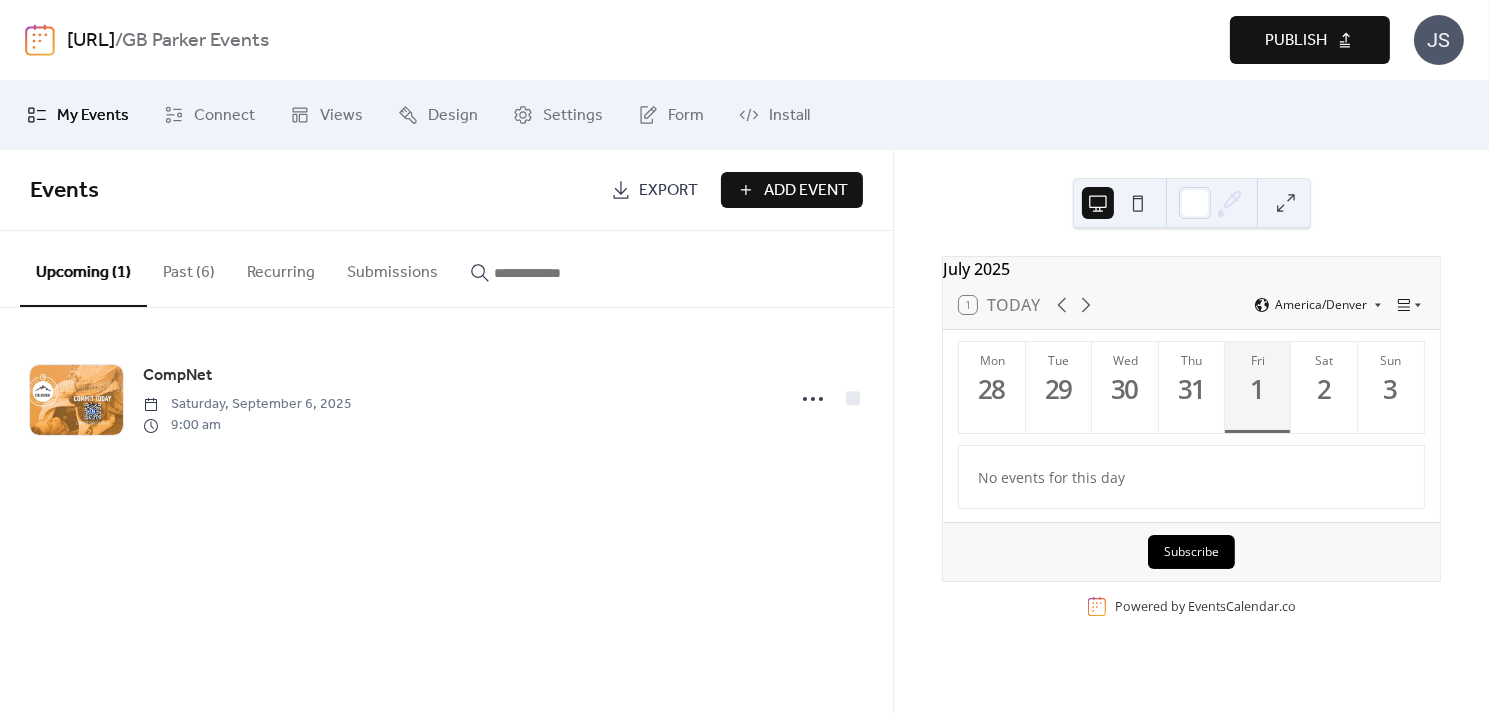 click on "Add Event" at bounding box center [806, 191] 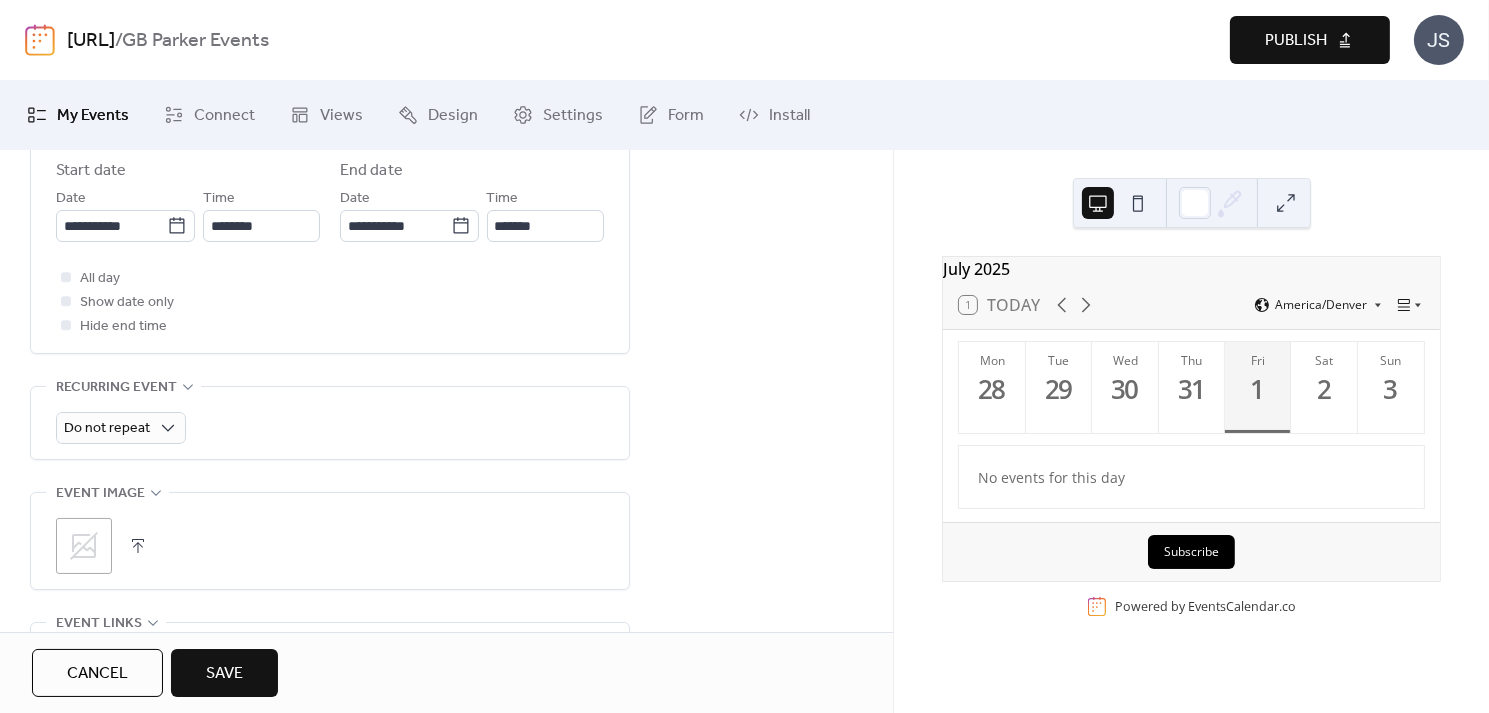 scroll, scrollTop: 710, scrollLeft: 0, axis: vertical 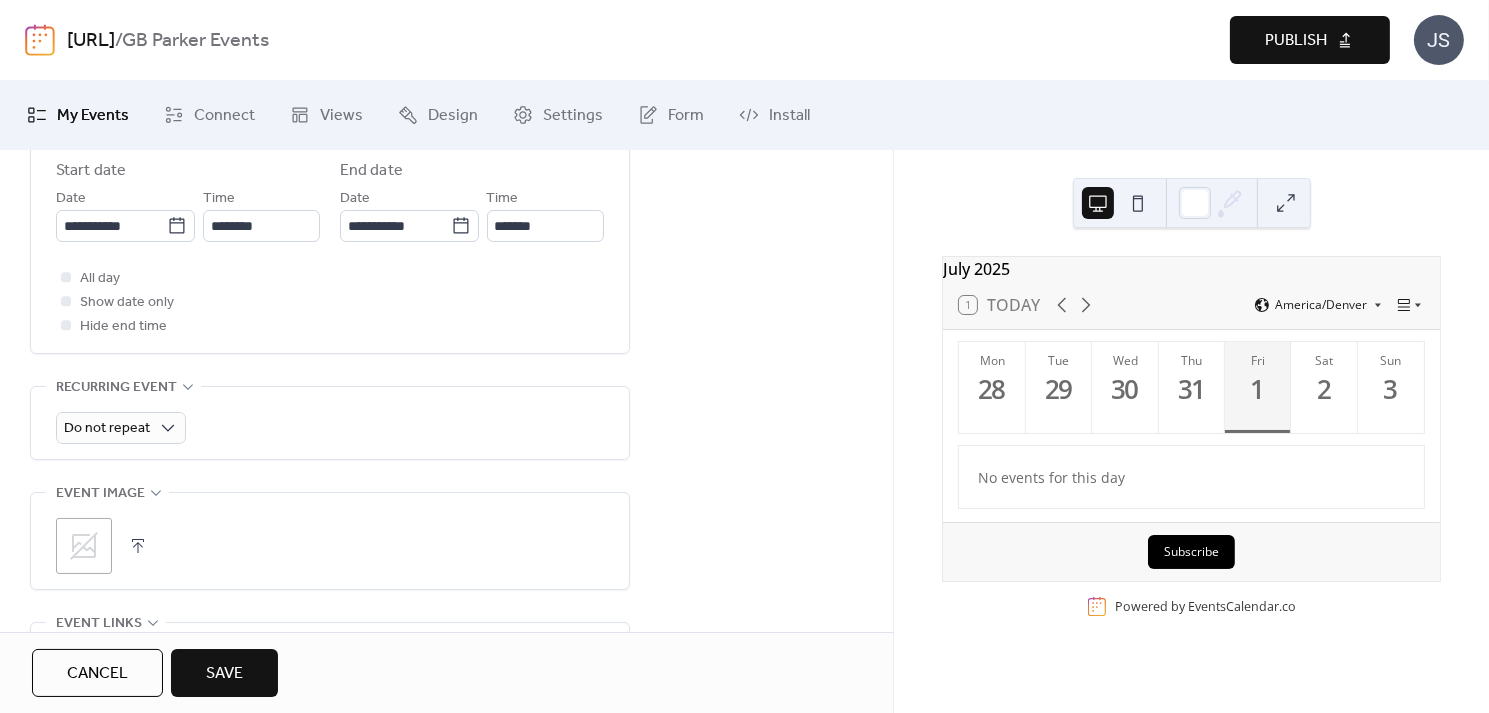type on "**********" 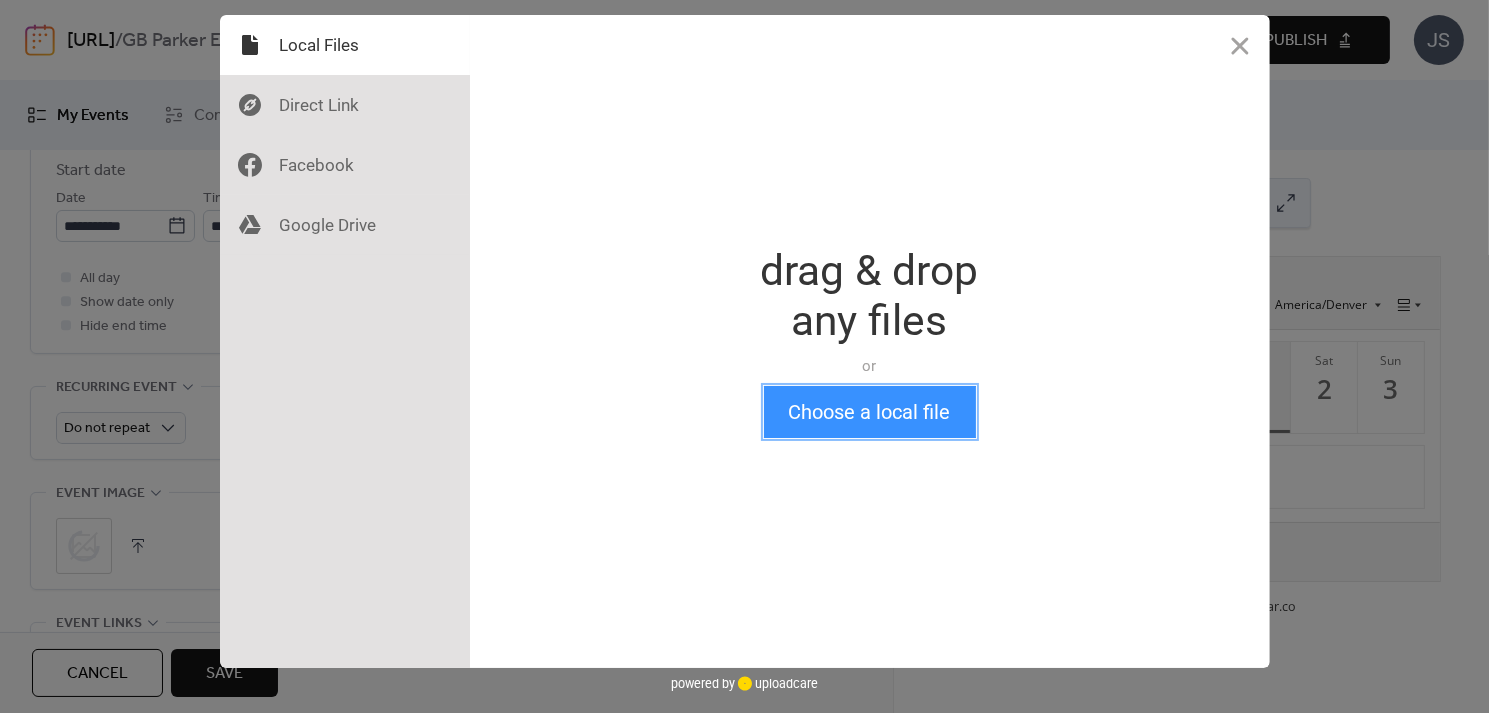 click on "Choose a local file" at bounding box center [870, 412] 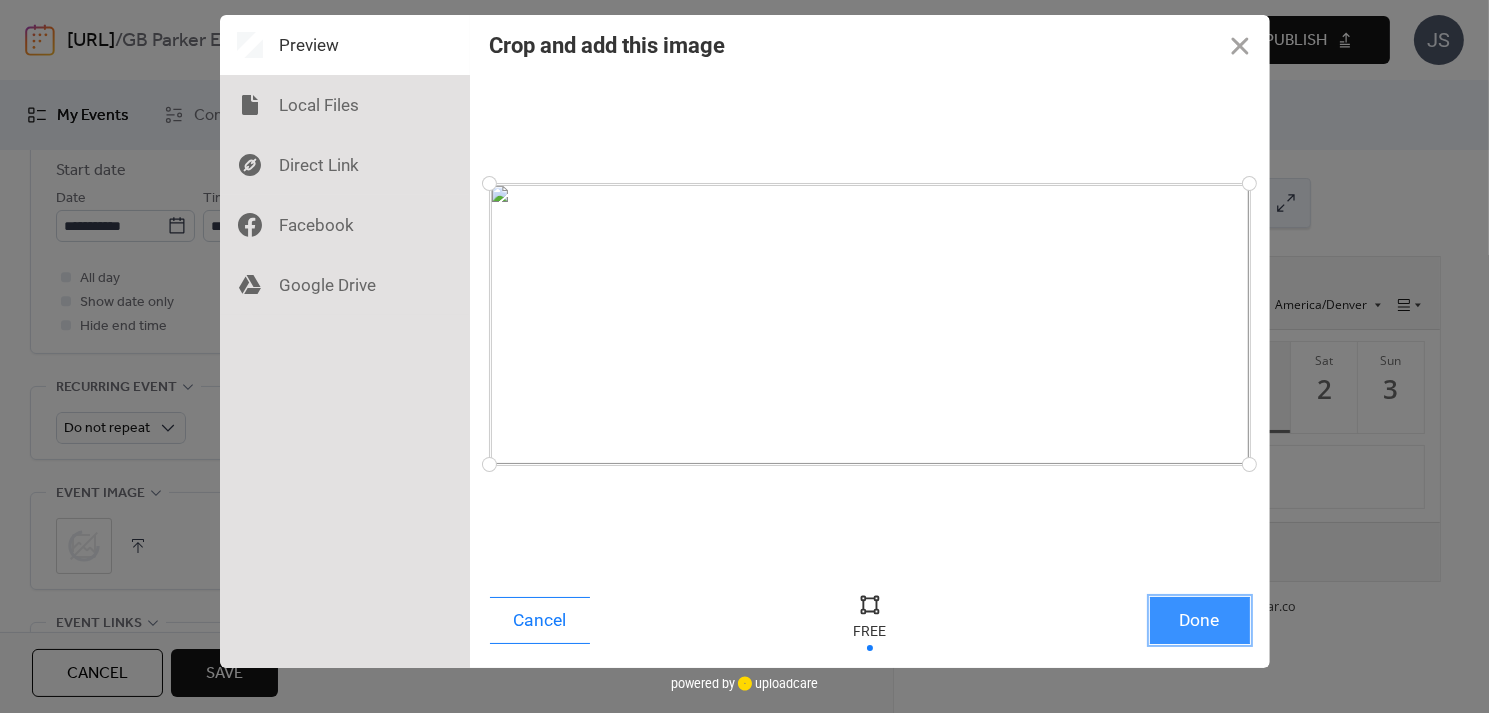 click on "Done" at bounding box center [1200, 620] 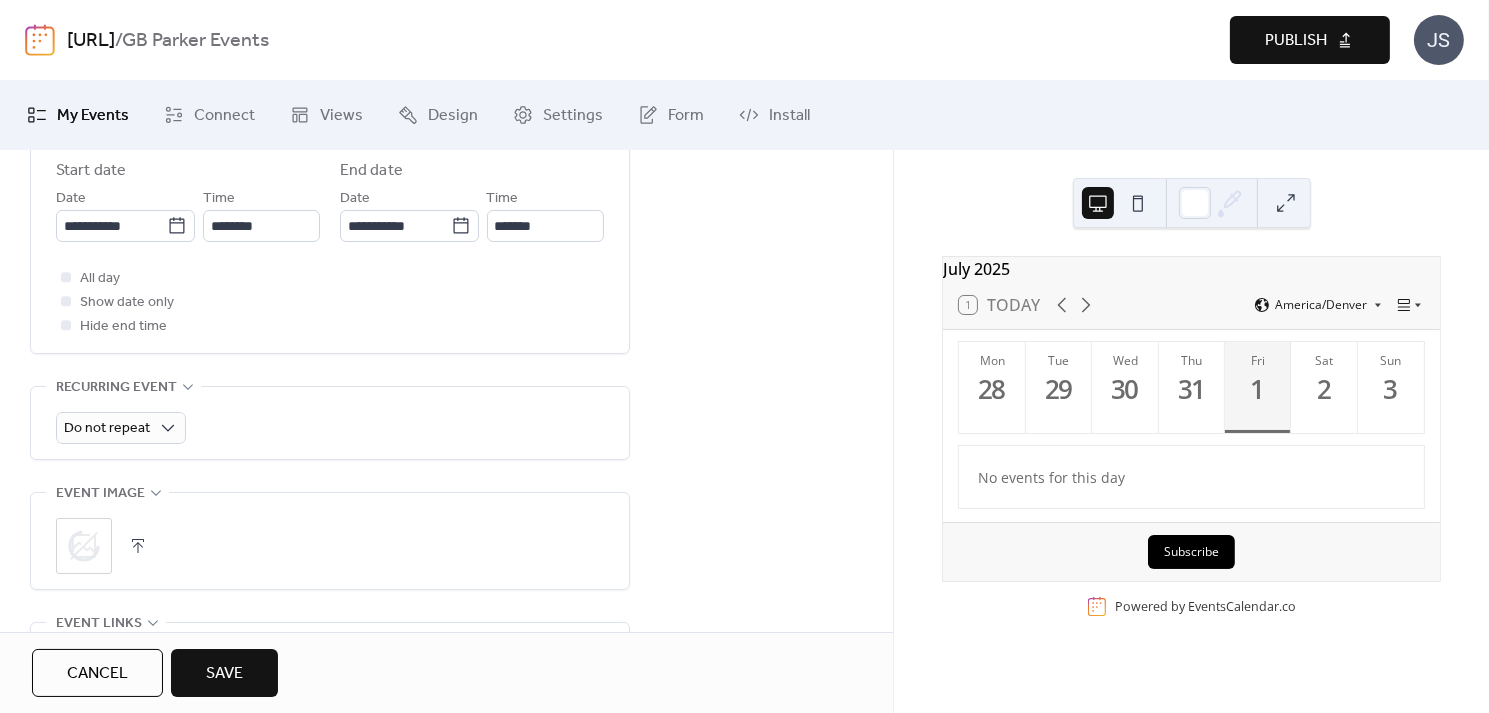 scroll, scrollTop: 1080, scrollLeft: 0, axis: vertical 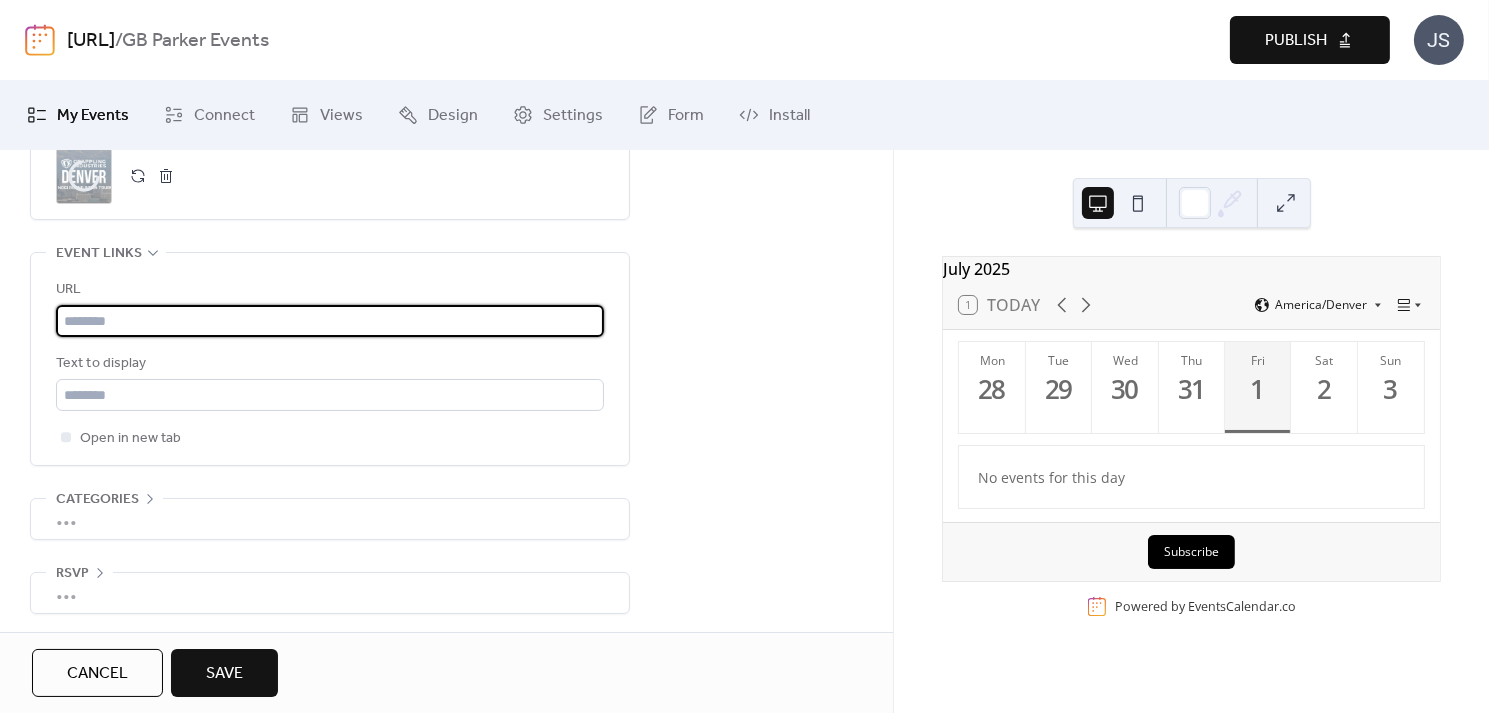 click at bounding box center (330, 321) 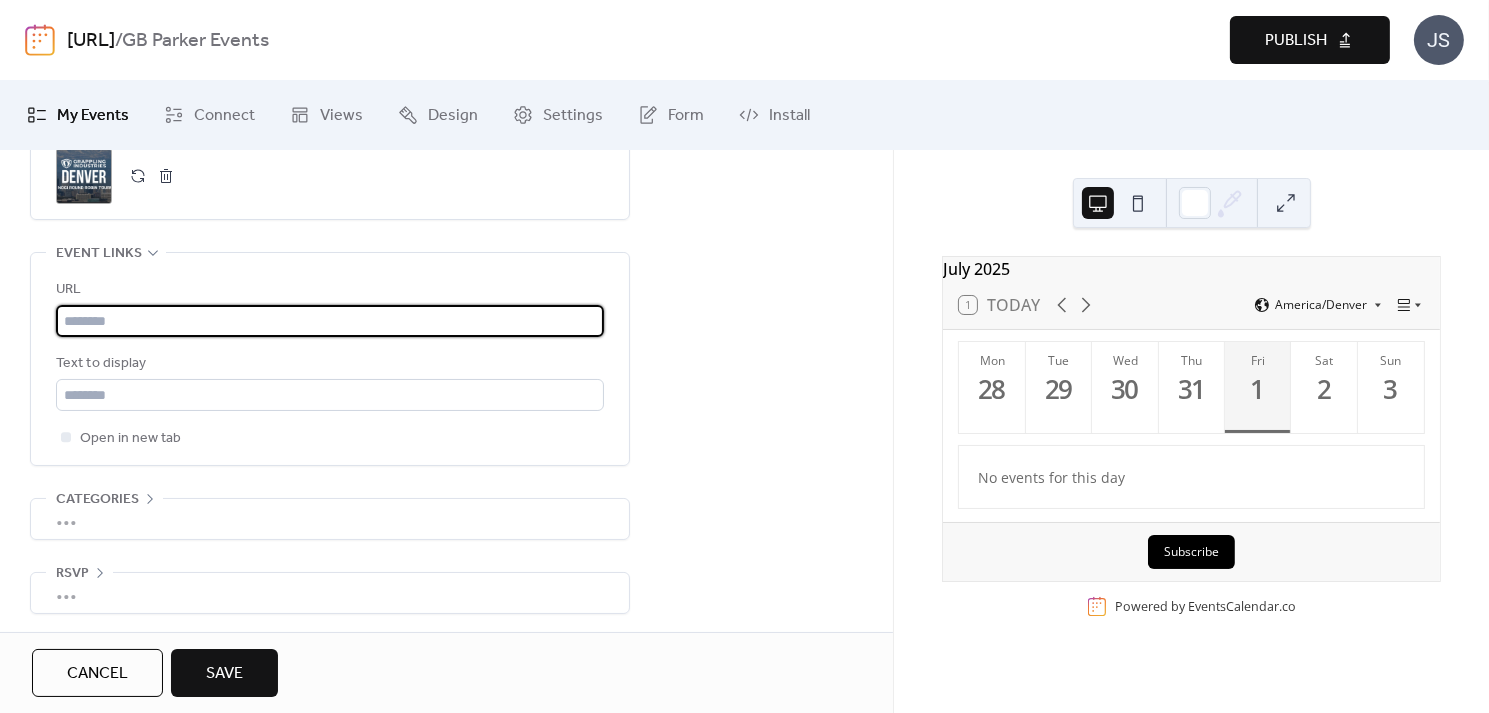 paste on "**********" 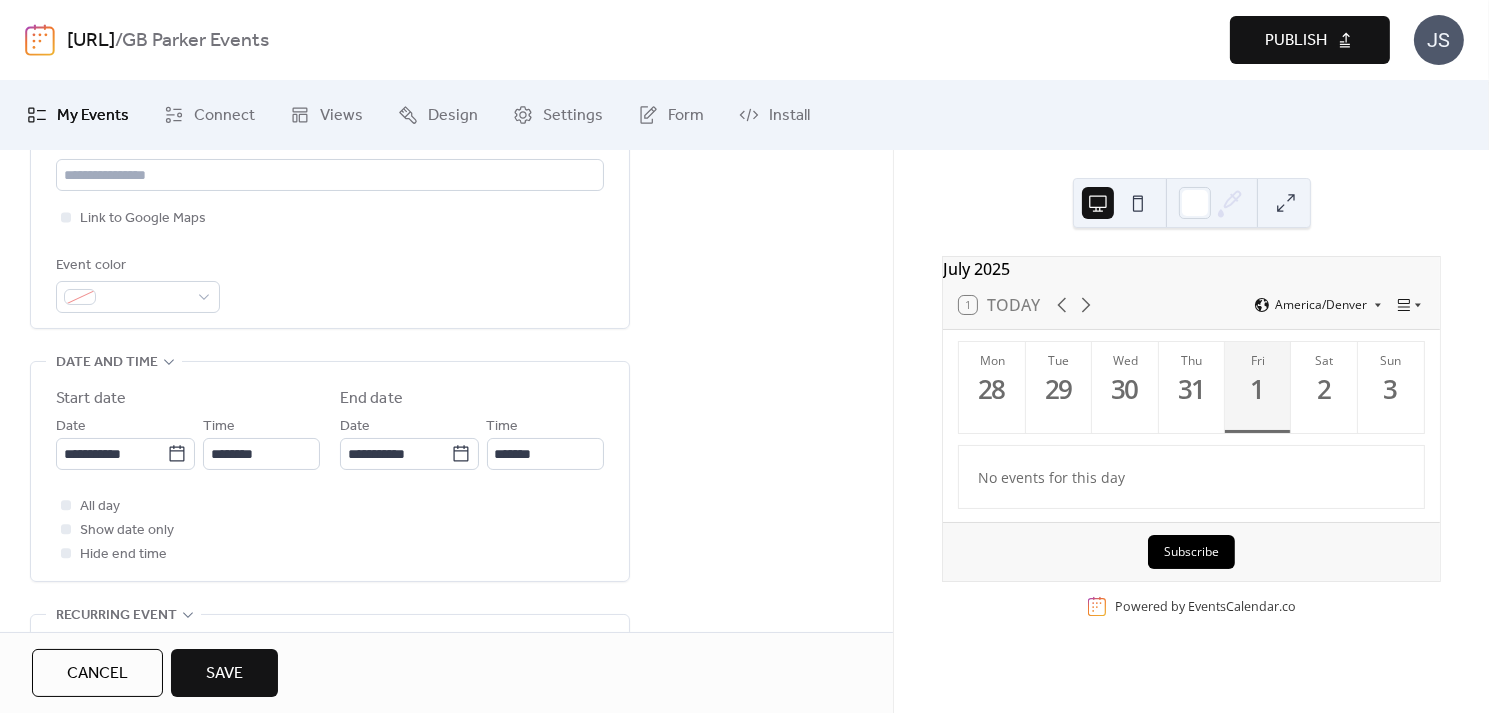 scroll, scrollTop: 481, scrollLeft: 0, axis: vertical 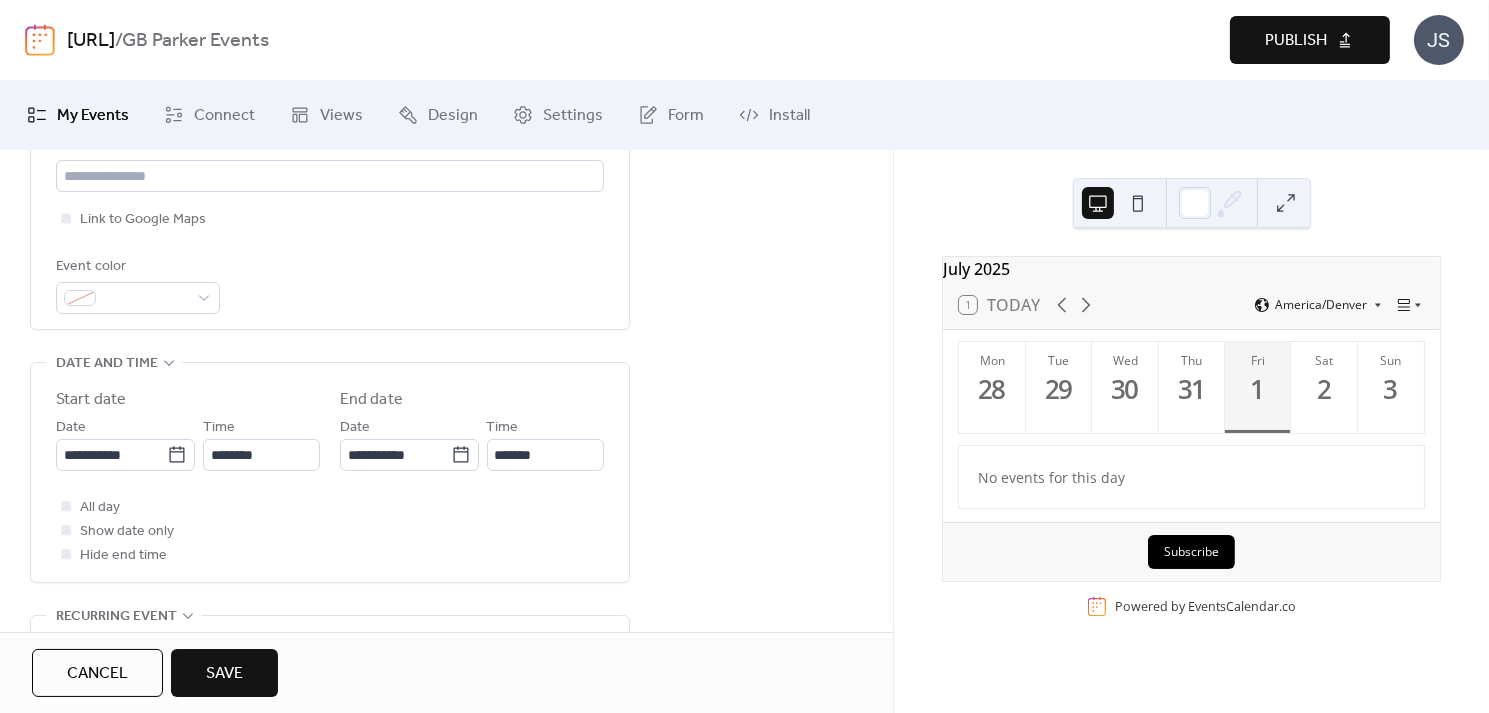 type on "**********" 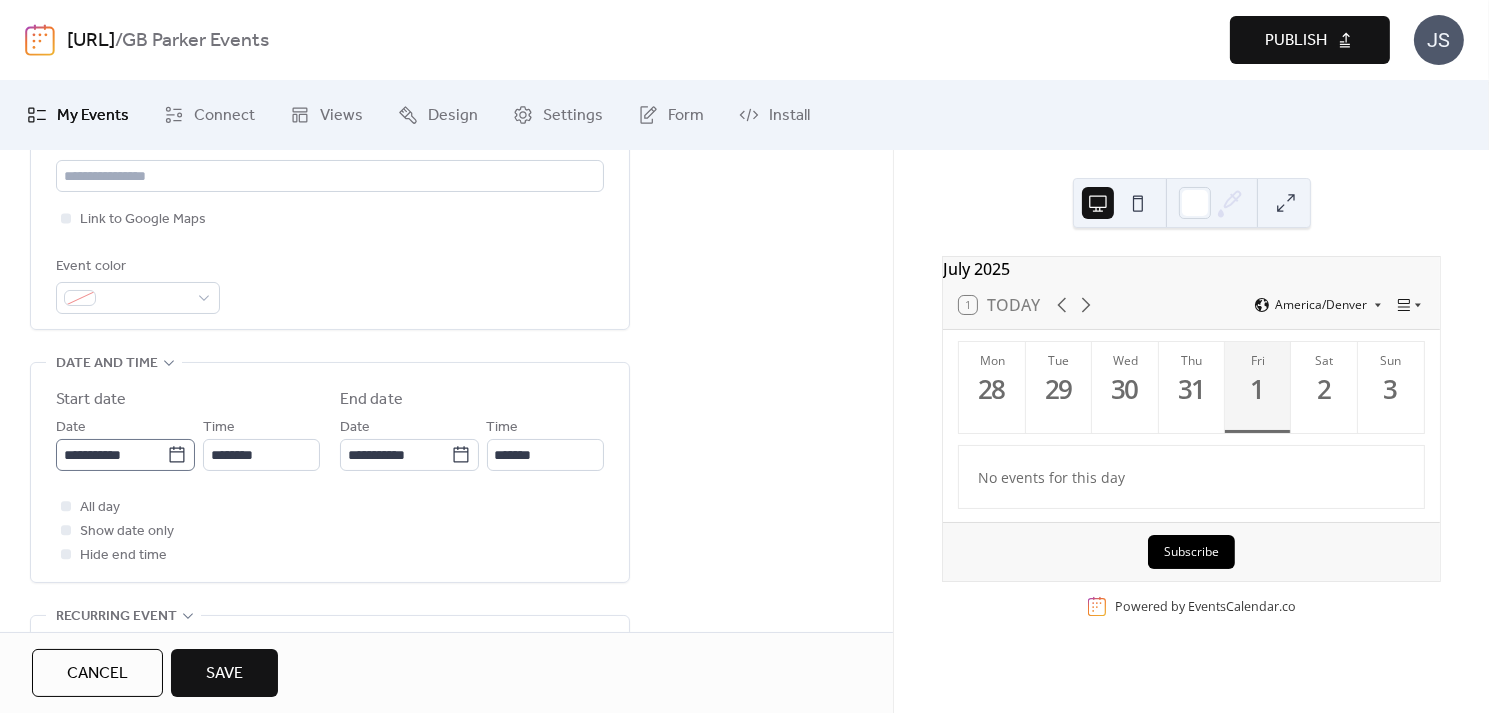 click 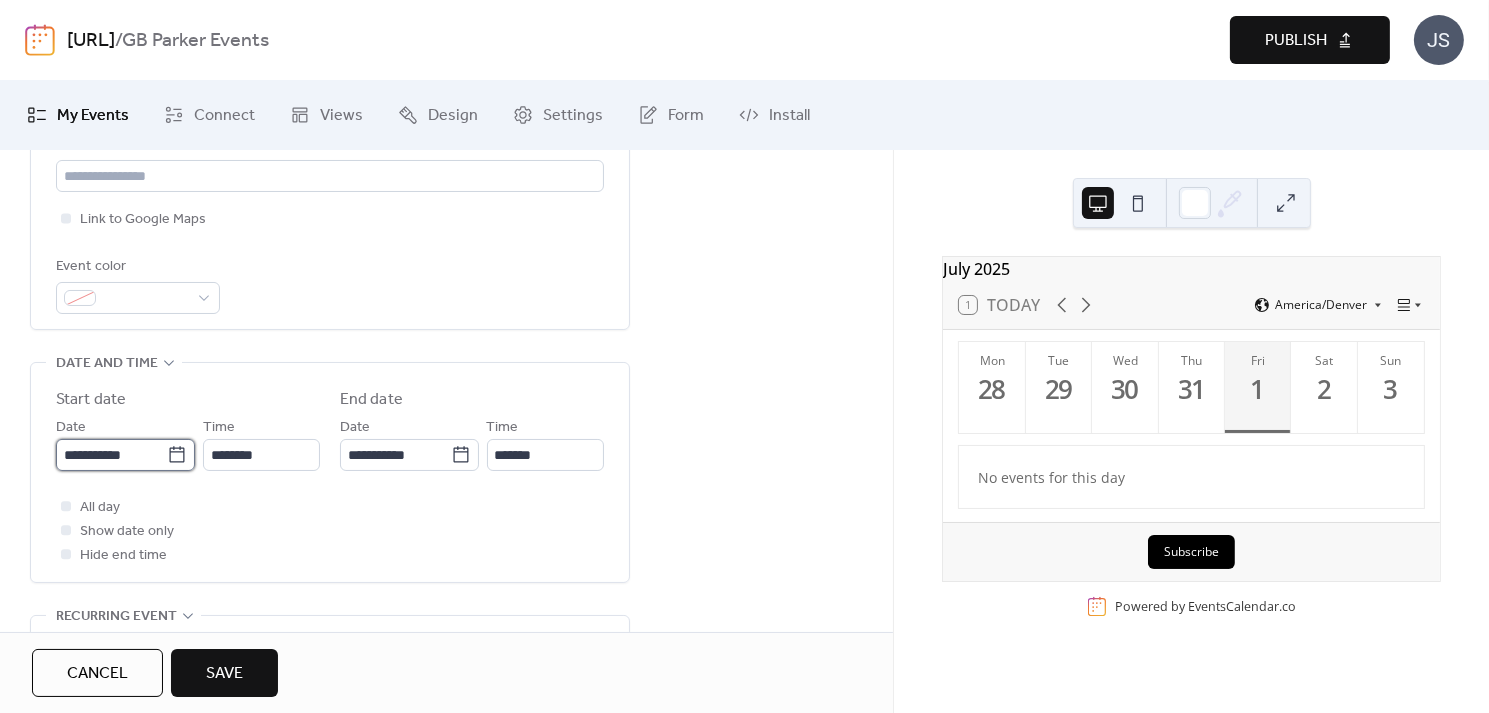 click on "**********" at bounding box center [111, 455] 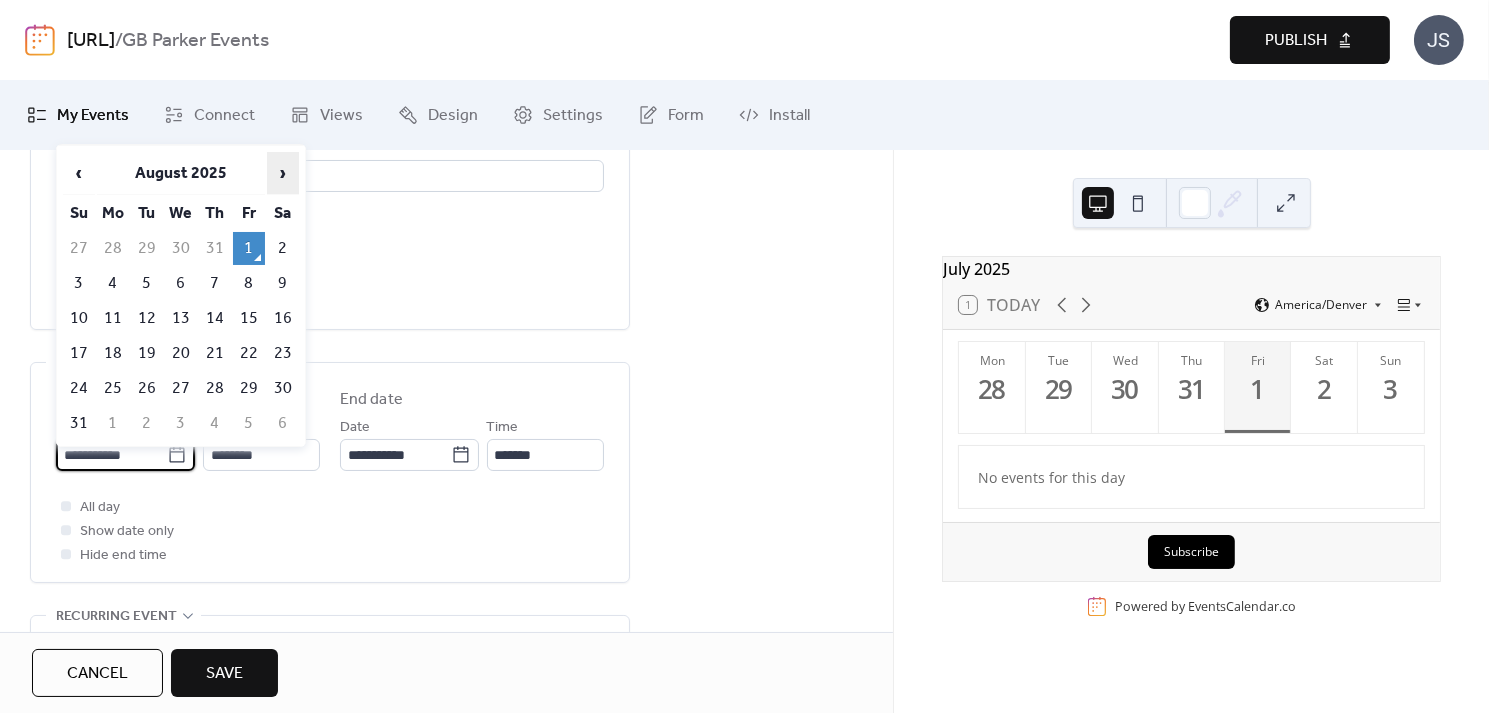 click on "›" at bounding box center [283, 173] 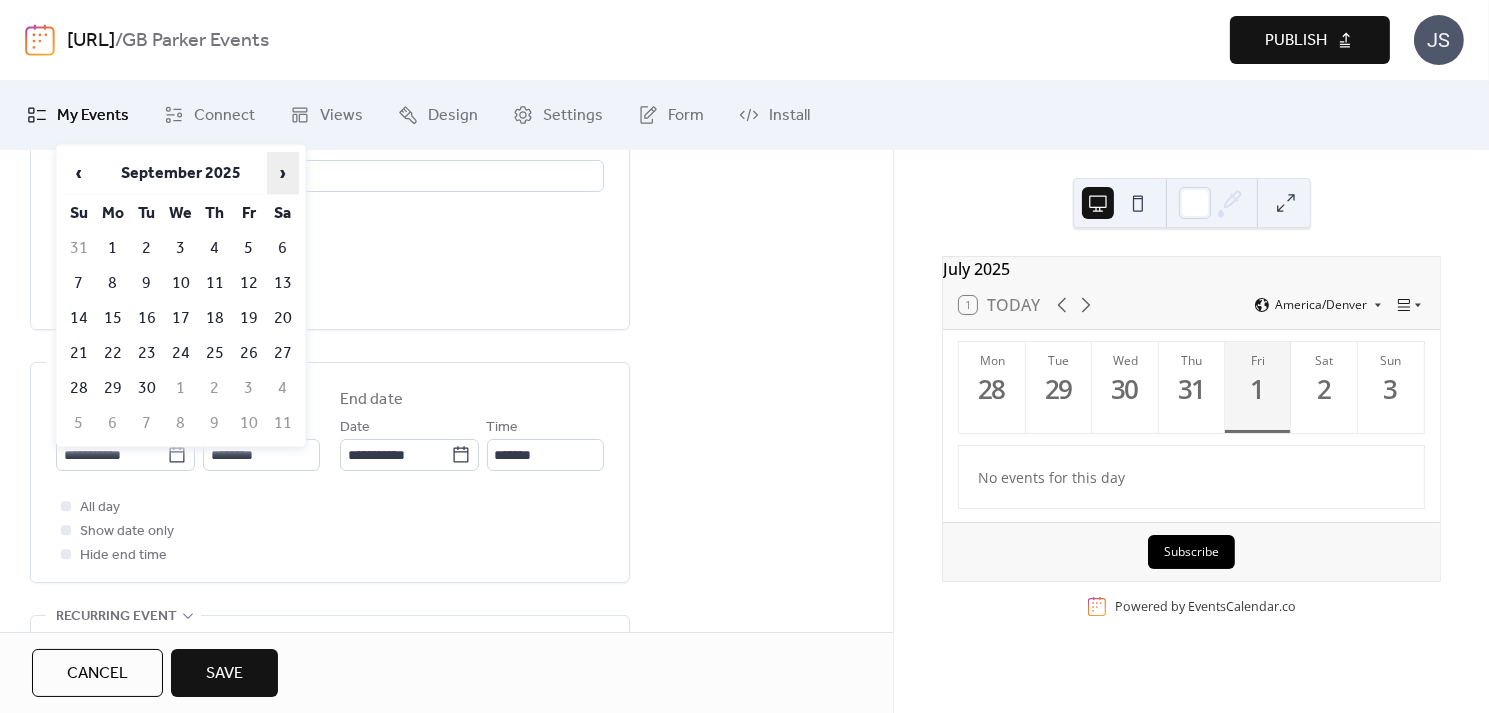 click on "›" at bounding box center [283, 173] 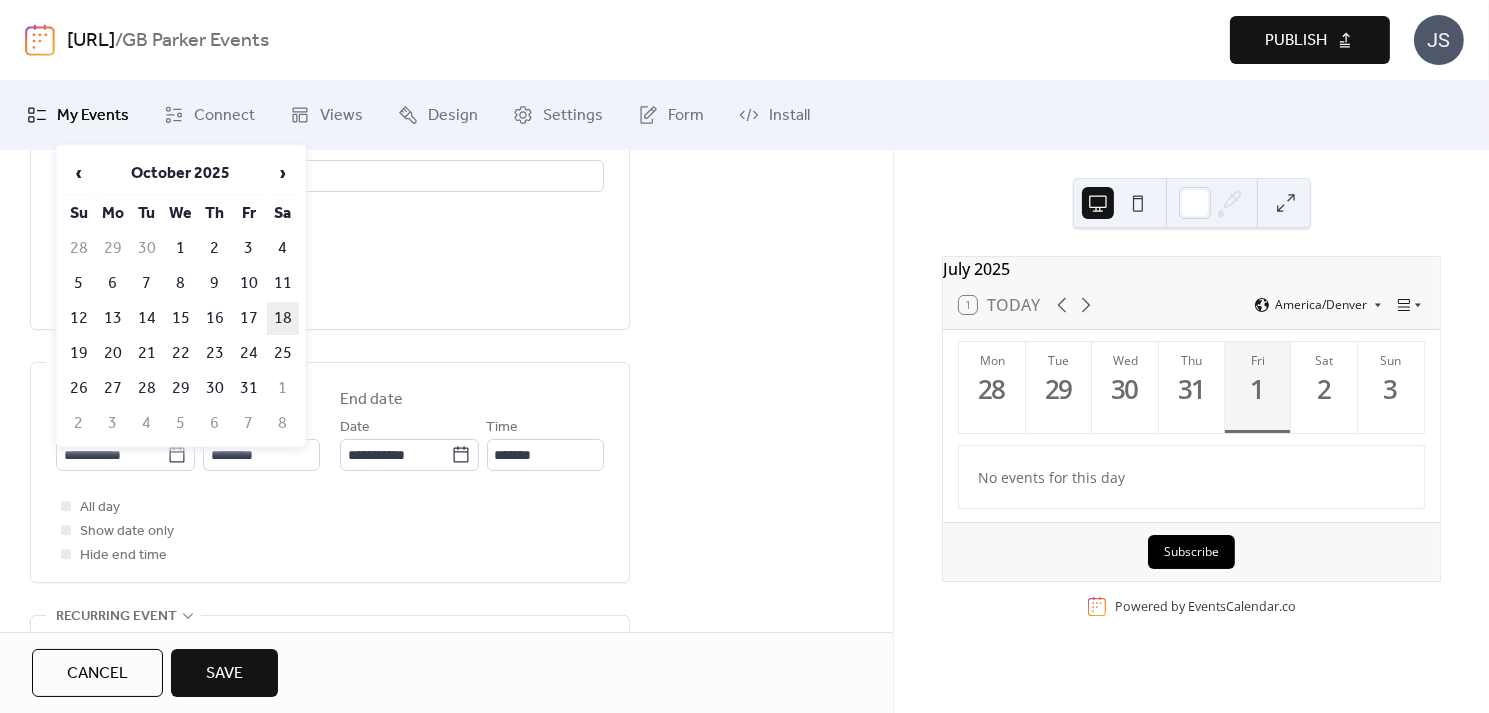 click on "18" at bounding box center [283, 318] 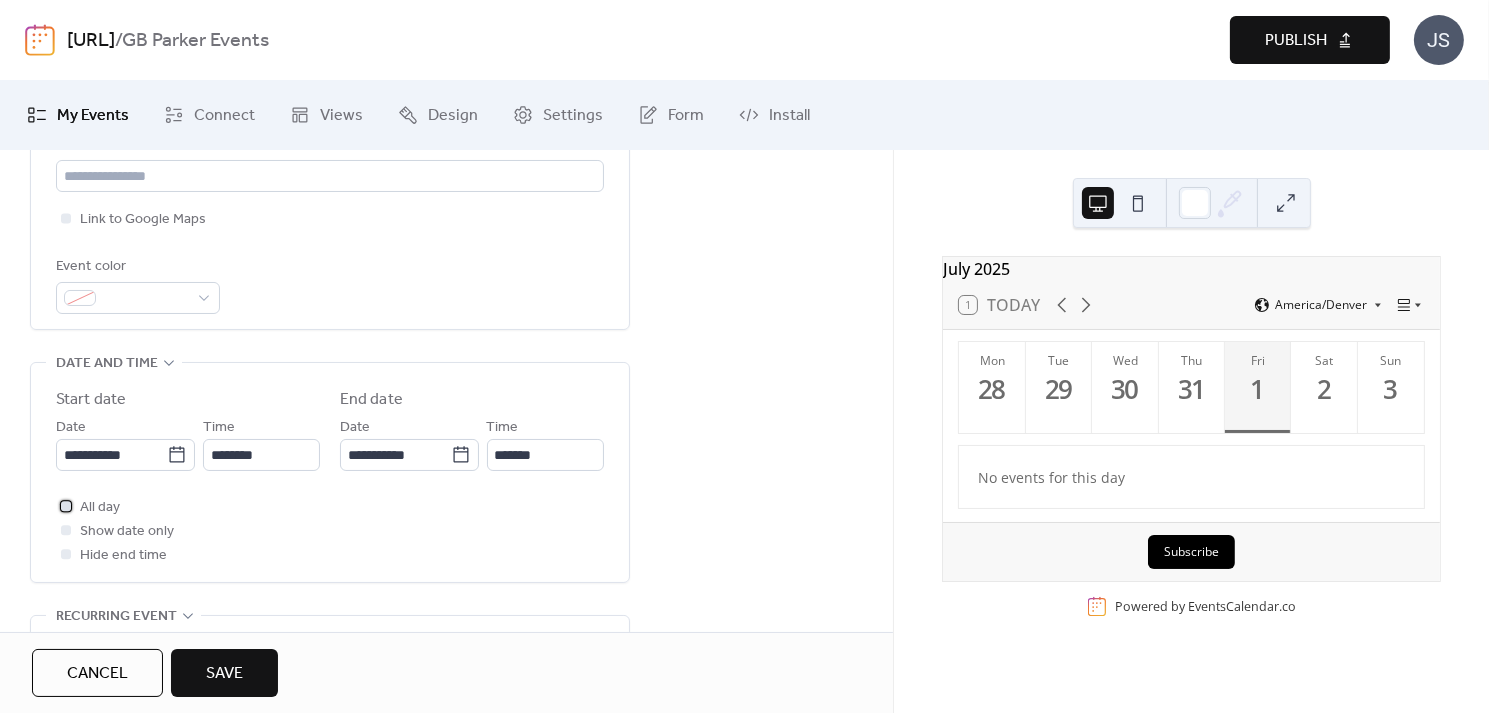 click at bounding box center [66, 506] 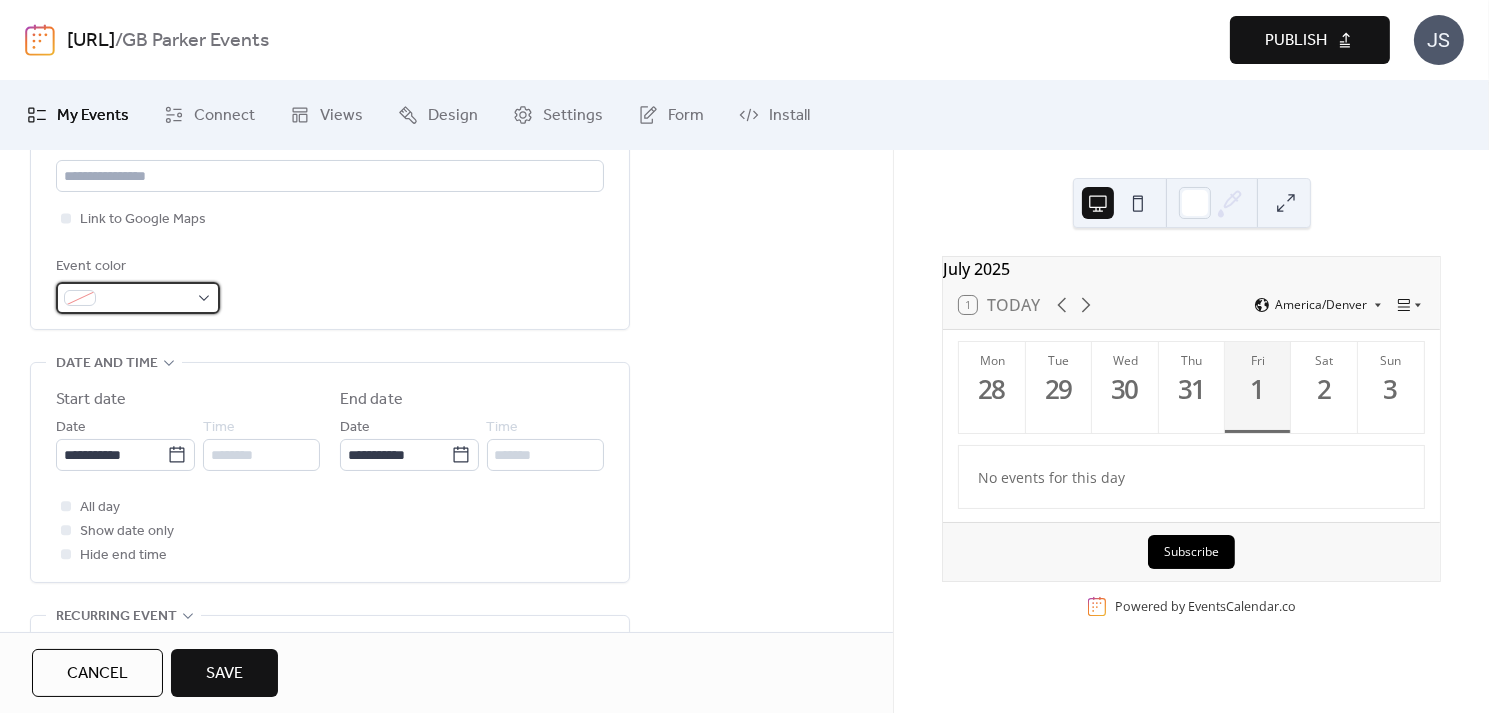 click at bounding box center (146, 299) 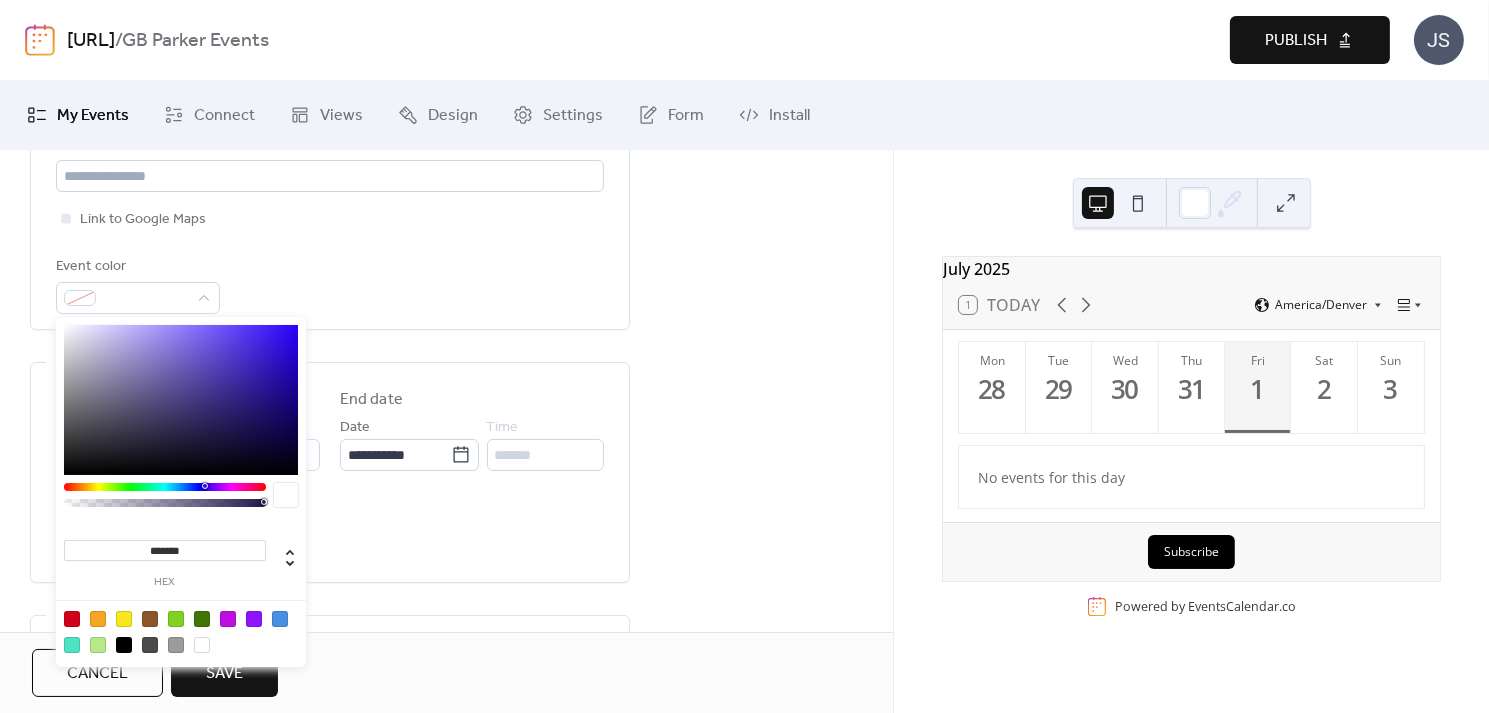 click at bounding box center (98, 619) 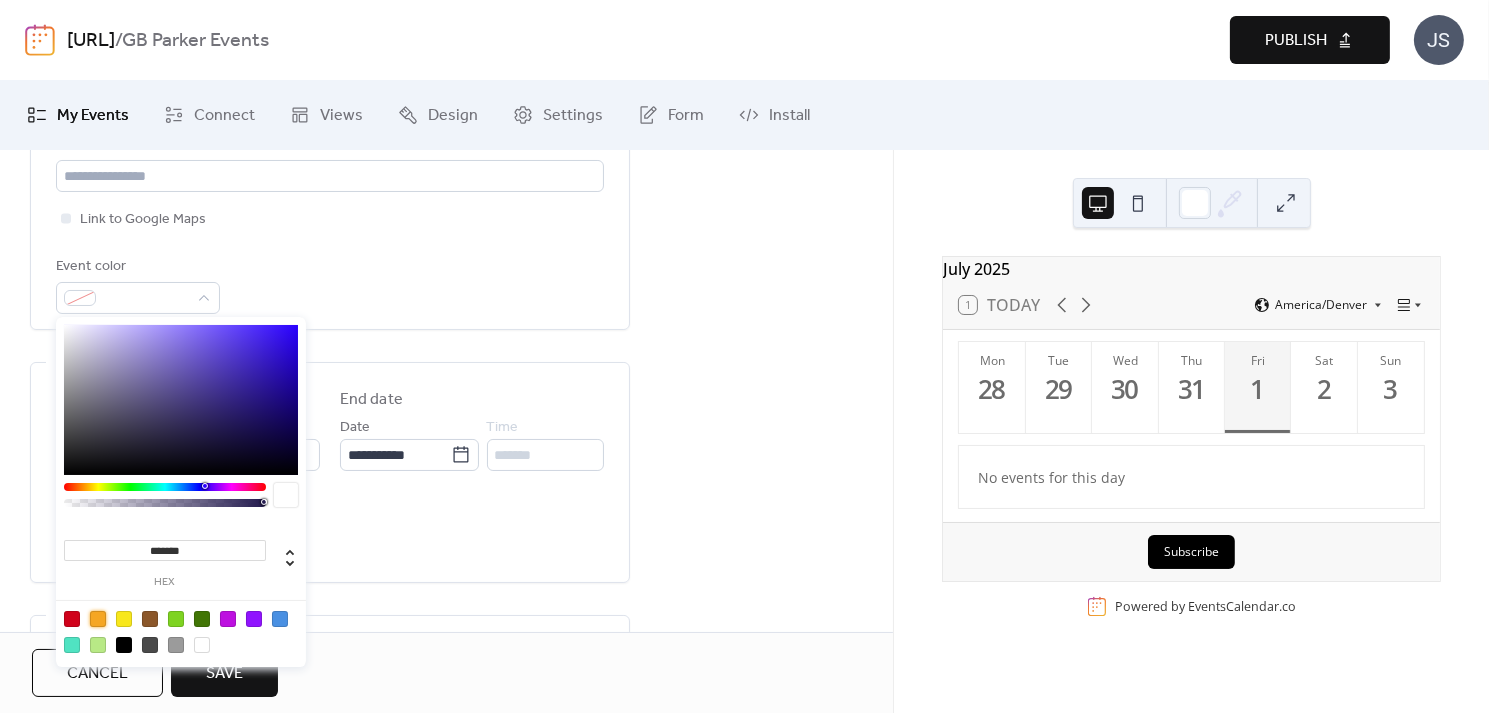 type on "*******" 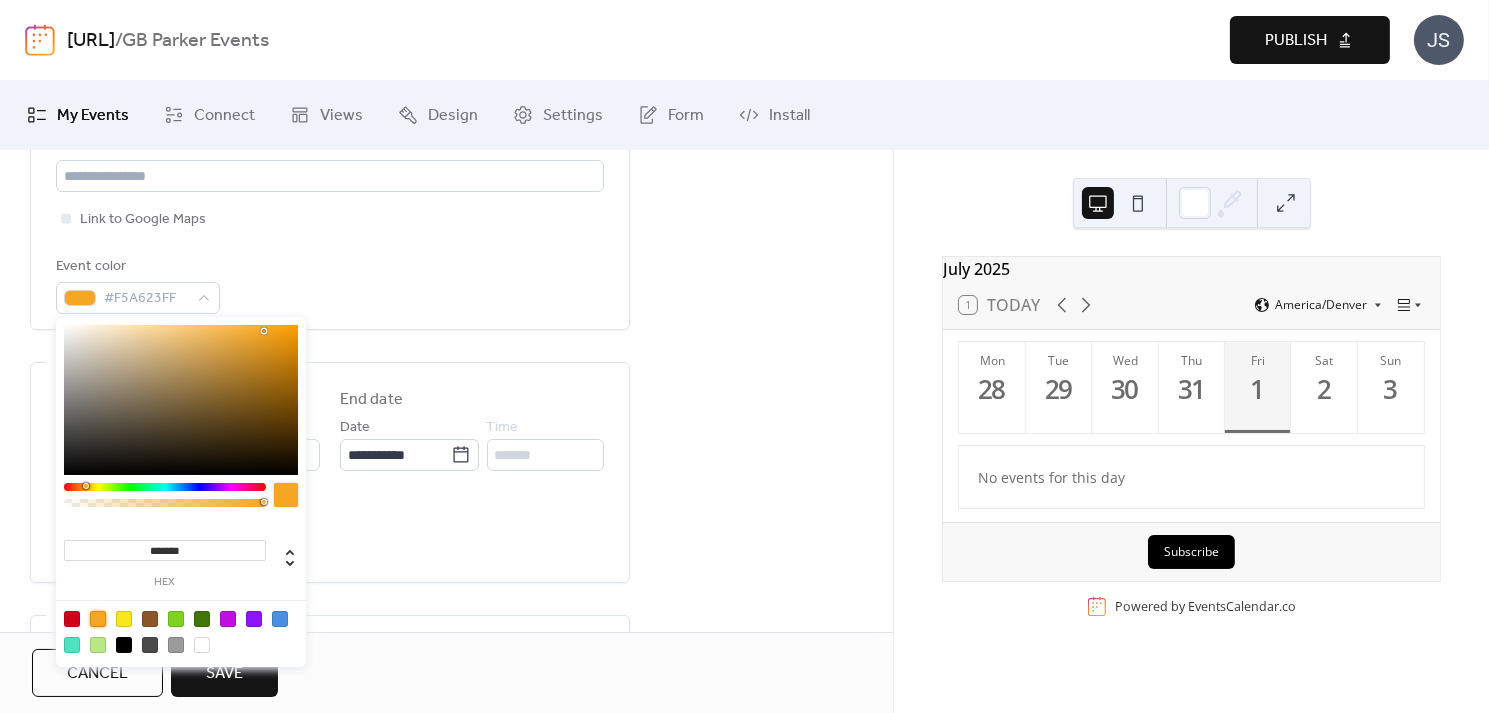 click on "Save" at bounding box center (224, 674) 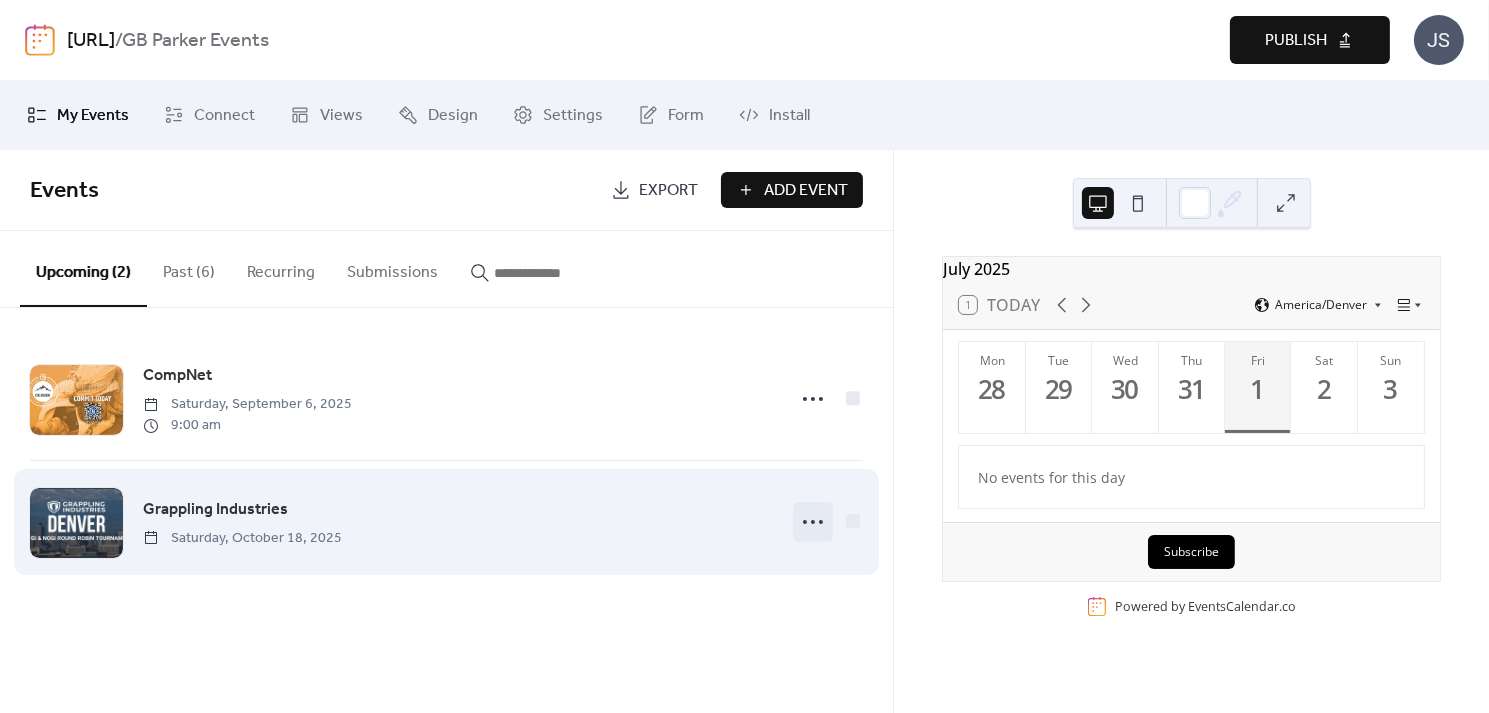 click 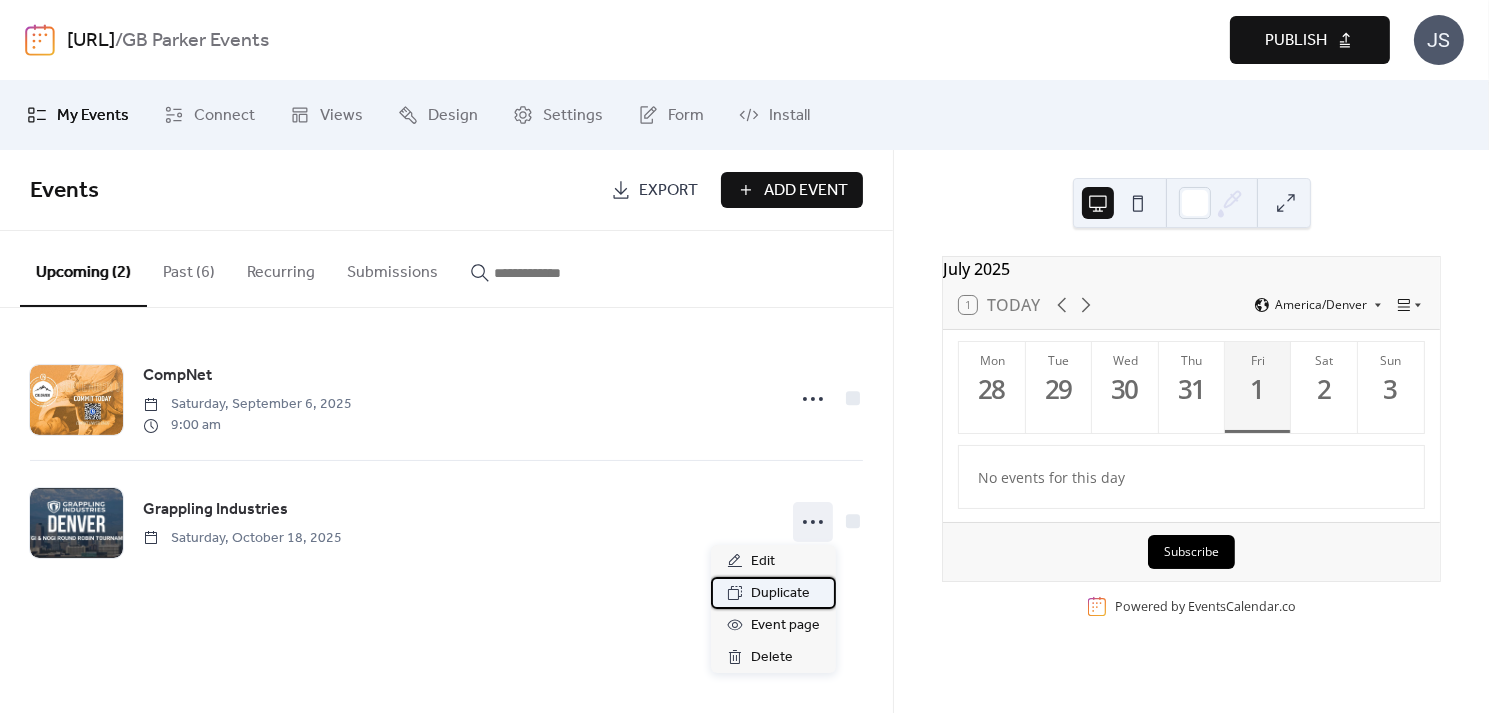 click on "Duplicate" at bounding box center (780, 594) 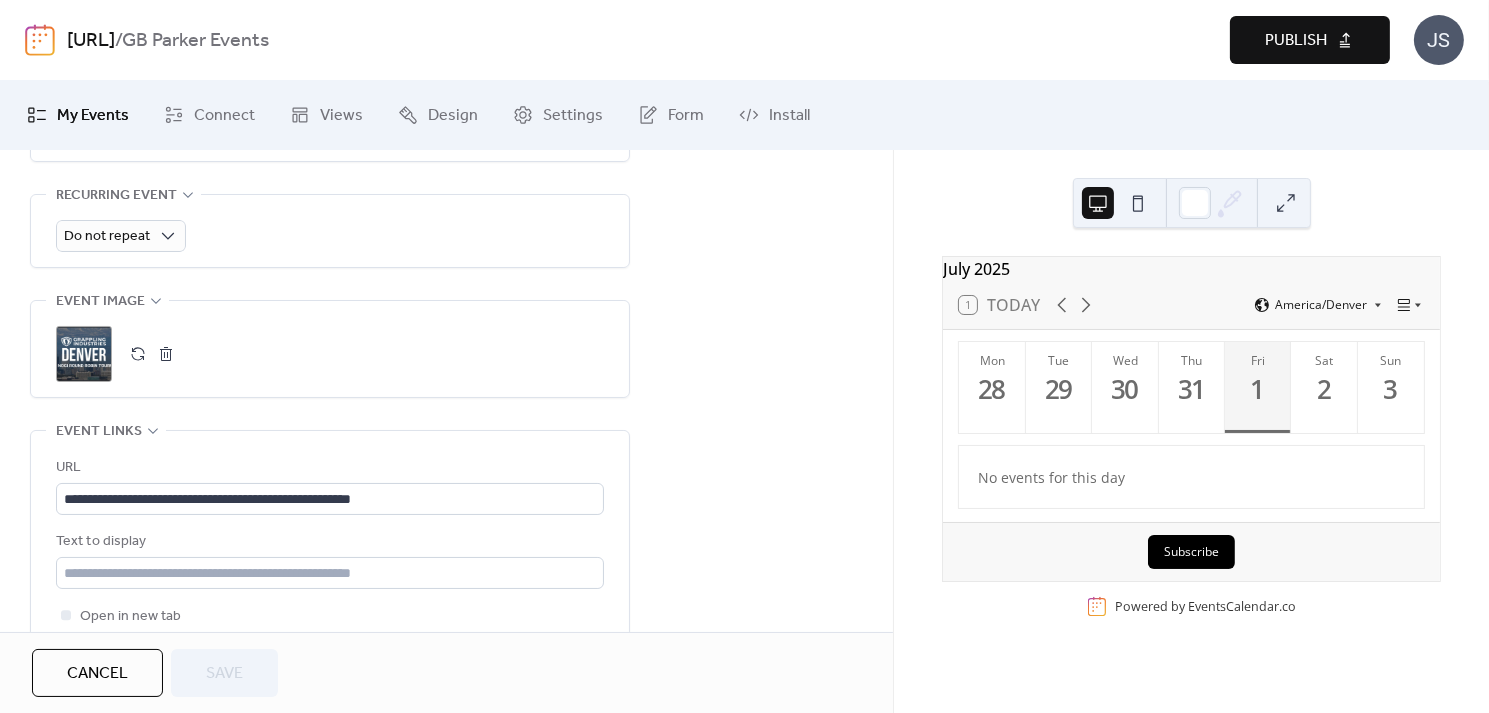 scroll, scrollTop: 907, scrollLeft: 0, axis: vertical 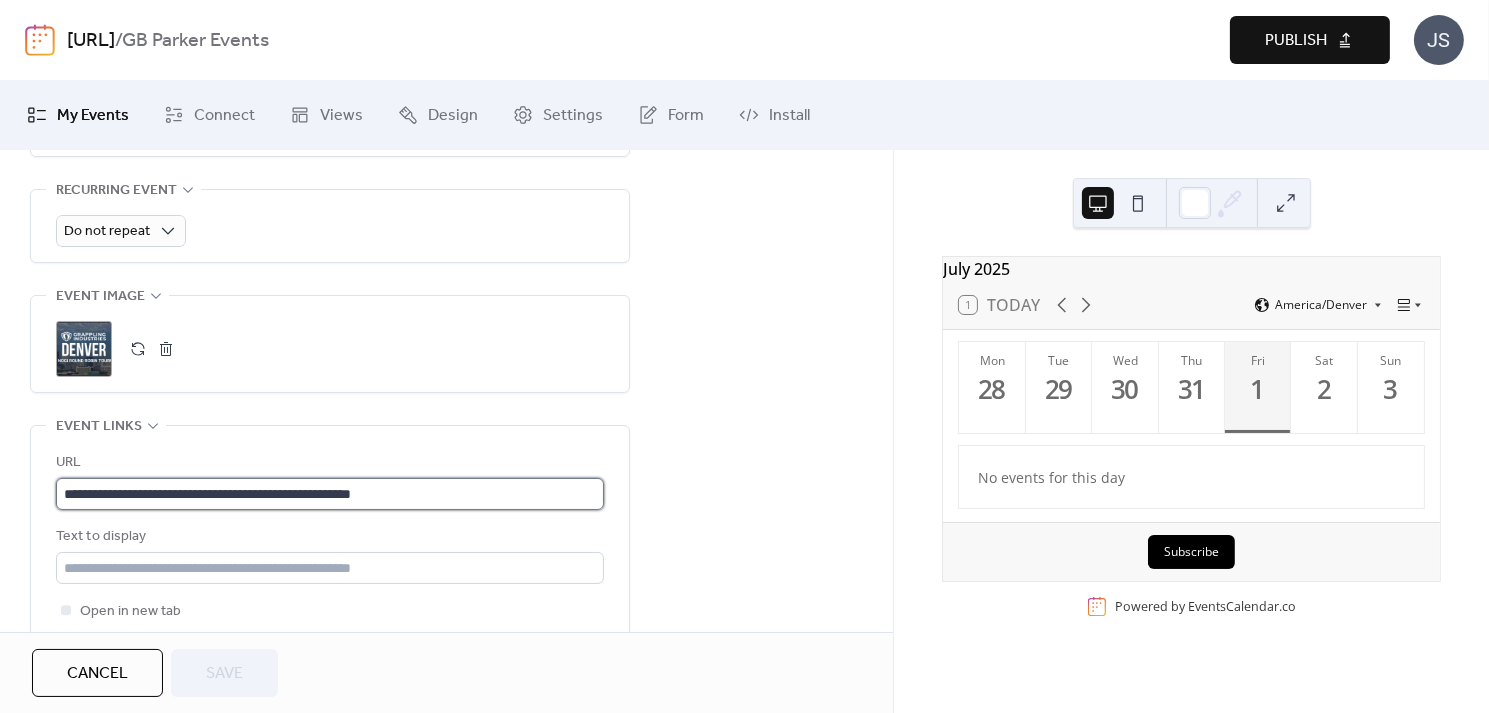 click on "**********" at bounding box center (330, 494) 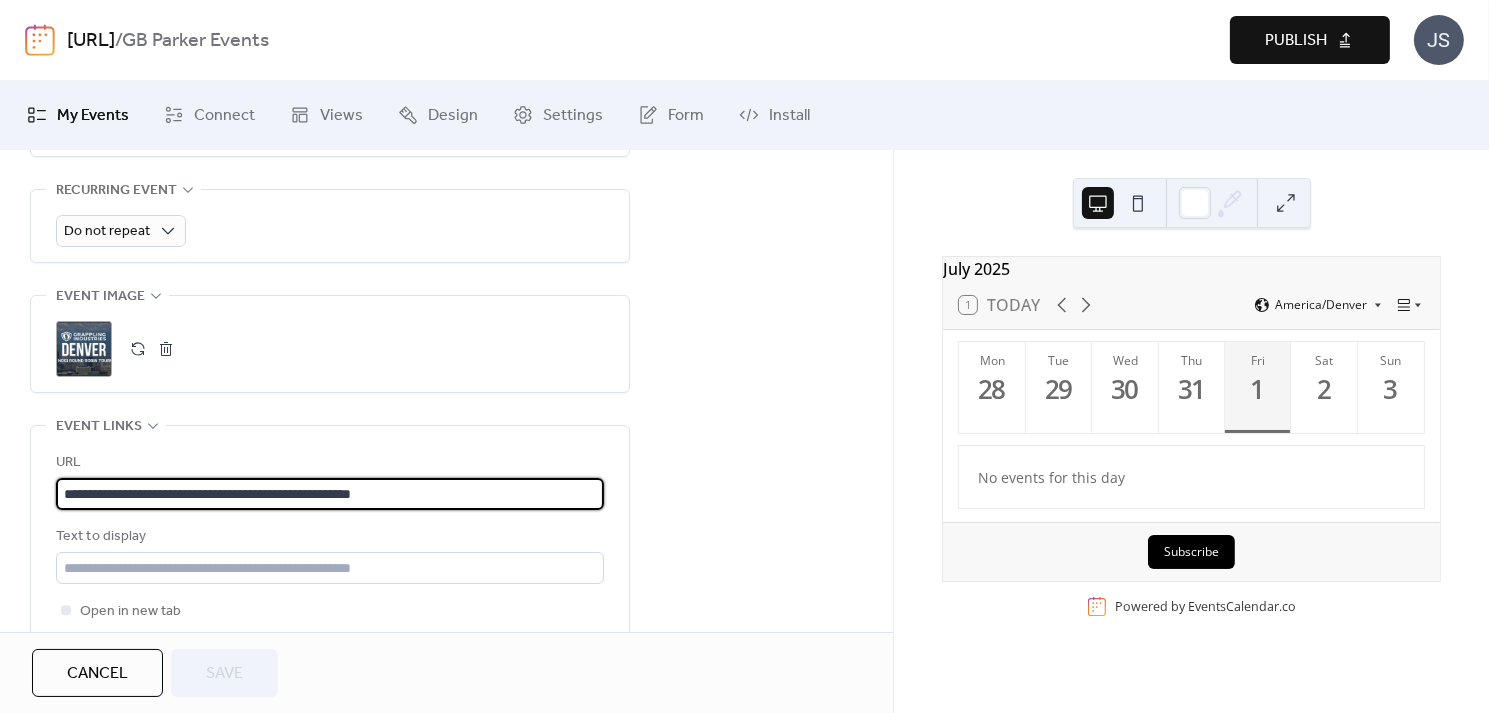 paste 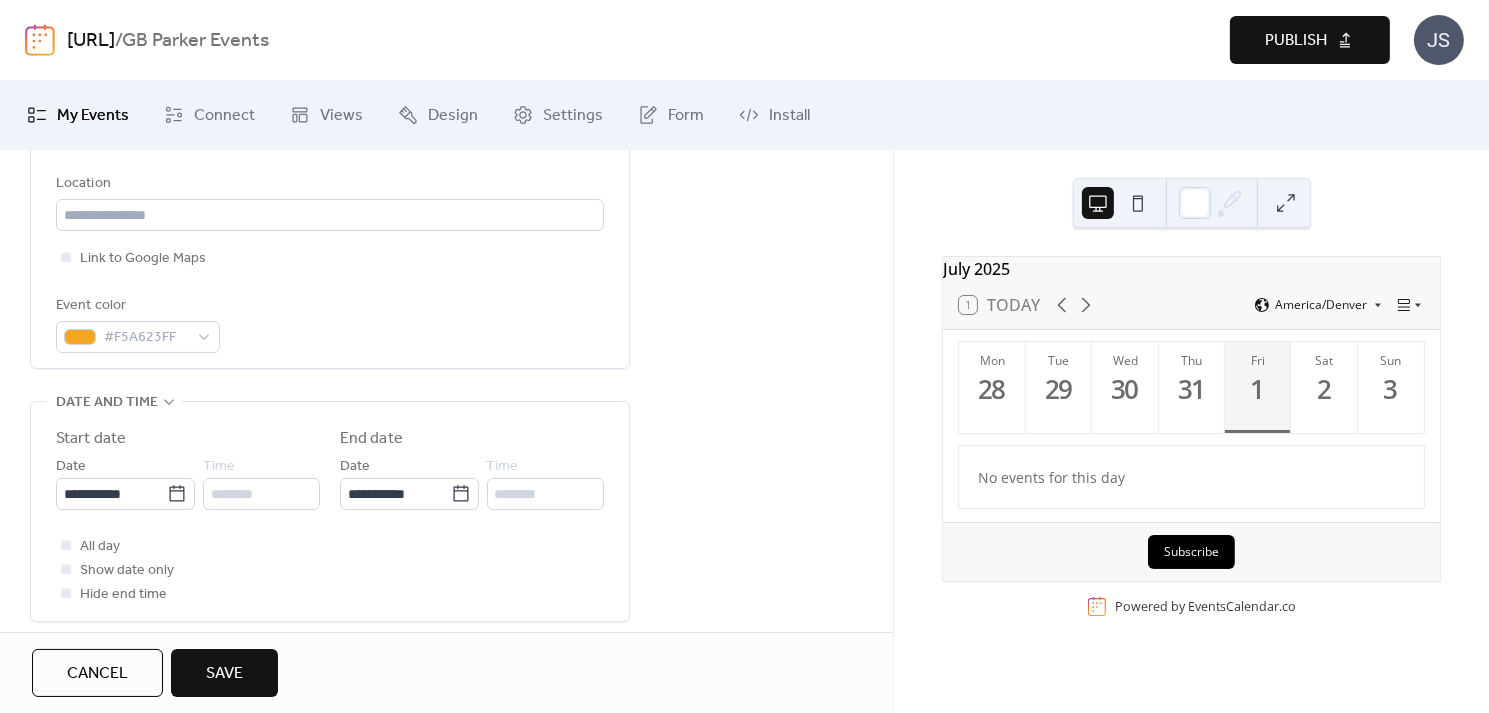 scroll, scrollTop: 444, scrollLeft: 0, axis: vertical 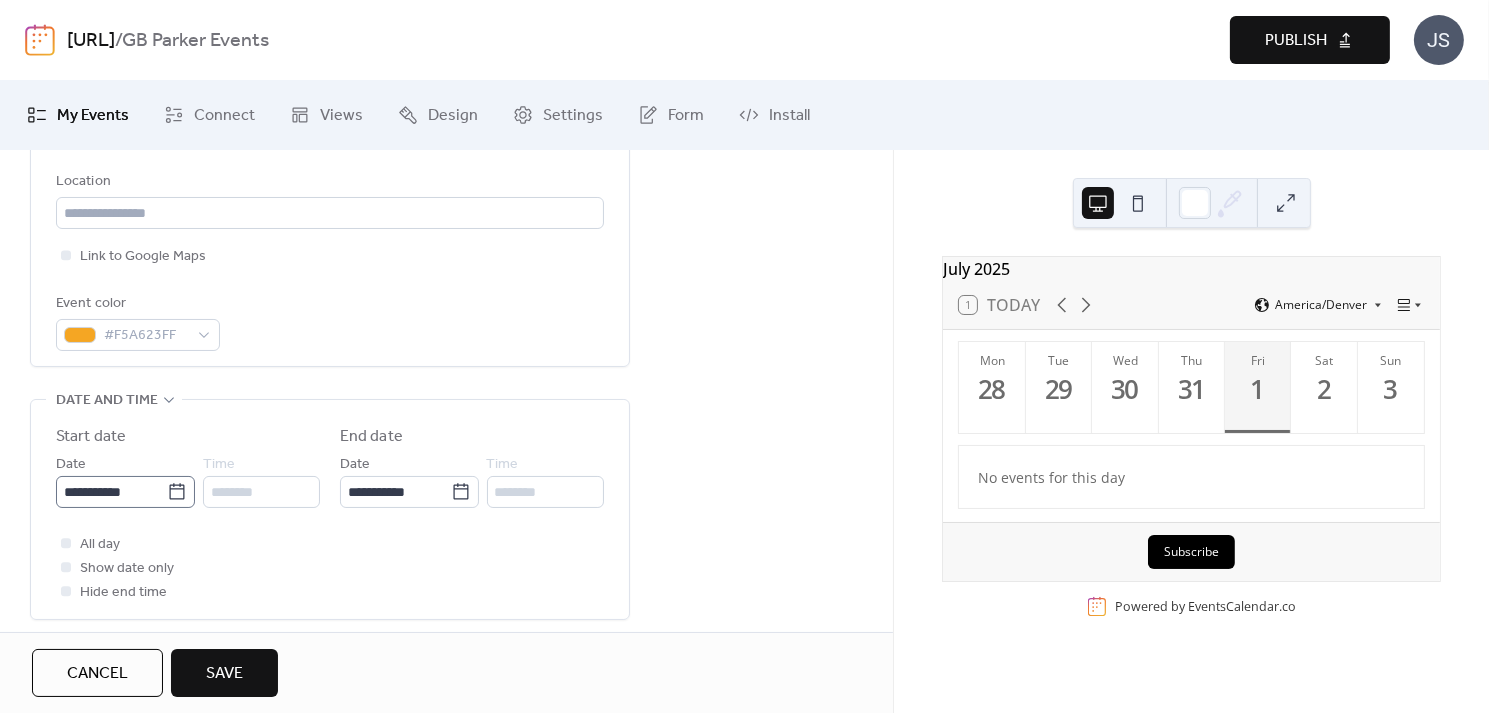 type on "**********" 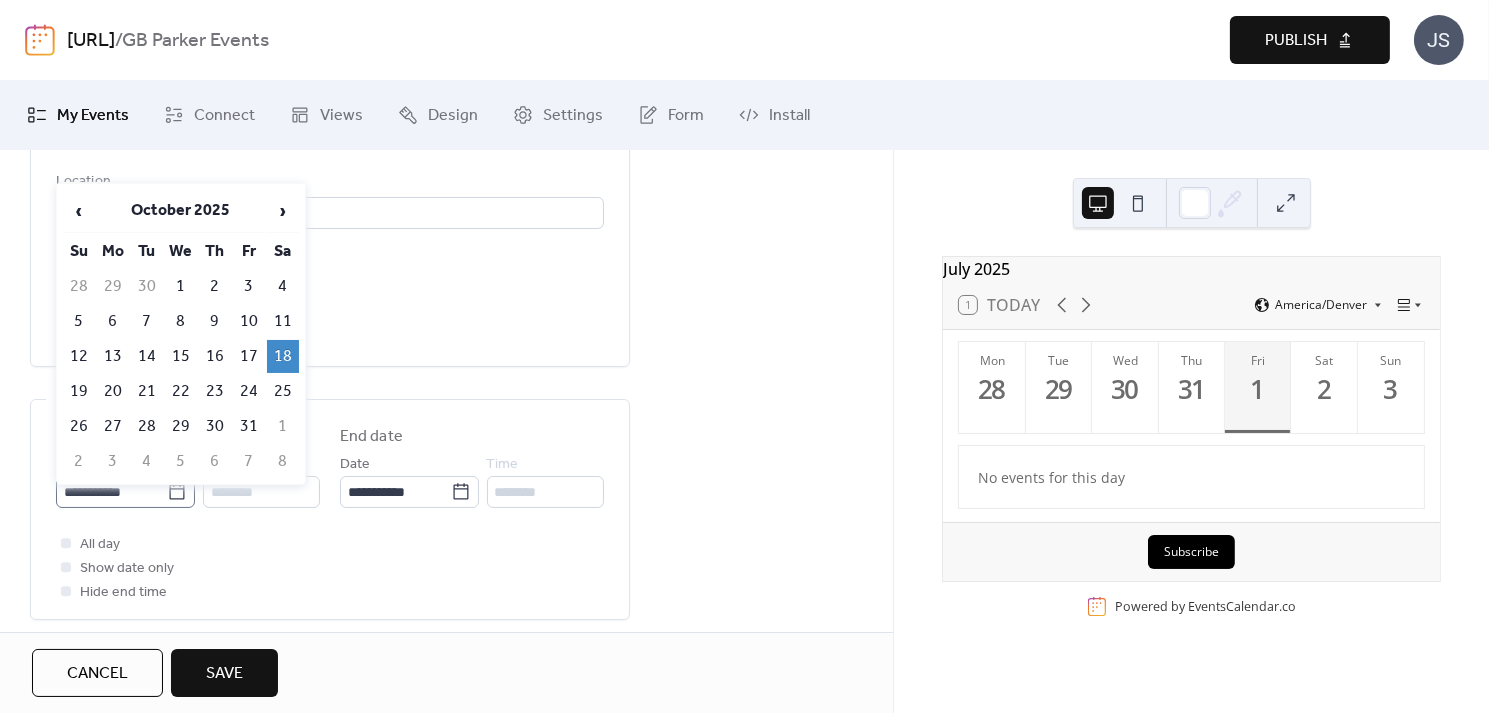click 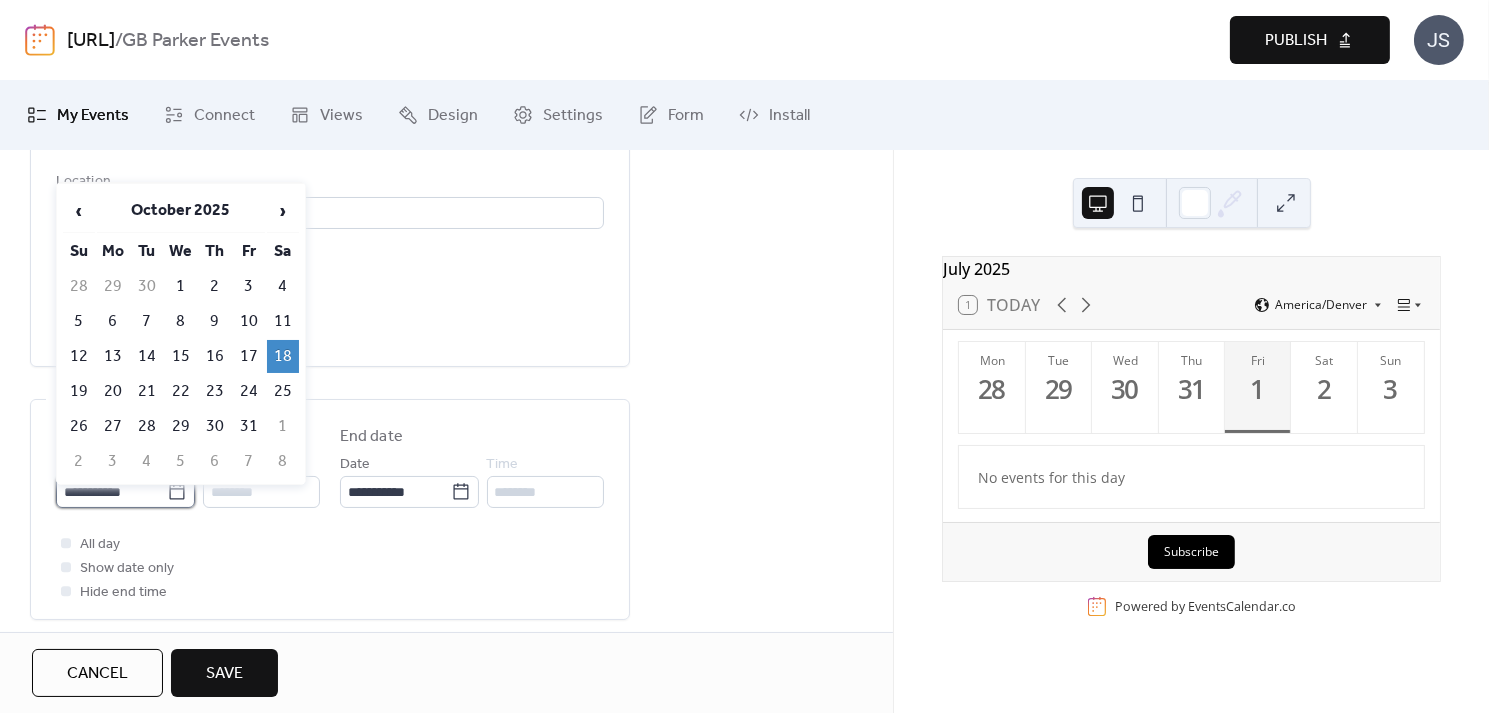 click on "**********" at bounding box center [111, 492] 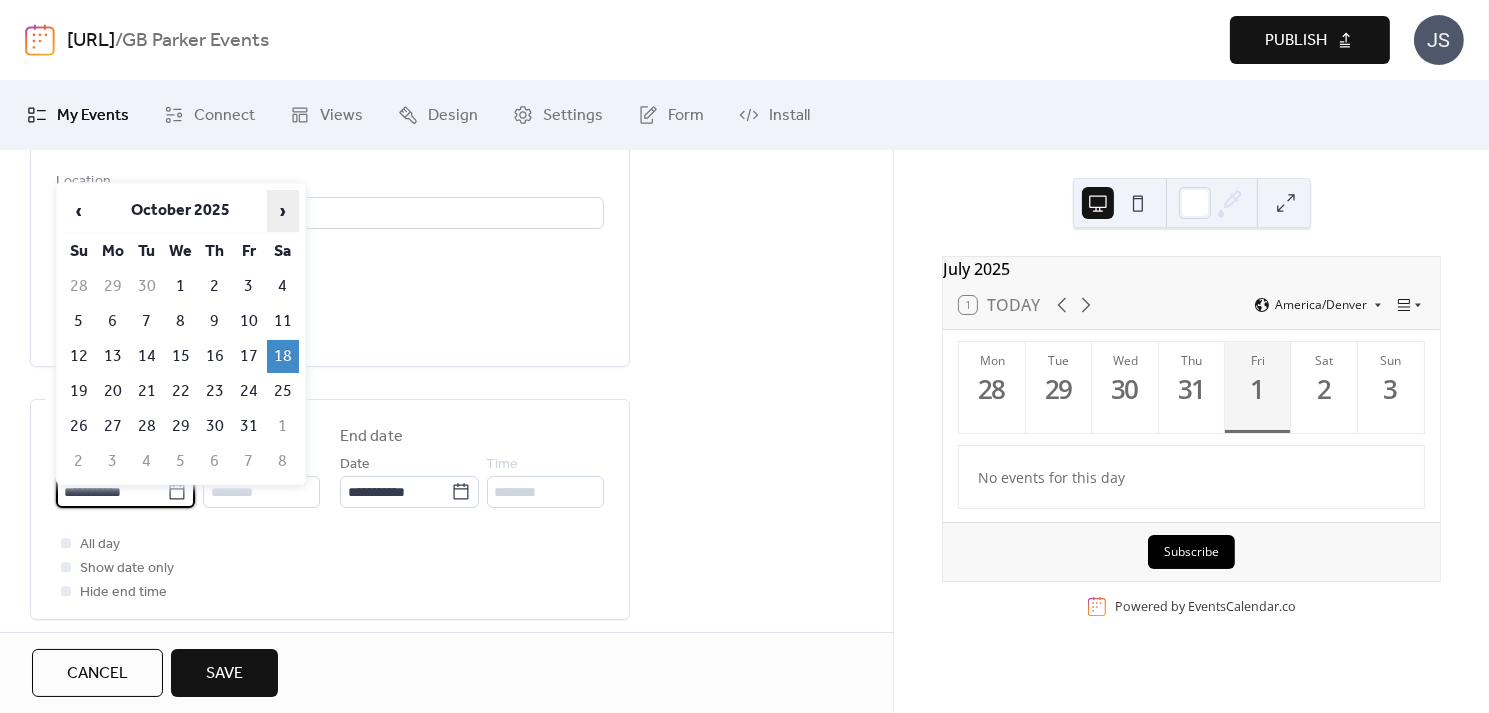 click on "›" at bounding box center (283, 211) 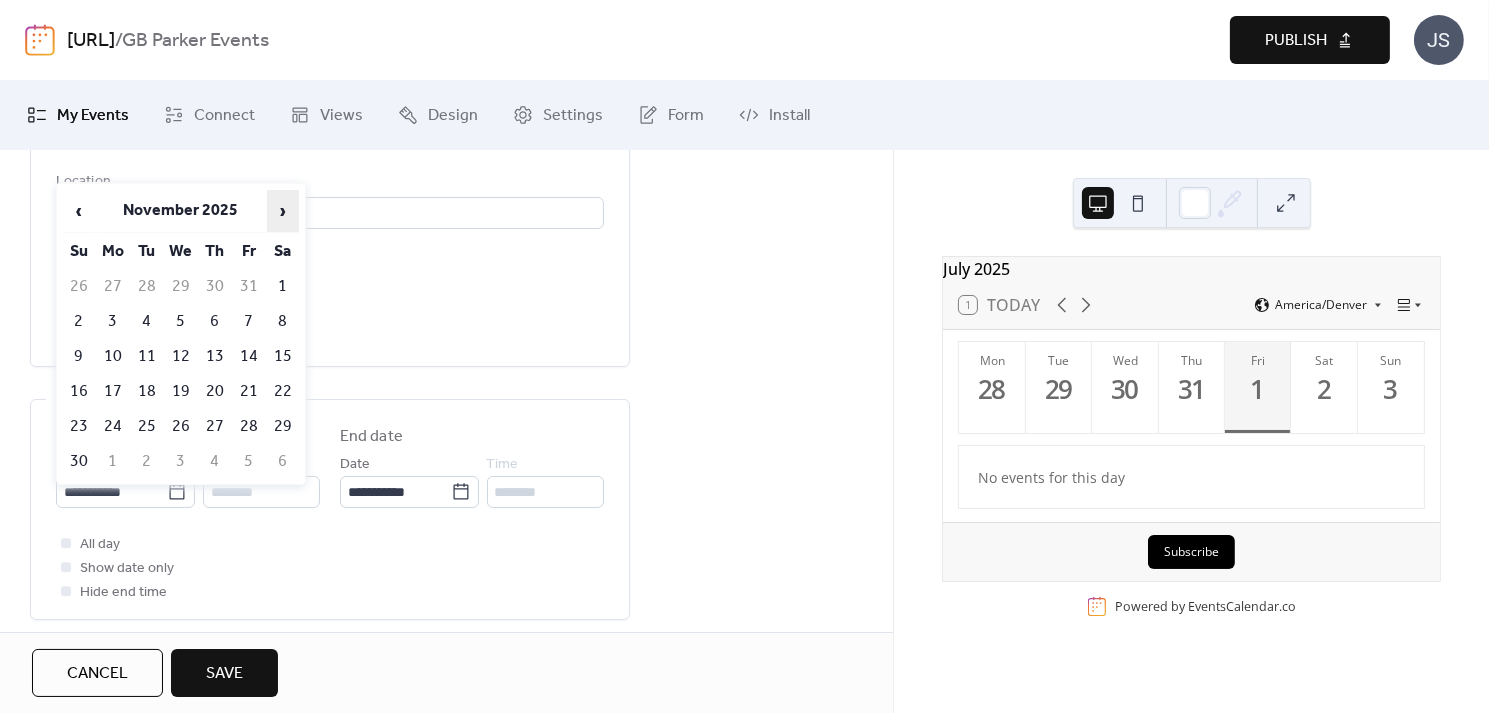 click on "›" at bounding box center (283, 211) 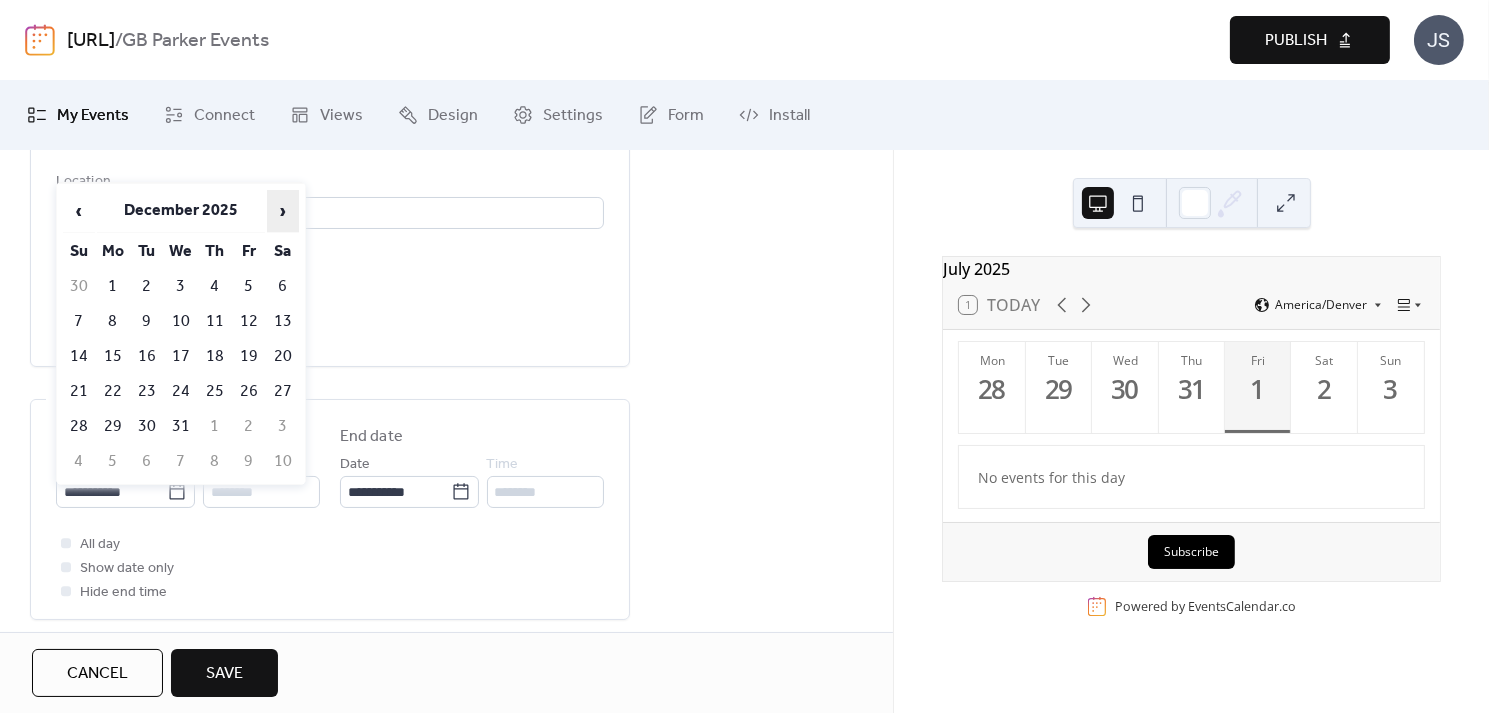 click on "›" at bounding box center [283, 211] 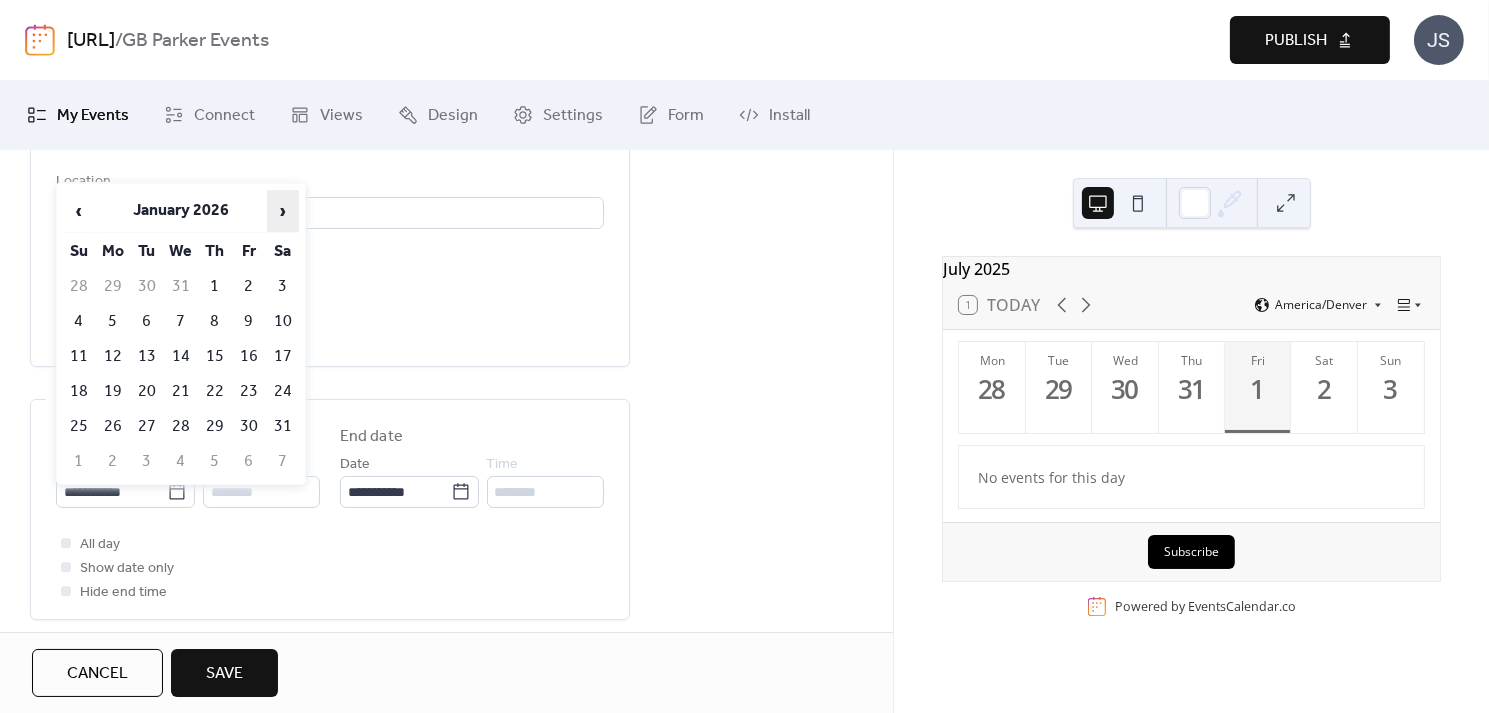 click on "›" at bounding box center [283, 211] 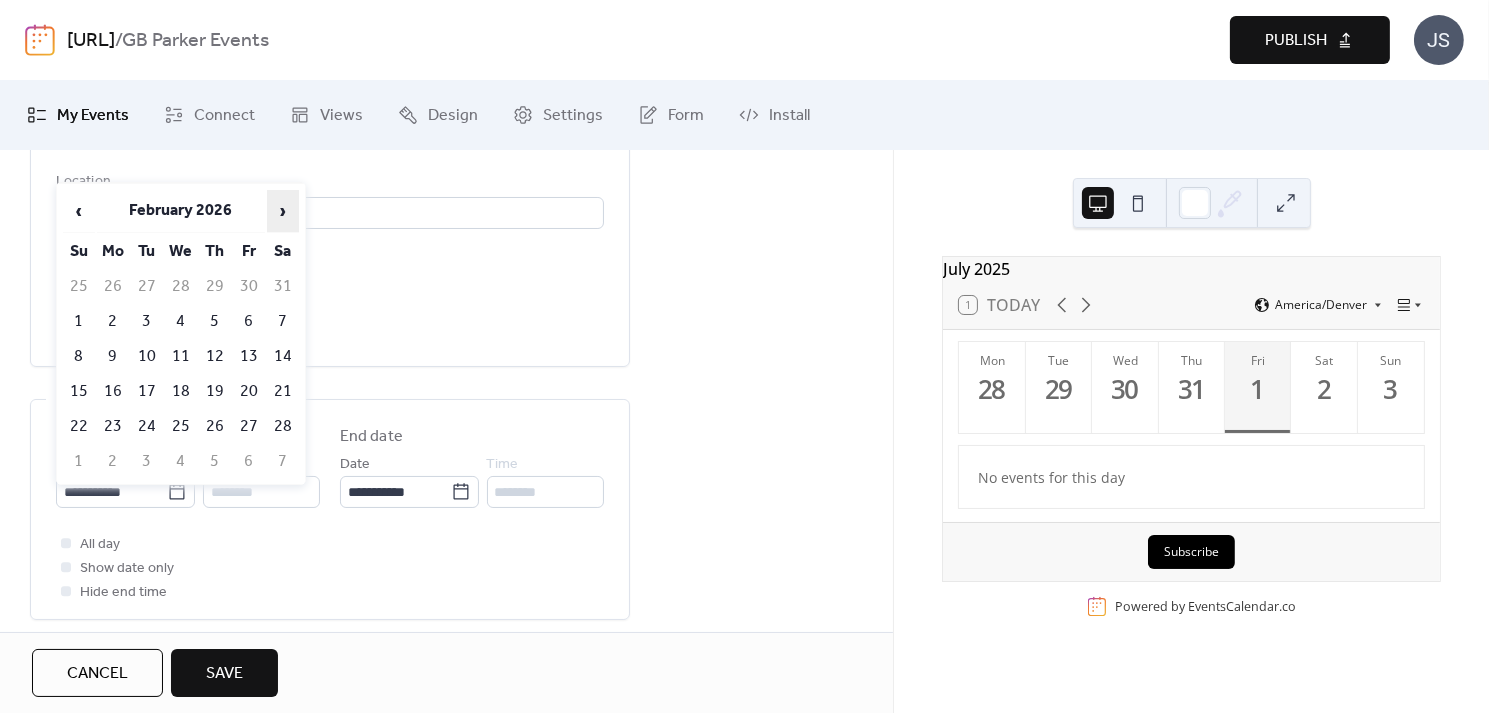 click on "›" at bounding box center [283, 211] 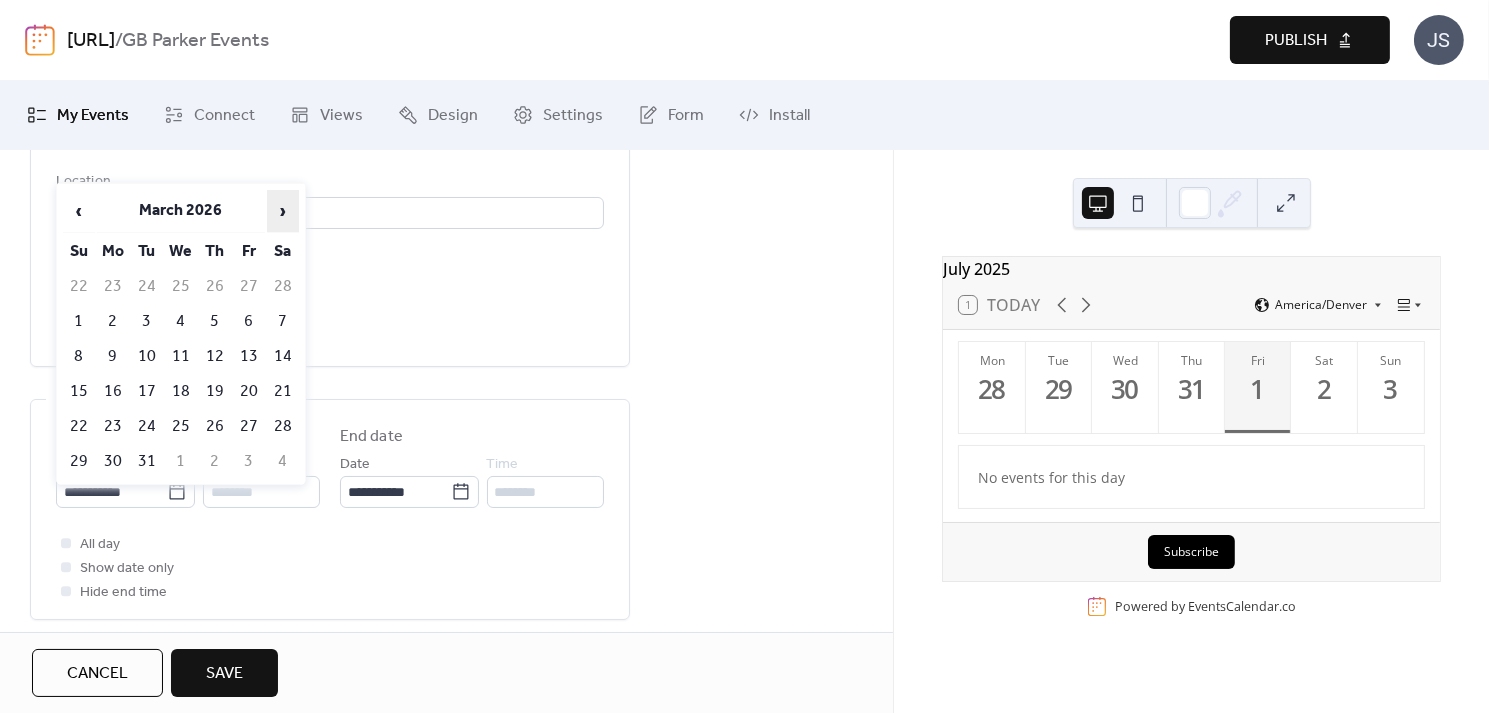 click on "›" at bounding box center [283, 211] 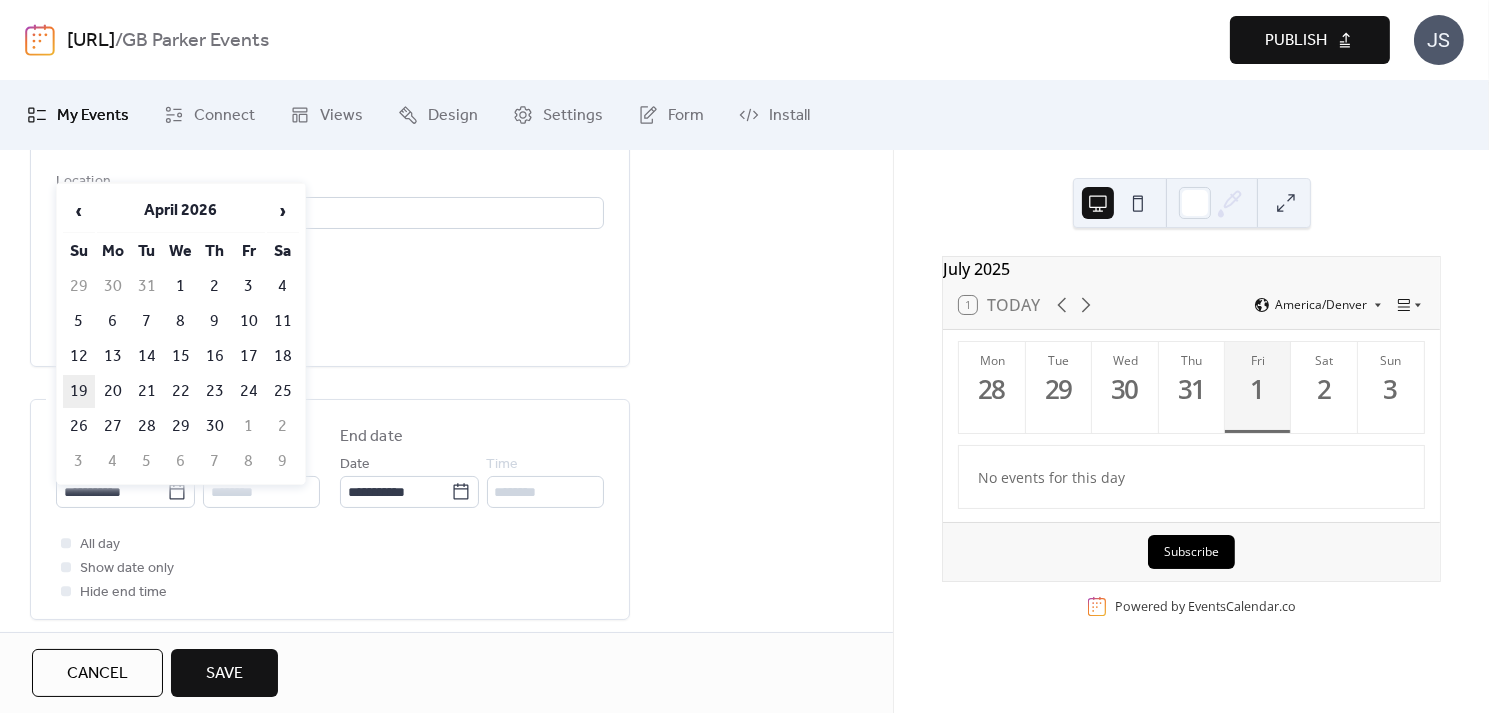 click on "19" at bounding box center [79, 391] 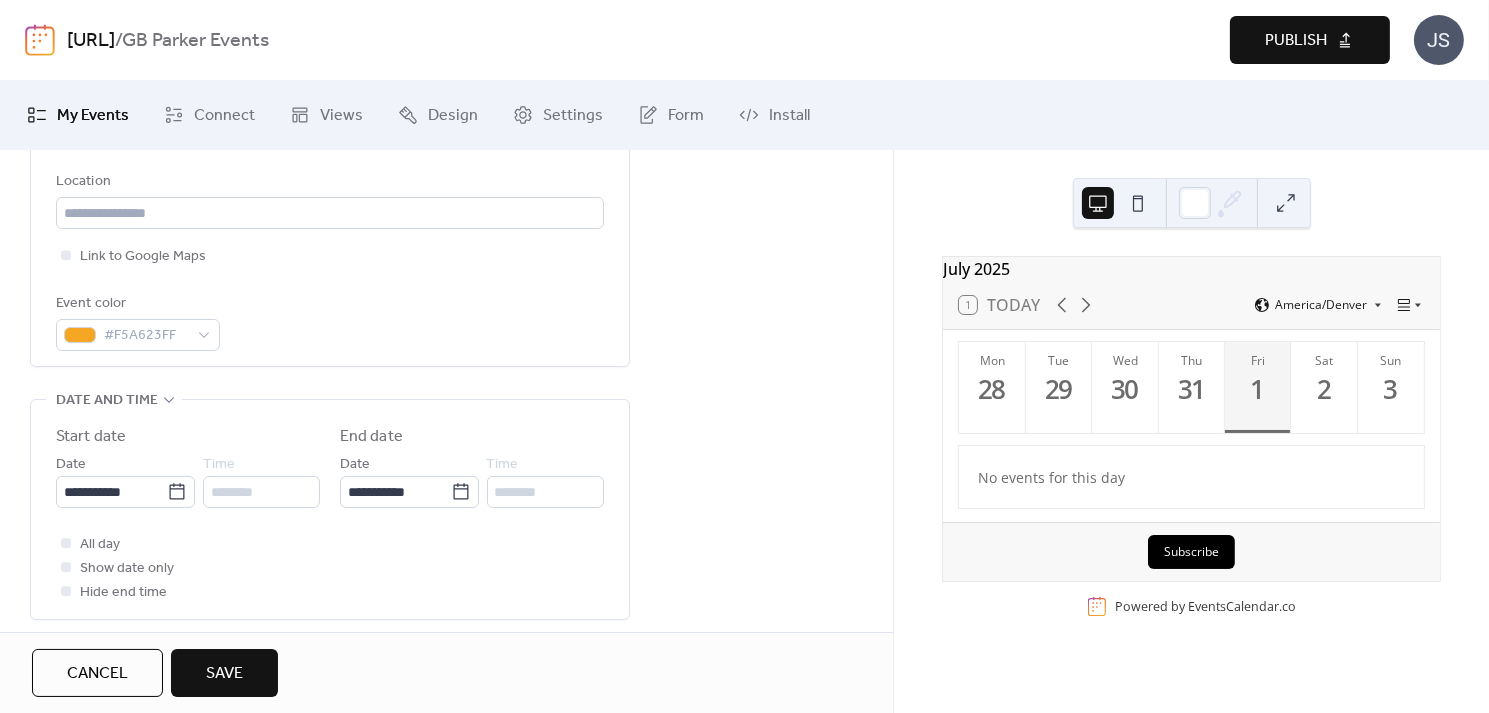 click on "Save" at bounding box center [224, 674] 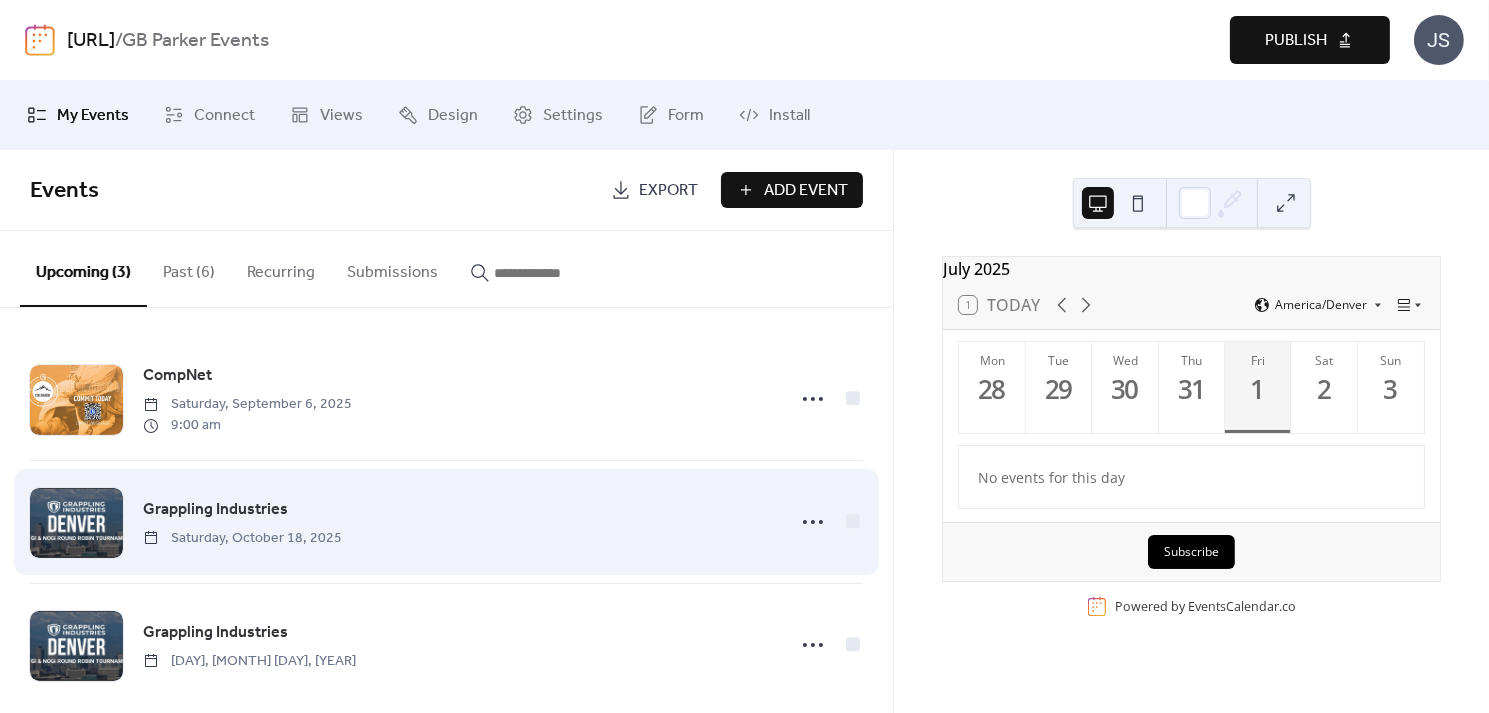 scroll, scrollTop: 21, scrollLeft: 0, axis: vertical 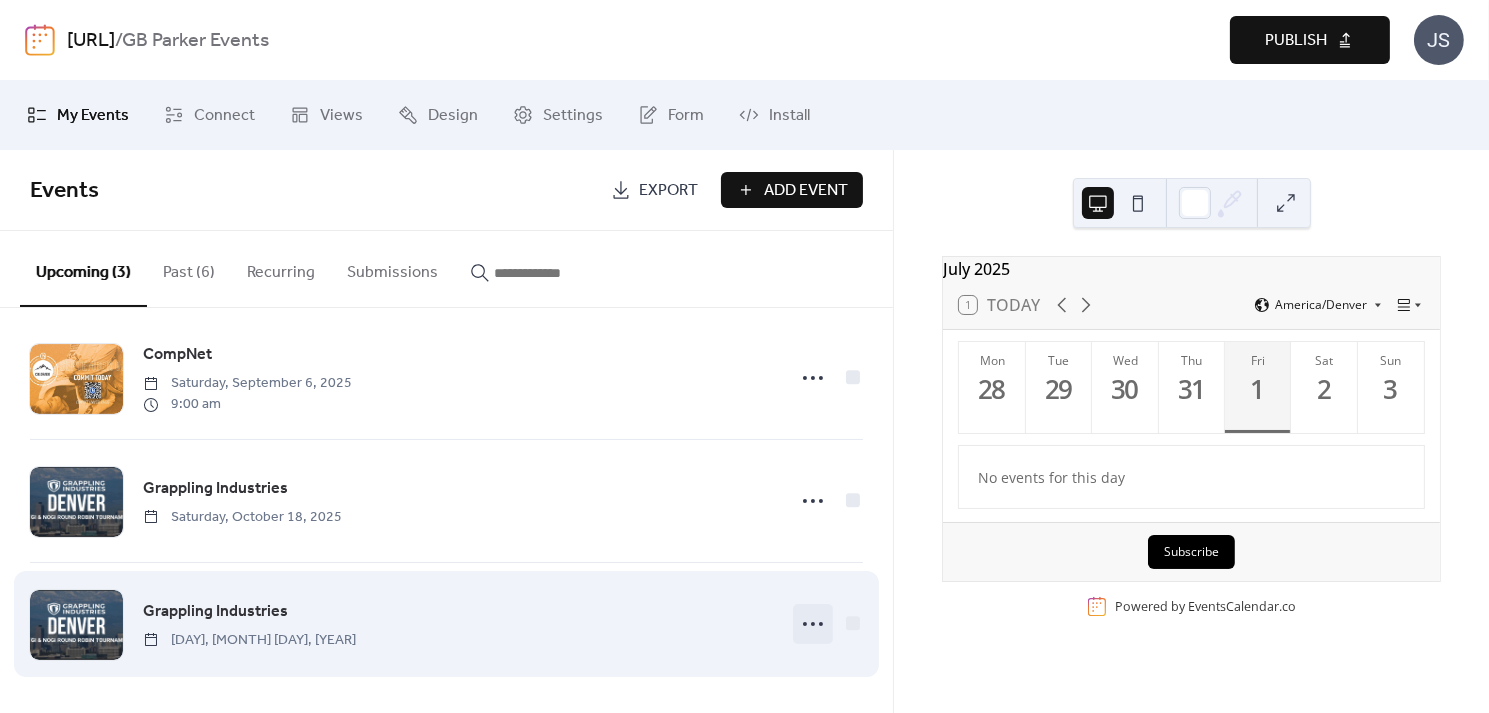 click 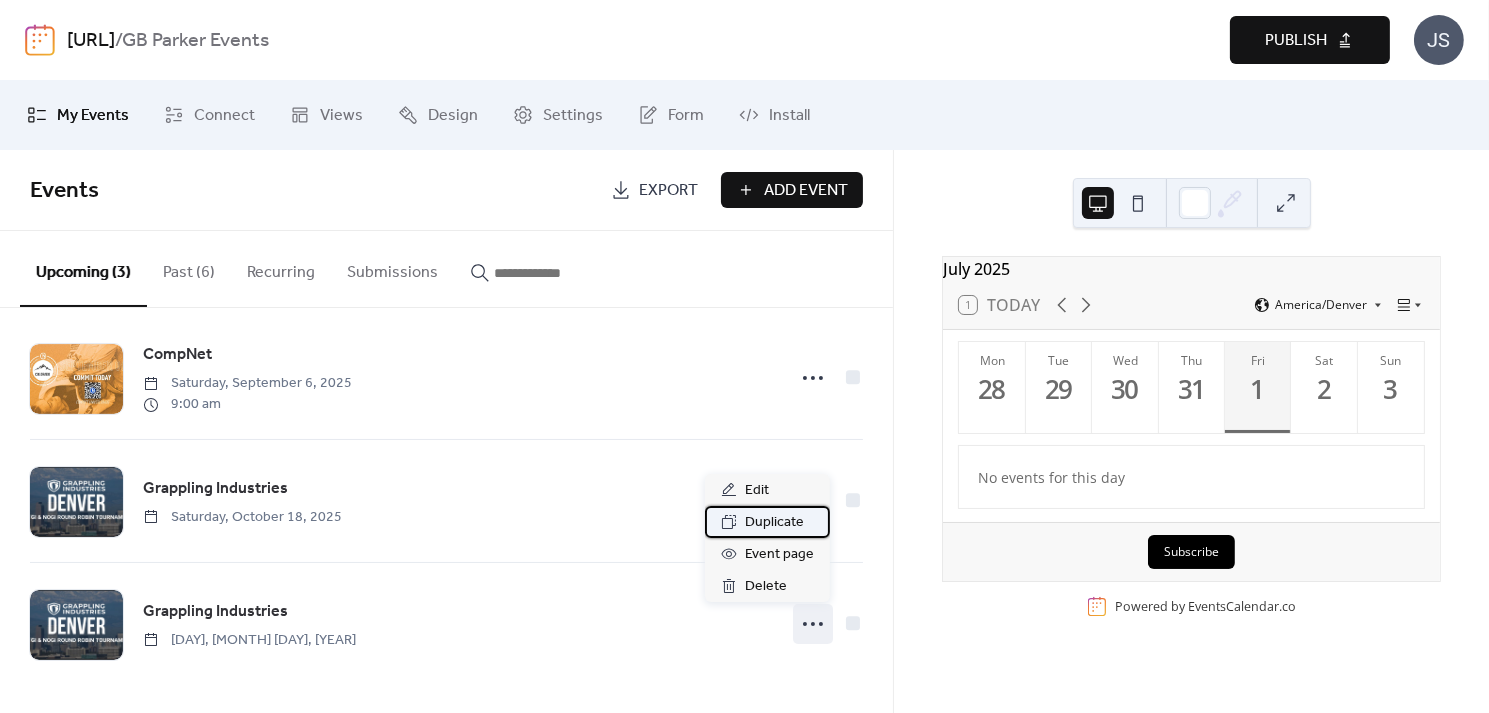 click on "Duplicate" at bounding box center (774, 523) 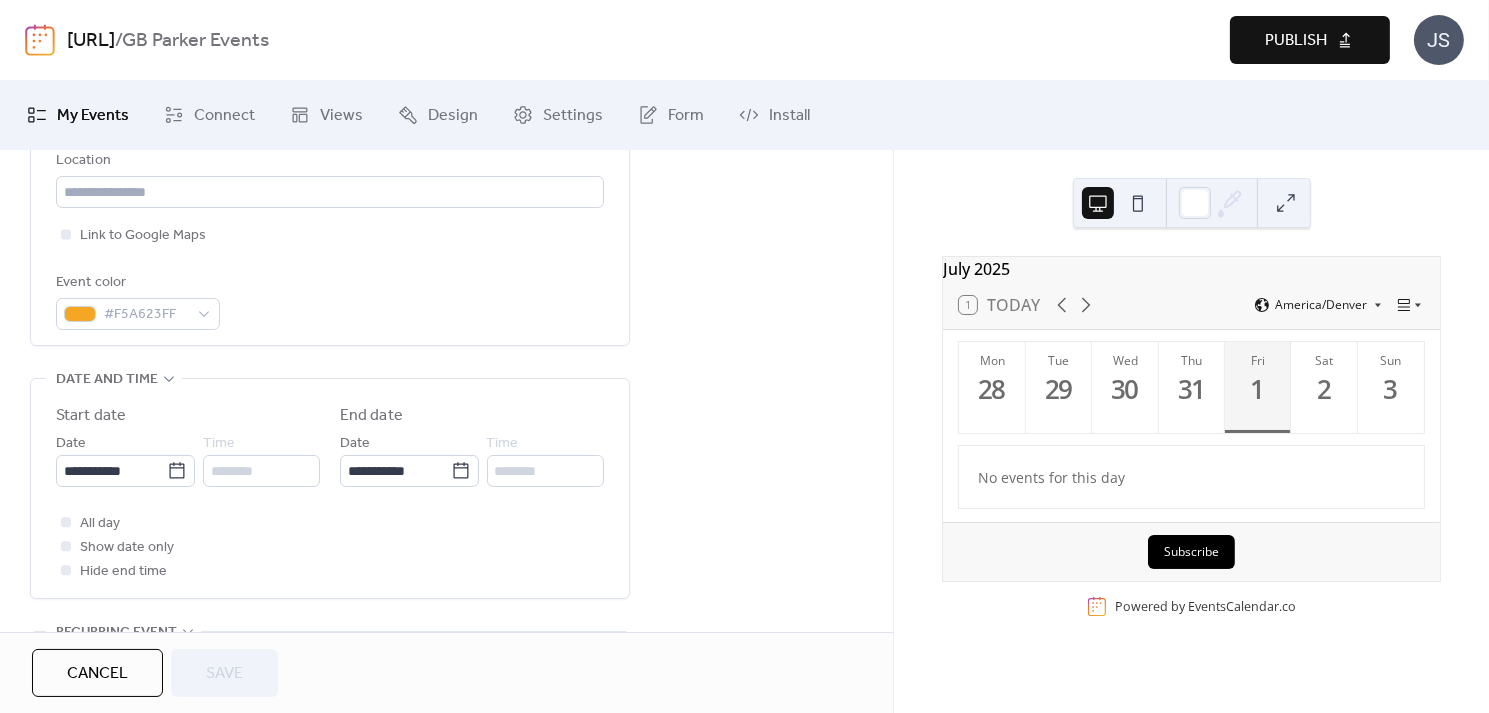 scroll, scrollTop: 555, scrollLeft: 0, axis: vertical 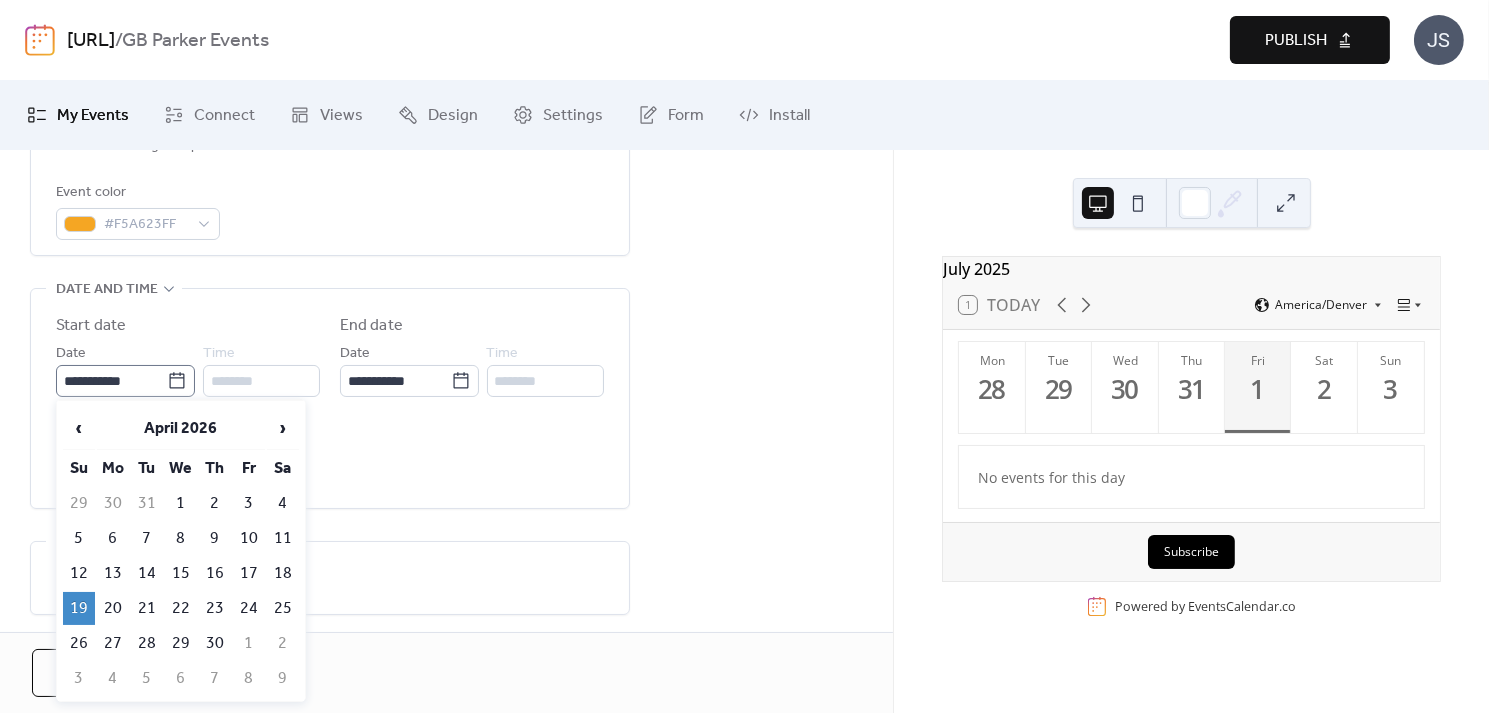 click 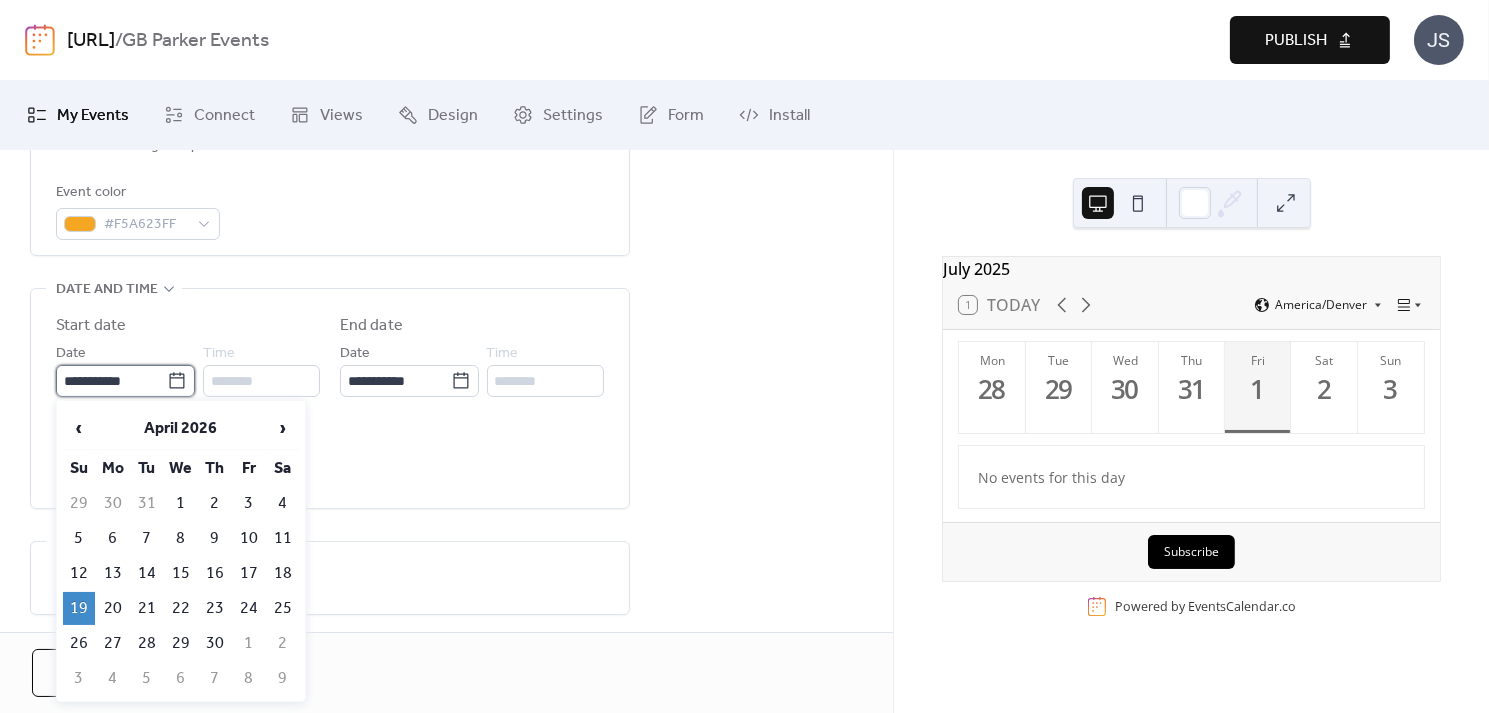 click on "**********" at bounding box center (111, 381) 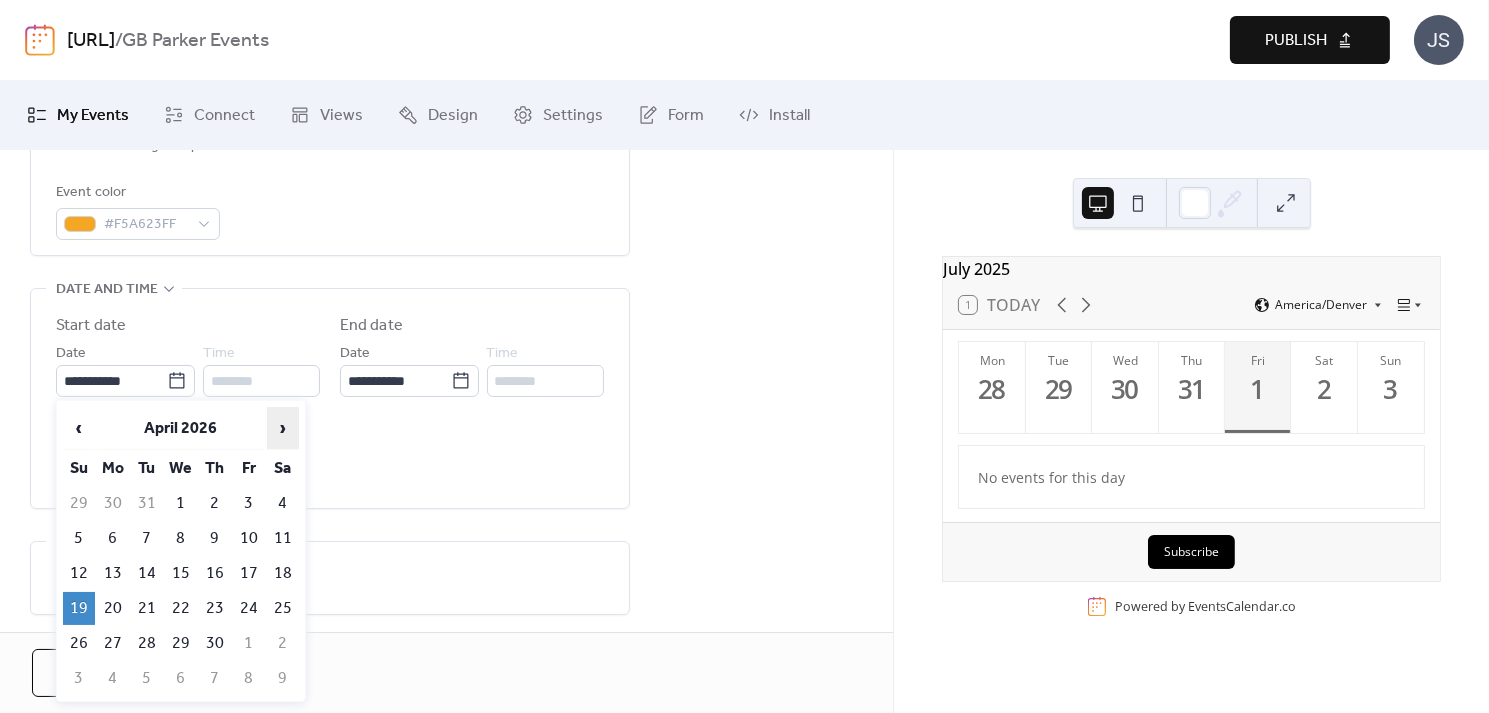 click on "›" at bounding box center [283, 428] 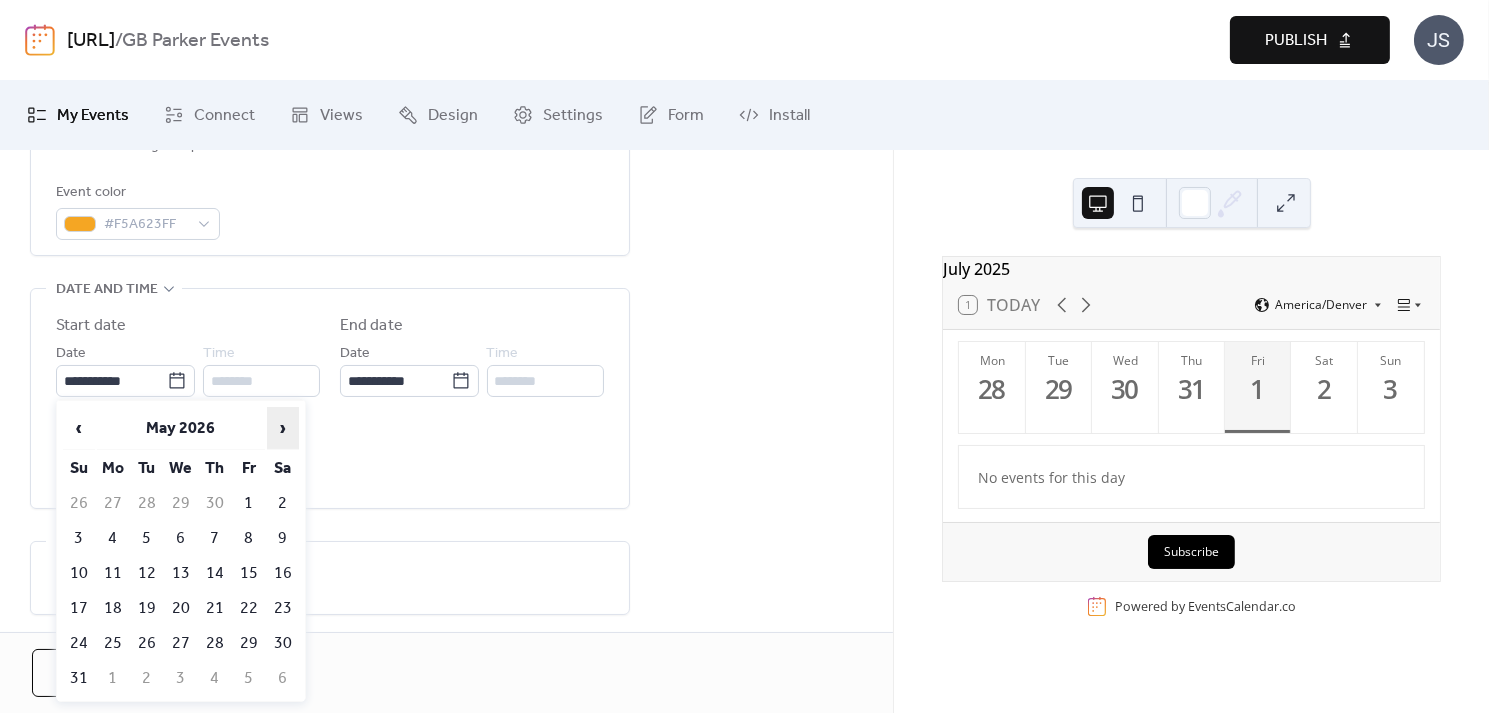 click on "›" at bounding box center [283, 428] 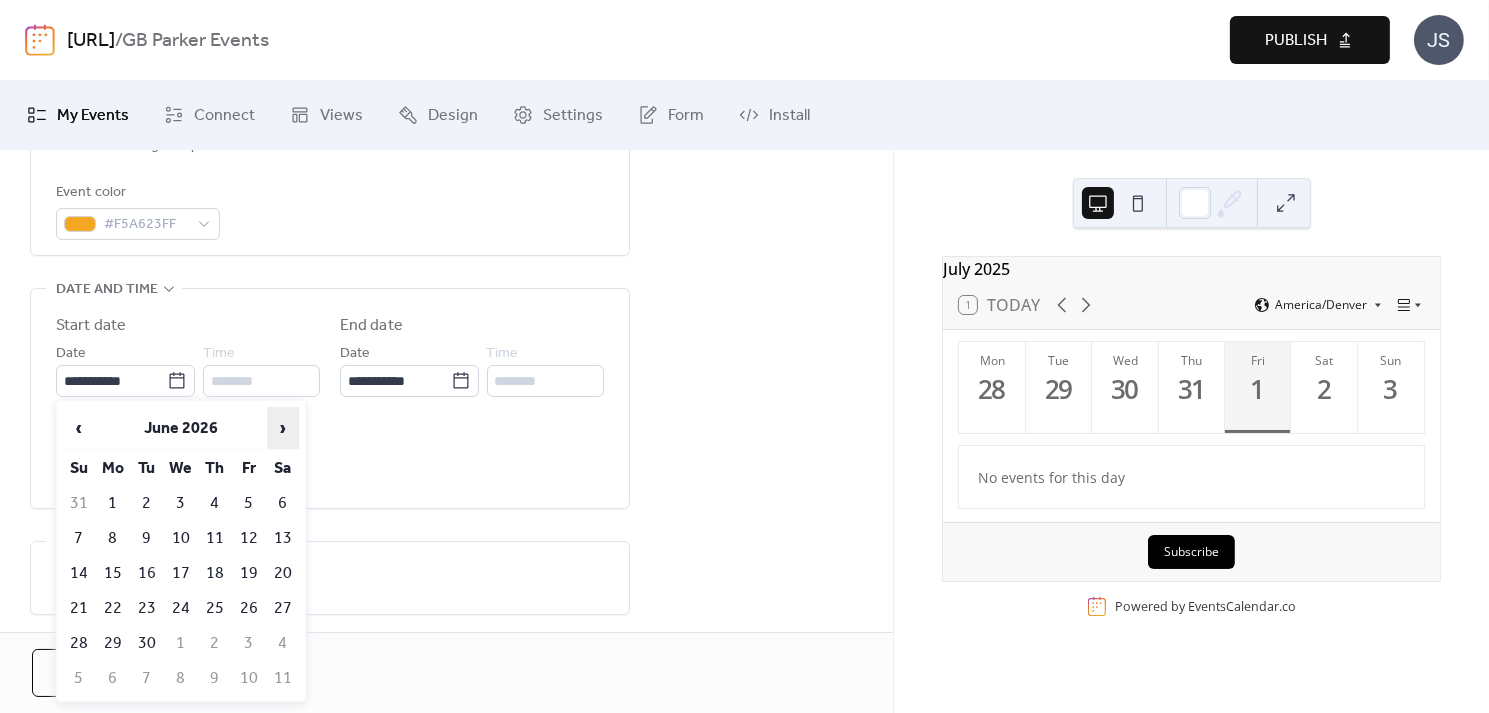 click on "›" at bounding box center (283, 428) 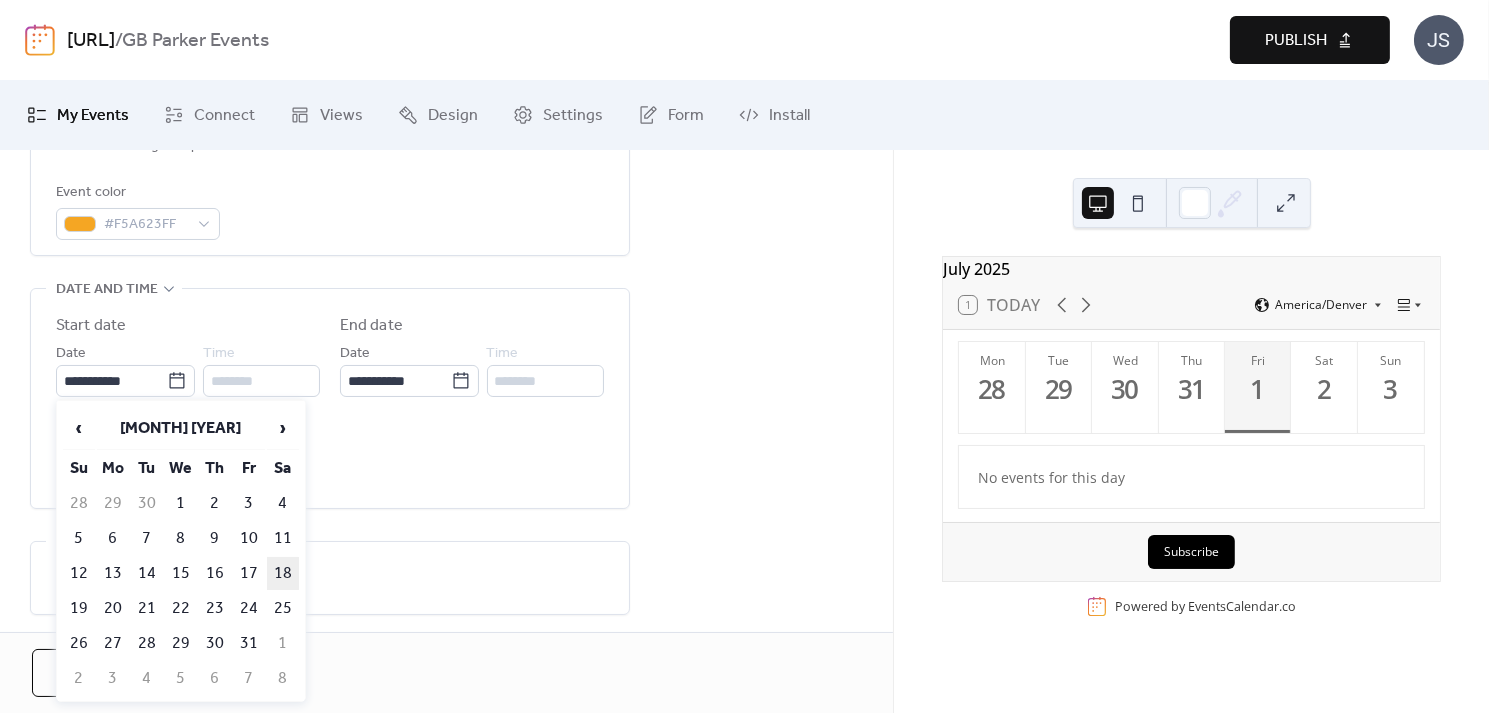 click on "18" at bounding box center (283, 573) 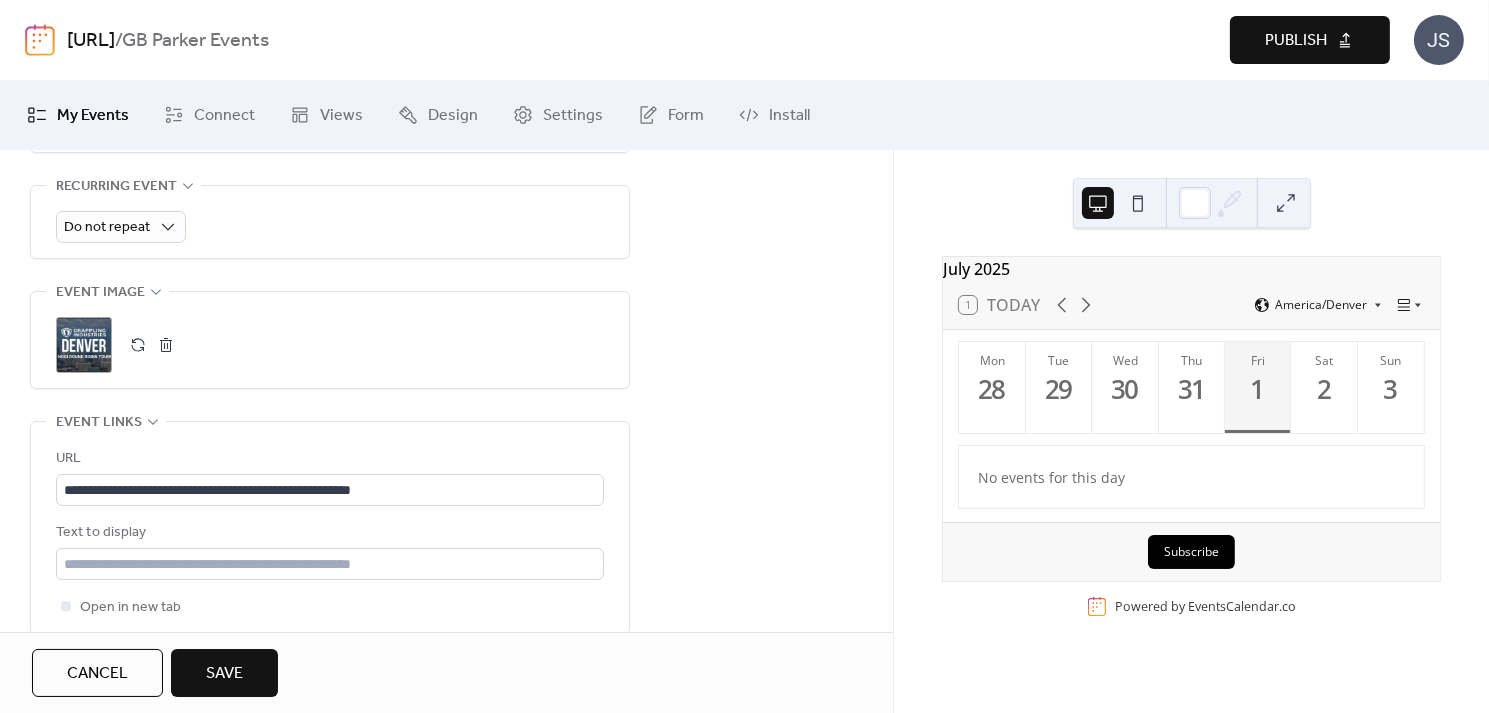 scroll, scrollTop: 913, scrollLeft: 0, axis: vertical 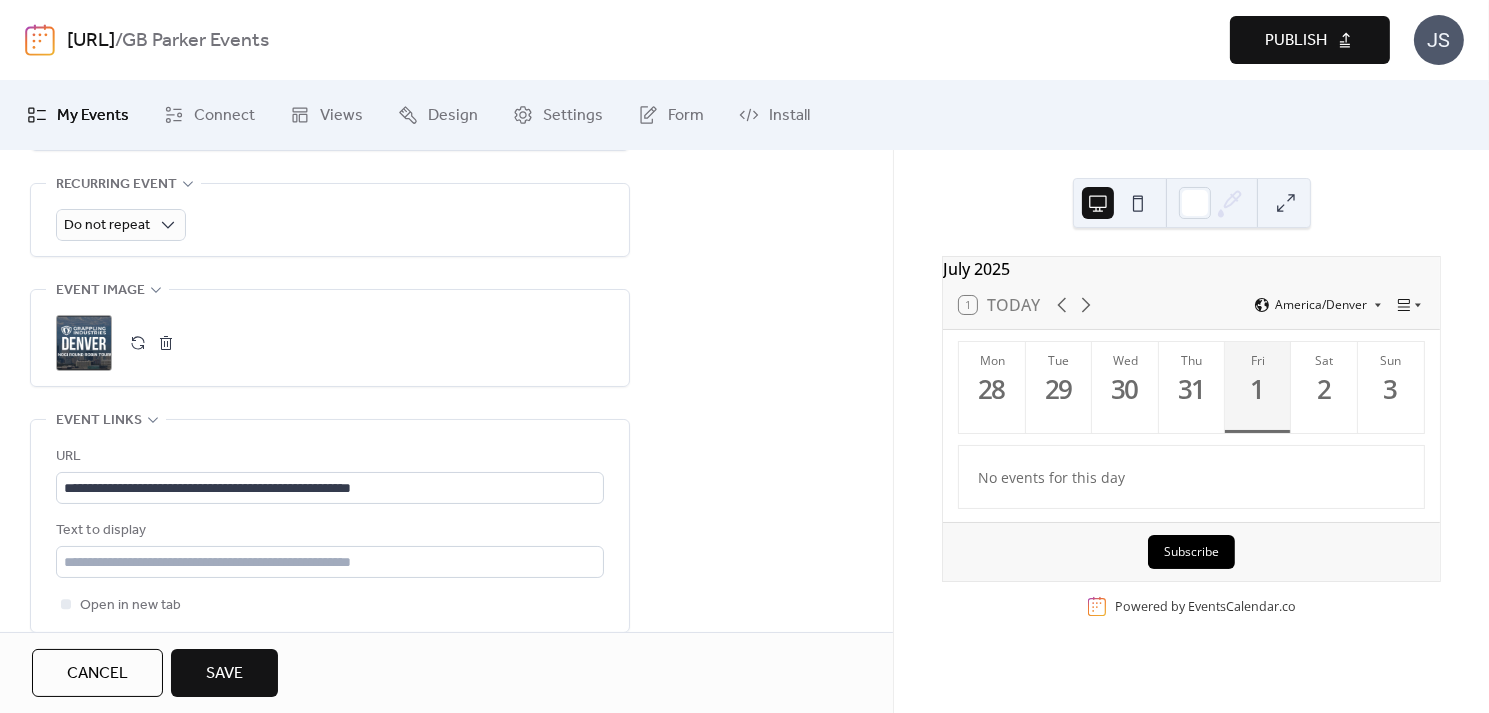 click at bounding box center (138, 343) 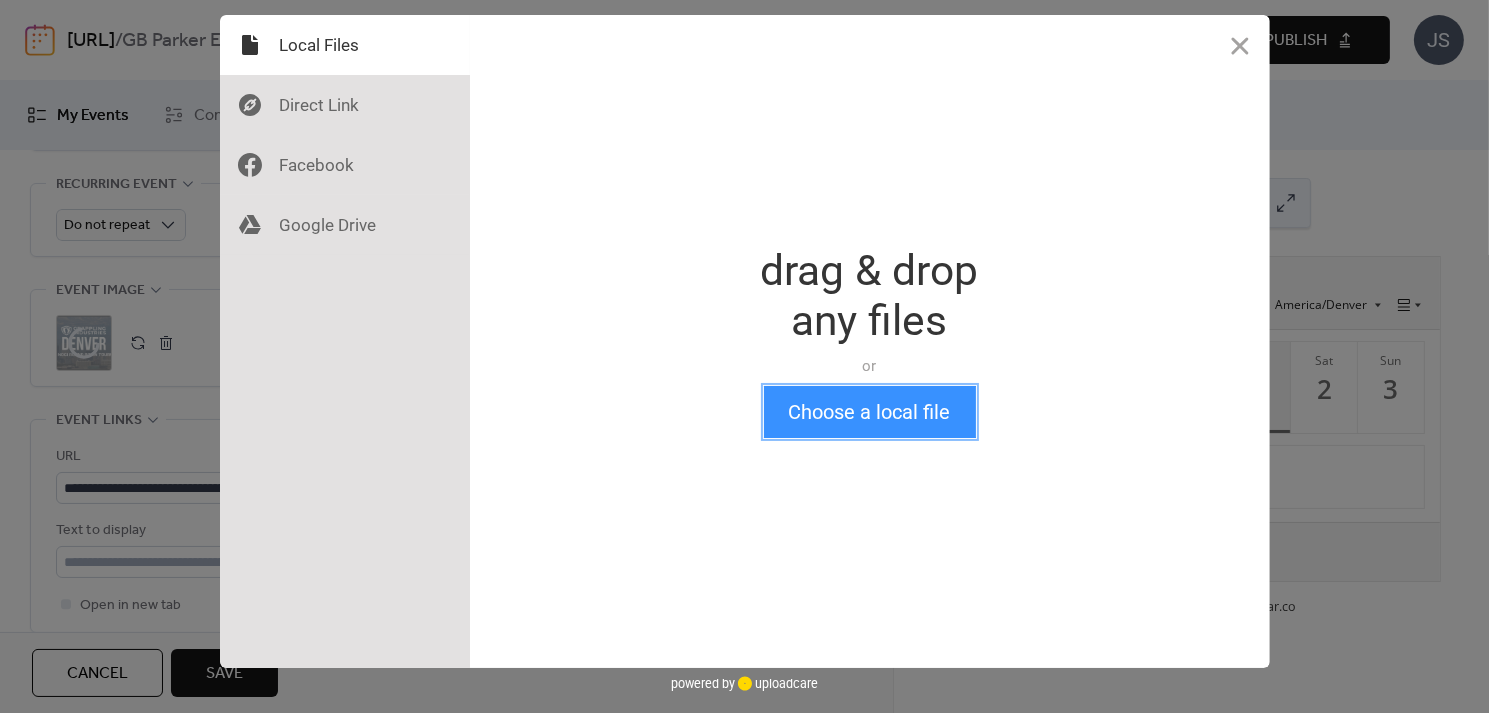 click on "Choose a local file" at bounding box center [870, 412] 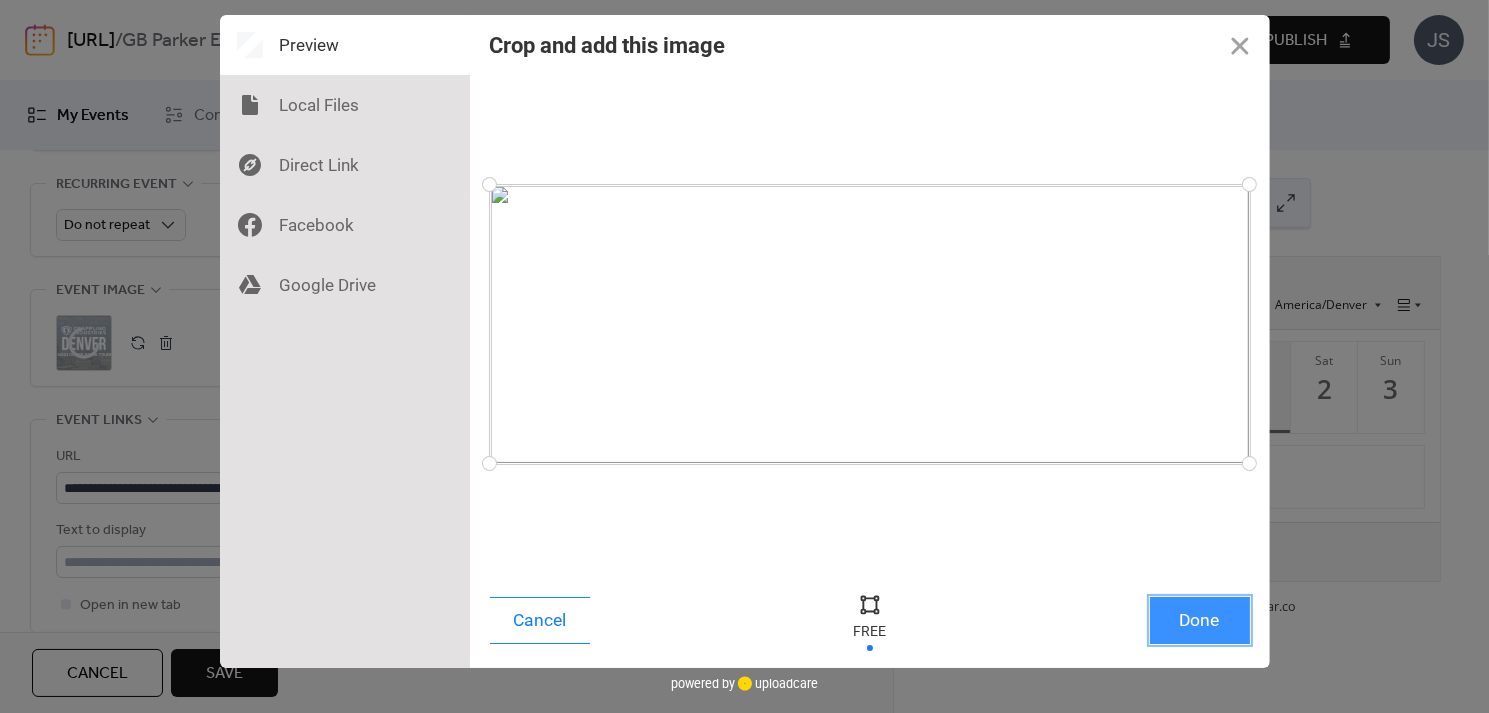 click on "Done" at bounding box center [1200, 620] 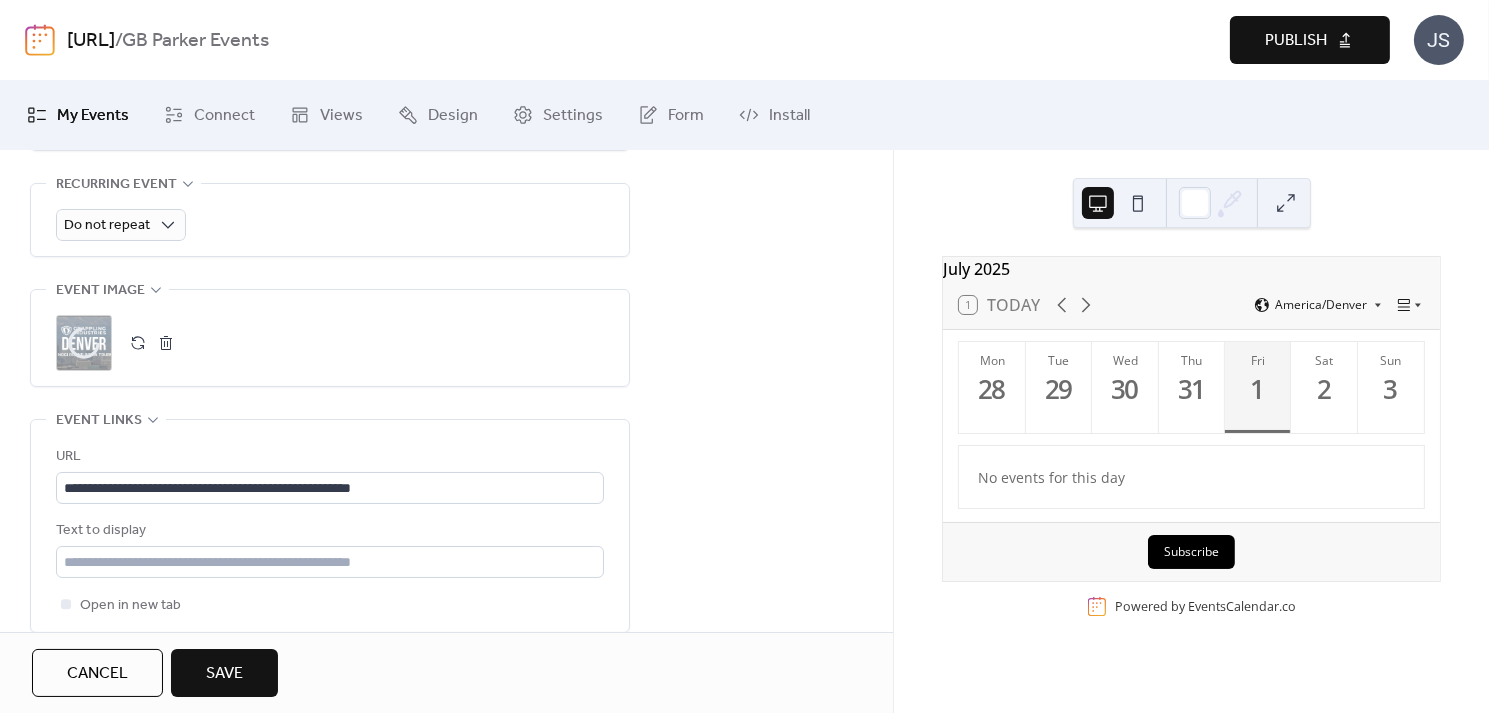 scroll, scrollTop: 1080, scrollLeft: 0, axis: vertical 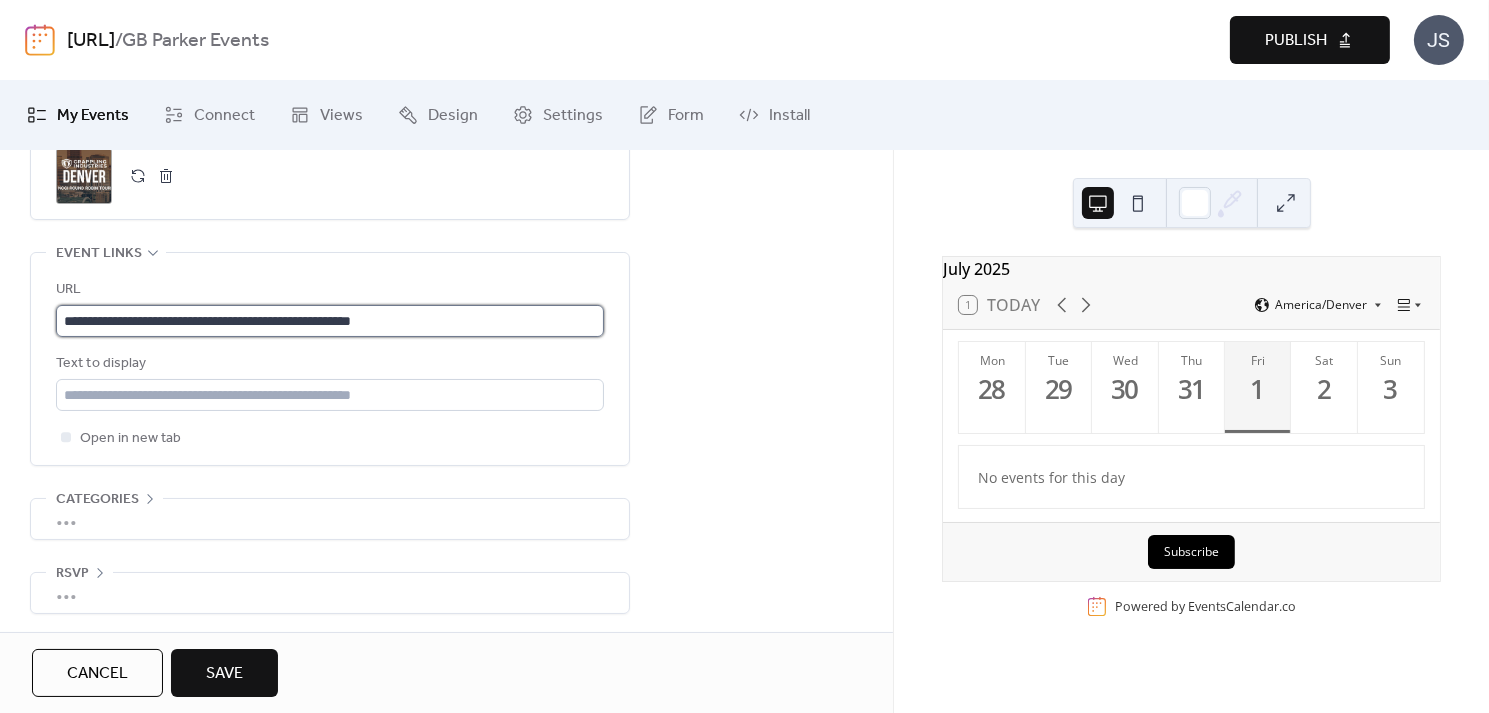 click on "**********" at bounding box center (330, 321) 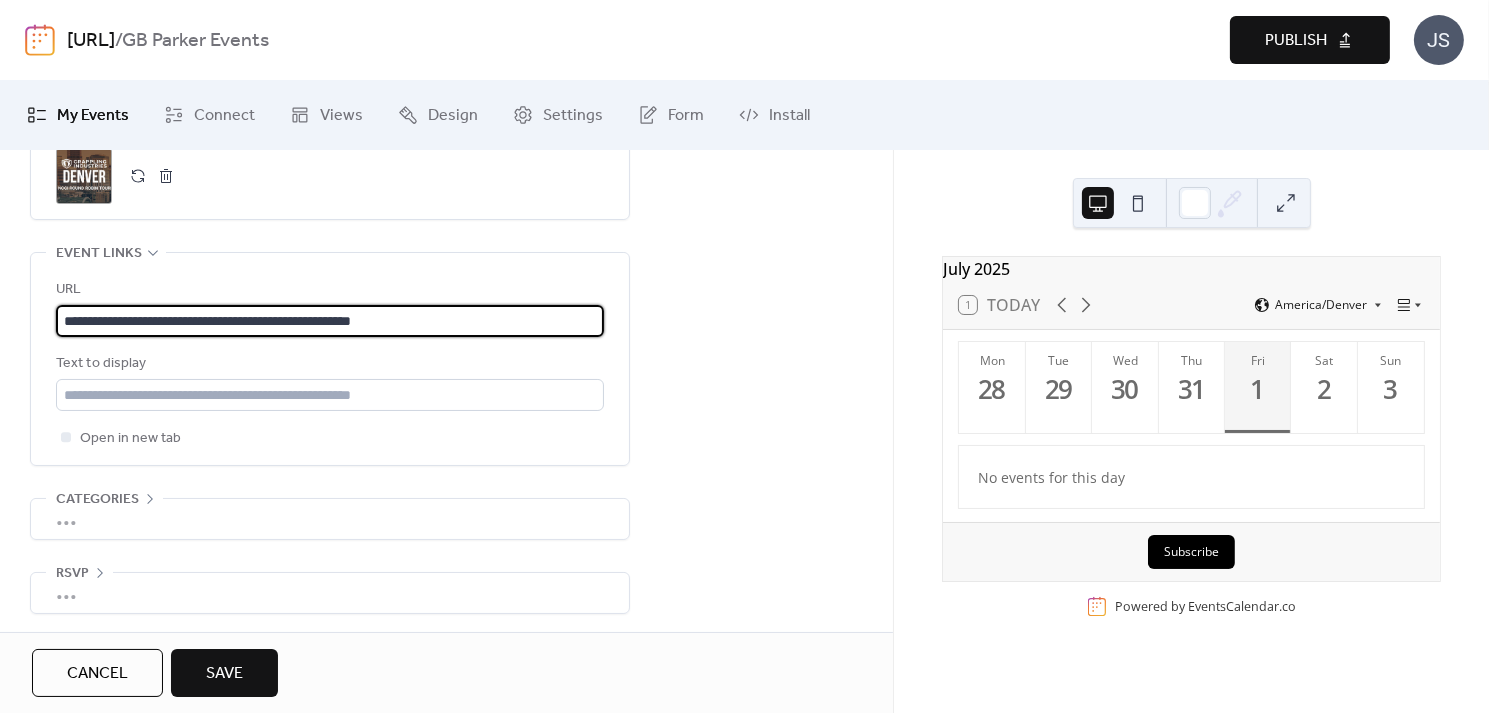 paste 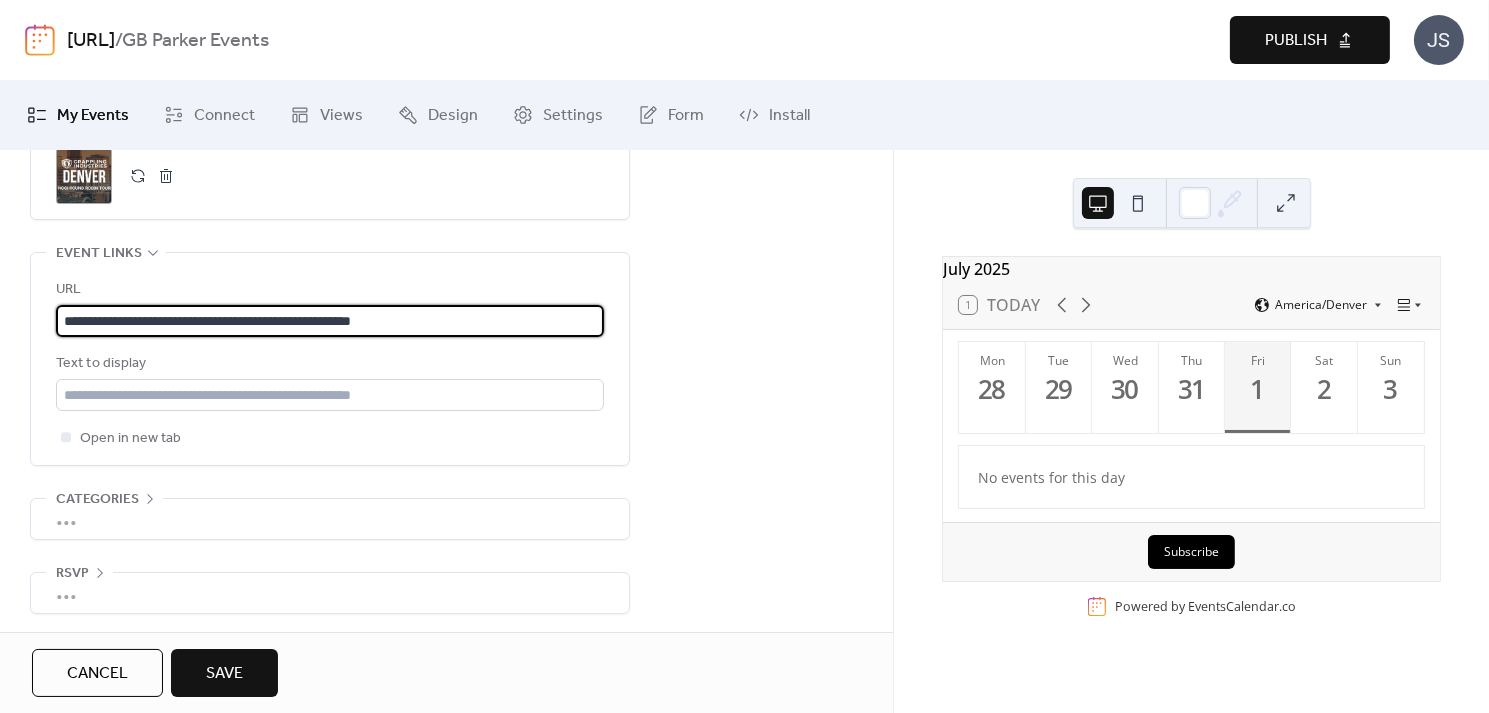 type on "**********" 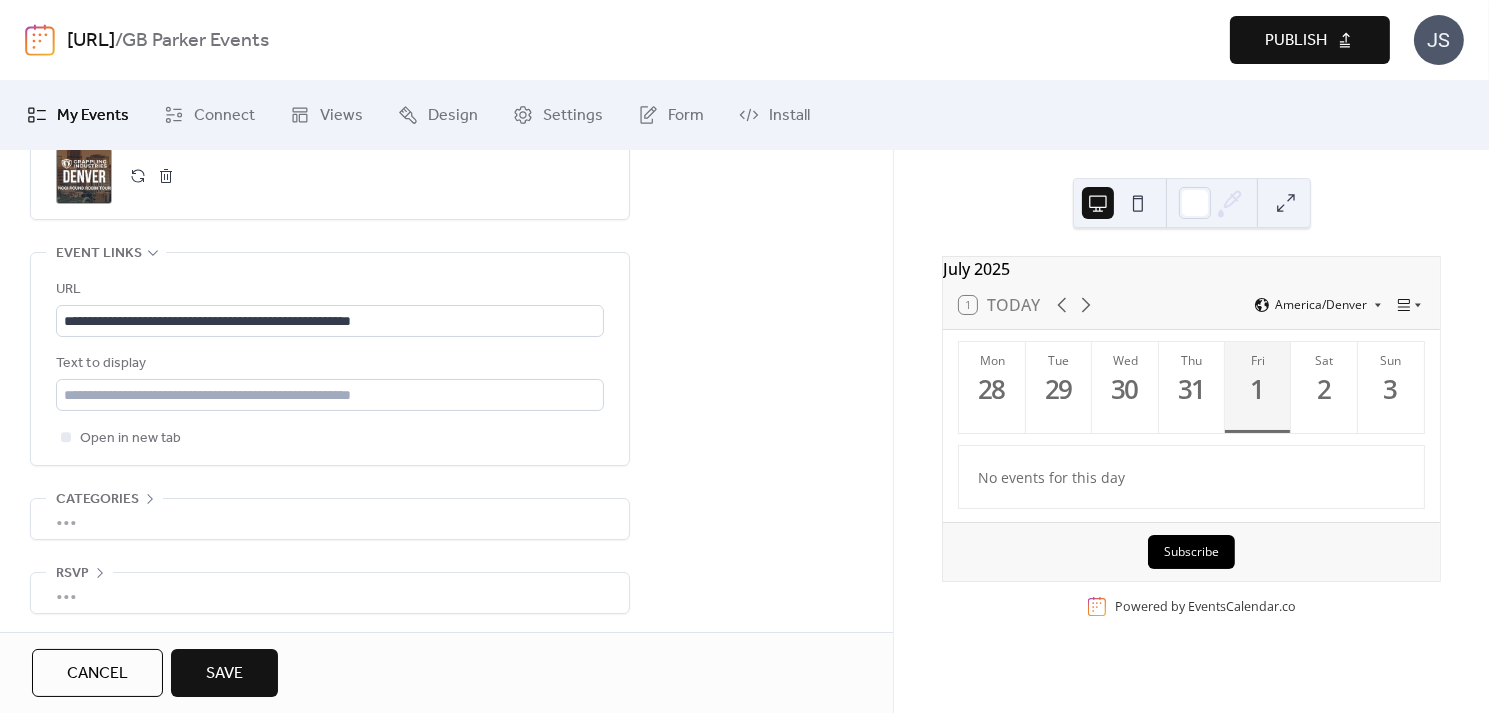 click on "Save" at bounding box center (224, 674) 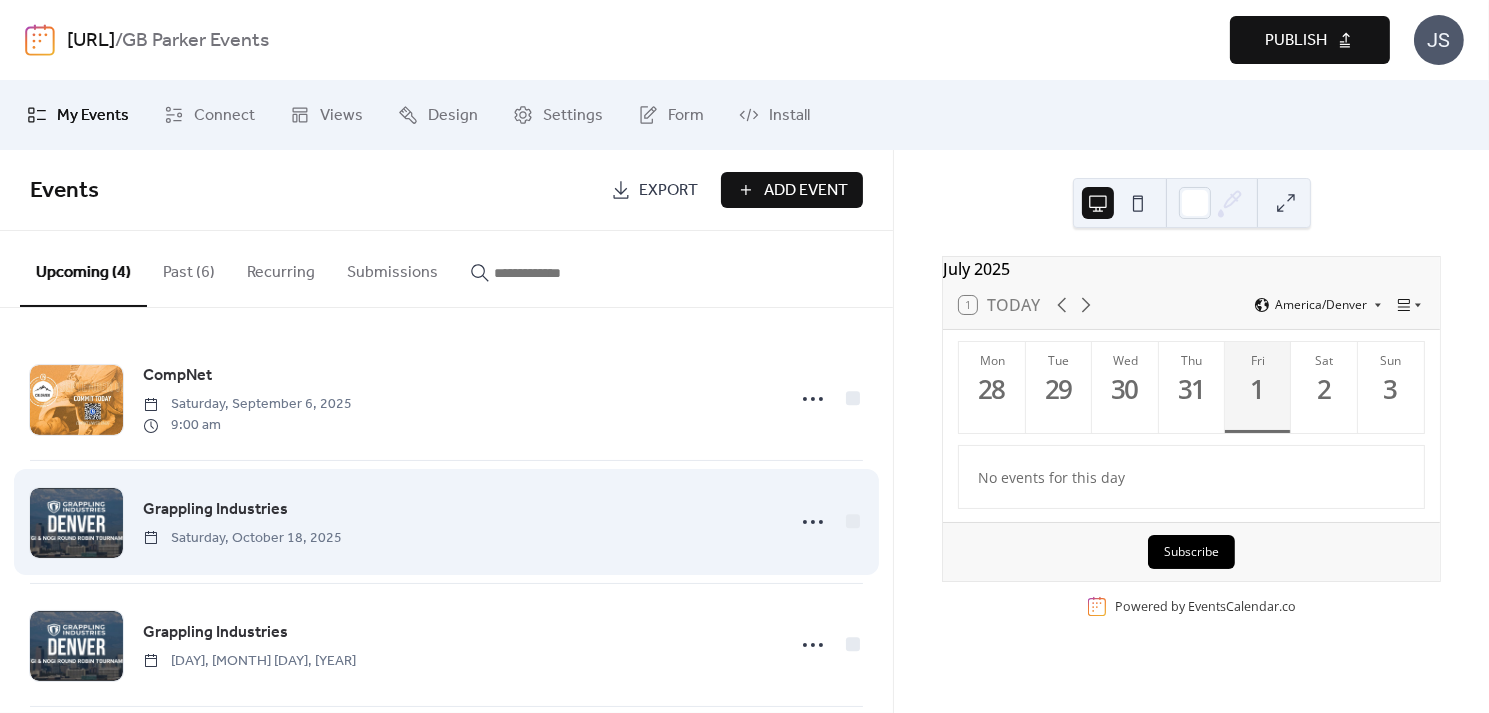 scroll, scrollTop: 144, scrollLeft: 0, axis: vertical 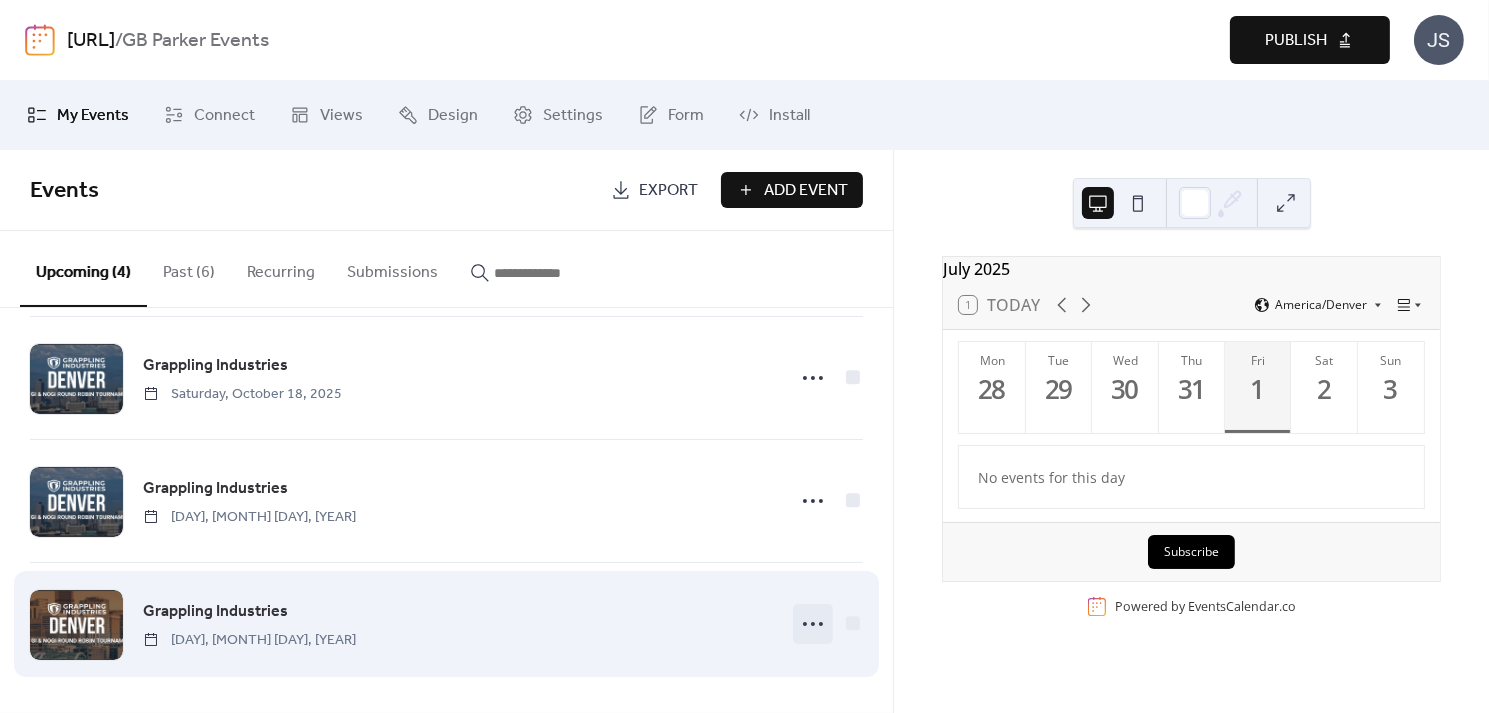 click 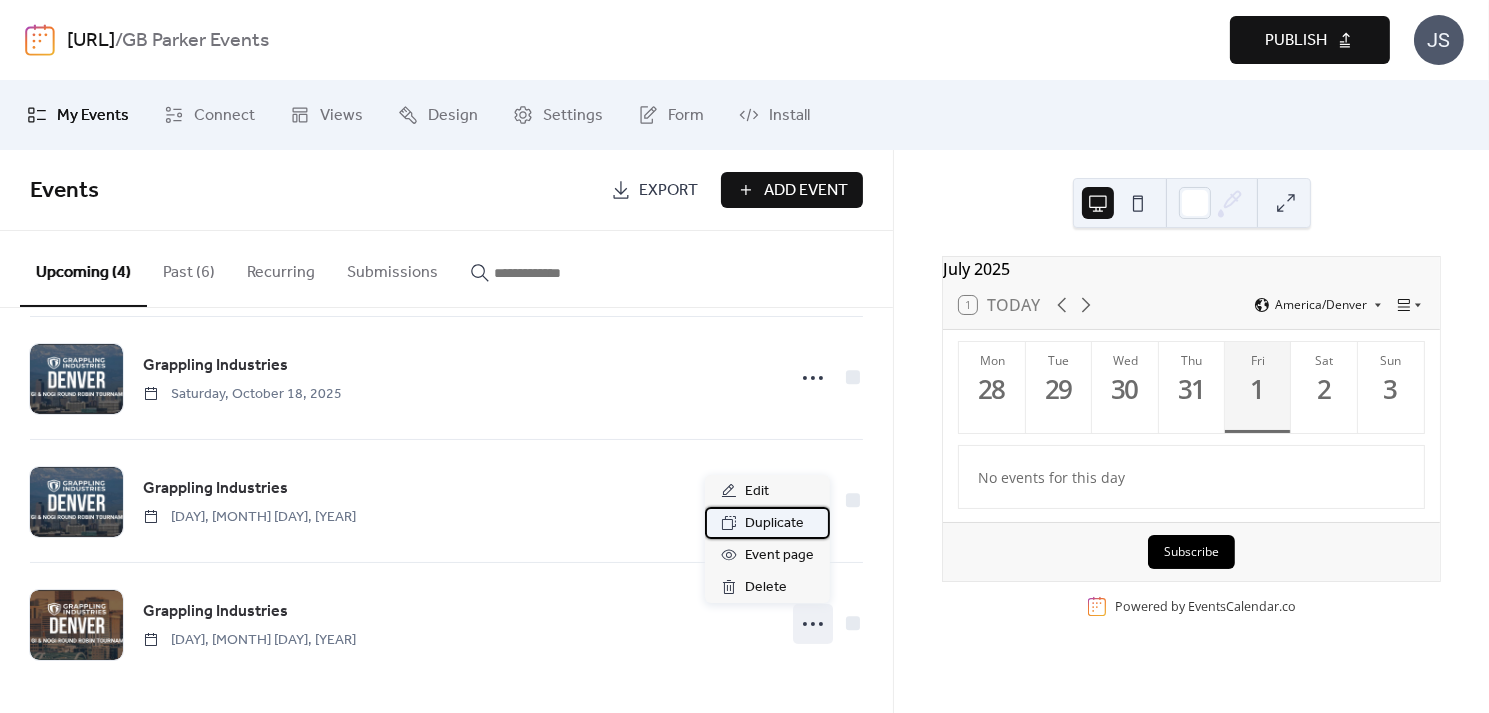 click on "Duplicate" at bounding box center (774, 524) 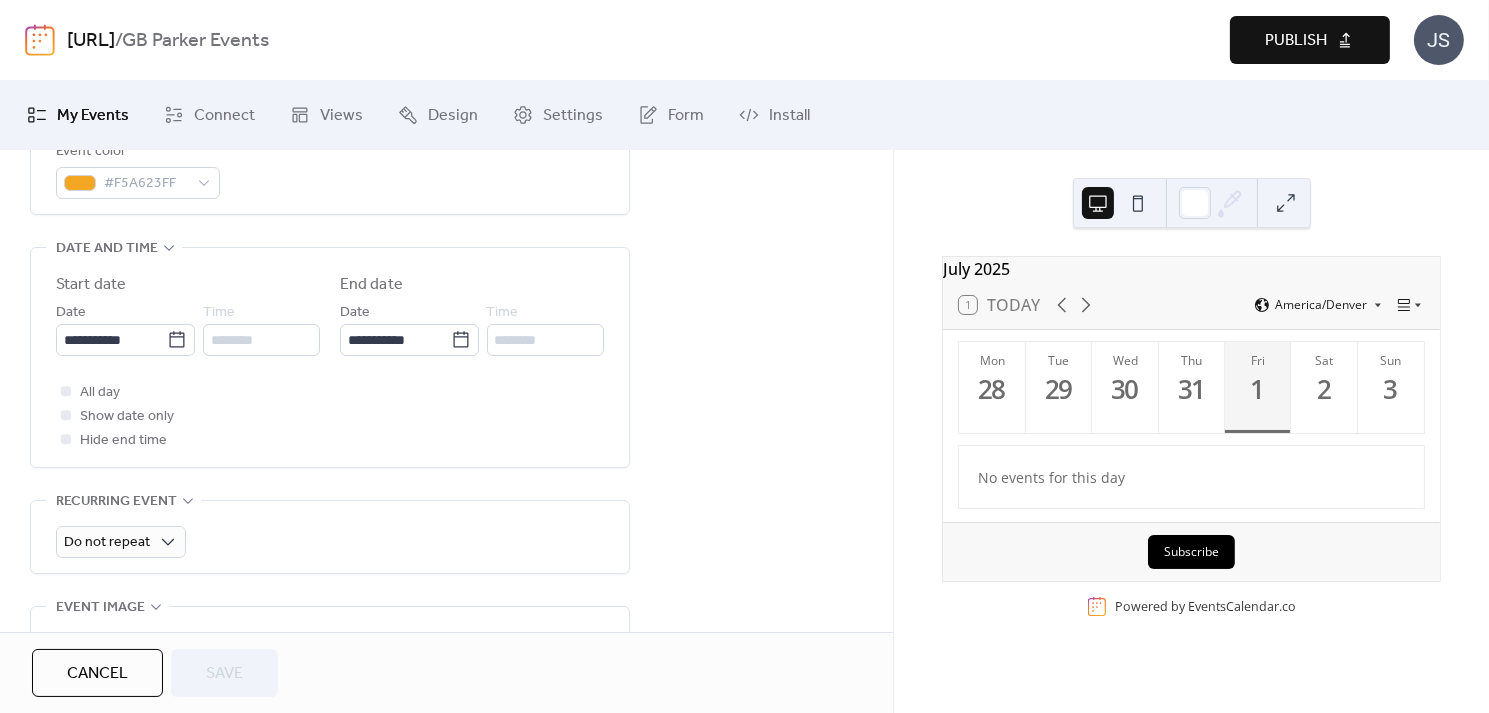 scroll, scrollTop: 600, scrollLeft: 0, axis: vertical 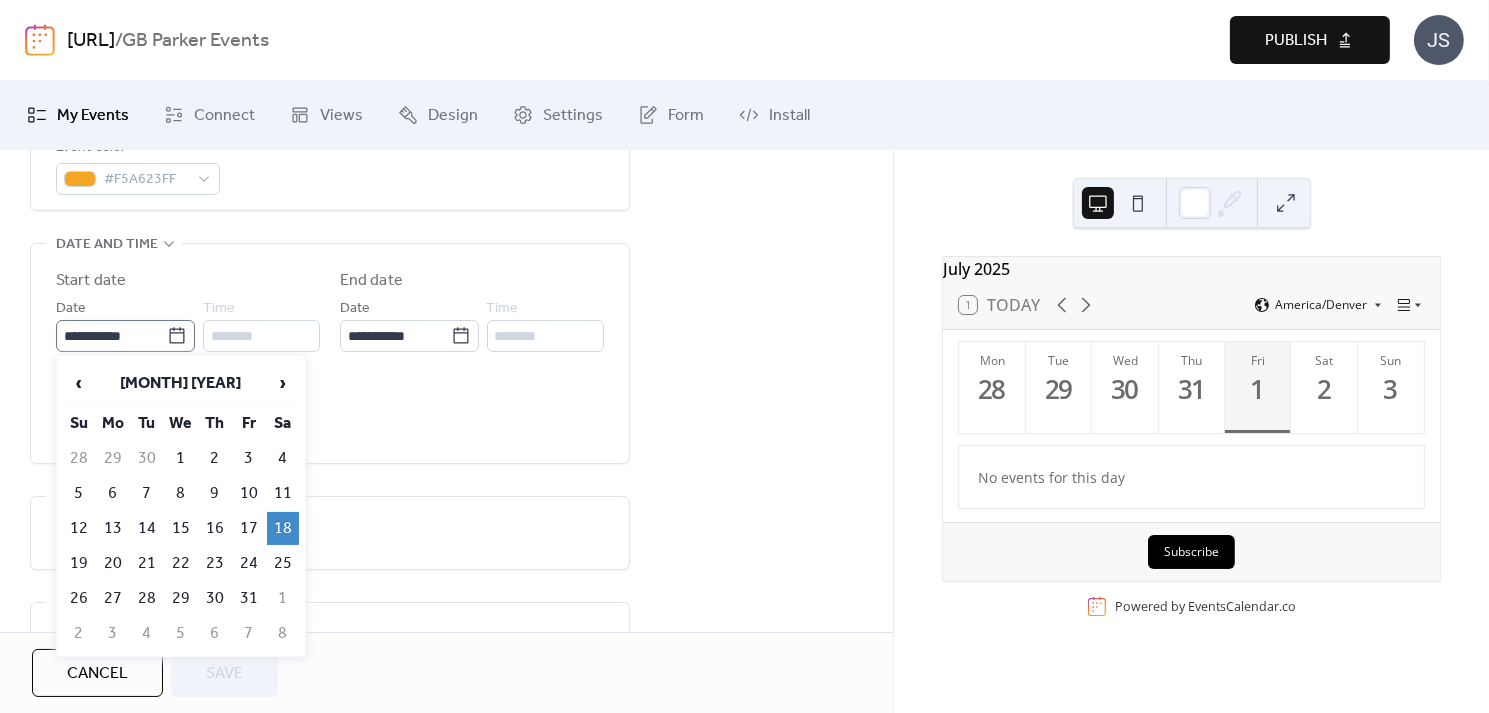 click 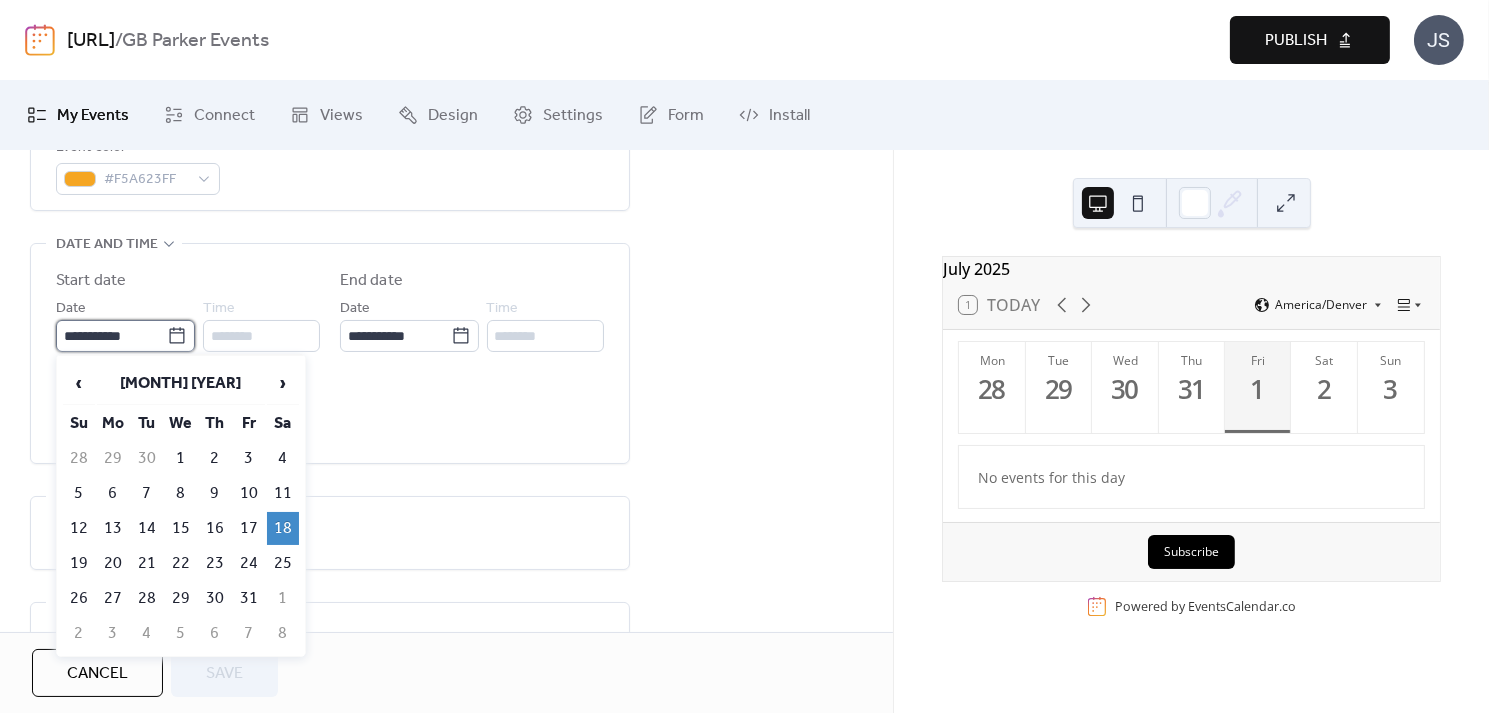 click on "**********" at bounding box center (111, 336) 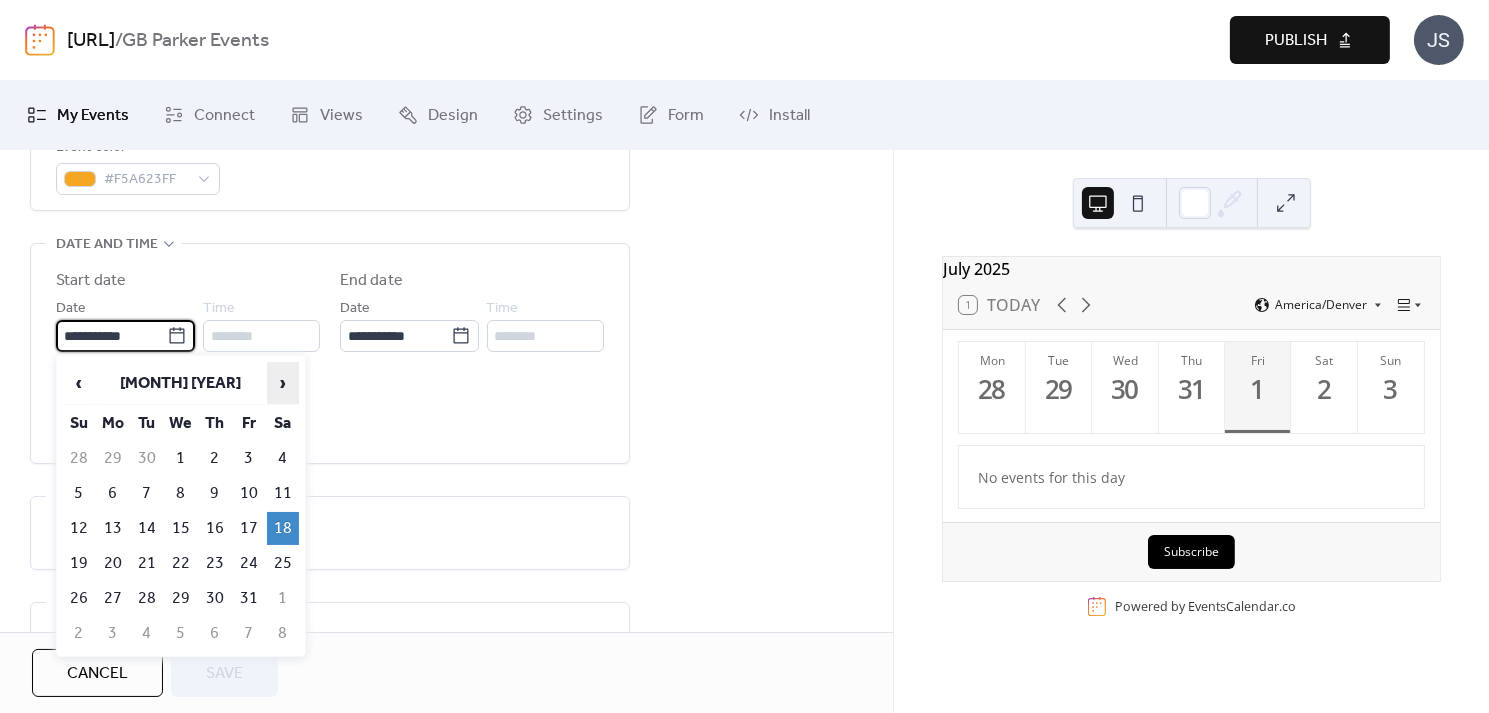 click on "›" at bounding box center [283, 383] 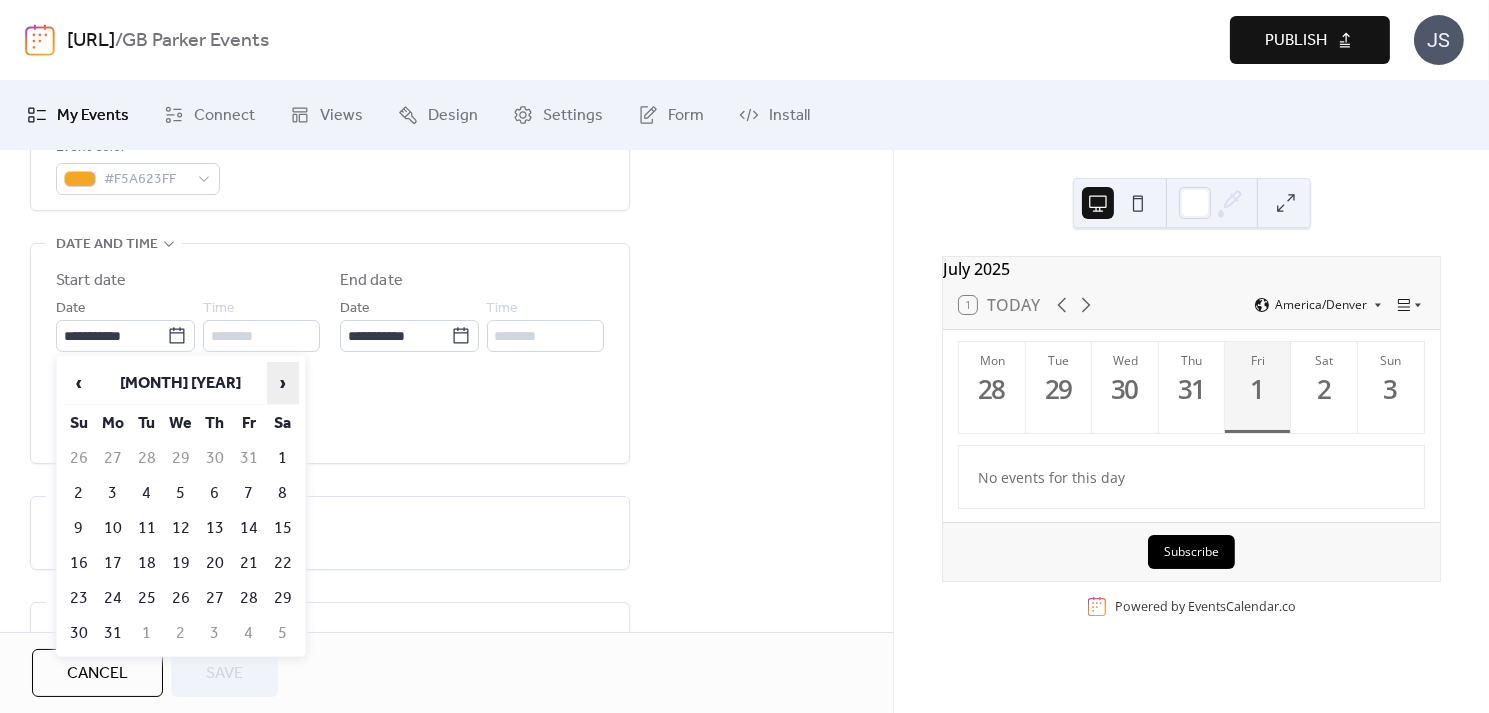 click on "›" at bounding box center (283, 383) 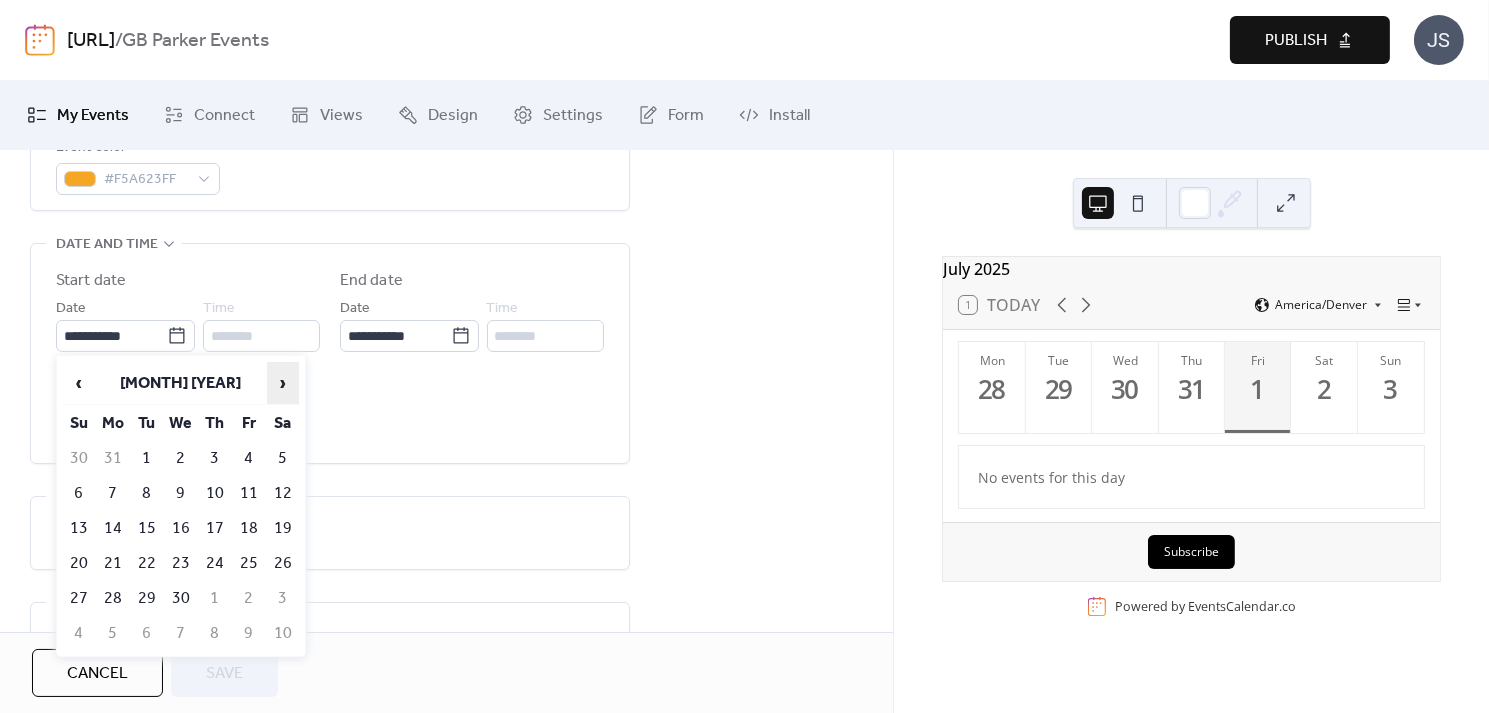 click on "›" at bounding box center (283, 383) 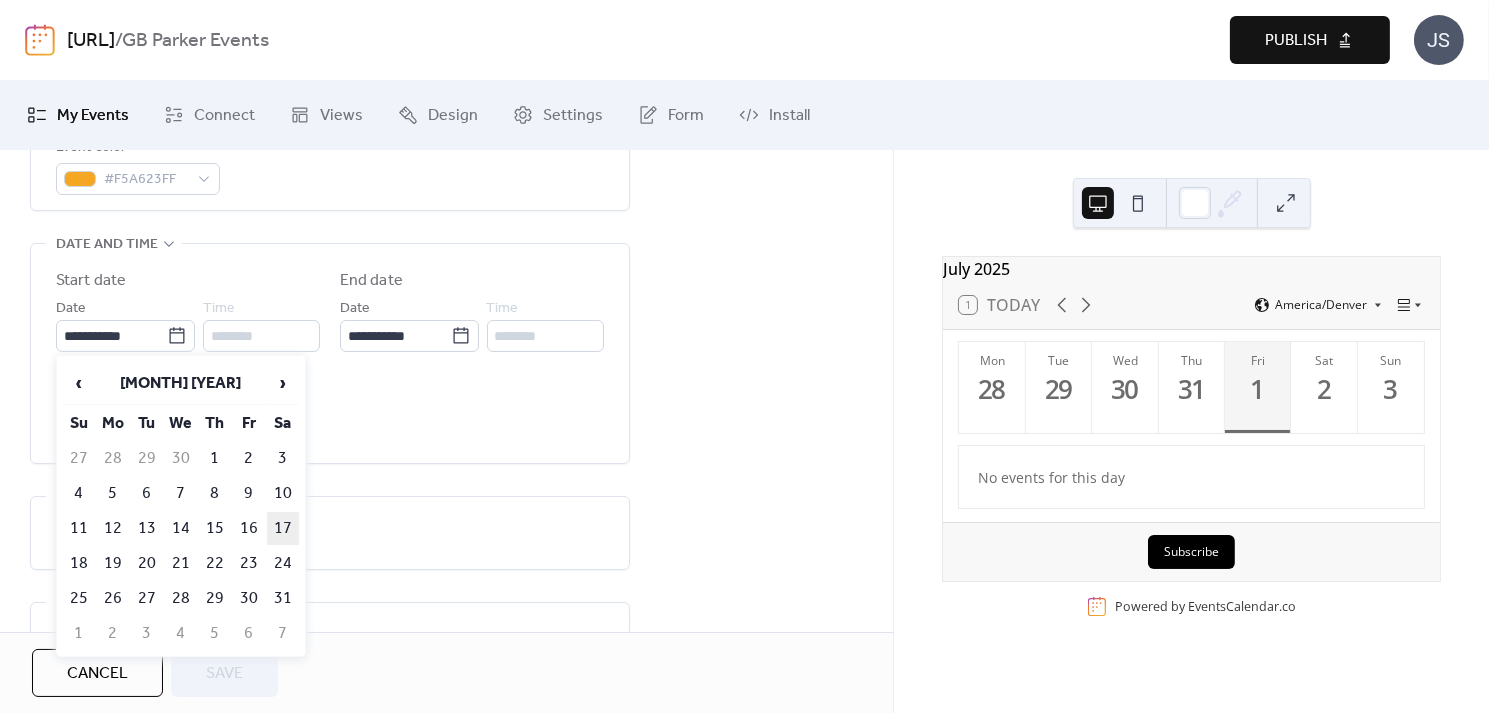click on "17" at bounding box center (283, 528) 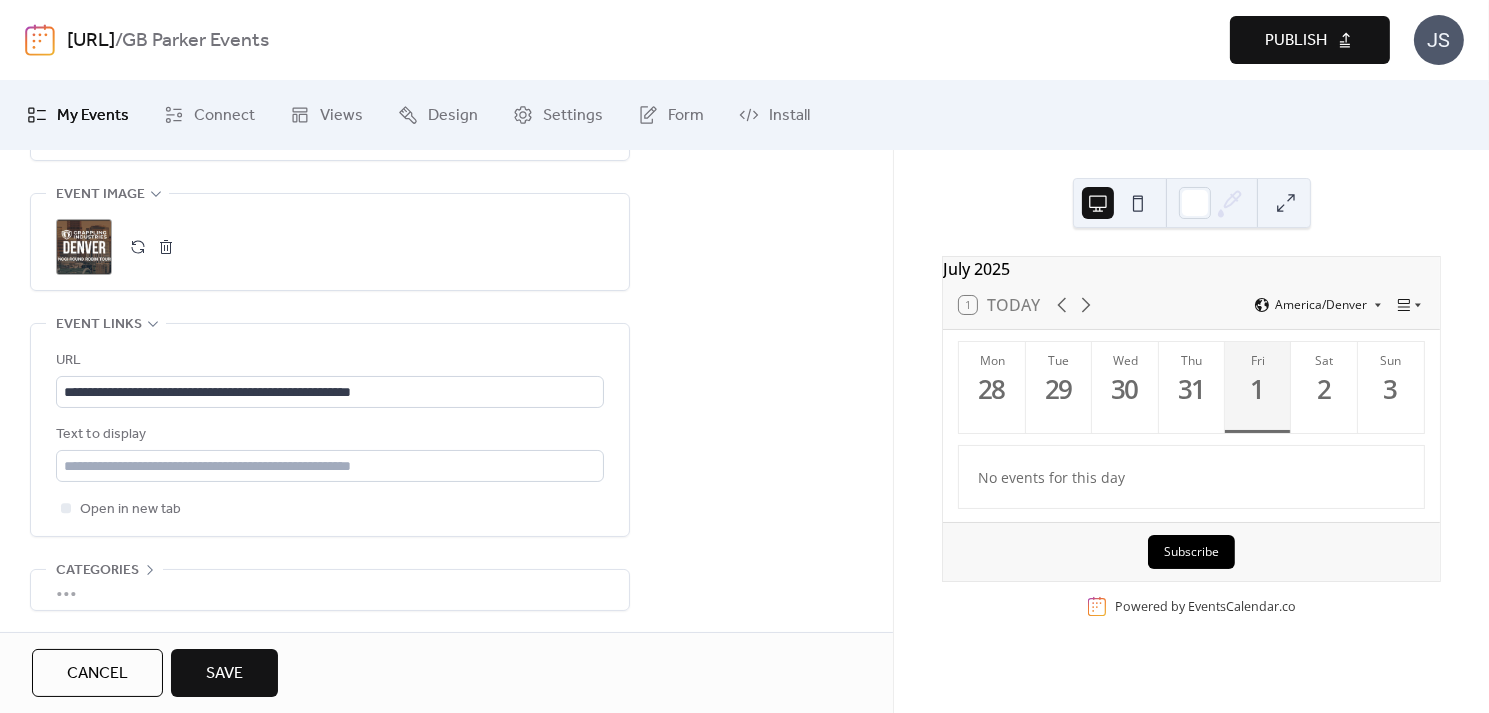 scroll, scrollTop: 1010, scrollLeft: 0, axis: vertical 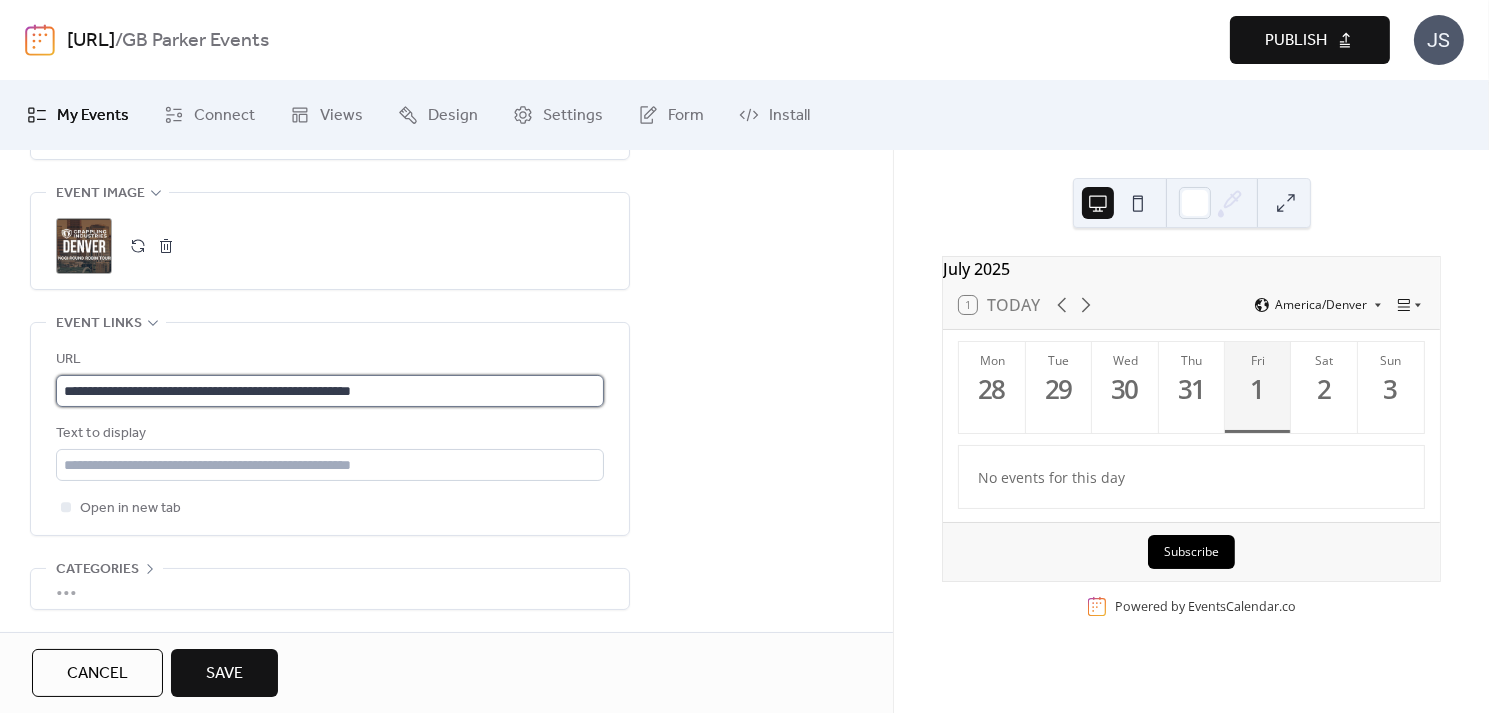 click on "**********" at bounding box center [330, 391] 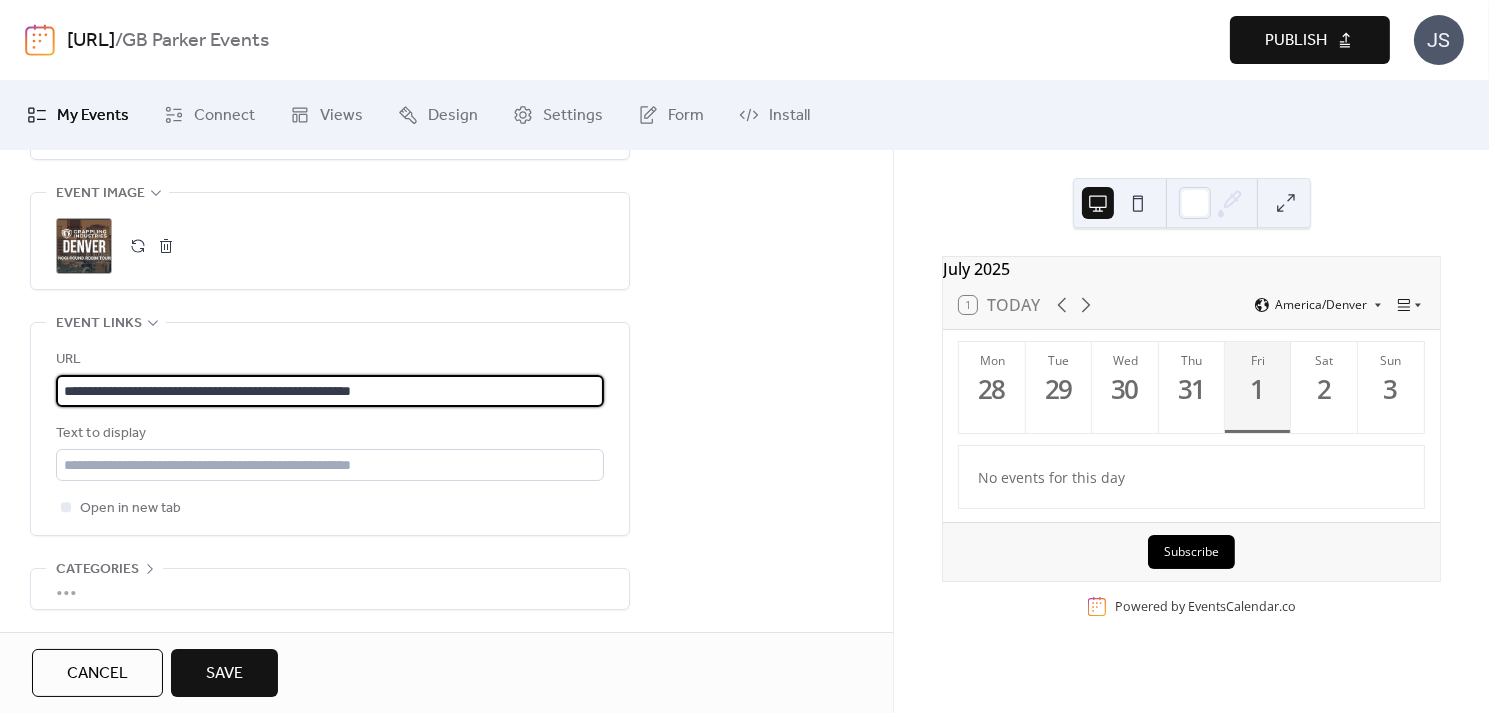 paste 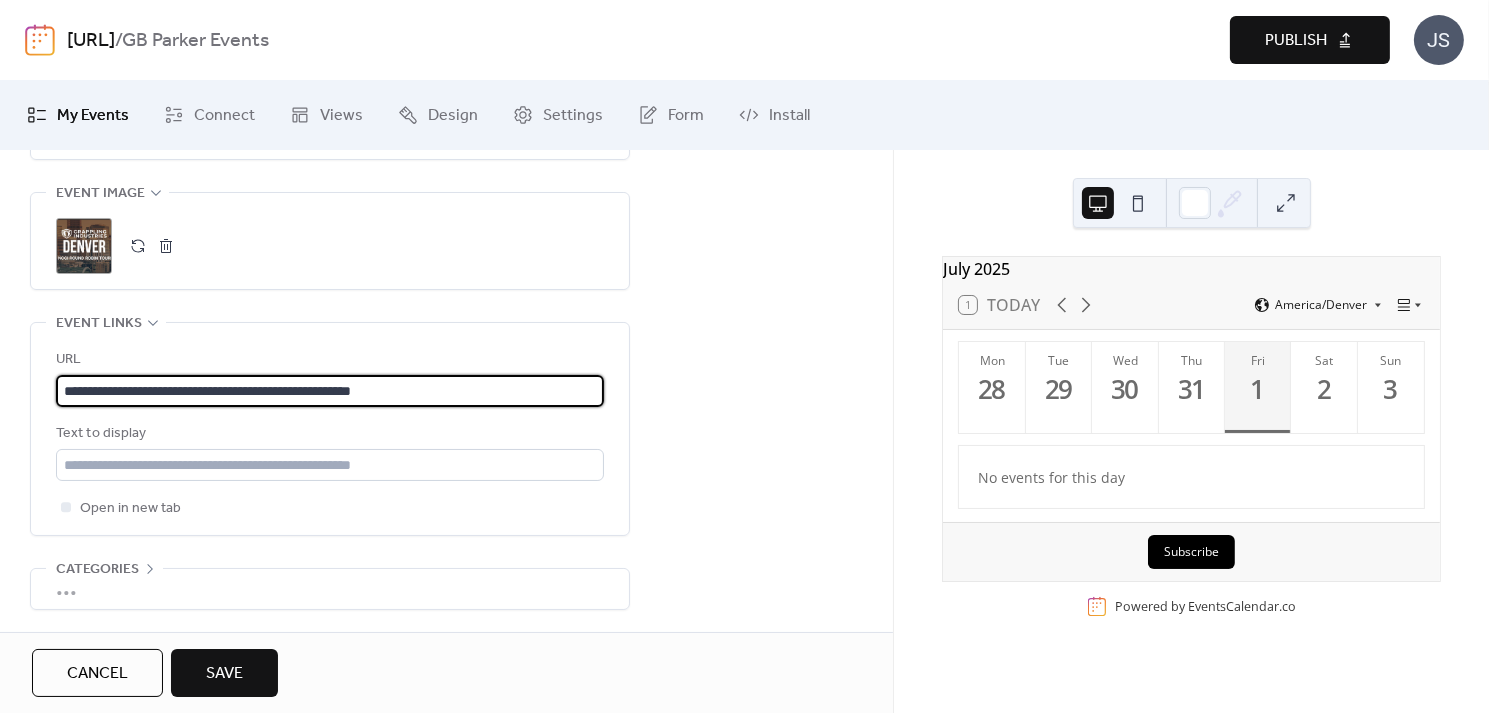 type on "**********" 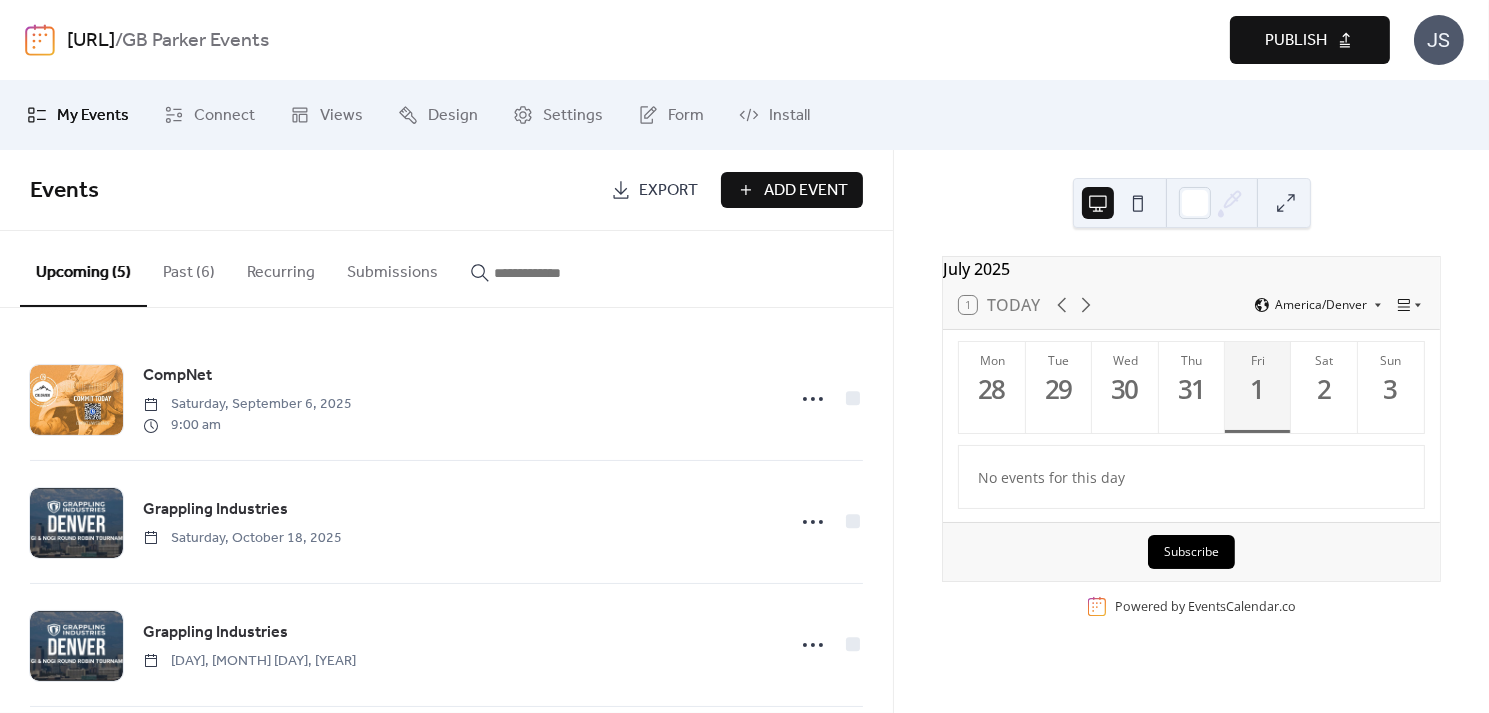 scroll, scrollTop: 0, scrollLeft: 0, axis: both 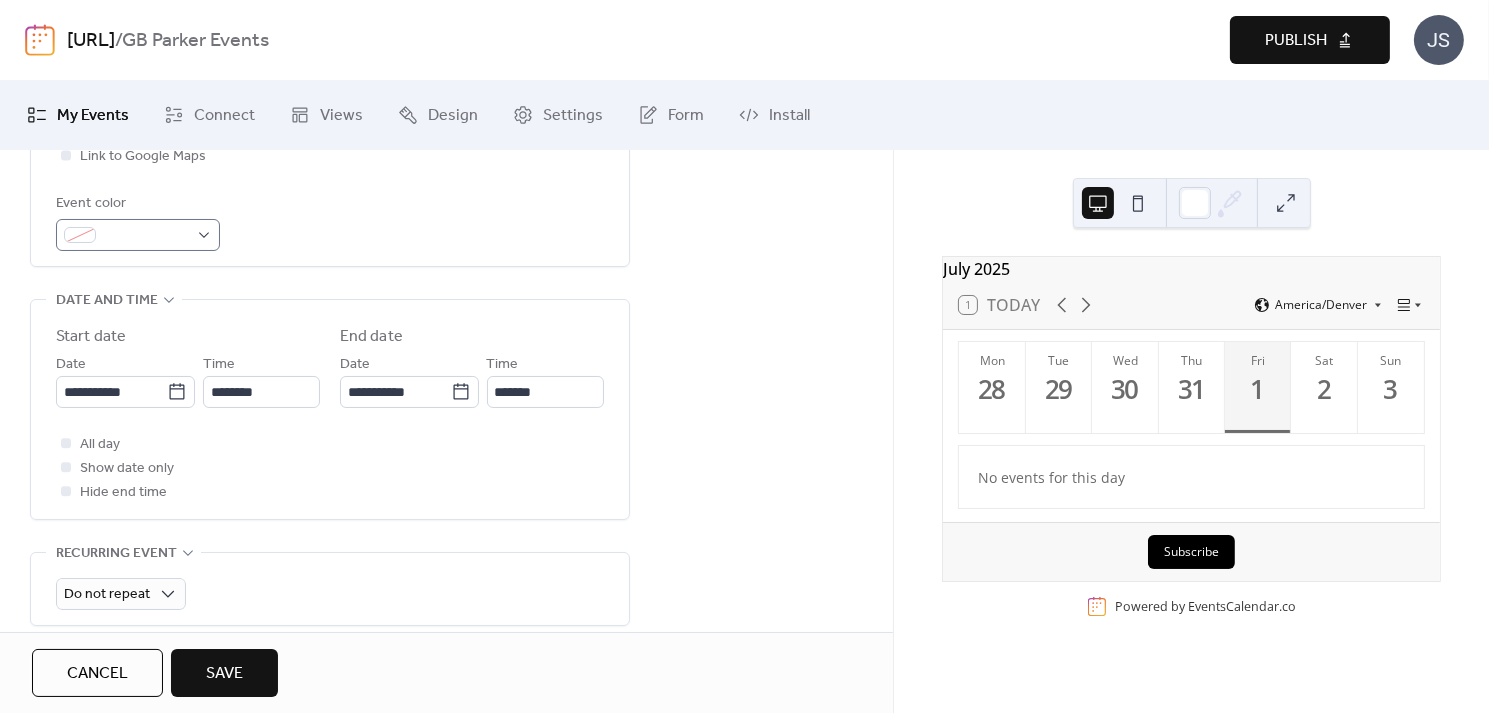 type on "***" 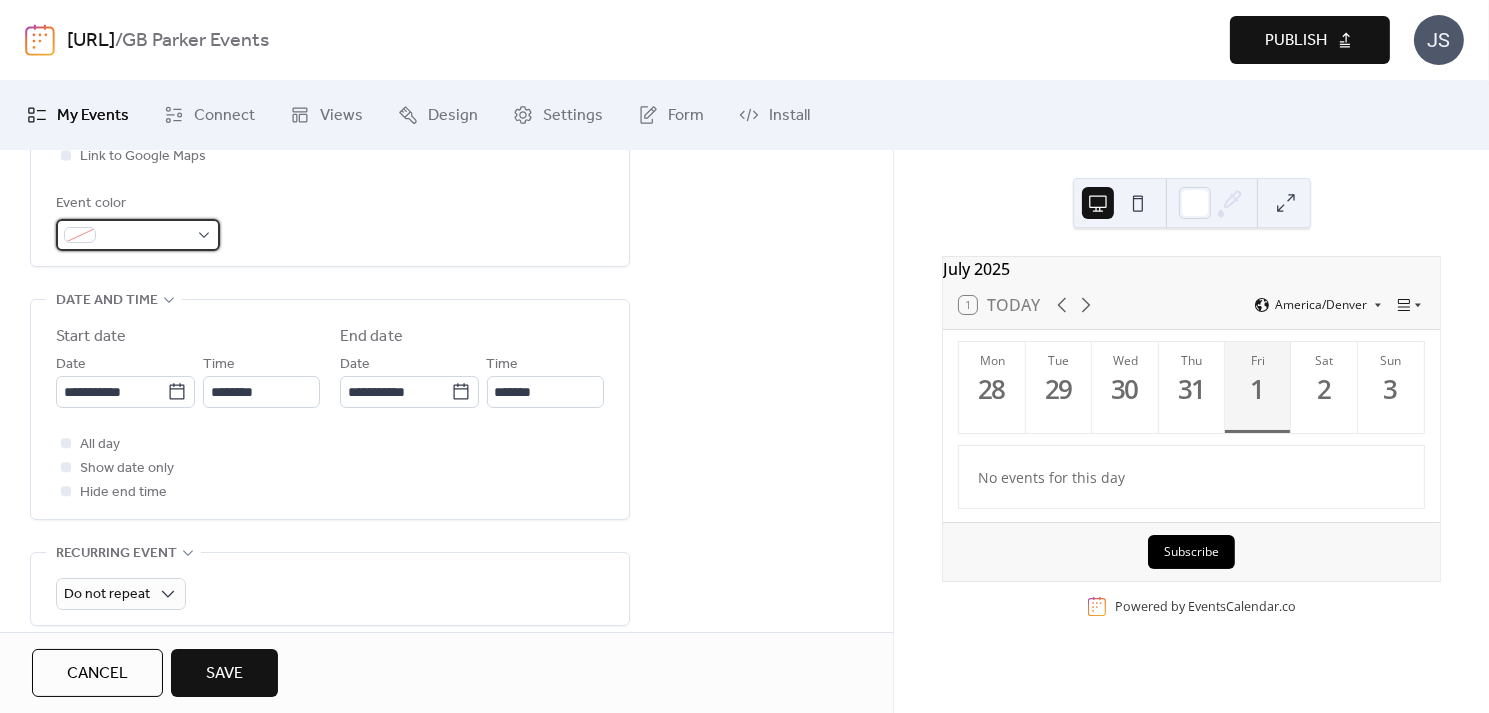 click at bounding box center (146, 236) 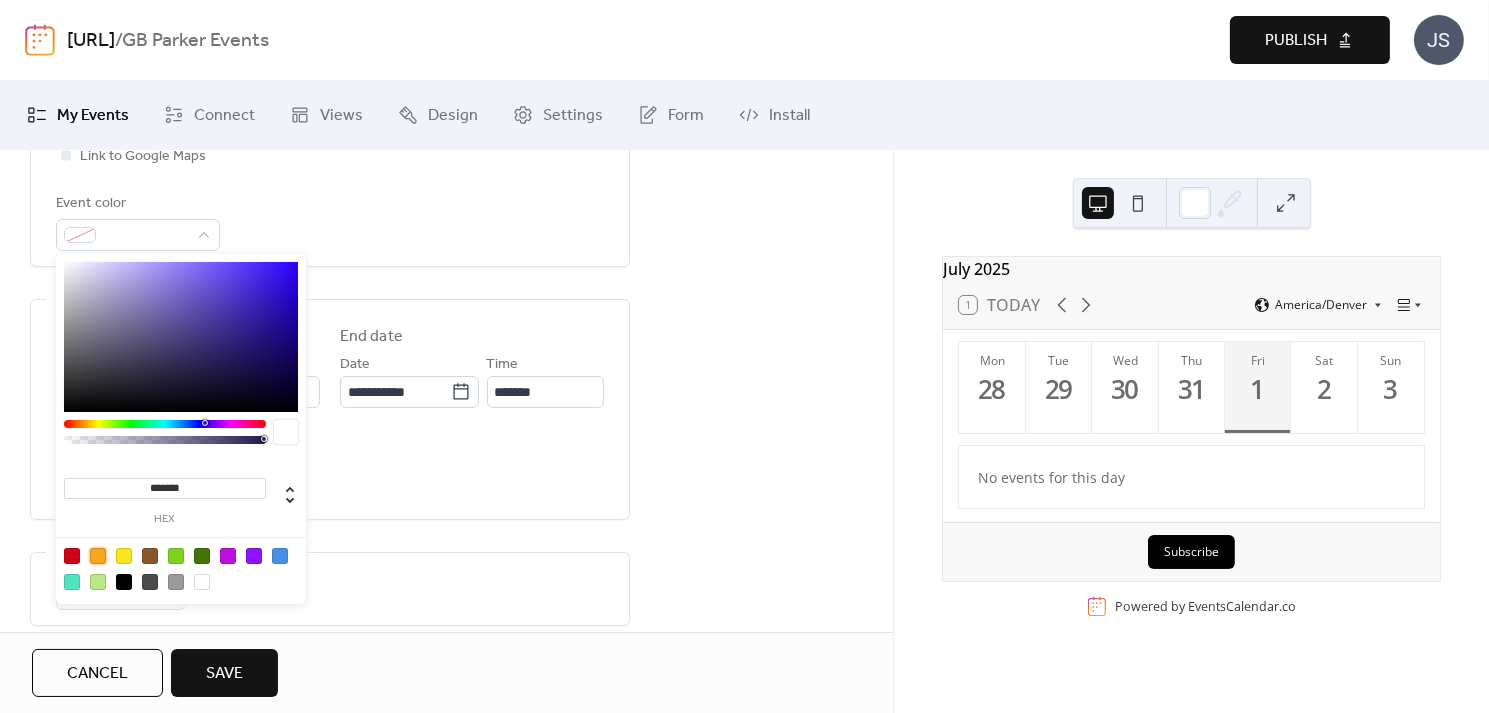 click at bounding box center (98, 556) 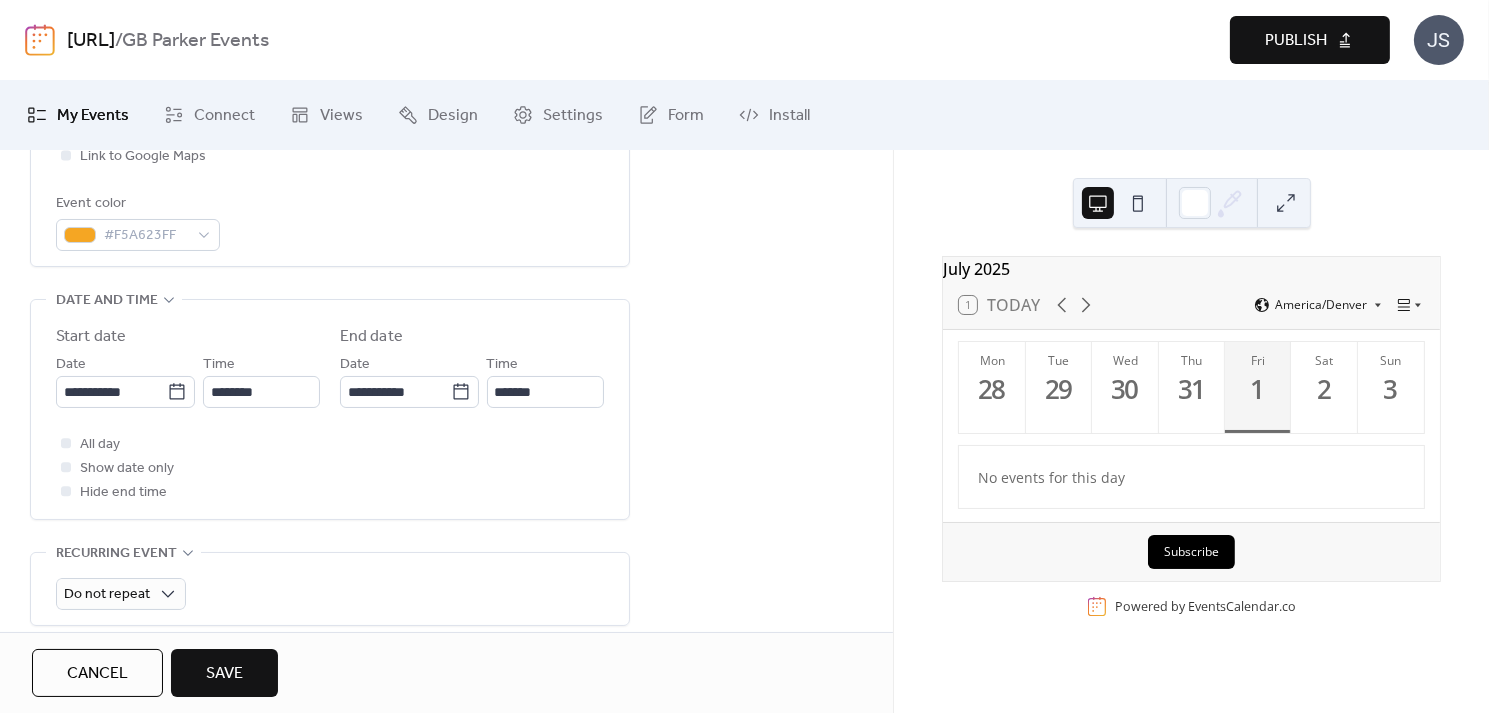click on "Event color #F5A623FF" at bounding box center [330, 221] 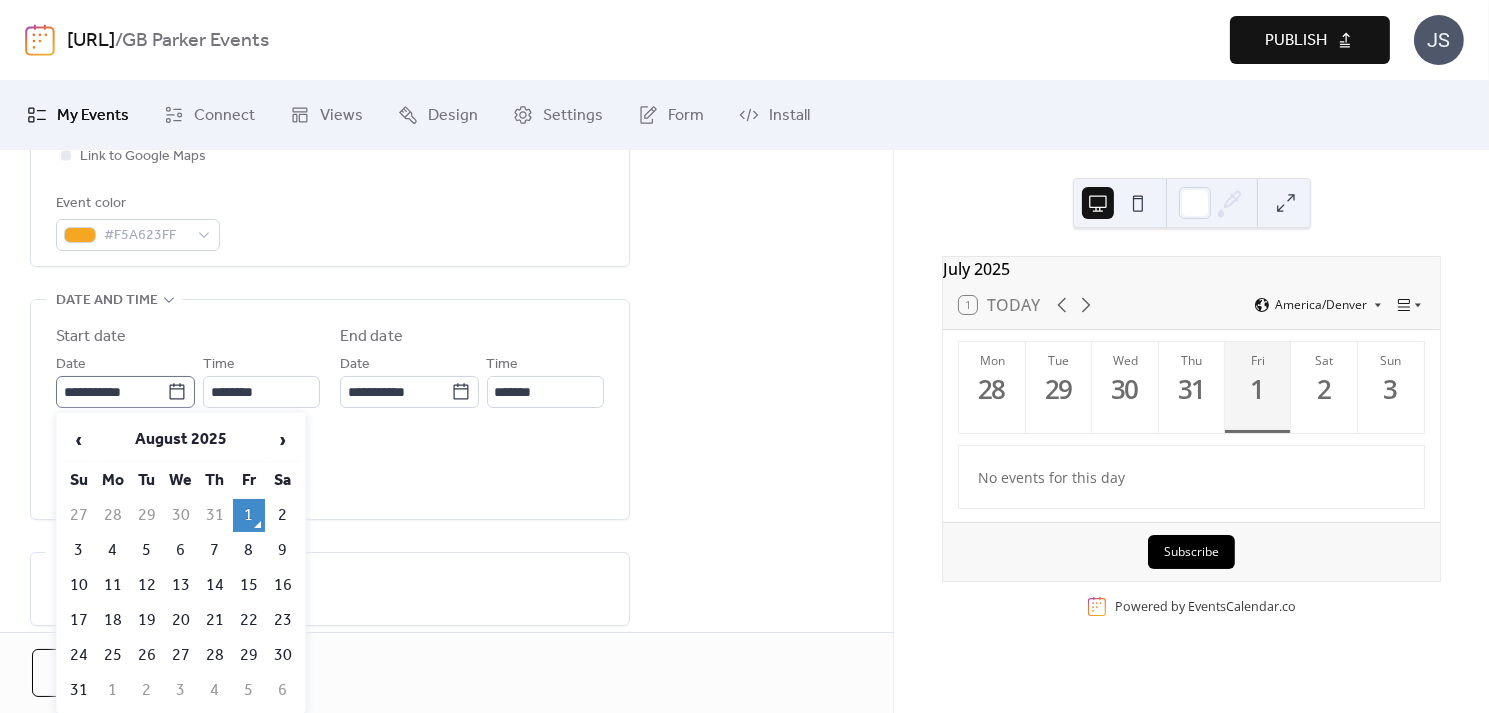 click 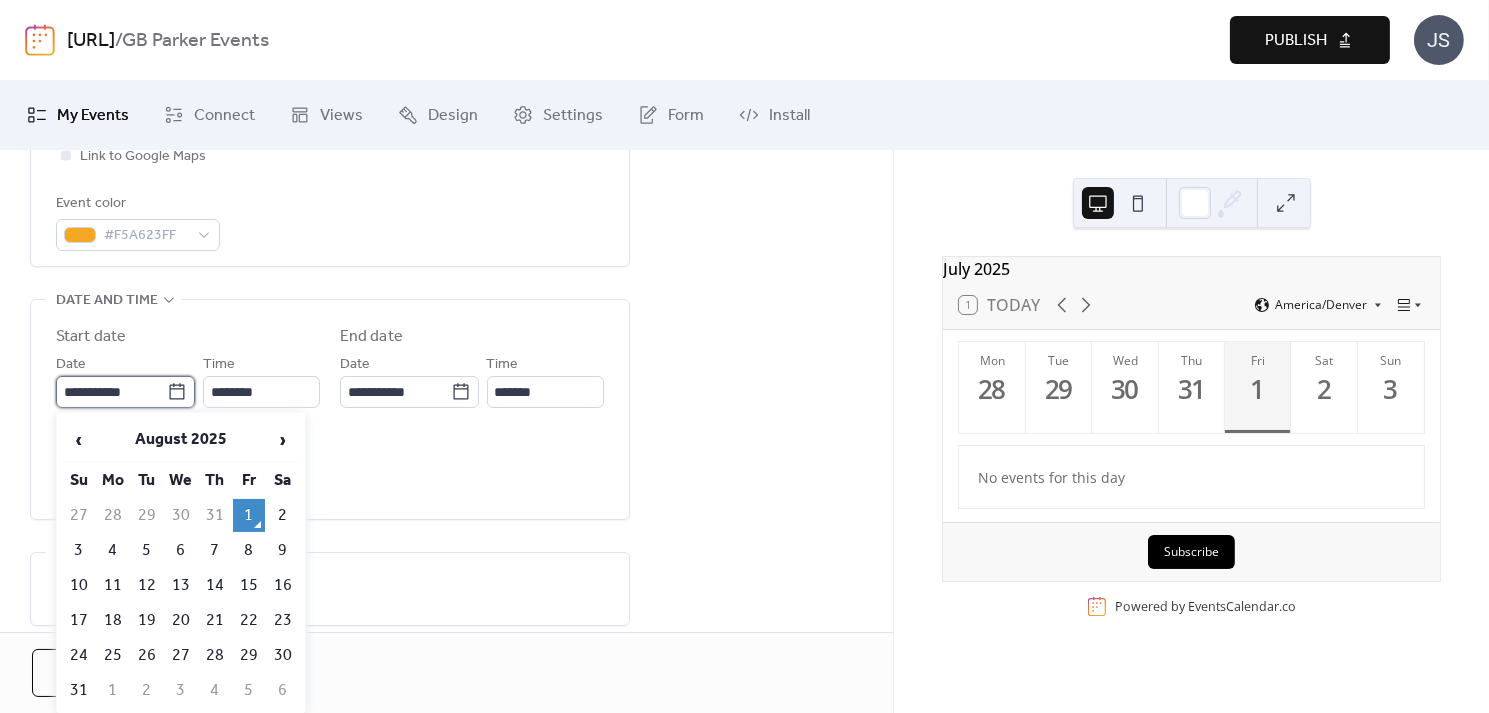 click on "**********" at bounding box center (111, 392) 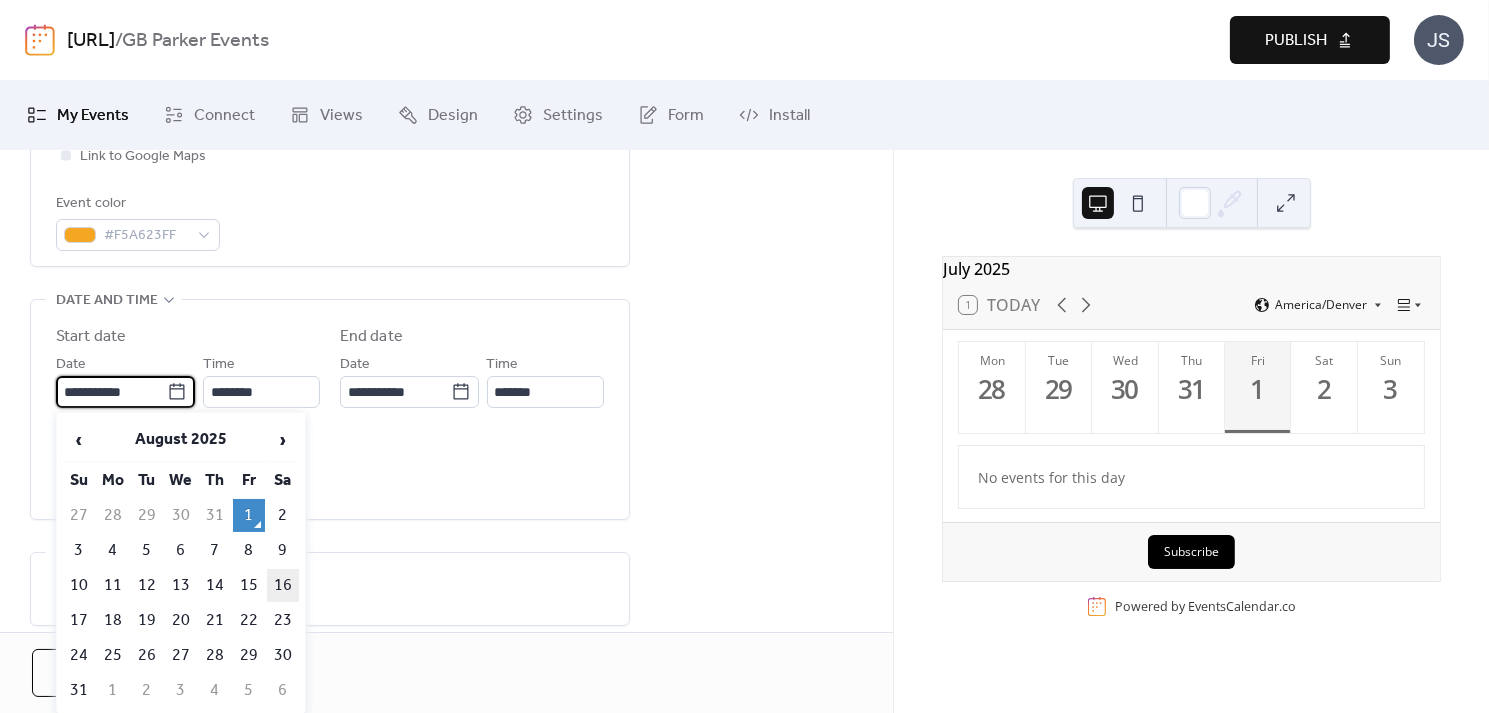 click on "16" at bounding box center (283, 585) 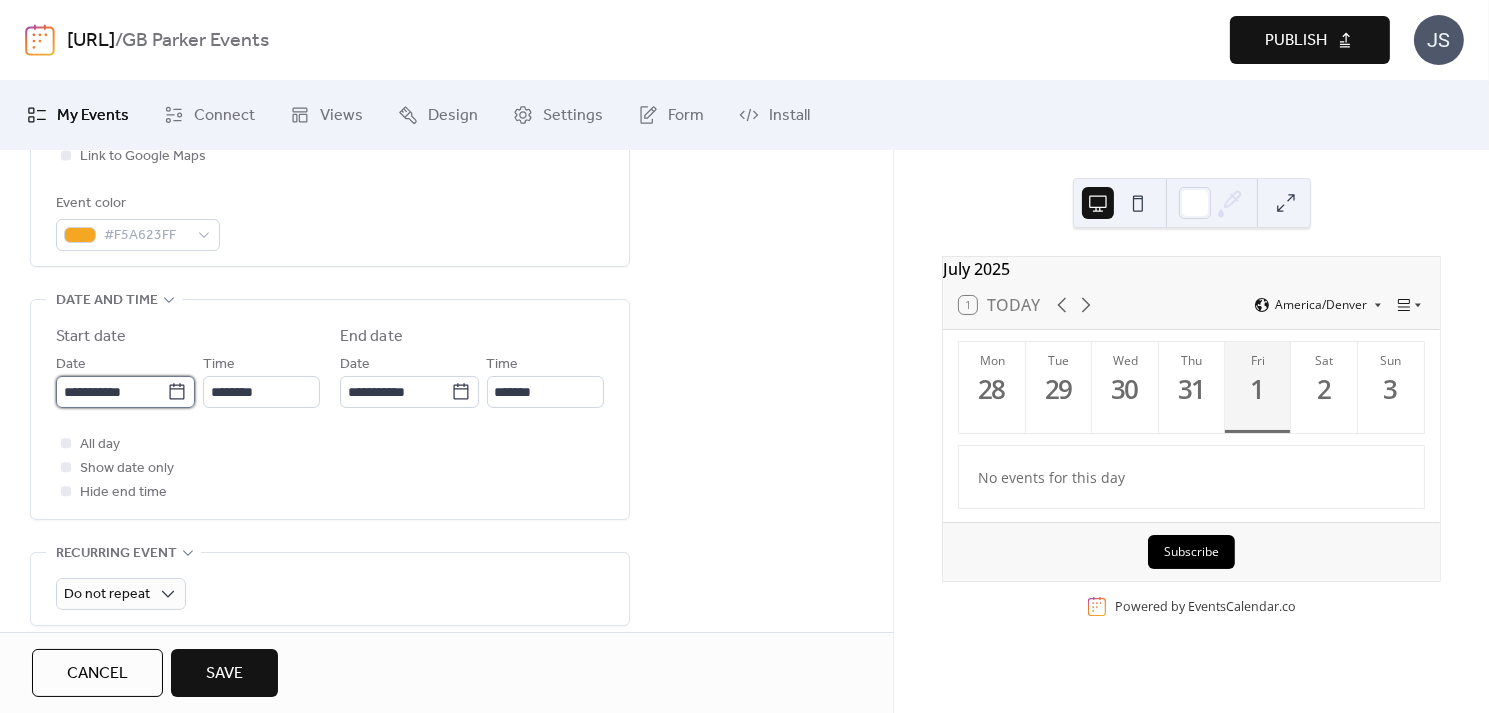 click on "**********" at bounding box center [111, 392] 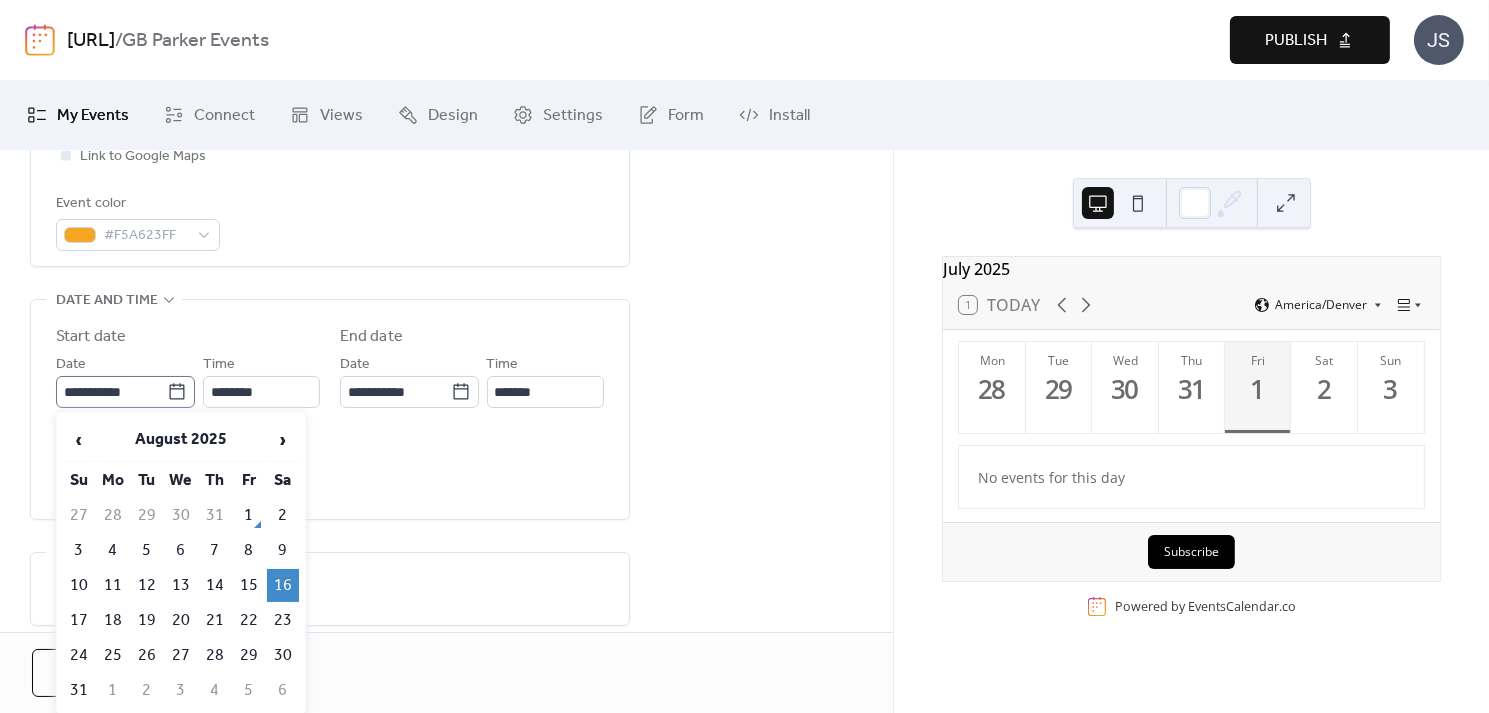 click 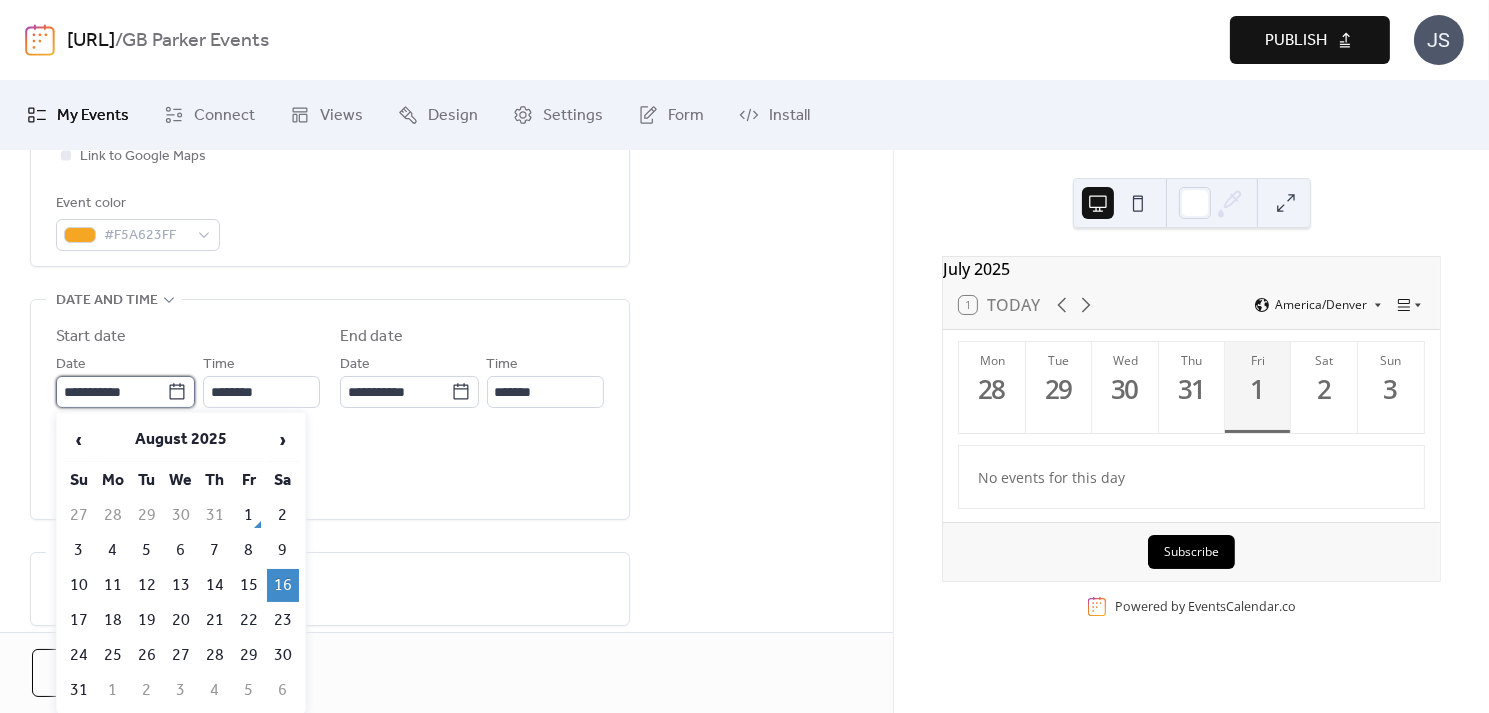 click on "**********" at bounding box center (111, 392) 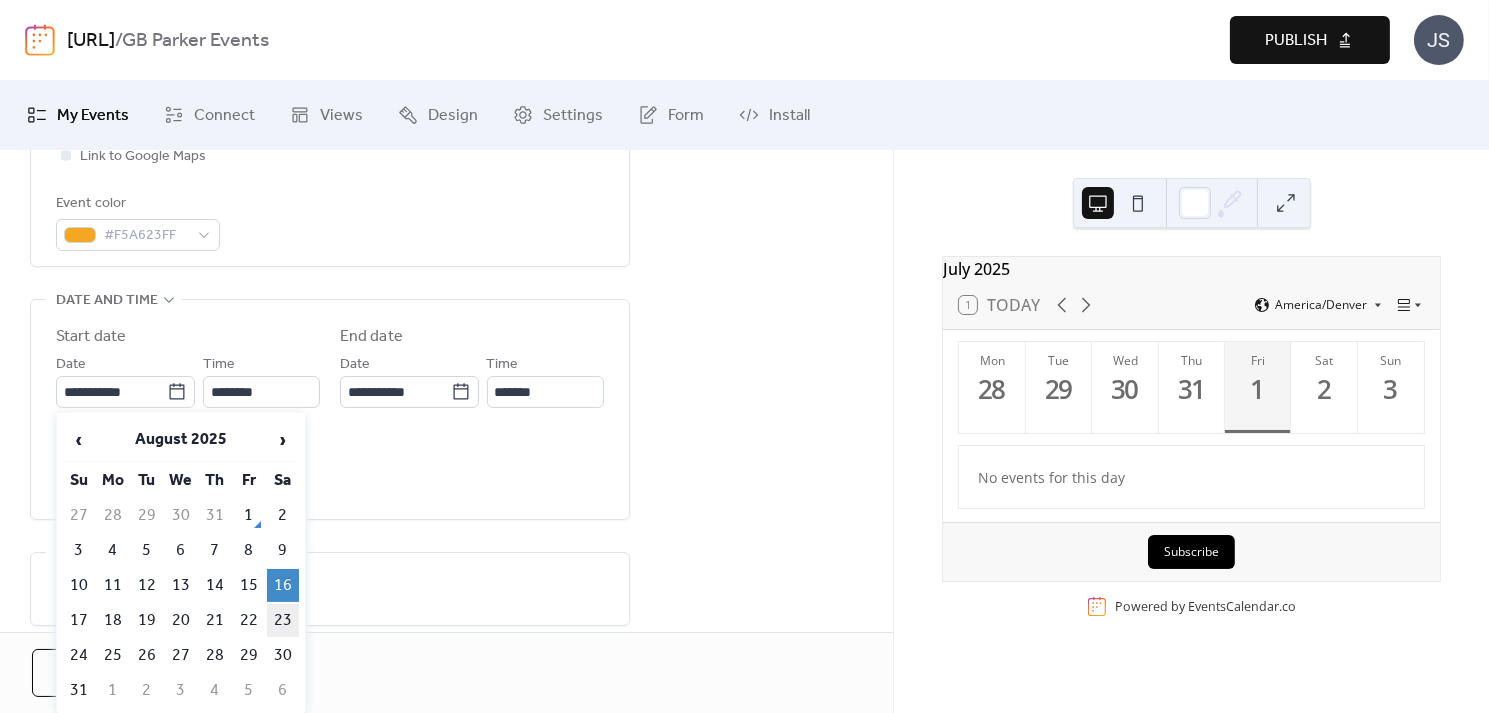 click on "23" at bounding box center (283, 620) 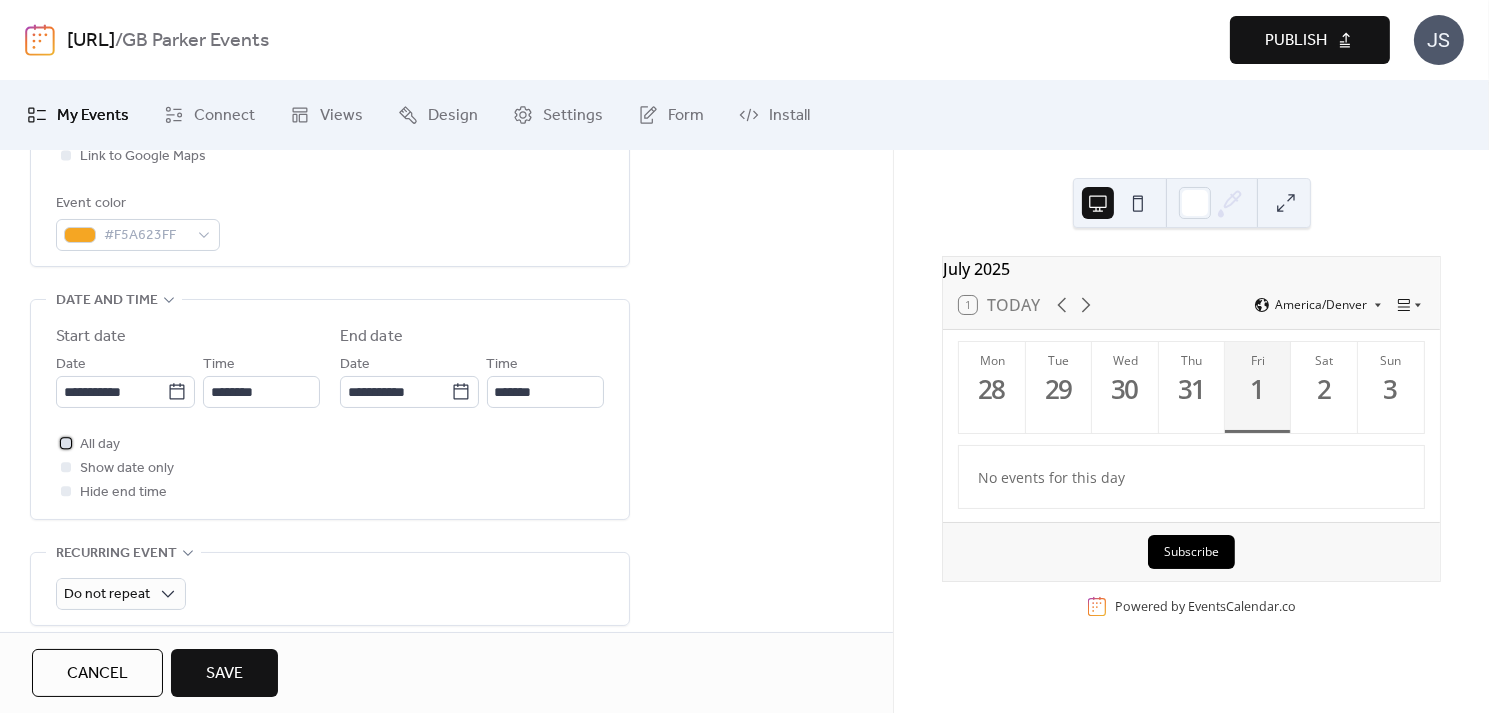 click at bounding box center (66, 443) 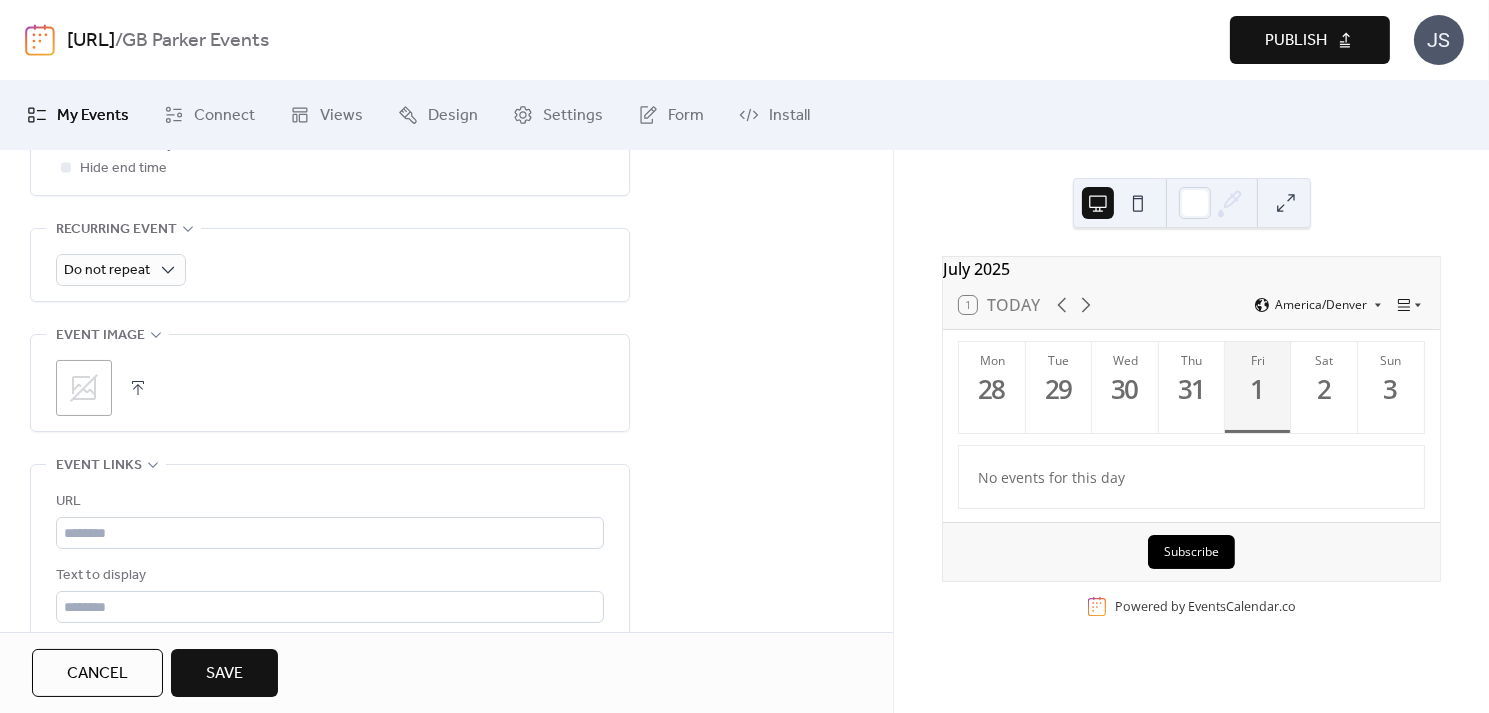 scroll, scrollTop: 879, scrollLeft: 0, axis: vertical 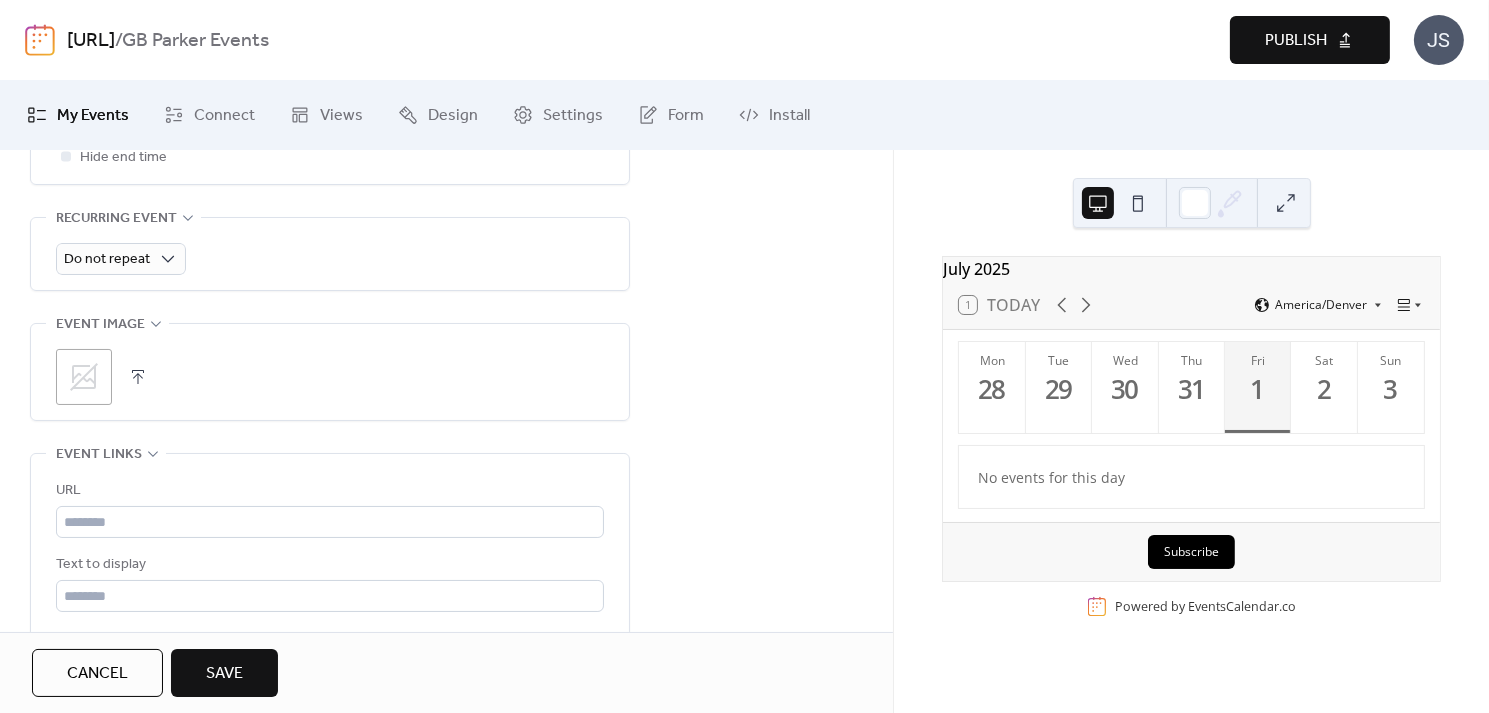 click at bounding box center (138, 377) 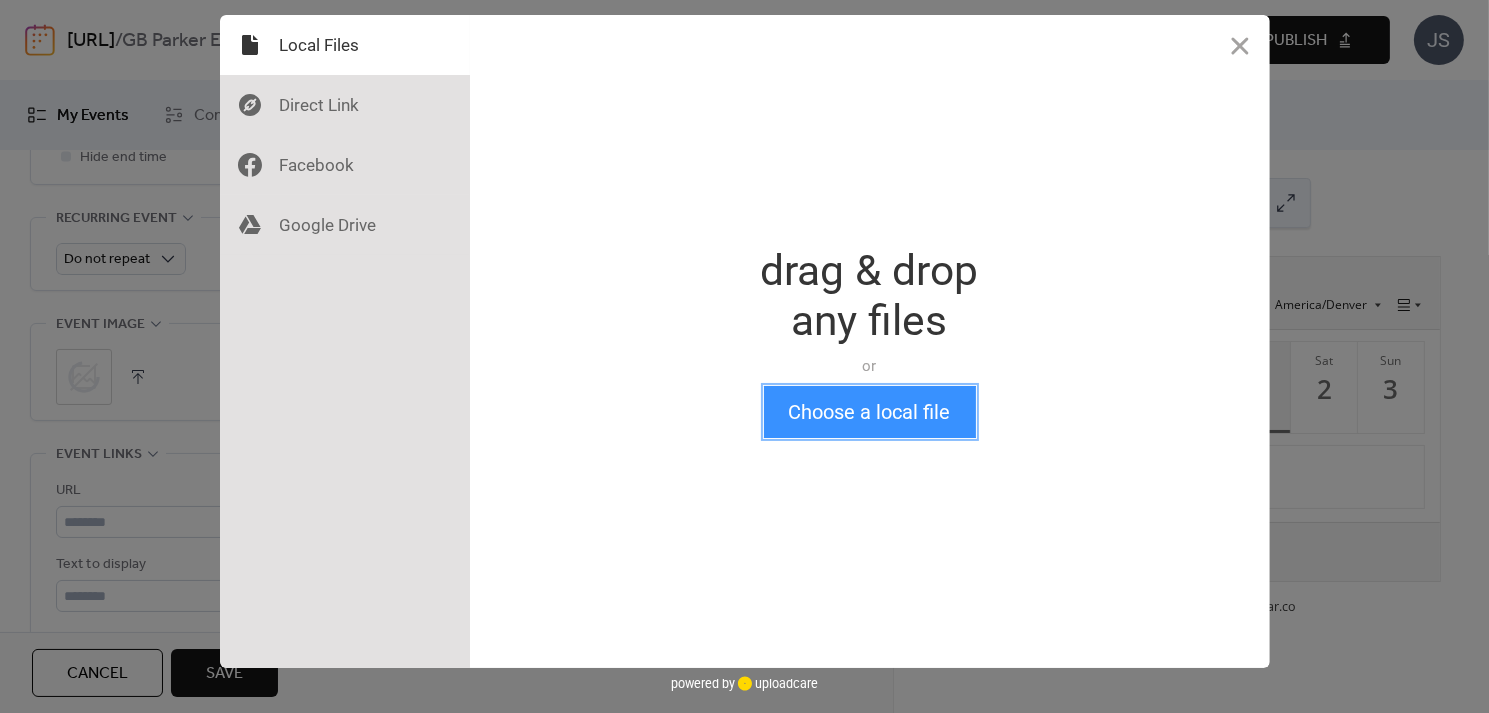 click on "Choose a local file" at bounding box center (870, 412) 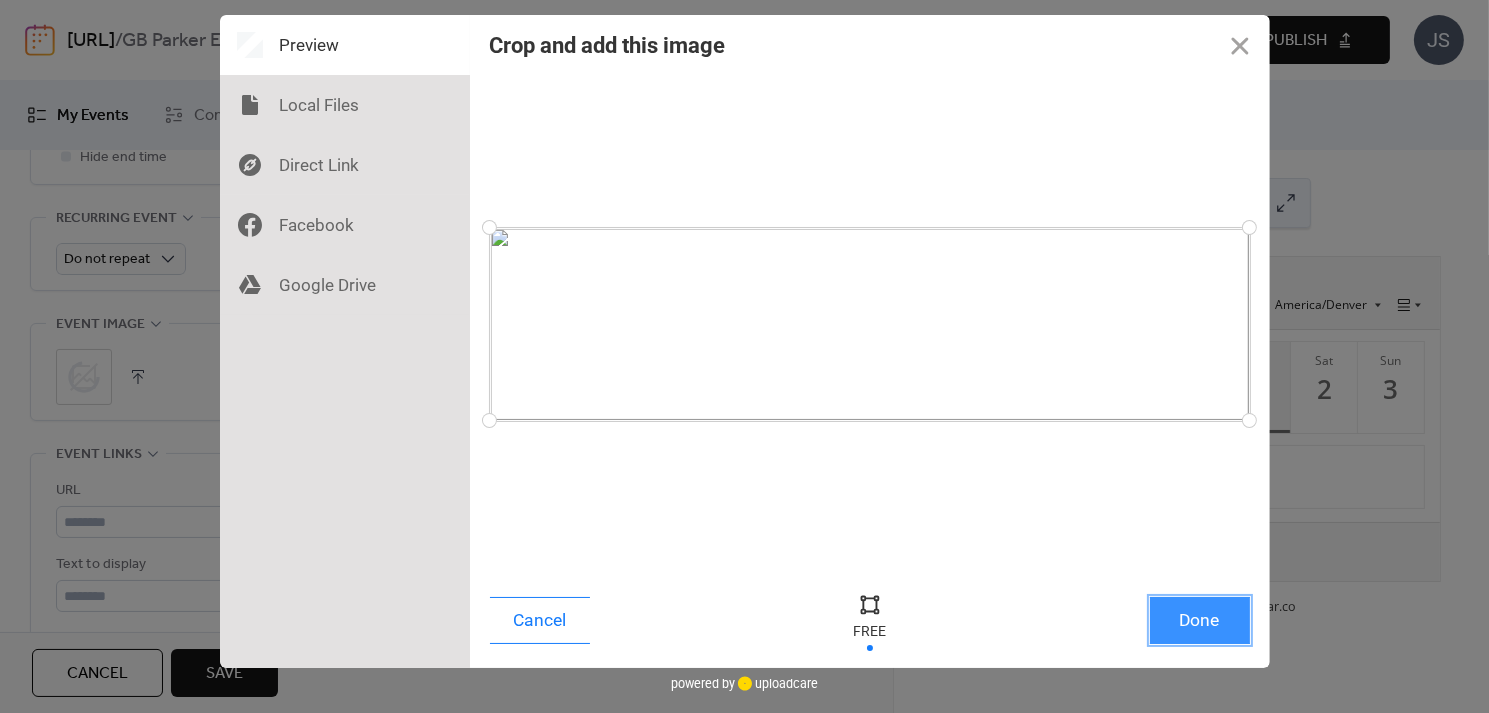 click on "Done" at bounding box center (1200, 620) 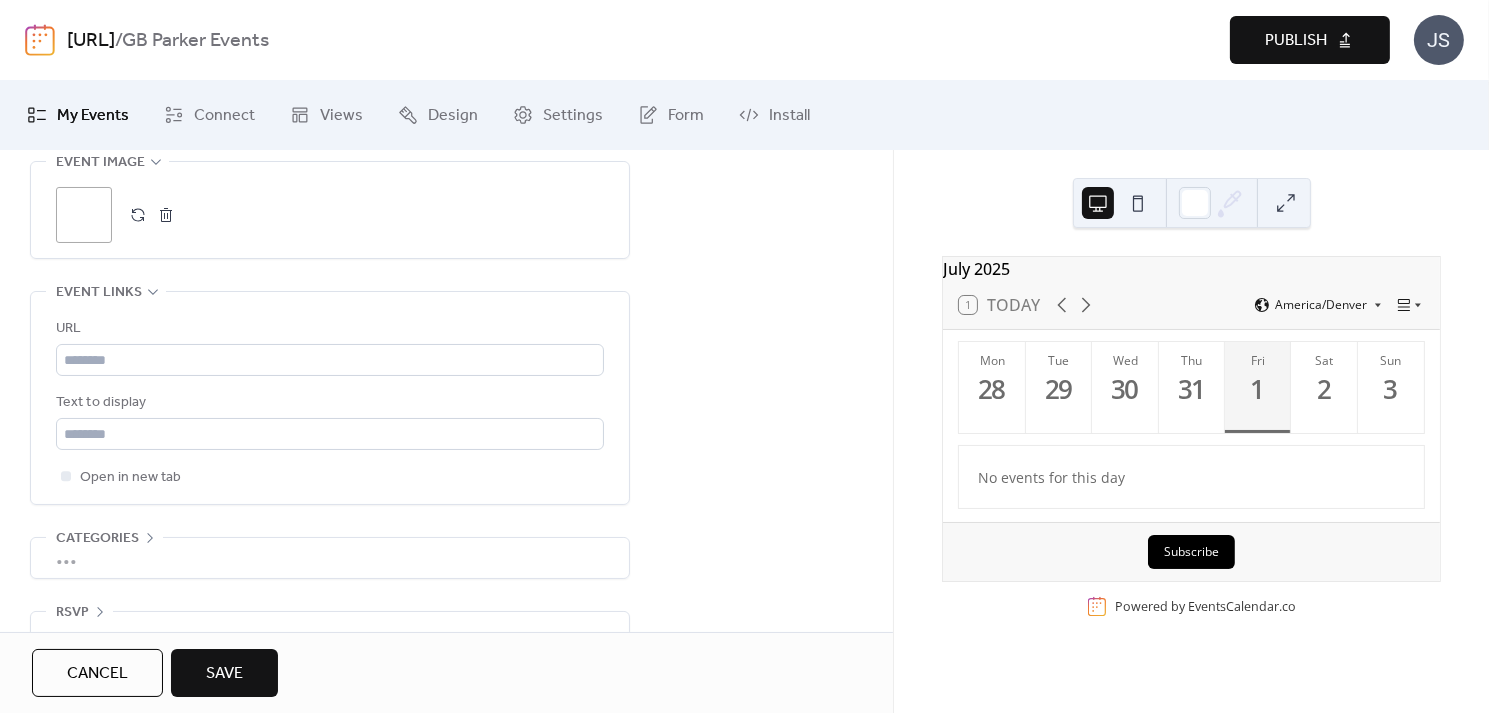 scroll, scrollTop: 1080, scrollLeft: 0, axis: vertical 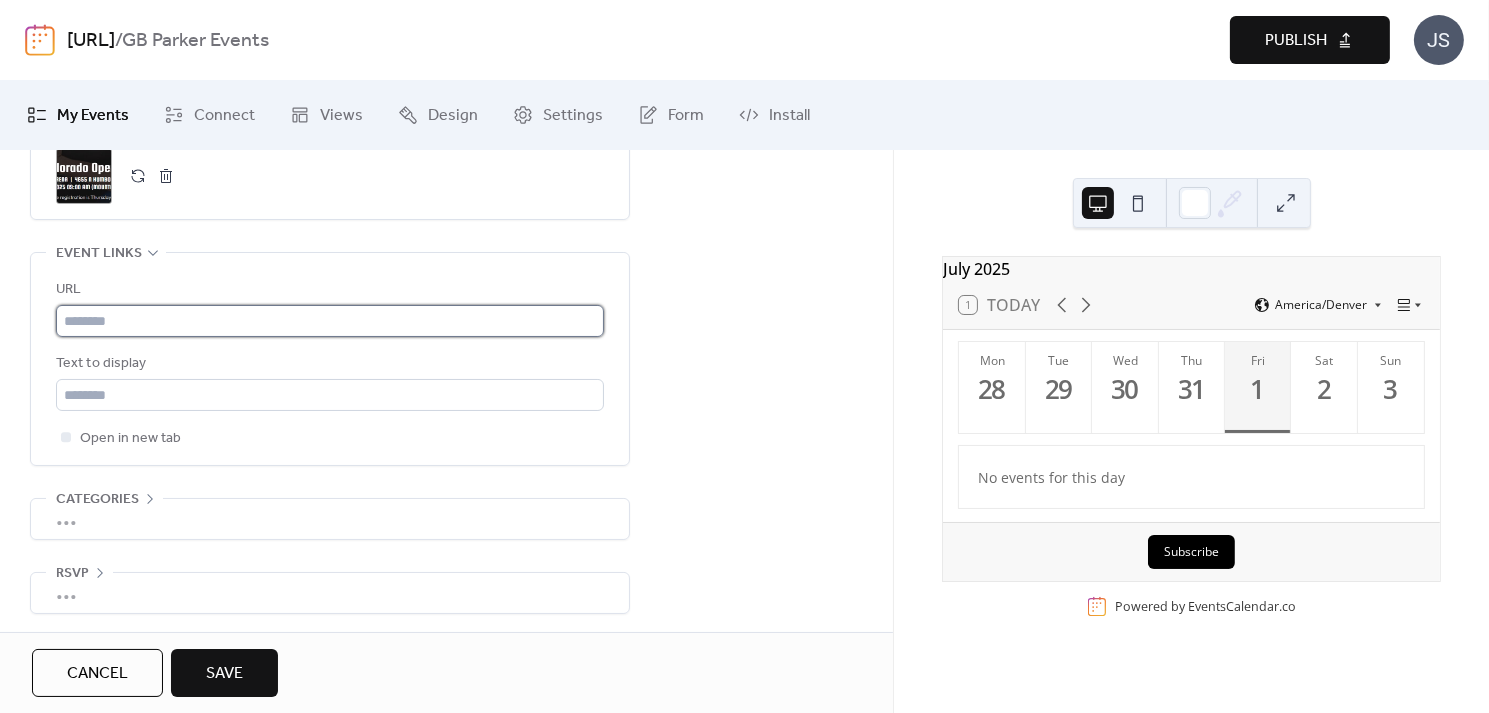 click at bounding box center [330, 321] 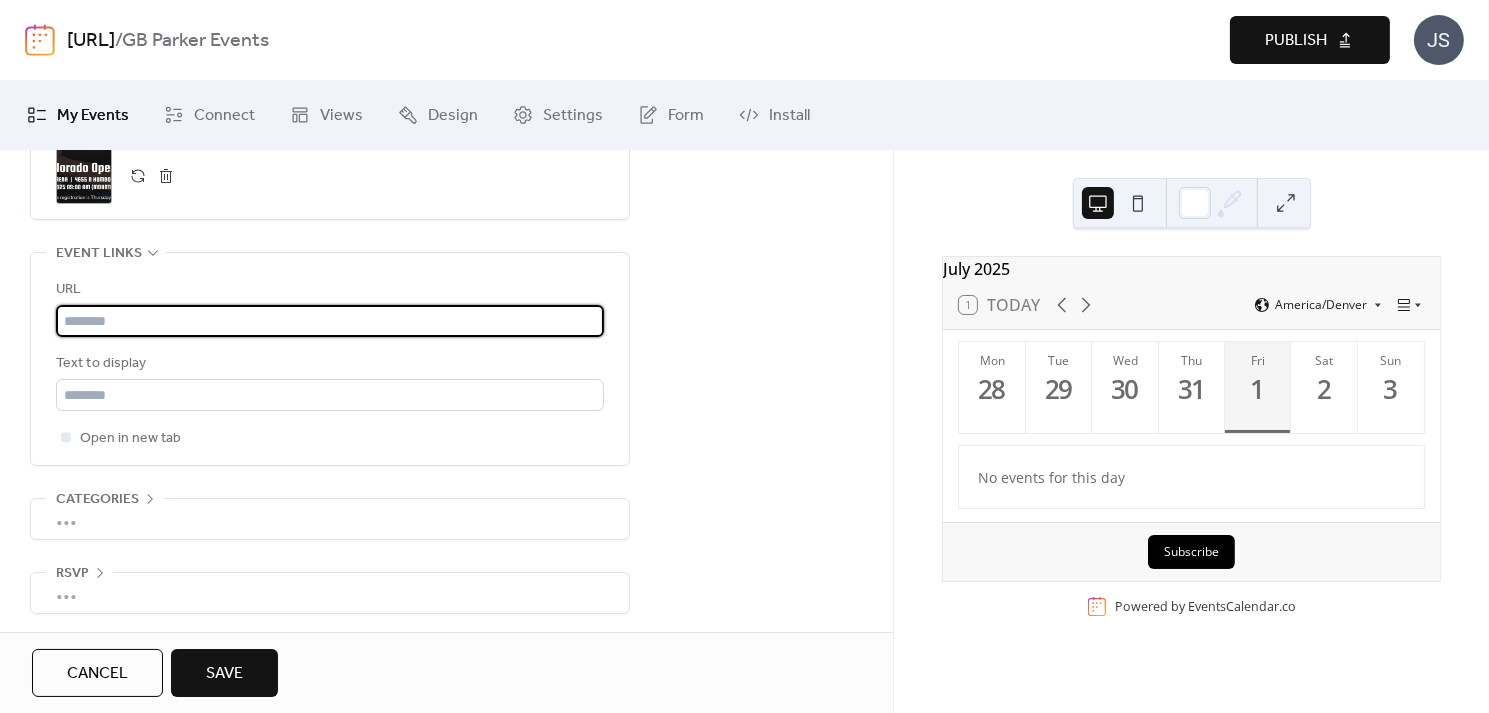 paste on "**********" 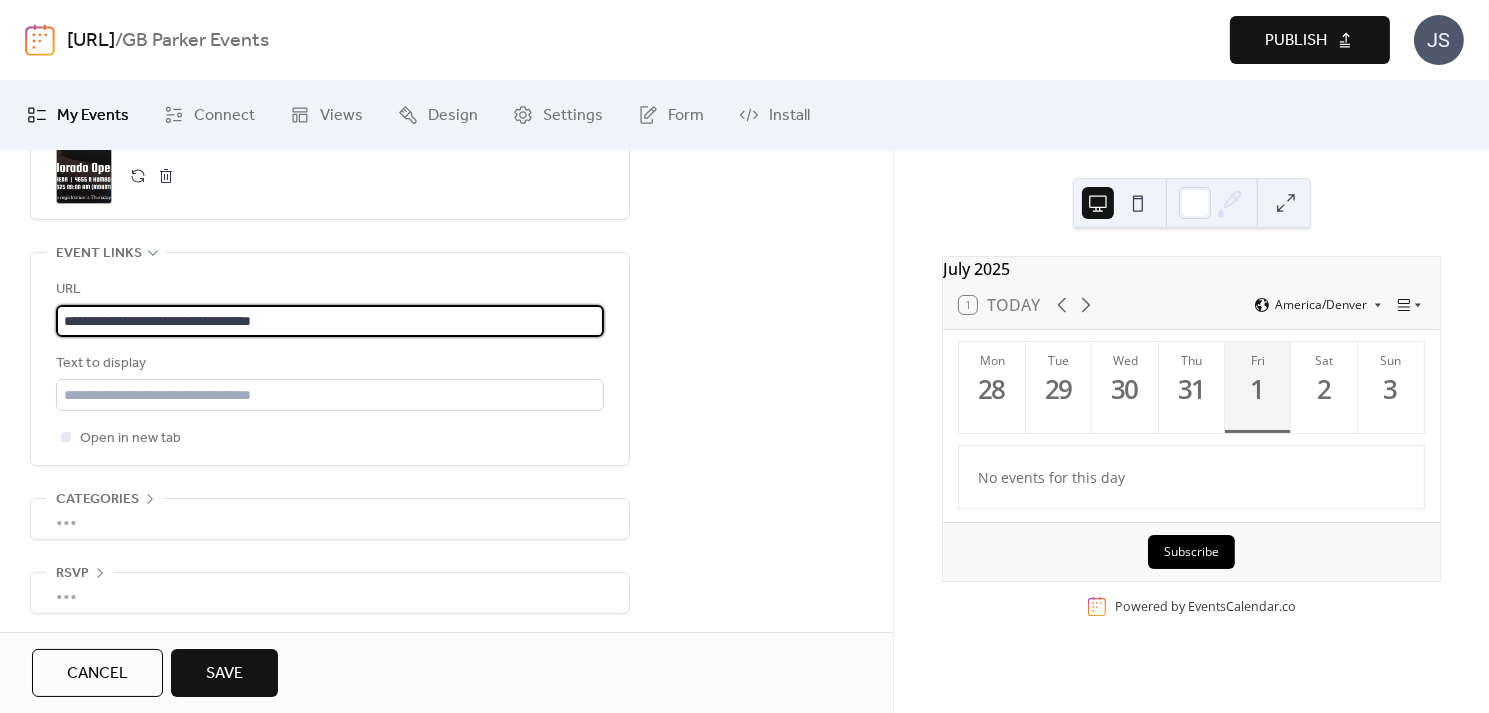 type on "**********" 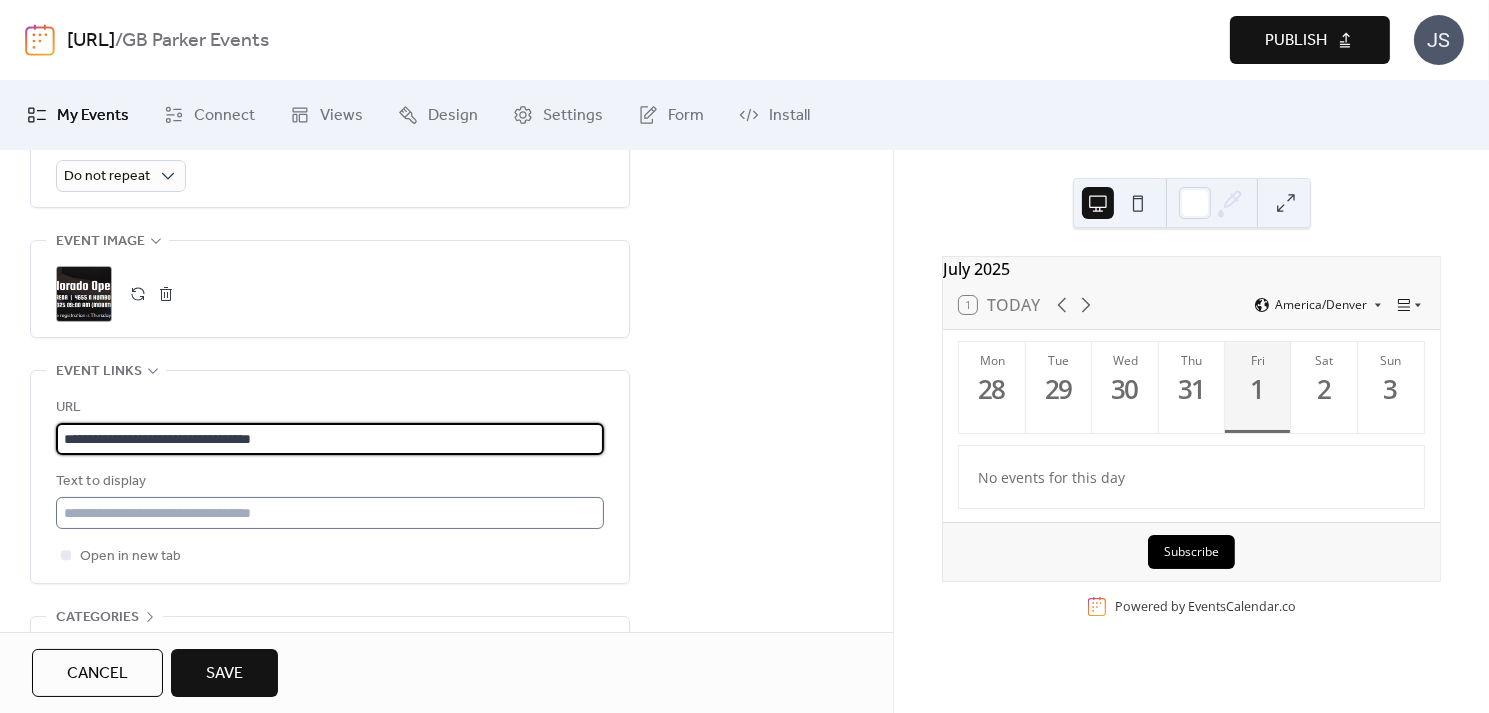 scroll, scrollTop: 1080, scrollLeft: 0, axis: vertical 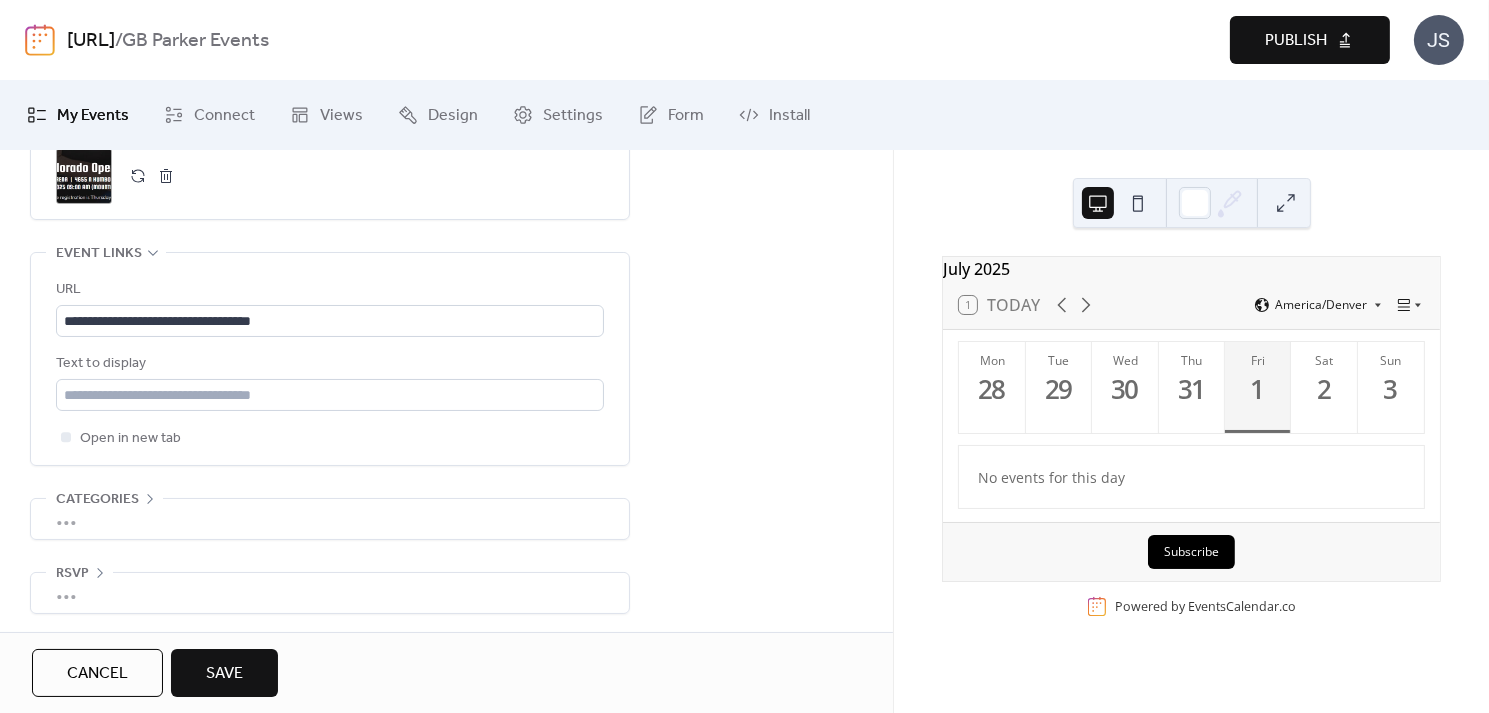 click on "Save" at bounding box center [224, 674] 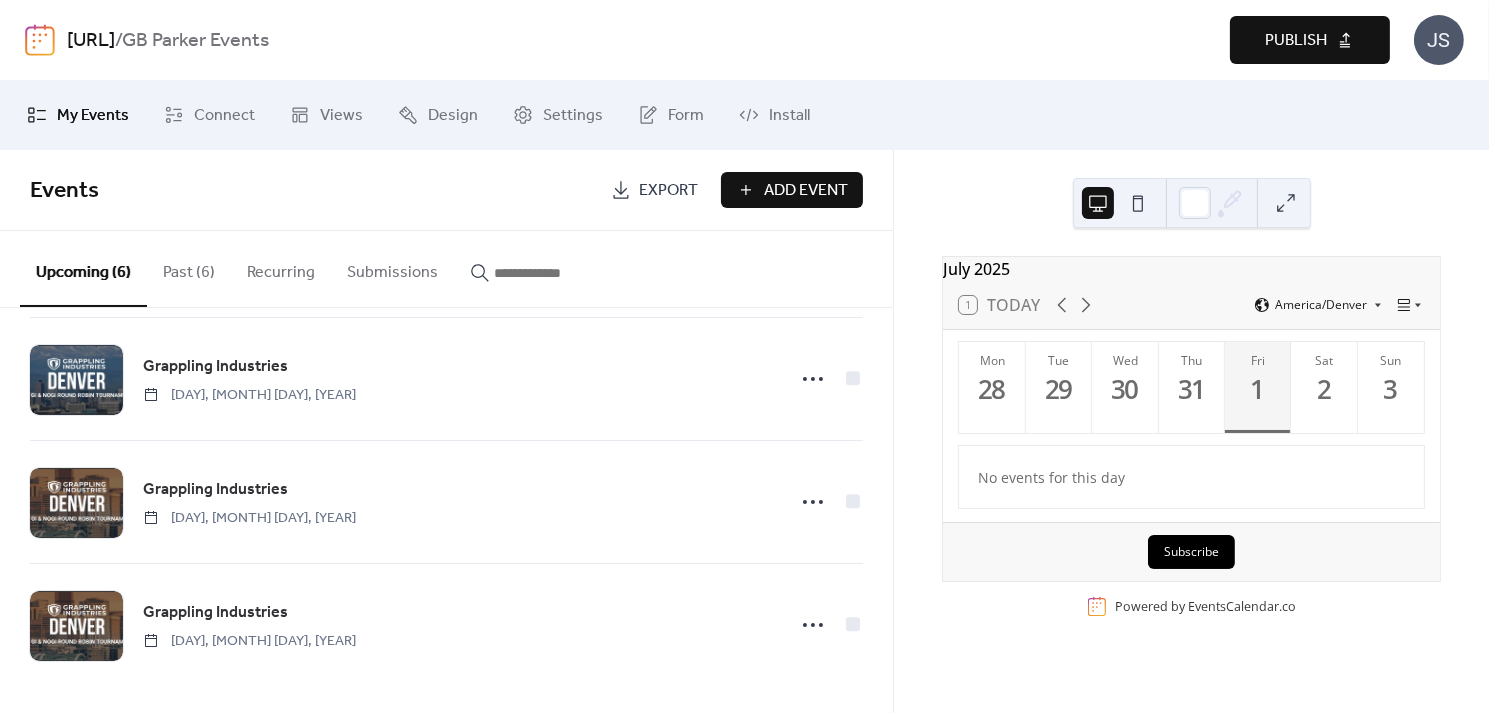 scroll, scrollTop: 0, scrollLeft: 0, axis: both 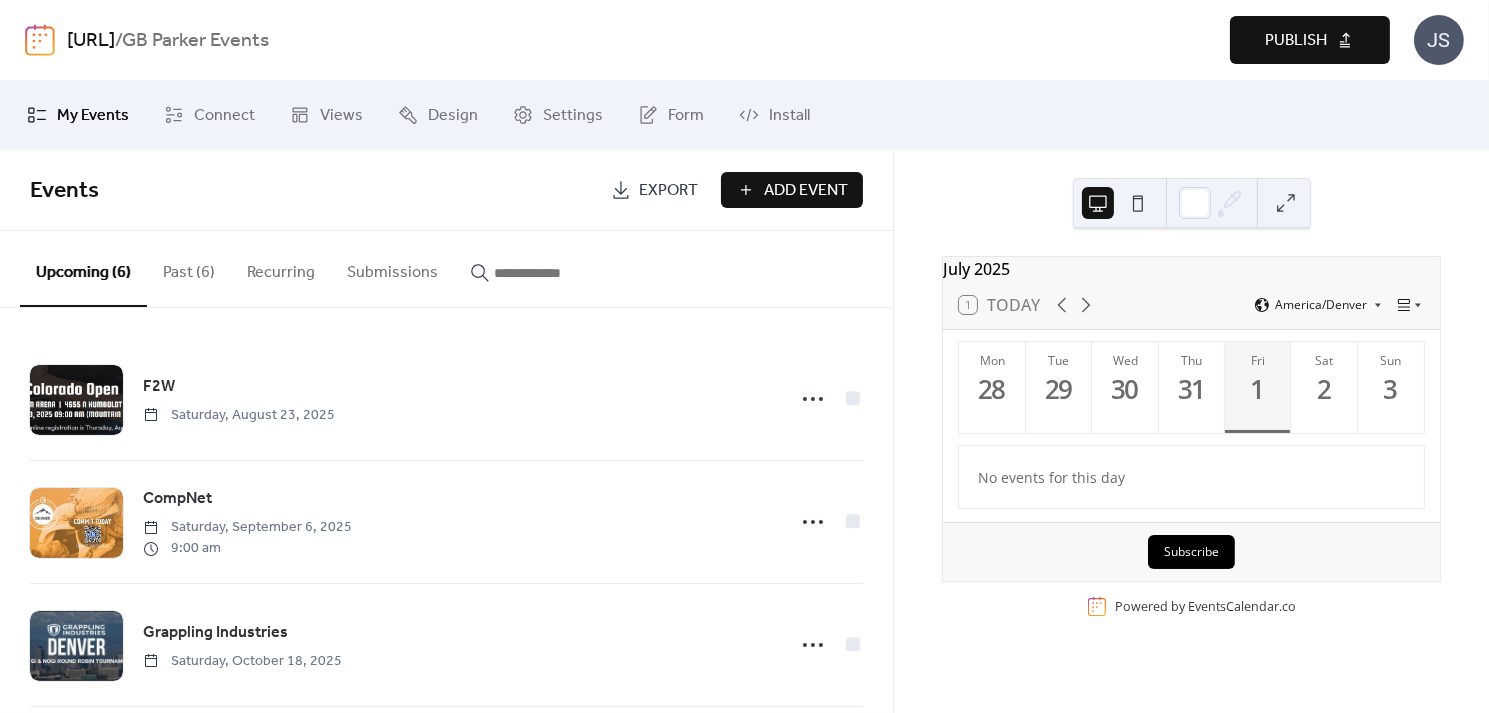 click on "Past (6)" at bounding box center [189, 268] 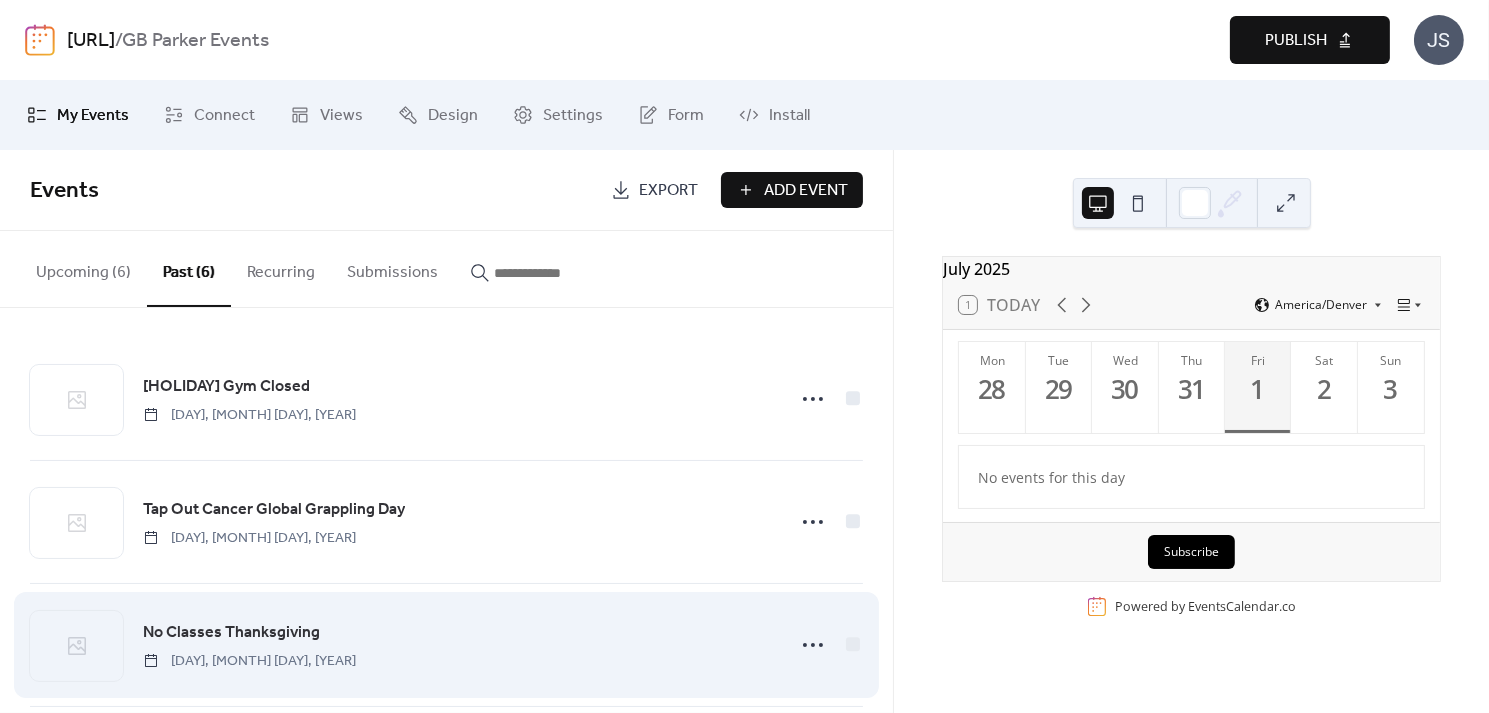 scroll, scrollTop: 0, scrollLeft: 0, axis: both 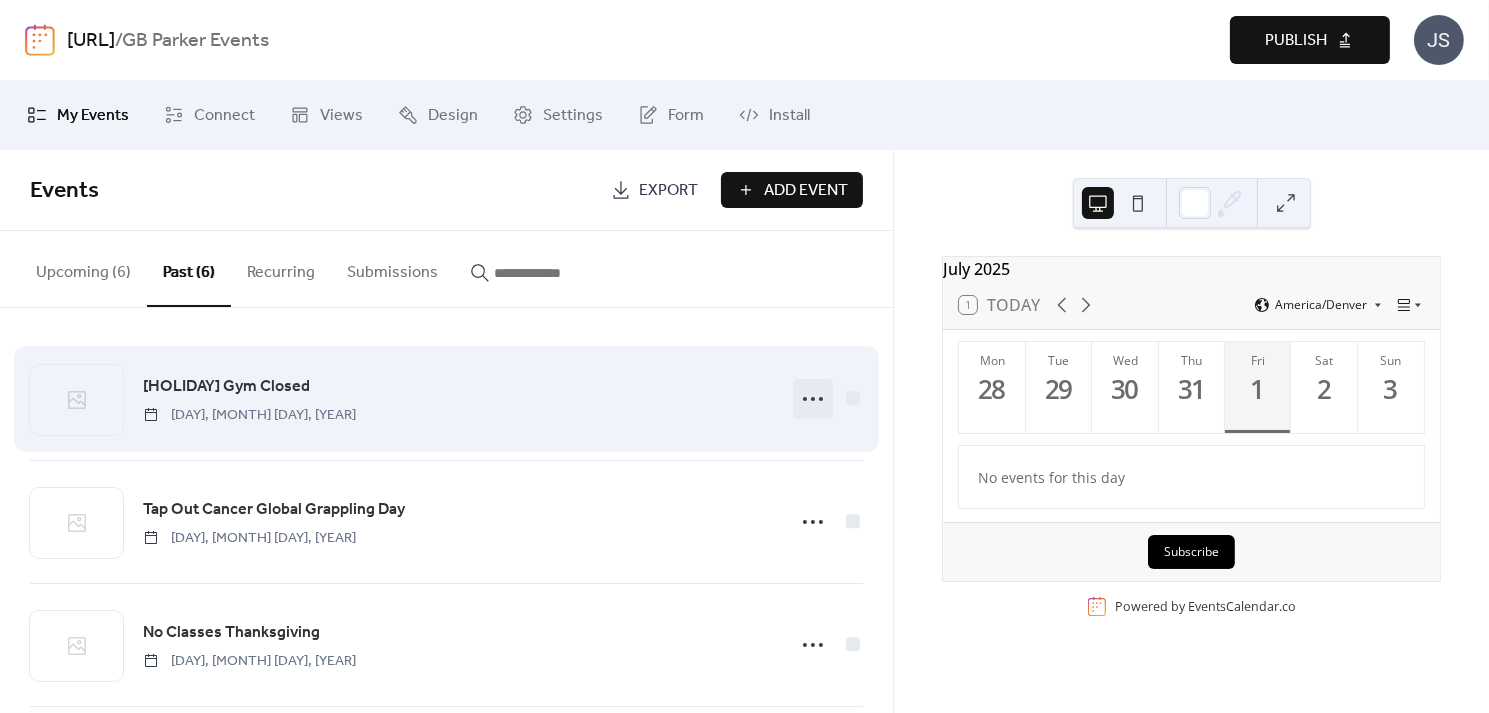 click 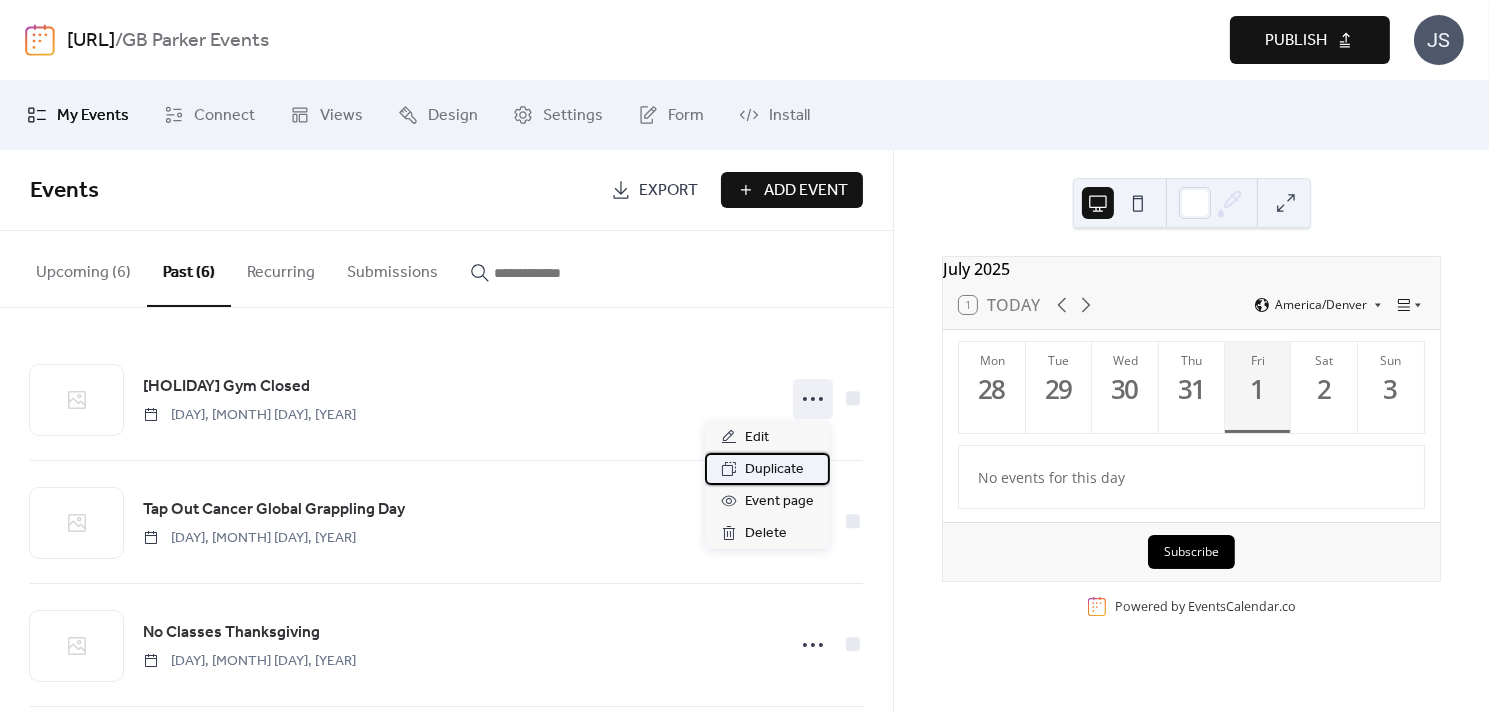 click on "Duplicate" at bounding box center (774, 470) 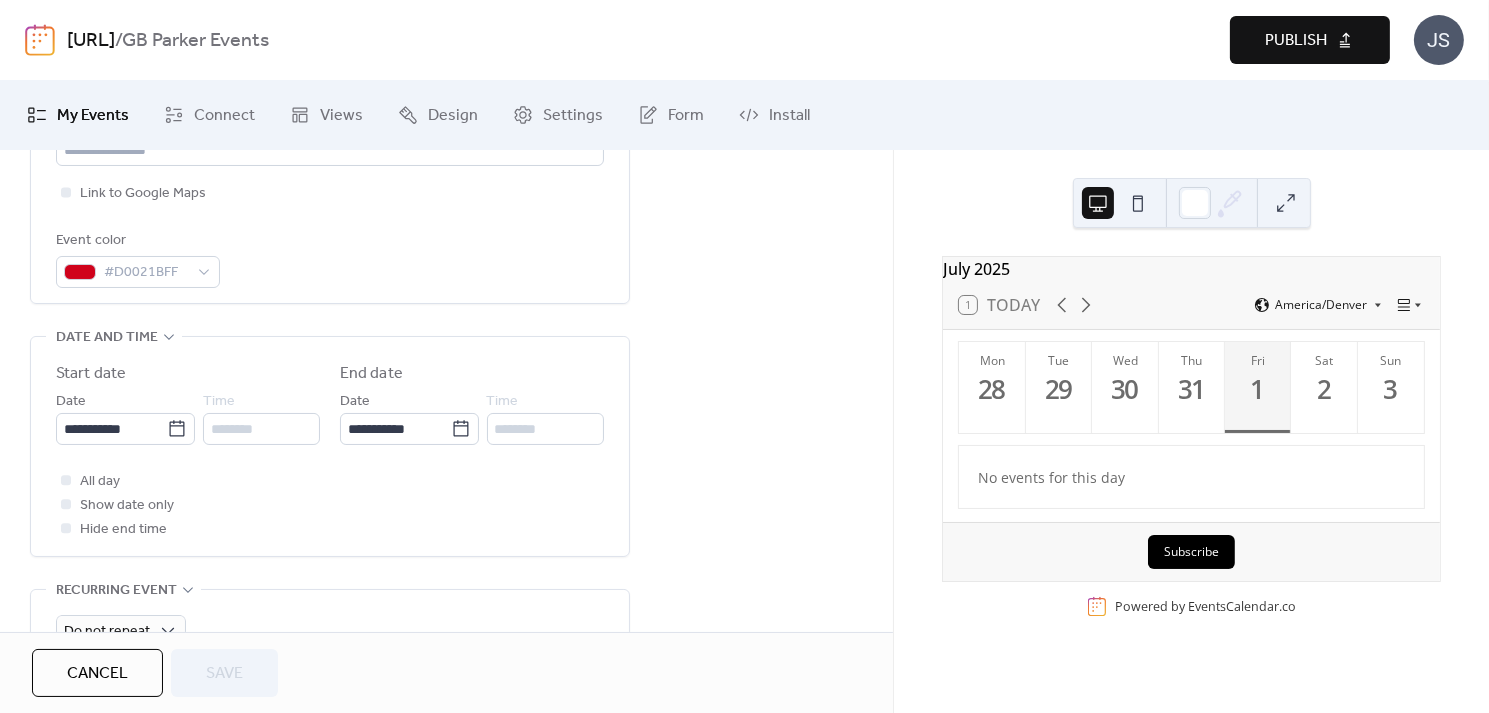 scroll, scrollTop: 510, scrollLeft: 0, axis: vertical 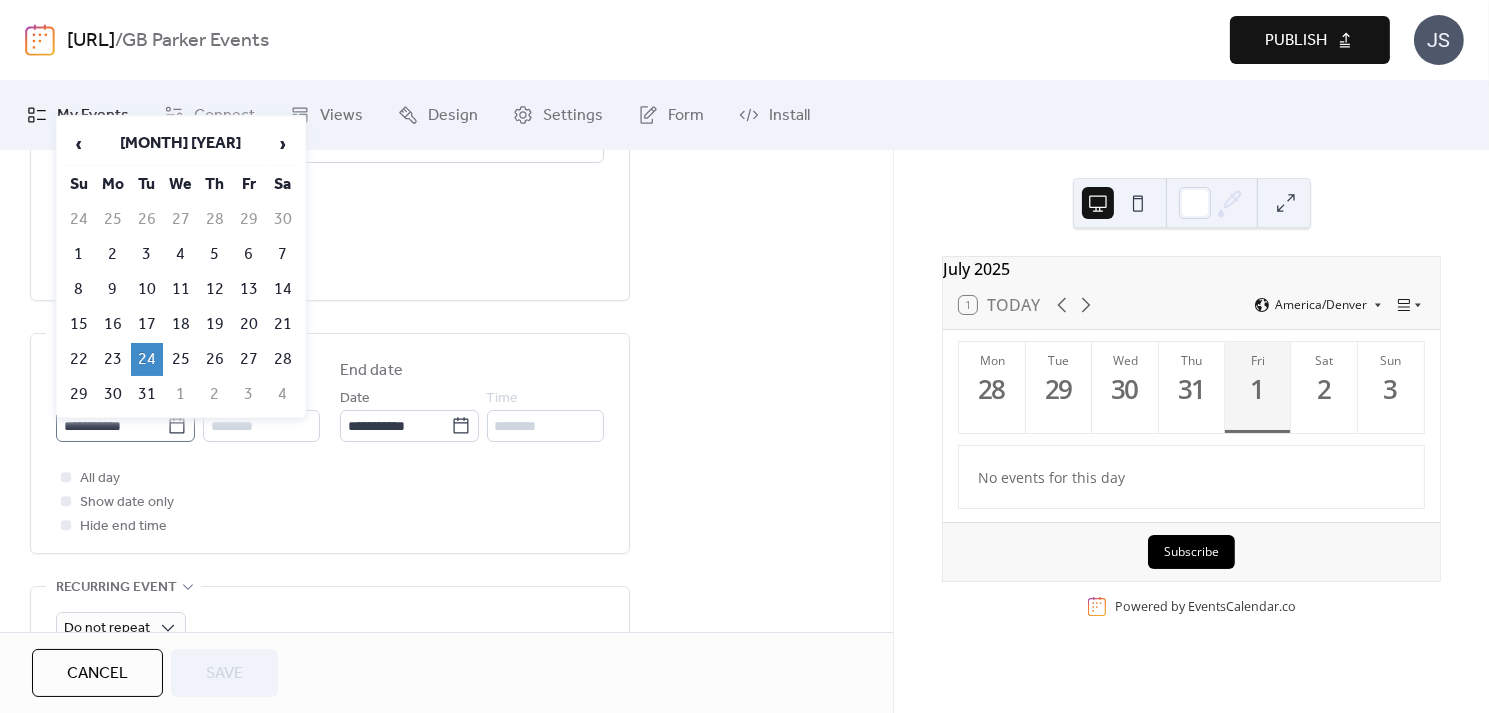 click 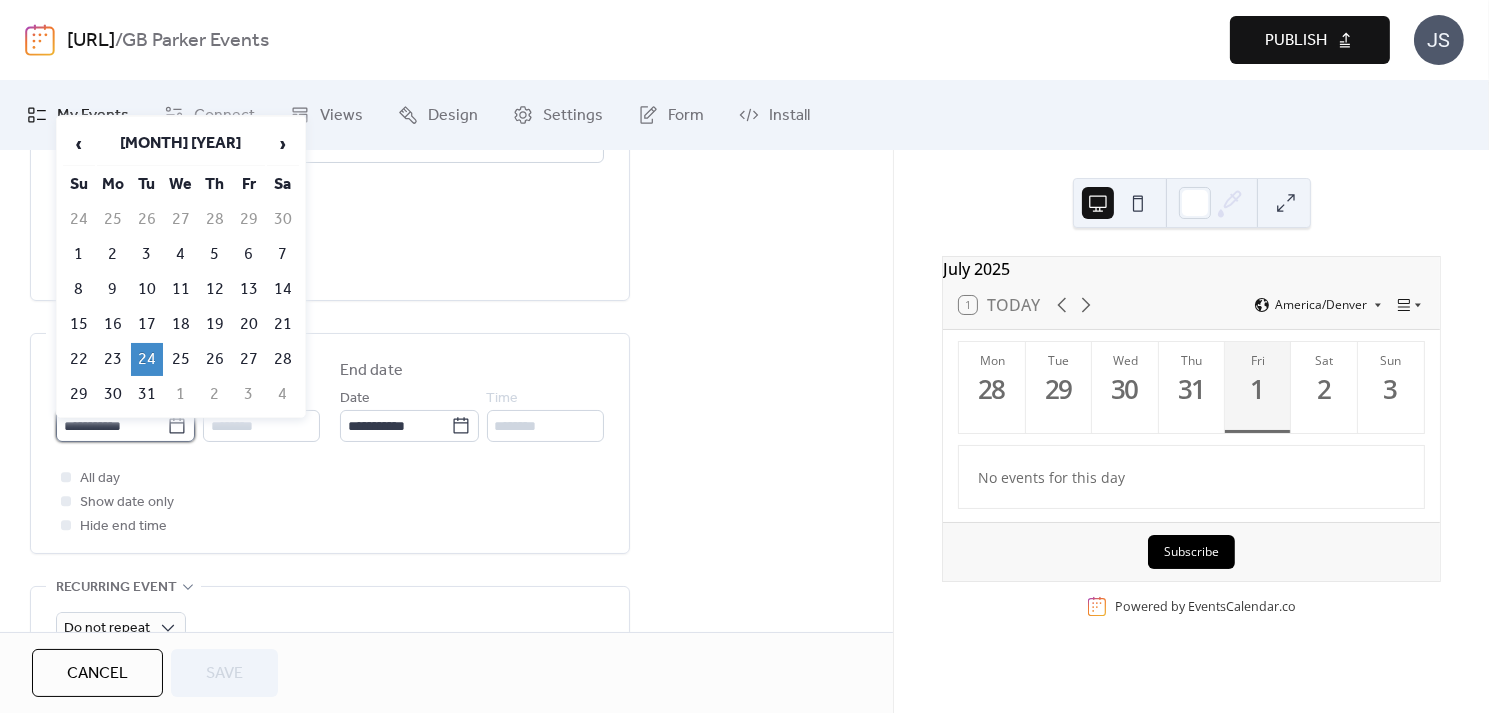 click on "**********" at bounding box center (111, 426) 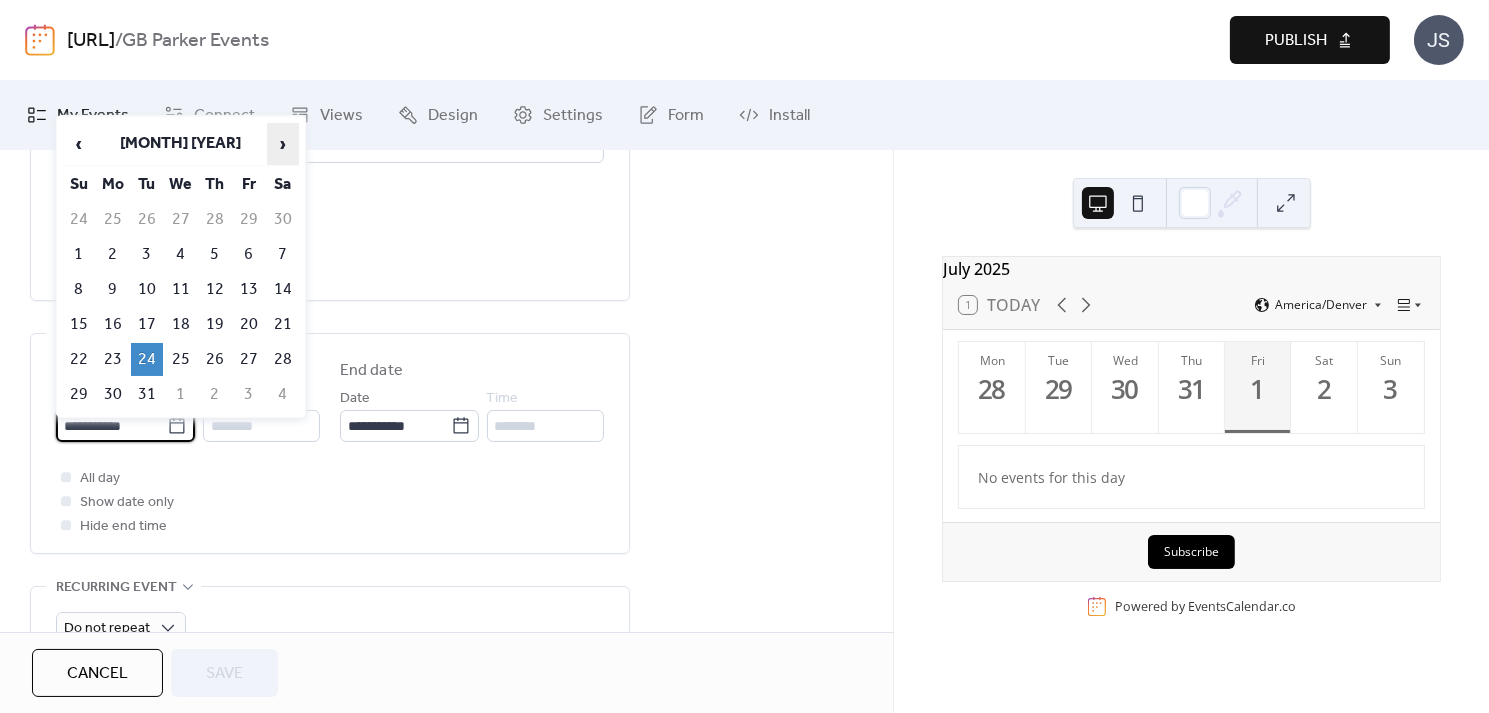 click on "›" at bounding box center [283, 144] 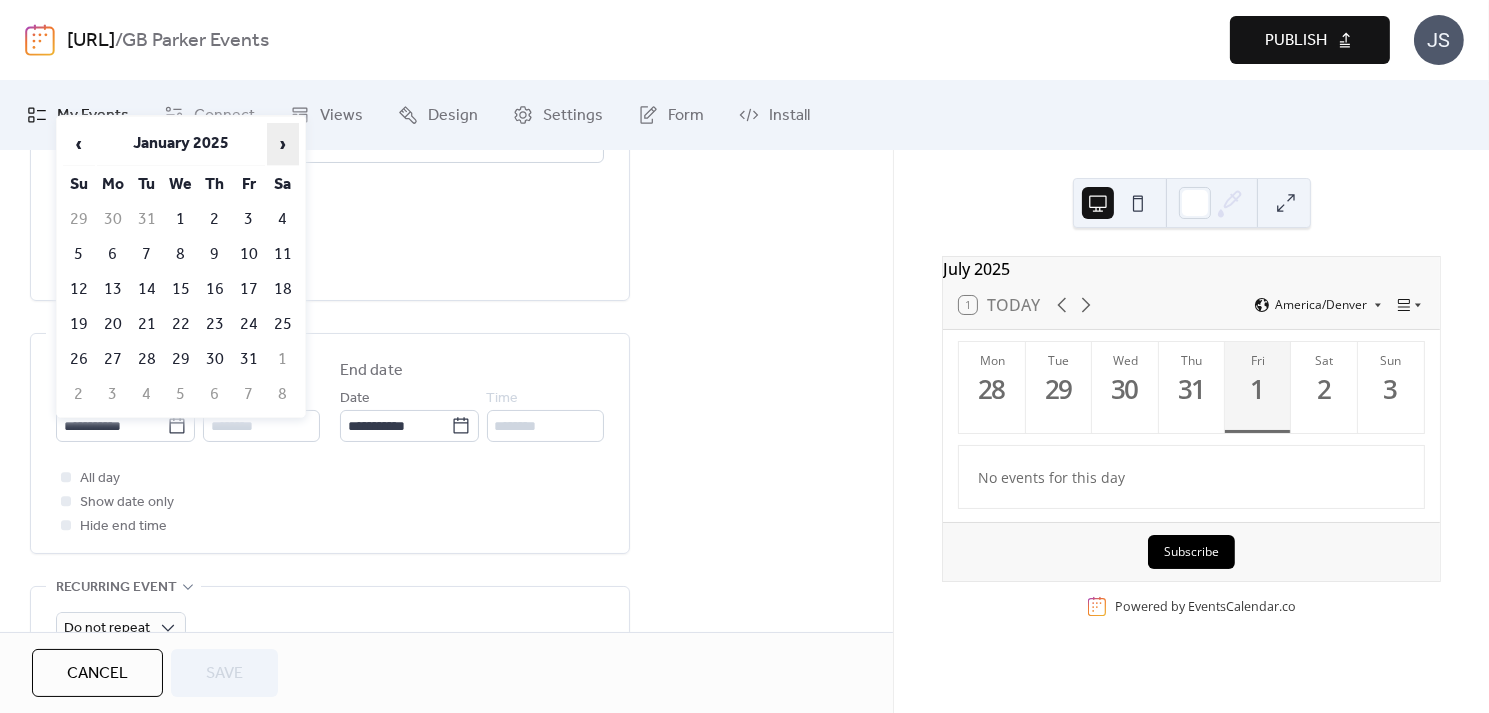 click on "›" at bounding box center (283, 144) 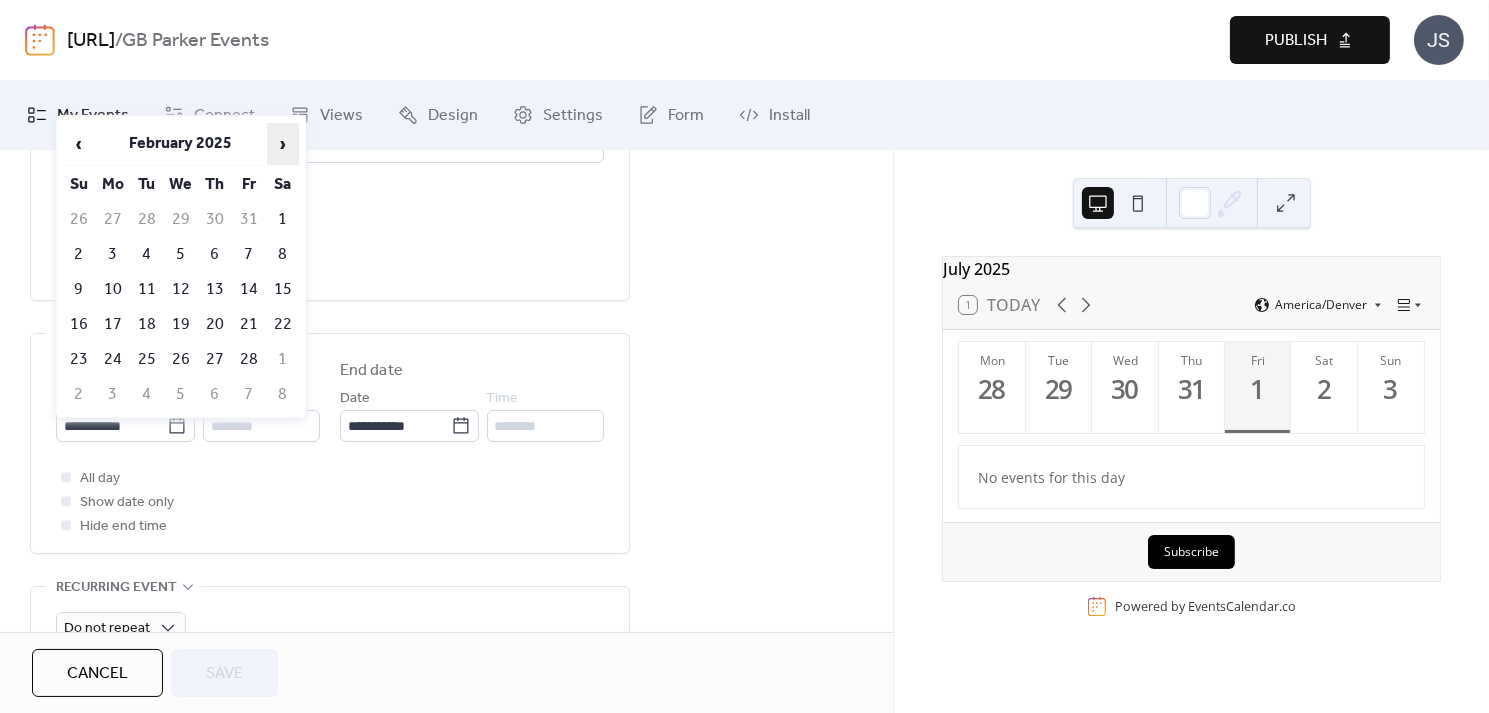 click on "›" at bounding box center (283, 144) 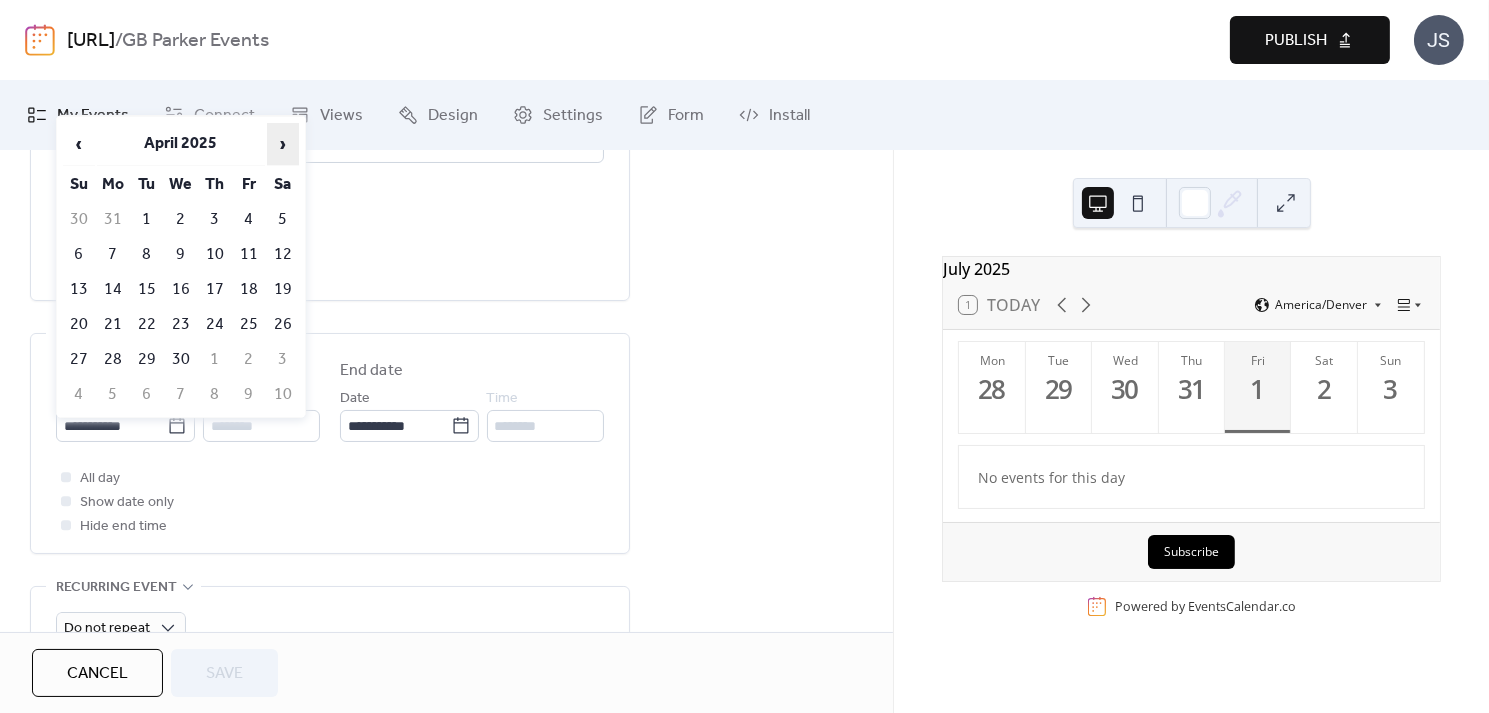 click on "›" at bounding box center (283, 144) 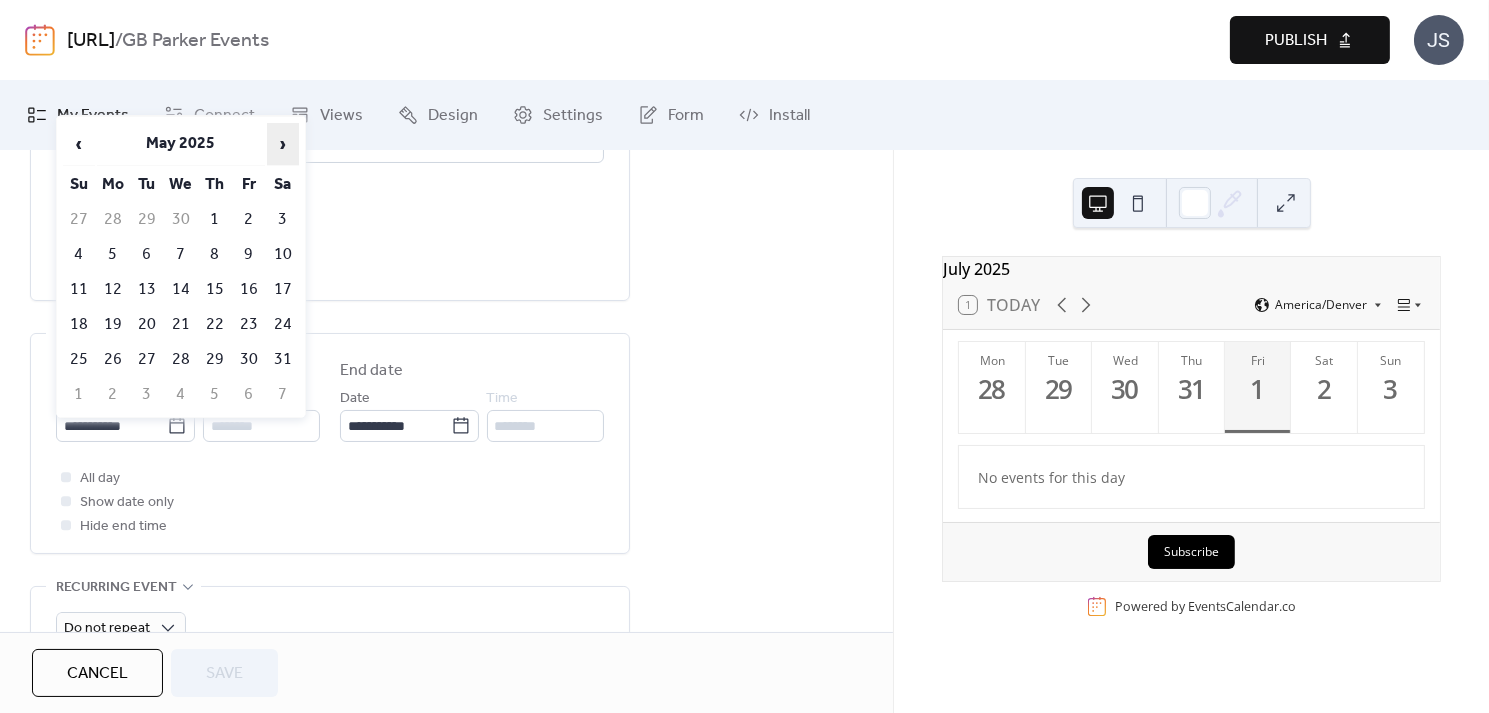 click on "›" at bounding box center [283, 144] 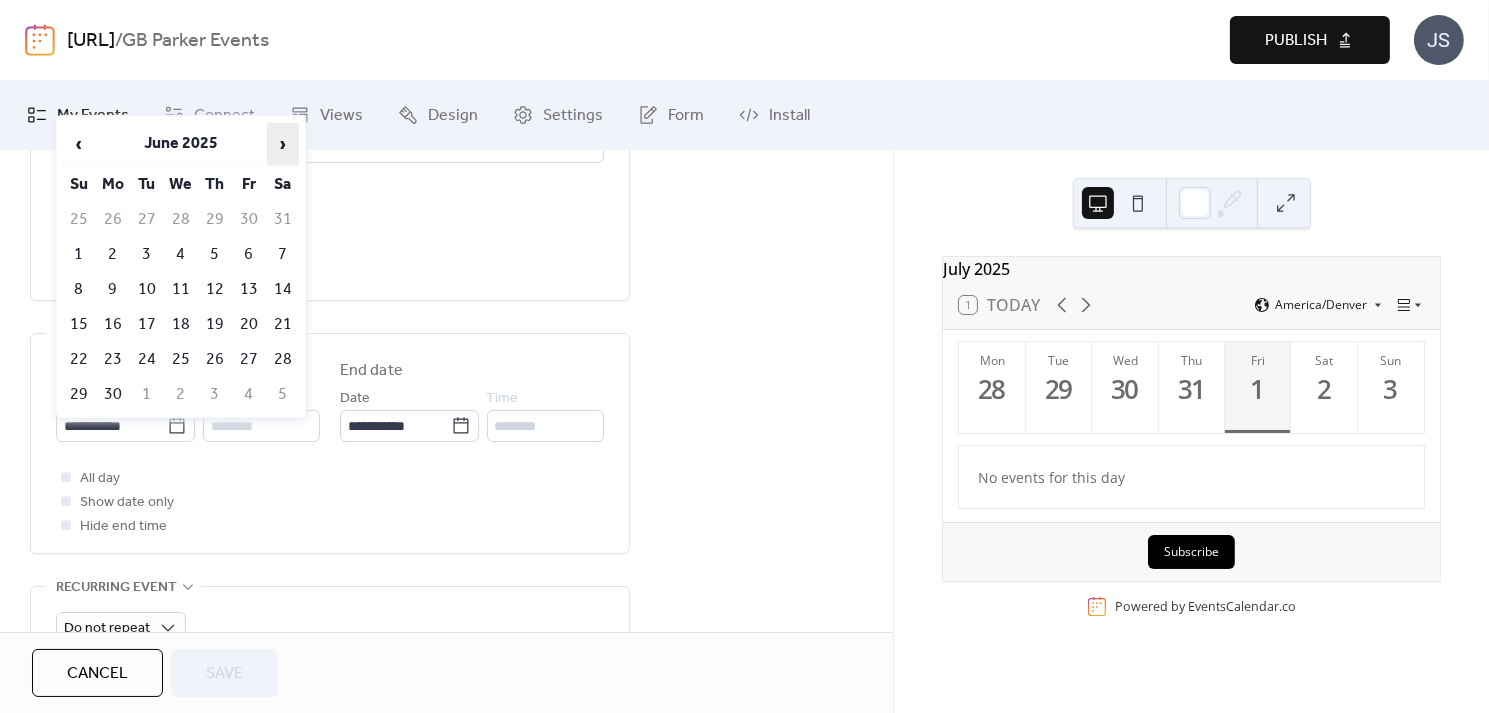 click on "›" at bounding box center [283, 144] 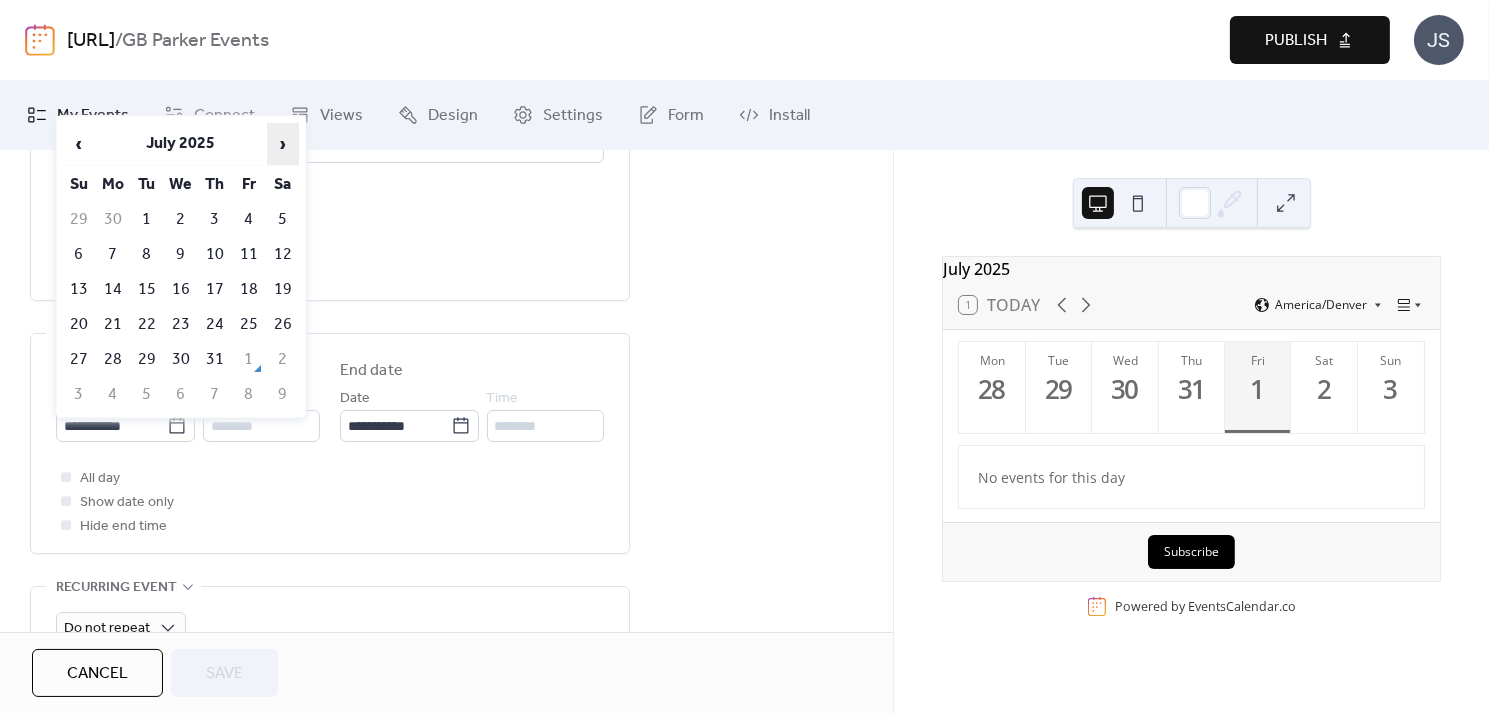 click on "›" at bounding box center (283, 144) 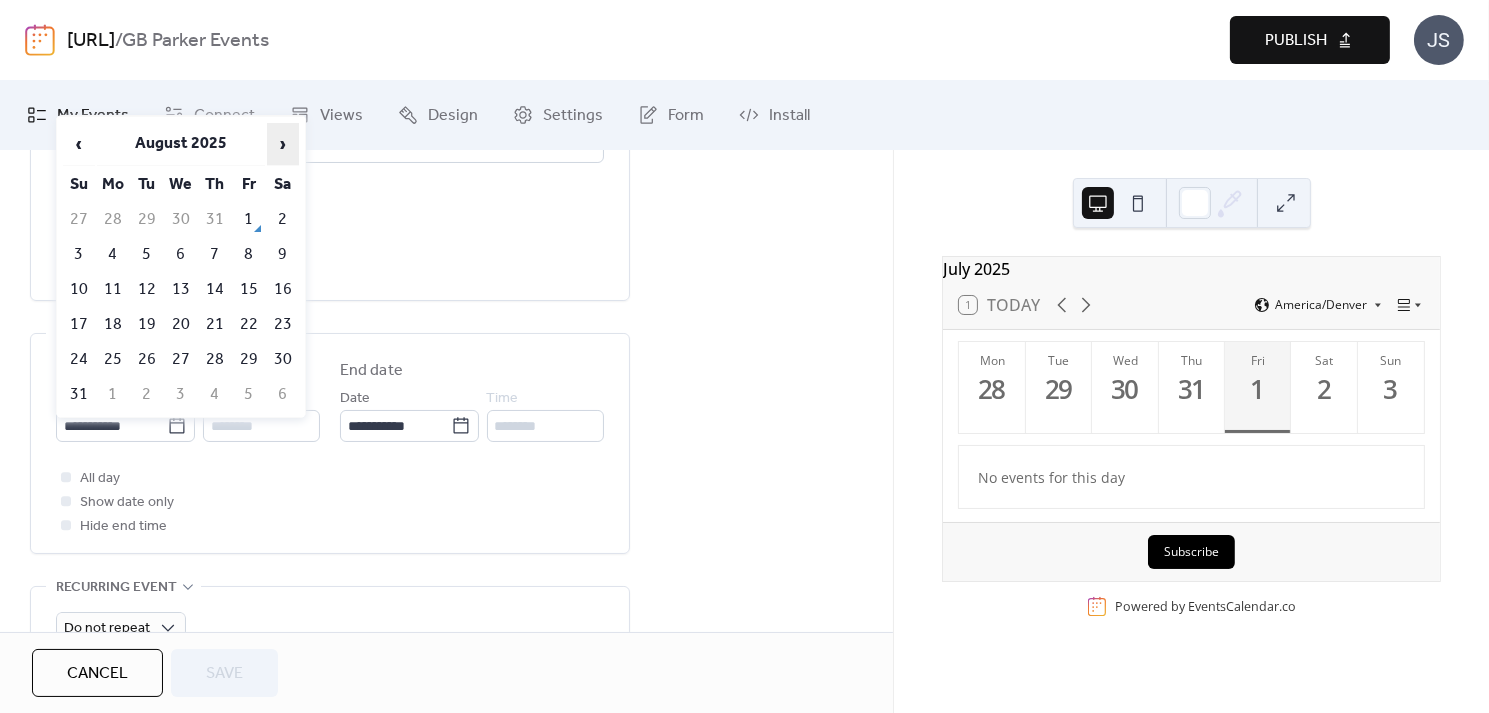 click on "›" at bounding box center (283, 144) 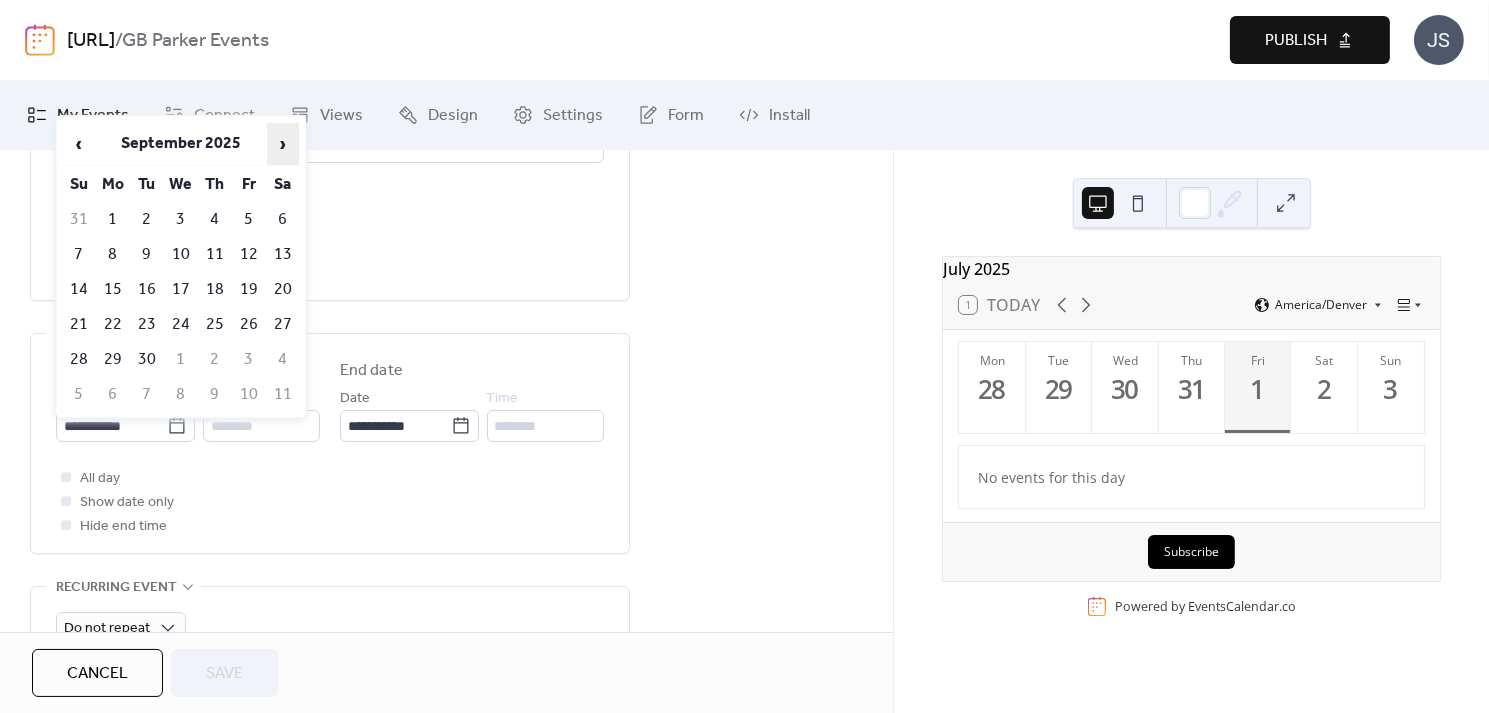 click on "›" at bounding box center (283, 144) 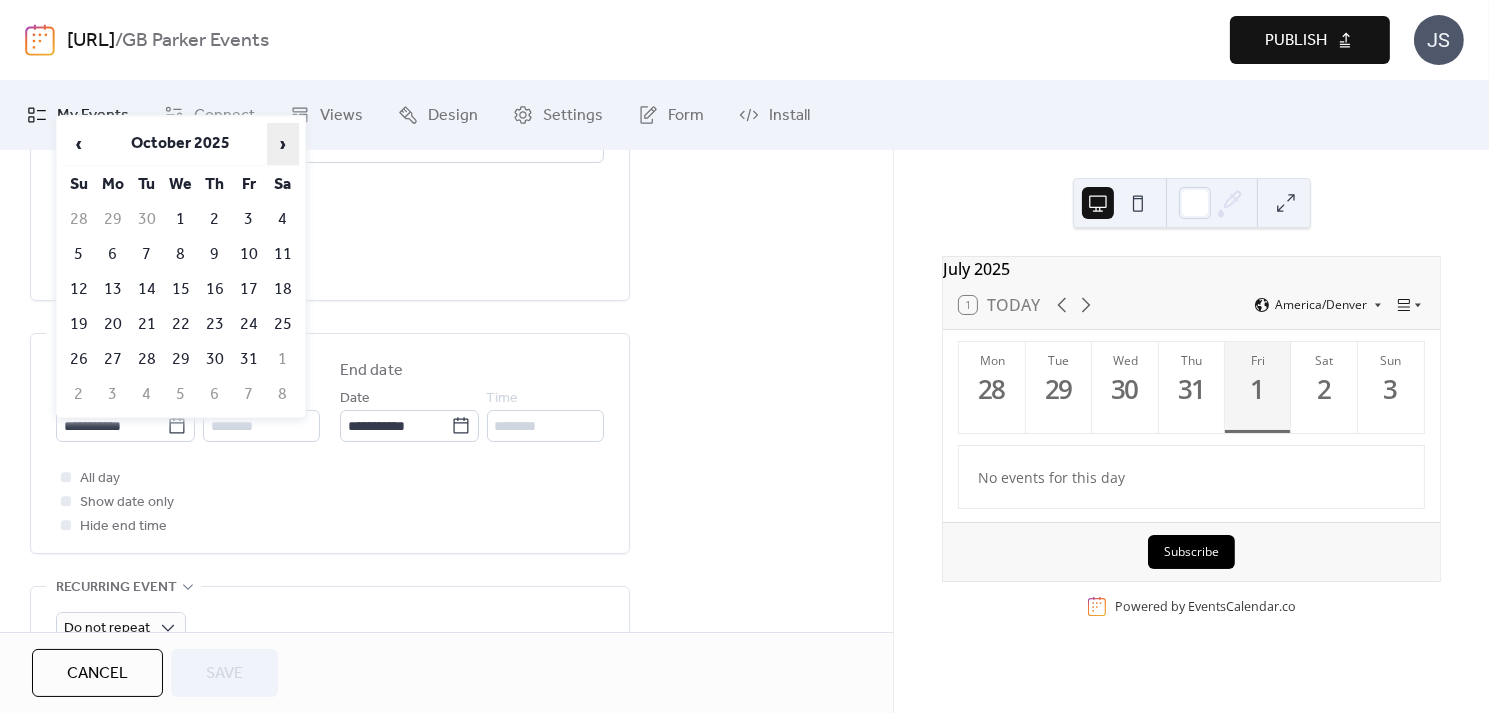 click on "›" at bounding box center (283, 144) 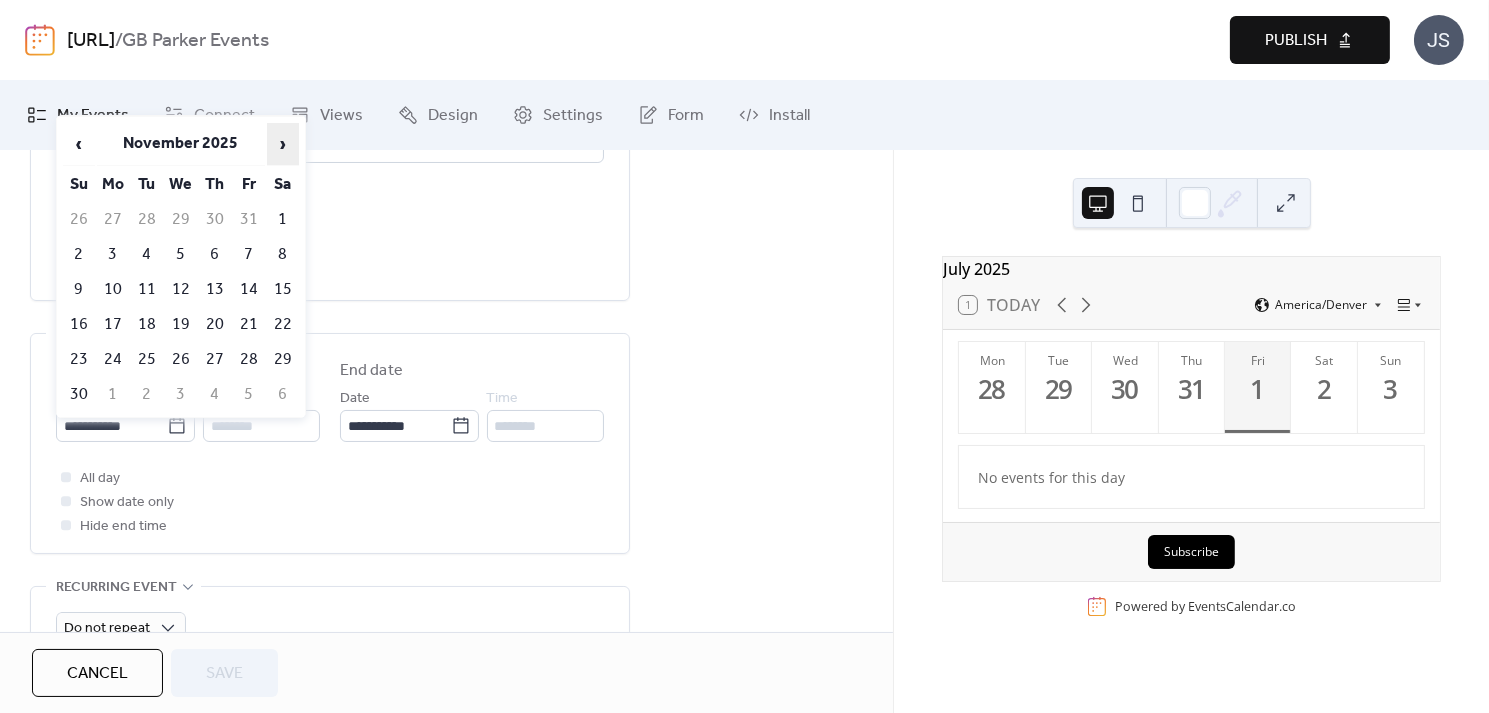 click on "›" at bounding box center [283, 144] 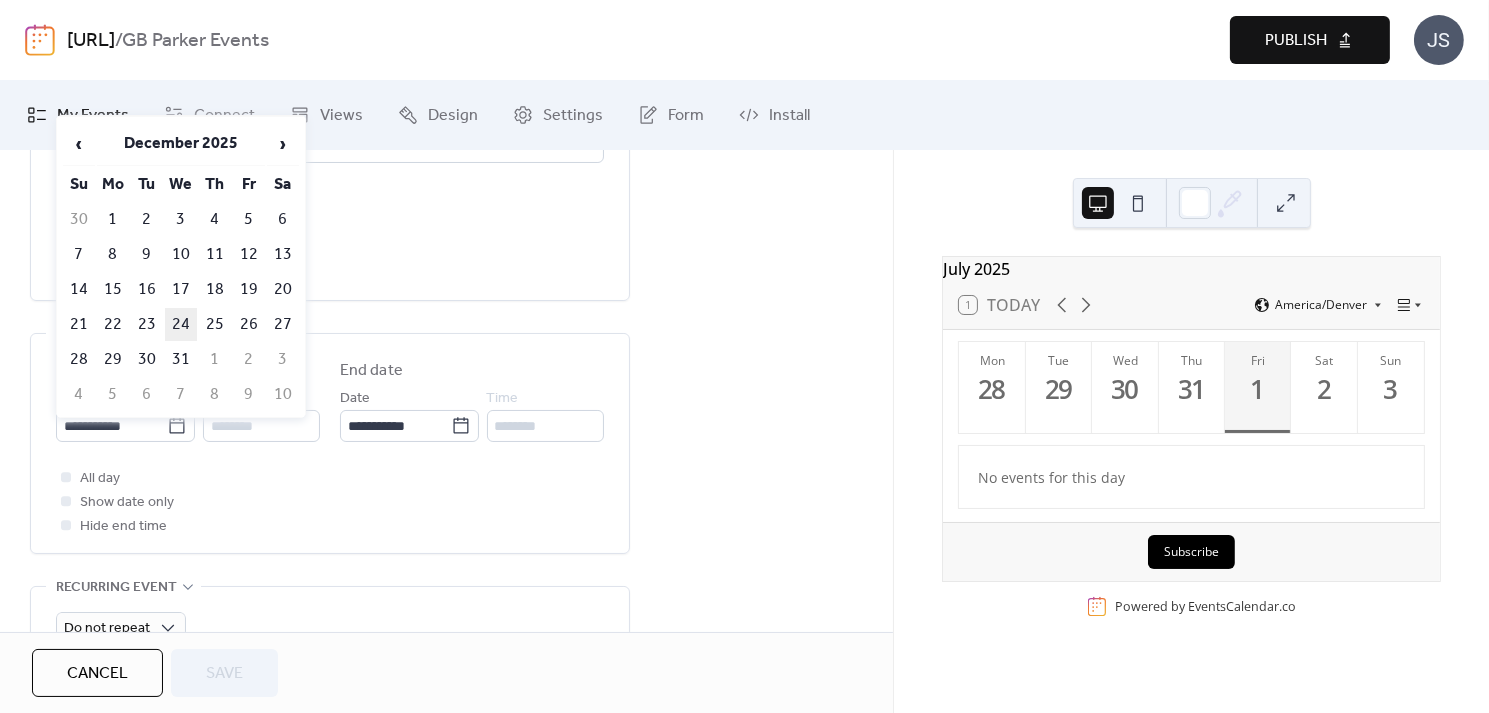 click on "24" at bounding box center (181, 324) 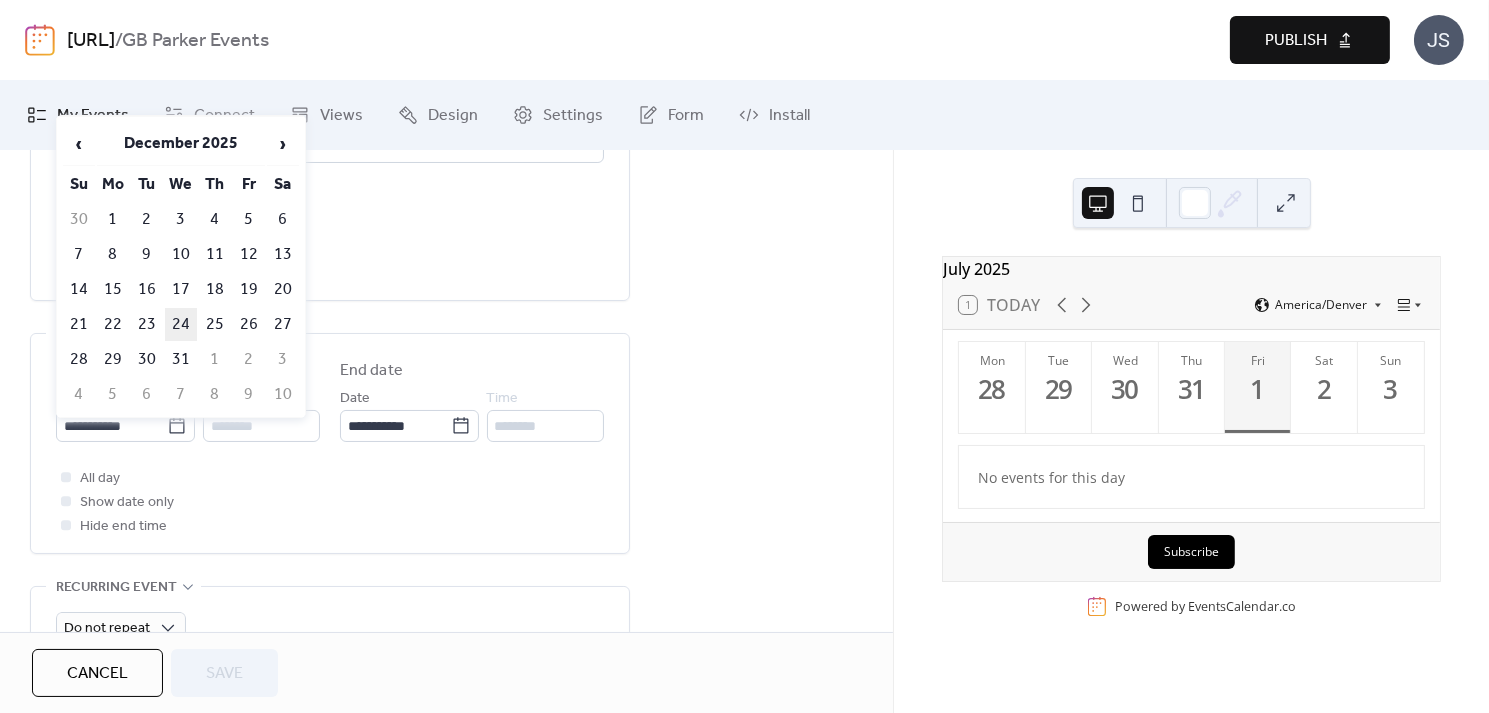 type on "**********" 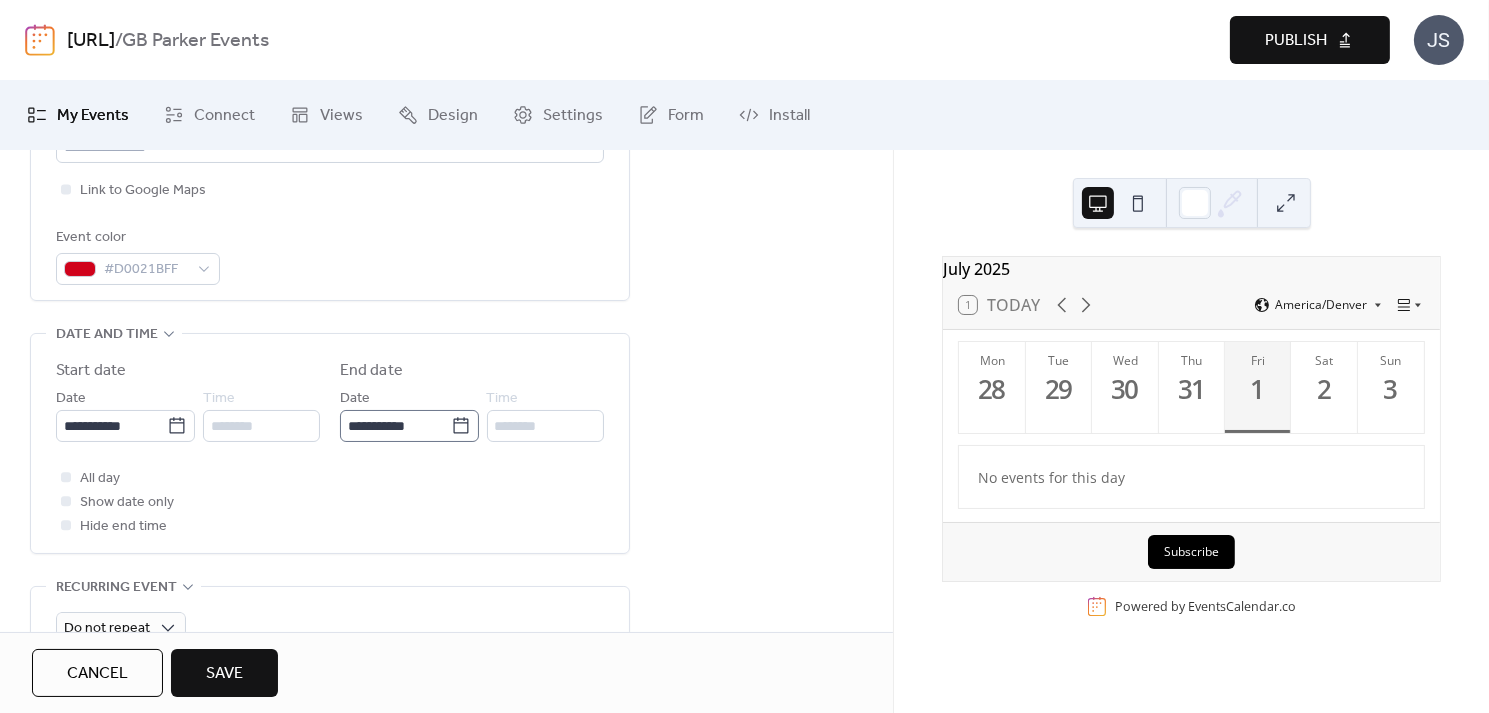 click 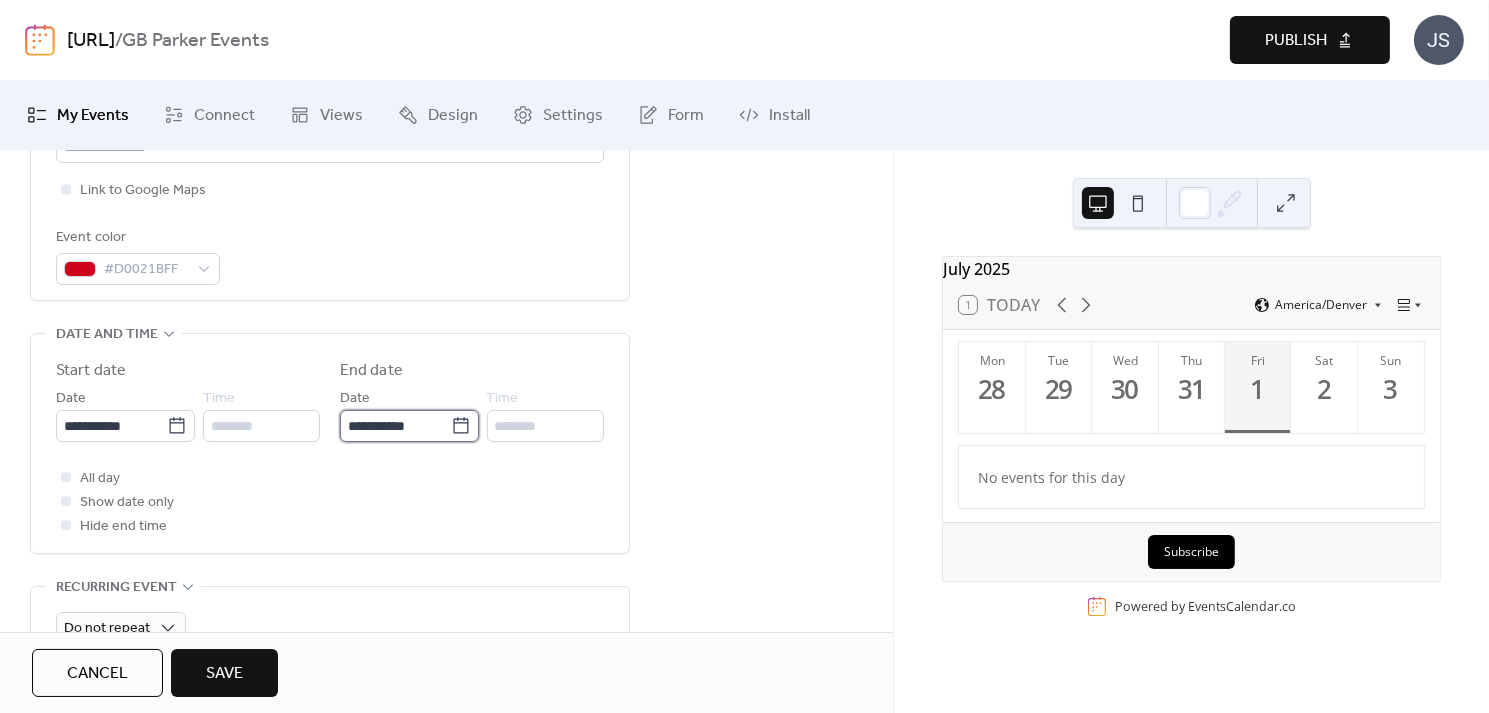 click on "**********" at bounding box center [395, 426] 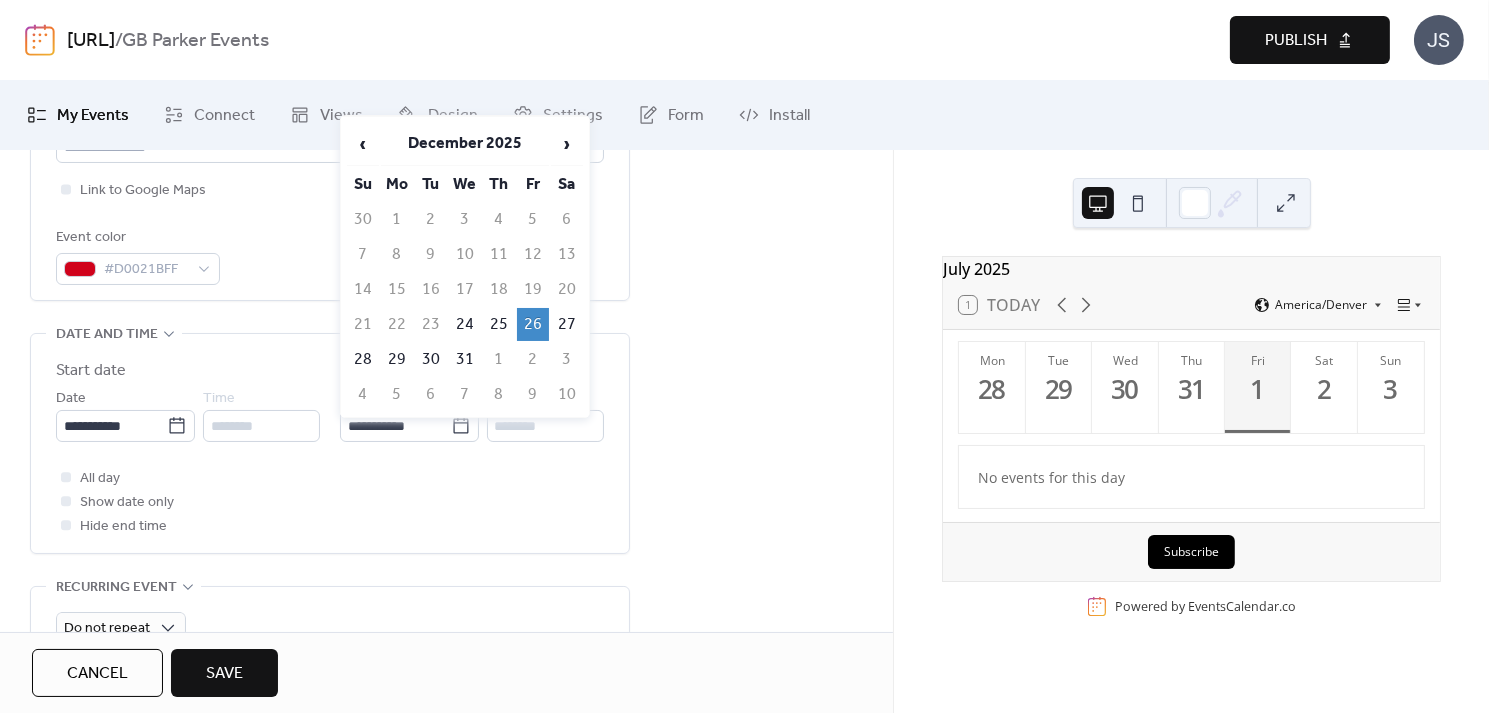 click on "26" at bounding box center (533, 324) 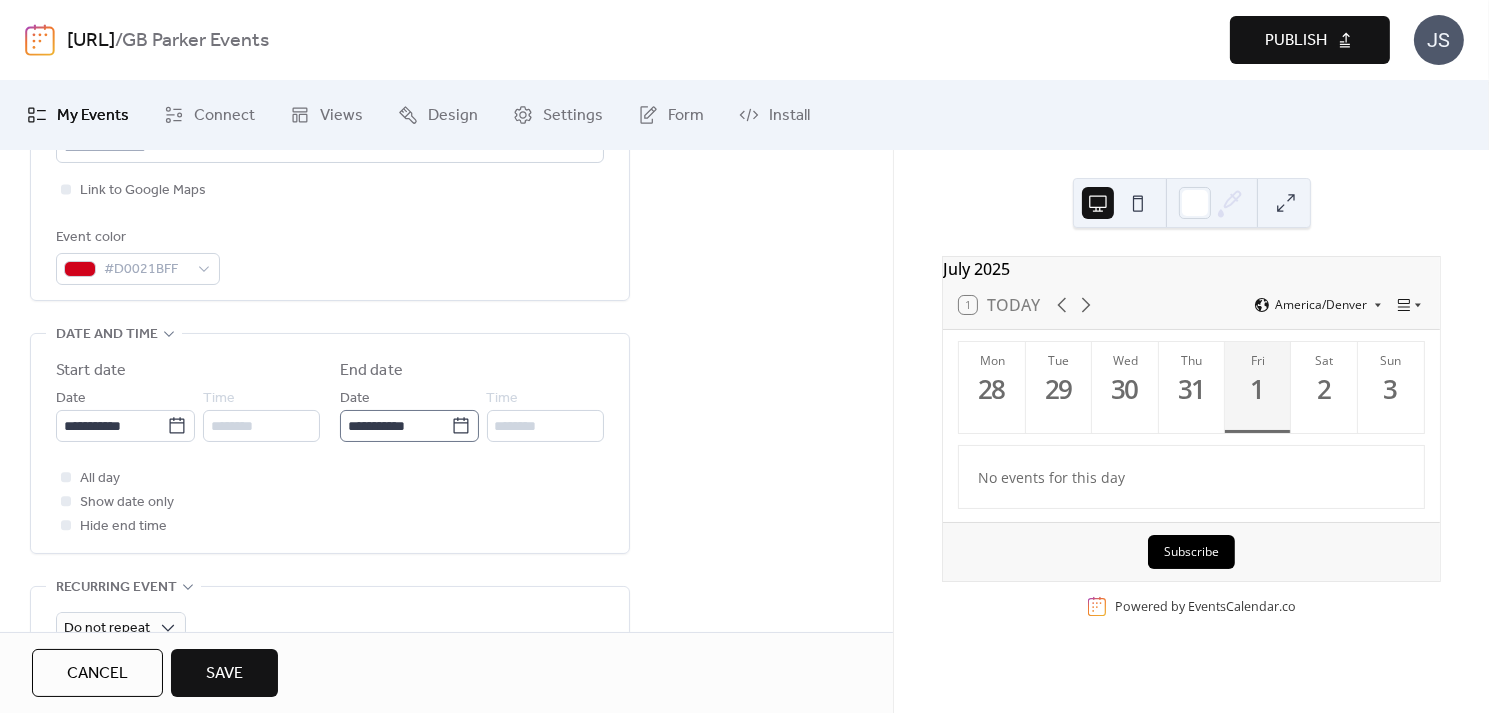 click 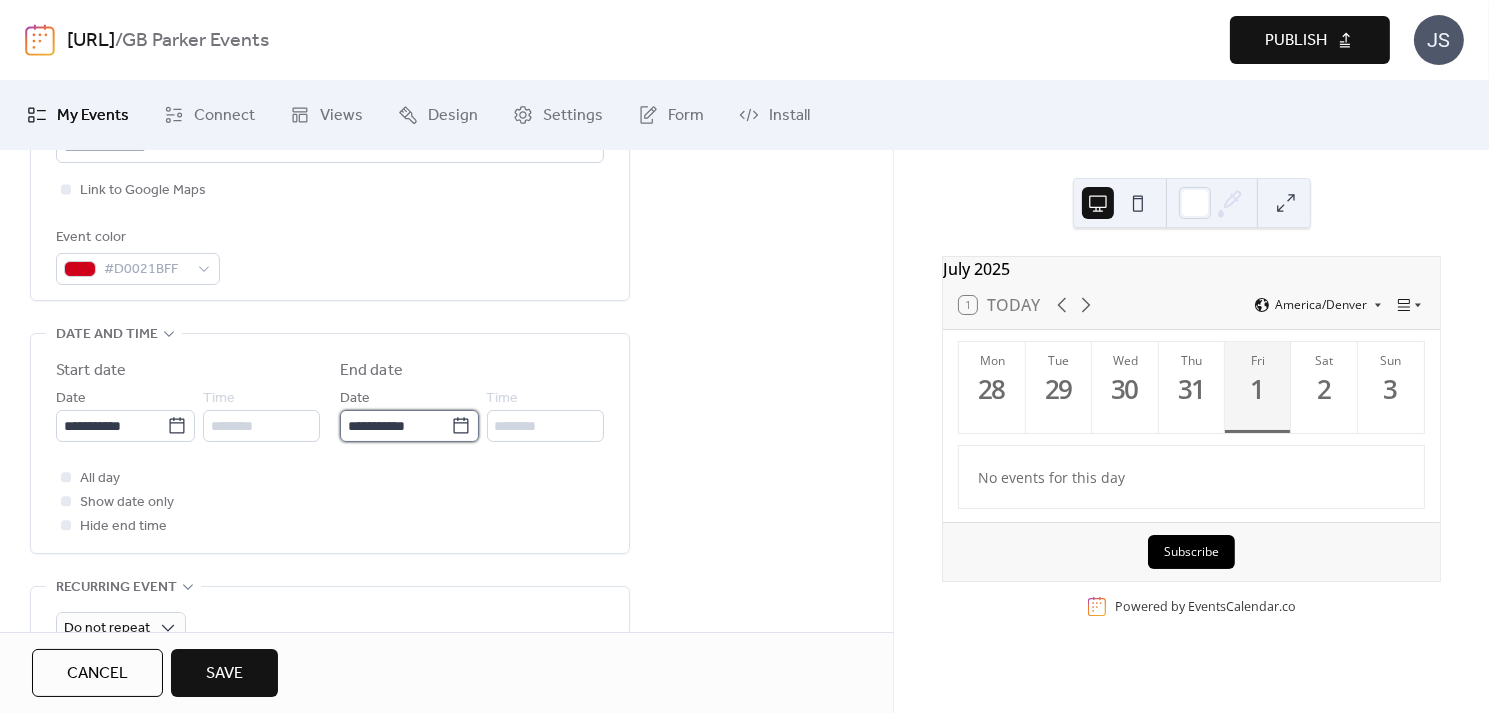 click on "**********" at bounding box center [395, 426] 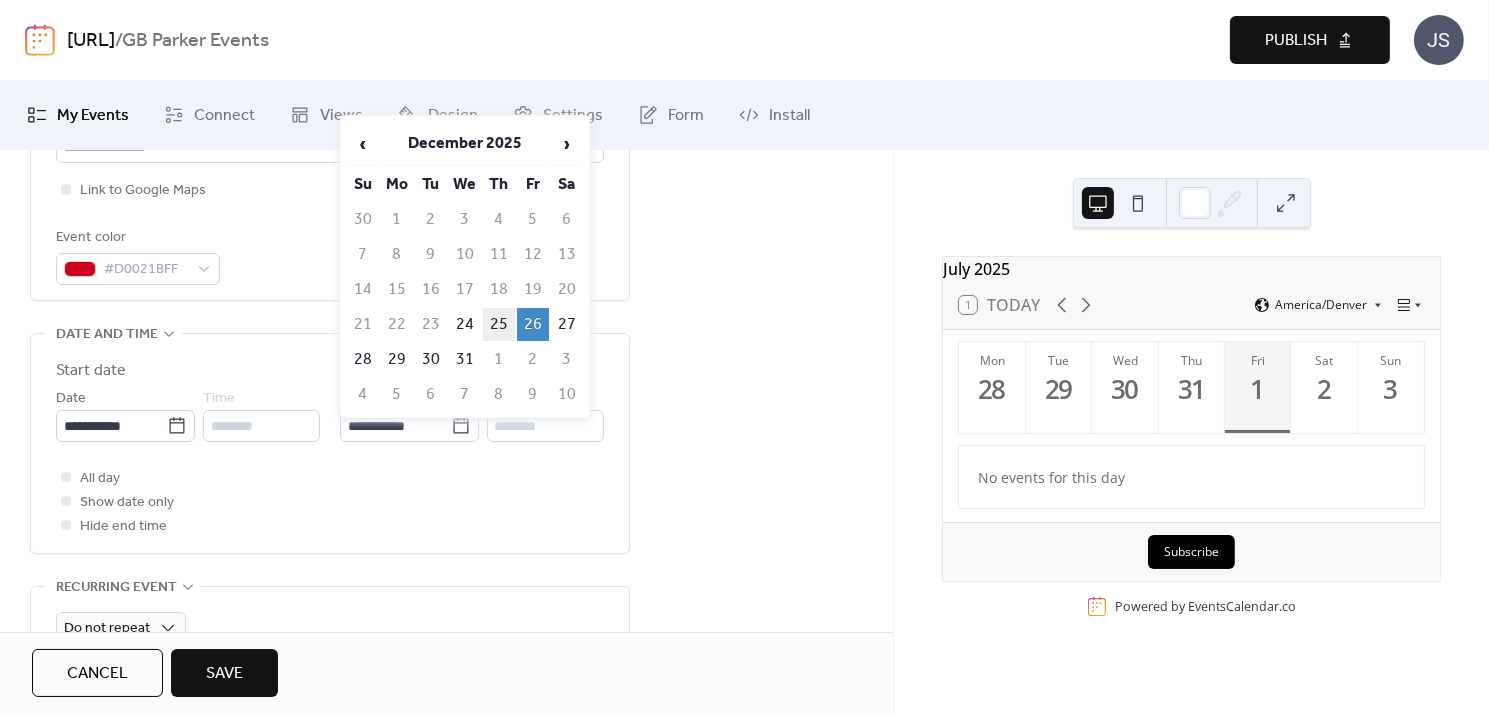 click on "25" at bounding box center [499, 324] 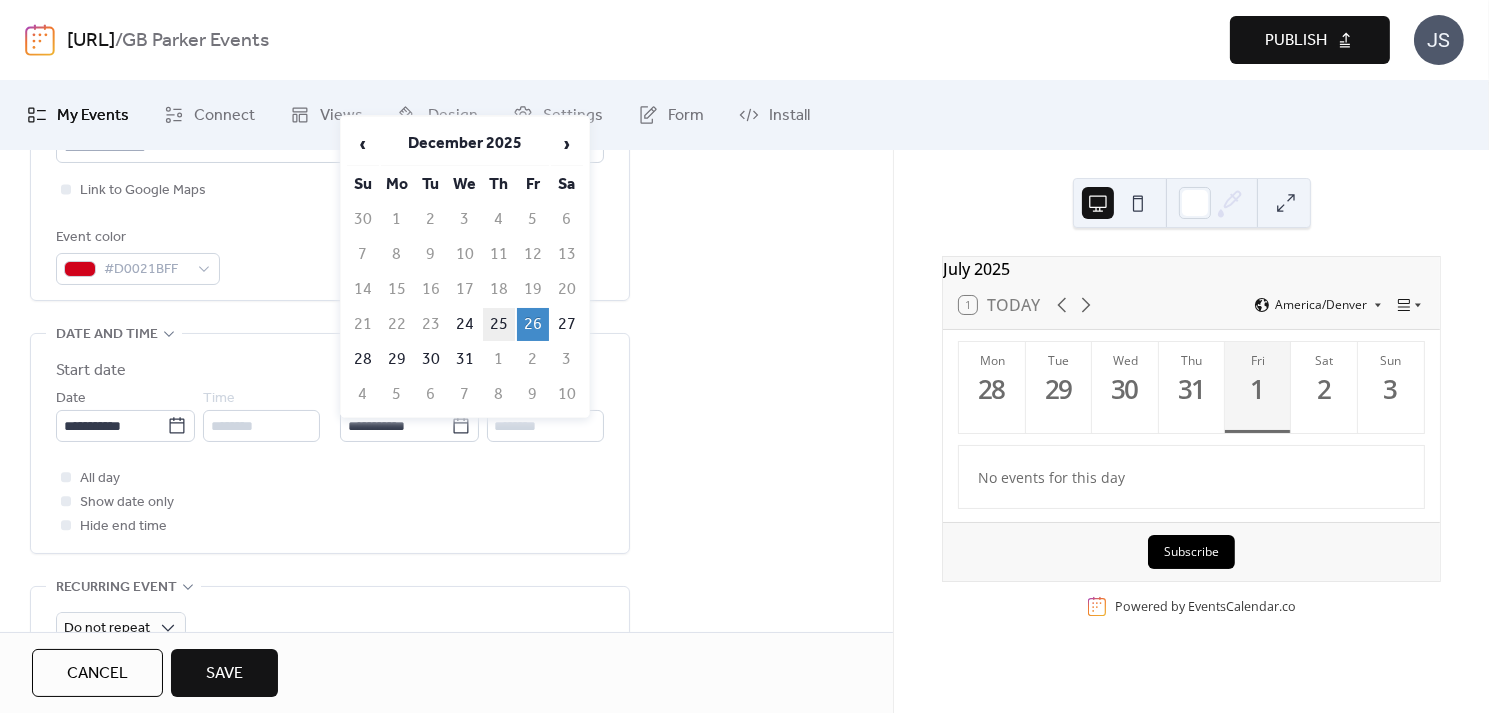type on "**********" 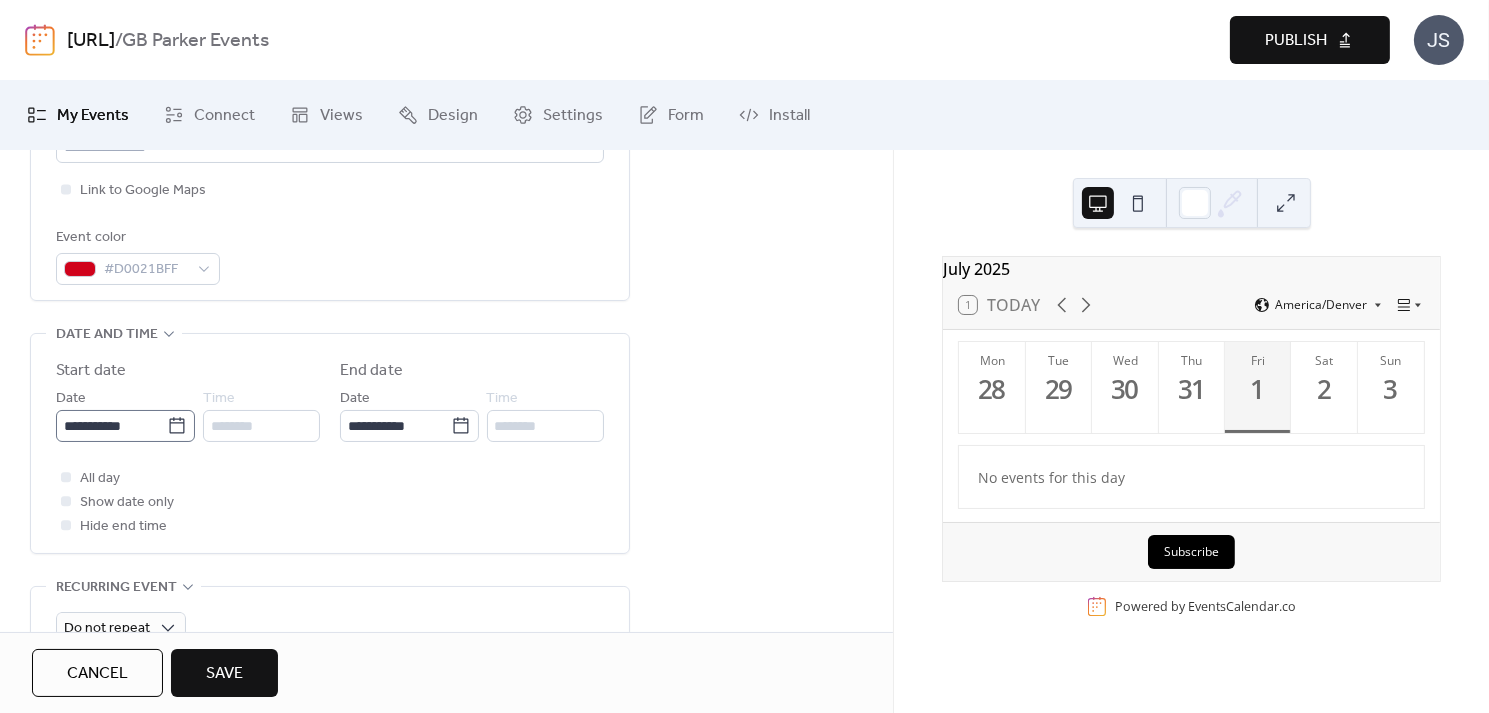 click 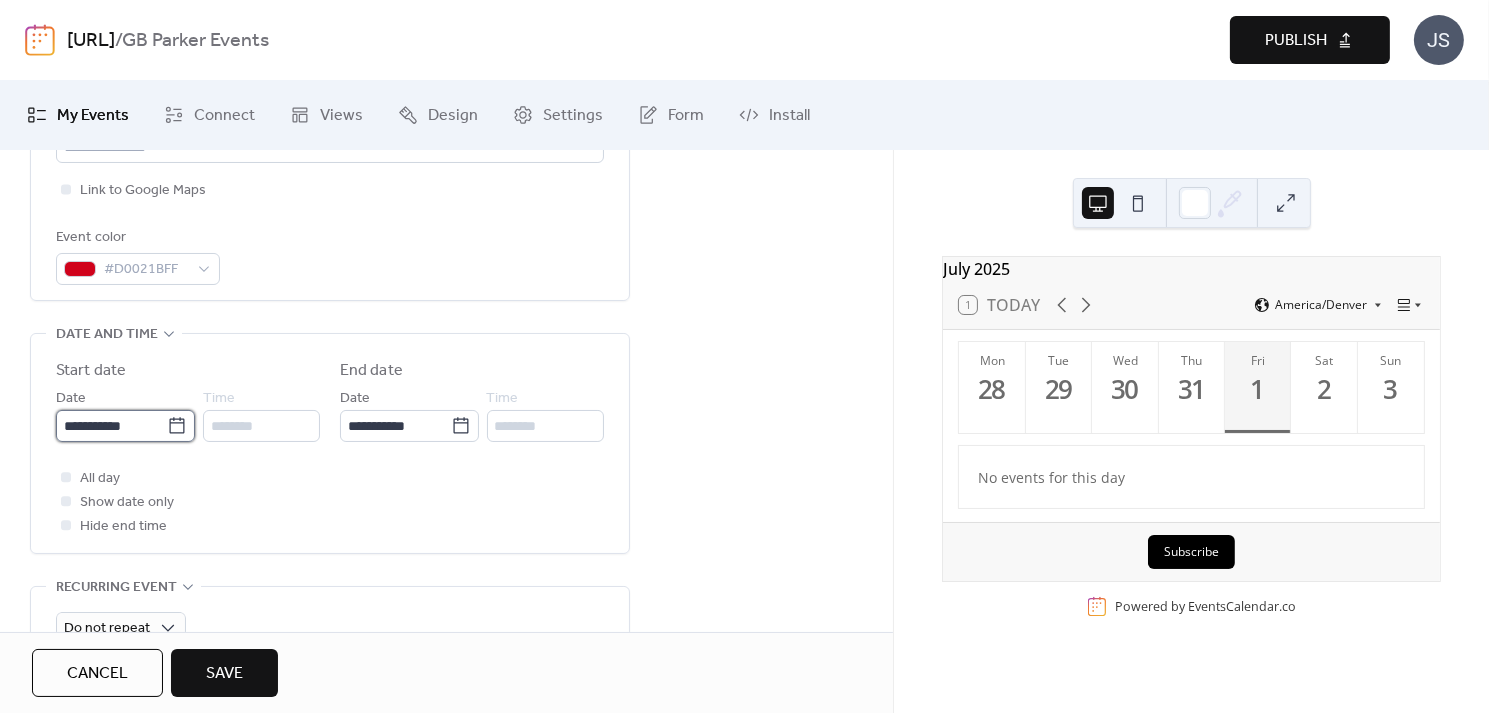 click on "**********" at bounding box center [111, 426] 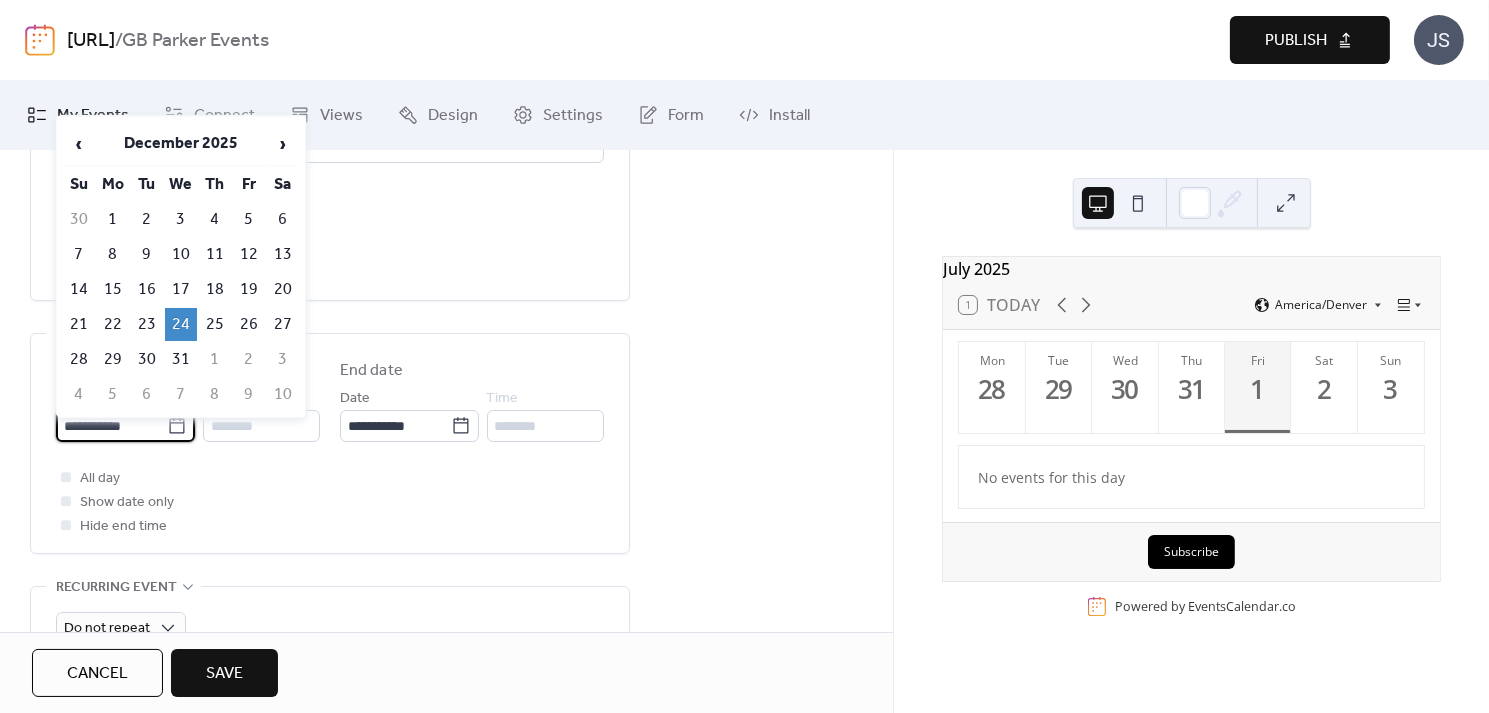 click on "All day Show date only Hide end time" at bounding box center (330, 502) 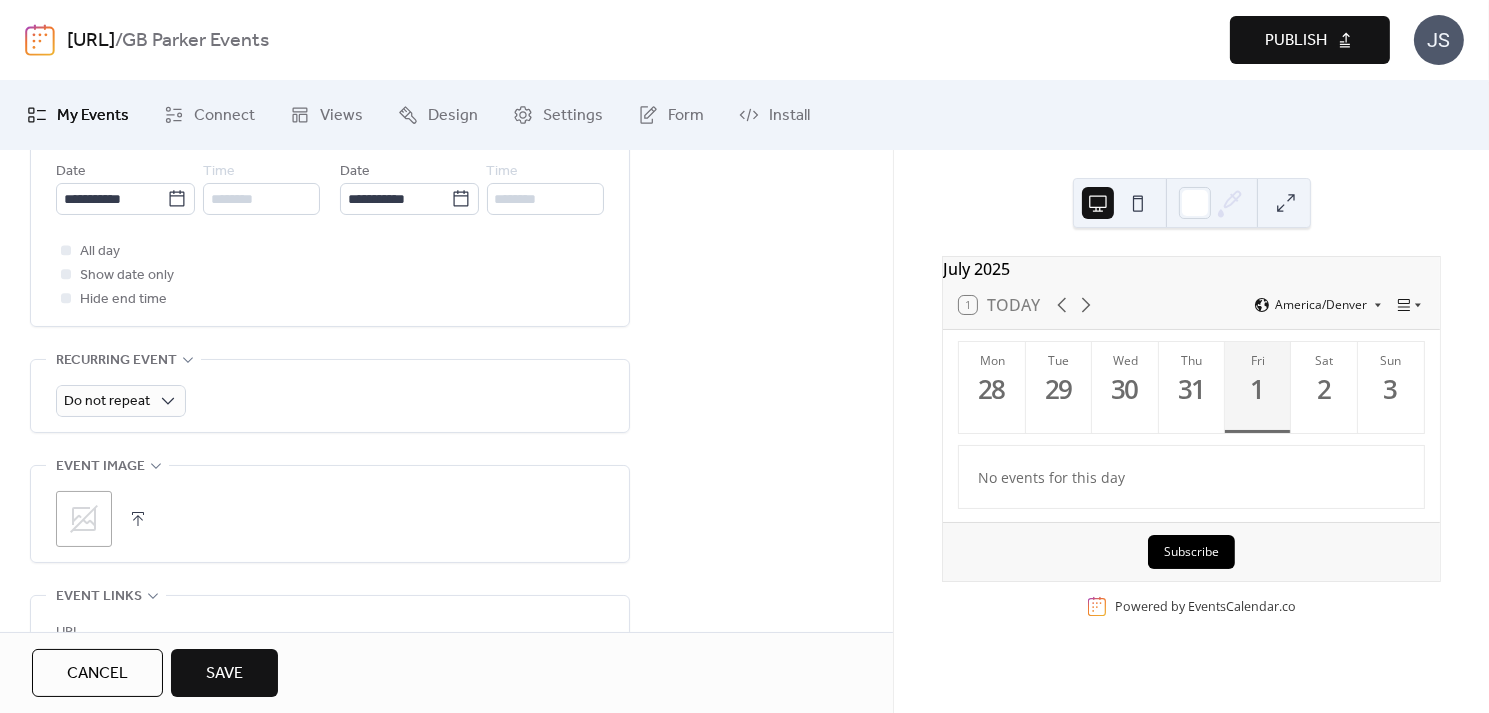 scroll, scrollTop: 855, scrollLeft: 0, axis: vertical 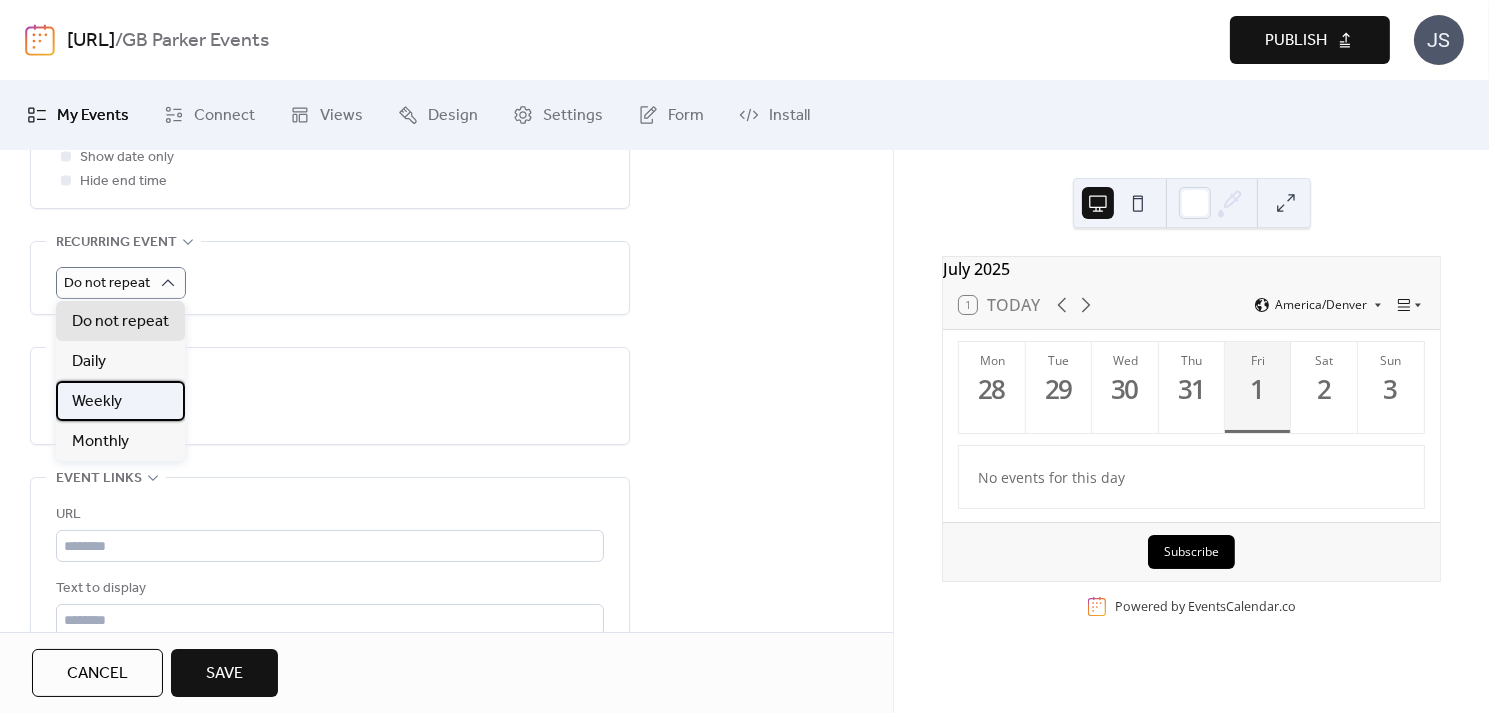 click on "Weekly" at bounding box center (120, 401) 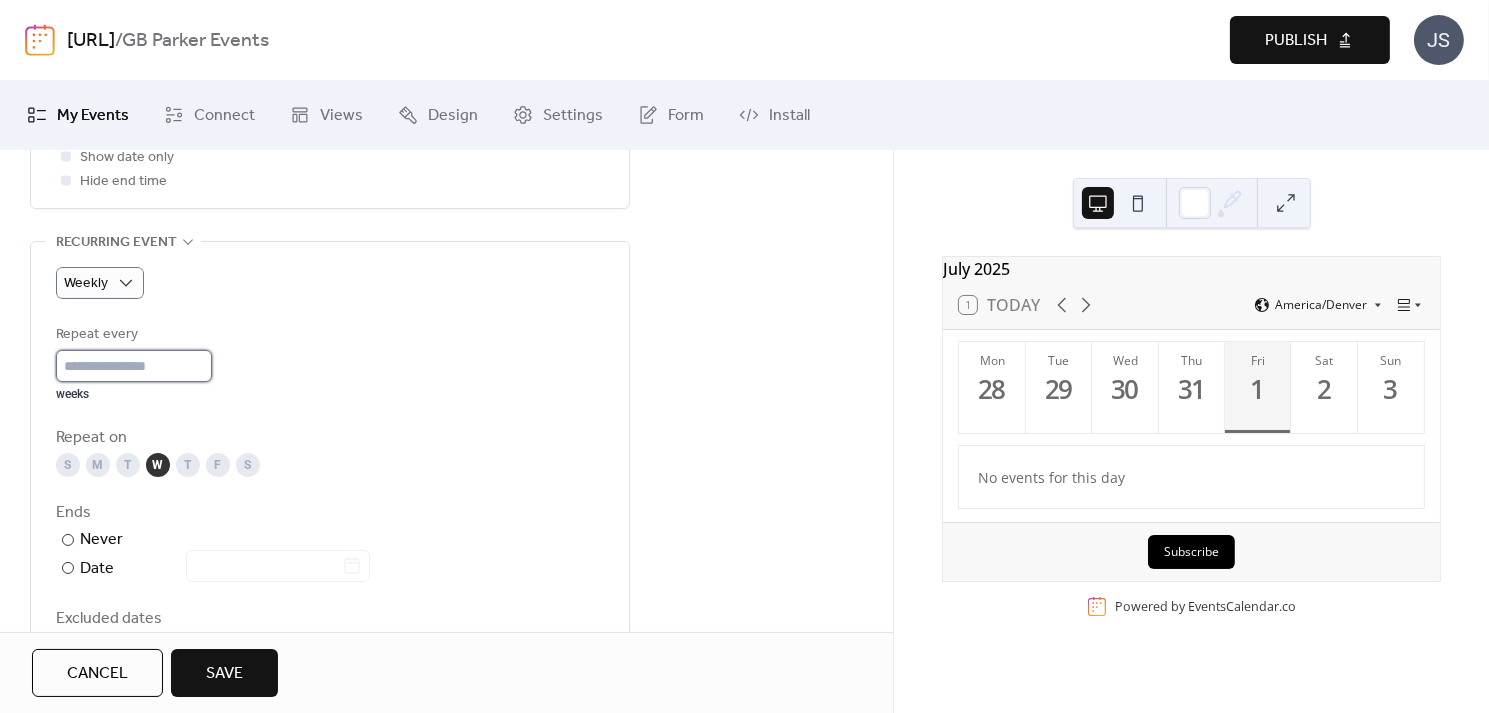 click on "*" at bounding box center [134, 366] 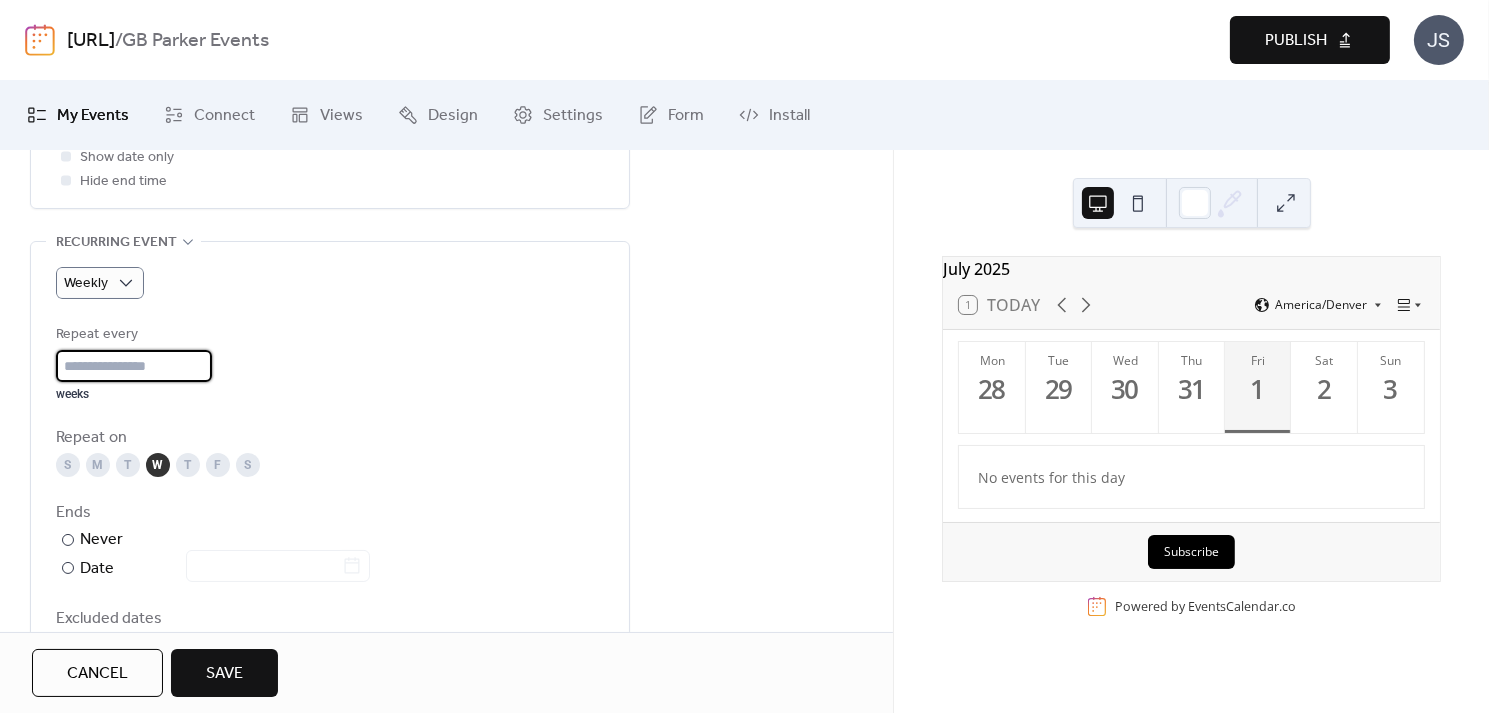 type on "**" 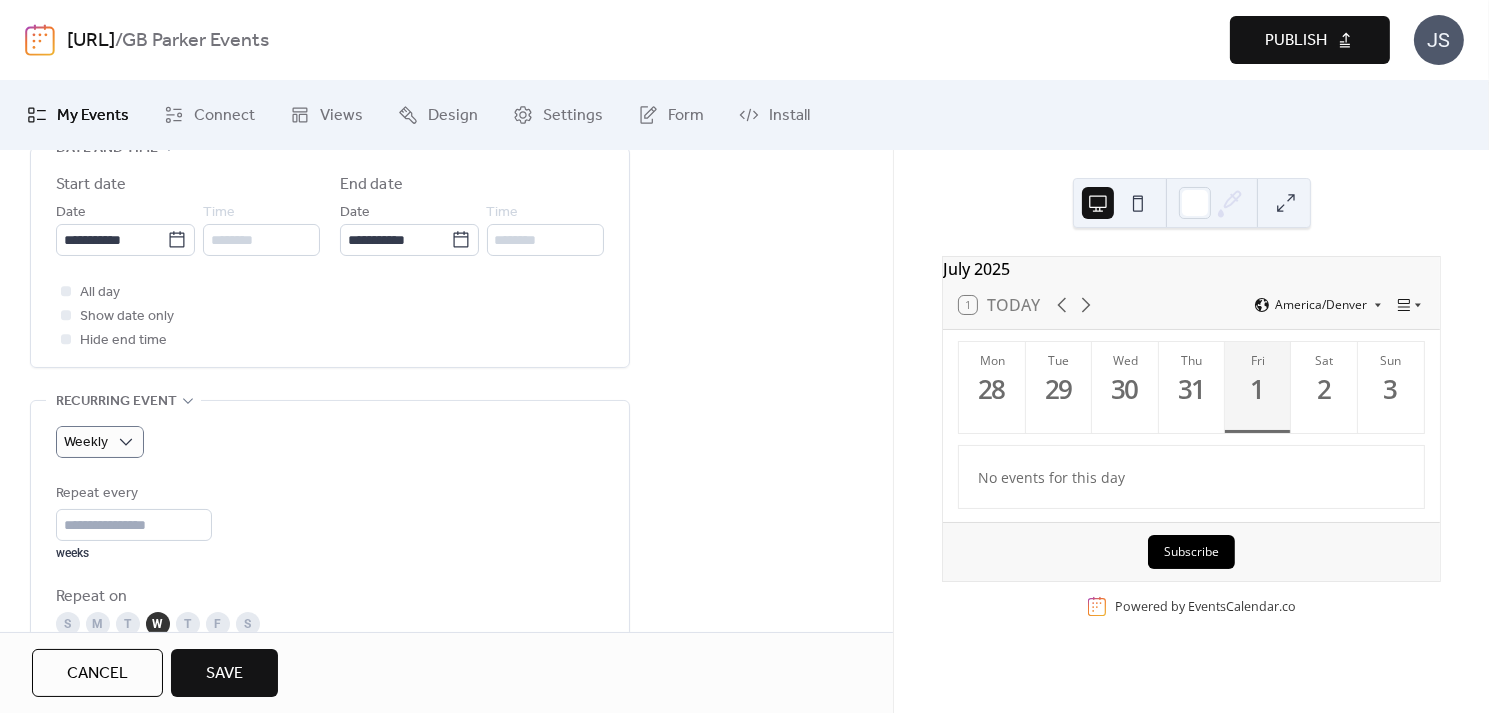 scroll, scrollTop: 696, scrollLeft: 0, axis: vertical 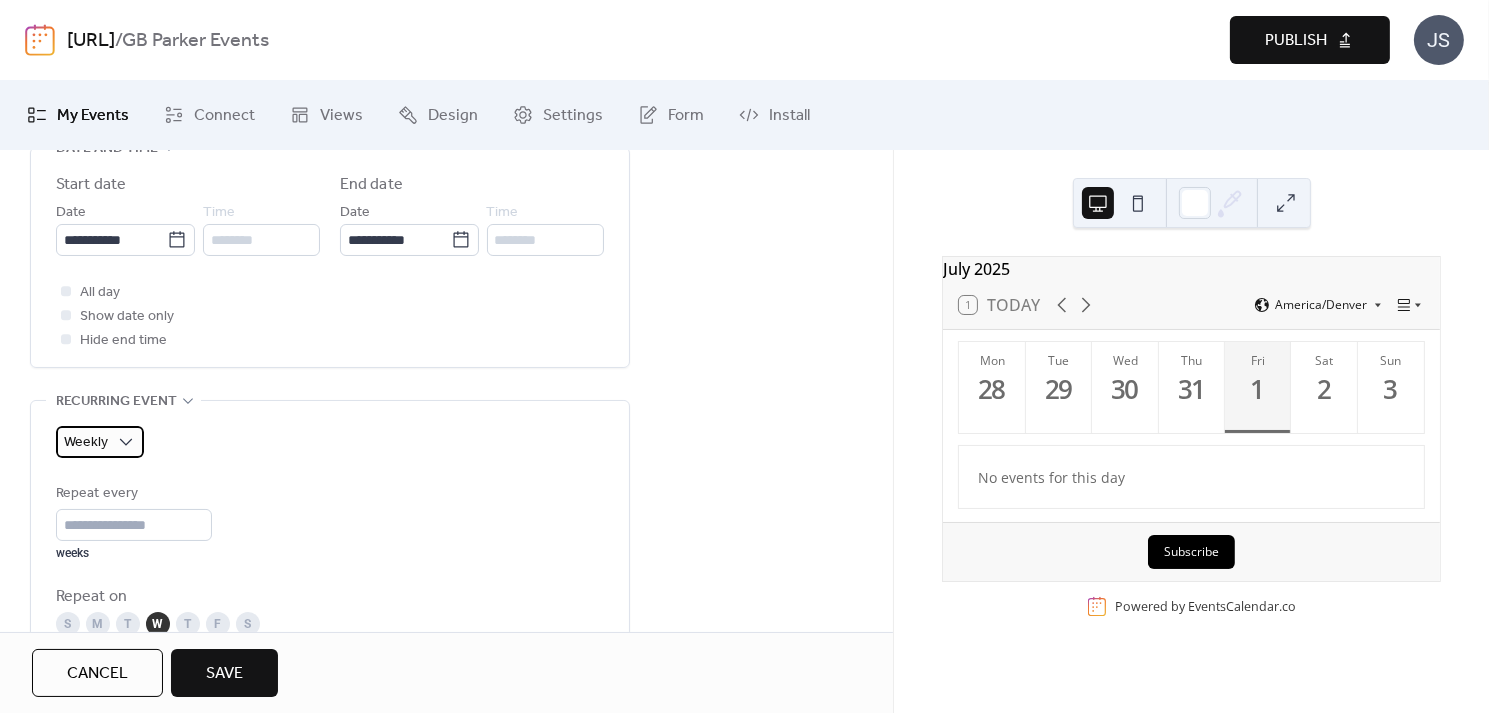 click on "Weekly" at bounding box center [86, 442] 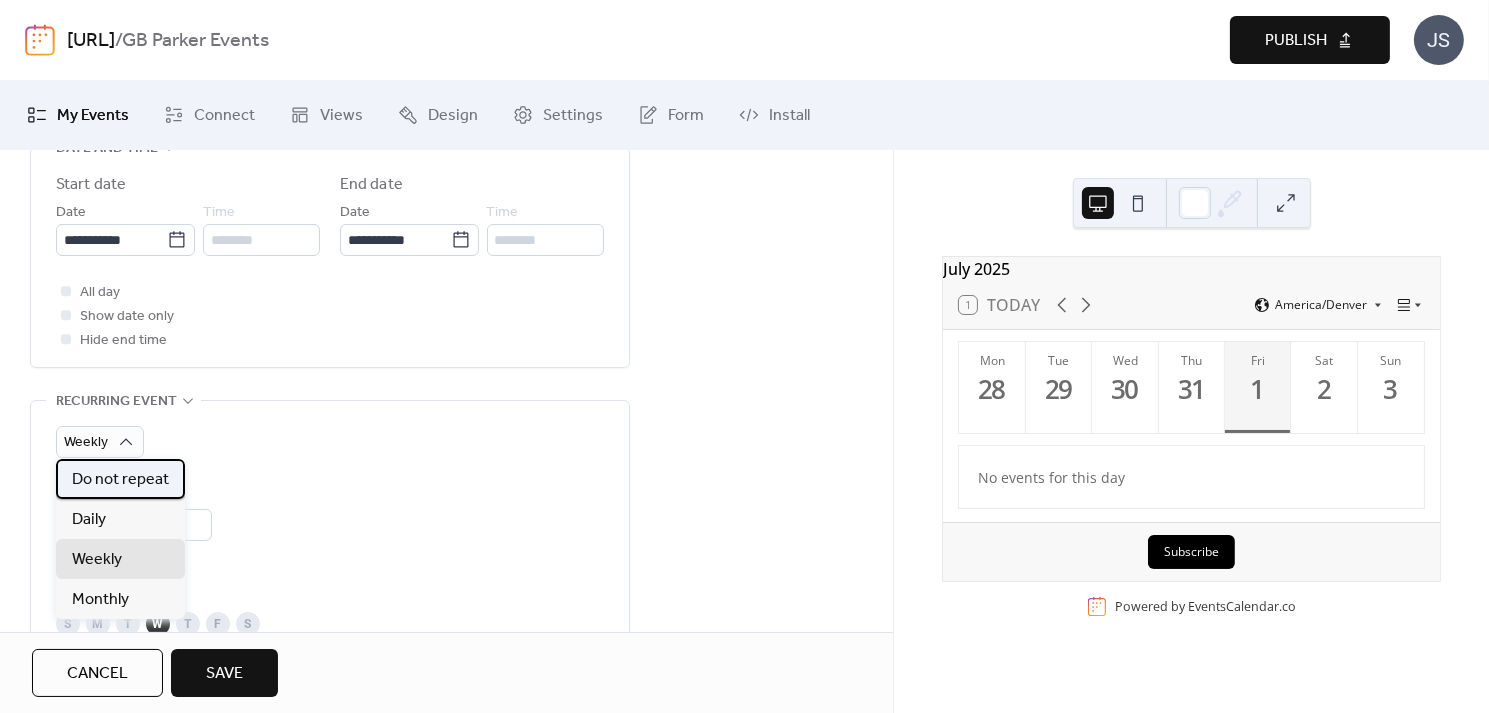 click on "Do not repeat" at bounding box center [120, 480] 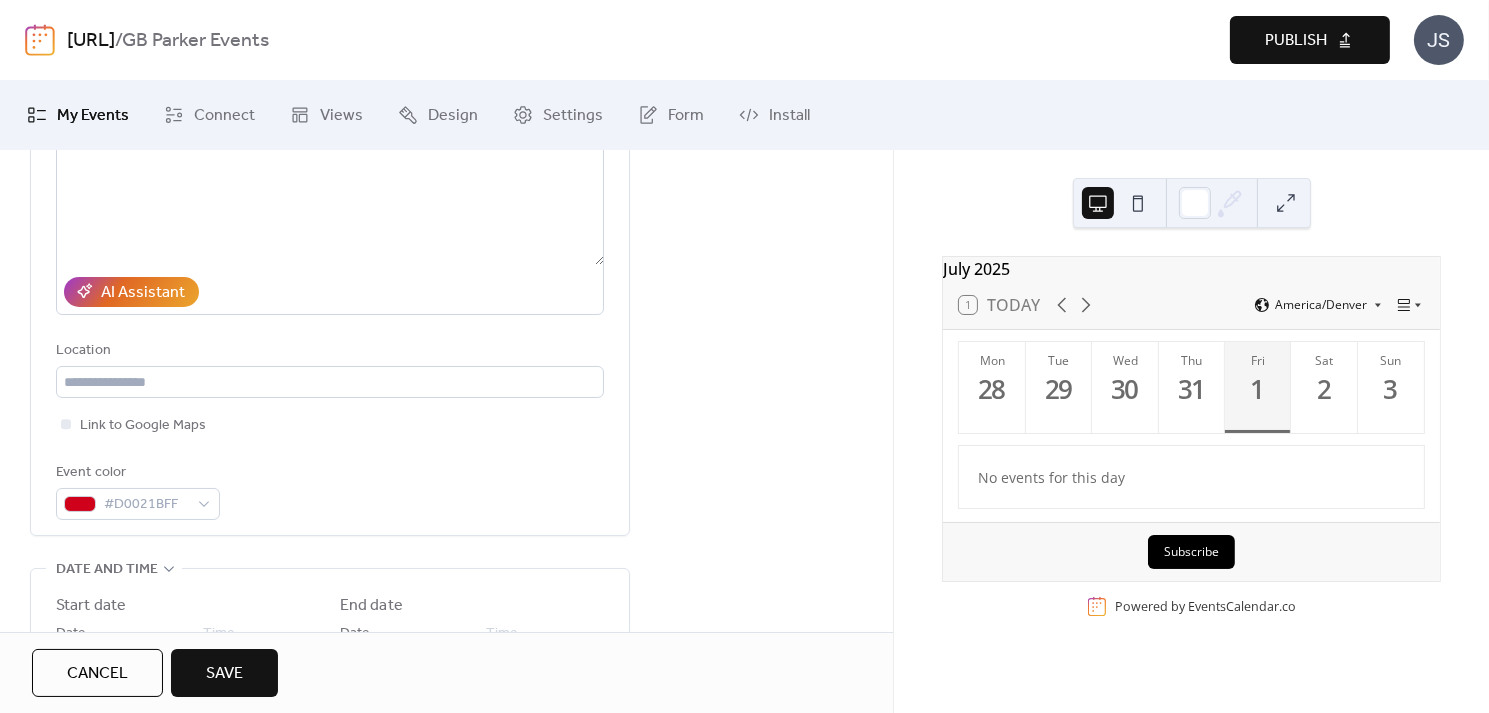 scroll, scrollTop: 0, scrollLeft: 0, axis: both 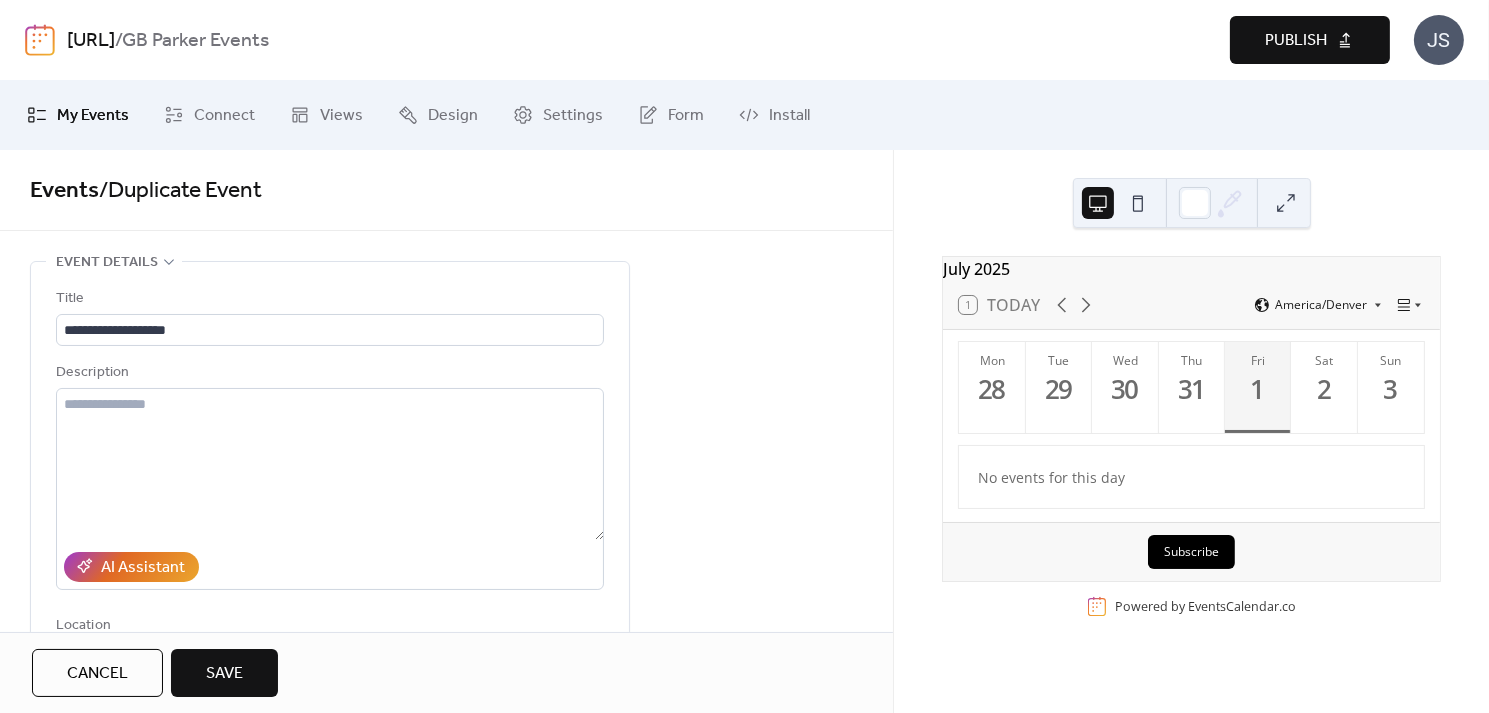 click on "Save" at bounding box center [224, 674] 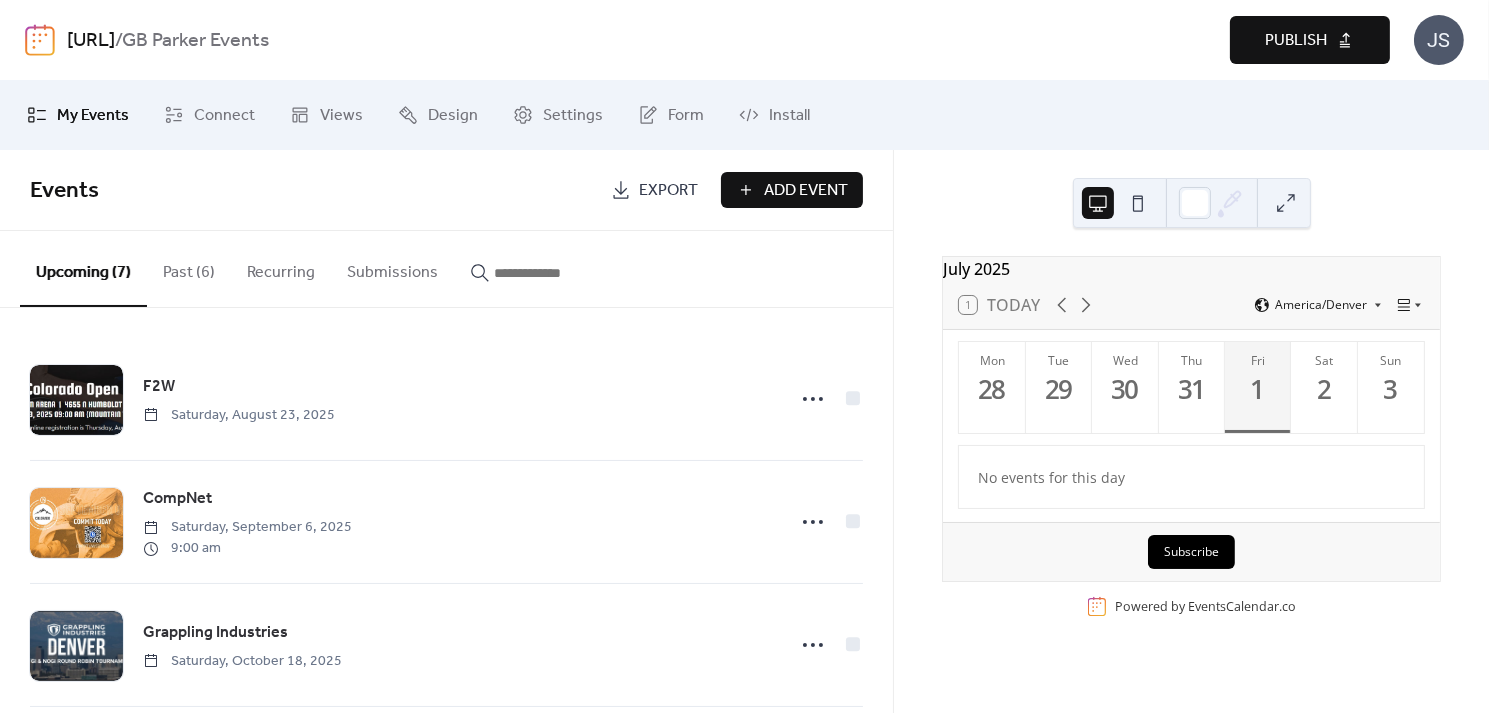 click on "Past (6)" at bounding box center [189, 268] 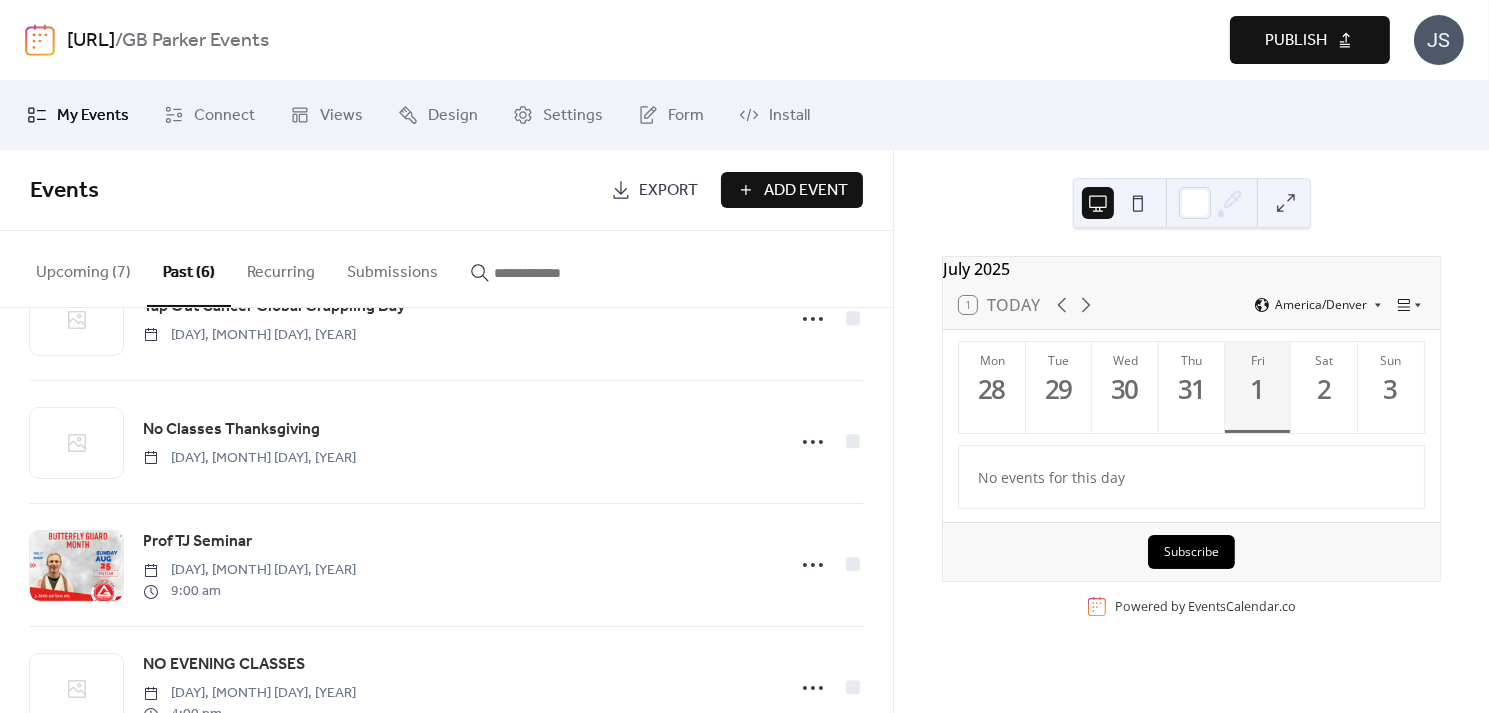 scroll, scrollTop: 206, scrollLeft: 0, axis: vertical 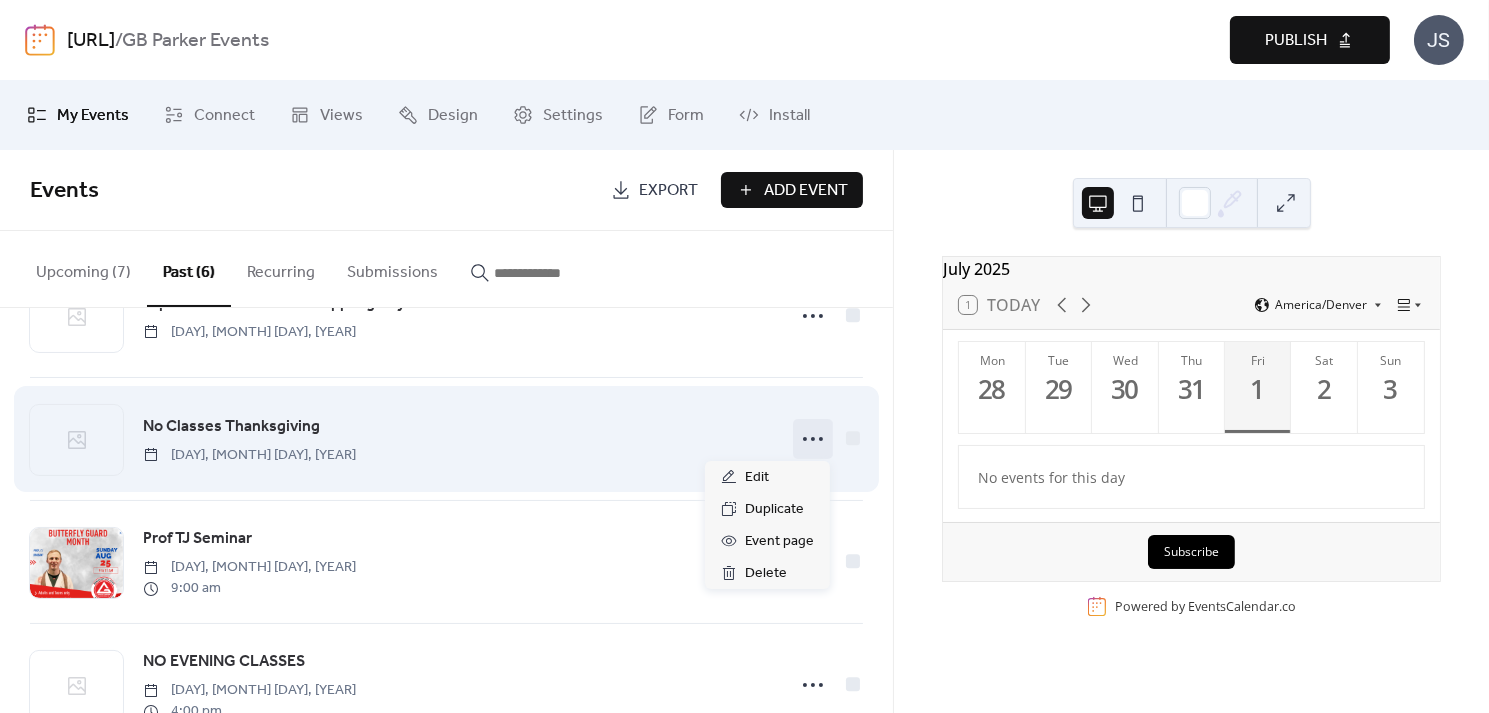click 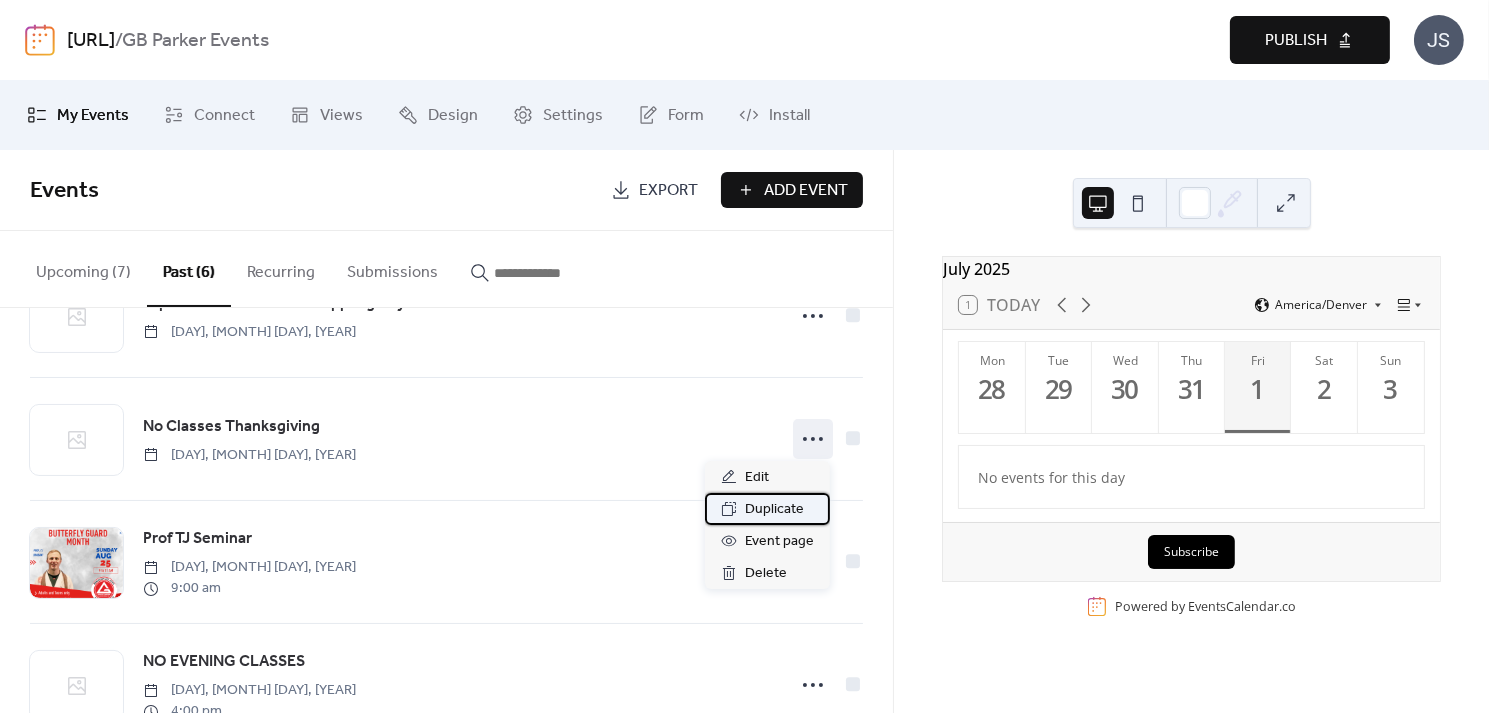 click on "Duplicate" at bounding box center [774, 510] 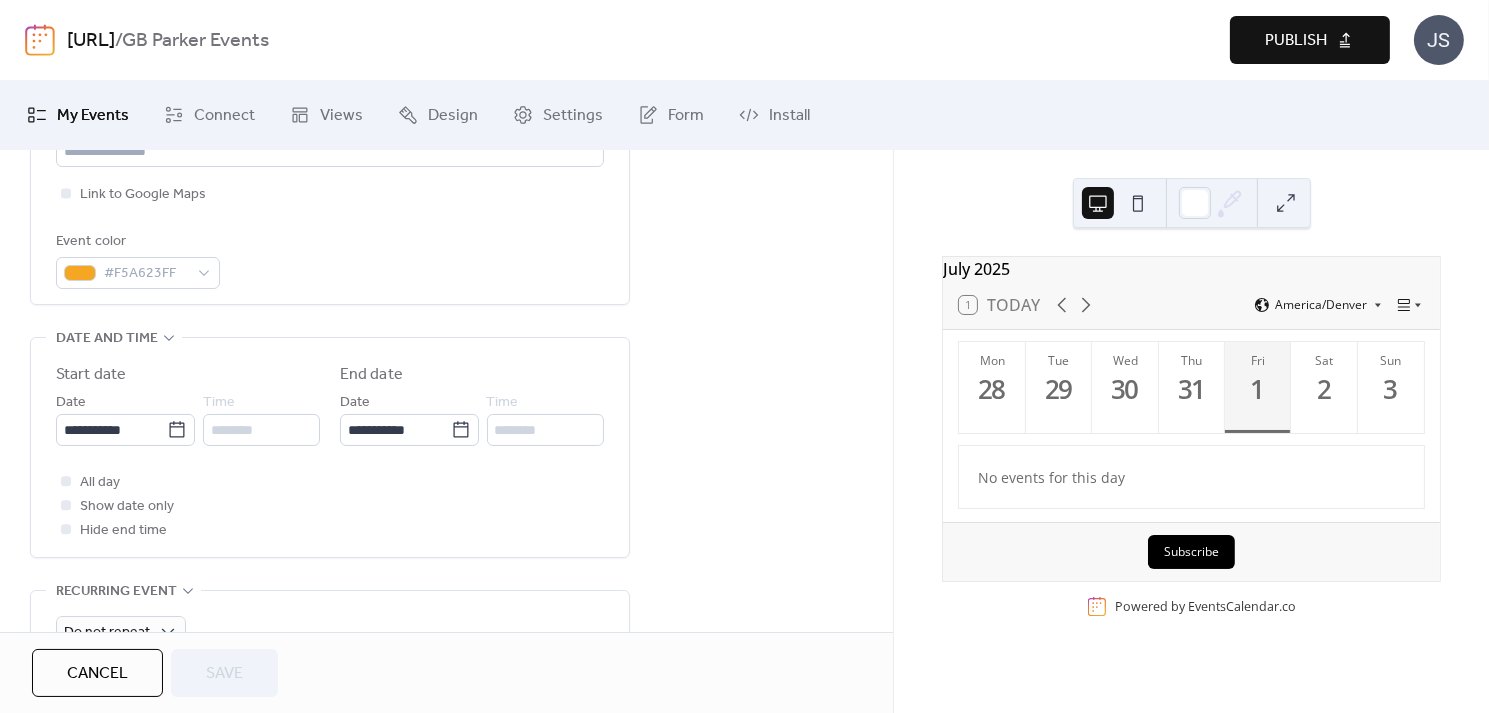 scroll, scrollTop: 516, scrollLeft: 0, axis: vertical 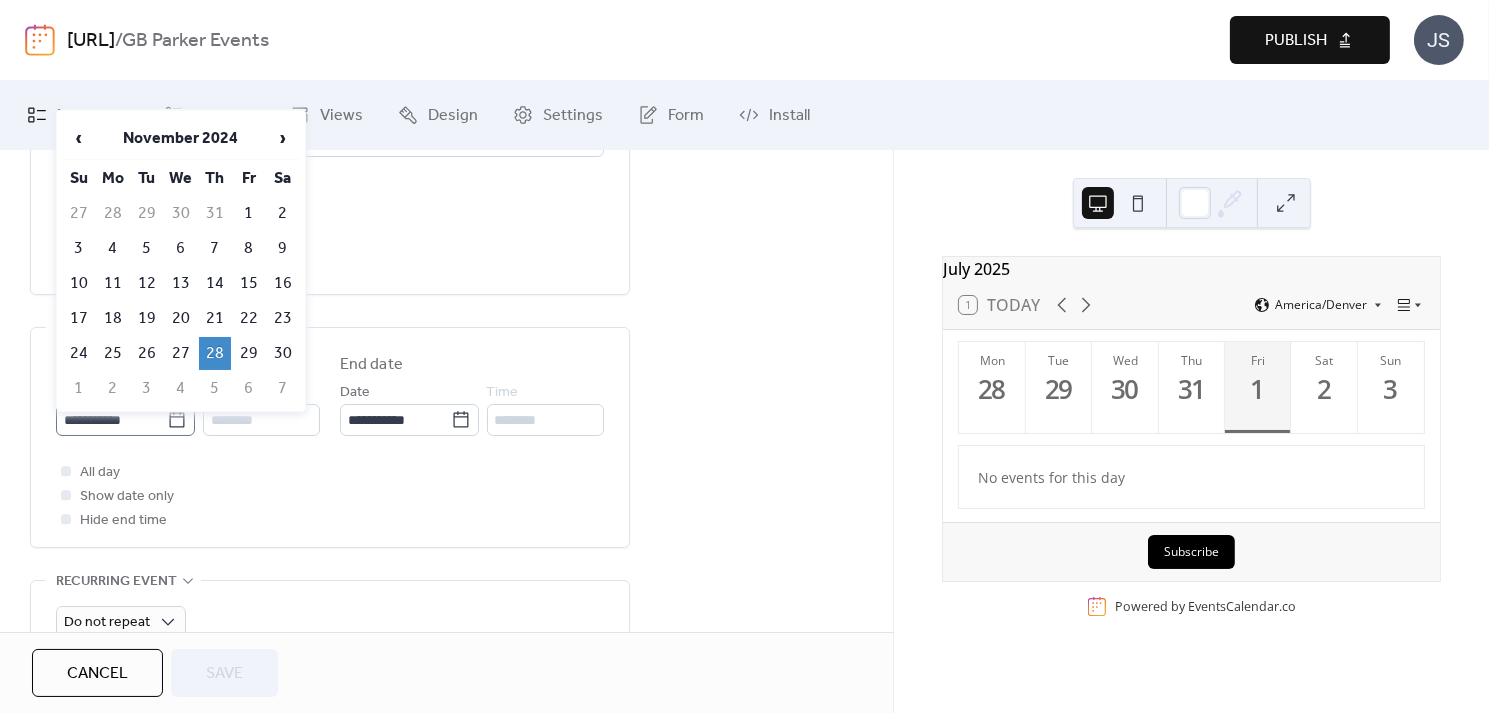 click 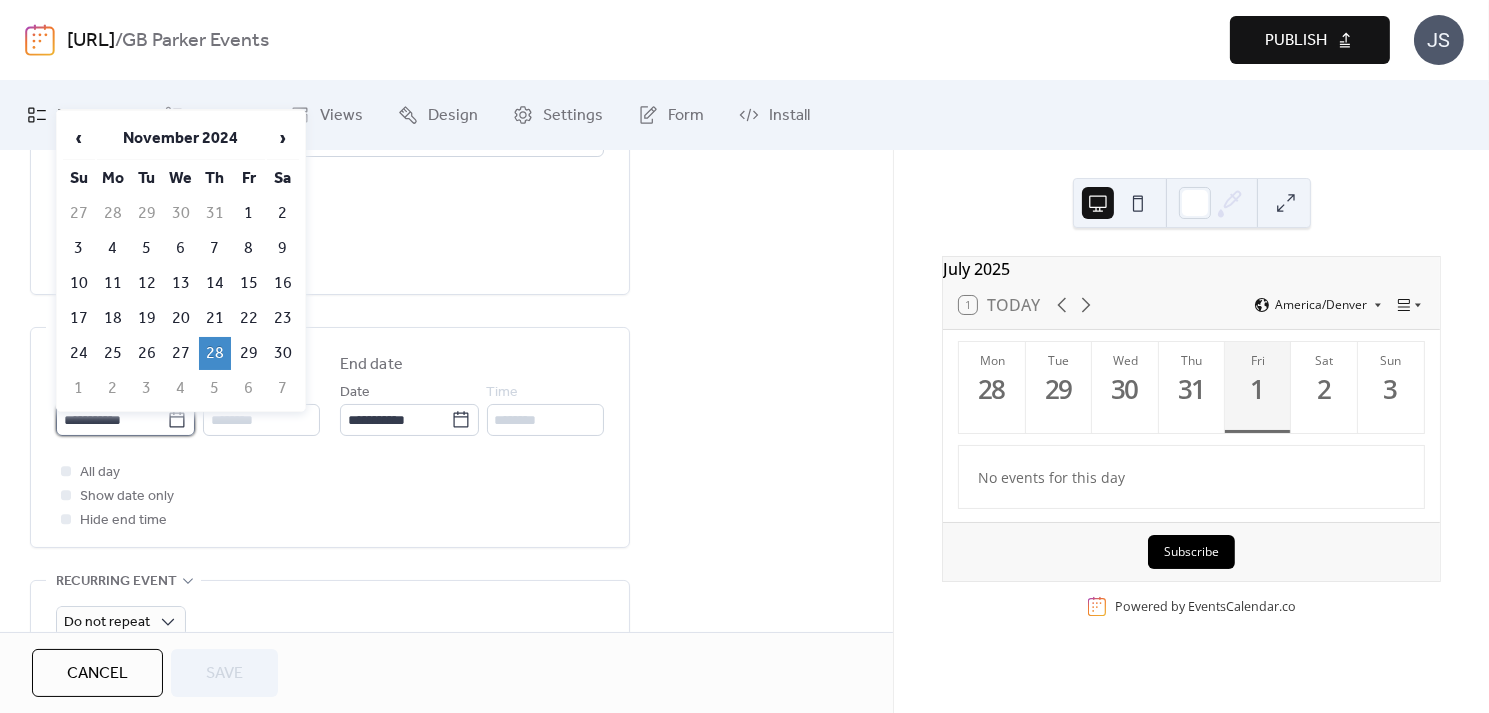 click on "**********" at bounding box center (111, 420) 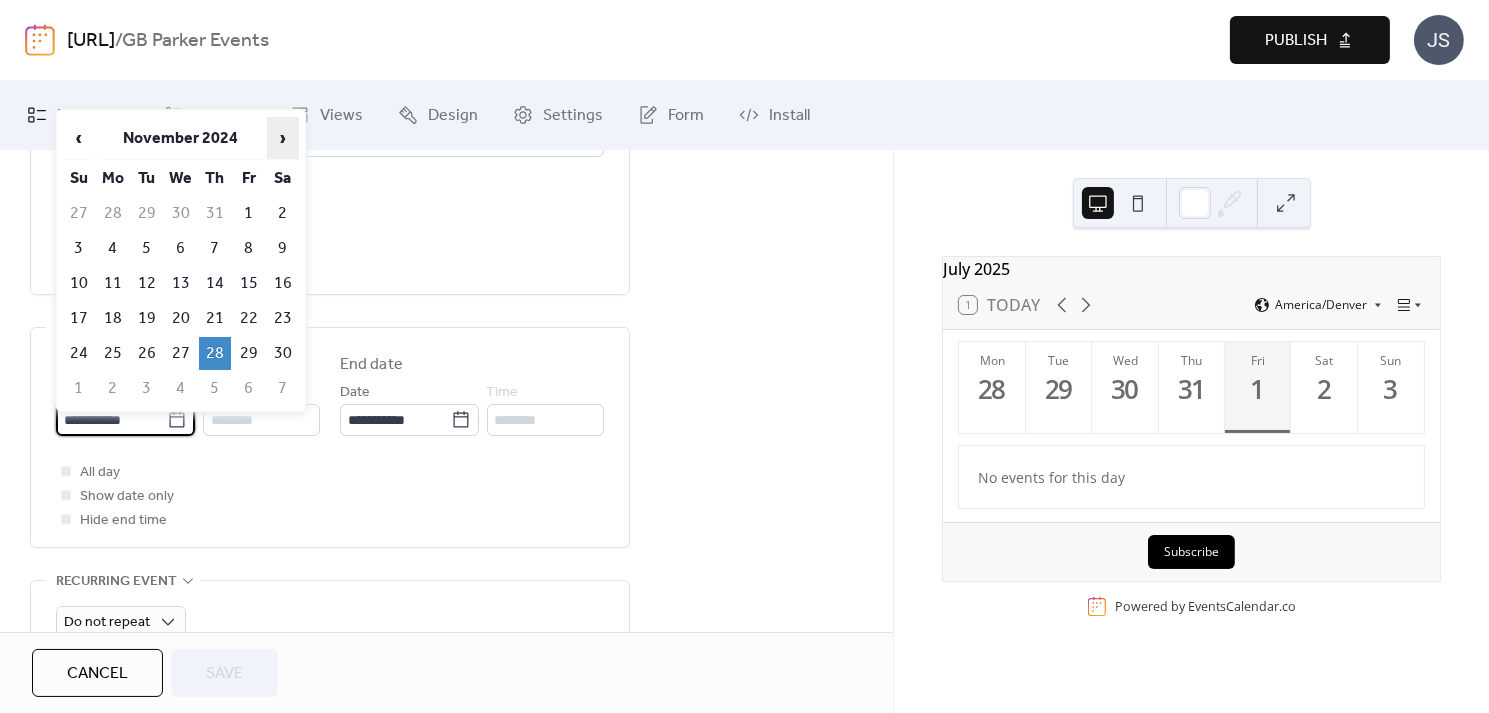 click on "›" at bounding box center [283, 138] 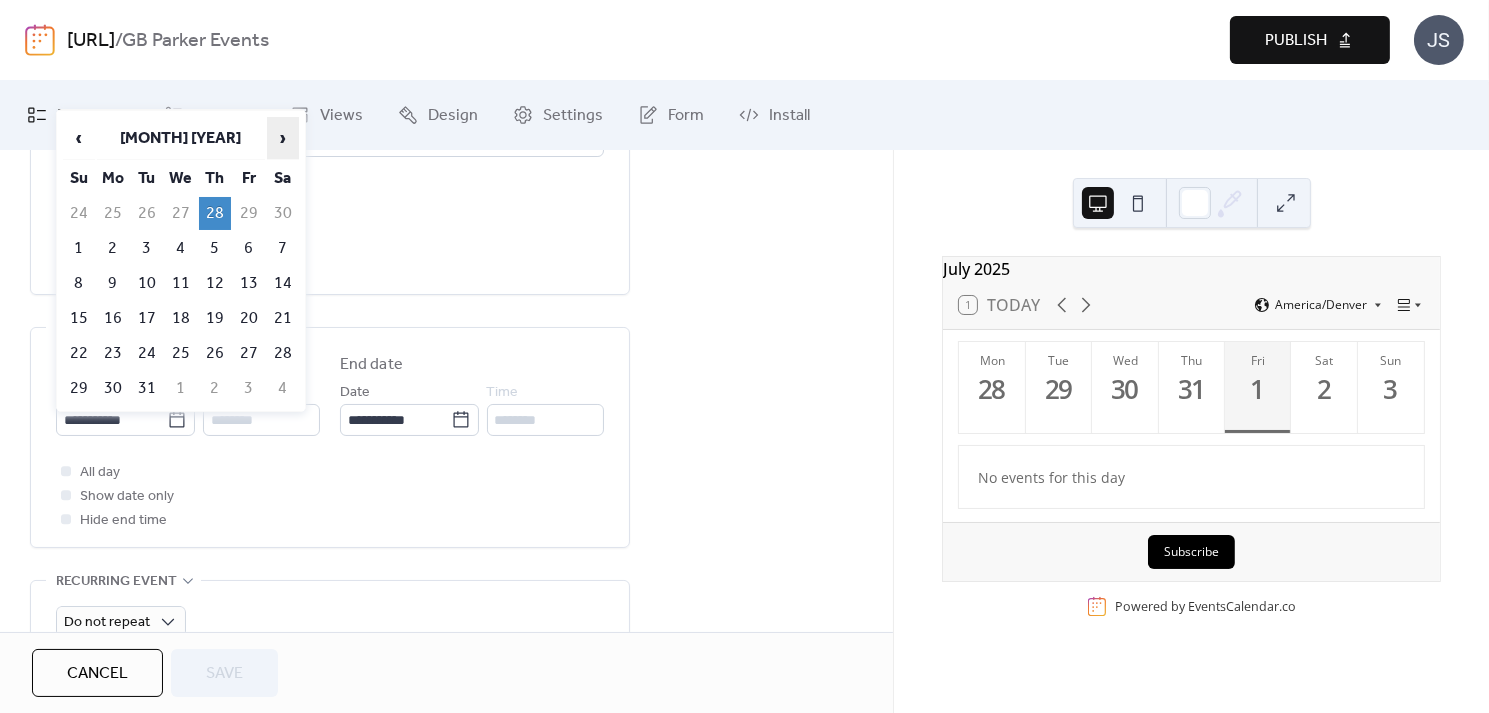 click on "›" at bounding box center [283, 138] 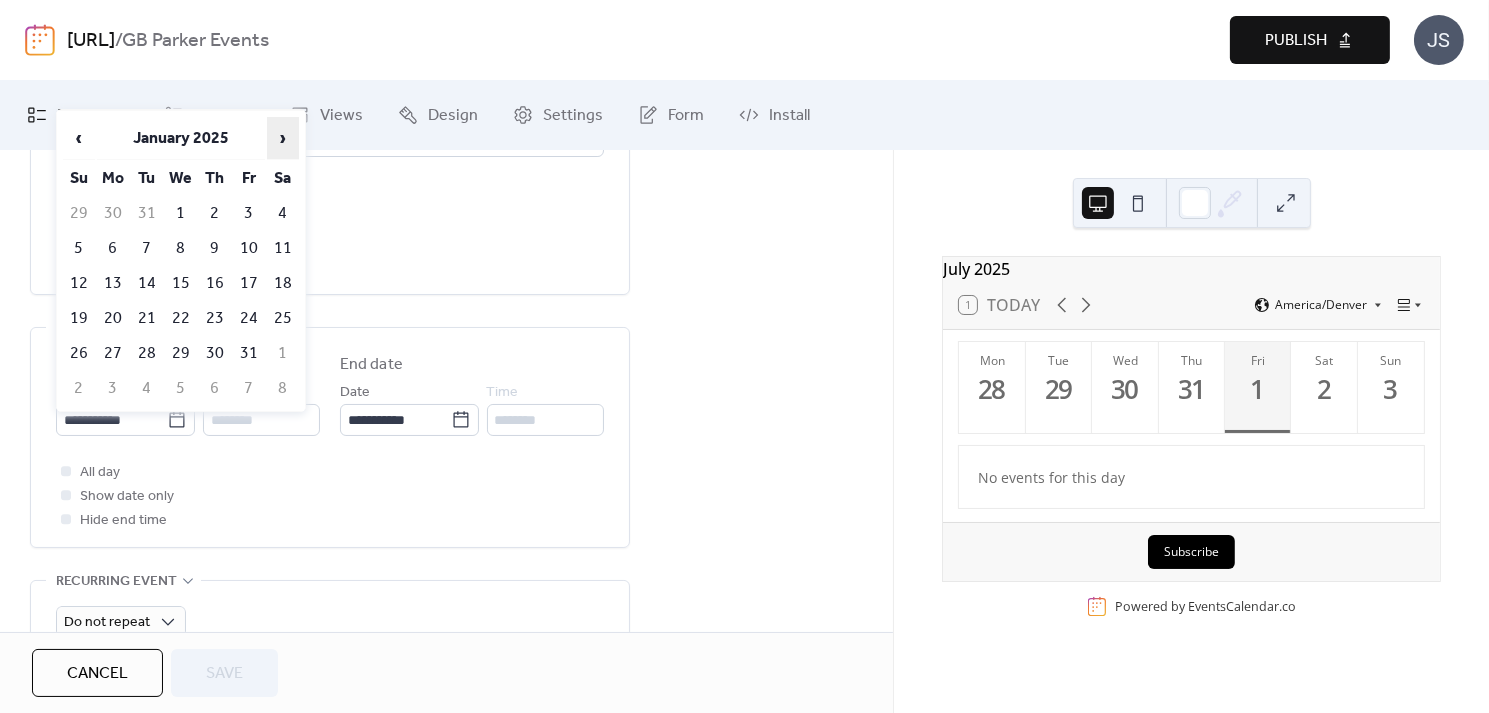 click on "›" at bounding box center [283, 138] 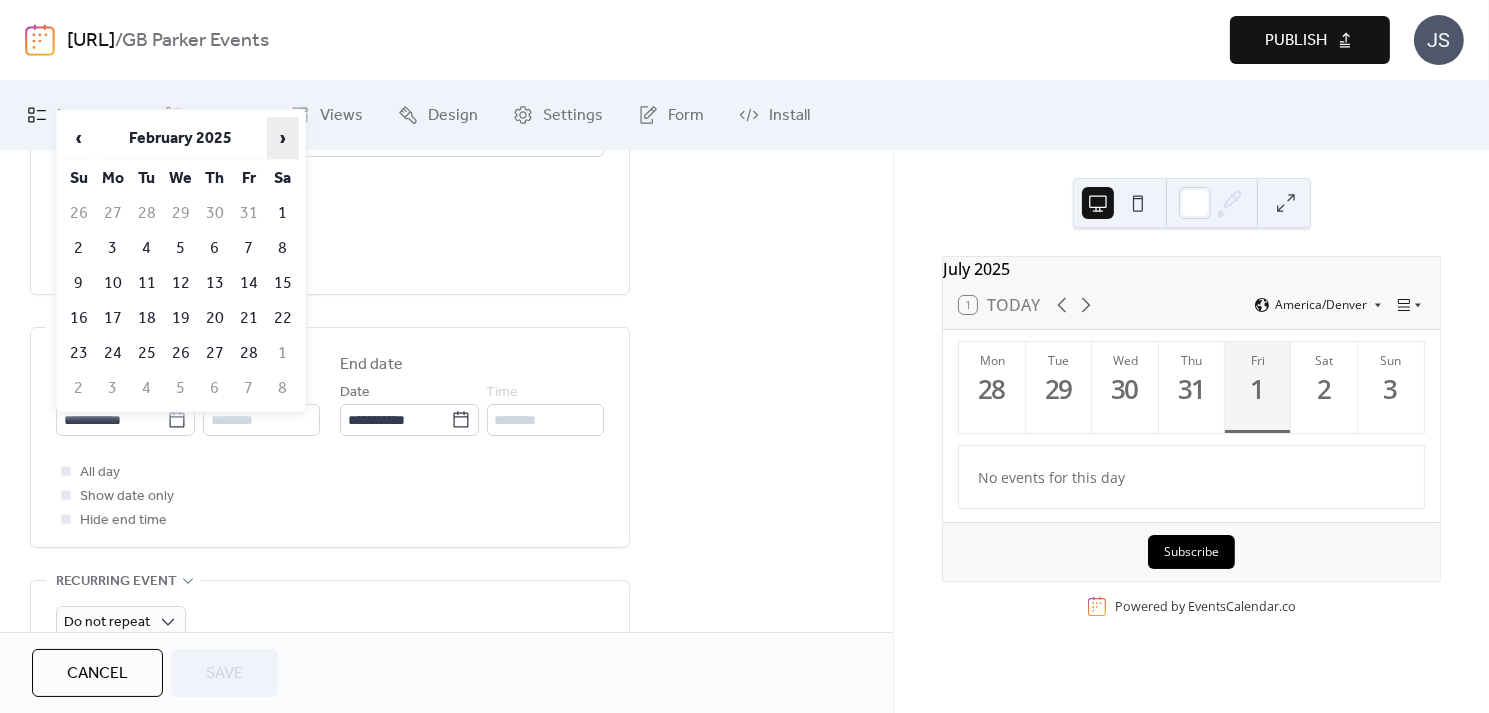 click on "›" at bounding box center [283, 138] 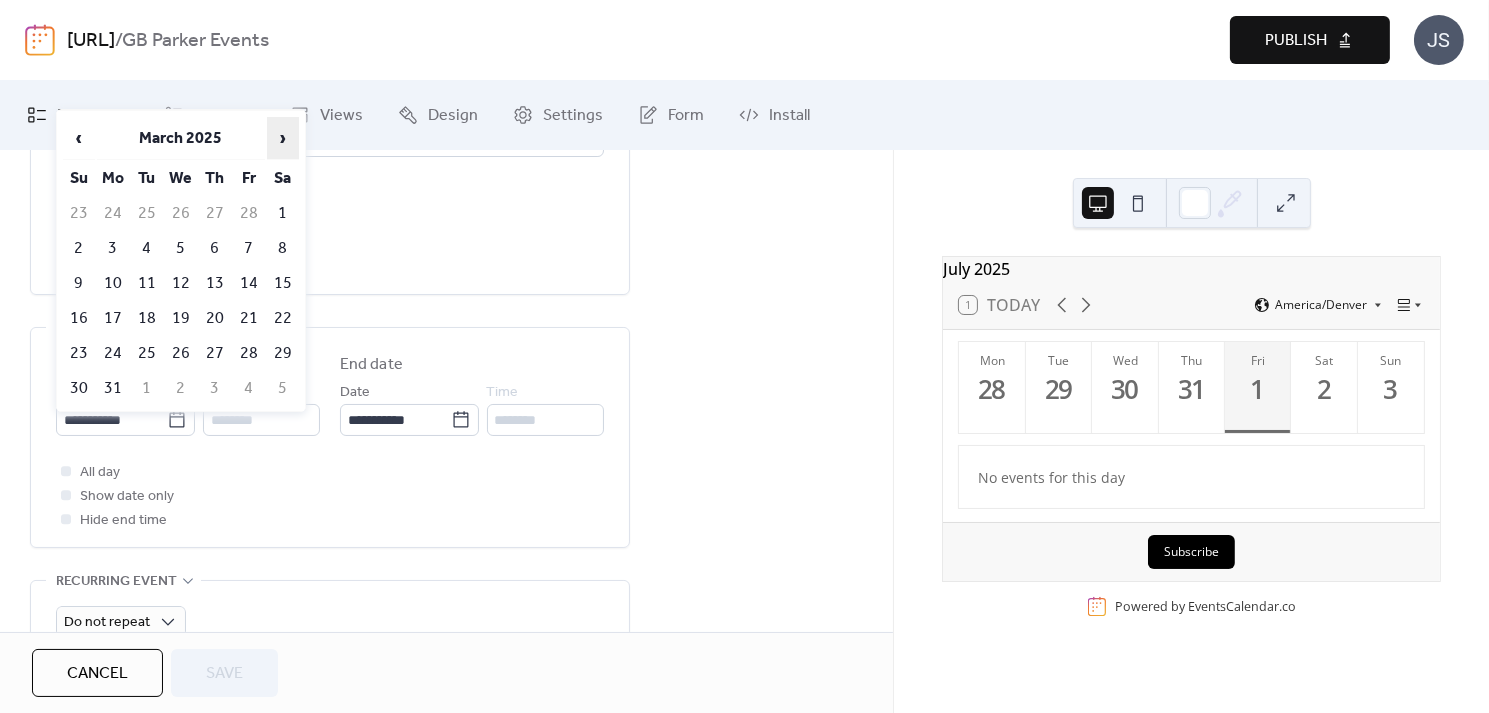 click on "›" at bounding box center (283, 138) 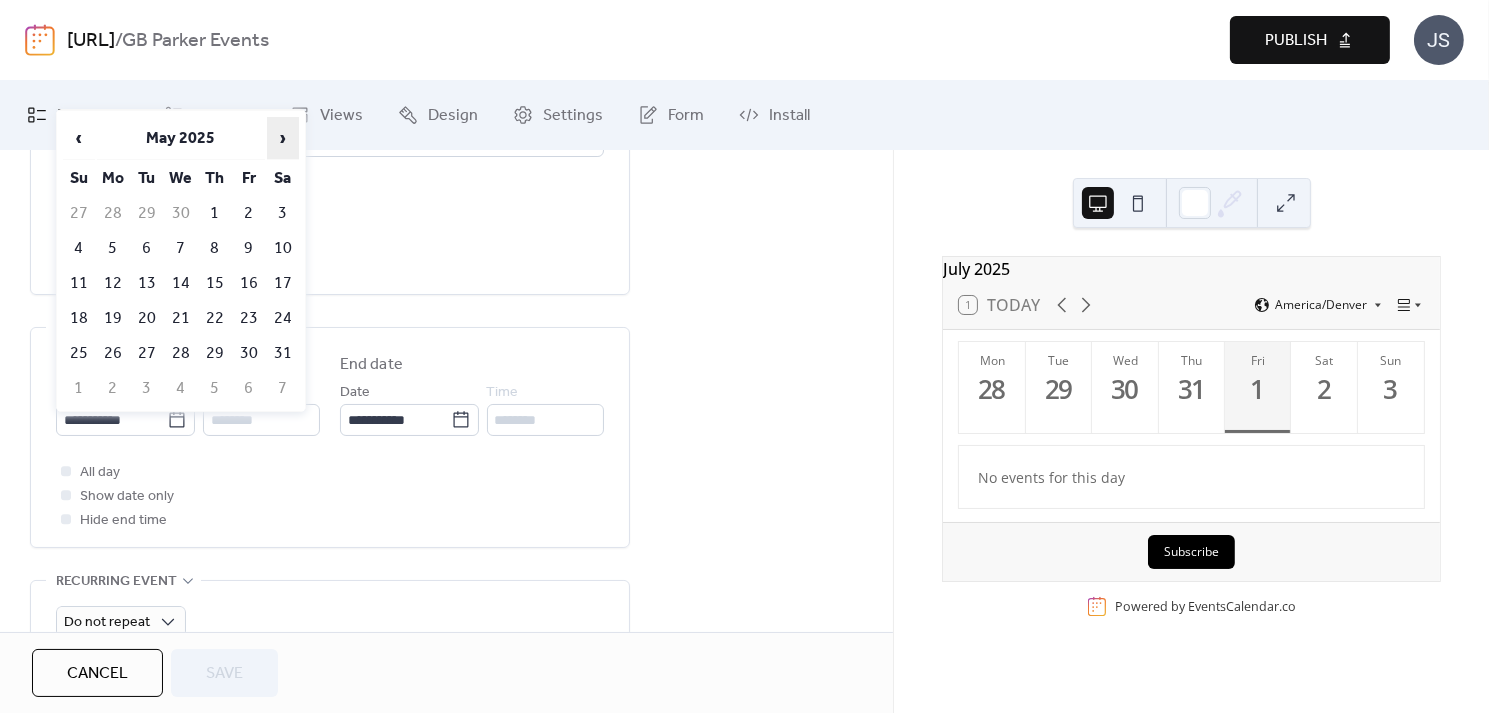 click on "›" at bounding box center [283, 138] 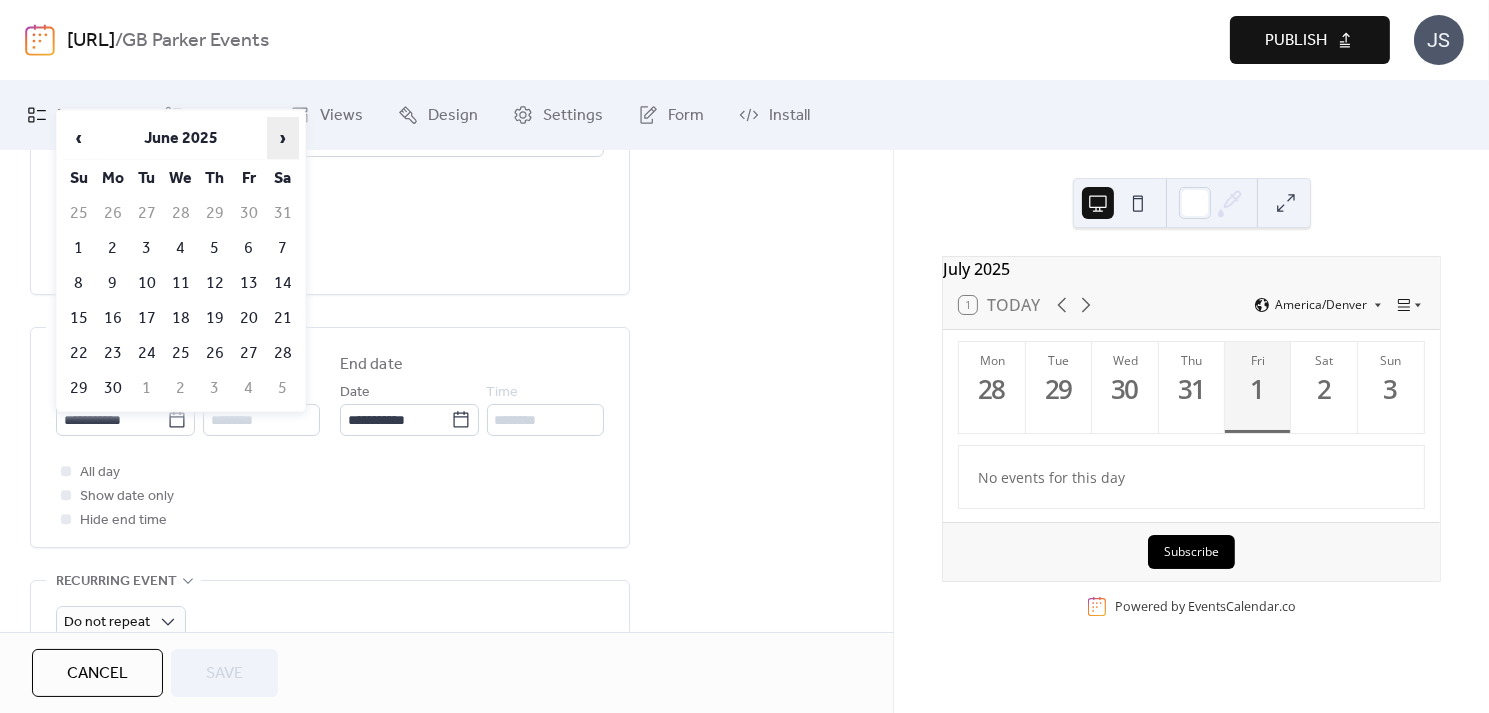 click on "›" at bounding box center (283, 138) 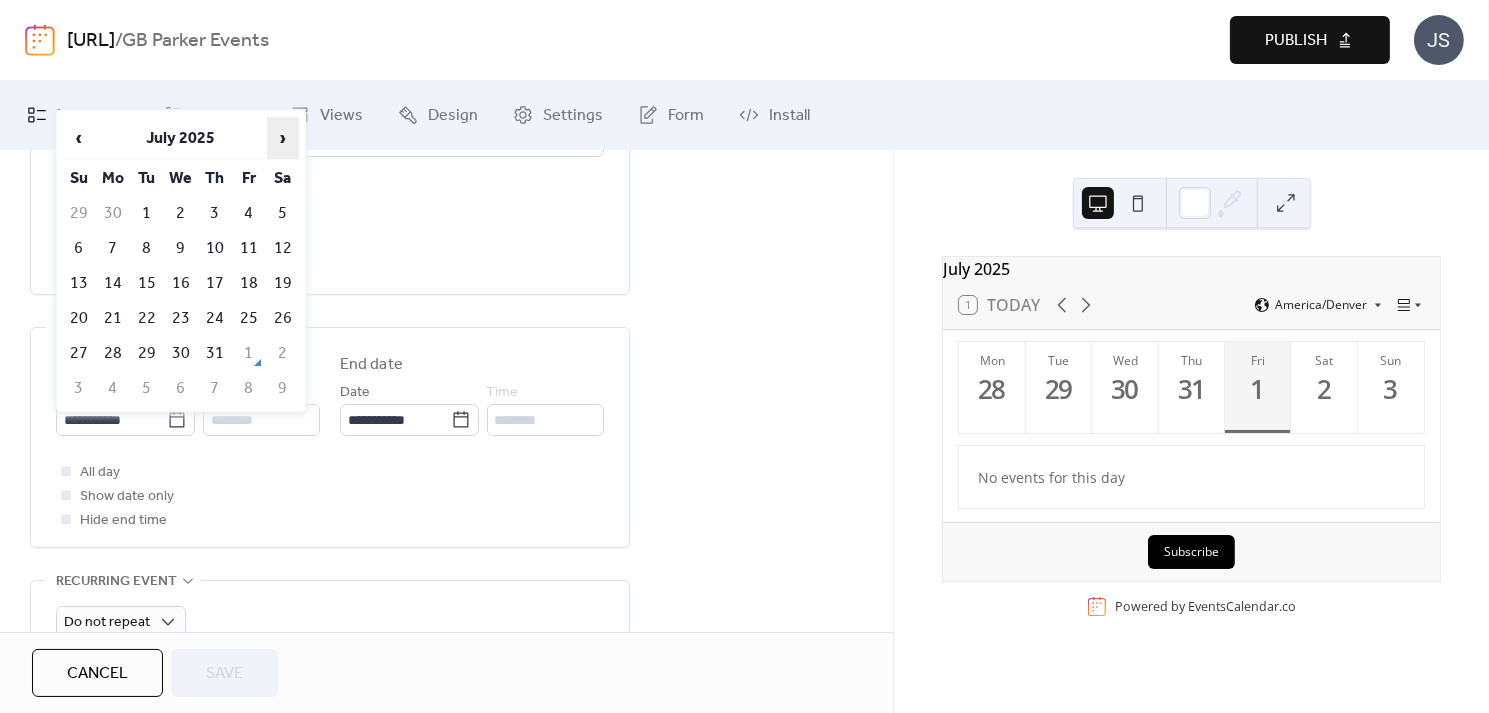 click on "›" at bounding box center (283, 138) 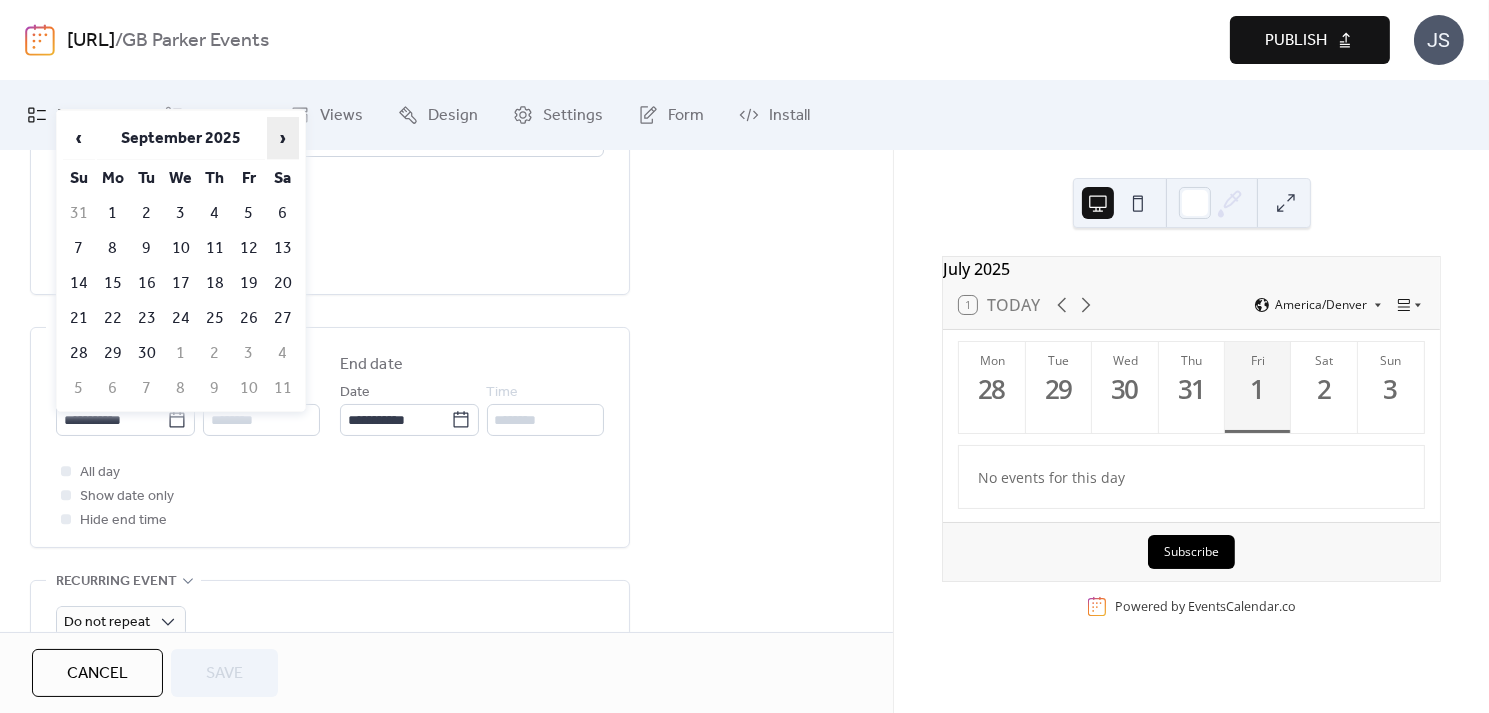 click on "›" at bounding box center [283, 138] 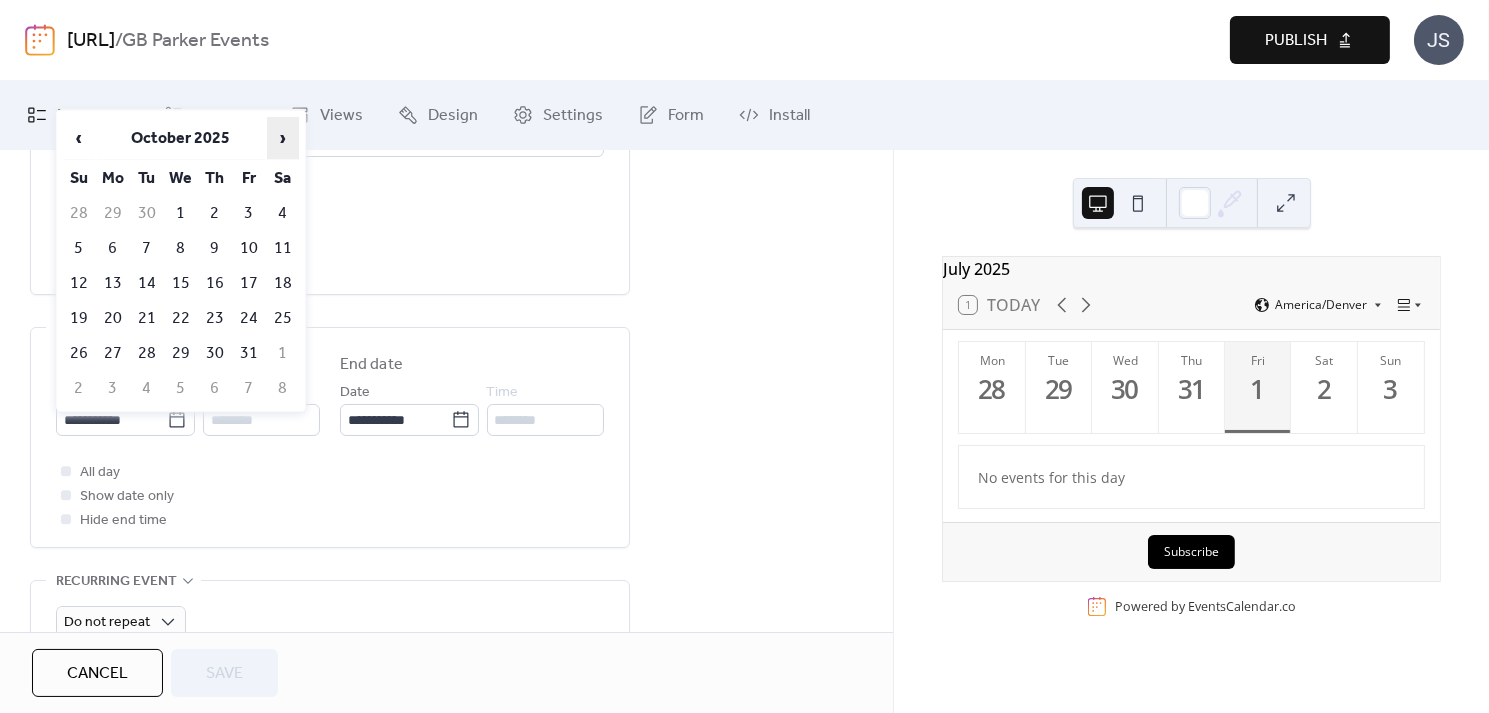 click on "›" at bounding box center (283, 138) 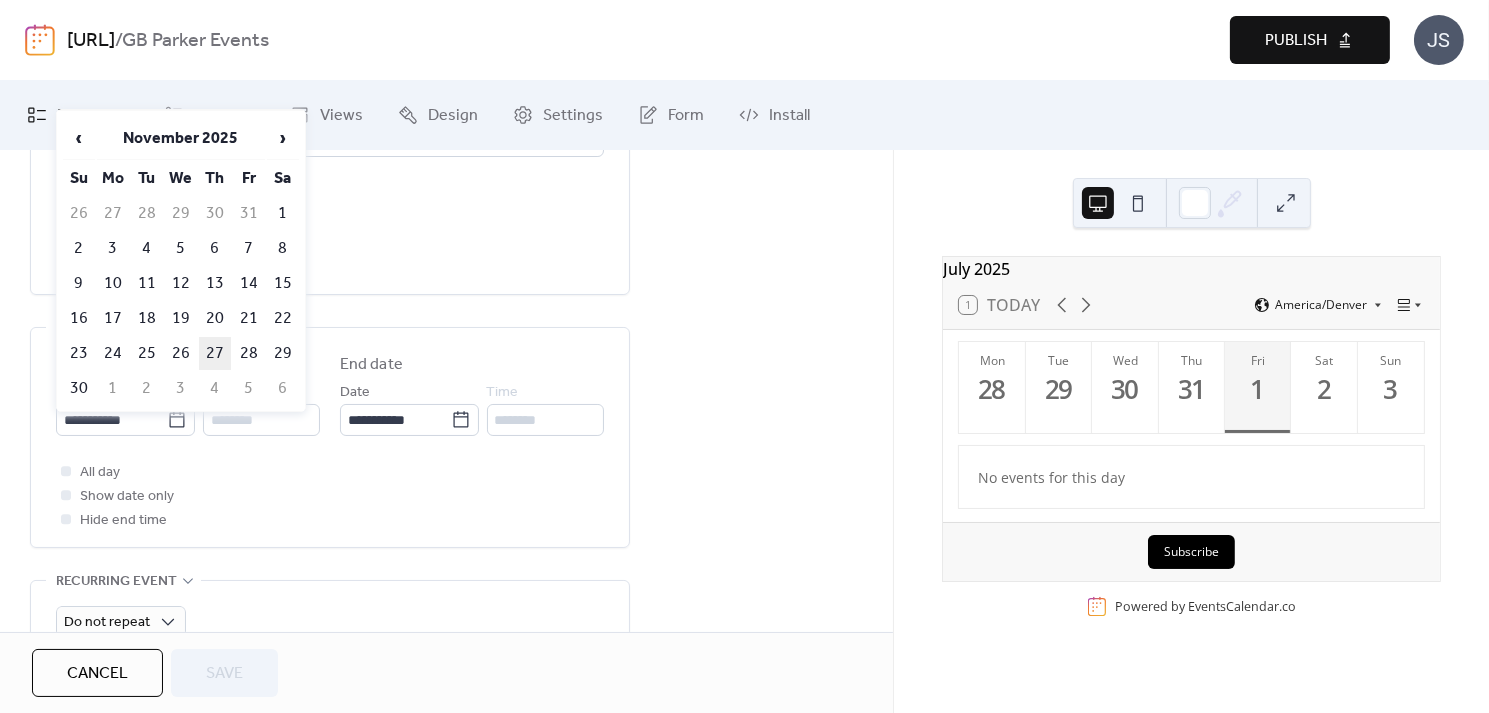 click on "27" at bounding box center (215, 353) 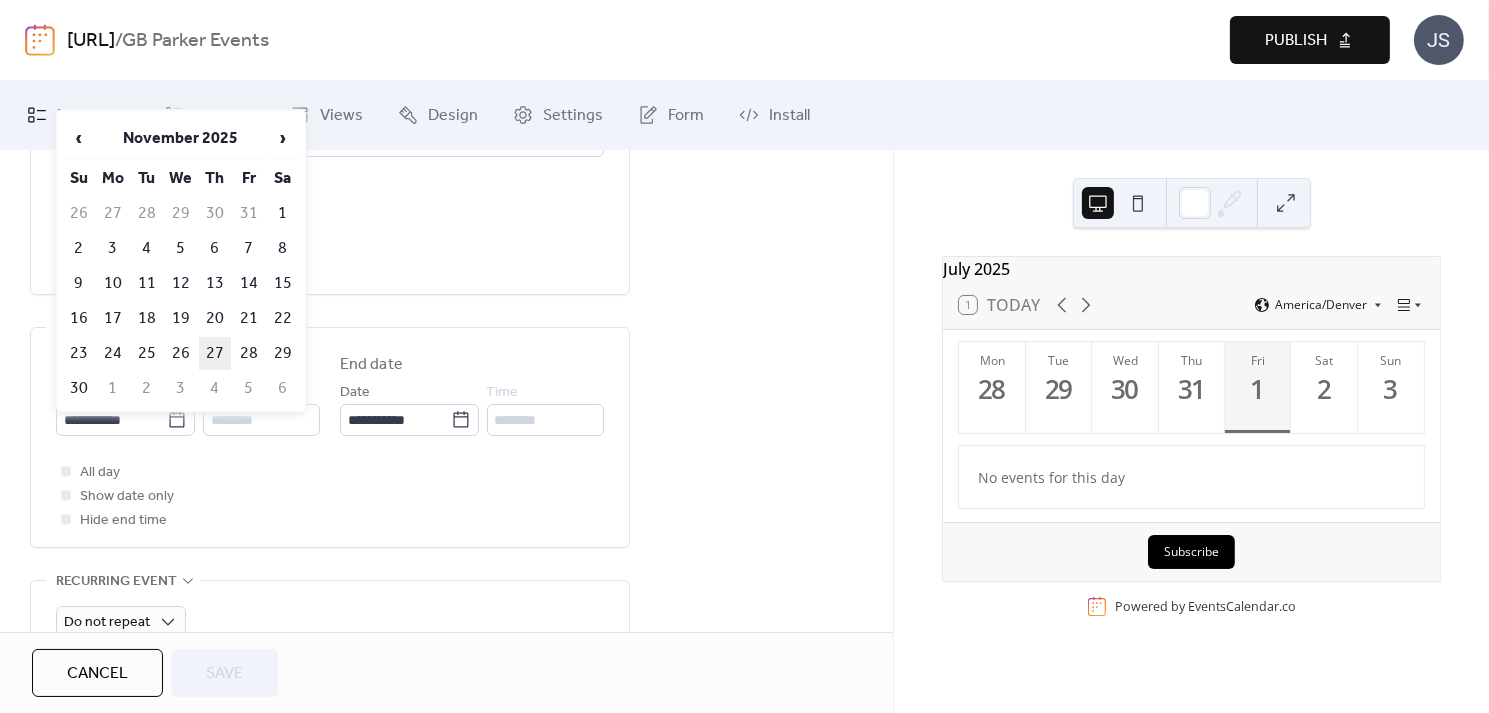 type on "**********" 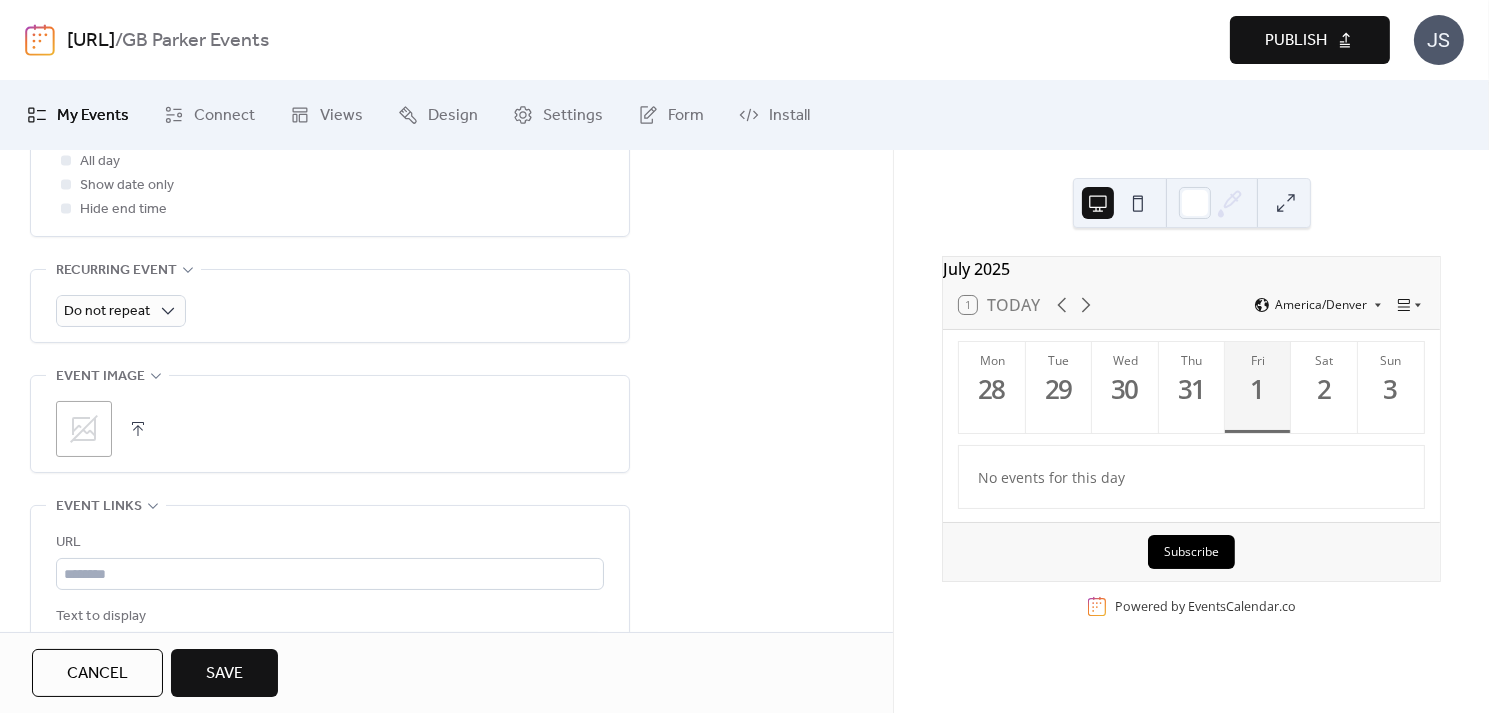 scroll, scrollTop: 1080, scrollLeft: 0, axis: vertical 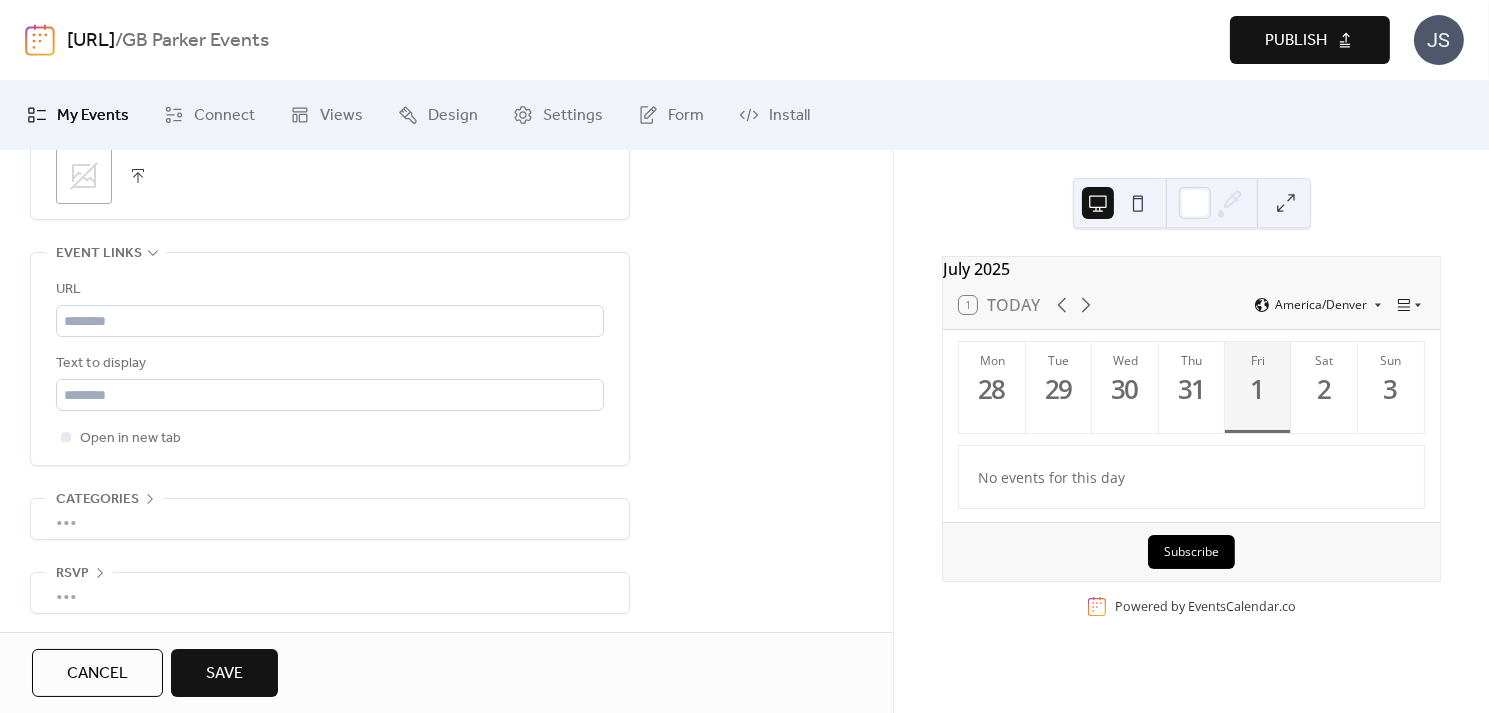 click on "Save" at bounding box center [224, 674] 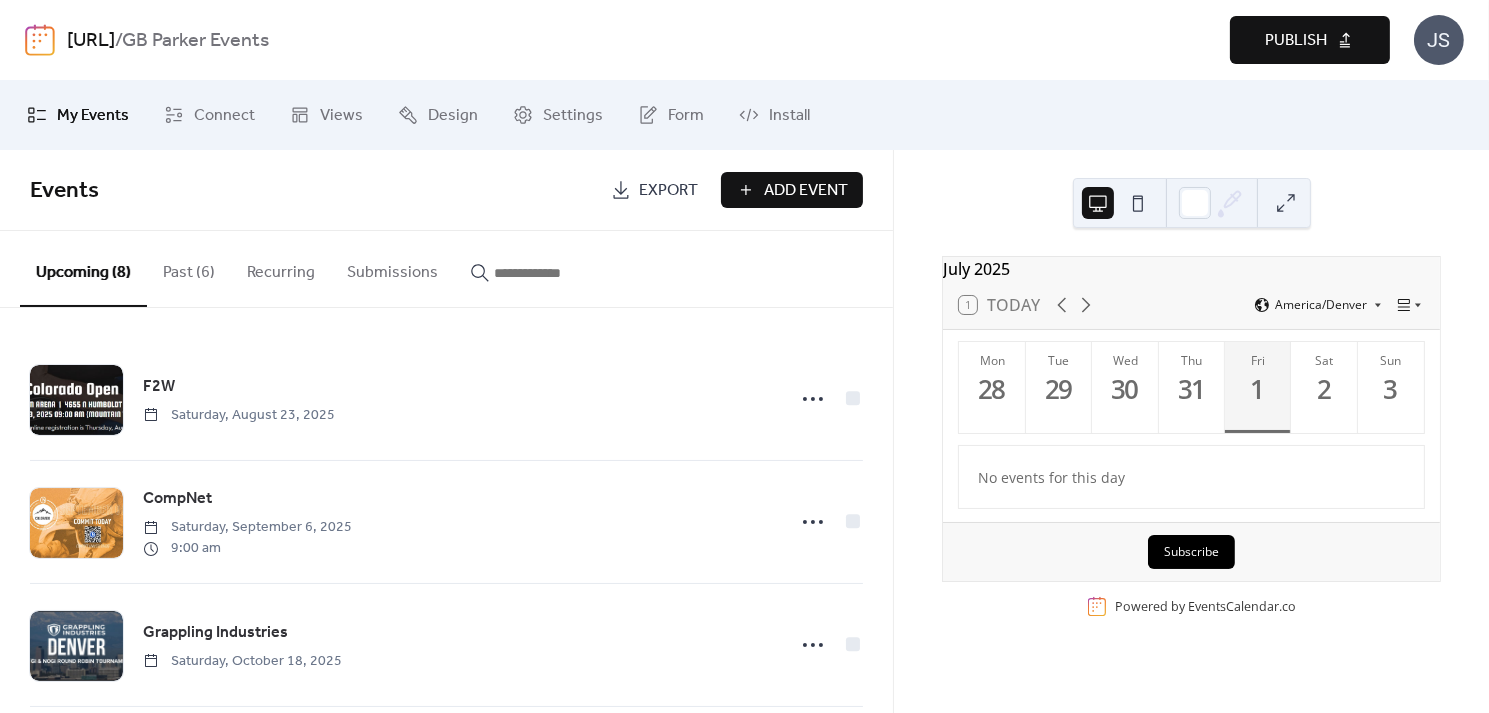 click on "Past (6)" at bounding box center [189, 268] 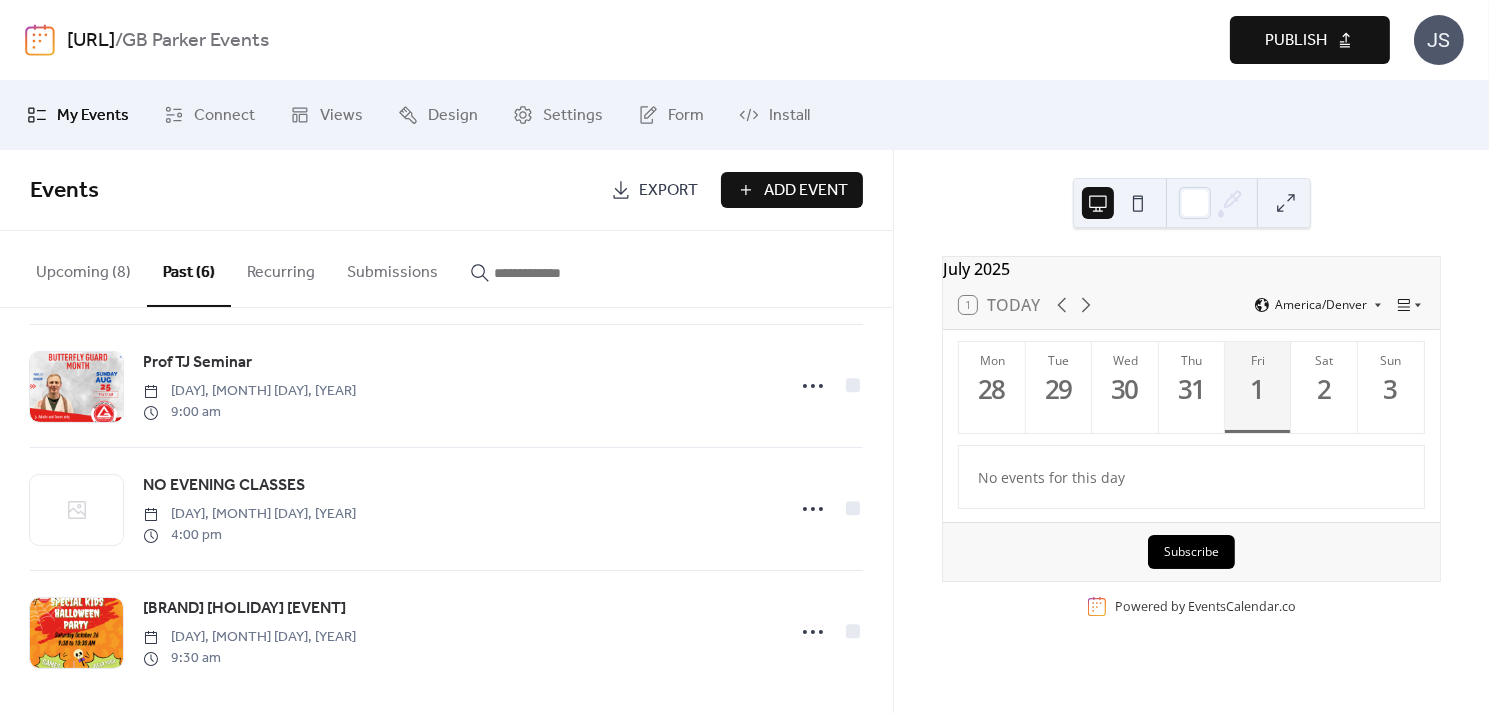 scroll, scrollTop: 383, scrollLeft: 0, axis: vertical 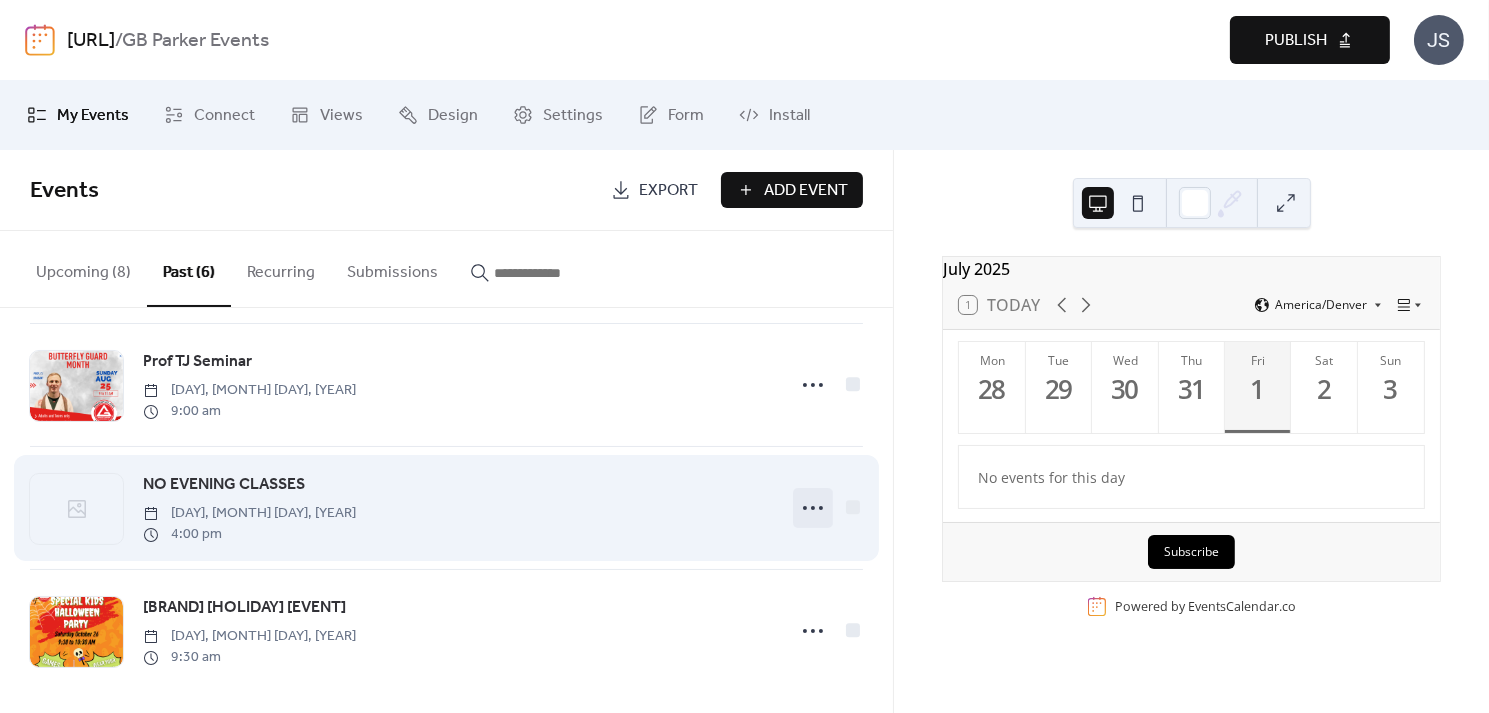 click 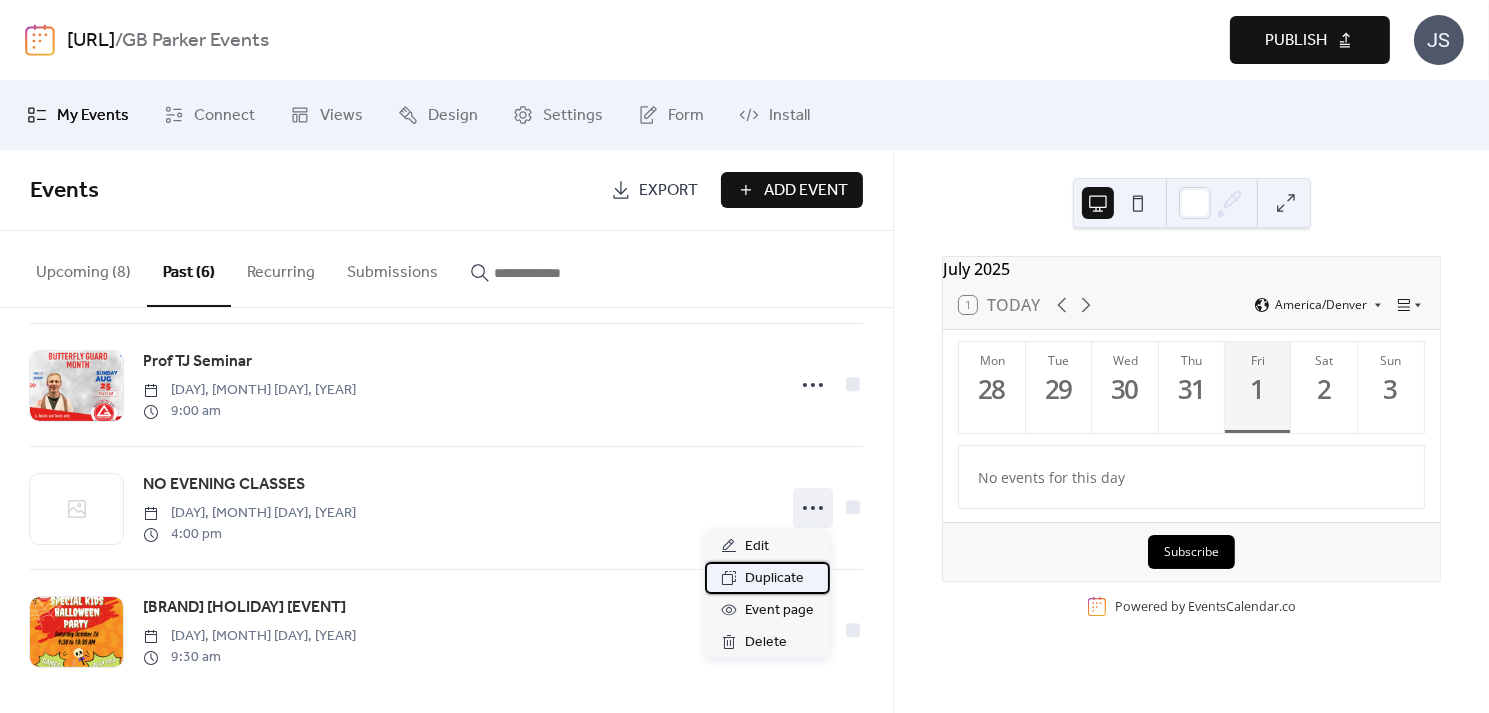 click on "Duplicate" at bounding box center [774, 579] 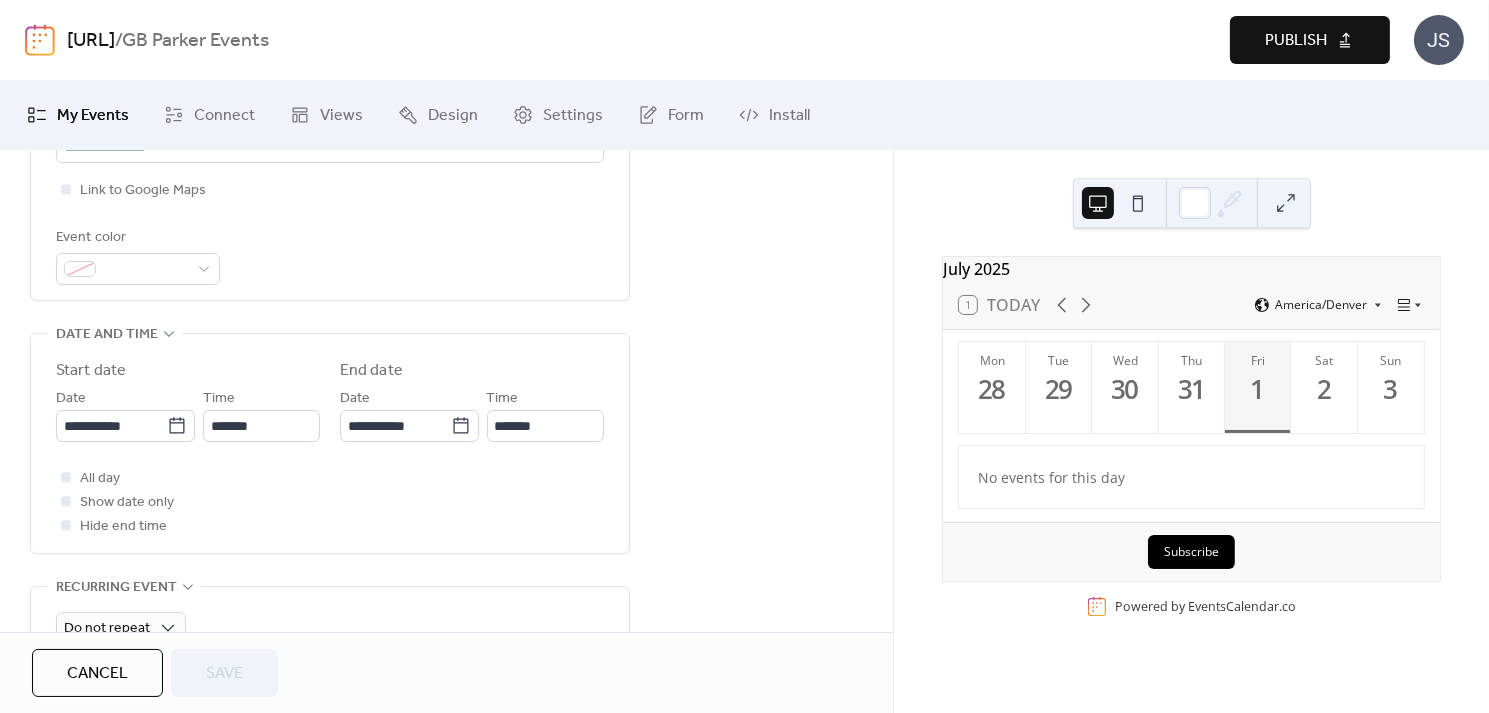 scroll, scrollTop: 541, scrollLeft: 0, axis: vertical 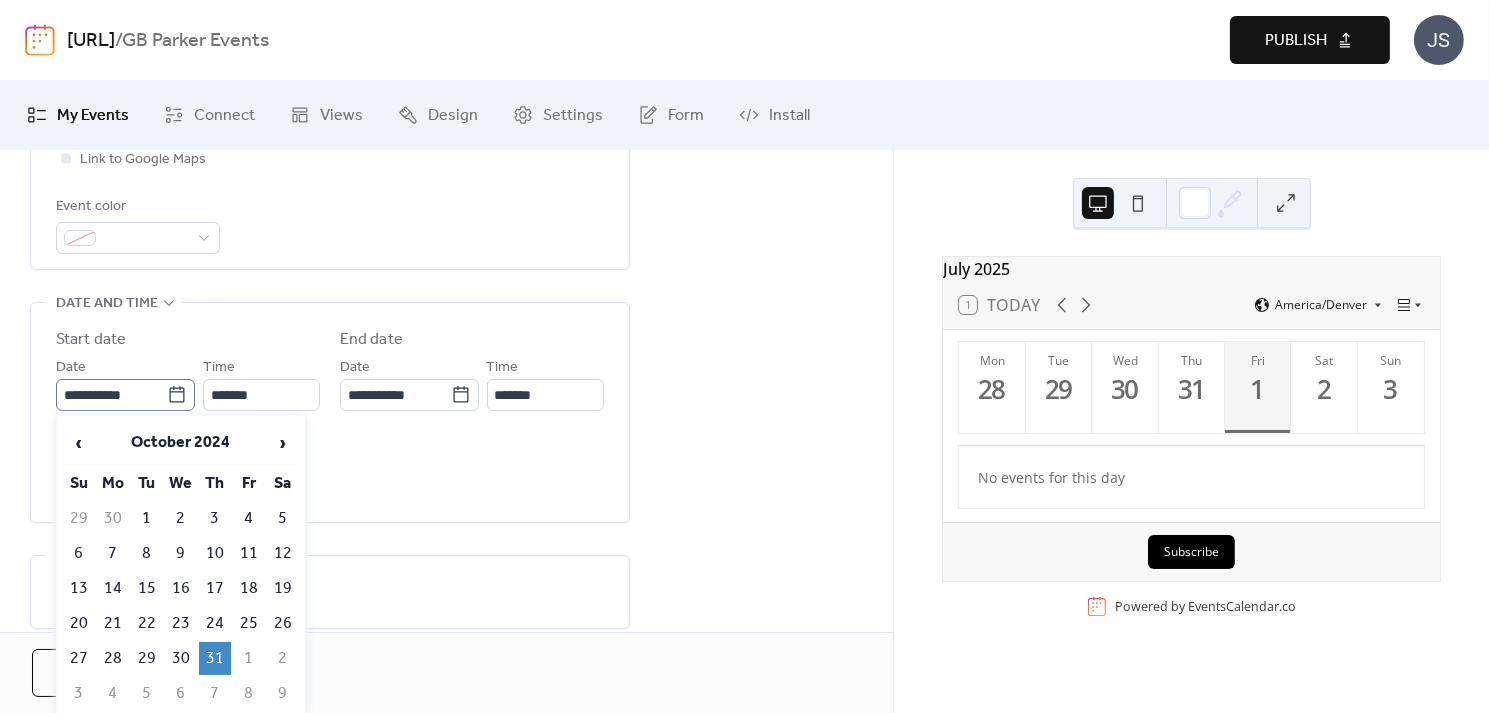 click 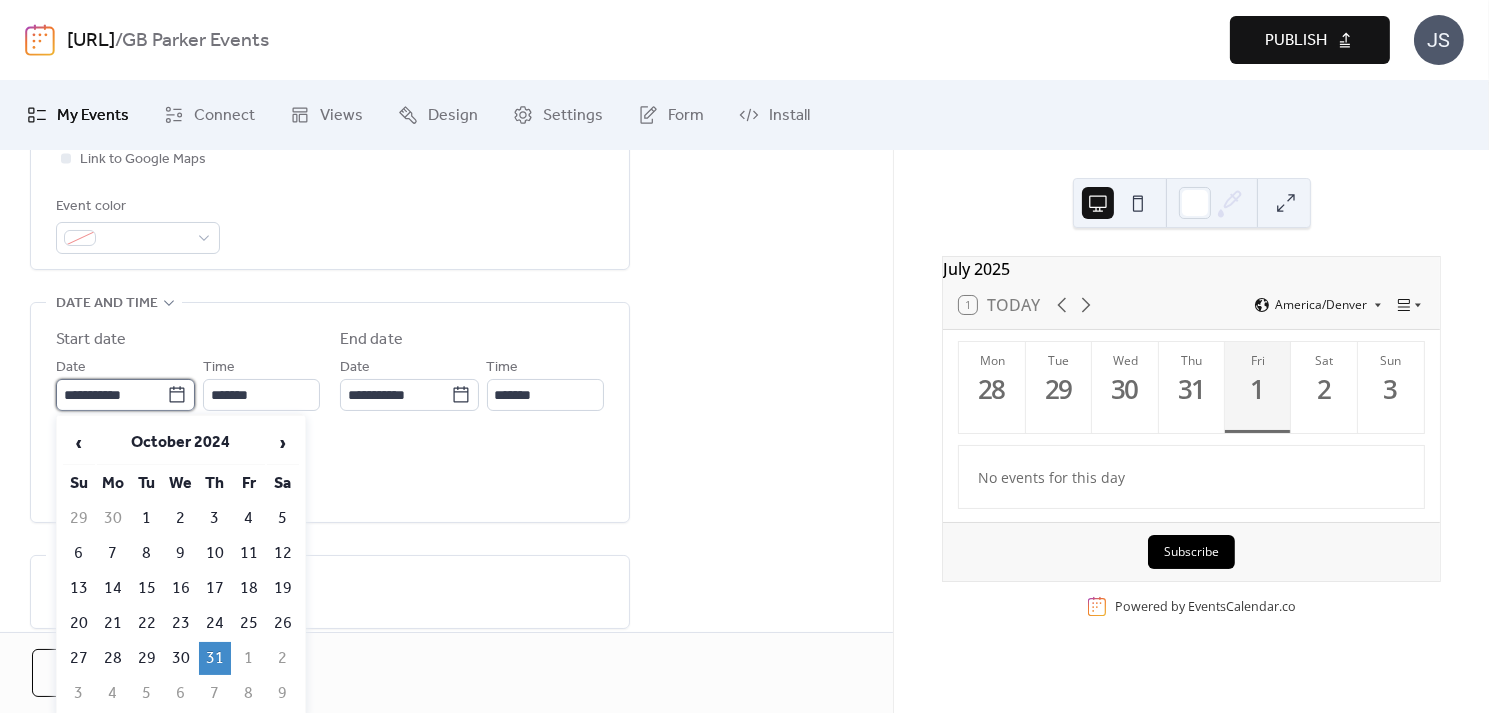 click on "**********" at bounding box center (111, 395) 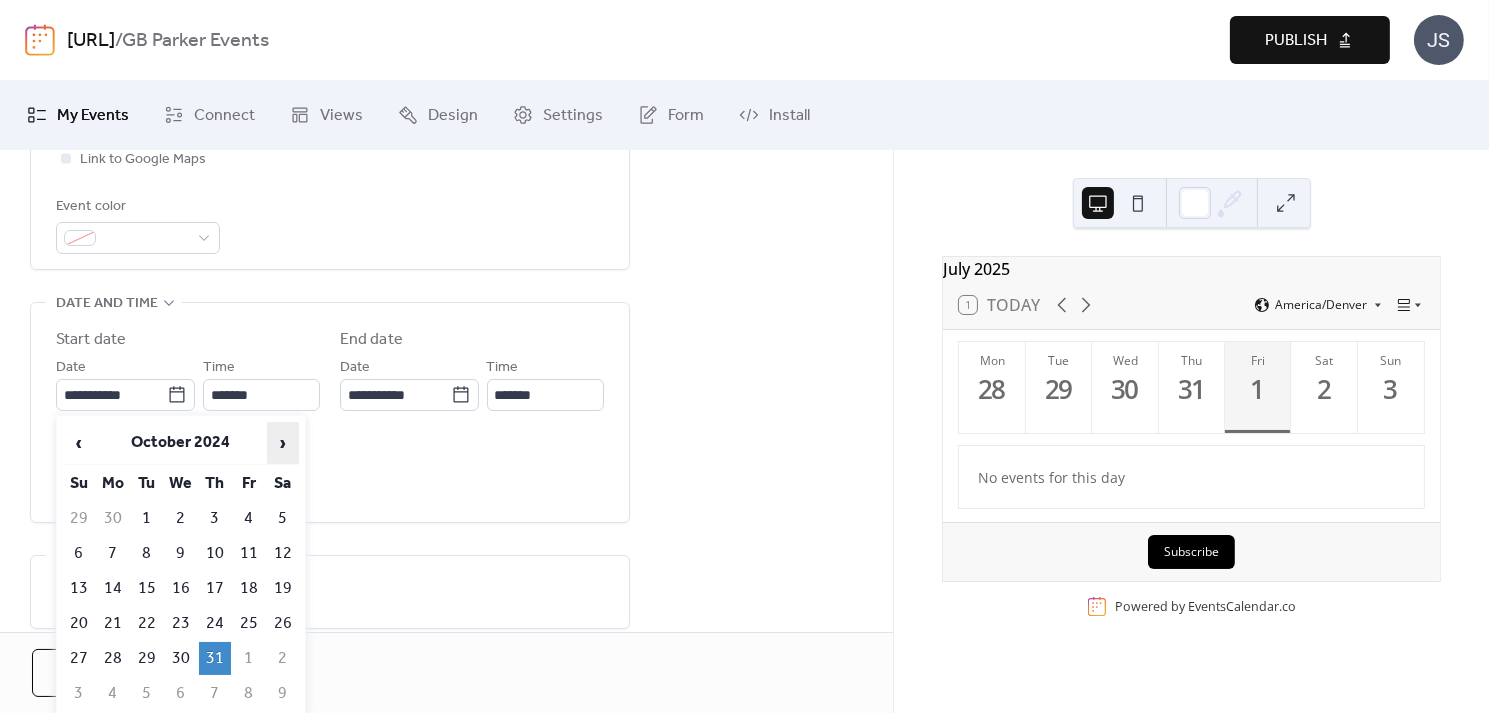 click on "›" at bounding box center (283, 443) 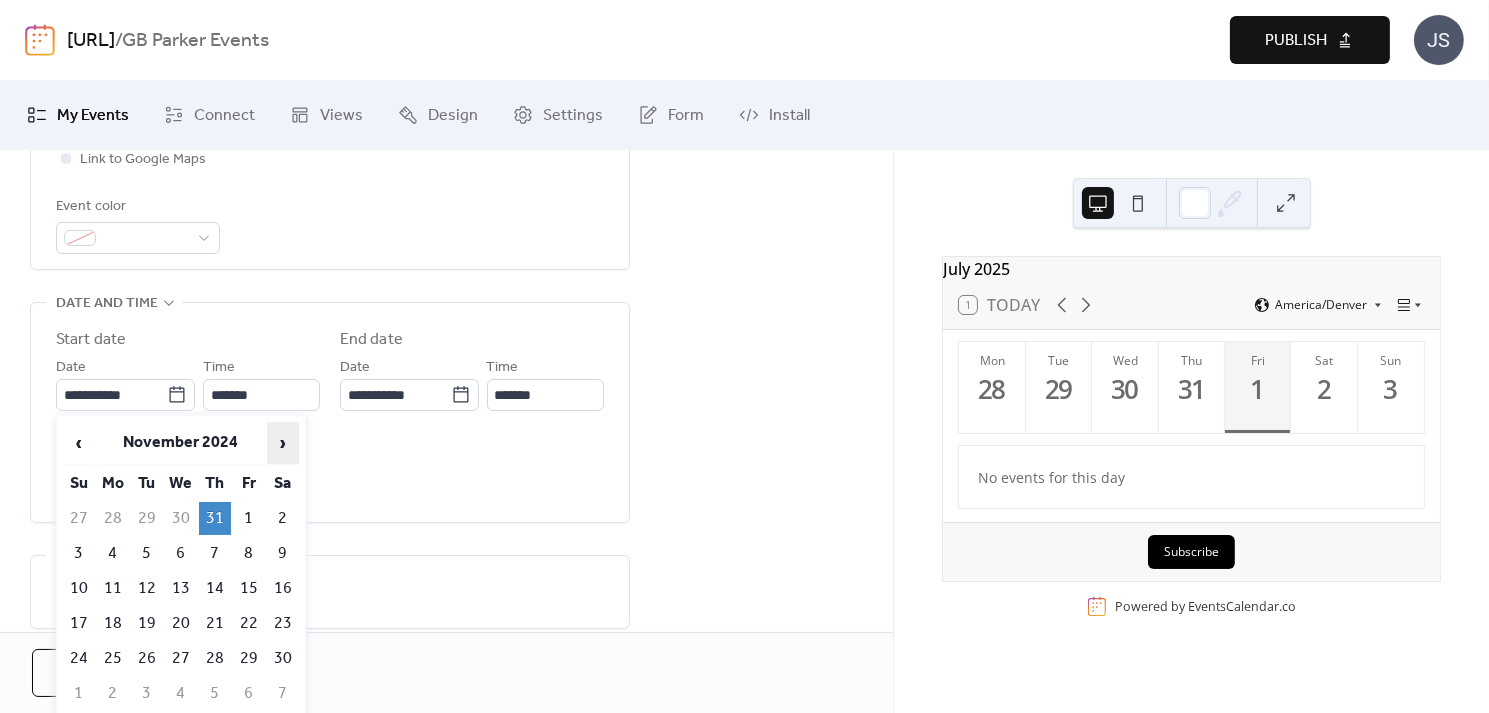 click on "›" at bounding box center [283, 443] 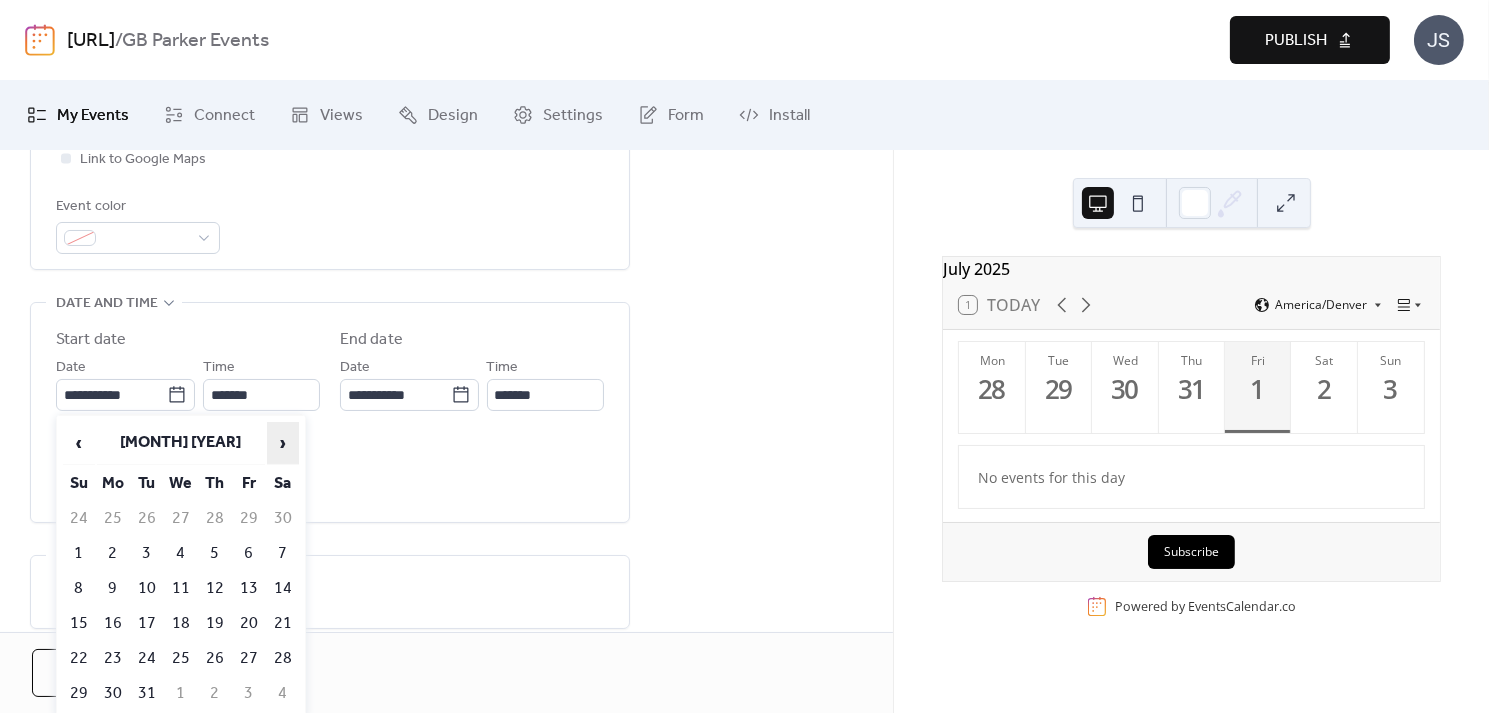 click on "›" at bounding box center (283, 443) 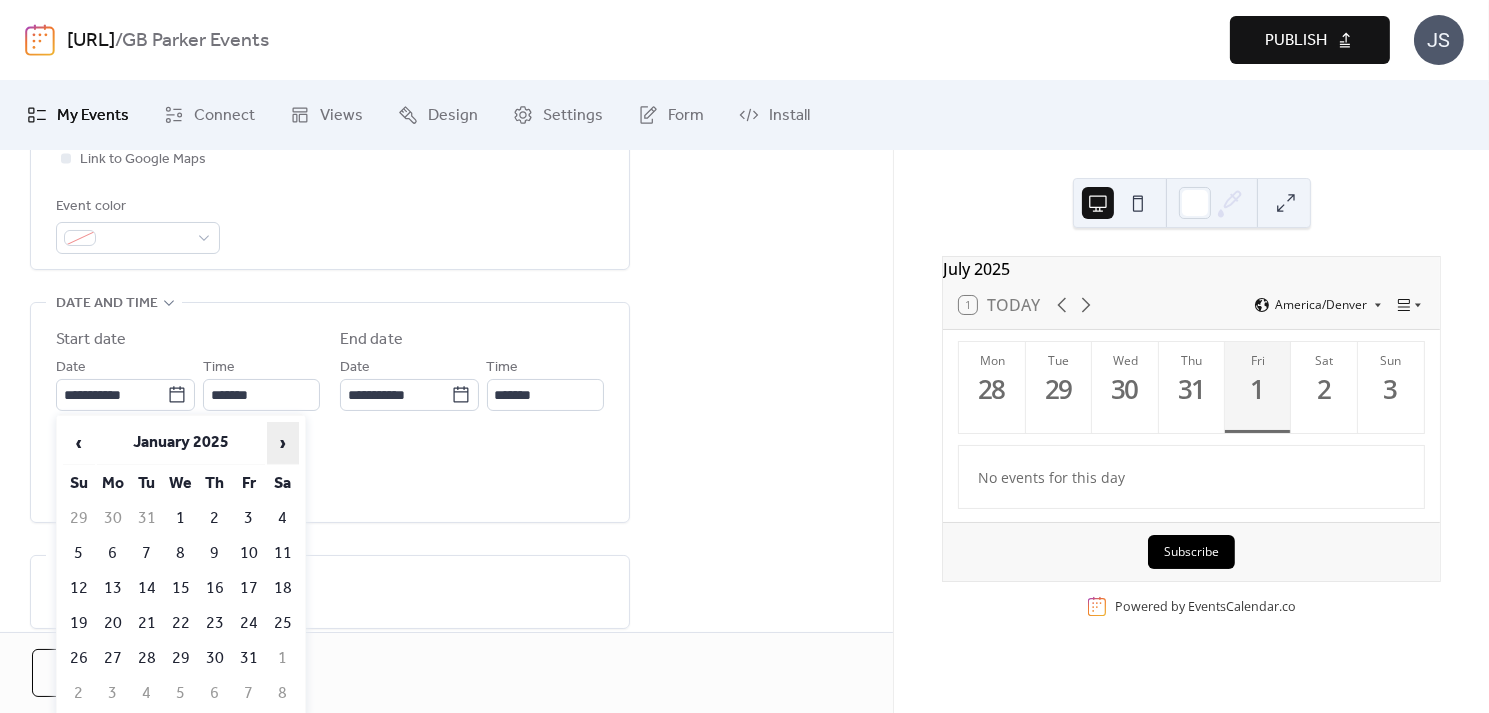 click on "›" at bounding box center [283, 443] 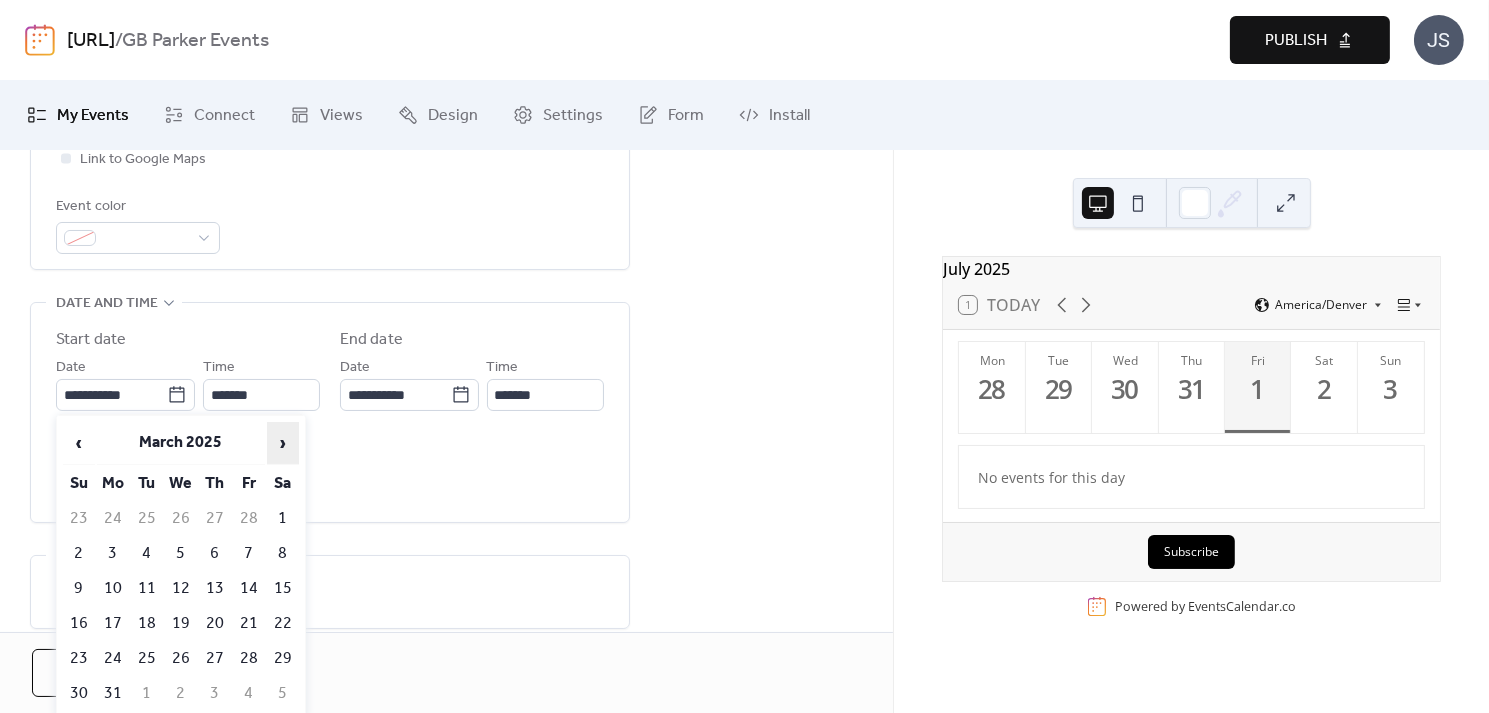 click on "›" at bounding box center (283, 443) 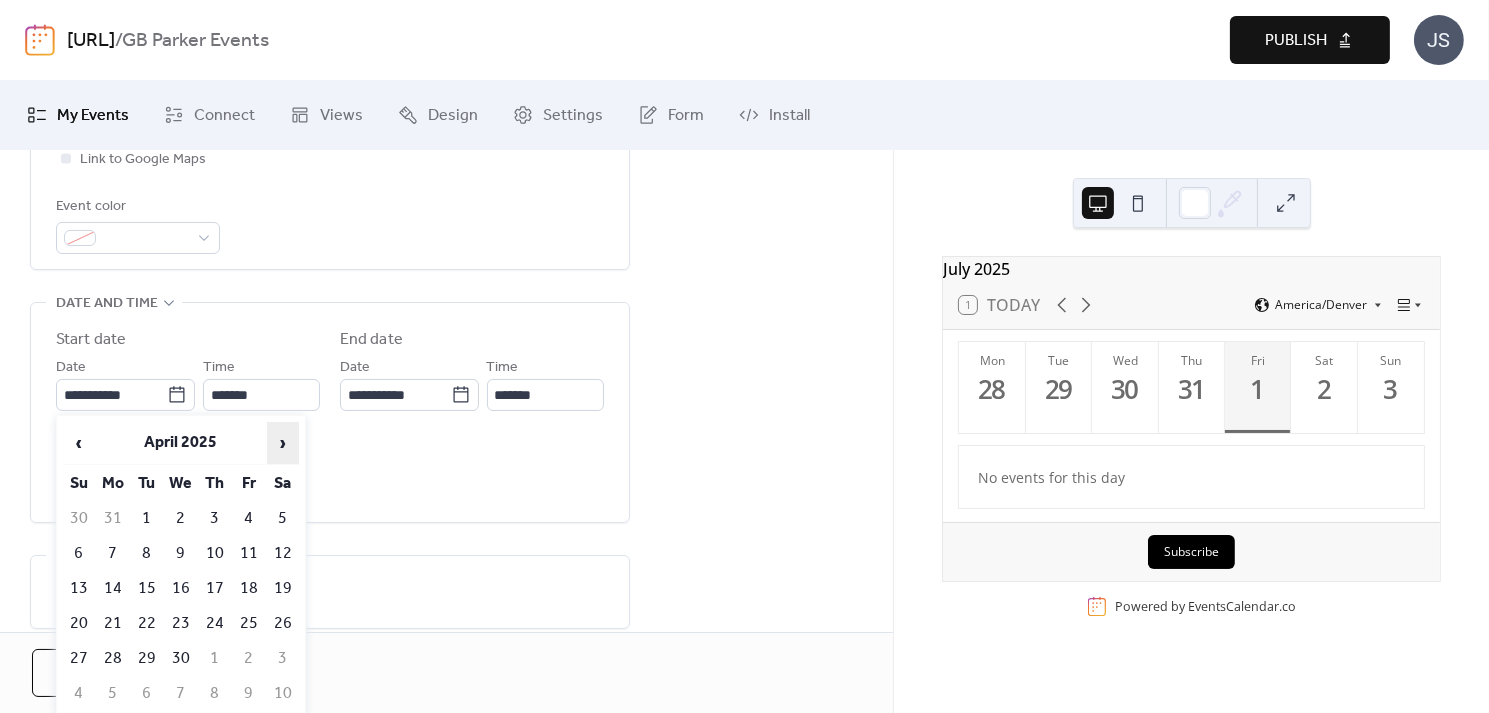 click on "›" at bounding box center (283, 443) 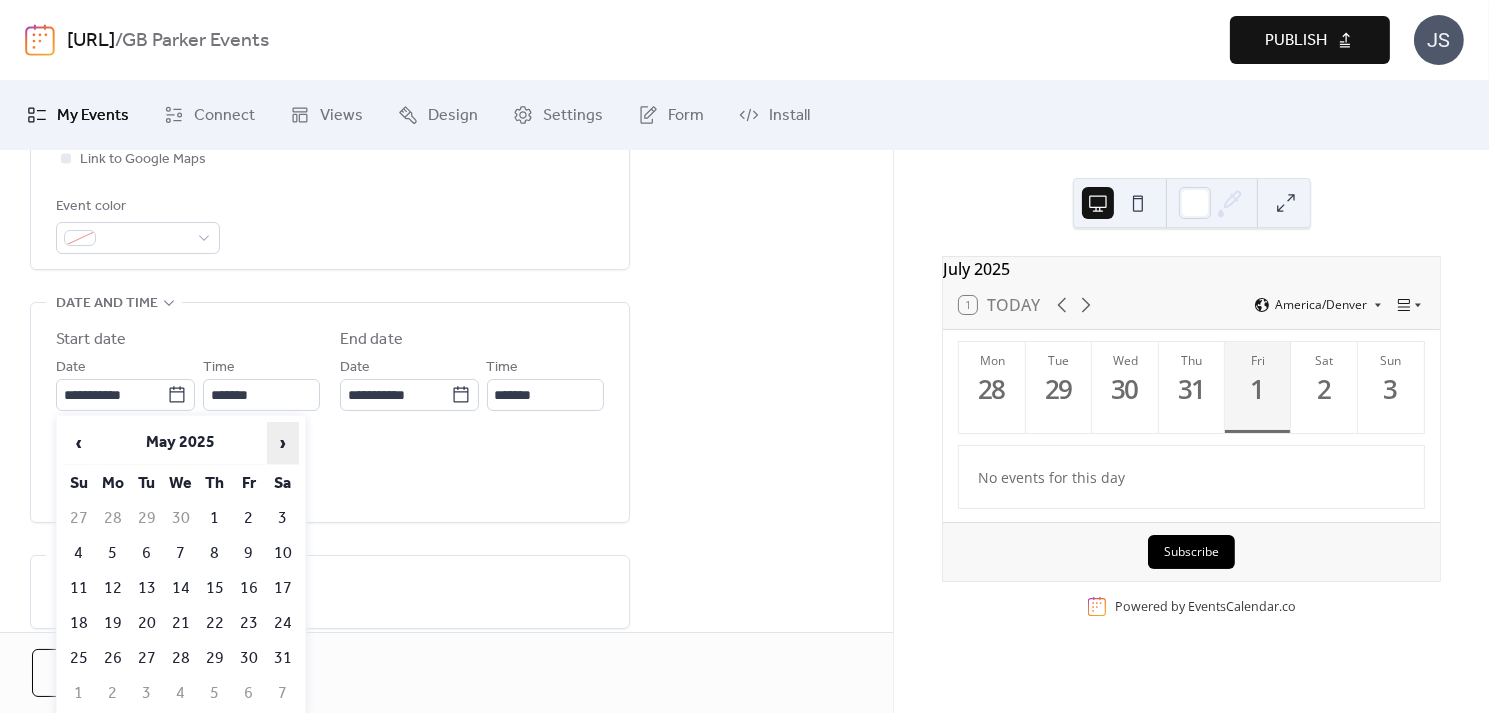 click on "›" at bounding box center (283, 443) 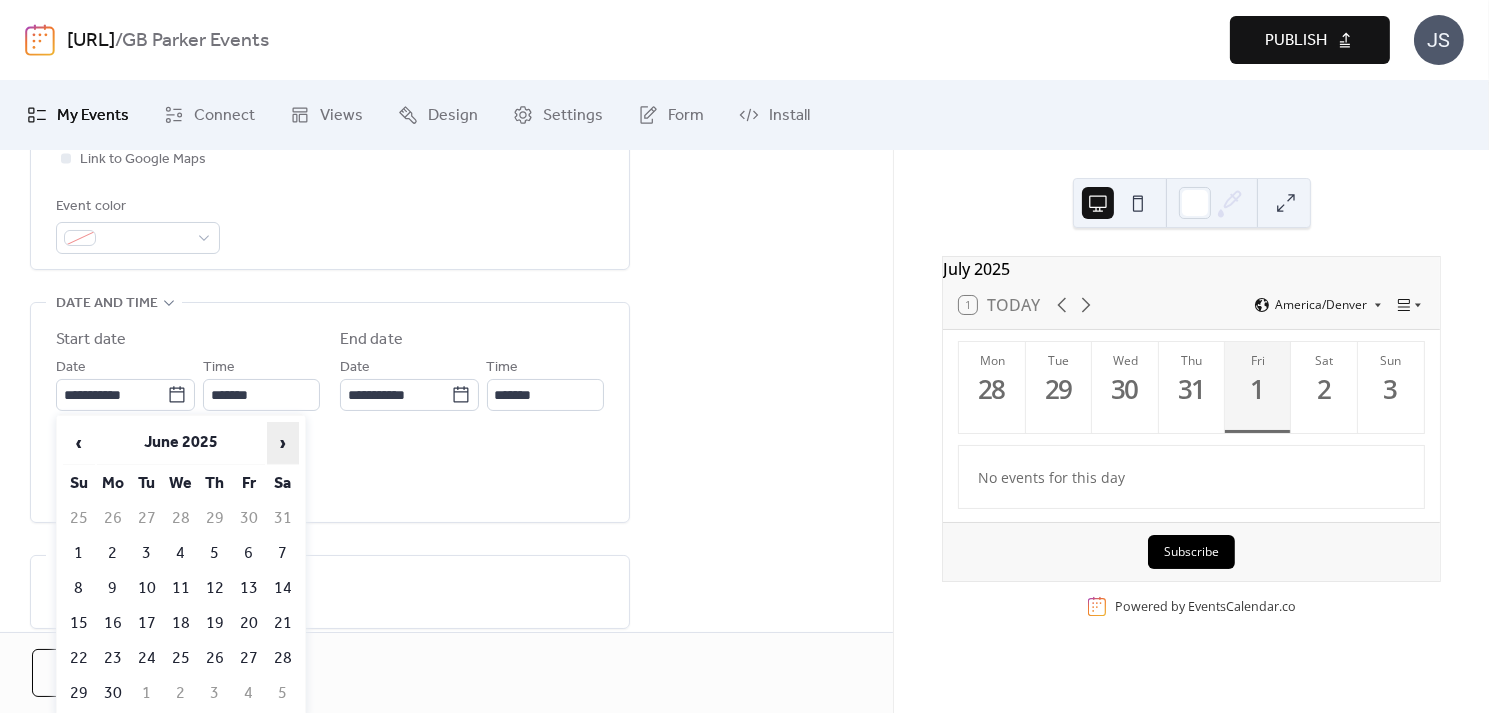 click on "›" at bounding box center [283, 443] 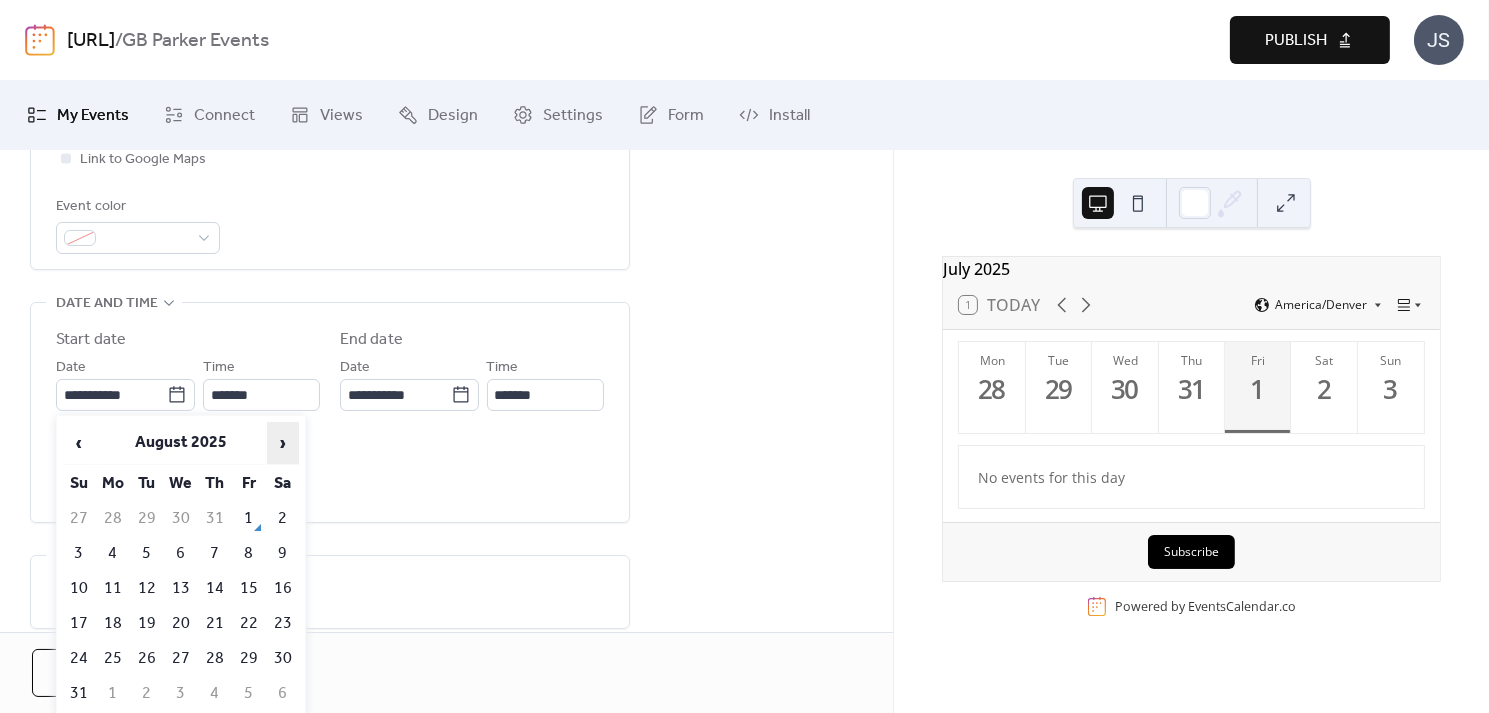click on "›" at bounding box center [283, 443] 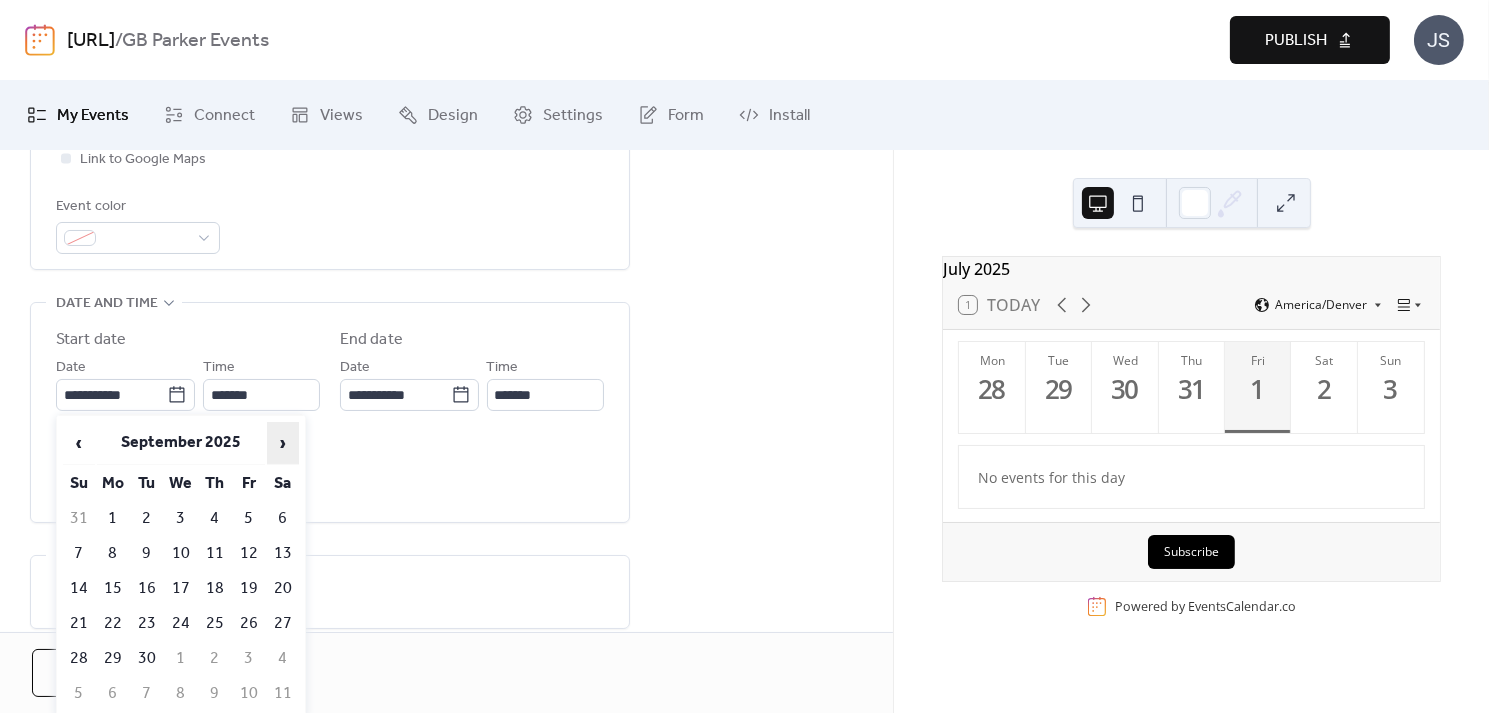 click on "›" at bounding box center [283, 443] 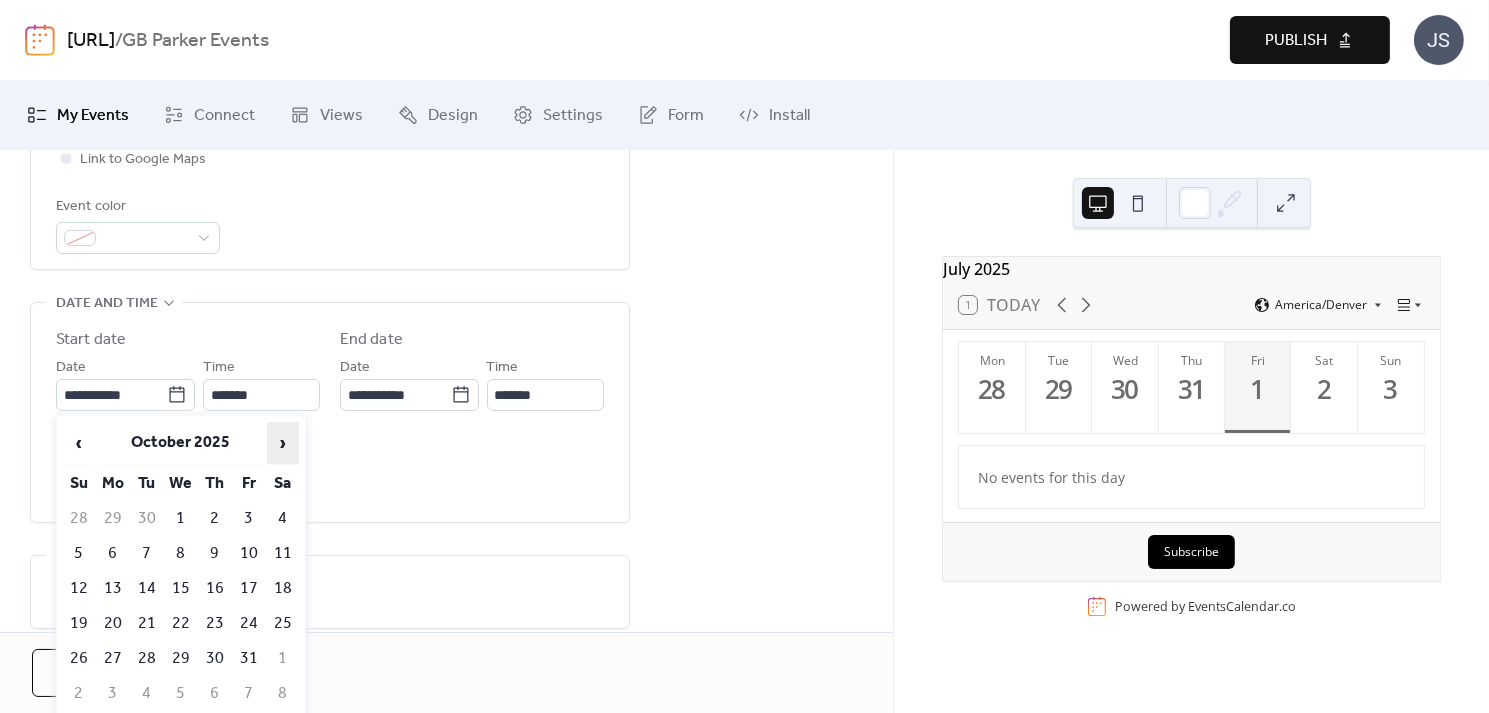 click on "›" at bounding box center (283, 443) 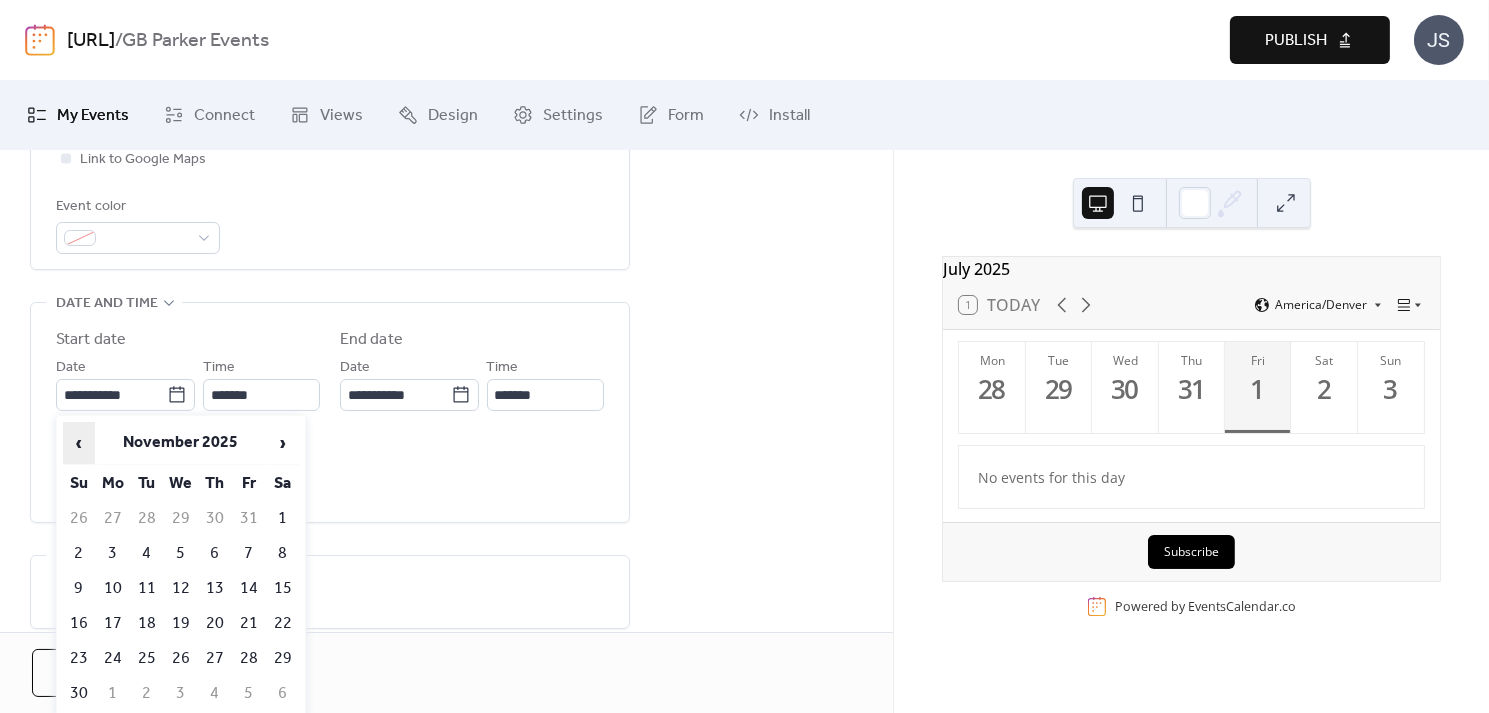 click on "‹" at bounding box center (79, 443) 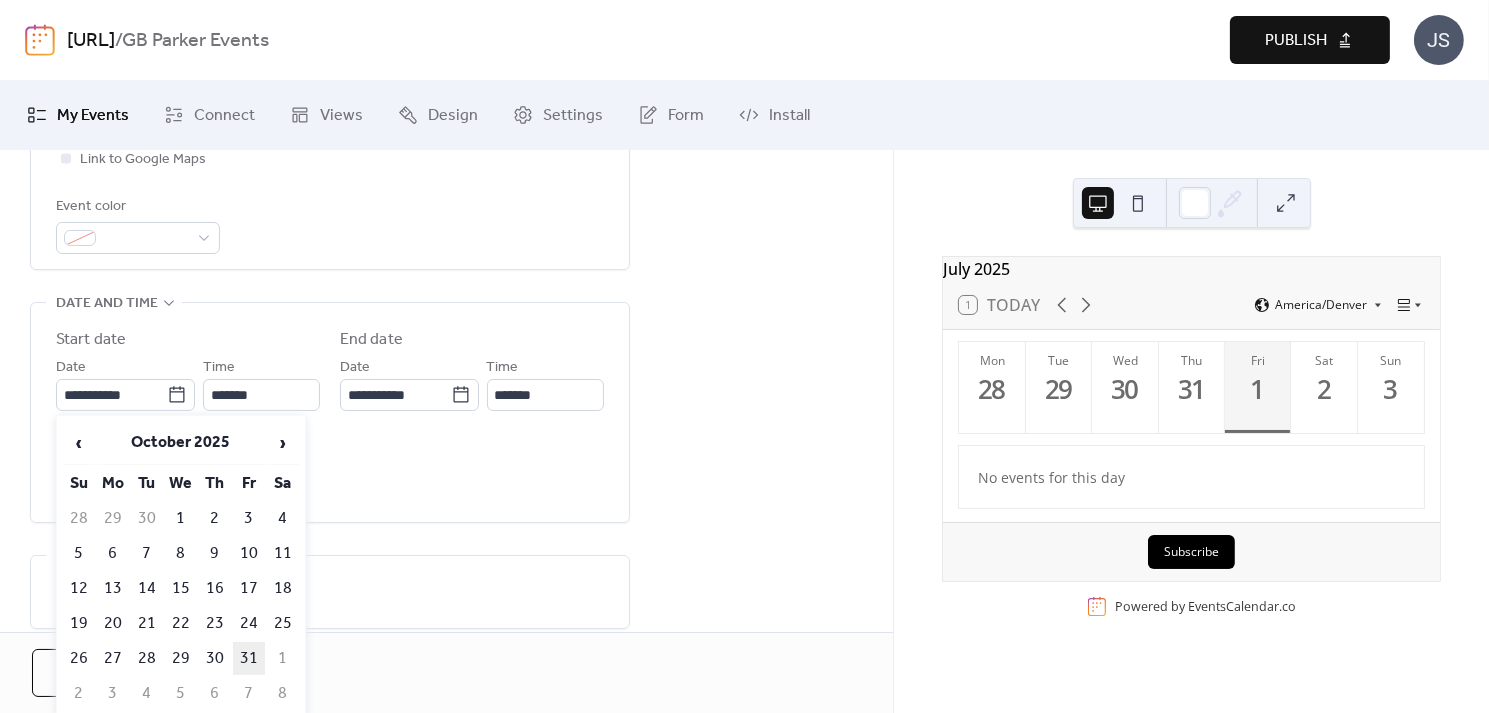 click on "31" at bounding box center (249, 658) 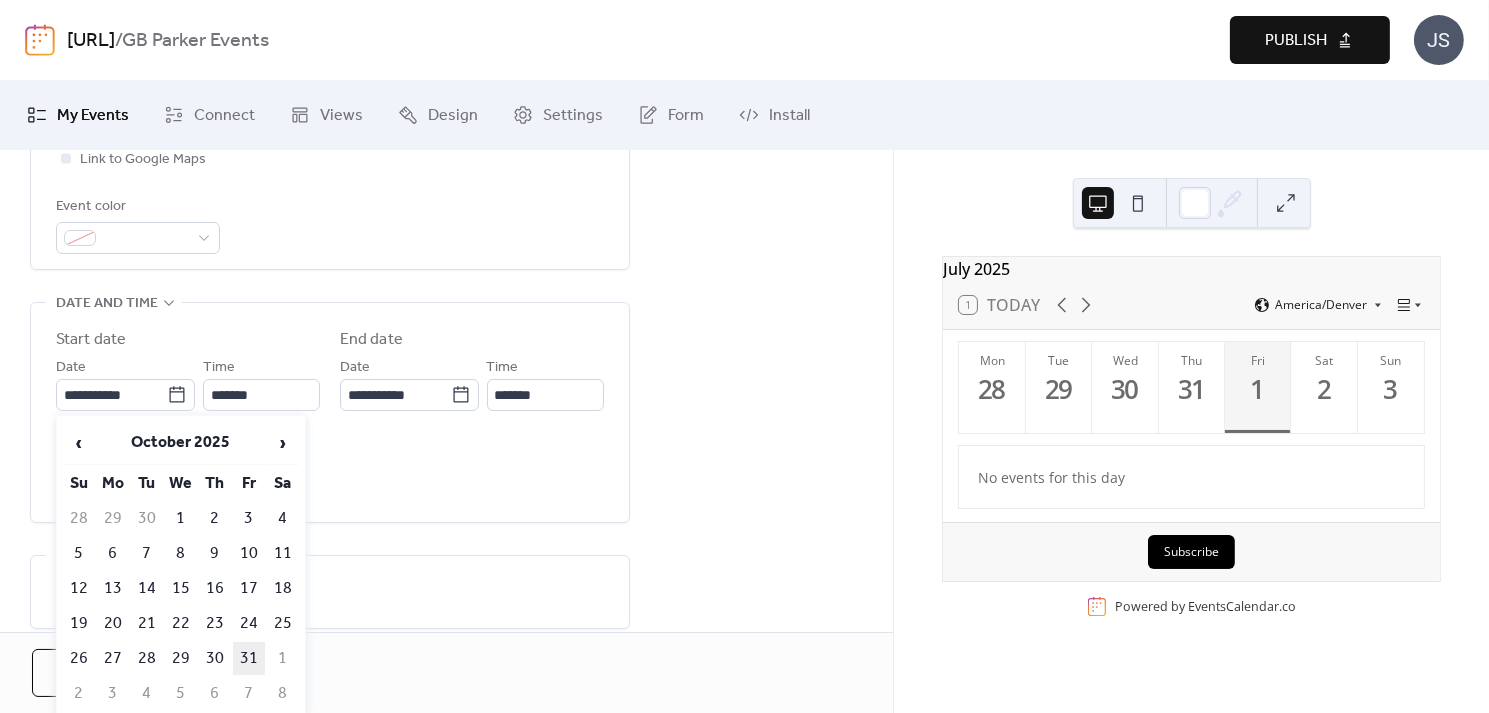 type on "**********" 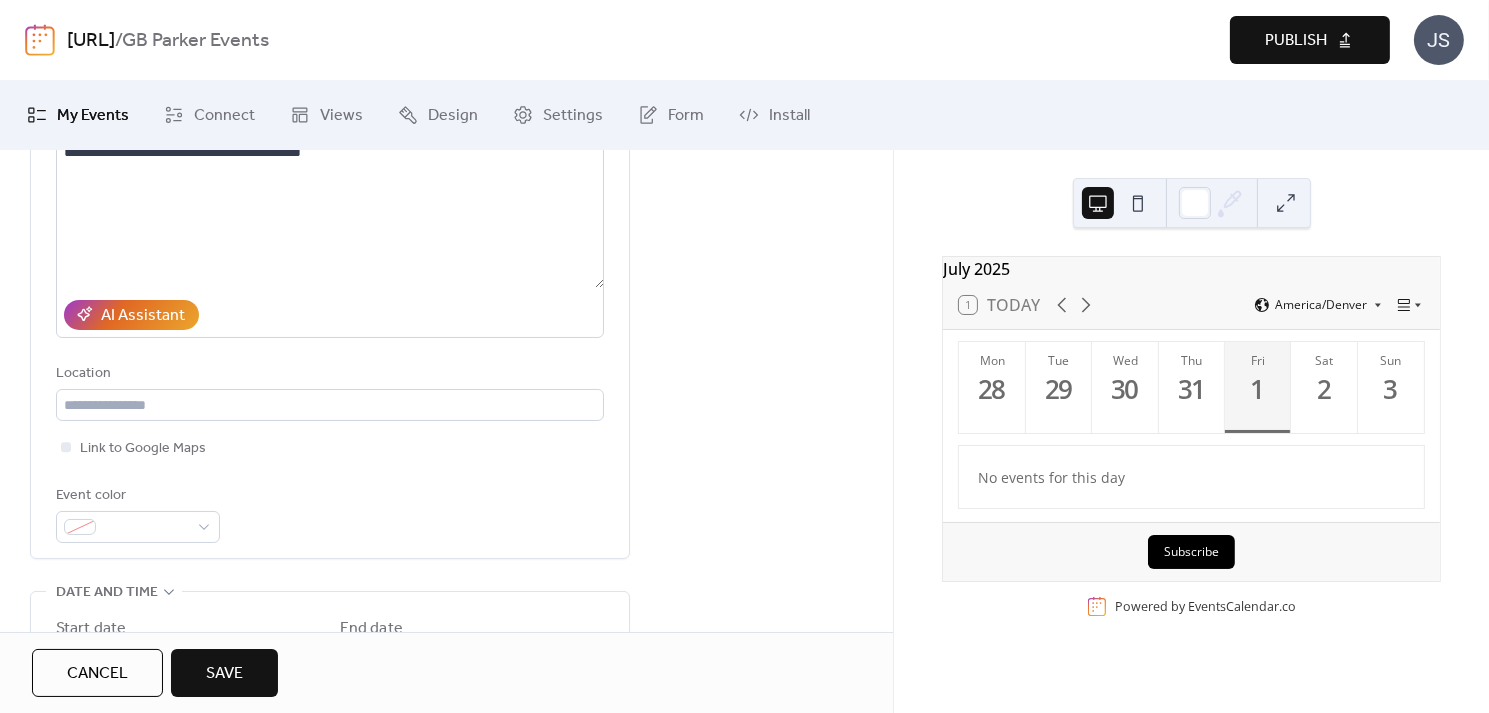 scroll, scrollTop: 251, scrollLeft: 0, axis: vertical 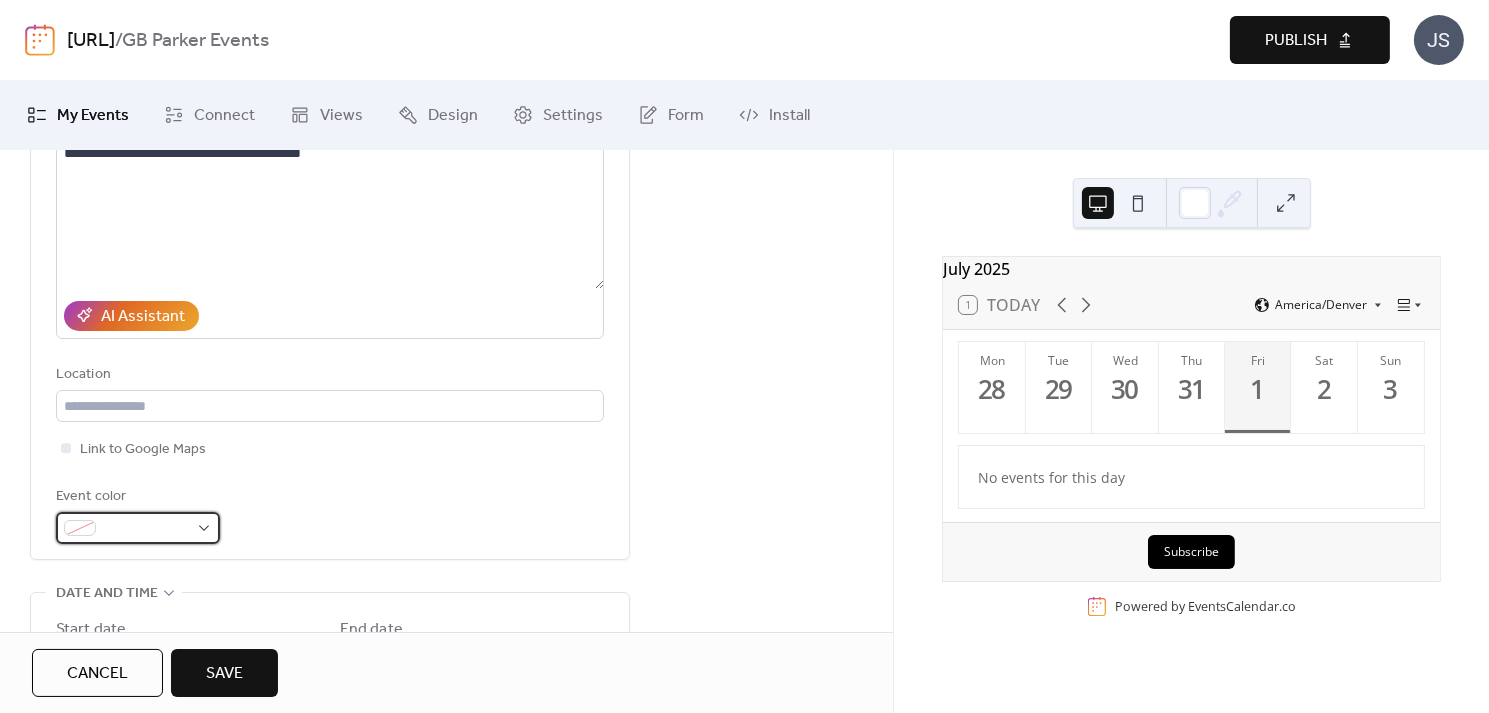 click at bounding box center [138, 528] 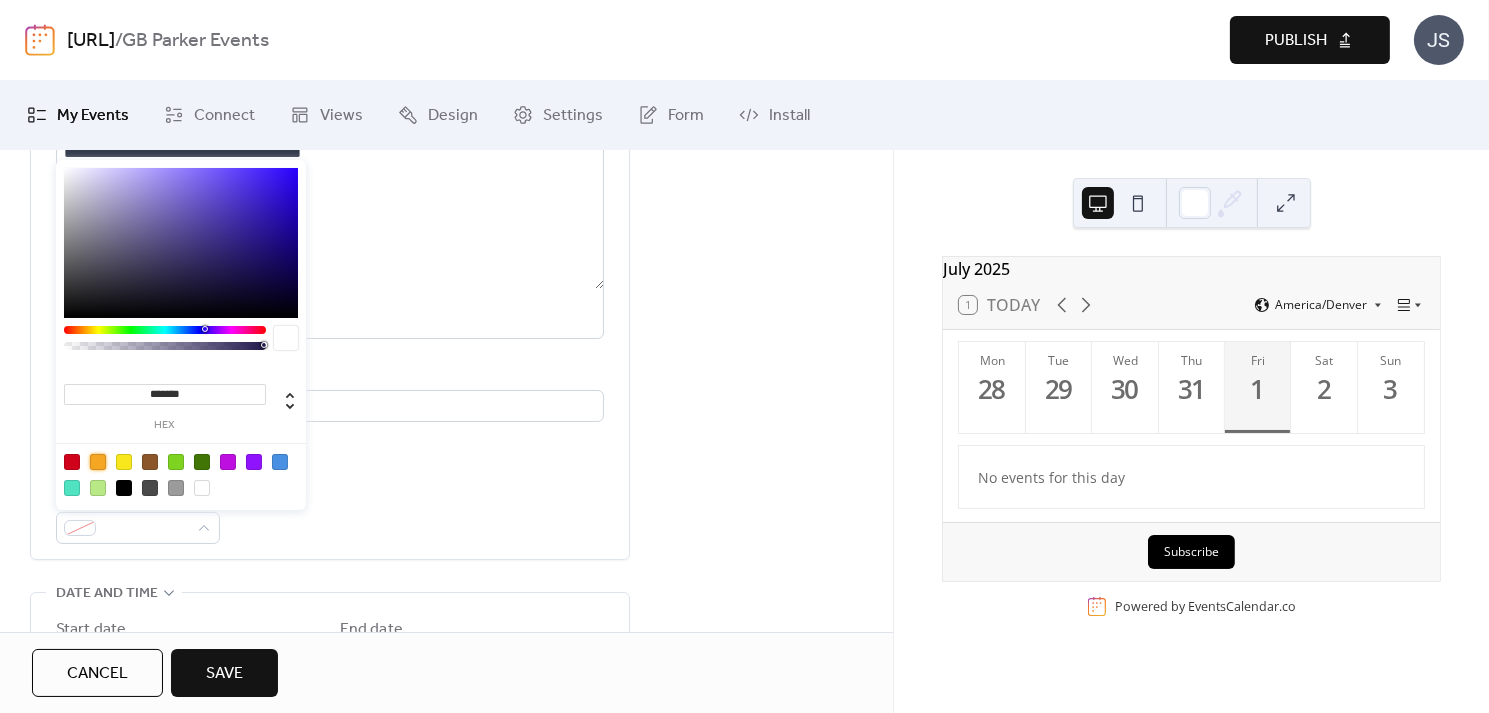 click at bounding box center [98, 462] 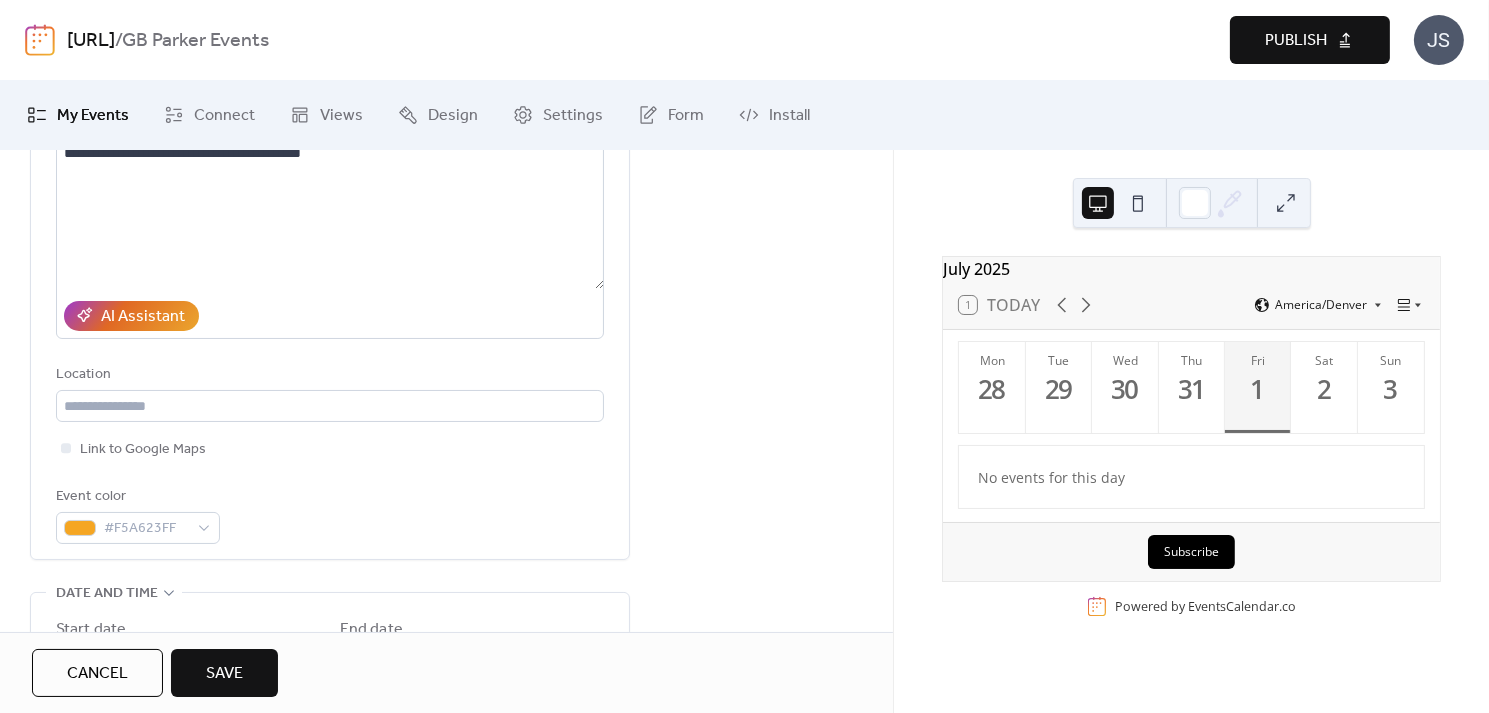 click on "Event color #F5A623FF" at bounding box center [330, 514] 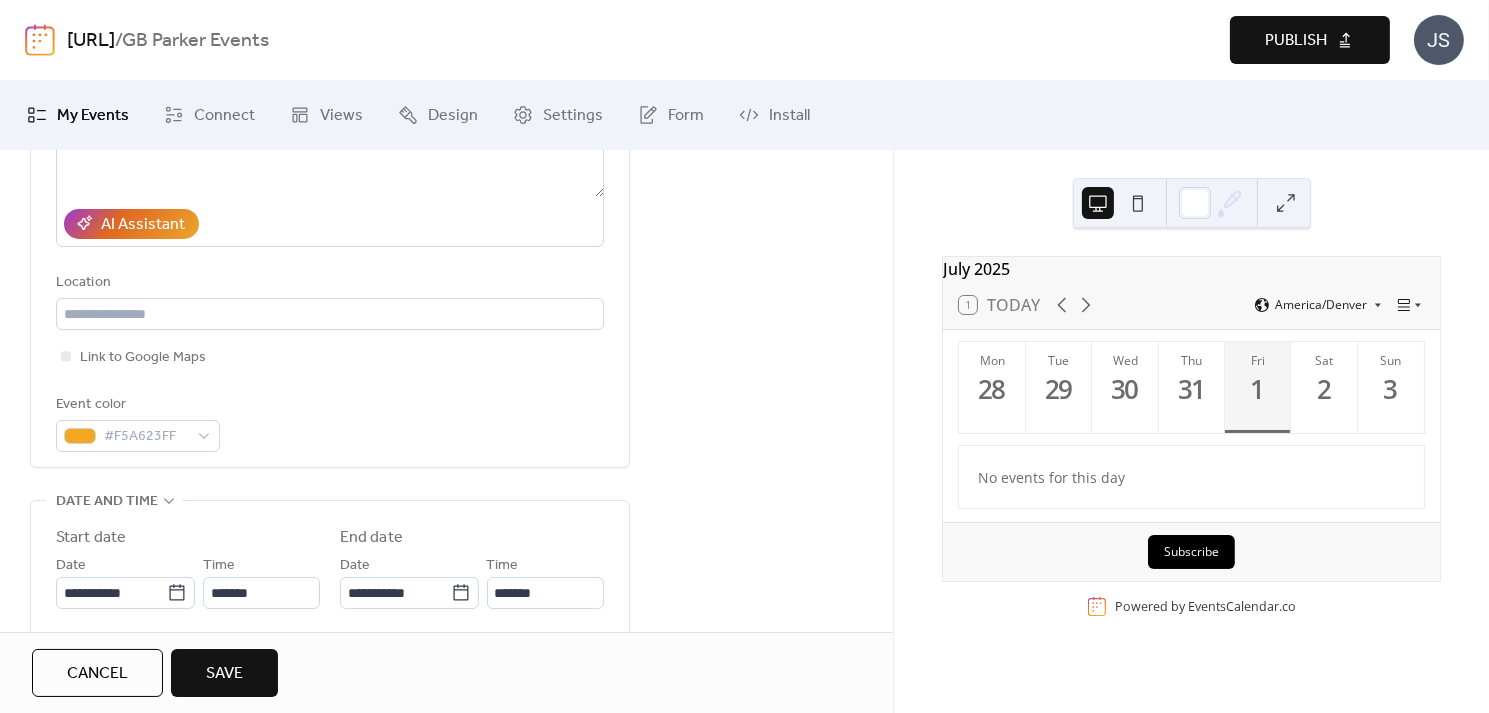 scroll, scrollTop: 0, scrollLeft: 0, axis: both 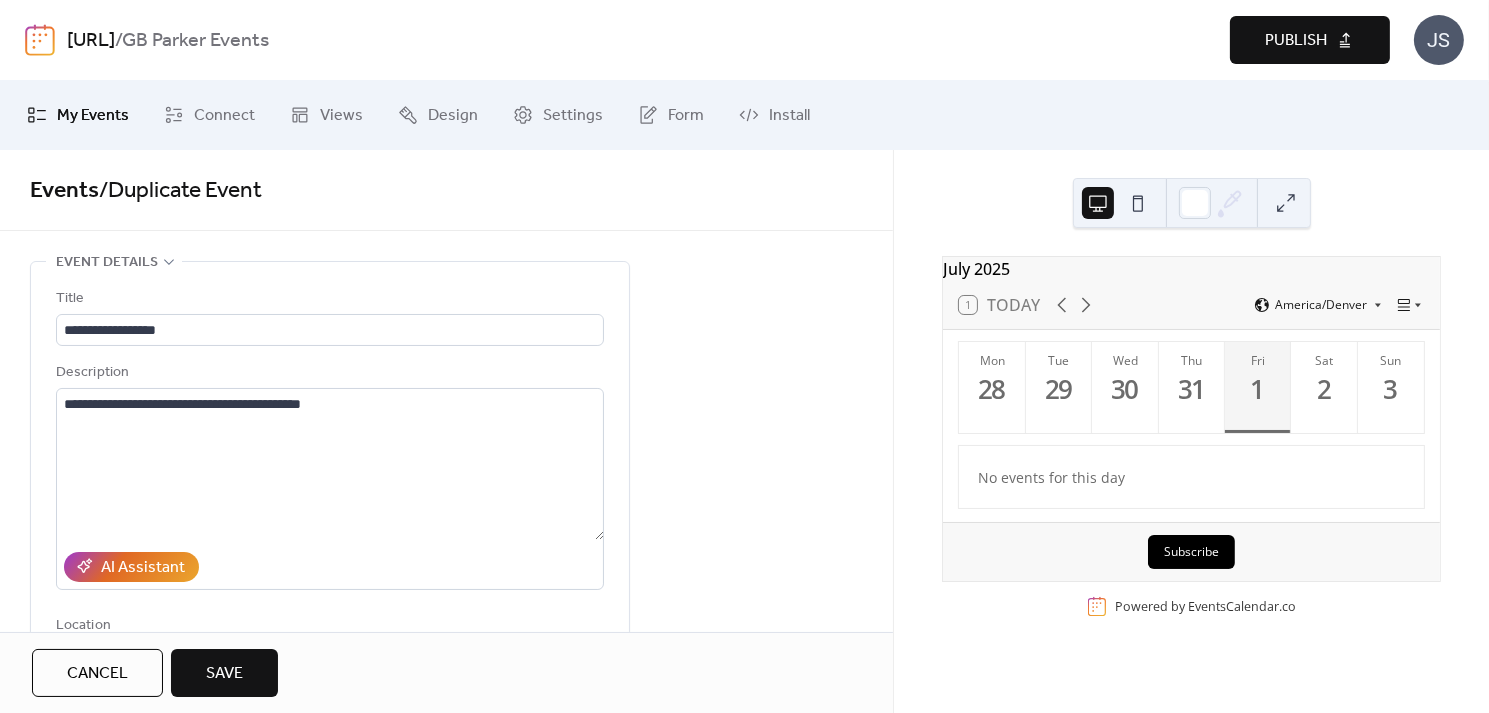 click on "Save" at bounding box center (224, 673) 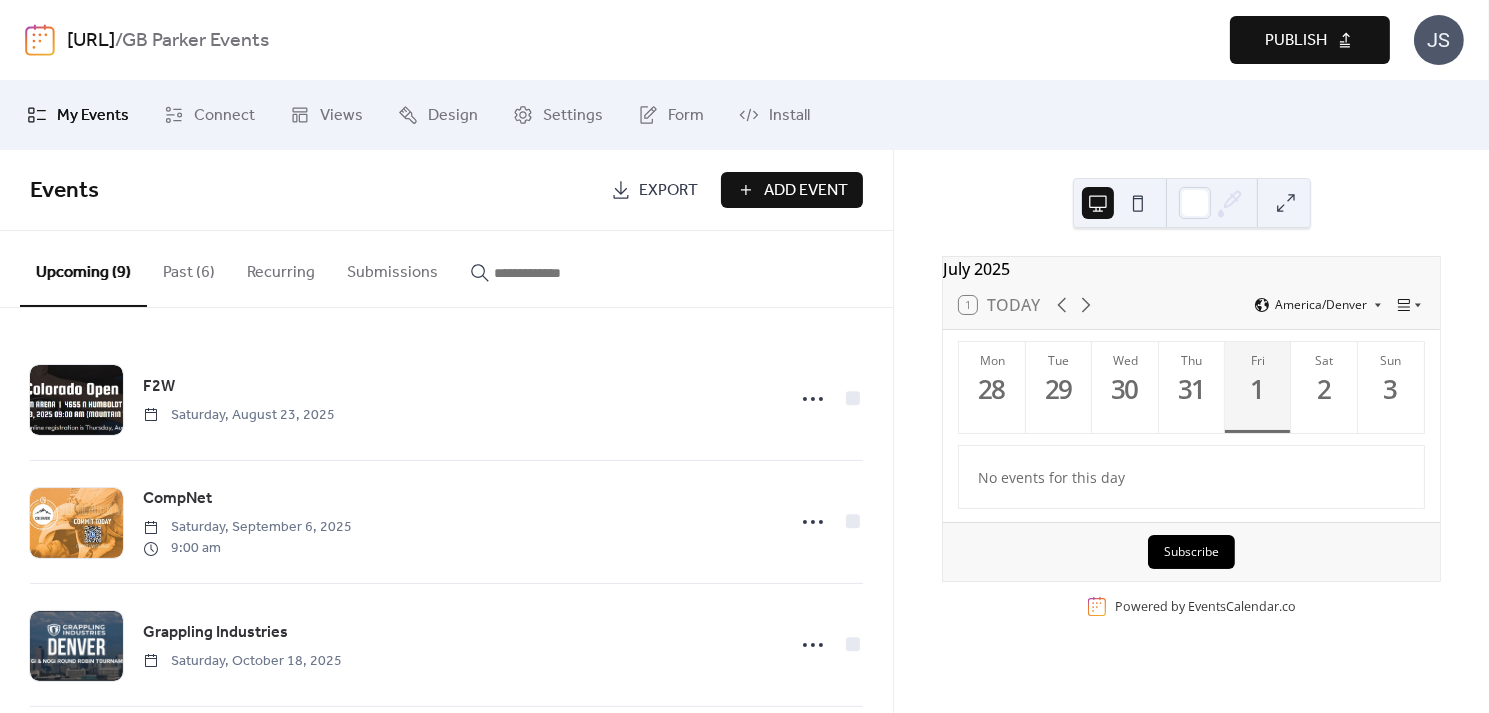 click on "Past (6)" at bounding box center [189, 268] 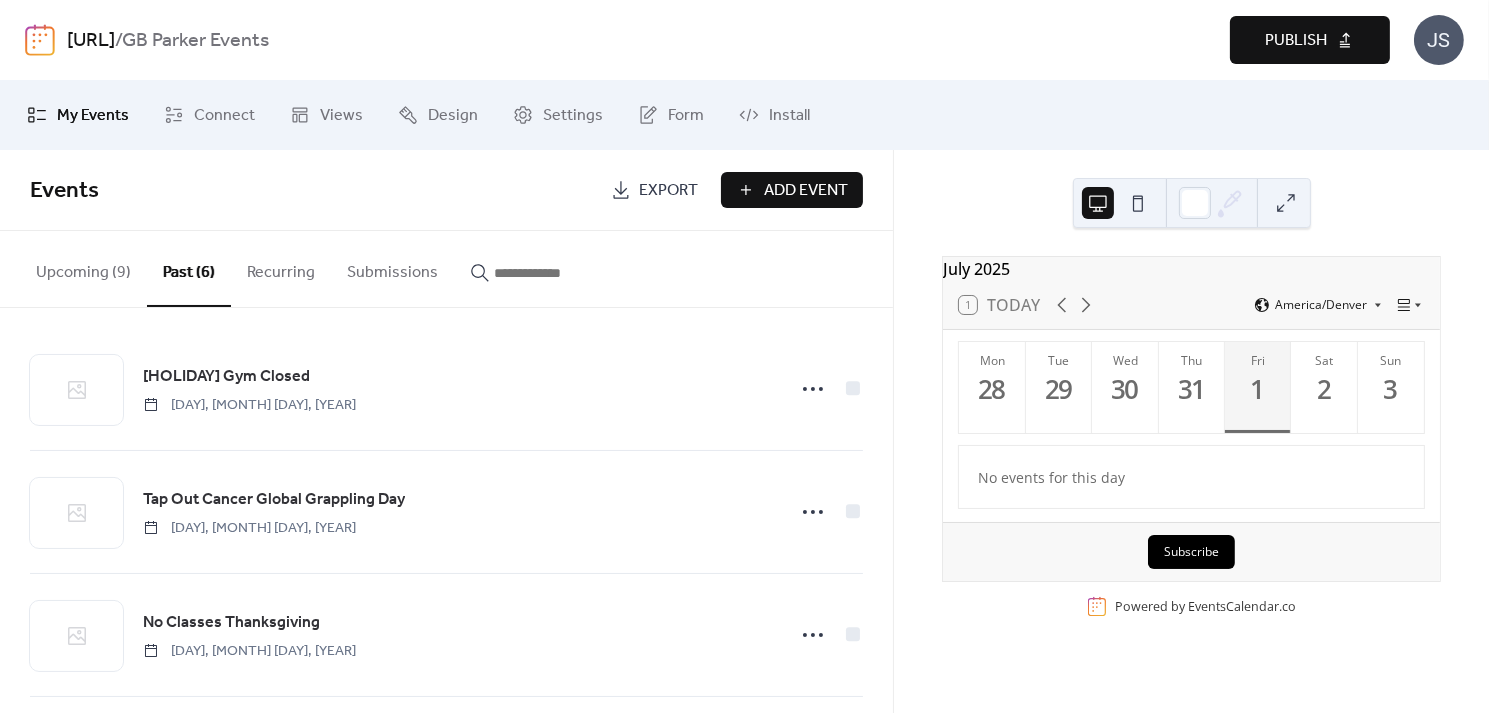 scroll, scrollTop: 0, scrollLeft: 0, axis: both 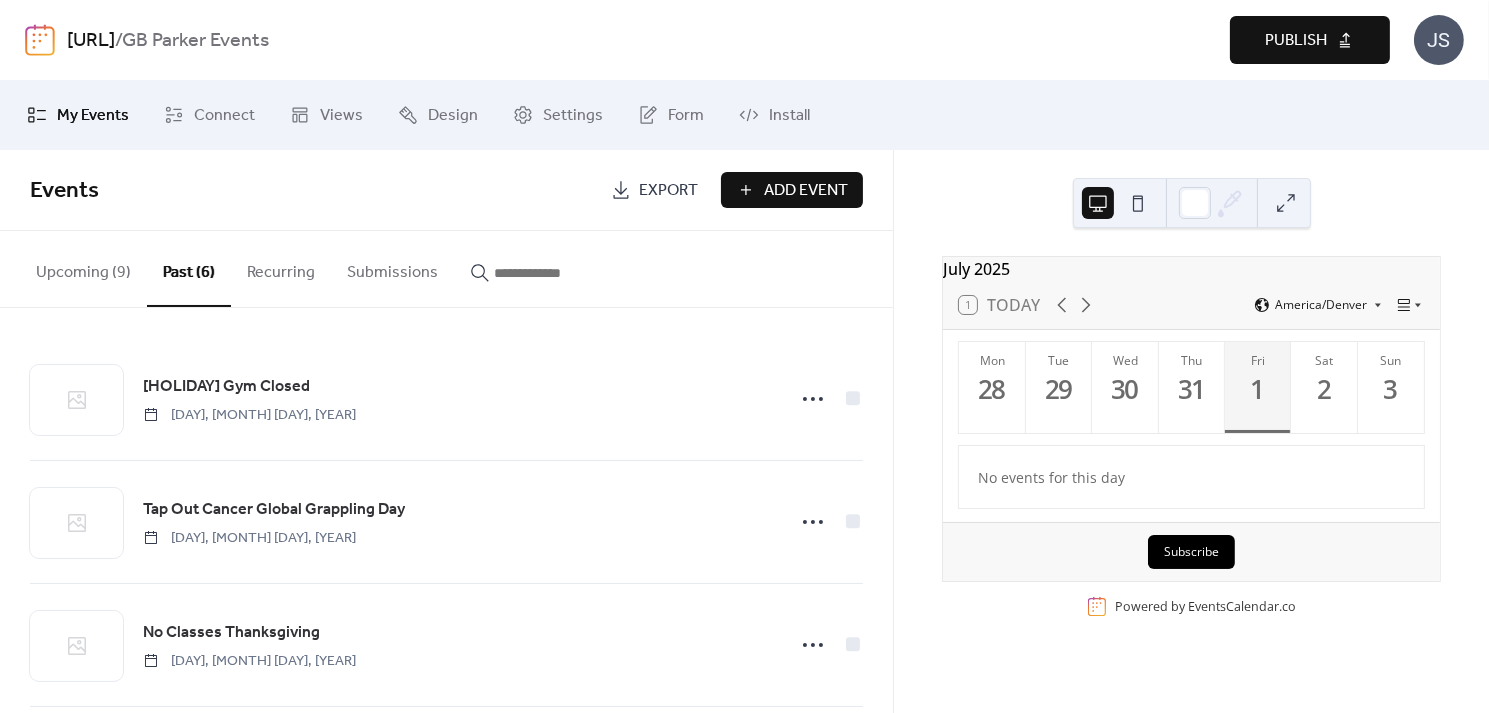 click on "Publish" at bounding box center (1296, 41) 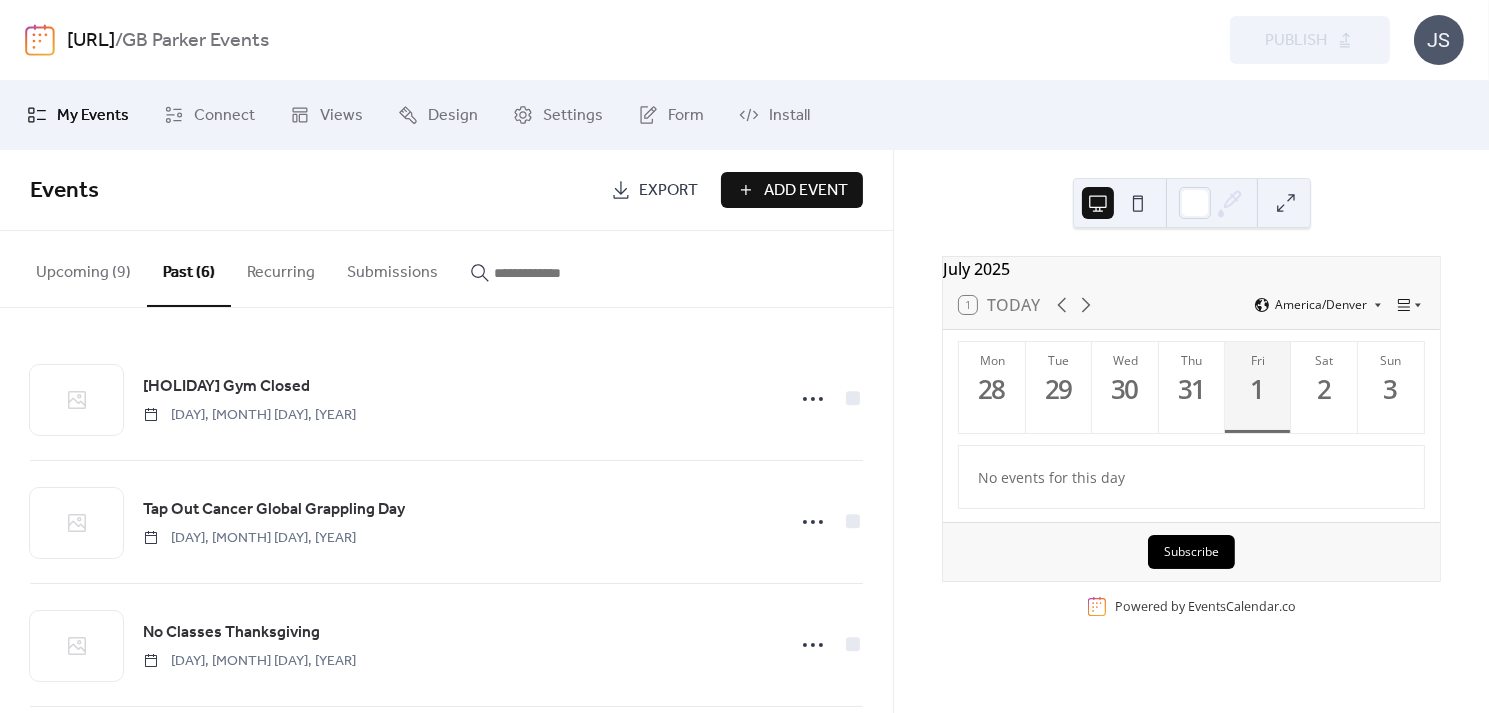click on "[URL]" at bounding box center [91, 41] 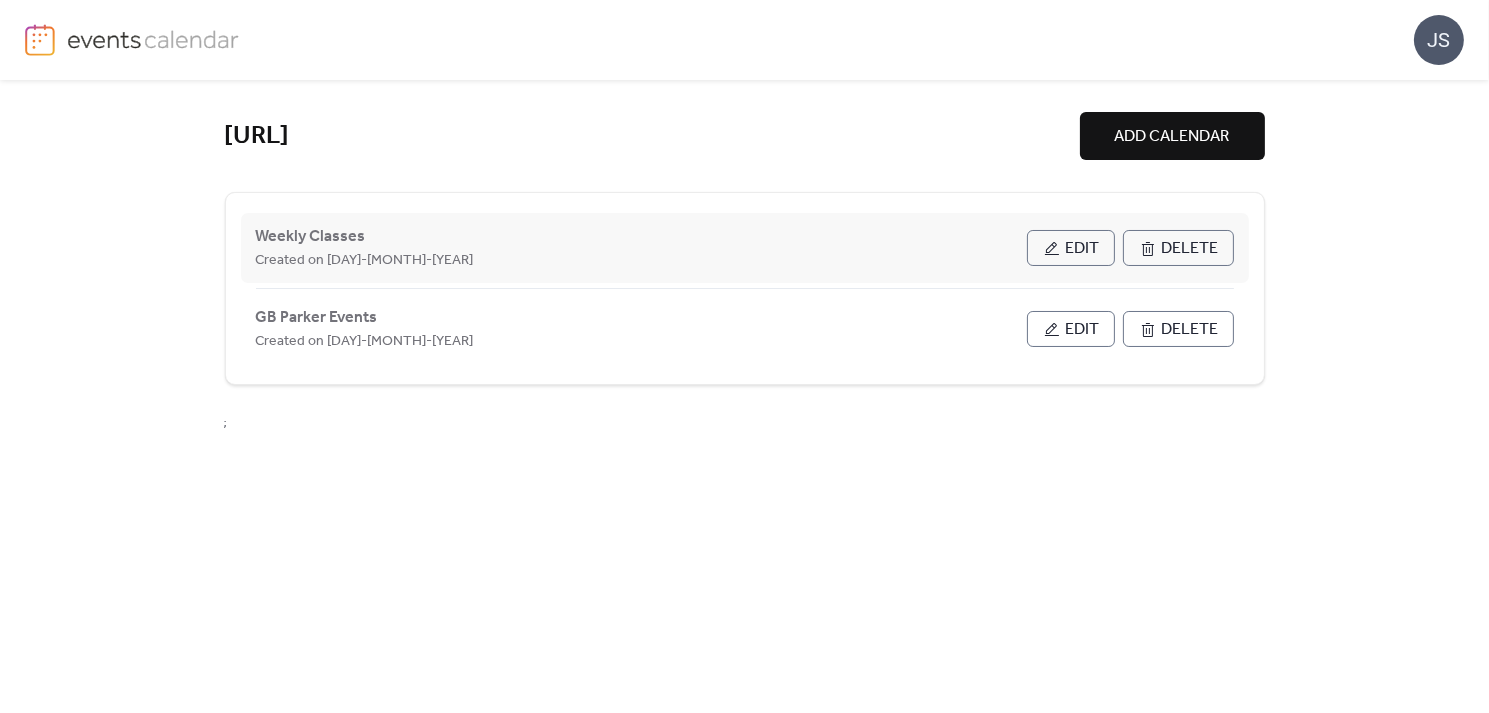 click on "Edit" at bounding box center (1083, 249) 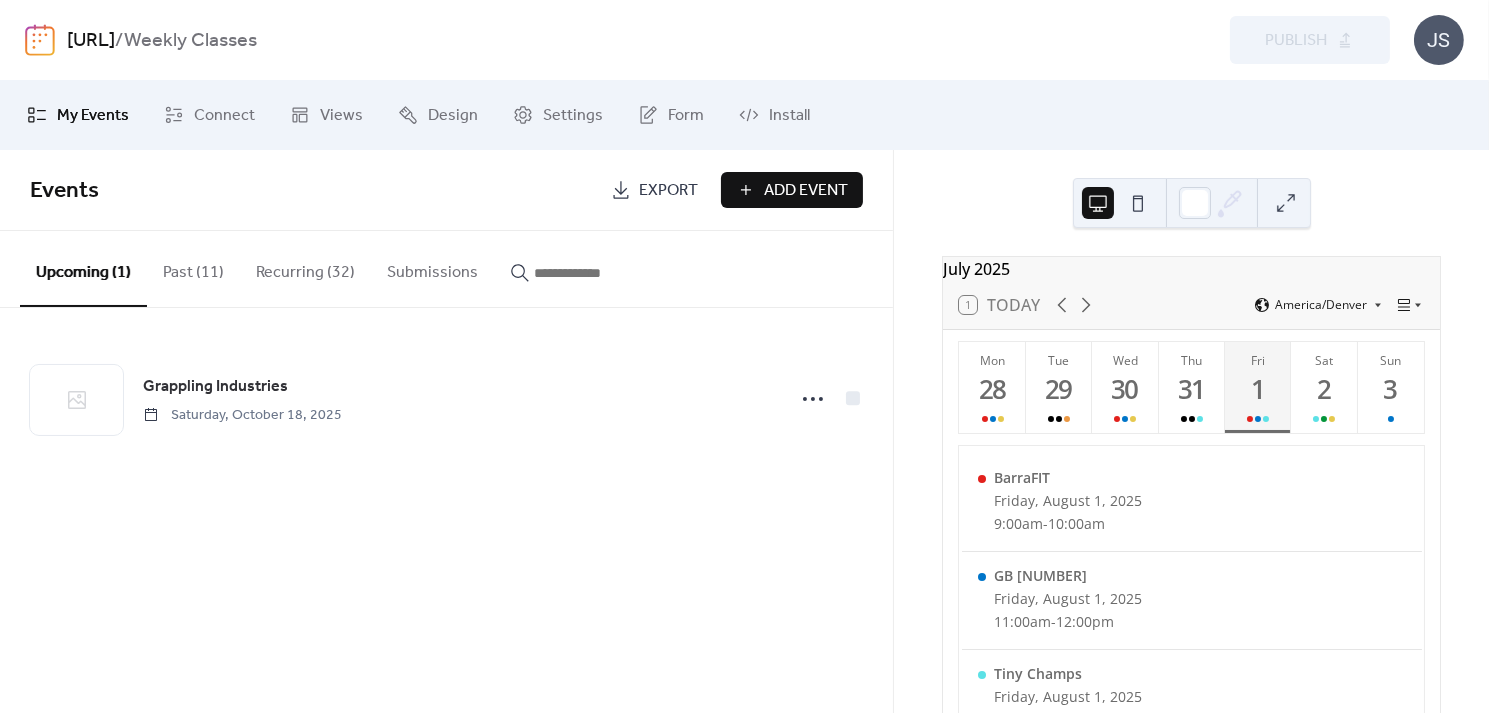 click on "Past (11)" at bounding box center (193, 268) 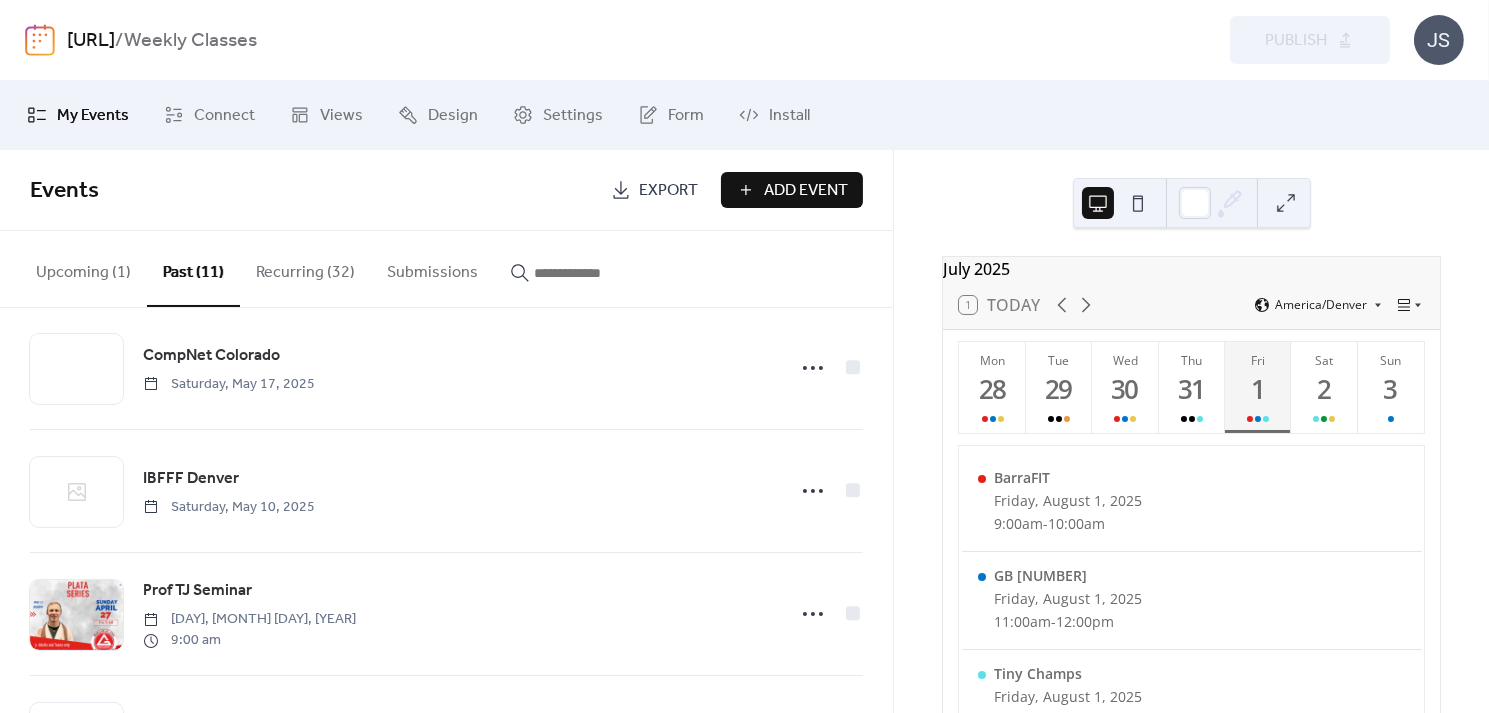 scroll, scrollTop: 0, scrollLeft: 0, axis: both 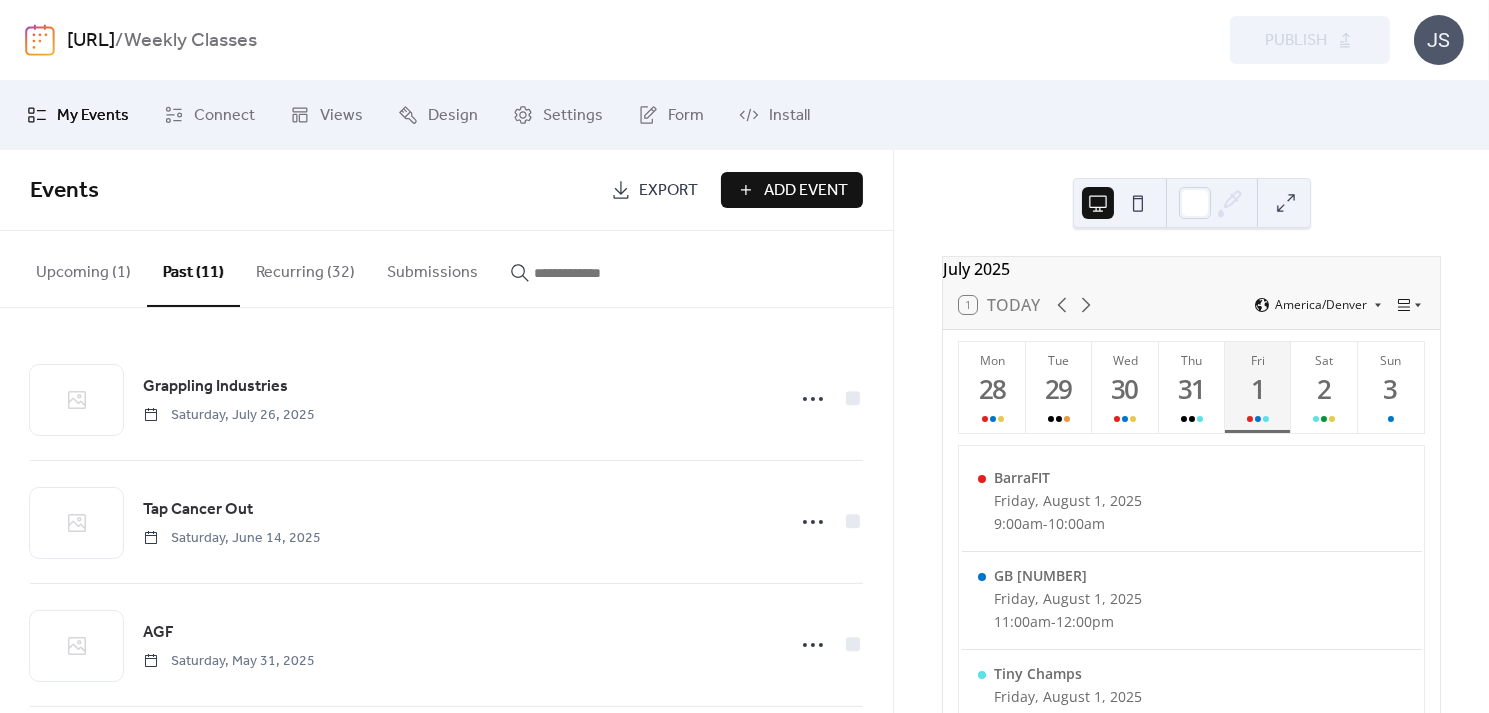 click on "[URL]" at bounding box center [91, 41] 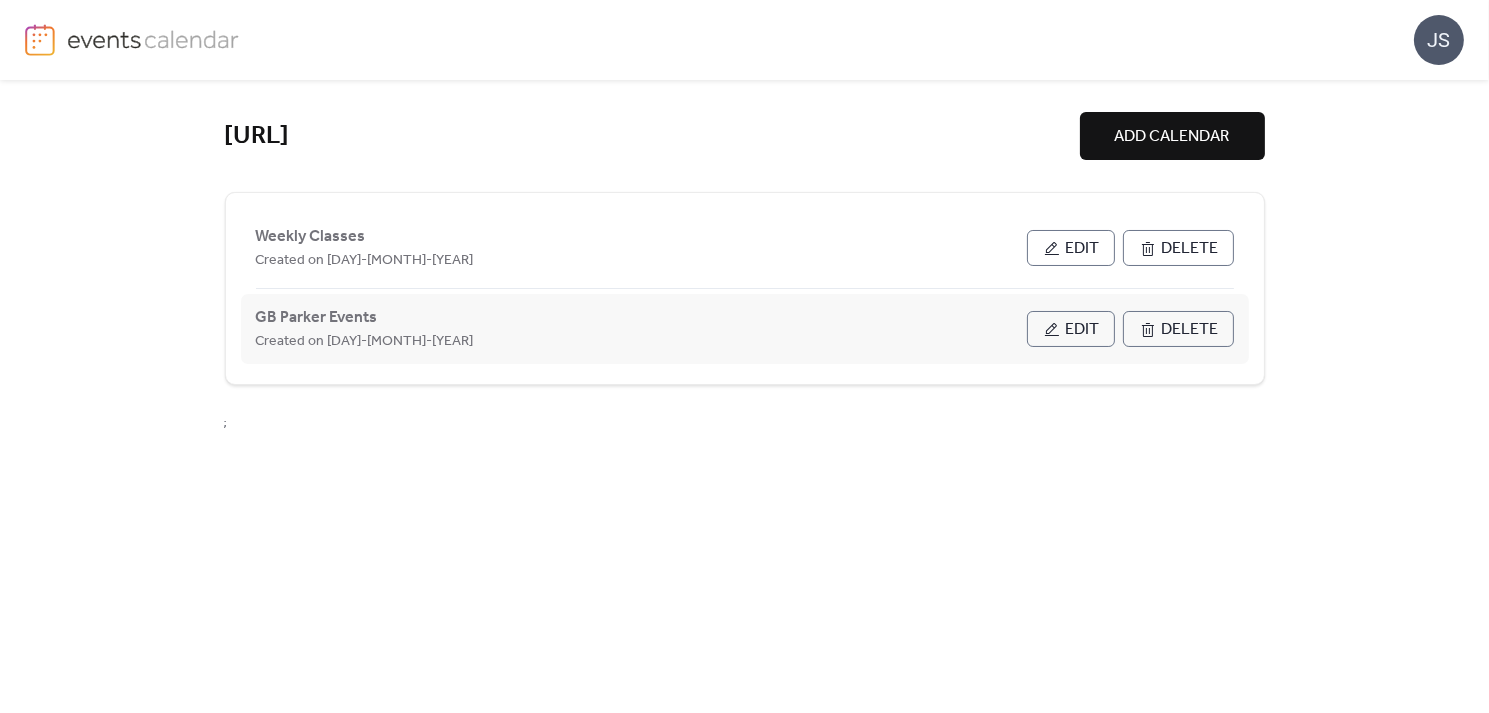 click on "Edit" at bounding box center [1083, 330] 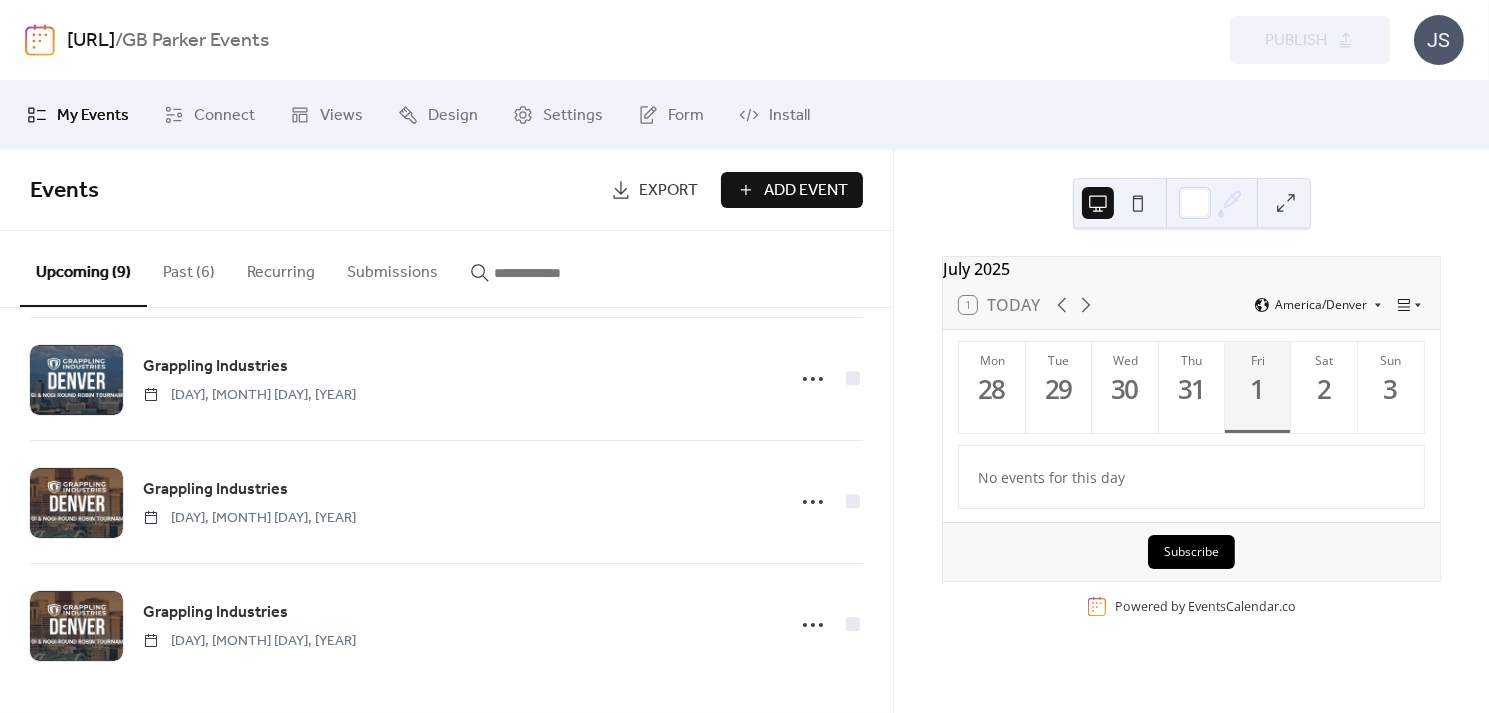 scroll, scrollTop: 0, scrollLeft: 0, axis: both 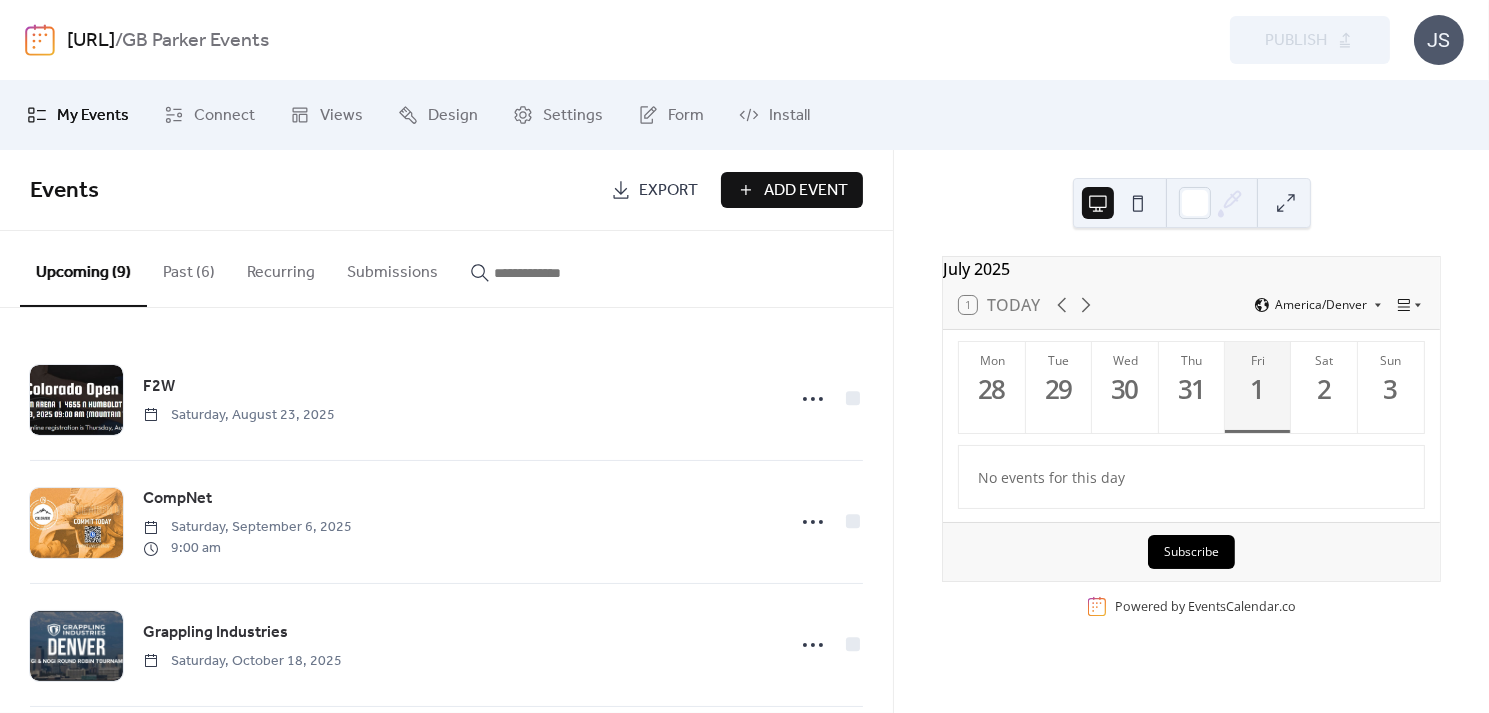 click on "[URL]" at bounding box center [91, 41] 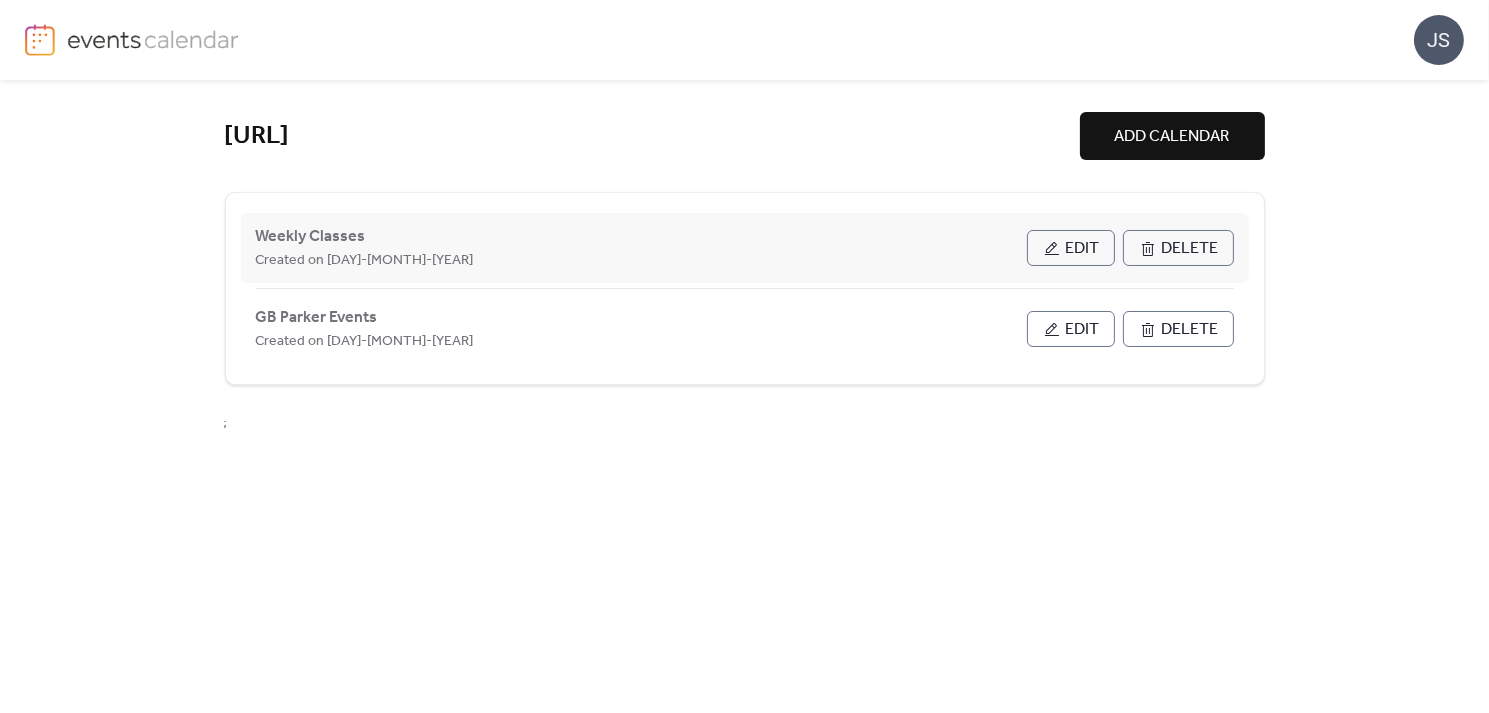 click on "Edit" at bounding box center [1083, 249] 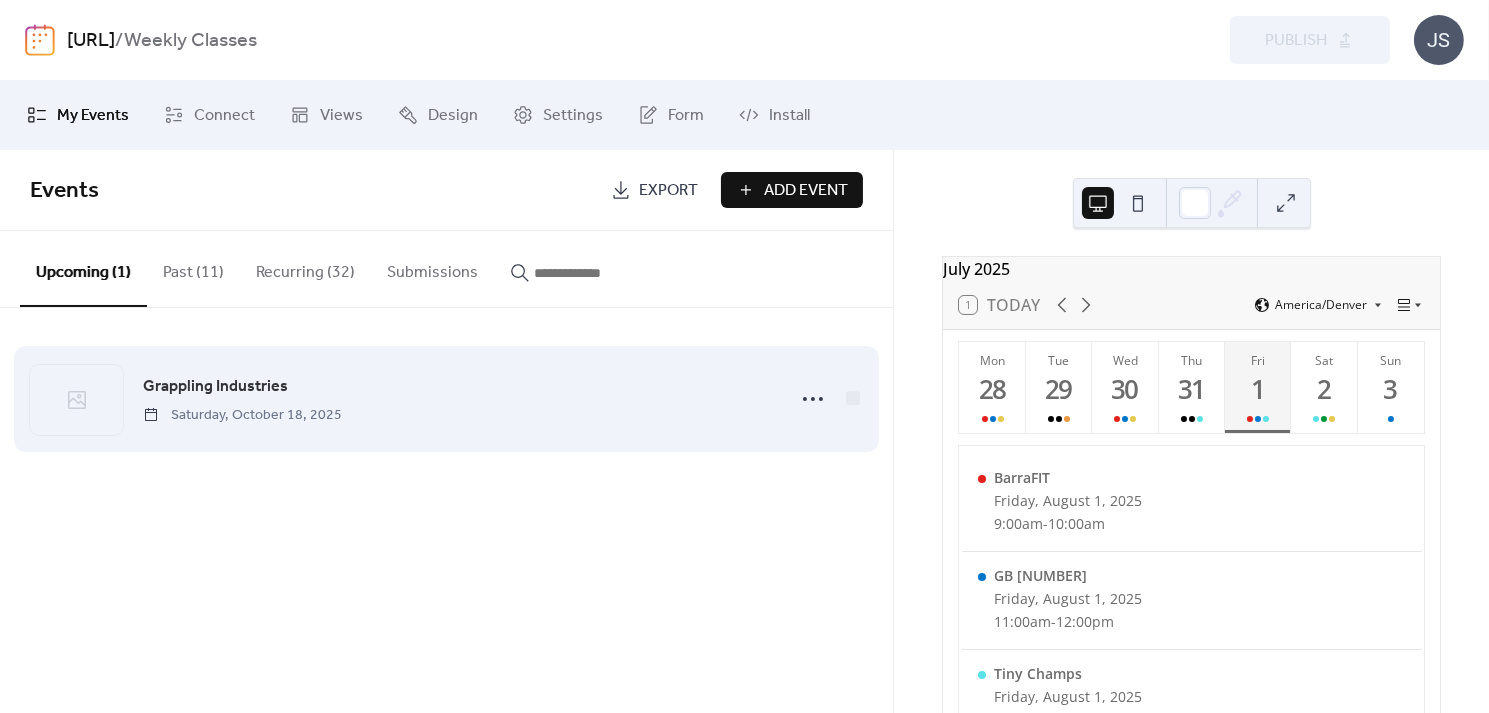 click on "Grappling Industries" at bounding box center [215, 387] 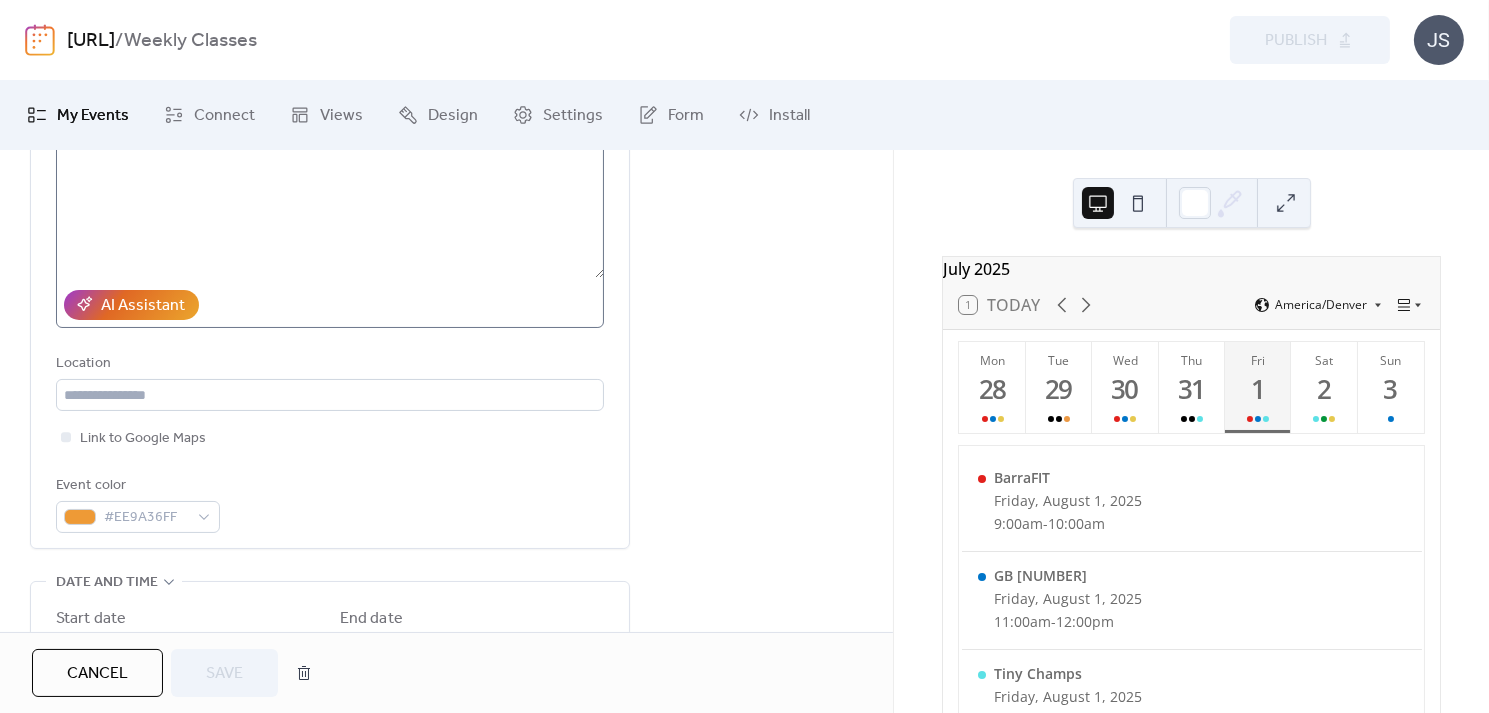 scroll, scrollTop: 455, scrollLeft: 0, axis: vertical 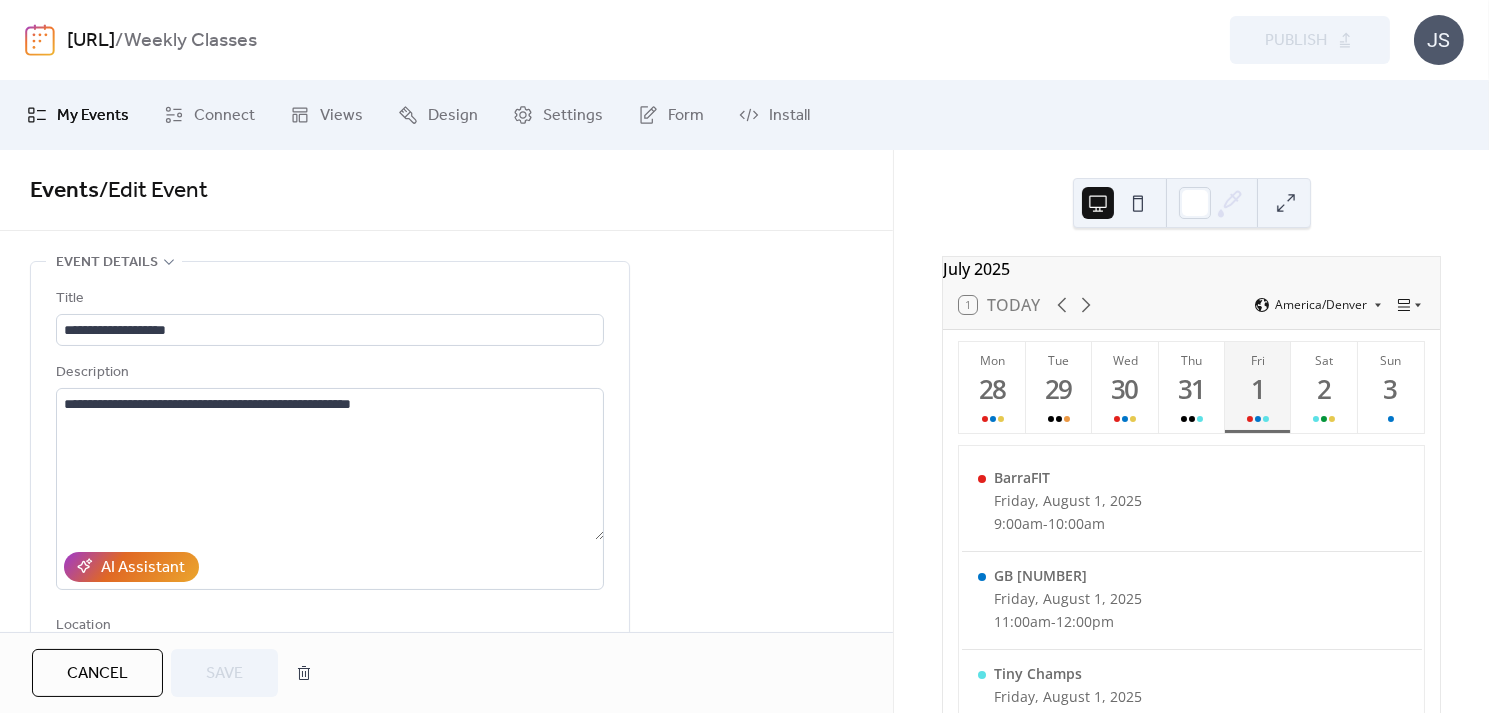 click on "Events" at bounding box center [64, 191] 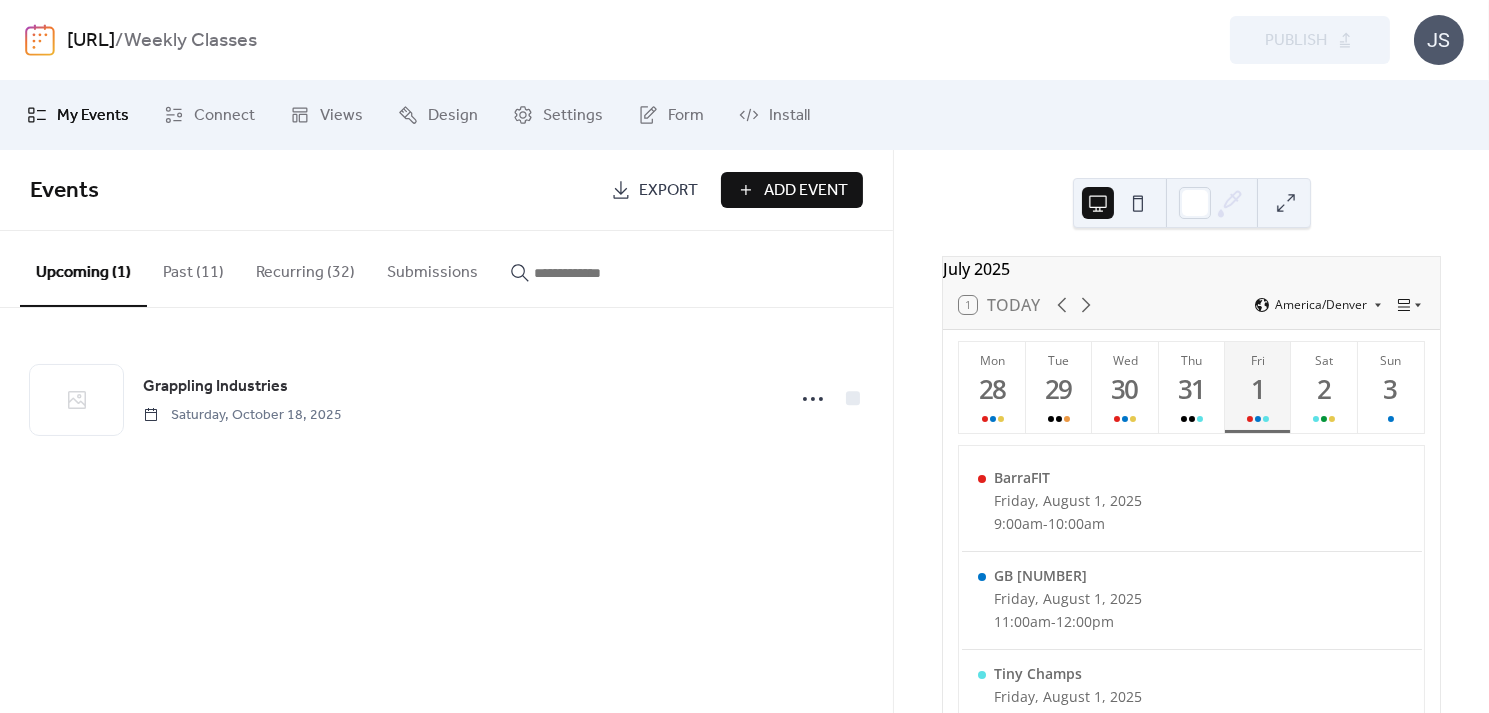 click on "Recurring (32)" at bounding box center (305, 268) 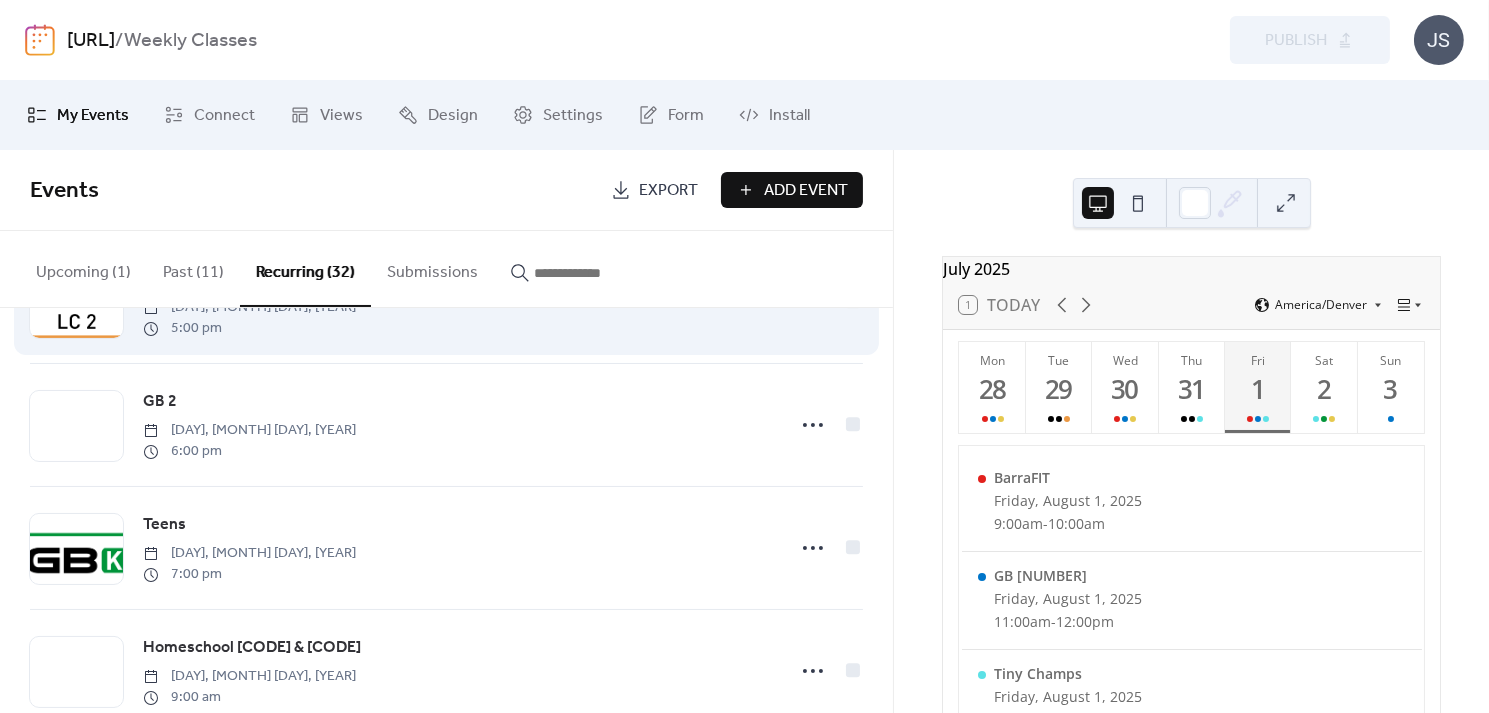 scroll, scrollTop: 465, scrollLeft: 0, axis: vertical 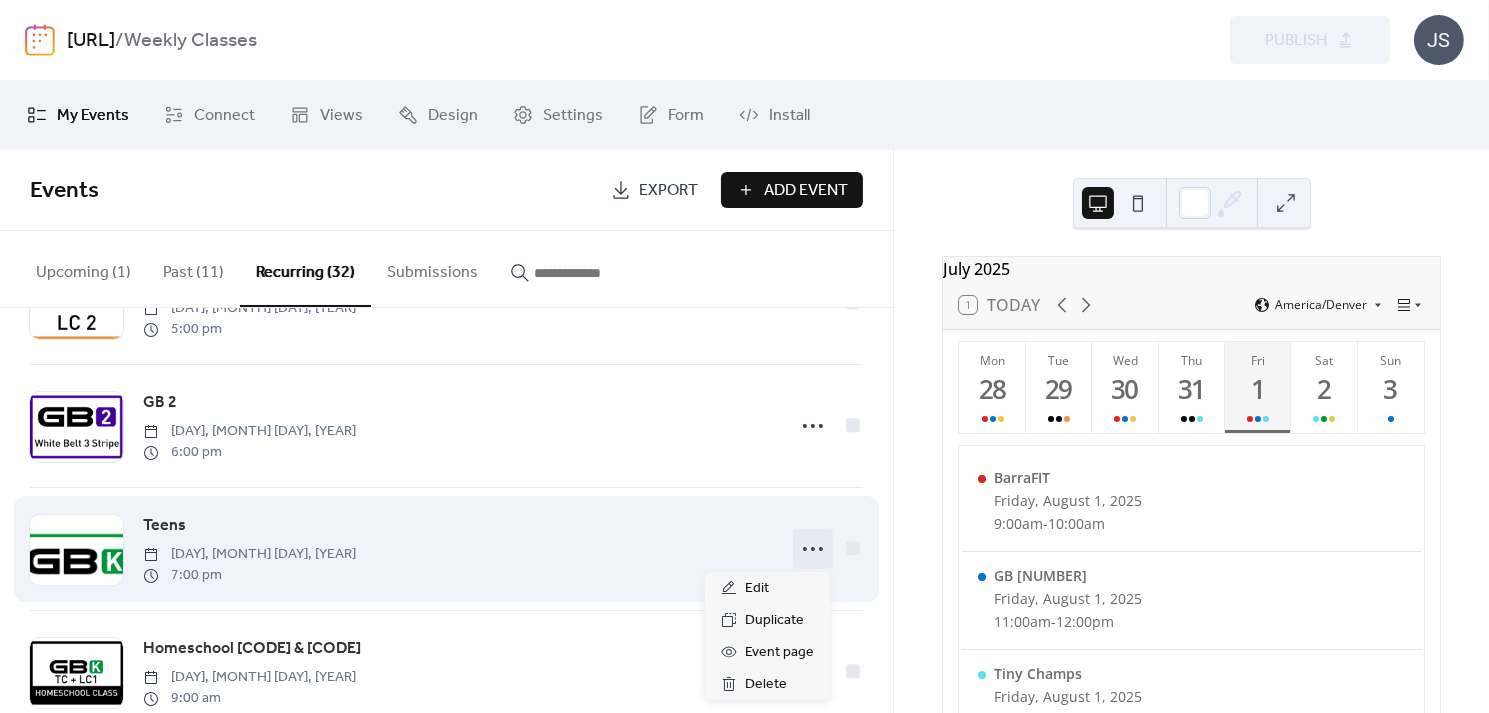 click 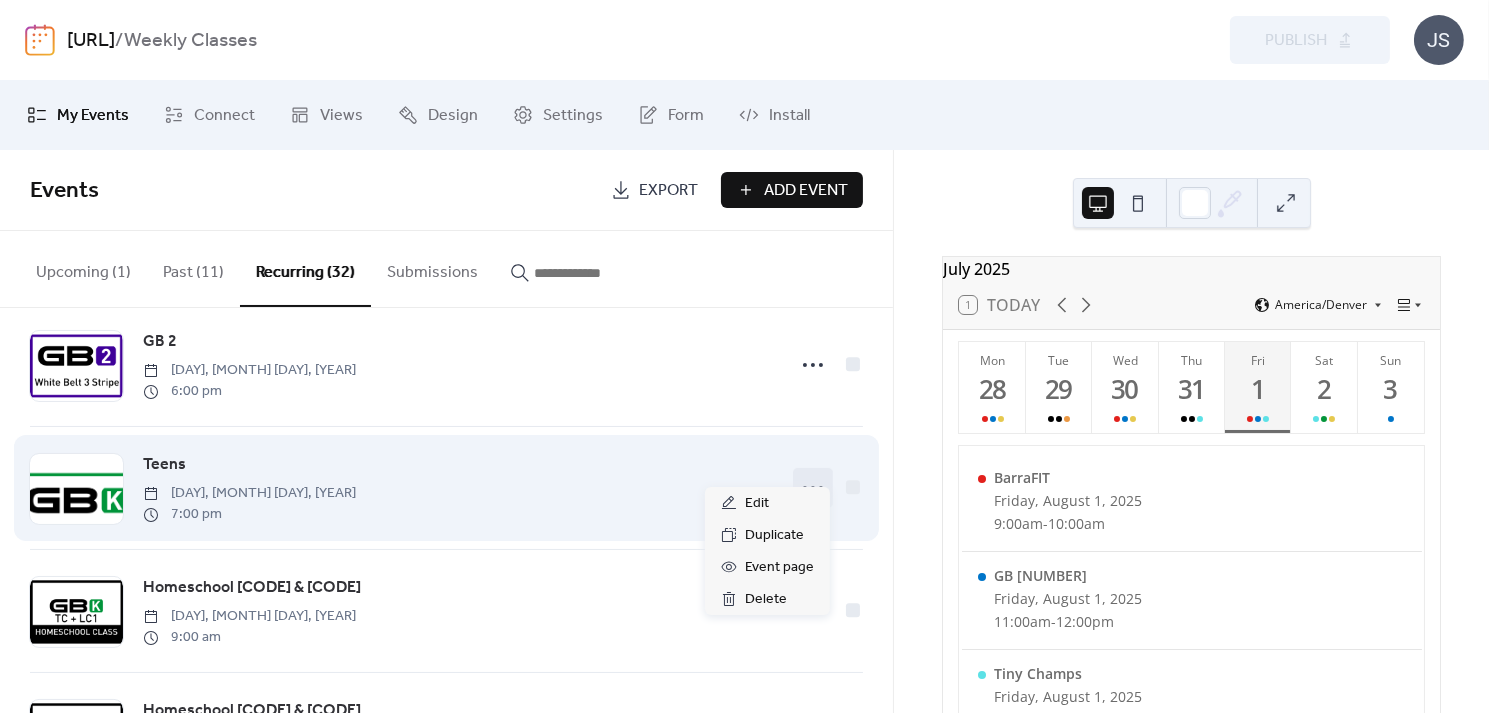scroll, scrollTop: 564, scrollLeft: 0, axis: vertical 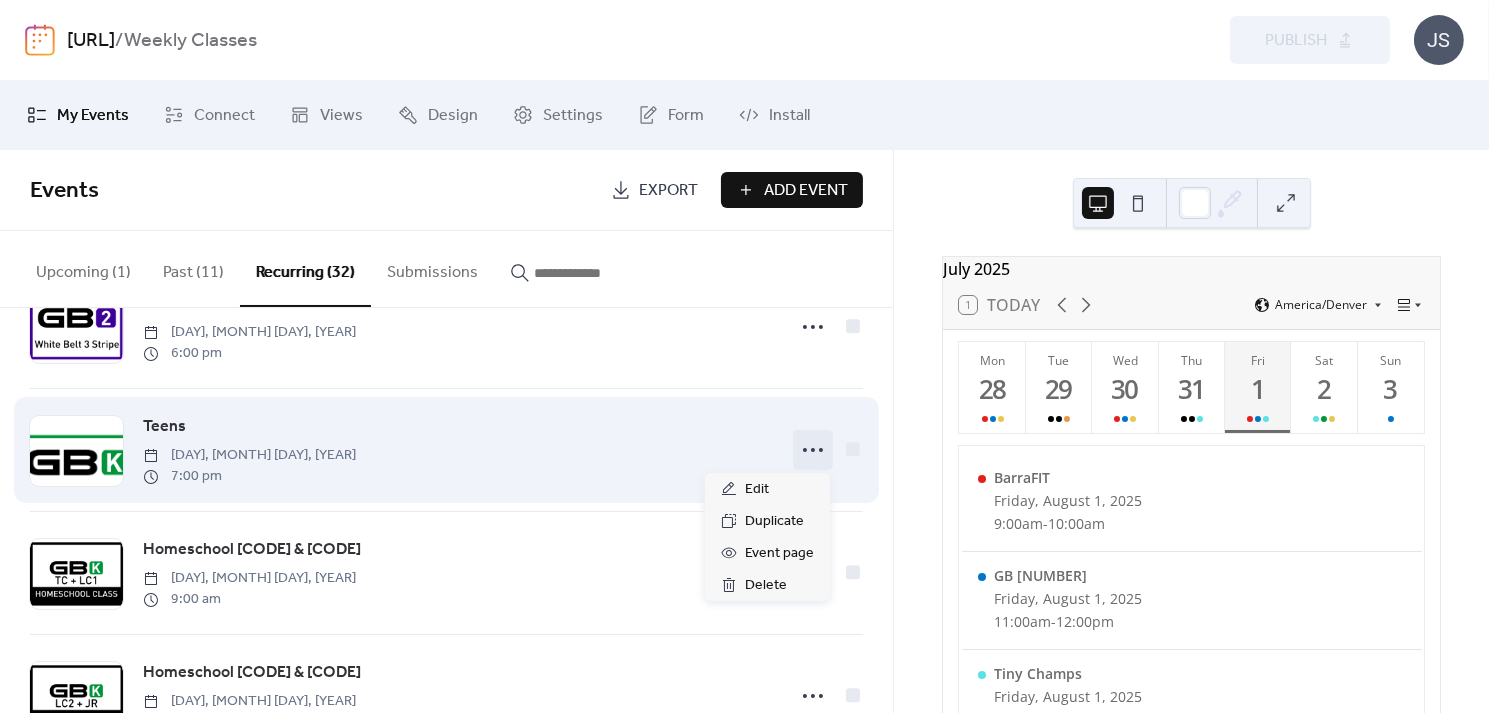 click on "Teens [DAY], [MONTH] [DAY], [YEAR] [TIME]" at bounding box center [458, 450] 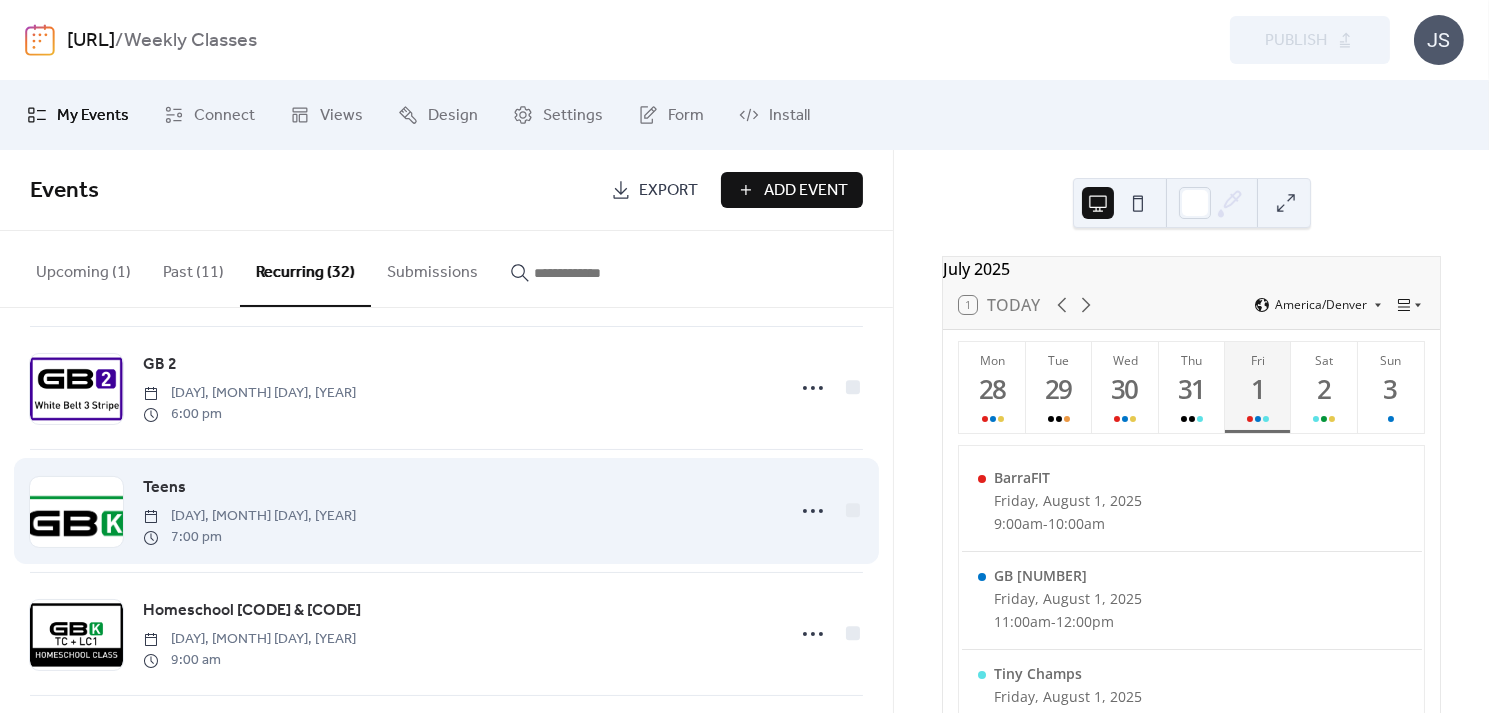 scroll, scrollTop: 502, scrollLeft: 0, axis: vertical 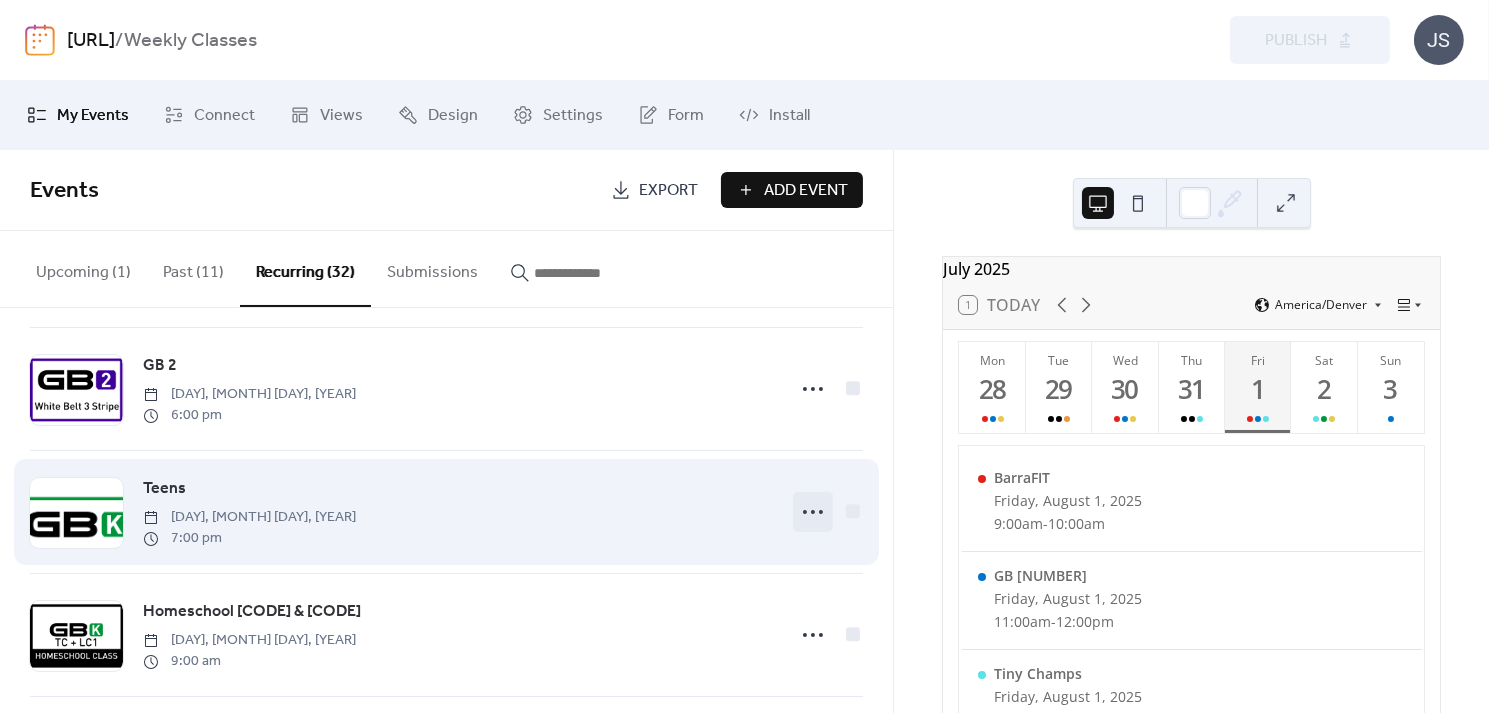 click 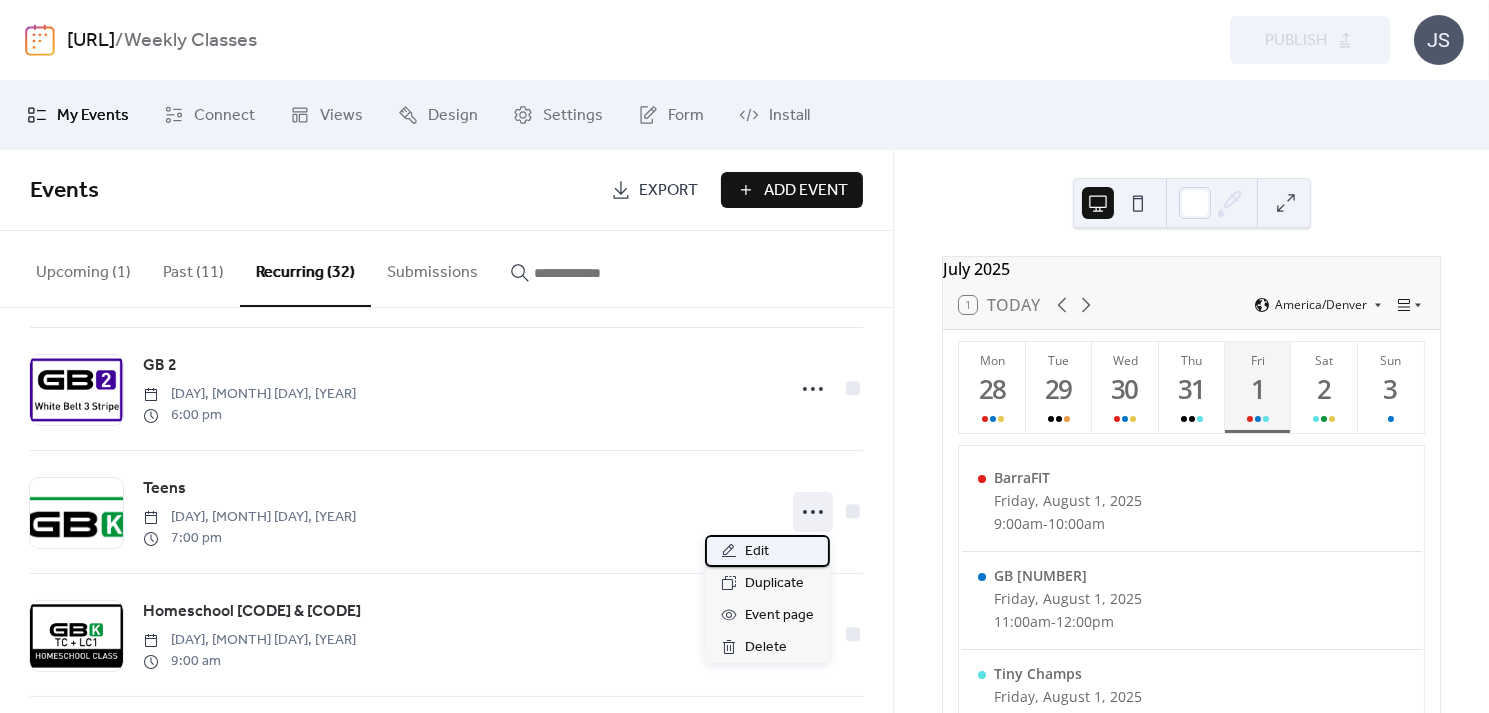 click on "Edit" at bounding box center (757, 552) 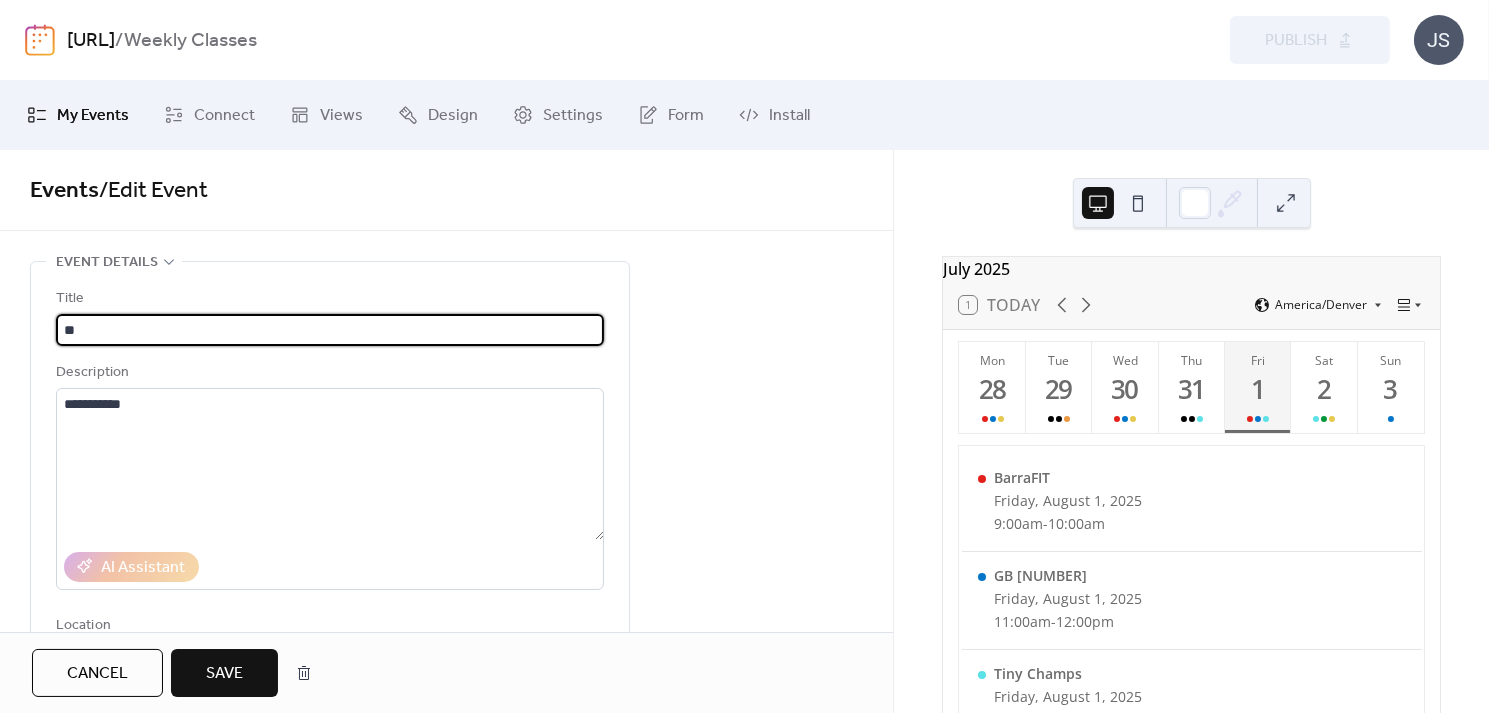 type on "*" 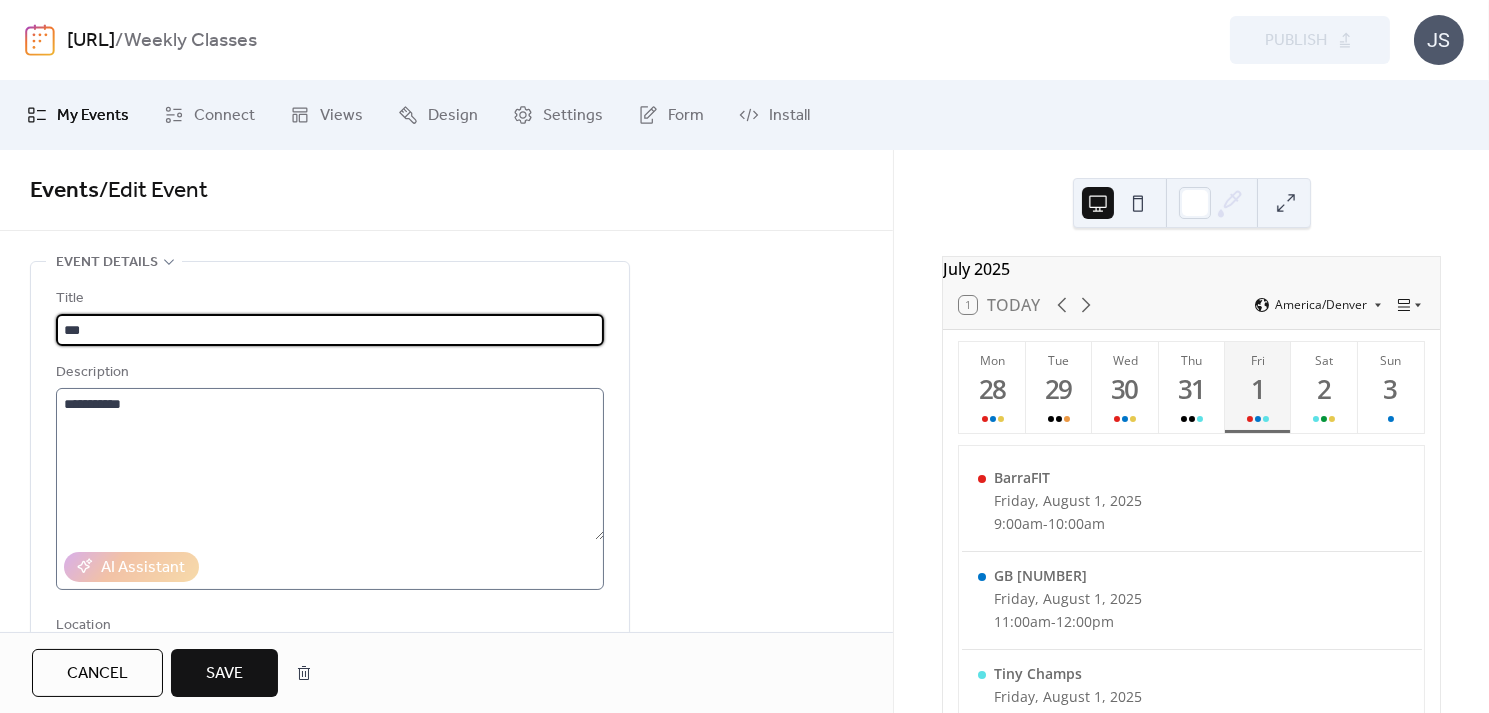 type on "***" 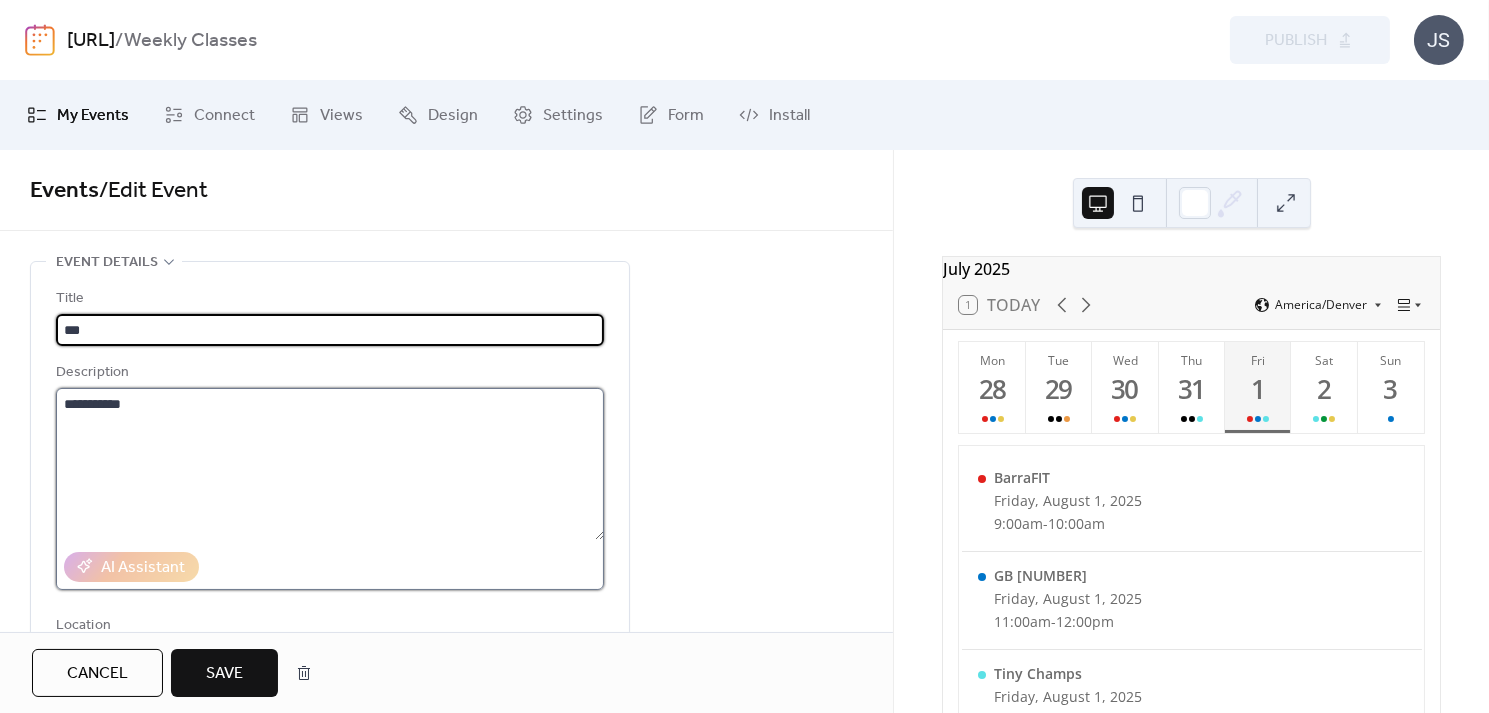 click on "**********" at bounding box center (330, 464) 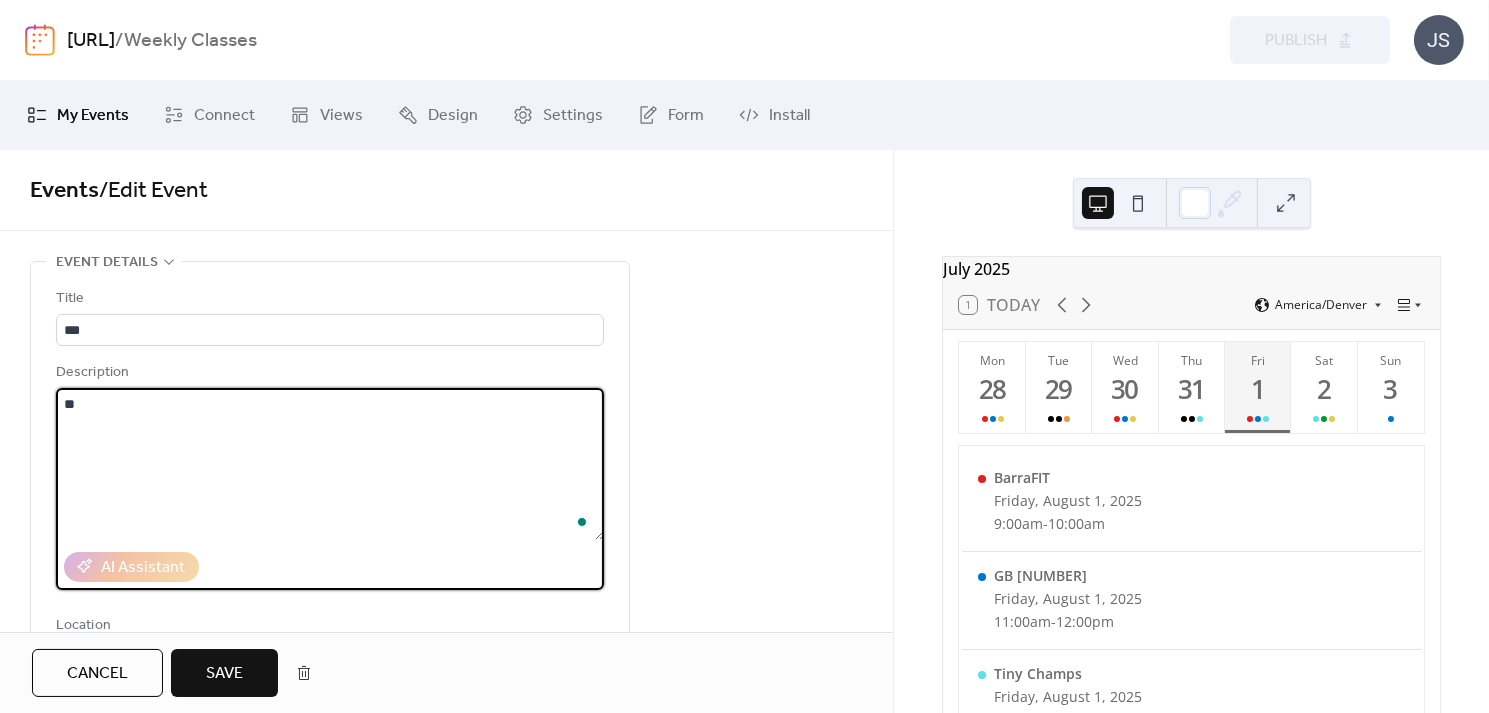 type on "*" 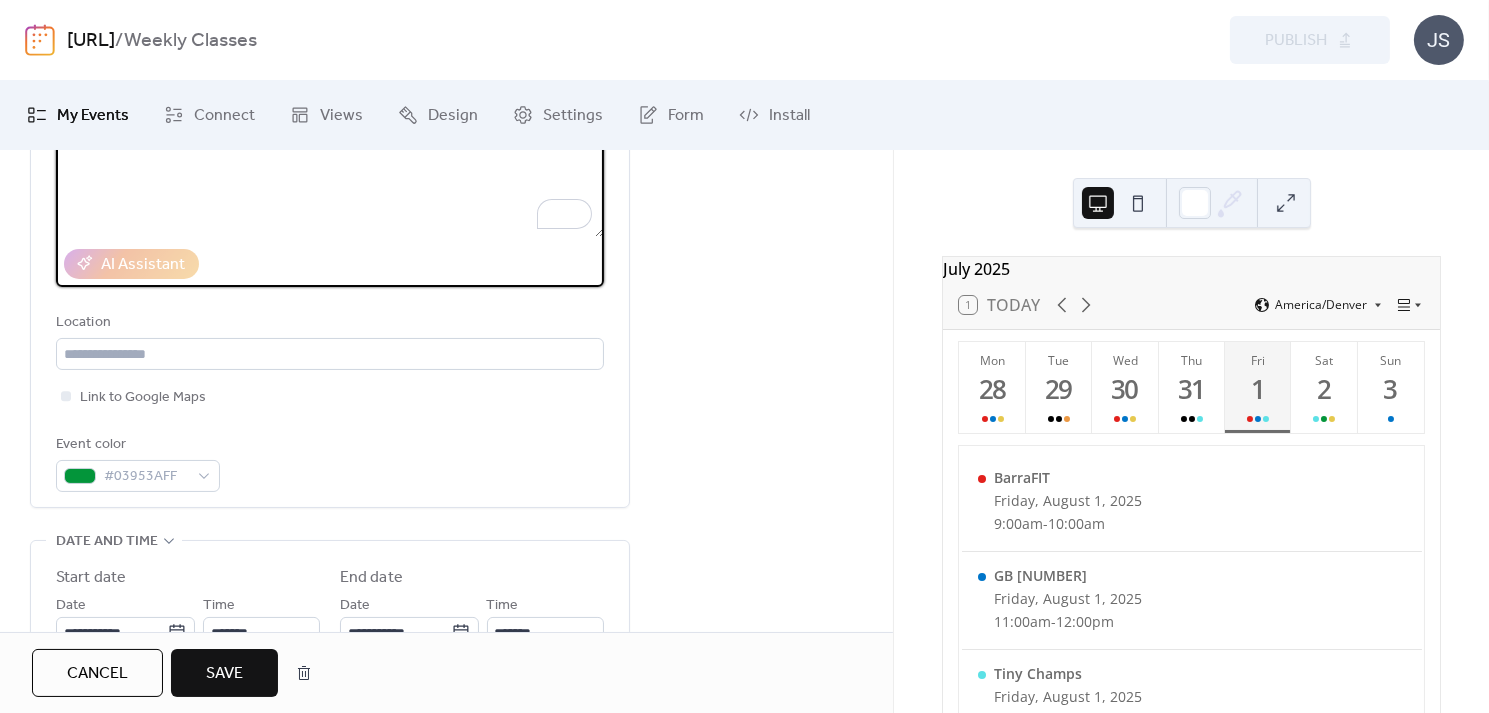 scroll, scrollTop: 314, scrollLeft: 0, axis: vertical 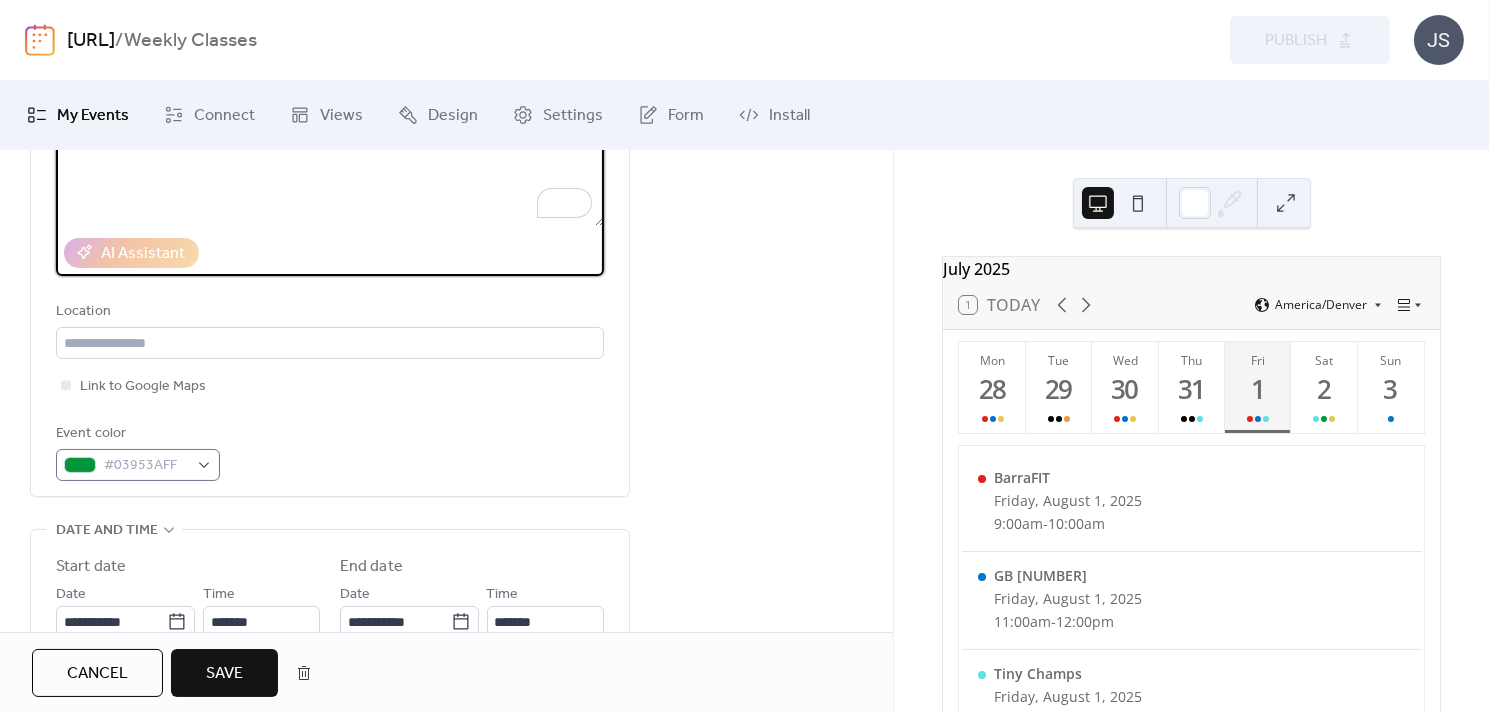 type 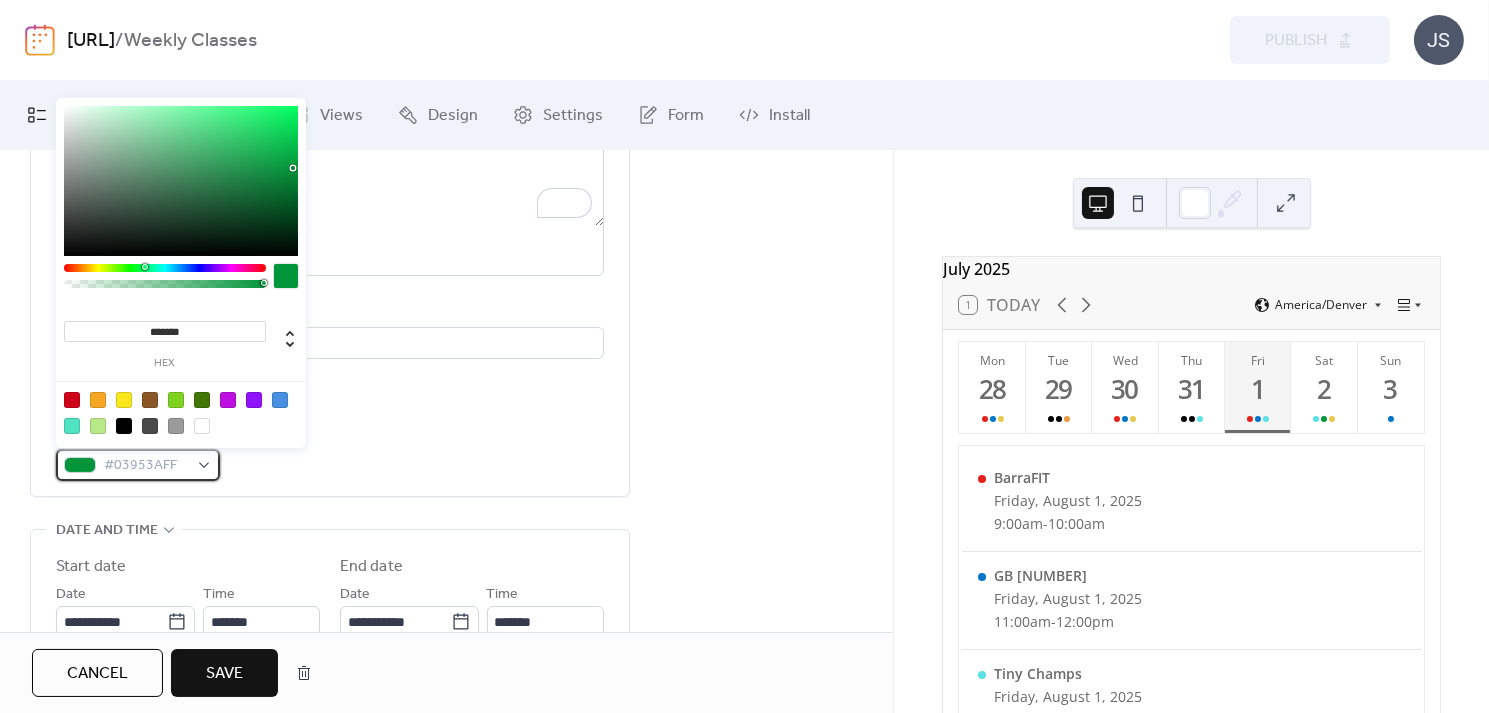 click on "#03953AFF" at bounding box center (146, 466) 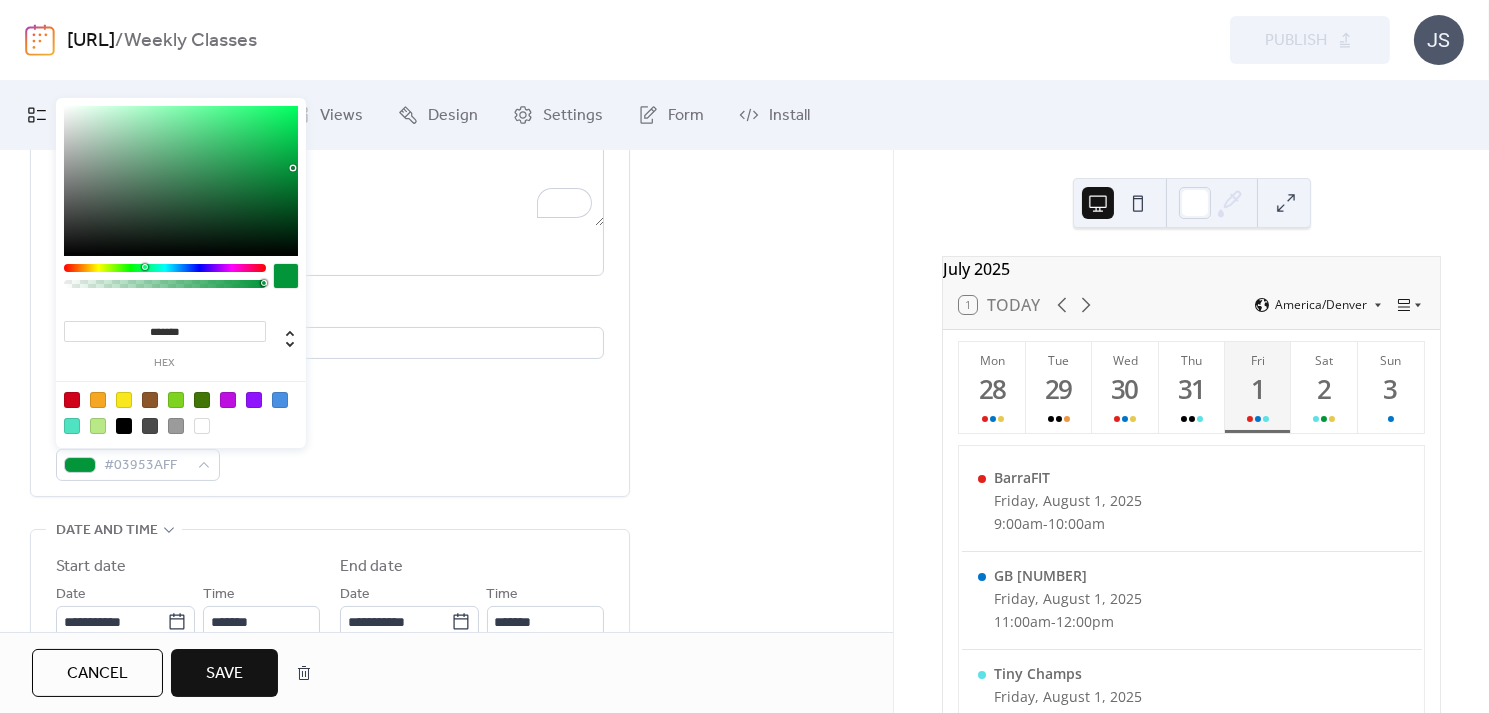 click at bounding box center (124, 426) 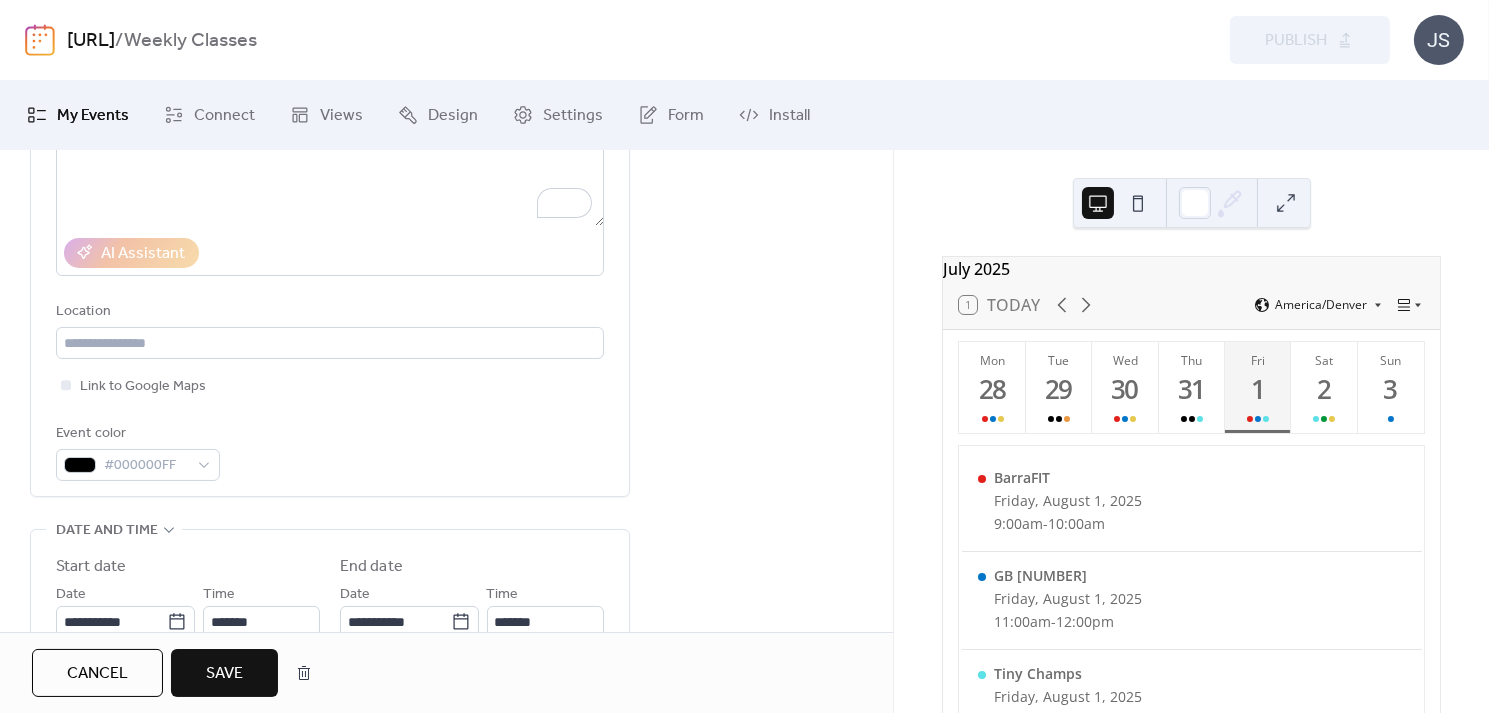 click on "Event color #000000FF" at bounding box center (330, 451) 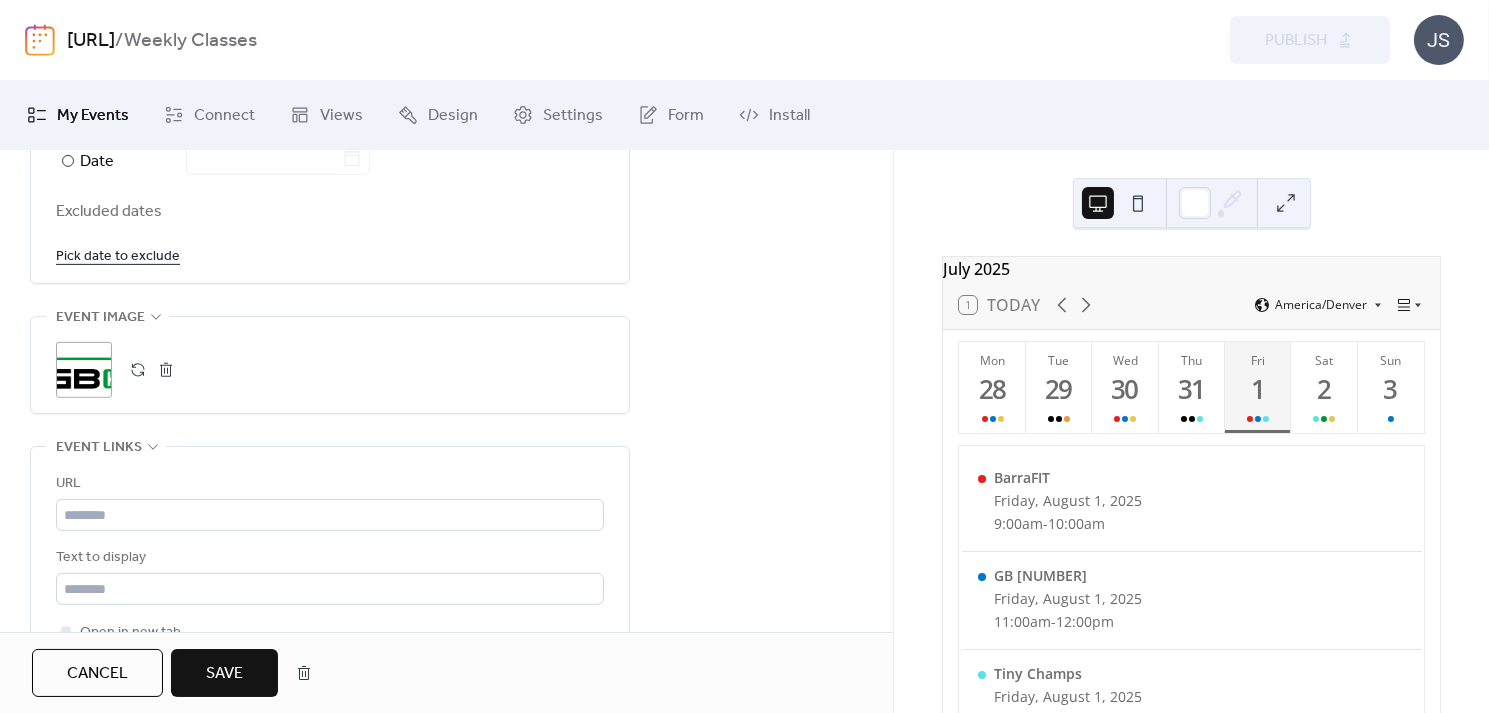 scroll, scrollTop: 1278, scrollLeft: 0, axis: vertical 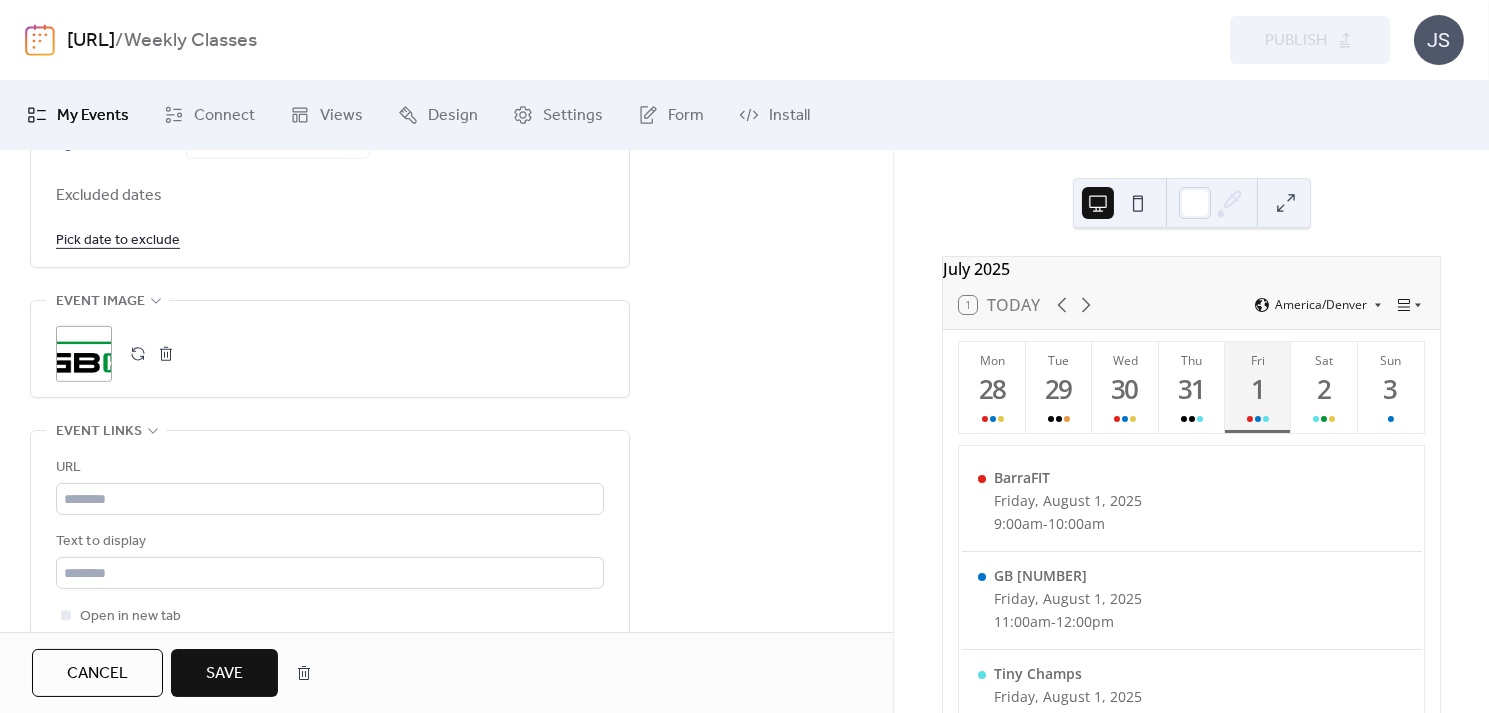 click at bounding box center (138, 354) 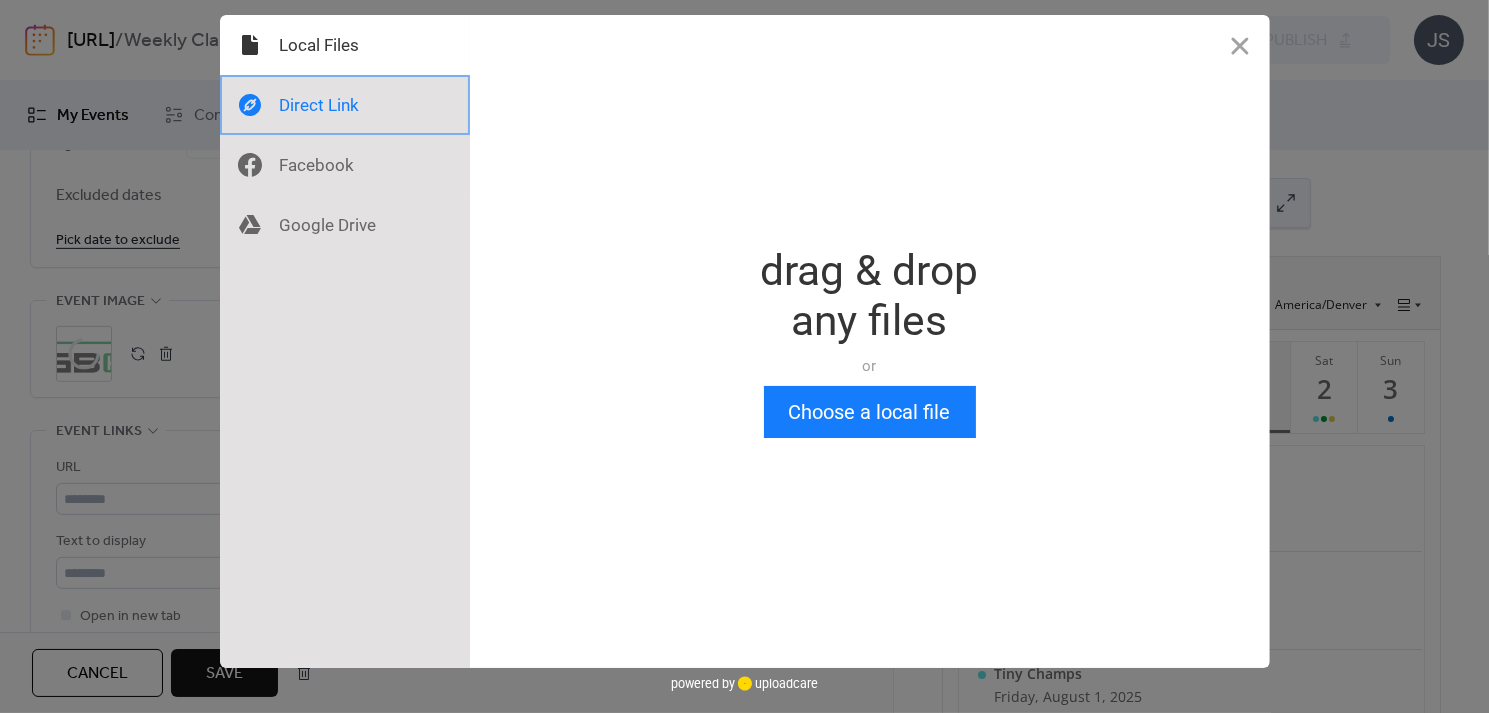 click at bounding box center [345, 105] 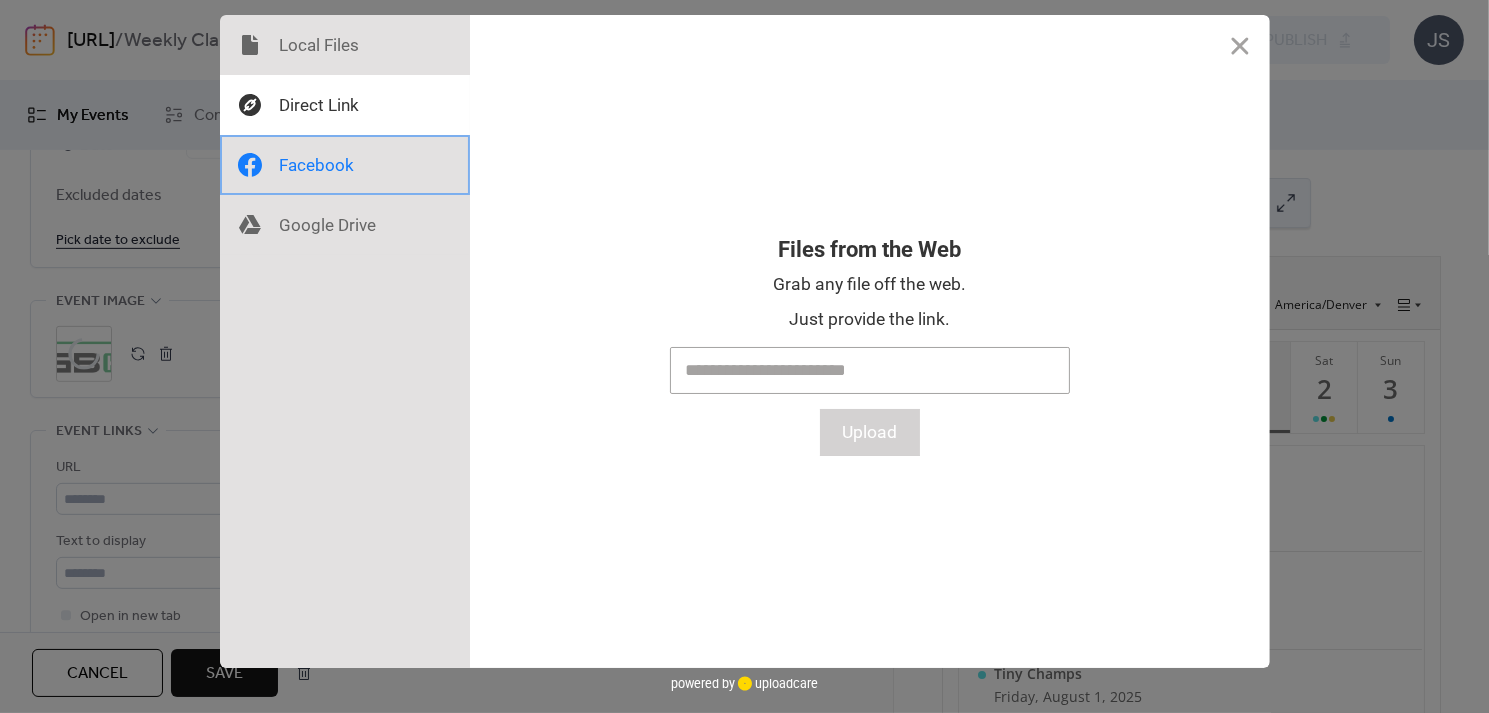 click at bounding box center [345, 165] 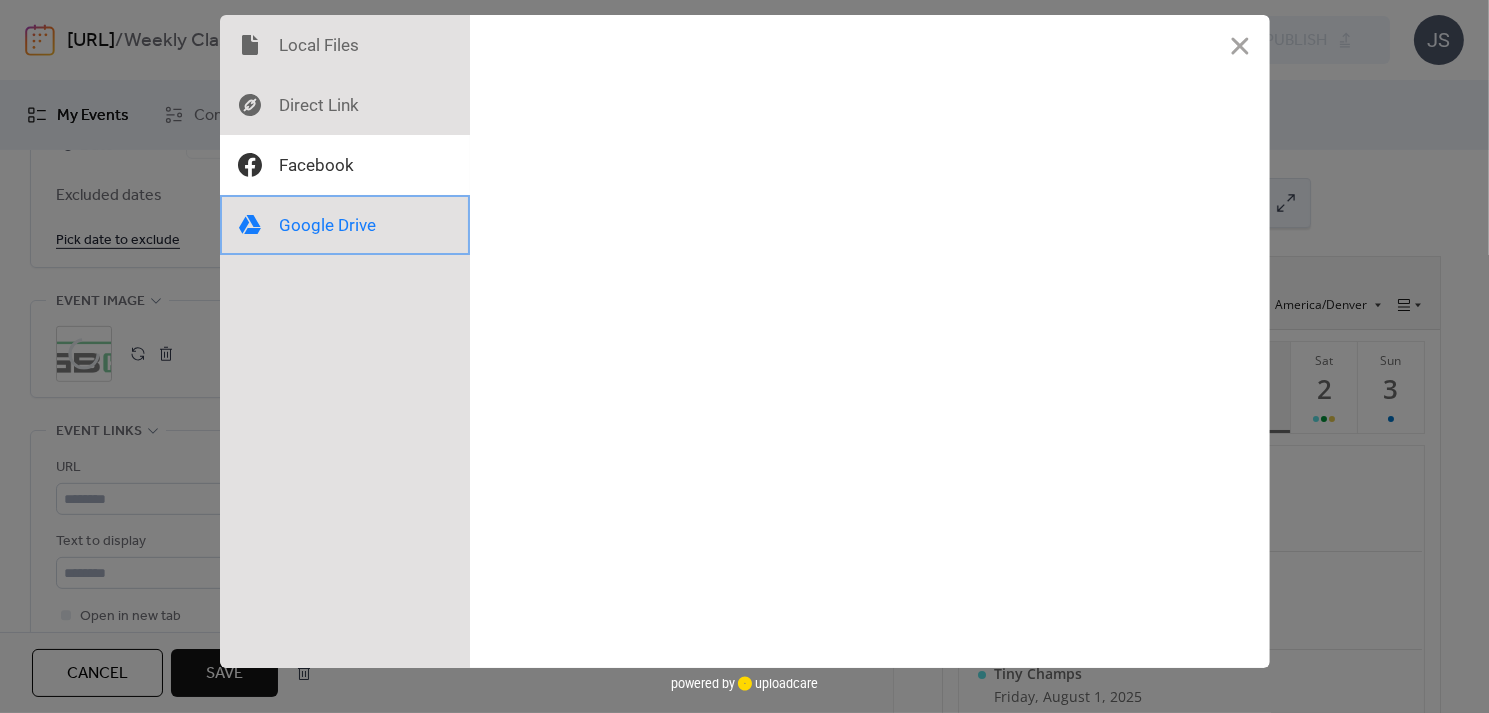 click at bounding box center (345, 225) 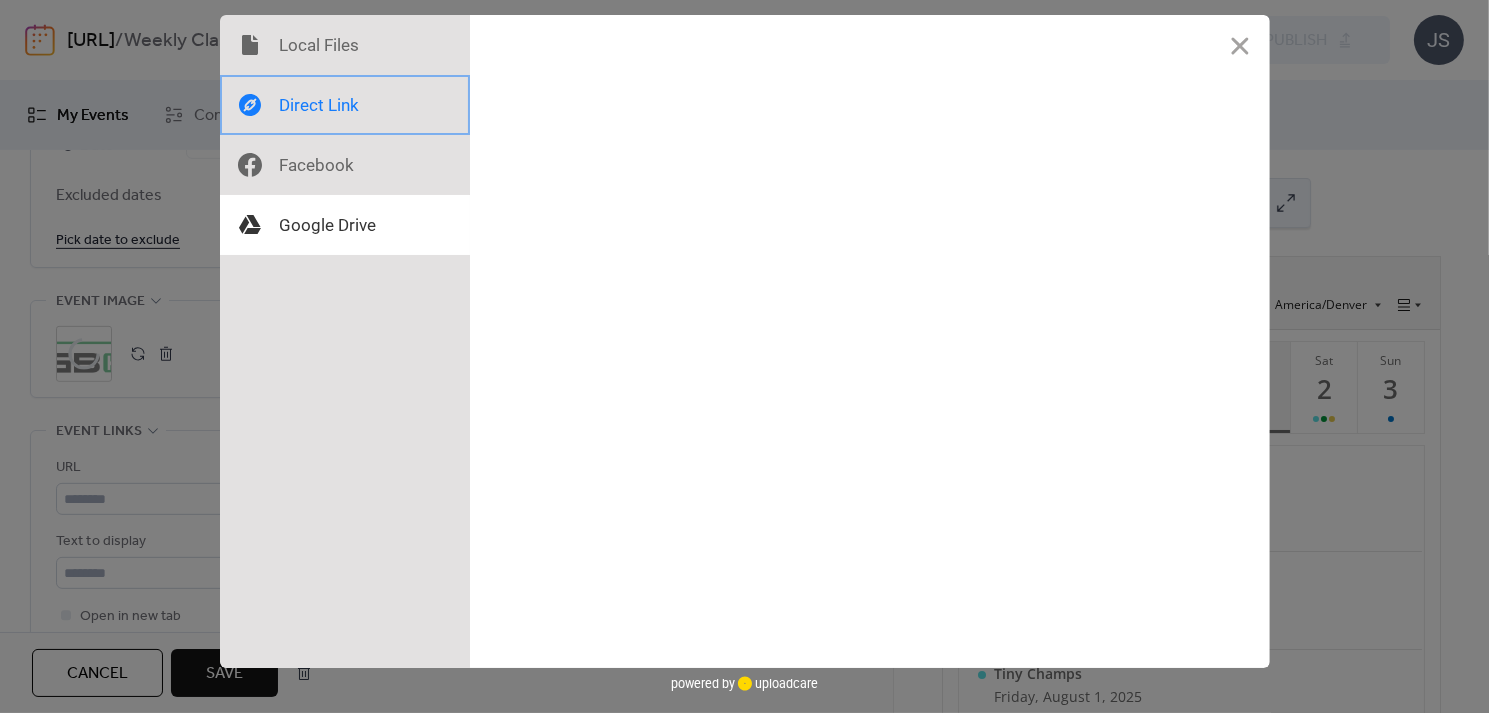 click at bounding box center (345, 105) 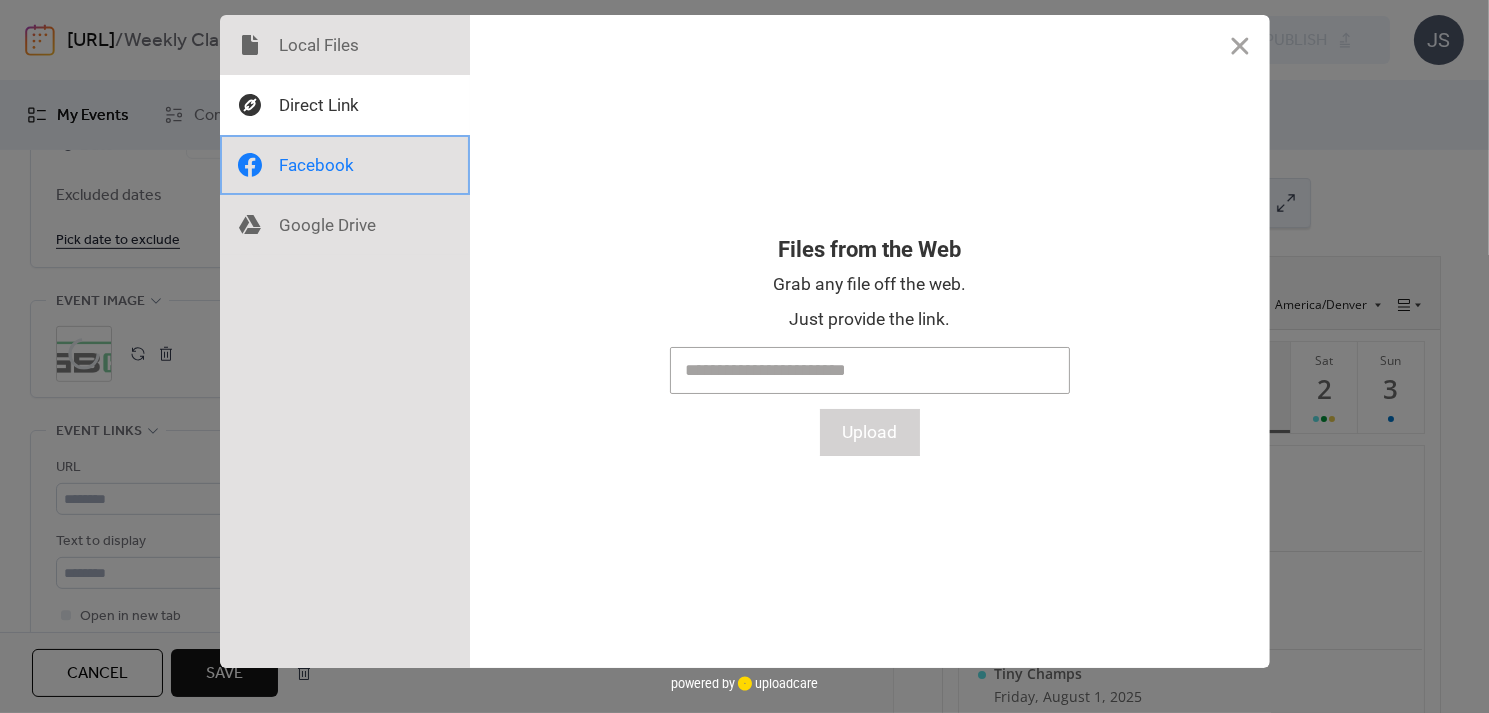 click at bounding box center [345, 165] 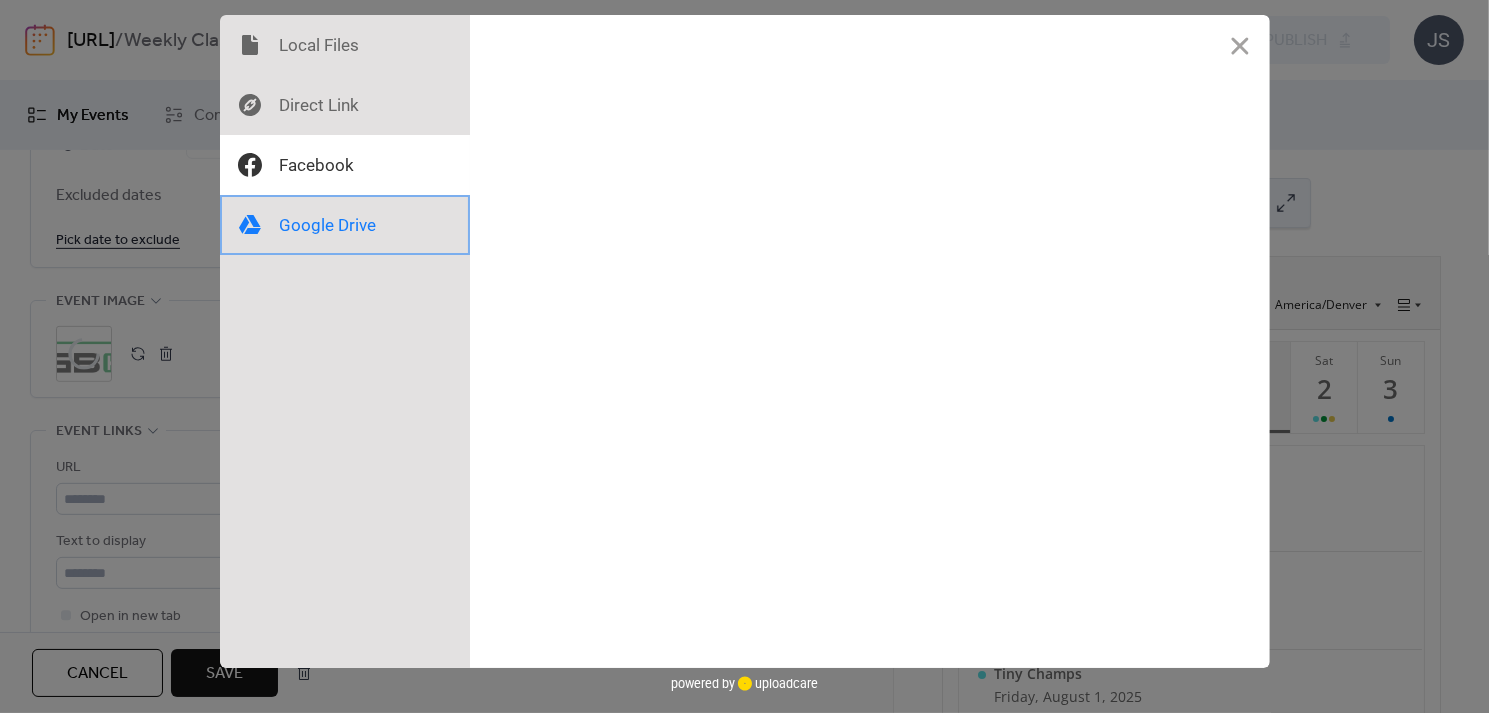 click at bounding box center [345, 225] 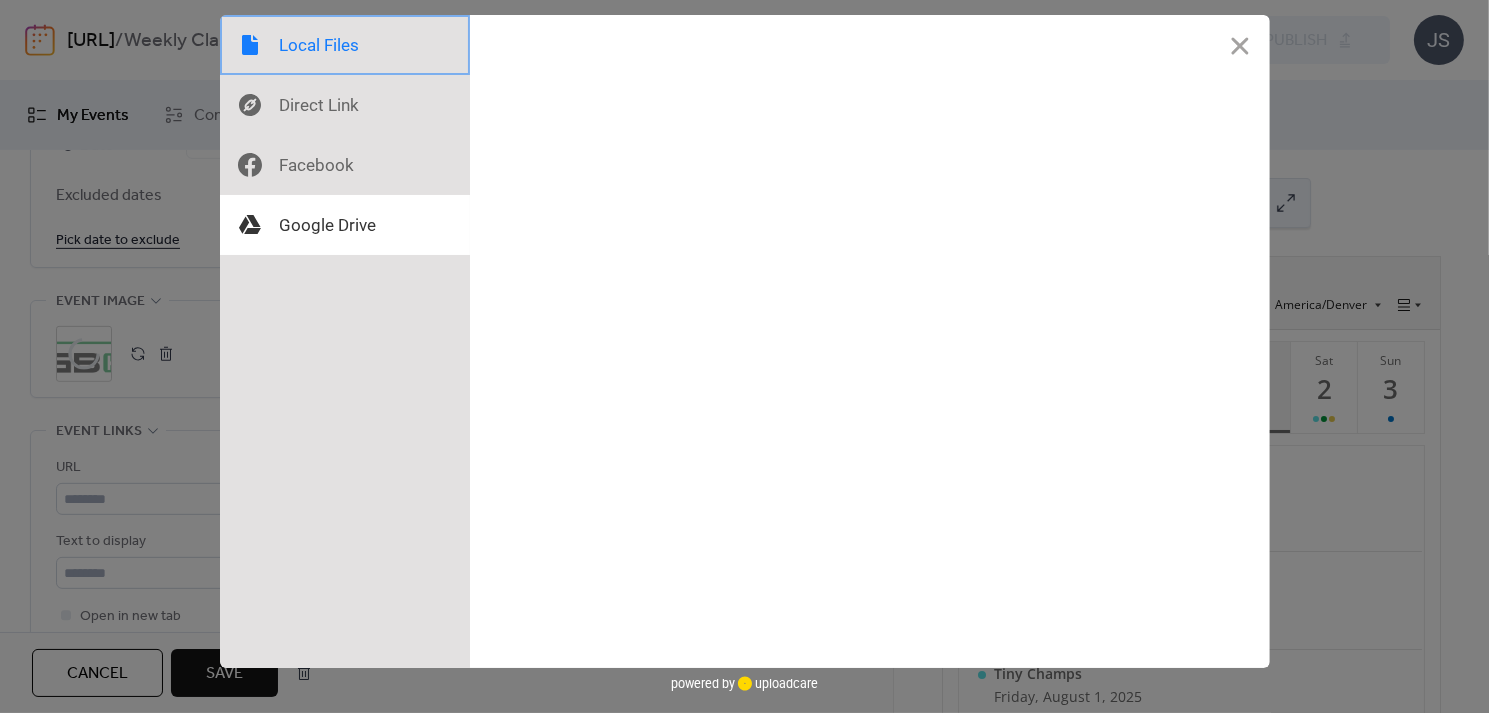 click at bounding box center (345, 45) 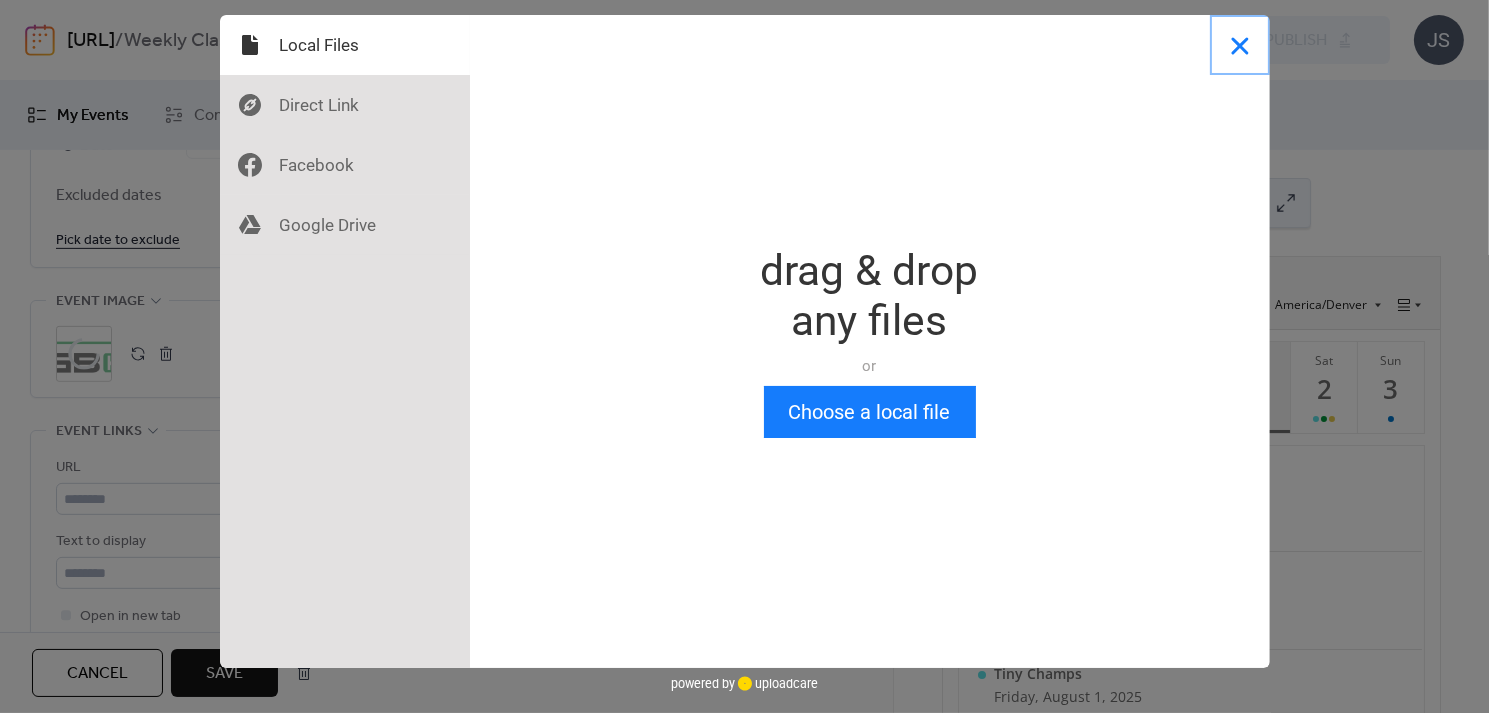 click at bounding box center [1240, 45] 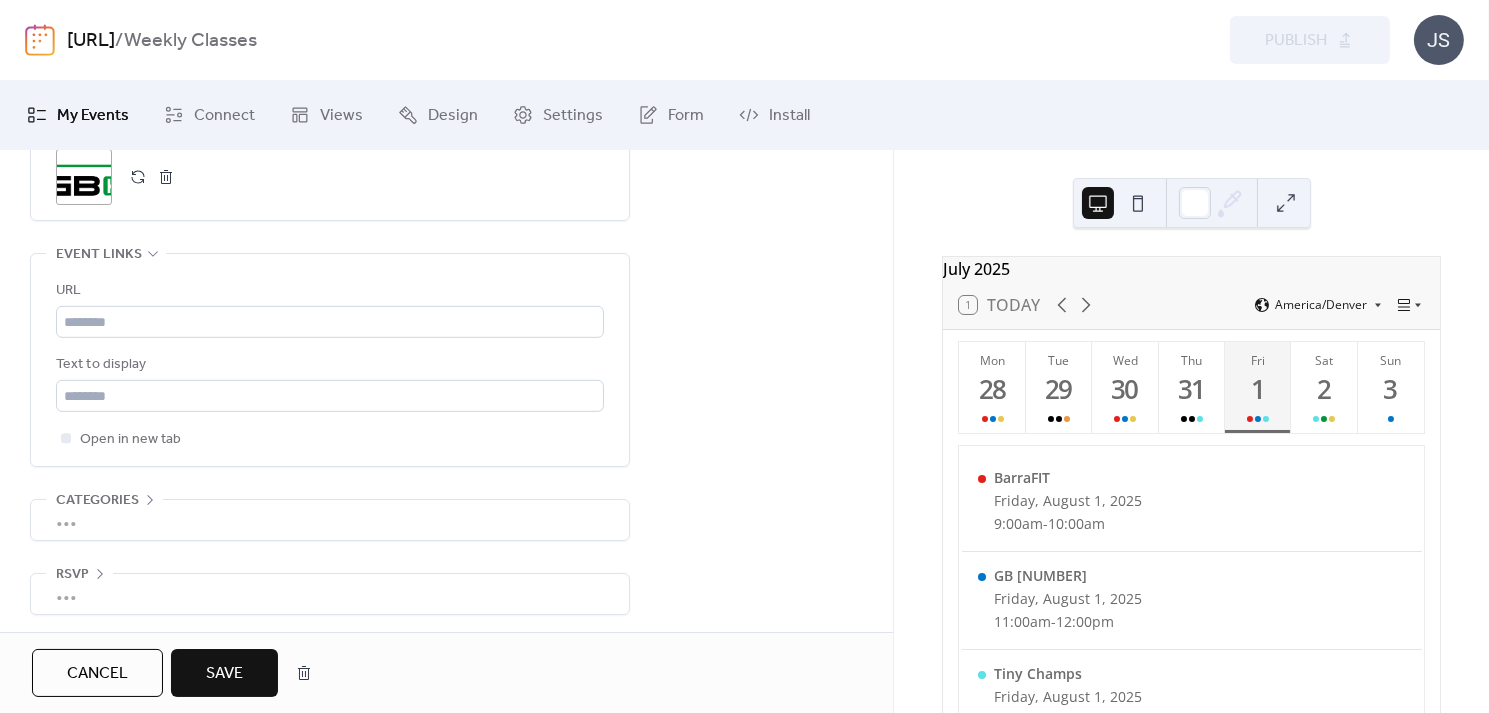 scroll, scrollTop: 1455, scrollLeft: 0, axis: vertical 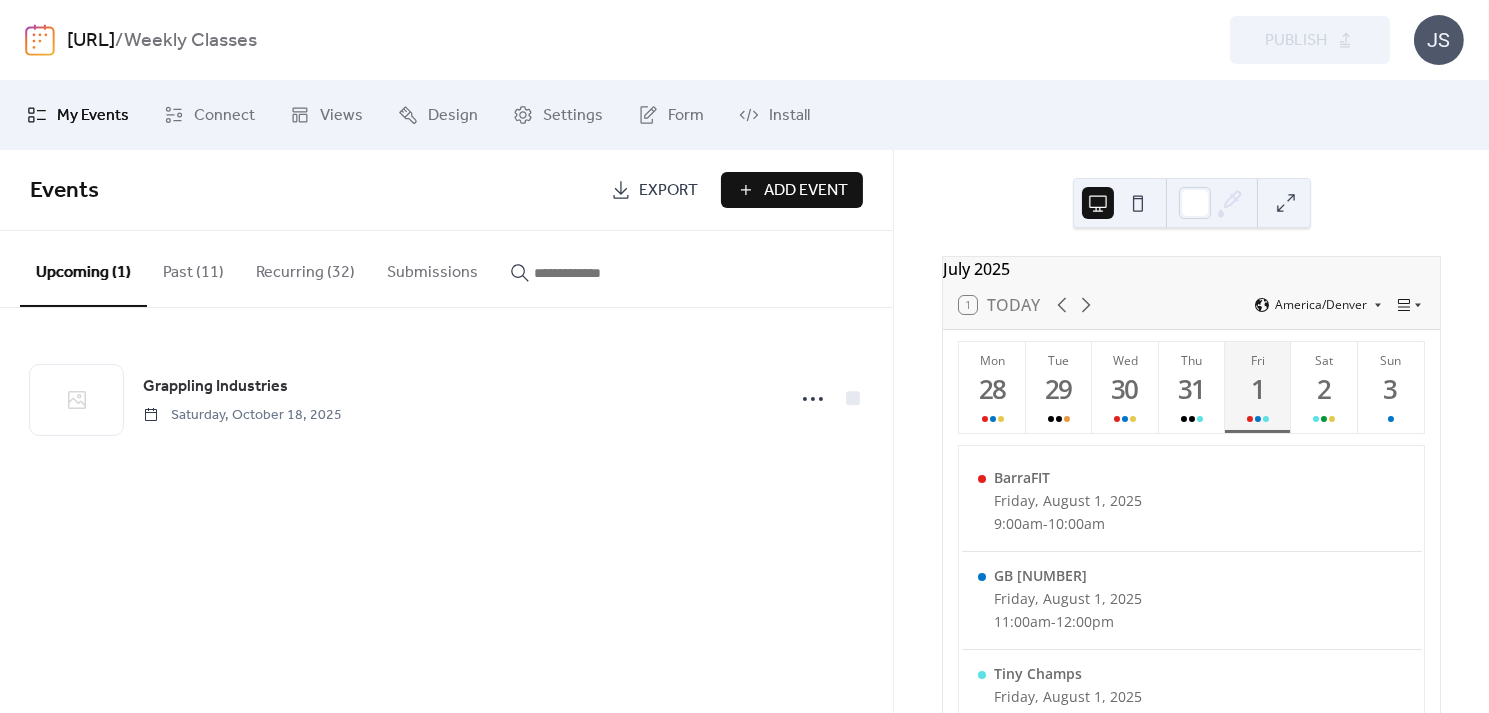 click on "Recurring (32)" at bounding box center (305, 268) 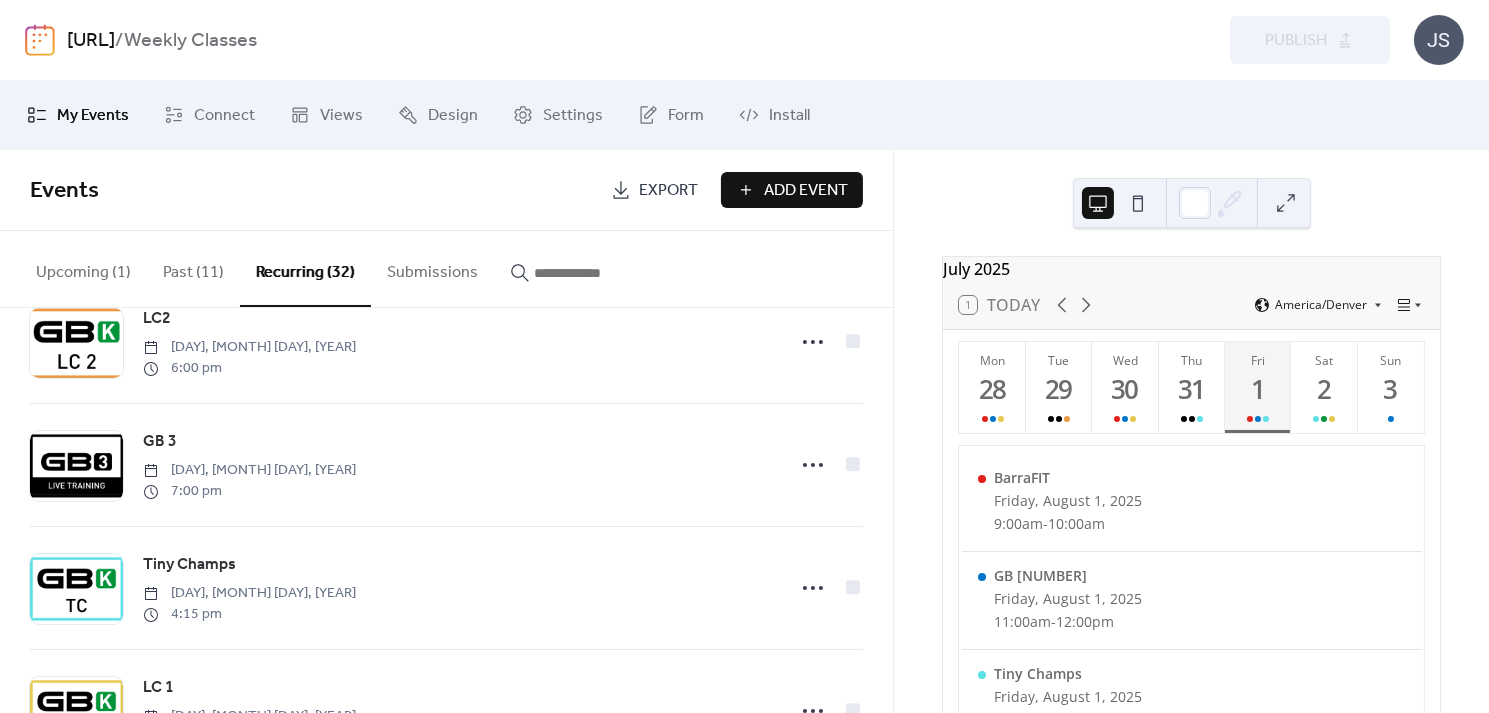 scroll, scrollTop: 1780, scrollLeft: 0, axis: vertical 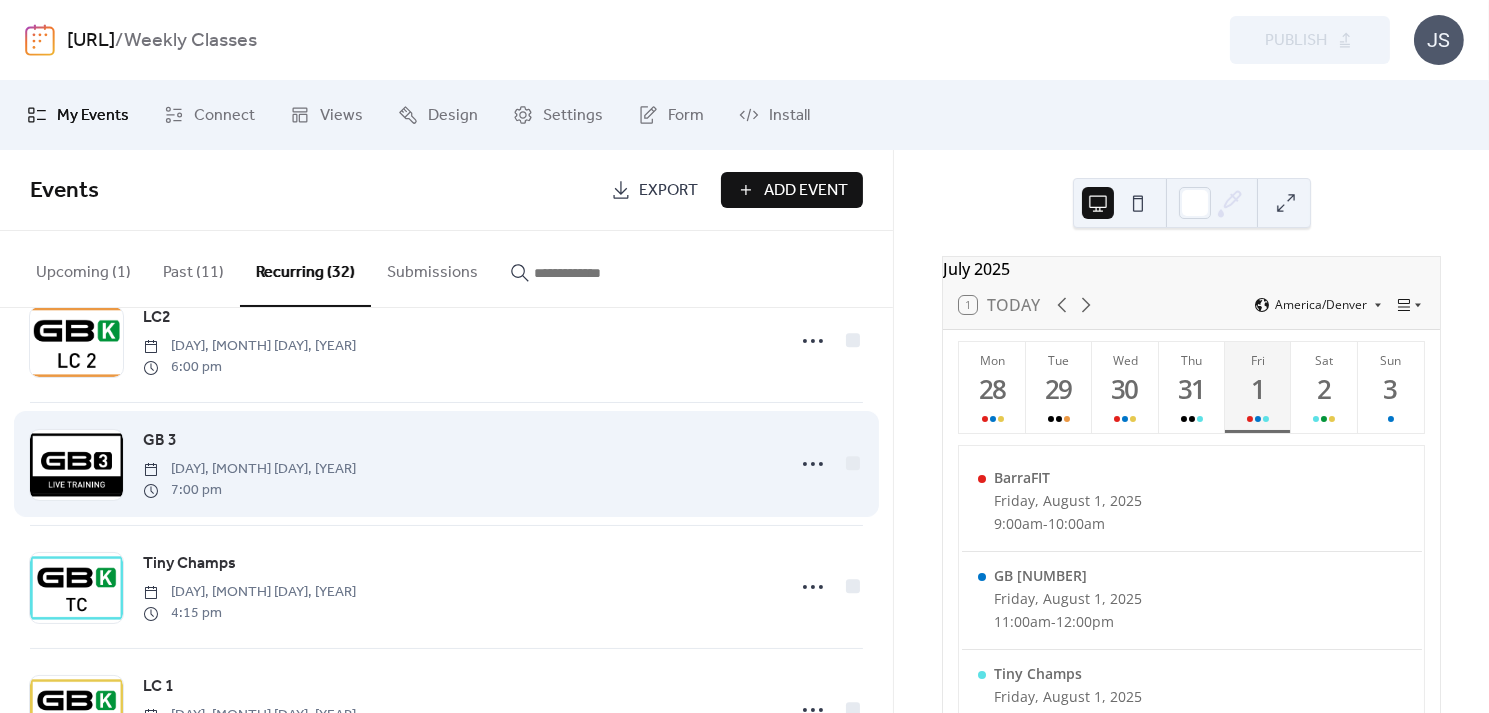click at bounding box center (76, 465) 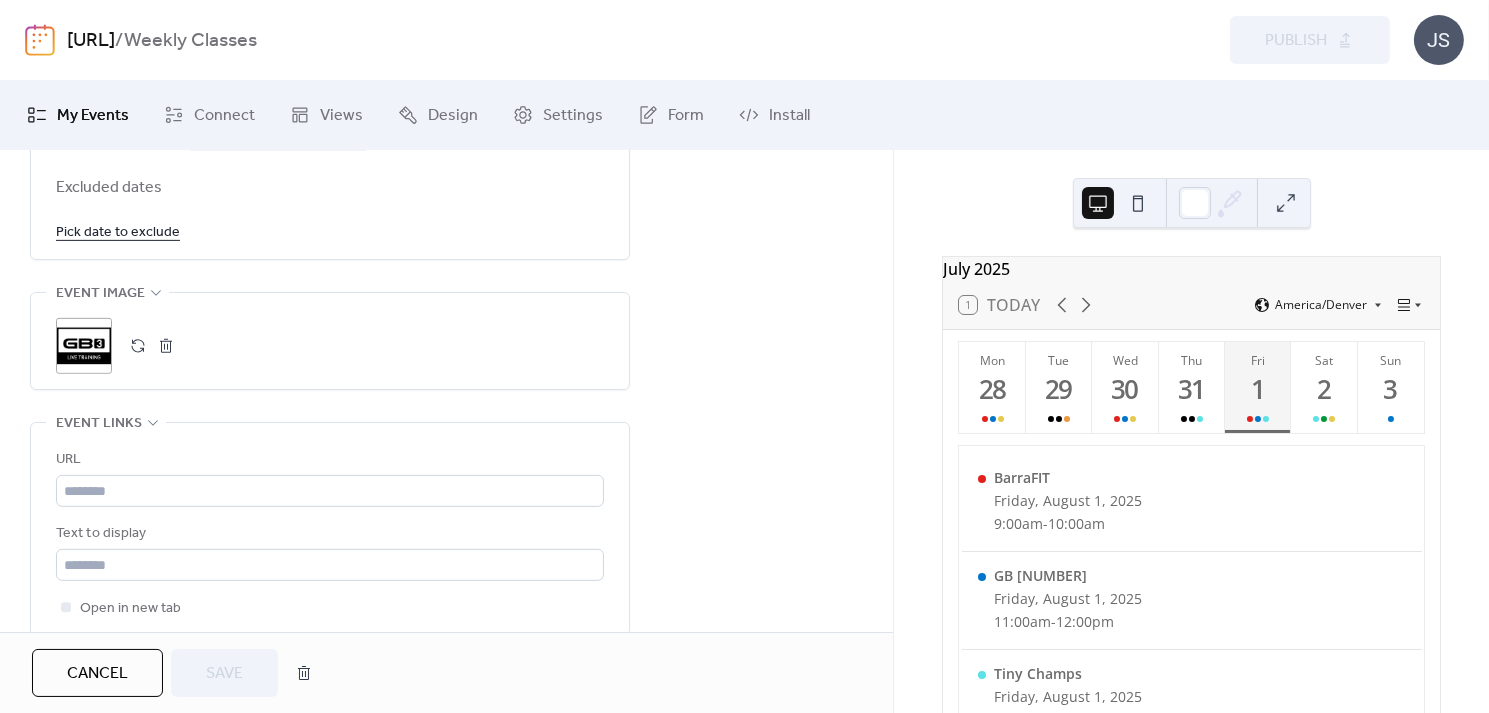 scroll, scrollTop: 1286, scrollLeft: 0, axis: vertical 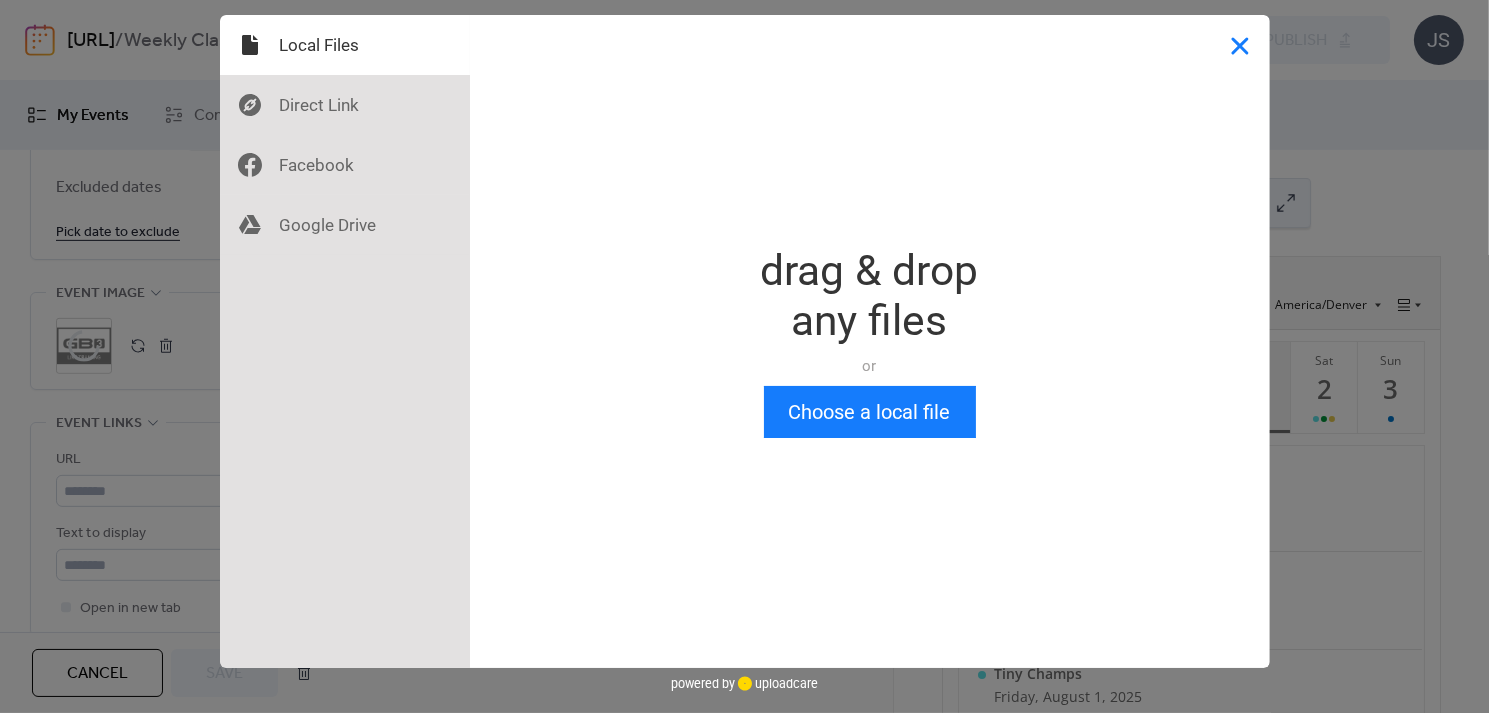 click at bounding box center [1240, 45] 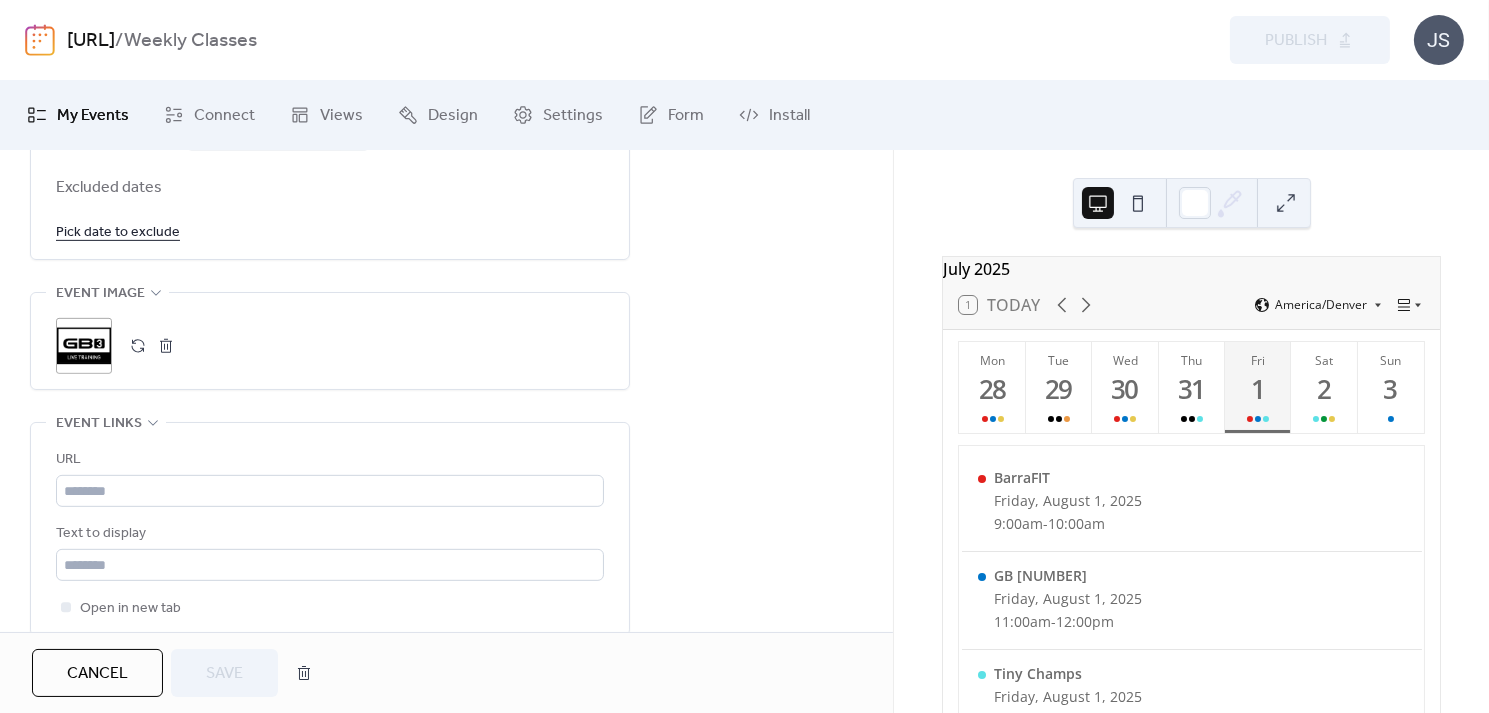 drag, startPoint x: 77, startPoint y: 347, endPoint x: 66, endPoint y: 344, distance: 11.401754 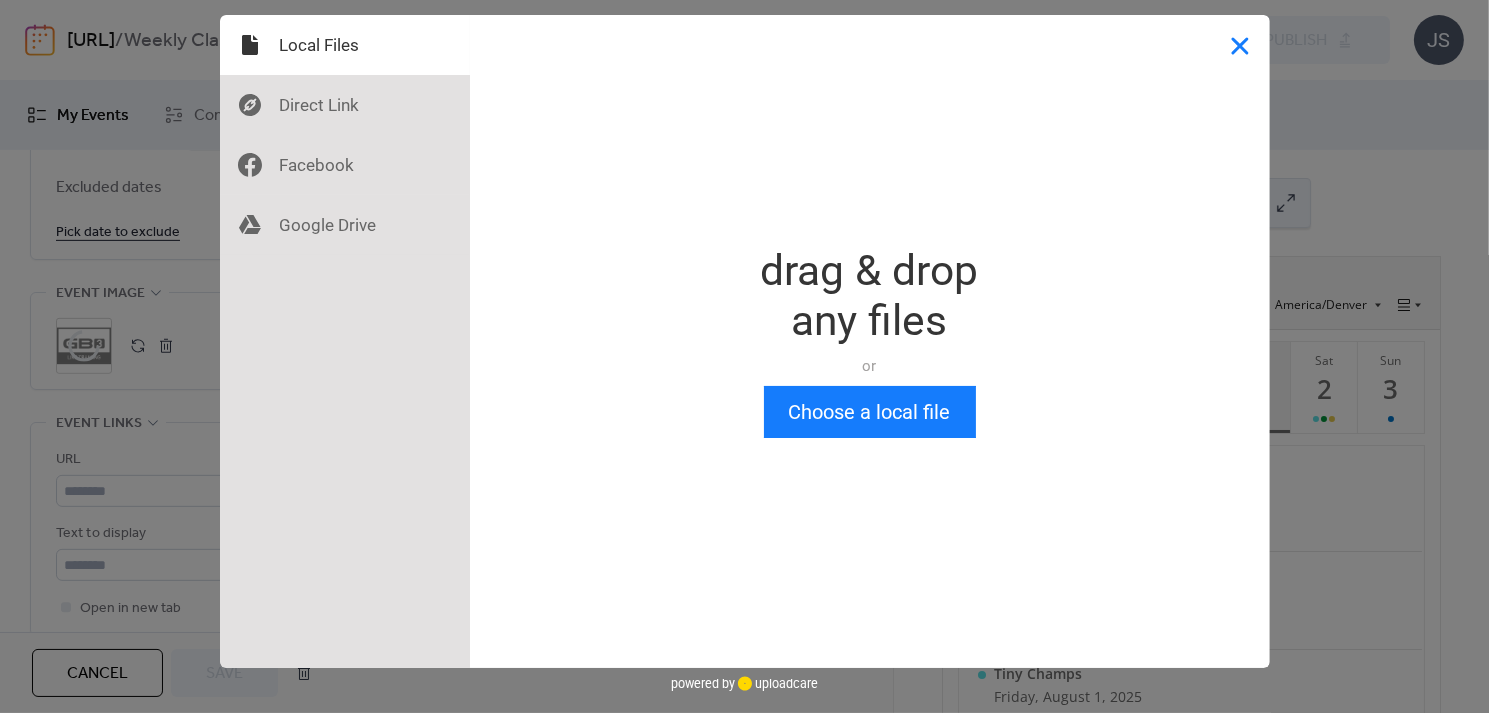 click at bounding box center [1240, 45] 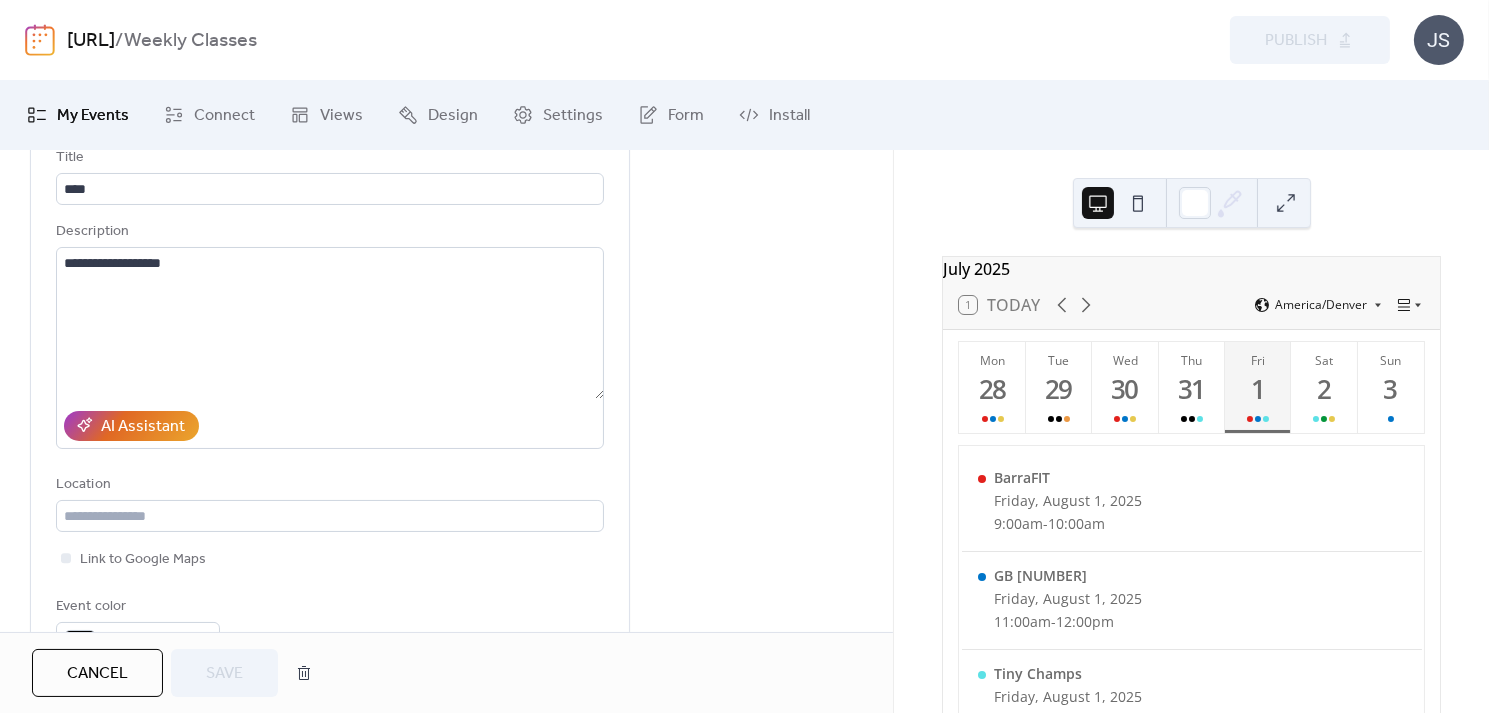scroll, scrollTop: 0, scrollLeft: 0, axis: both 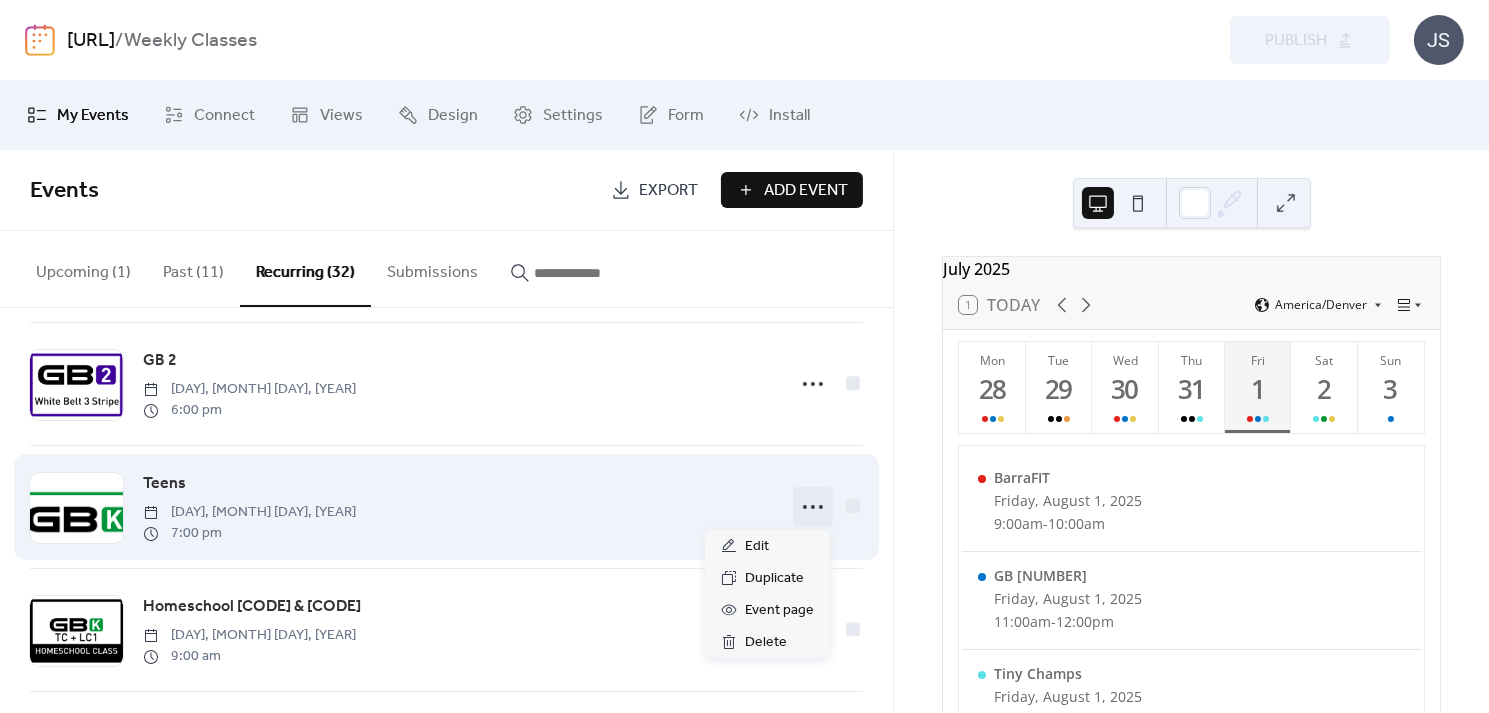click 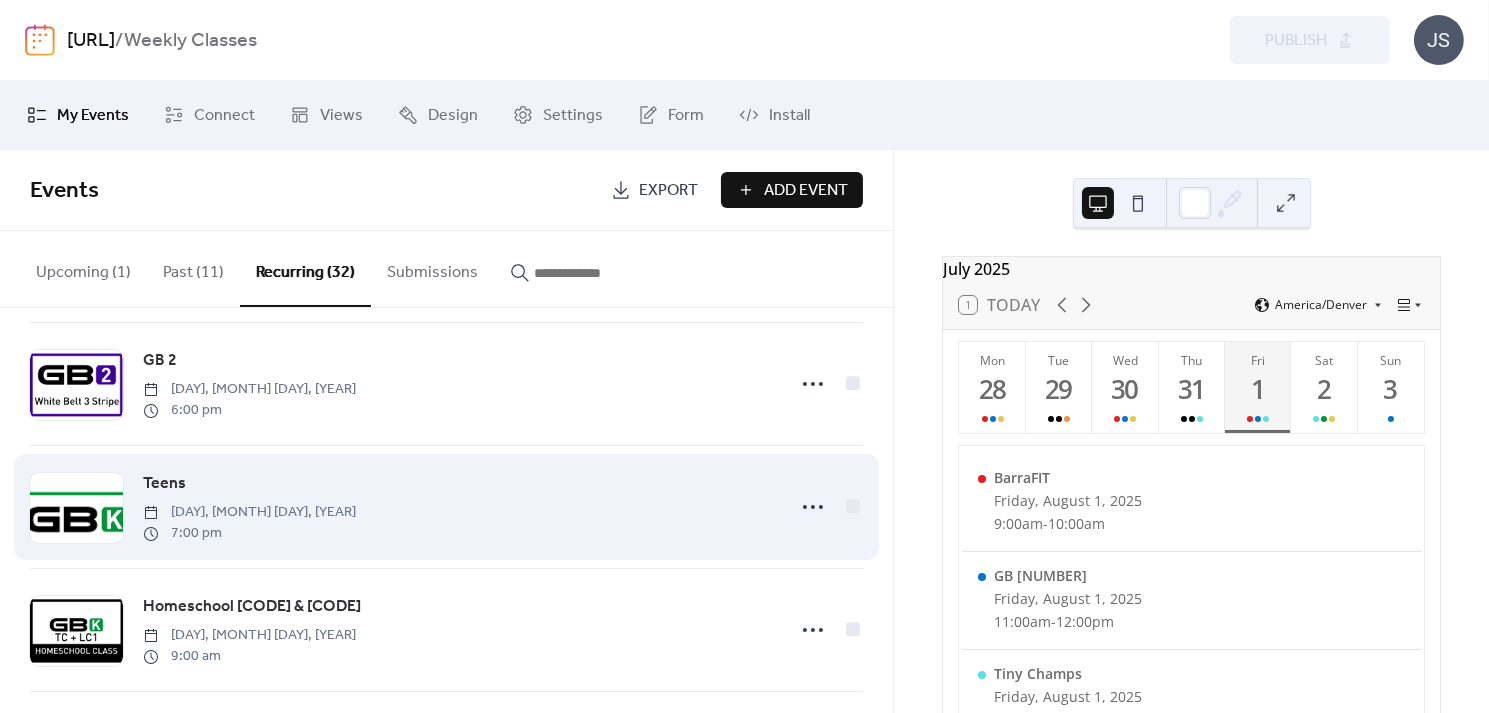 click on "Teens [DAY], [MONTH] [DAY], [YEAR] [TIME]" at bounding box center [458, 507] 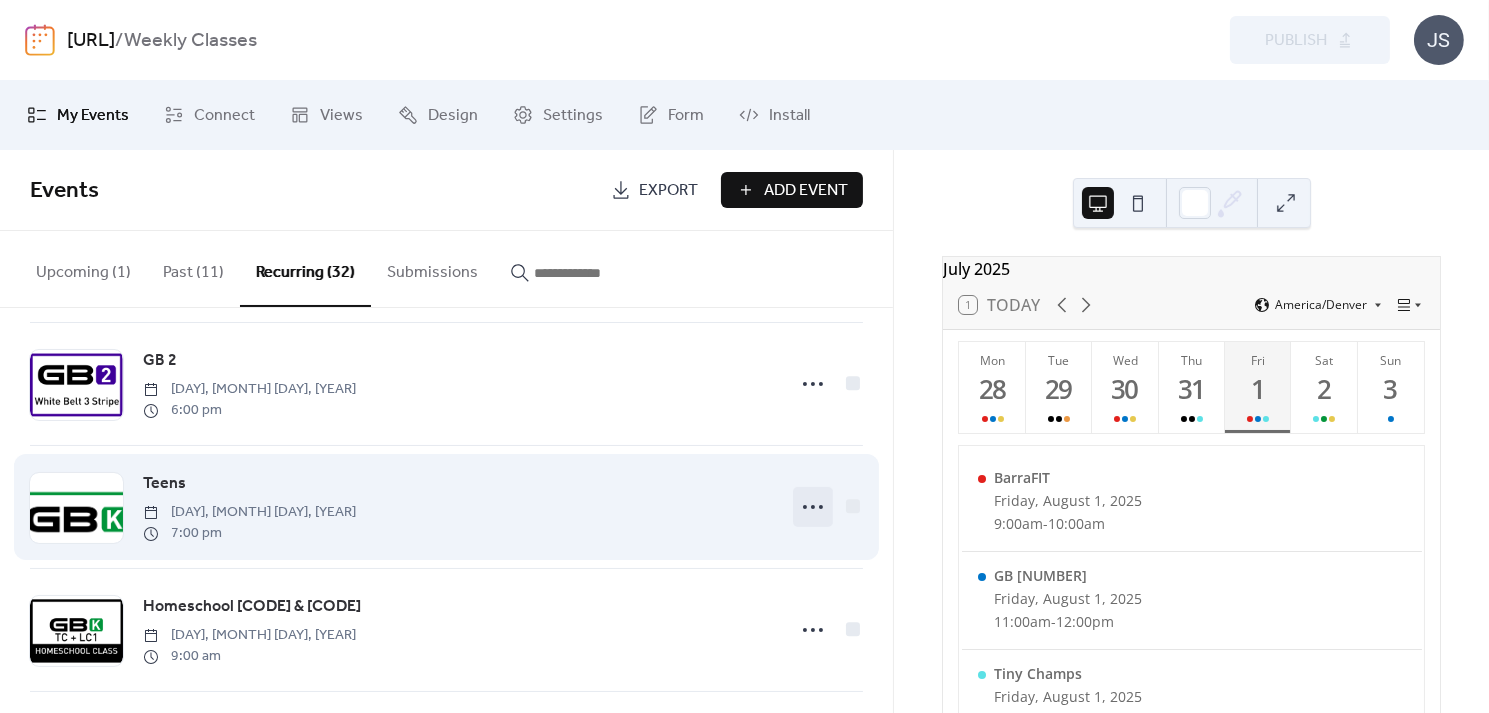 click 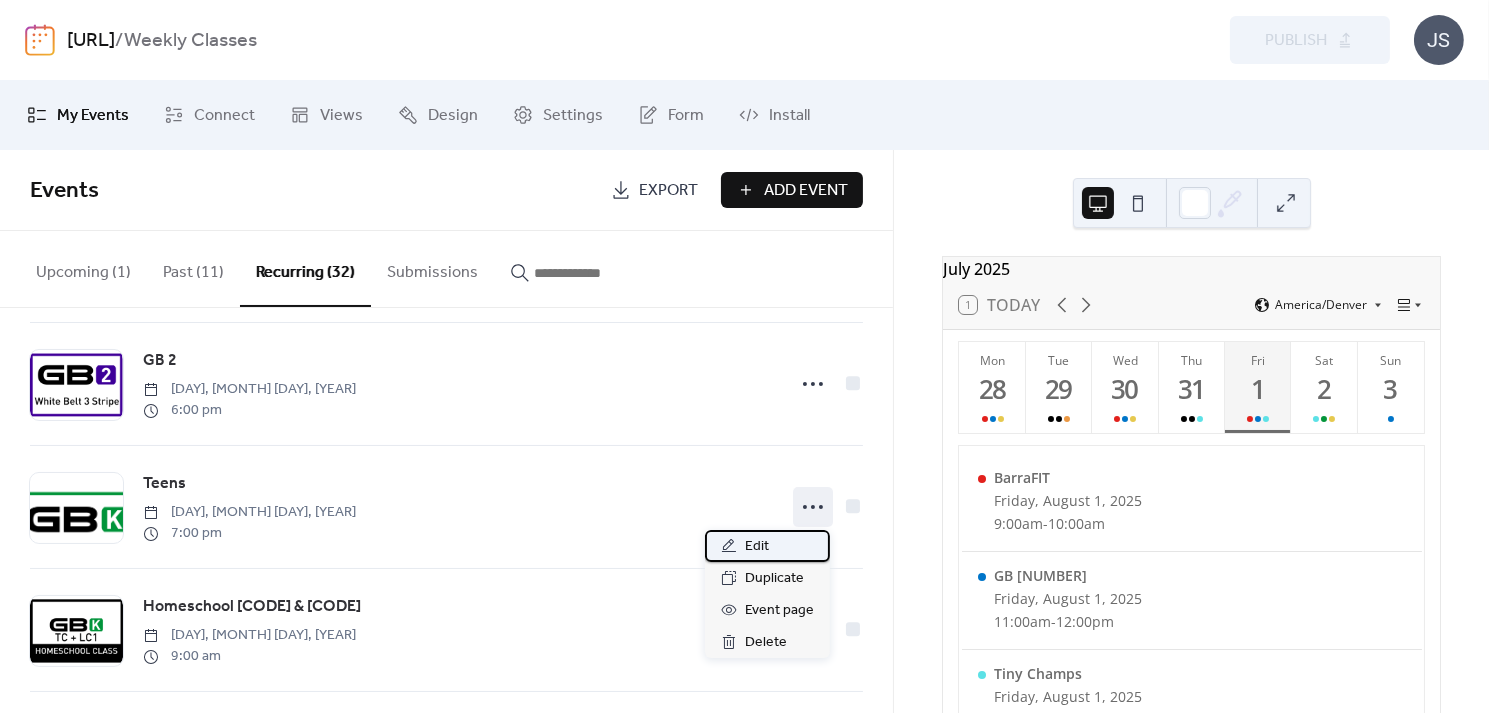 click on "Edit" at bounding box center (757, 547) 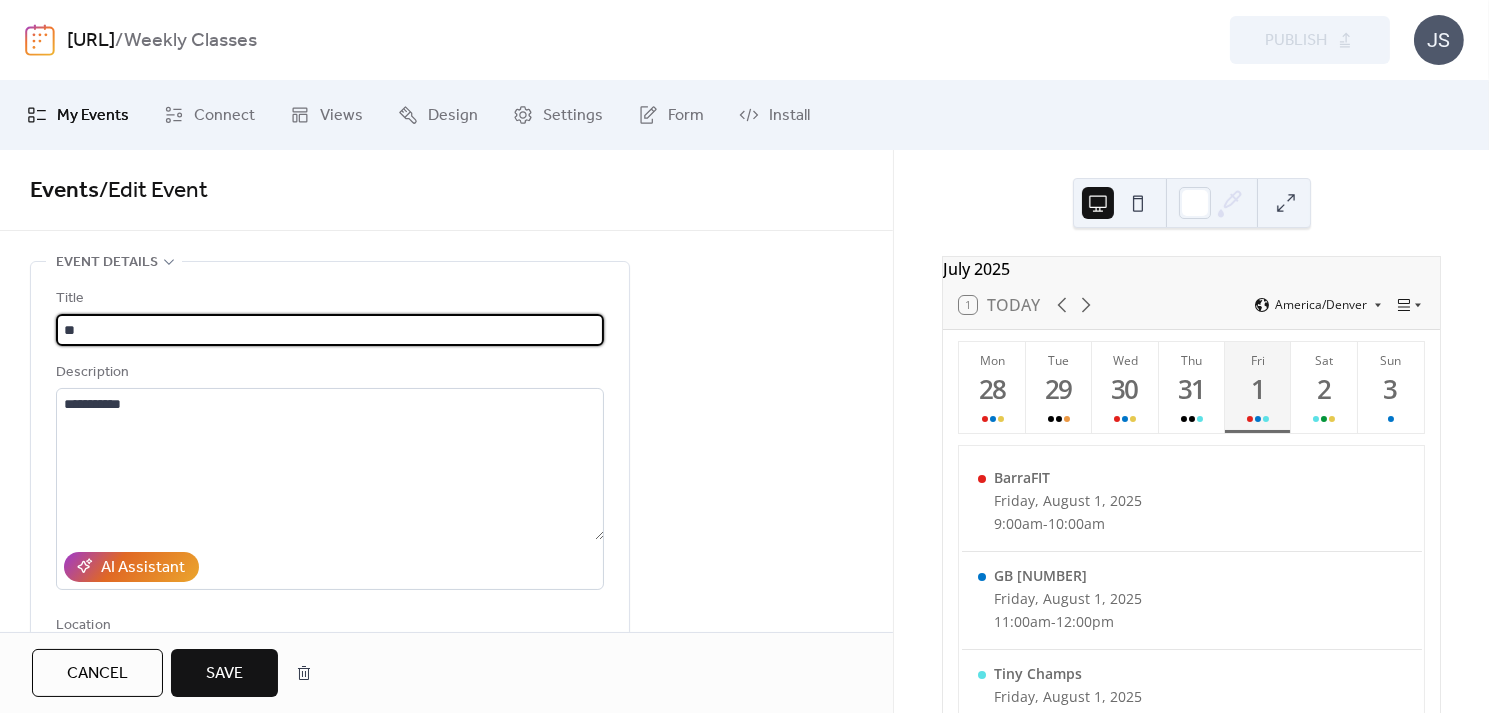 type on "*" 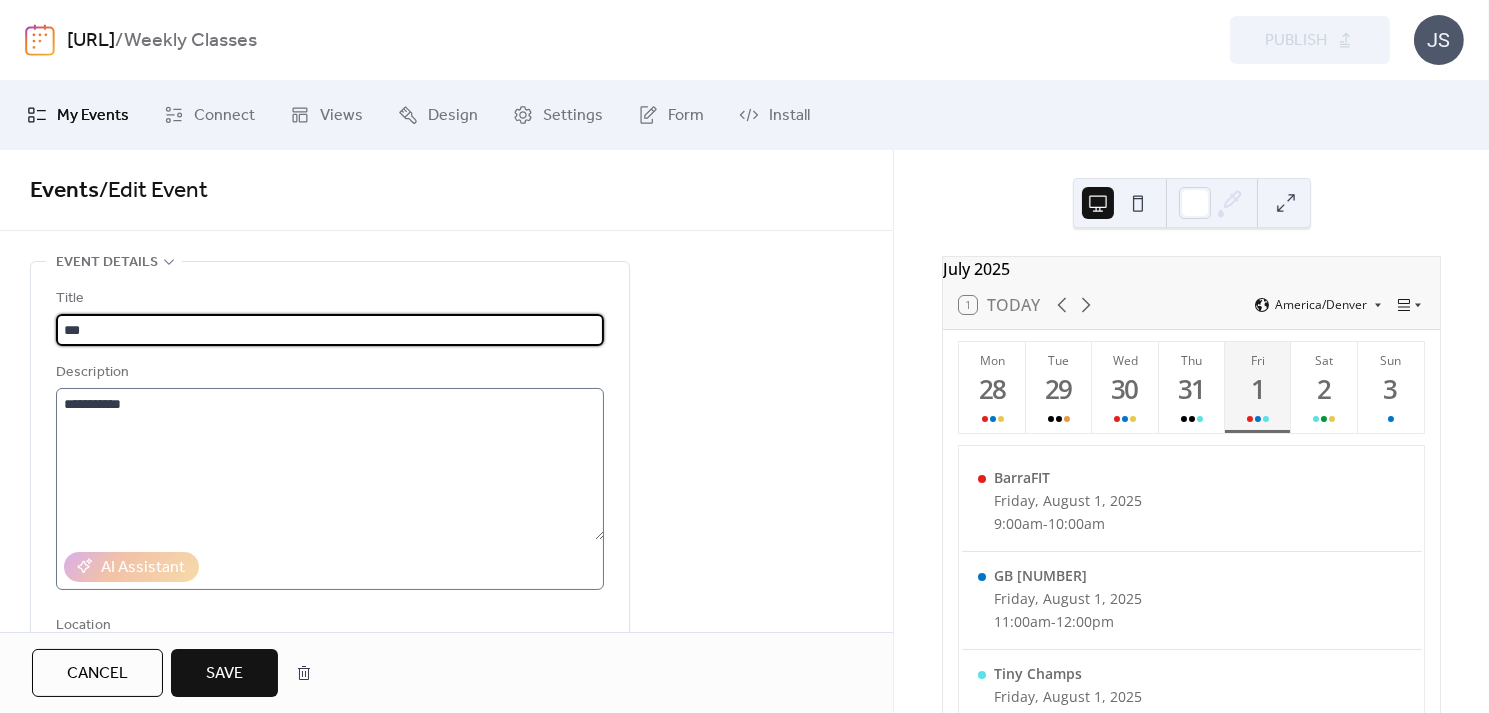 type on "***" 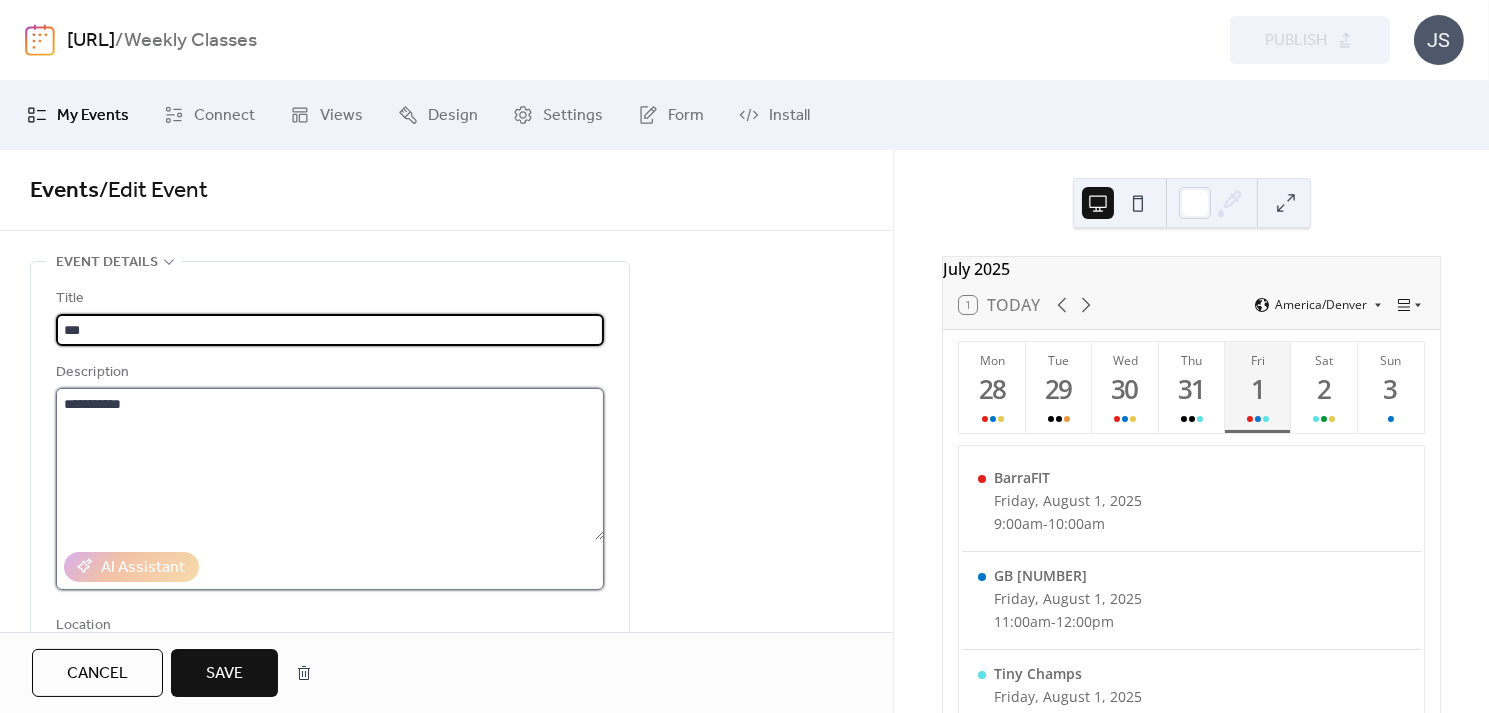 click on "**********" at bounding box center [330, 464] 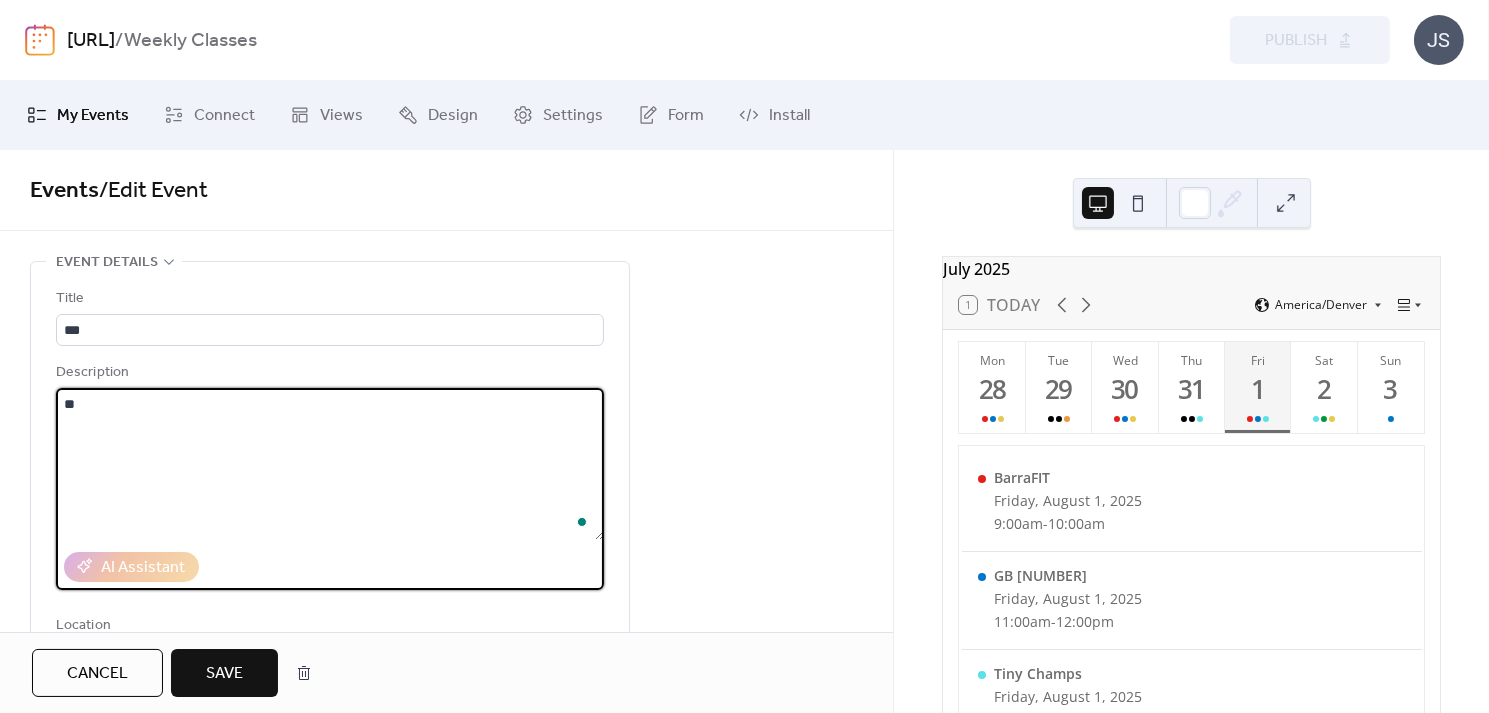 type on "*" 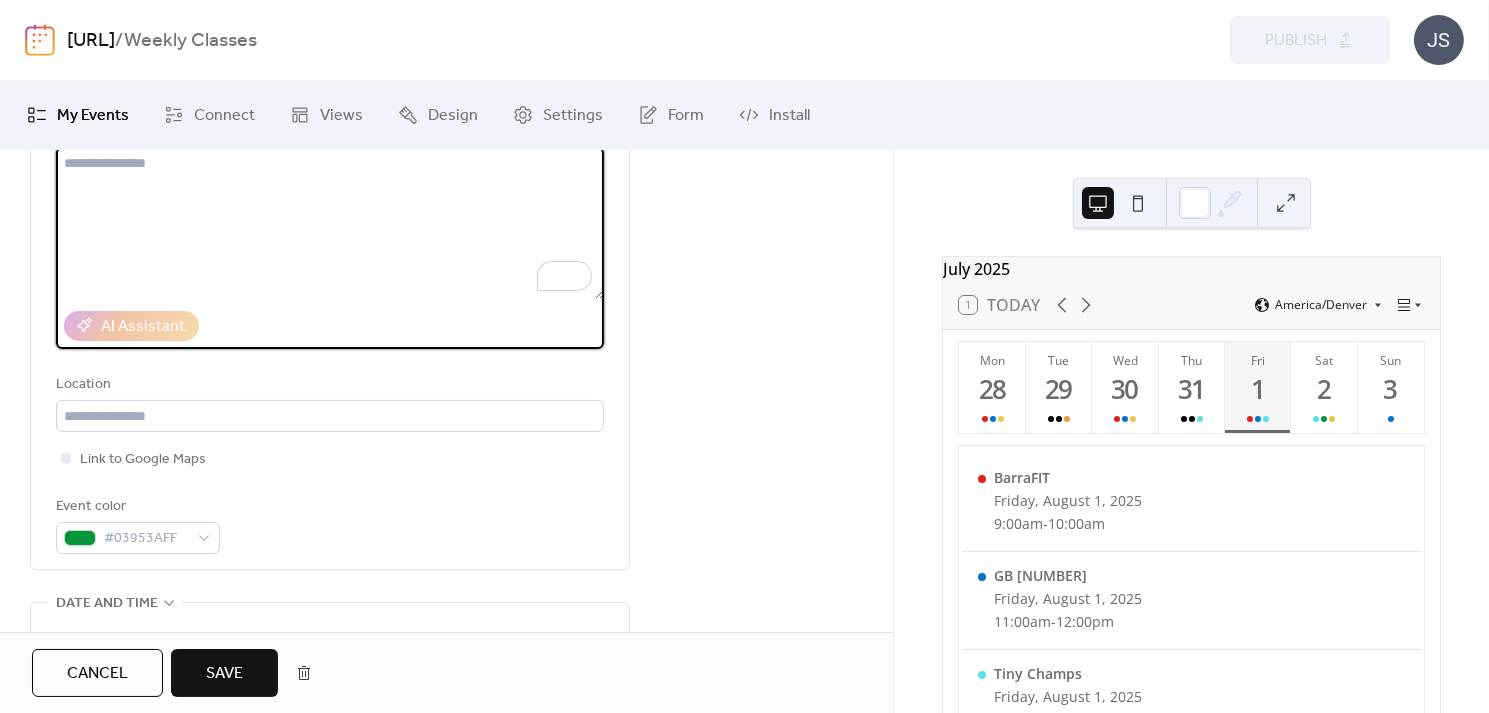 scroll, scrollTop: 326, scrollLeft: 0, axis: vertical 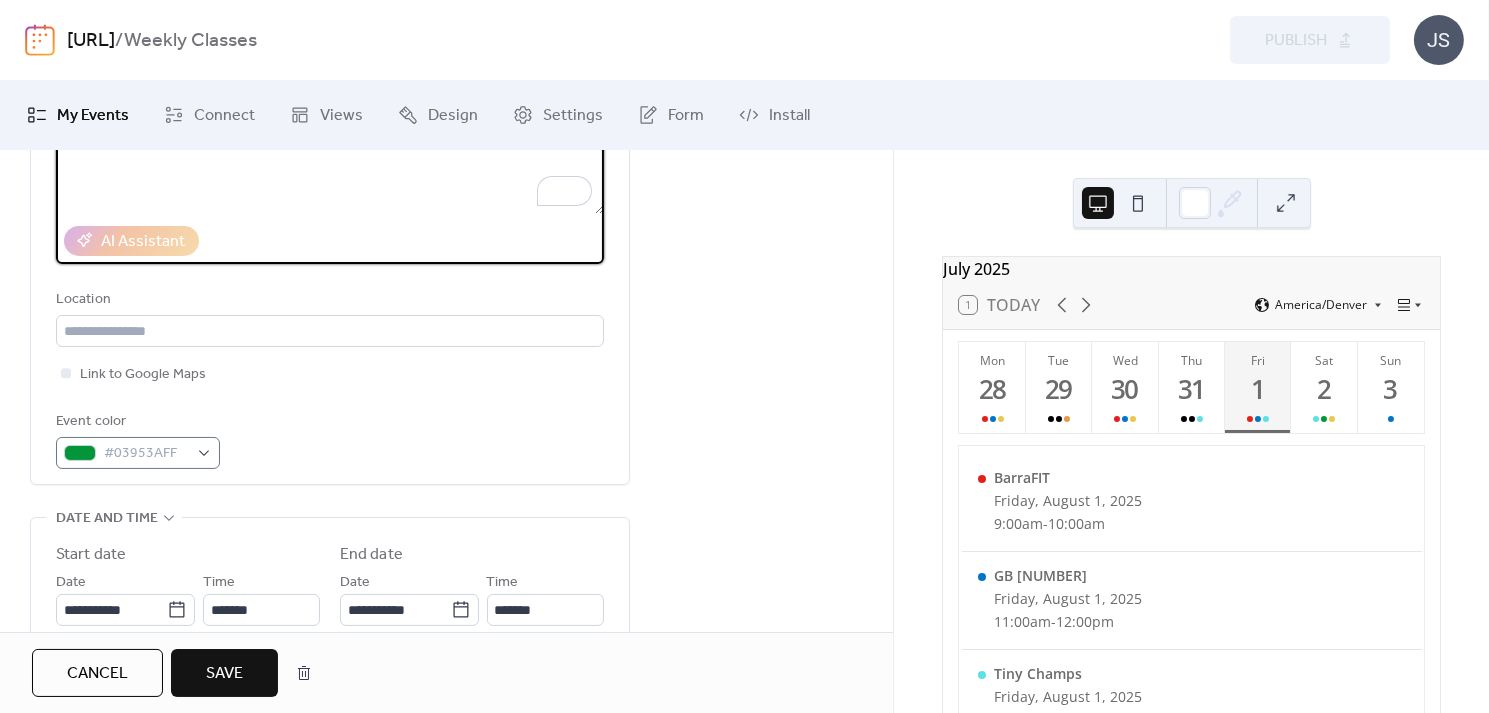 type 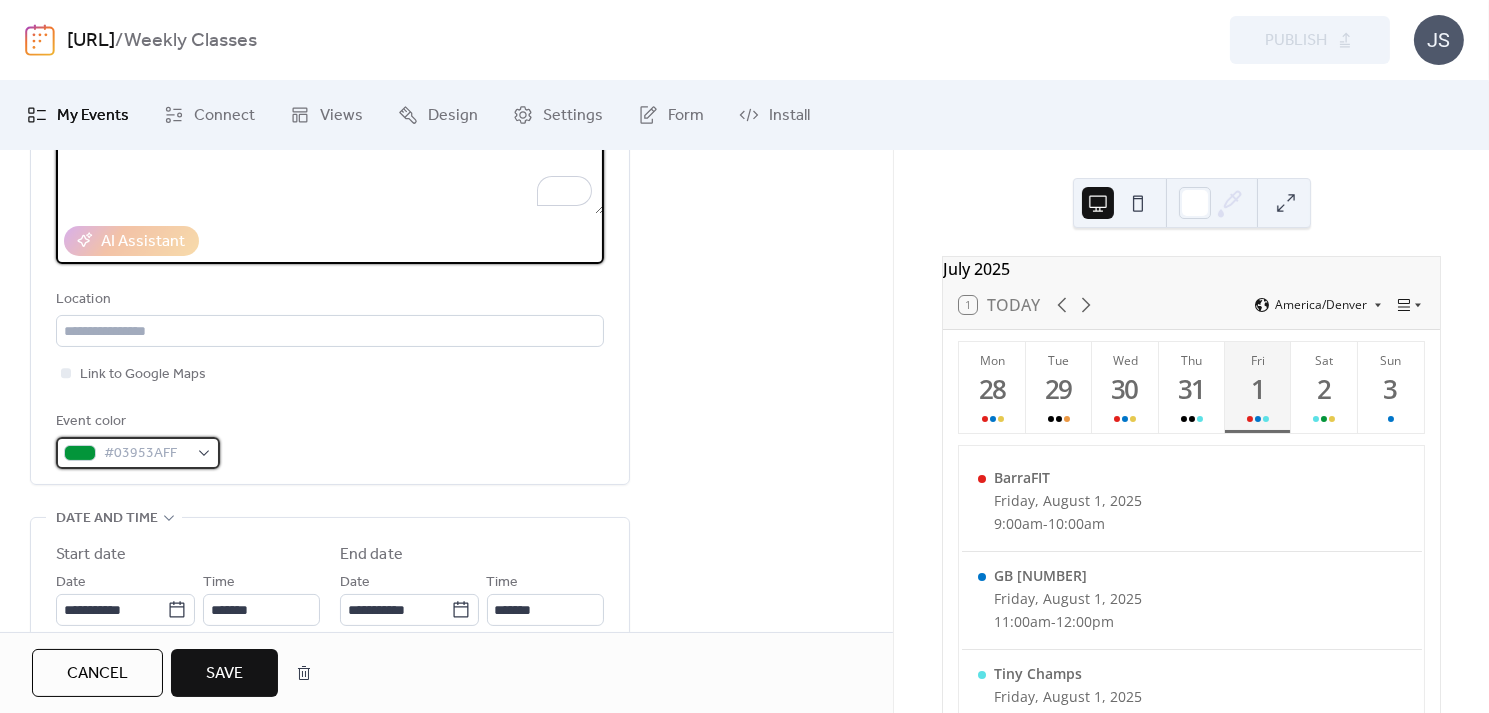 click on "#03953AFF" at bounding box center [146, 454] 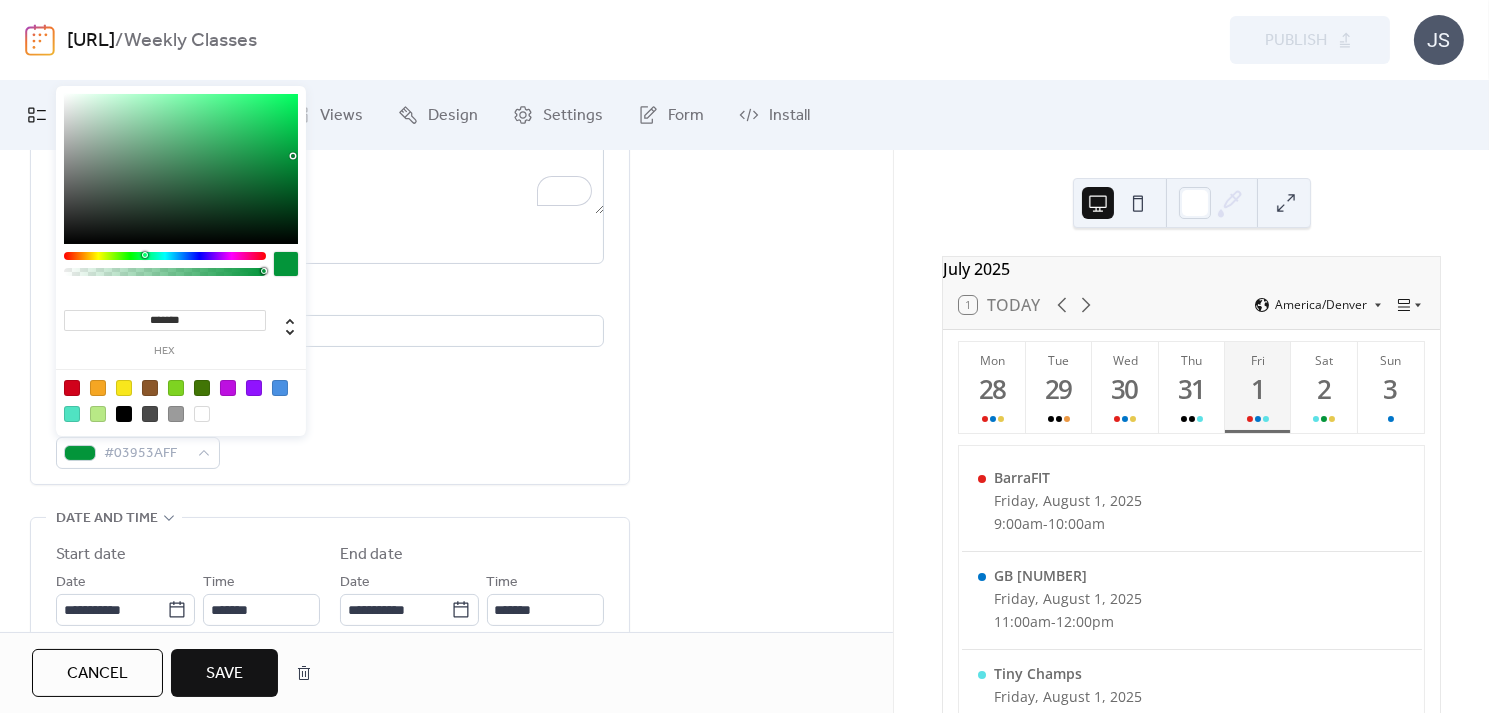 click at bounding box center (124, 414) 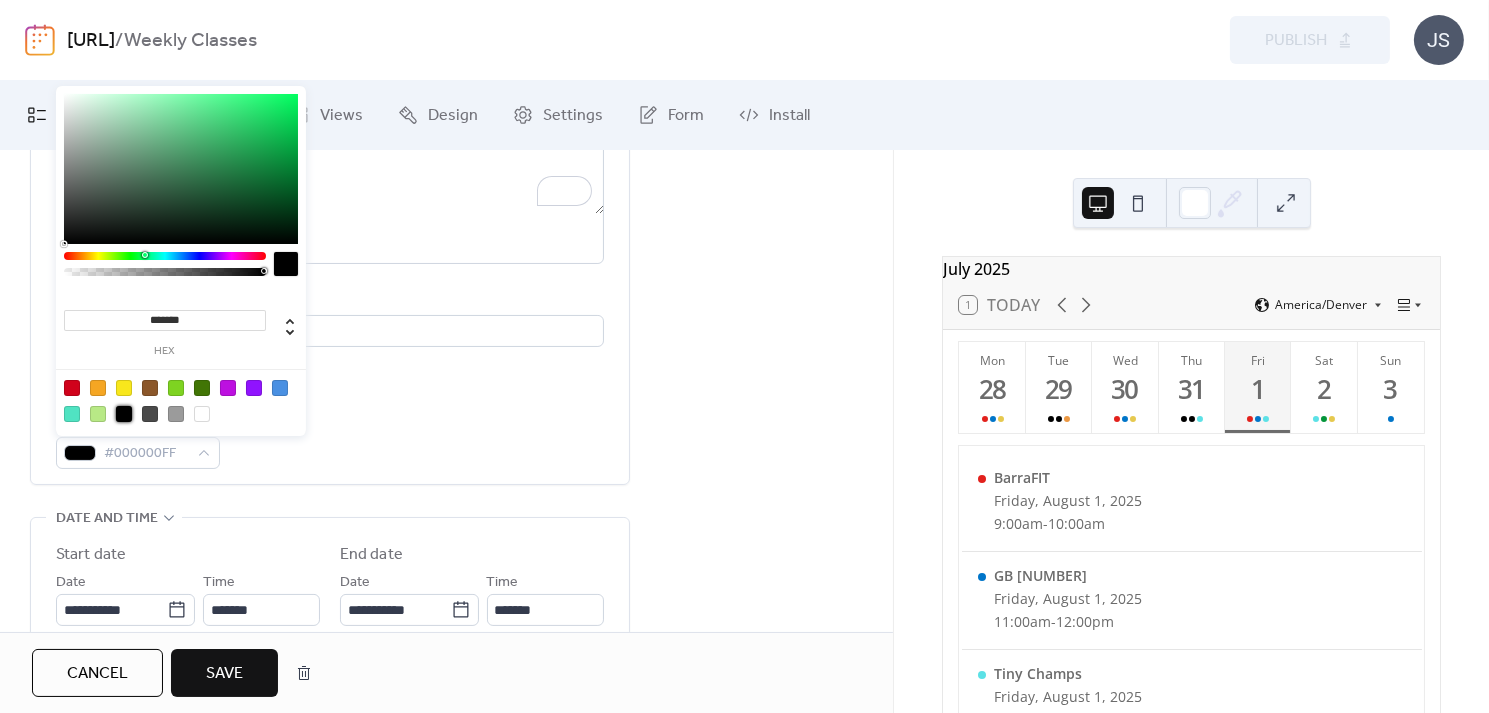 click on "Event details Title *** Description AI Assistant Location Link to Google Maps Event color [COLOR]" at bounding box center [330, 210] 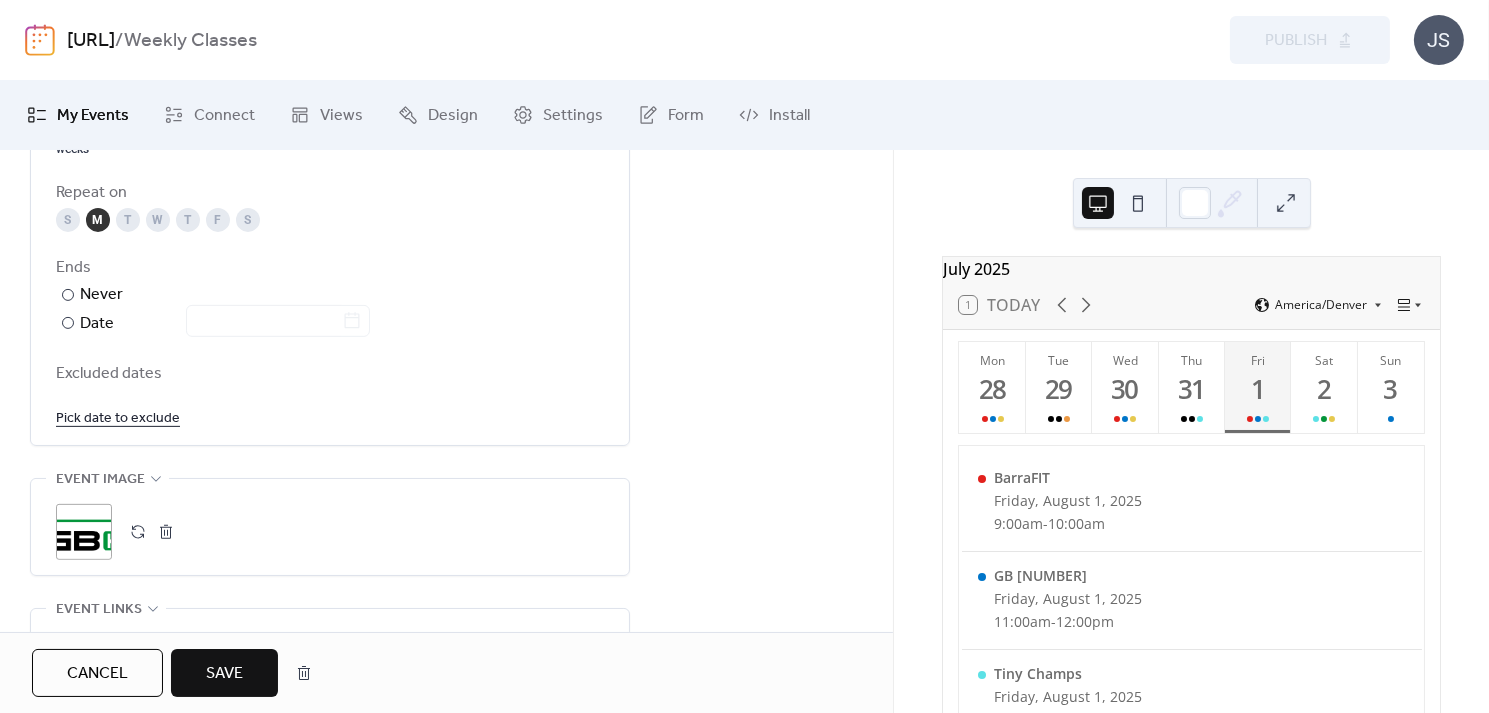 scroll, scrollTop: 1100, scrollLeft: 0, axis: vertical 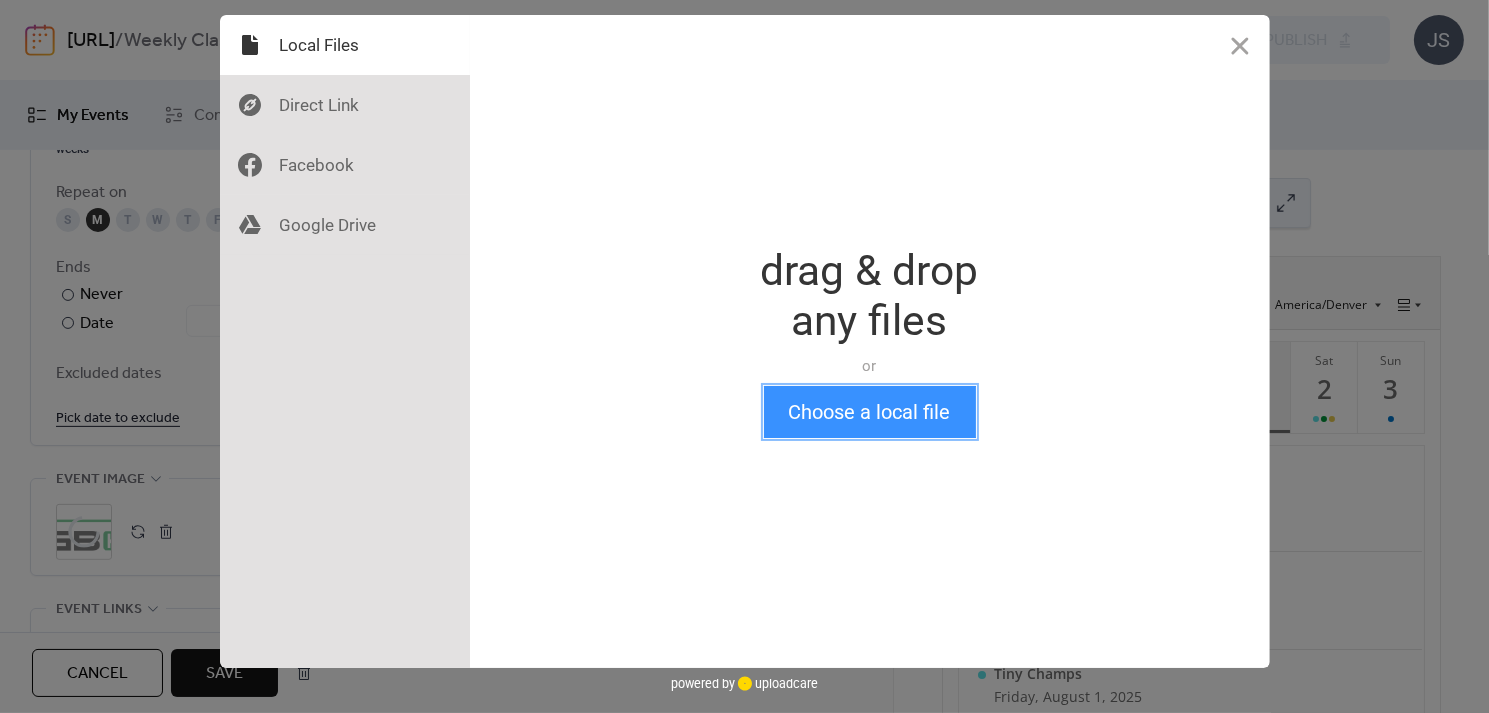 click on "Choose a local file" at bounding box center (870, 412) 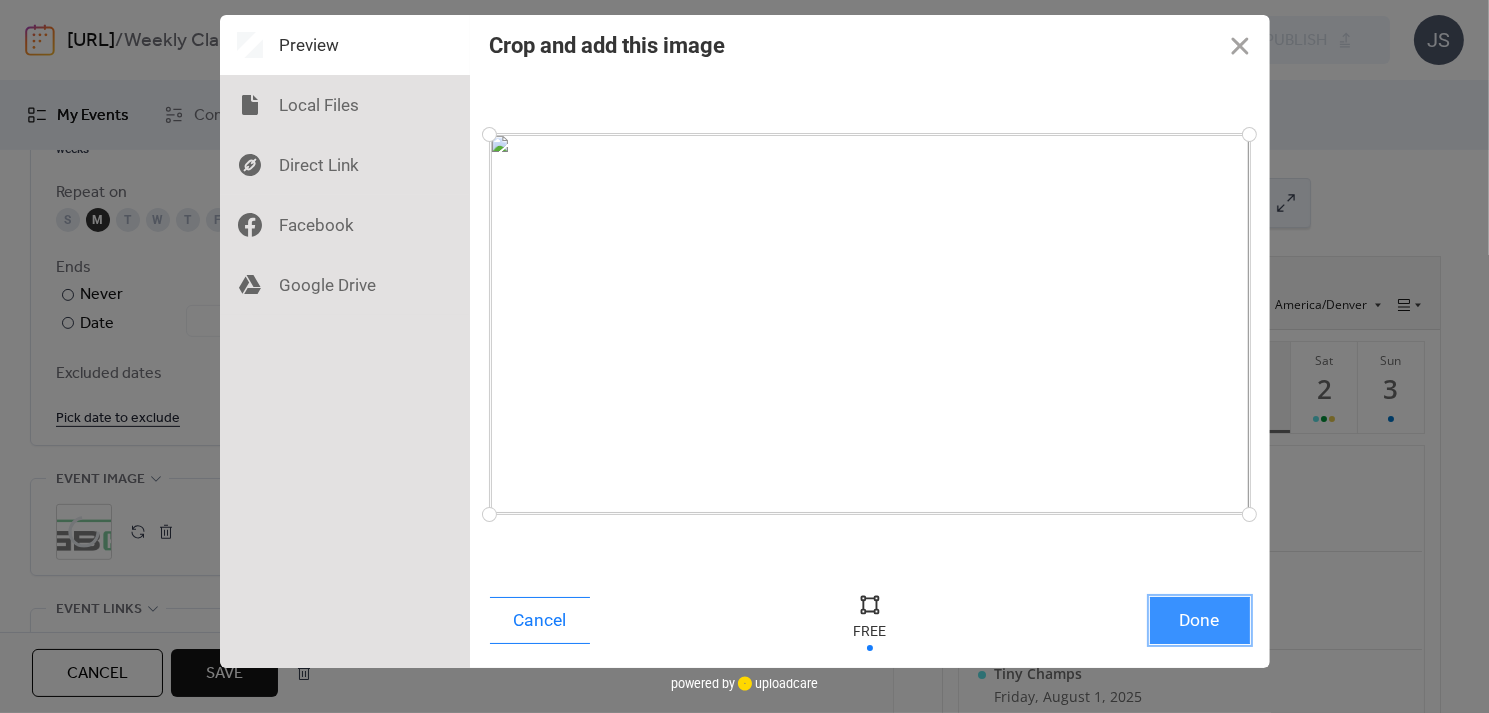 click on "Done" at bounding box center [1200, 620] 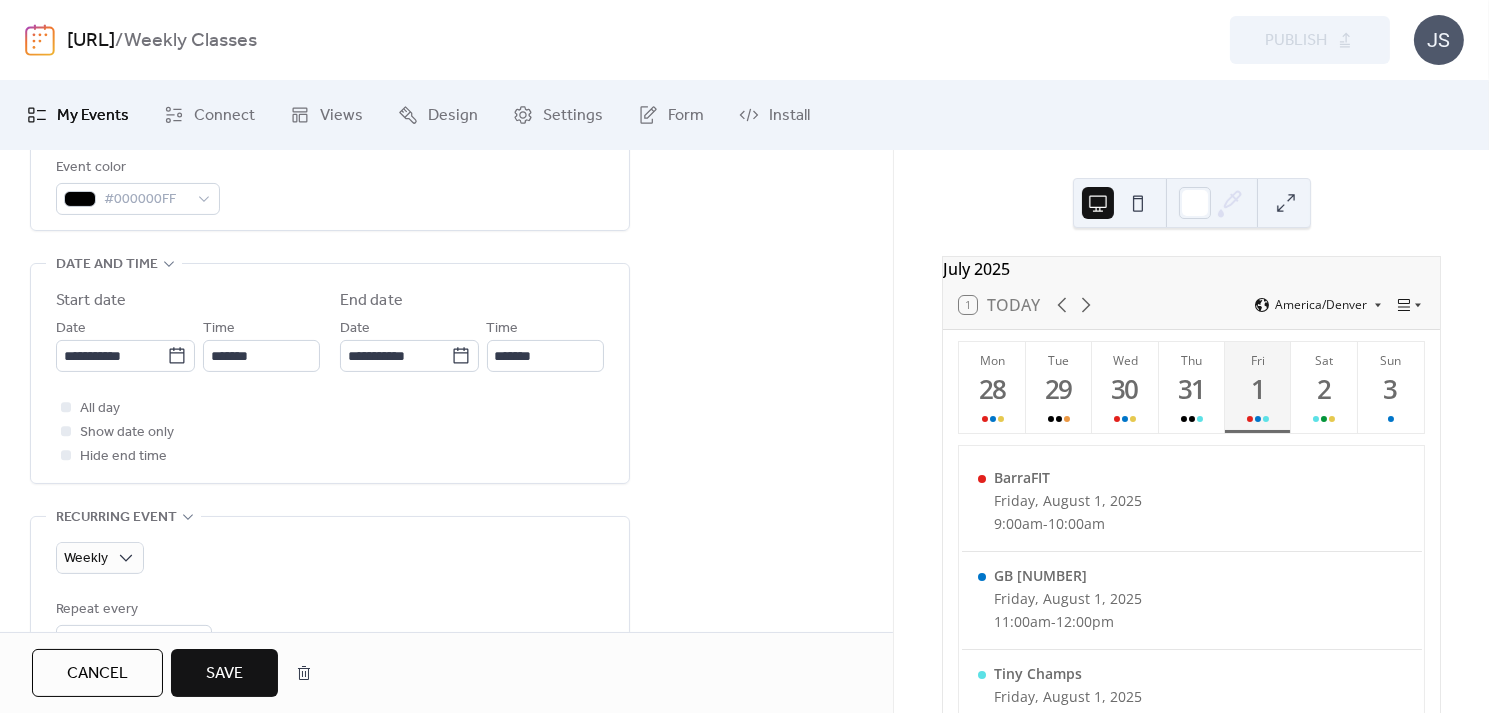 scroll, scrollTop: 657, scrollLeft: 0, axis: vertical 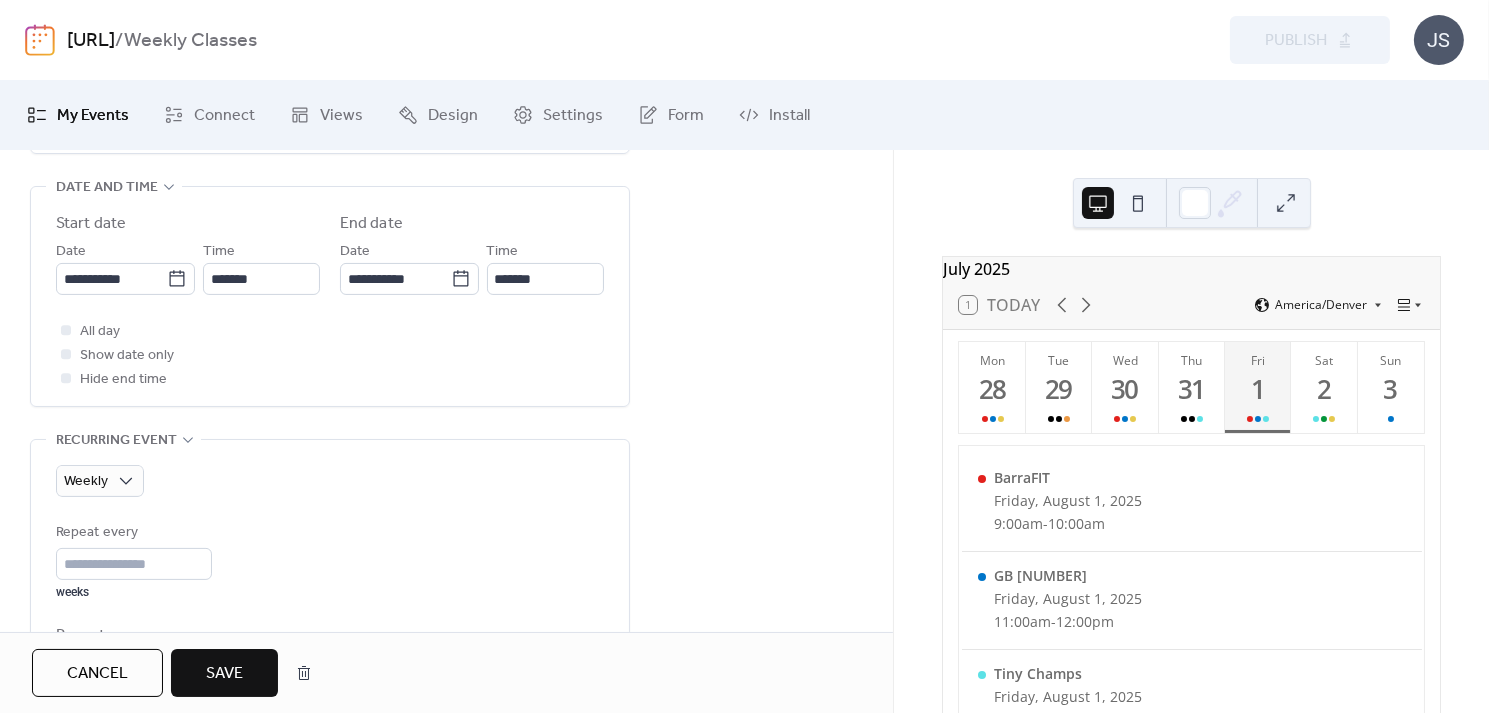 click on "Cancel" at bounding box center [97, 674] 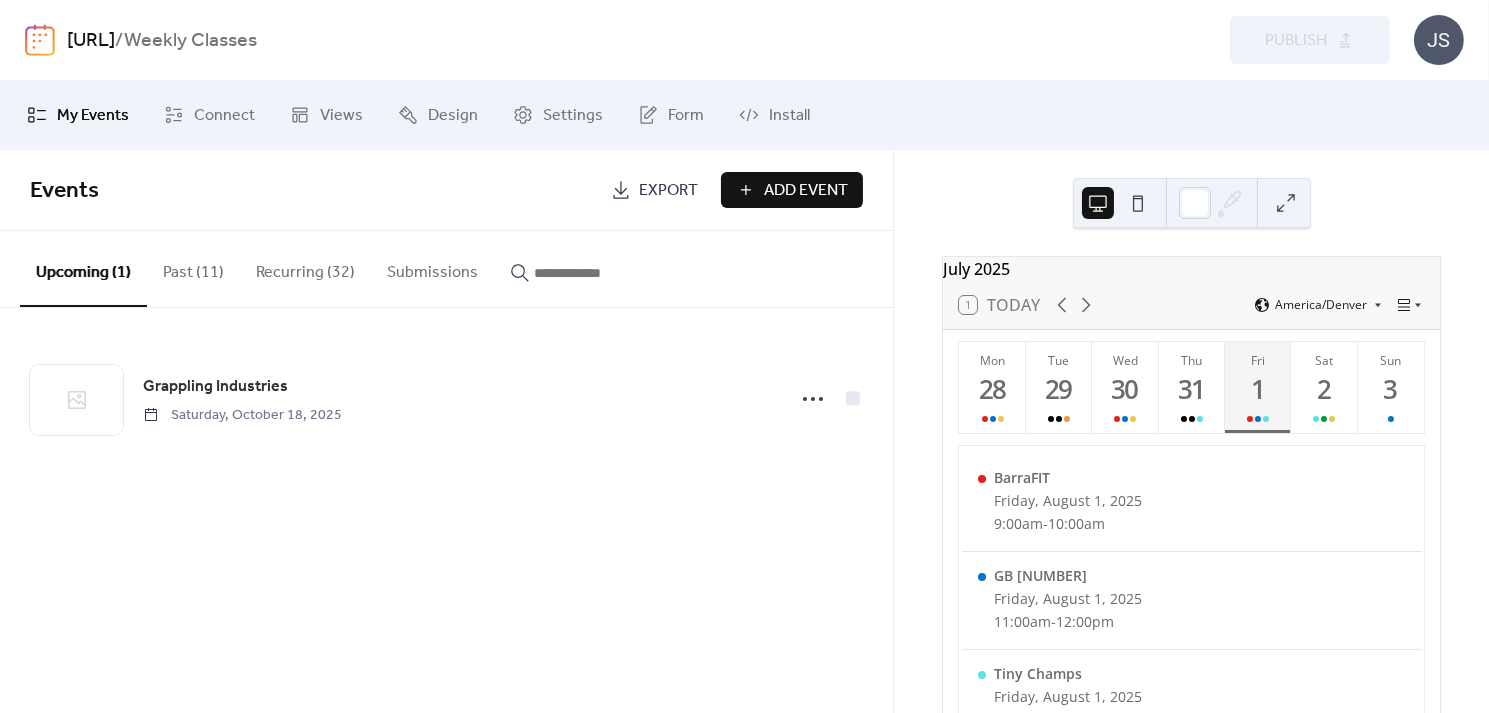 click on "Recurring (32)" at bounding box center (305, 268) 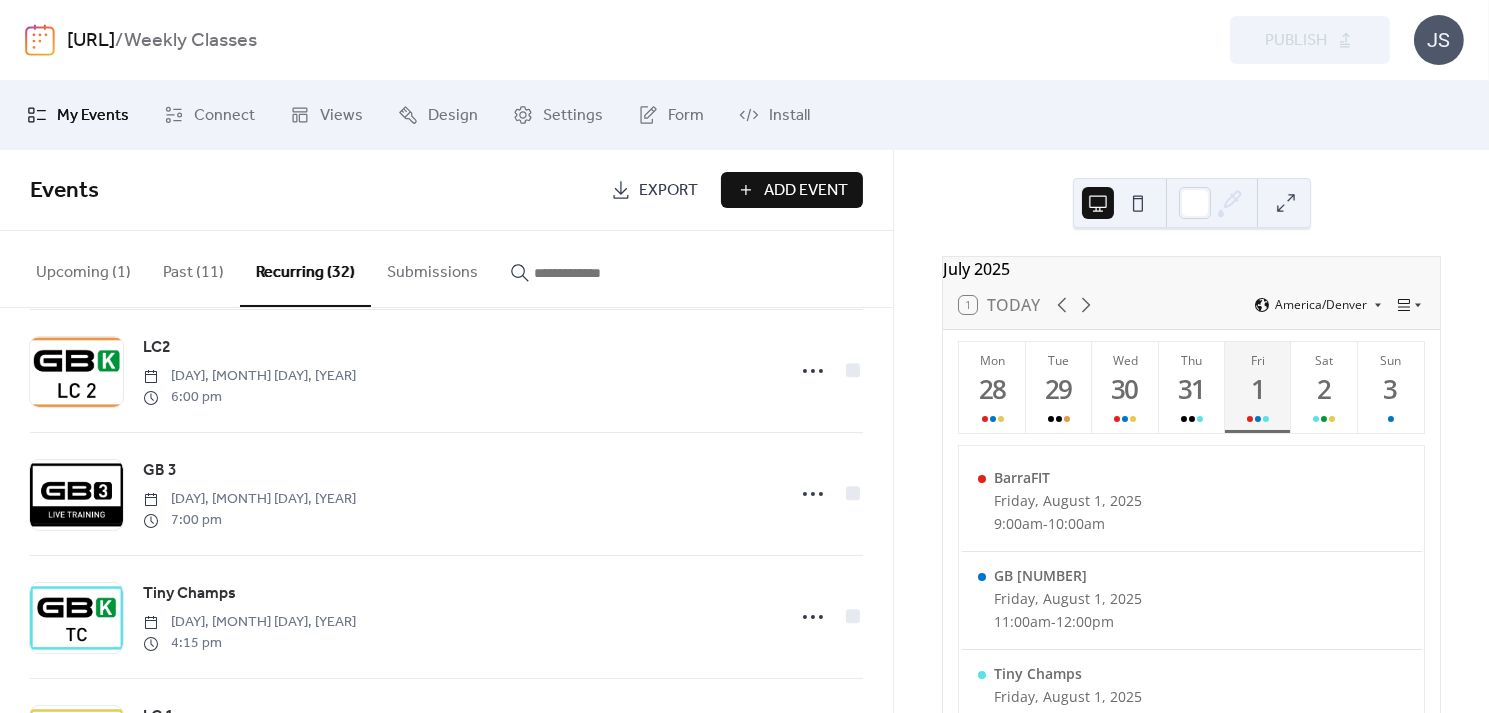 scroll, scrollTop: 1748, scrollLeft: 0, axis: vertical 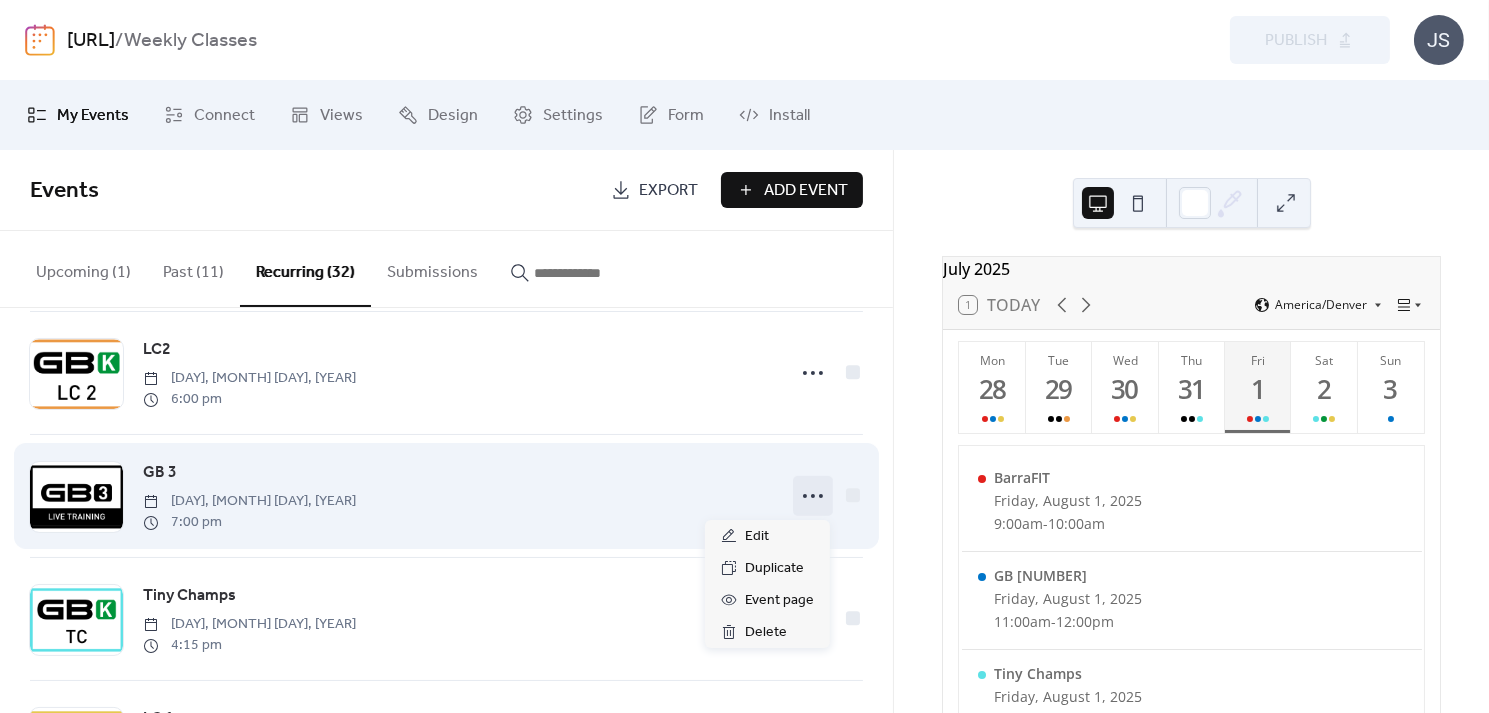 click 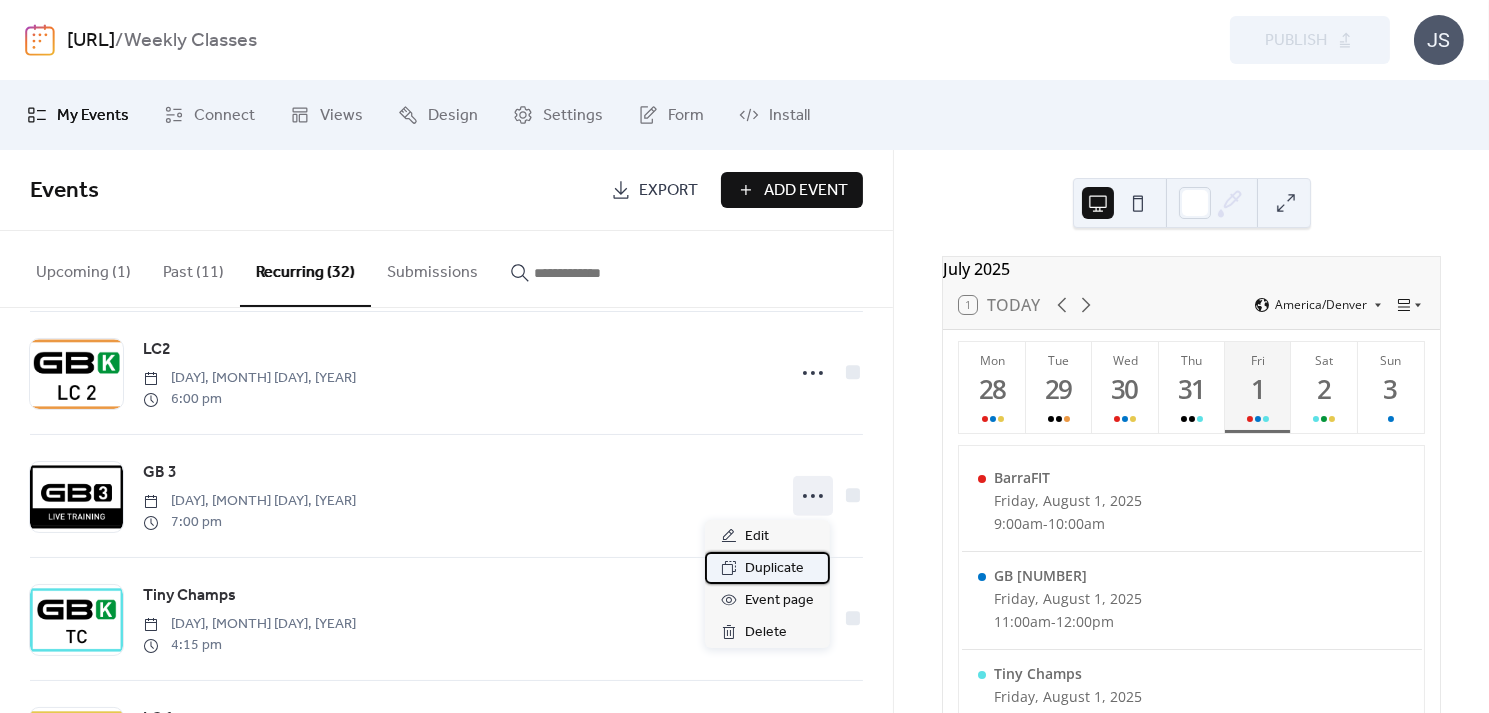 click on "Duplicate" at bounding box center (774, 569) 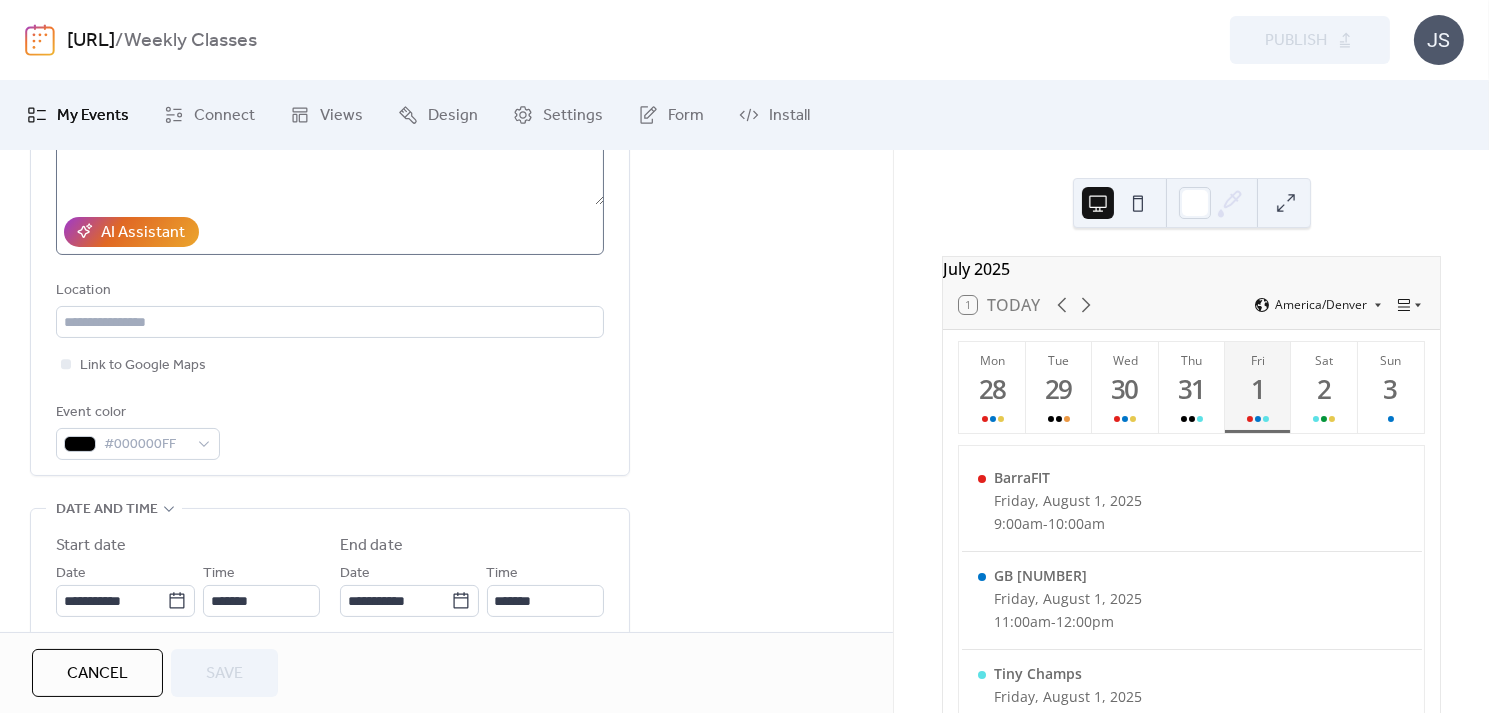 scroll, scrollTop: 458, scrollLeft: 0, axis: vertical 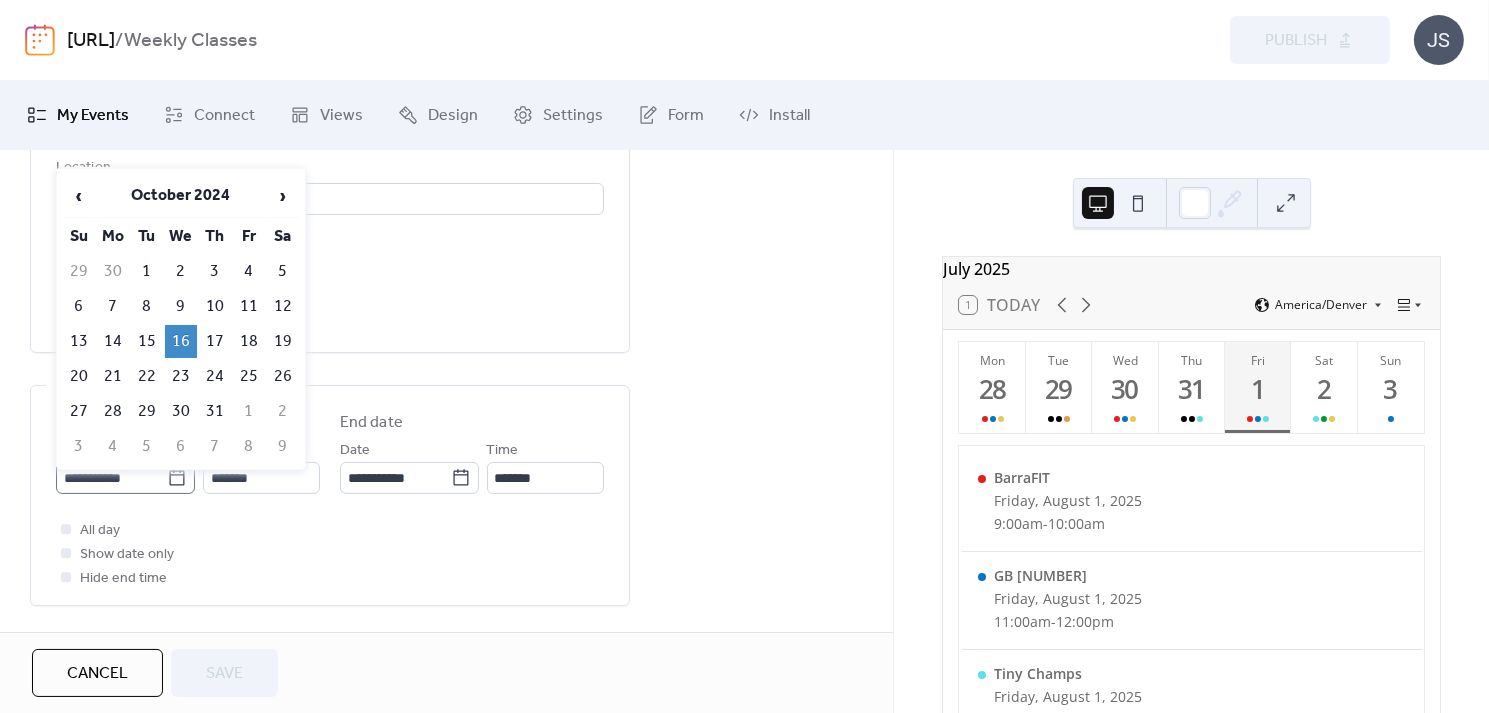 click 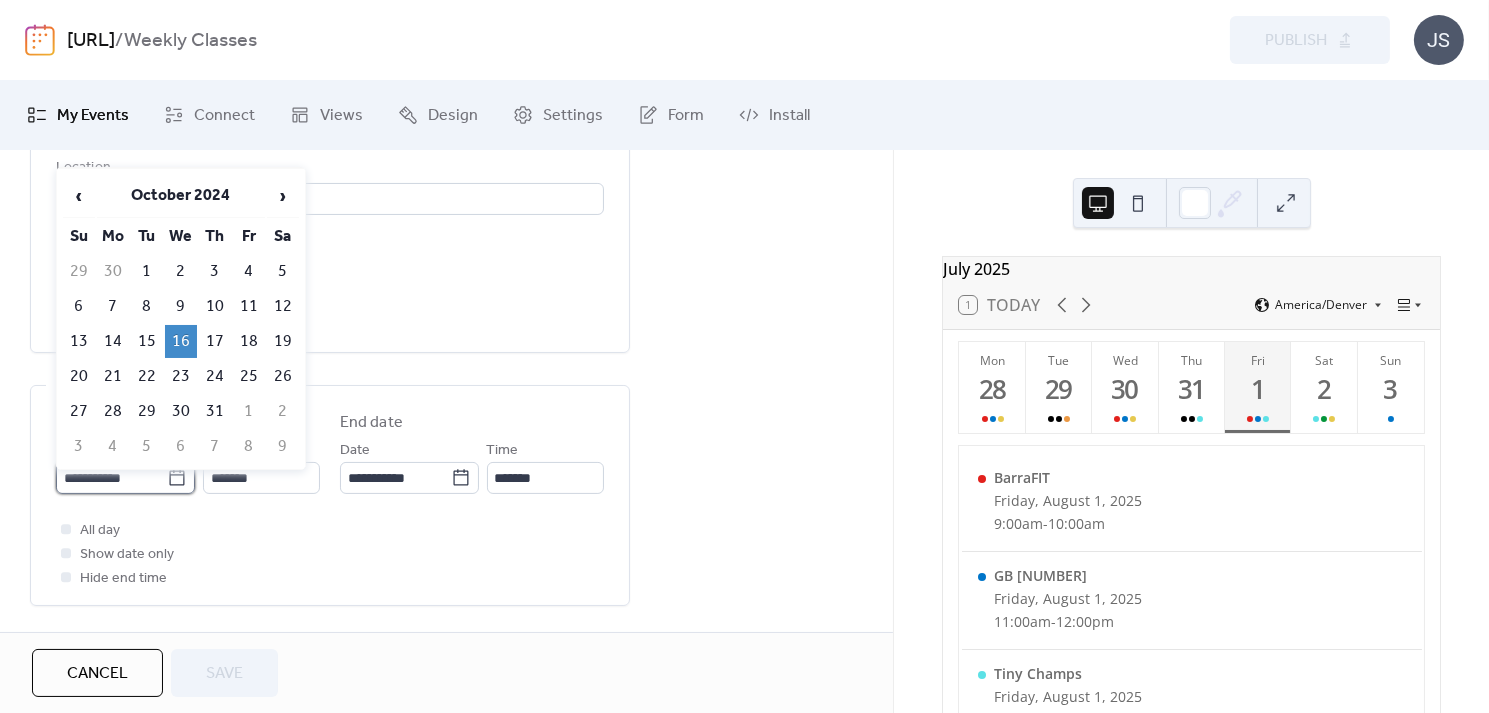 click on "**********" at bounding box center (111, 478) 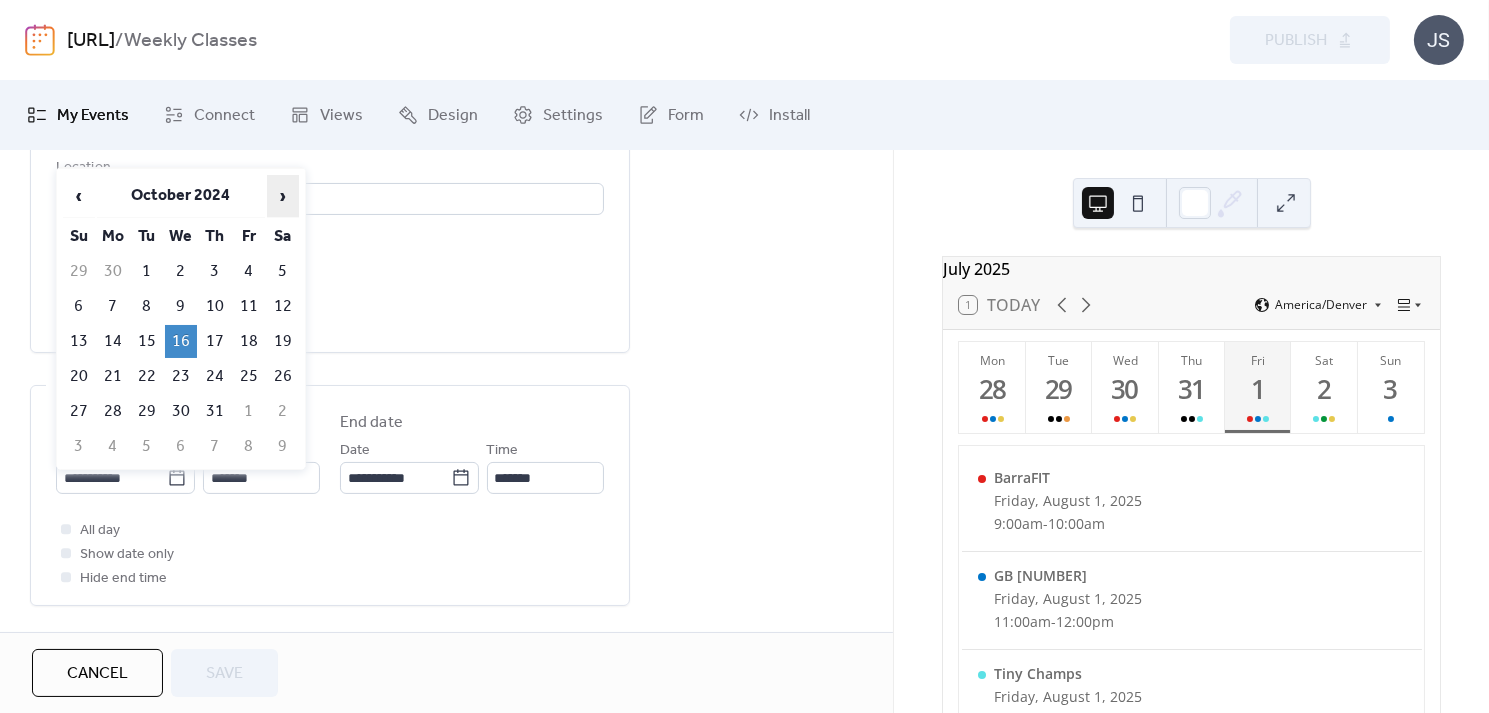 click on "›" at bounding box center (283, 196) 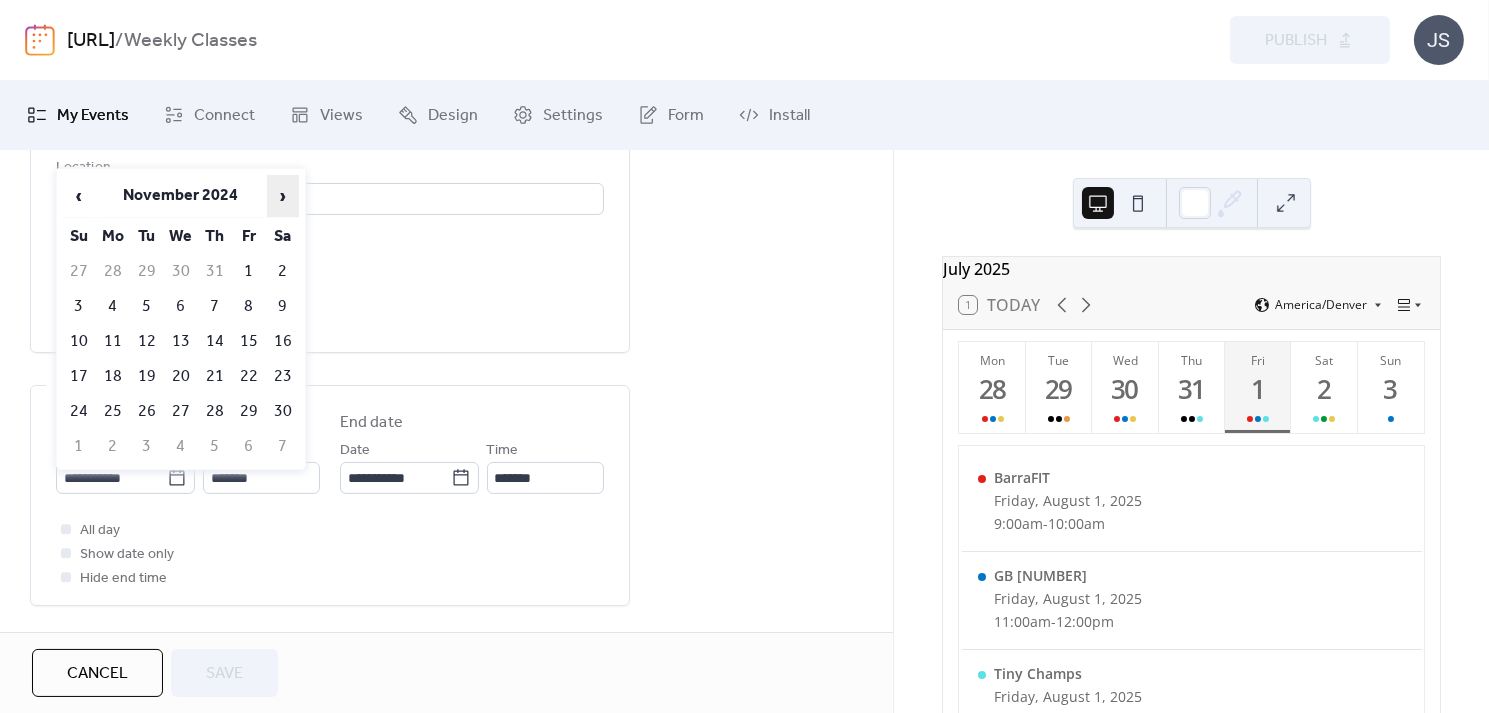 click on "›" at bounding box center [283, 196] 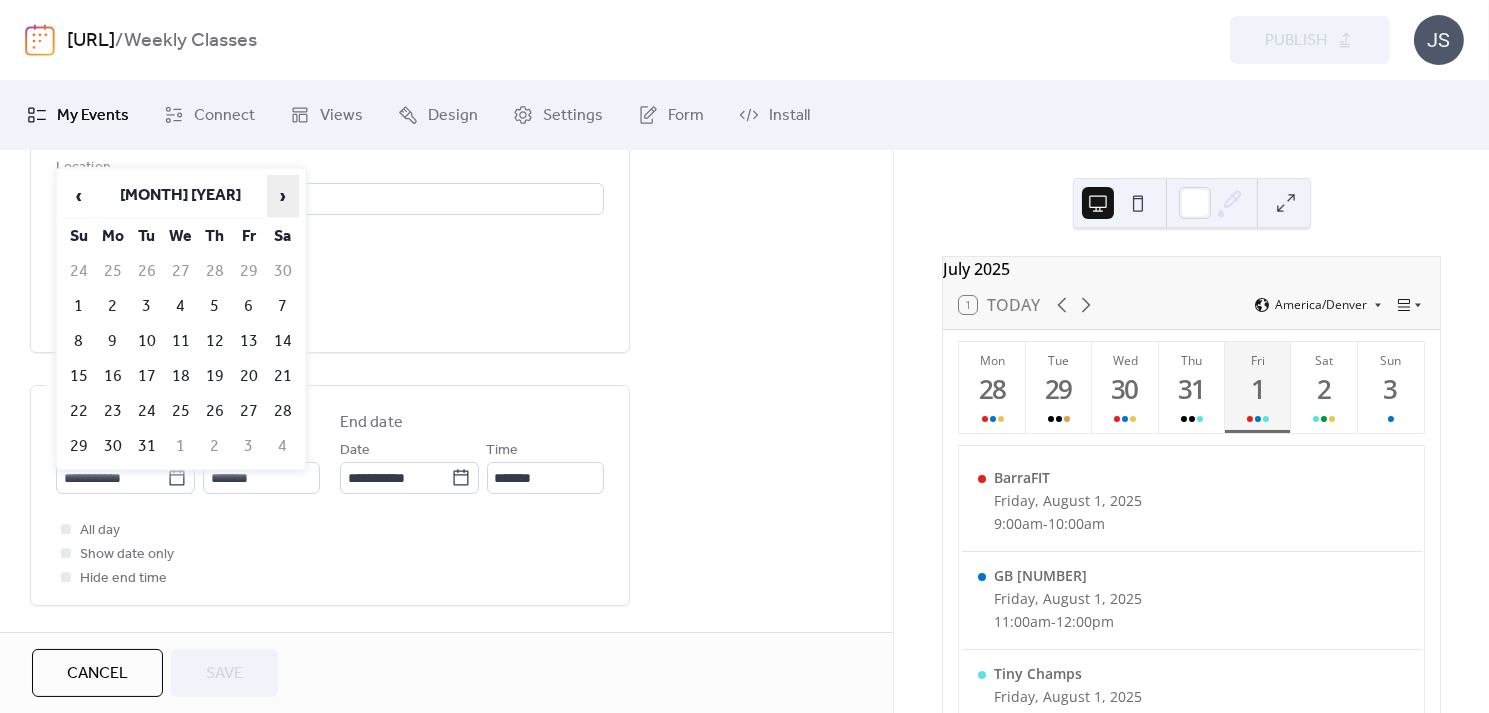 click on "›" at bounding box center (283, 196) 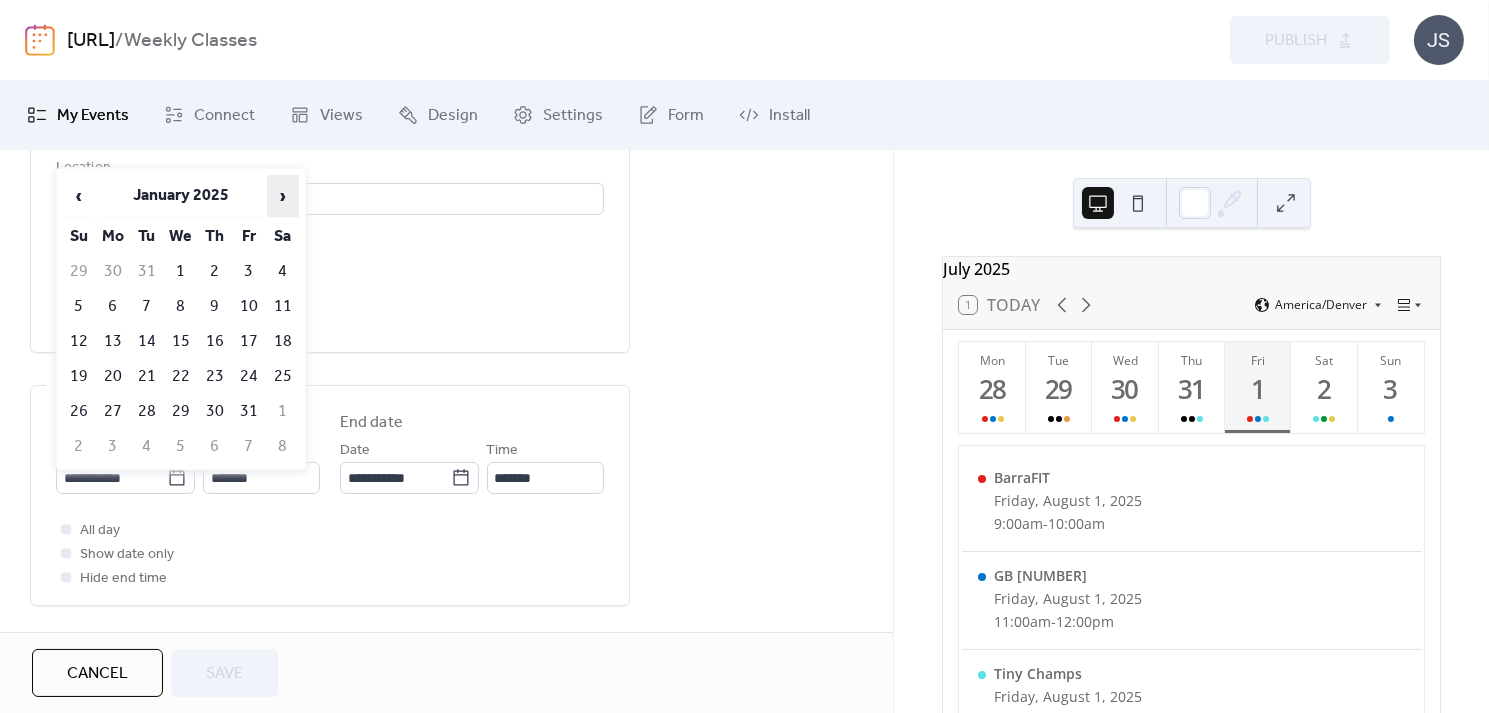 click on "›" at bounding box center [283, 196] 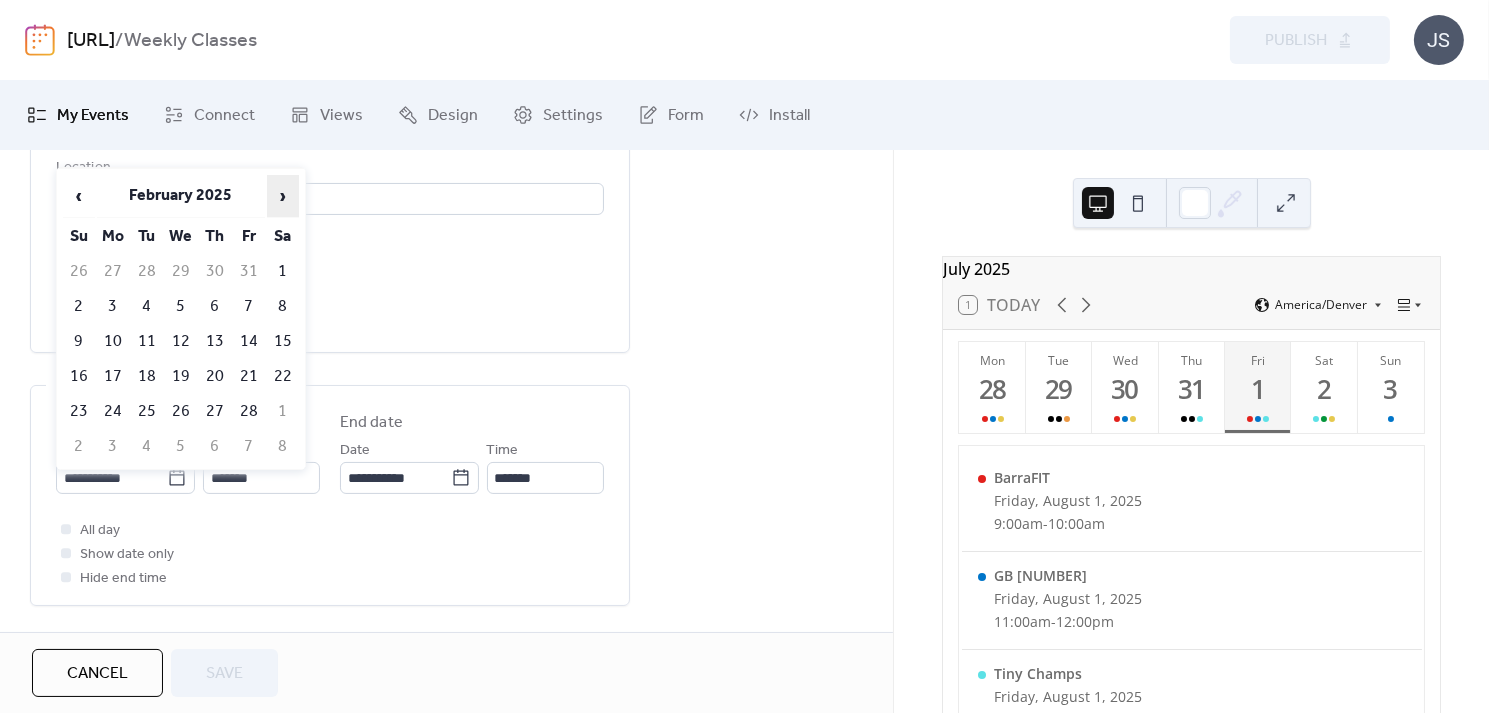 click on "›" at bounding box center [283, 196] 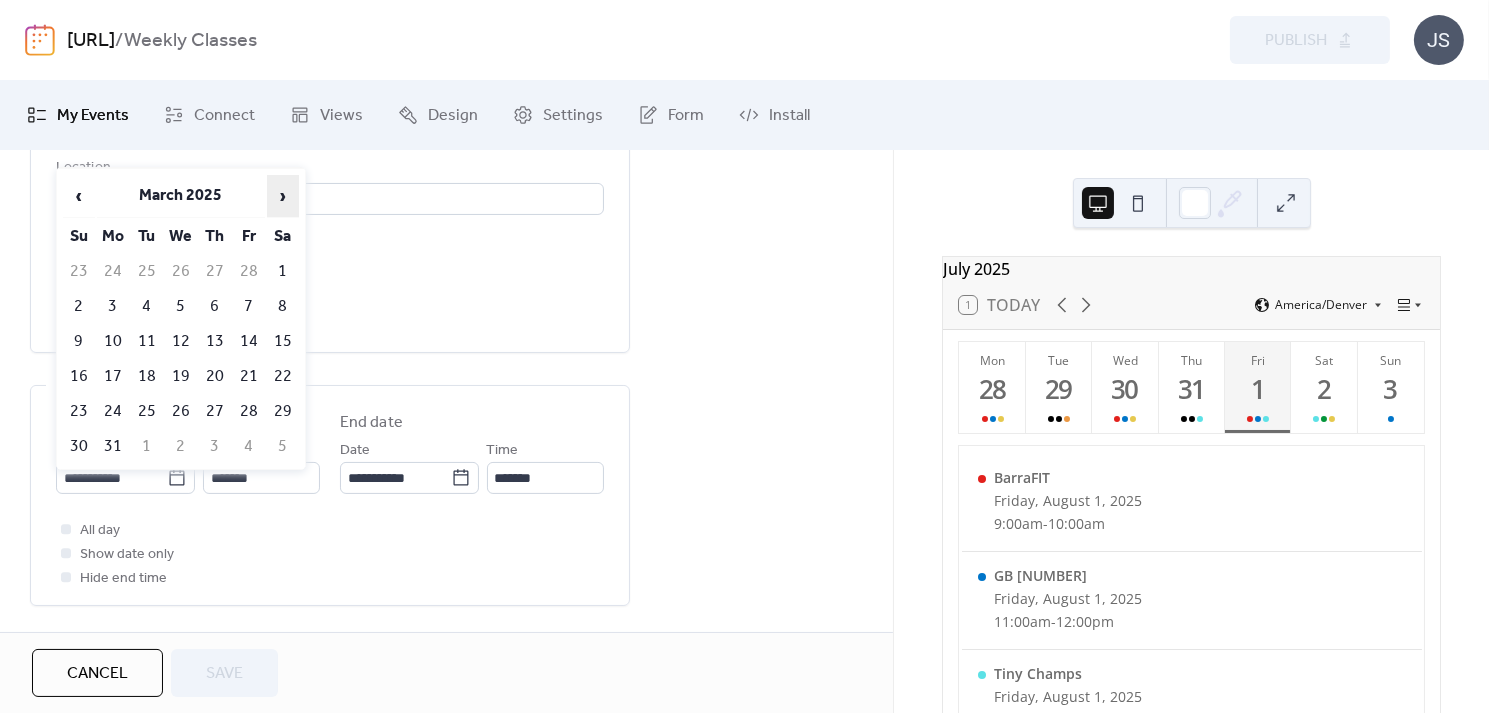 click on "›" at bounding box center [283, 196] 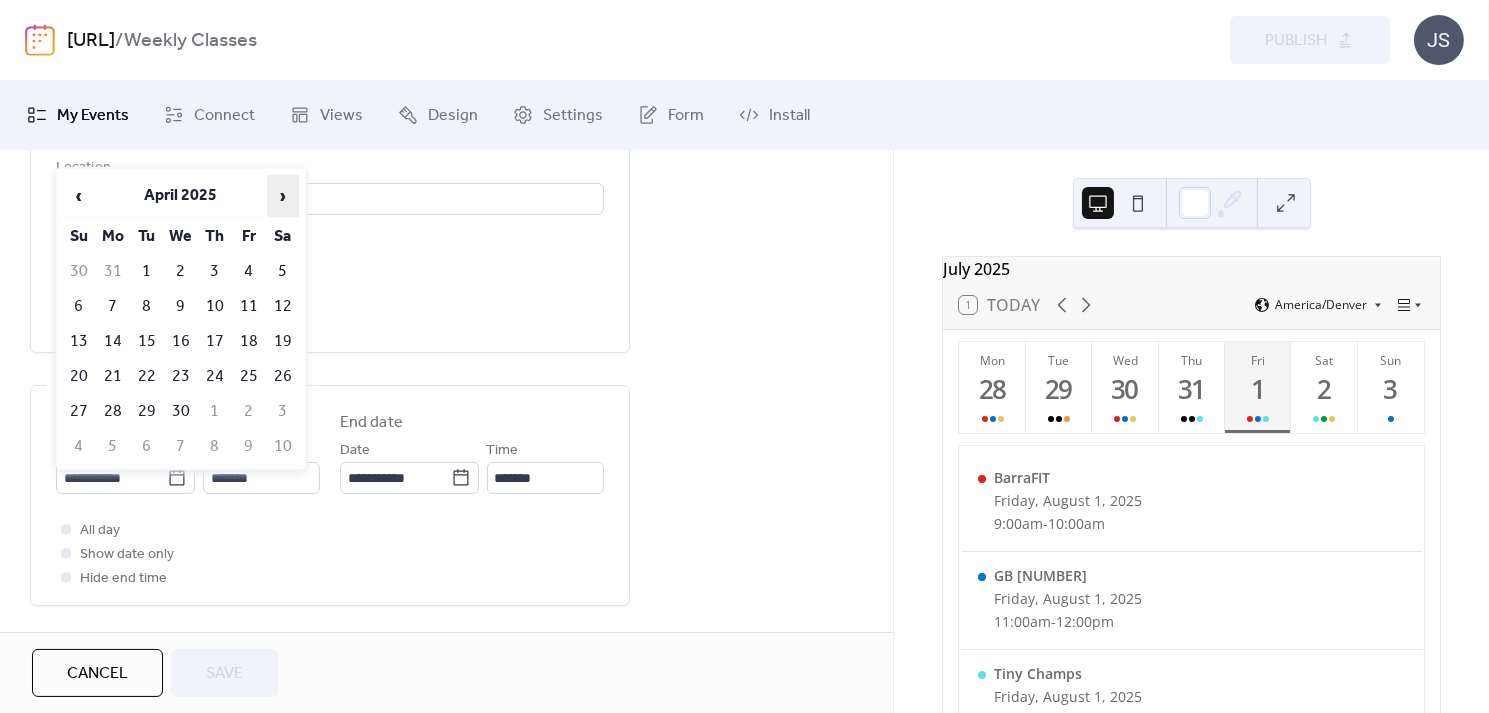 click on "›" at bounding box center [283, 196] 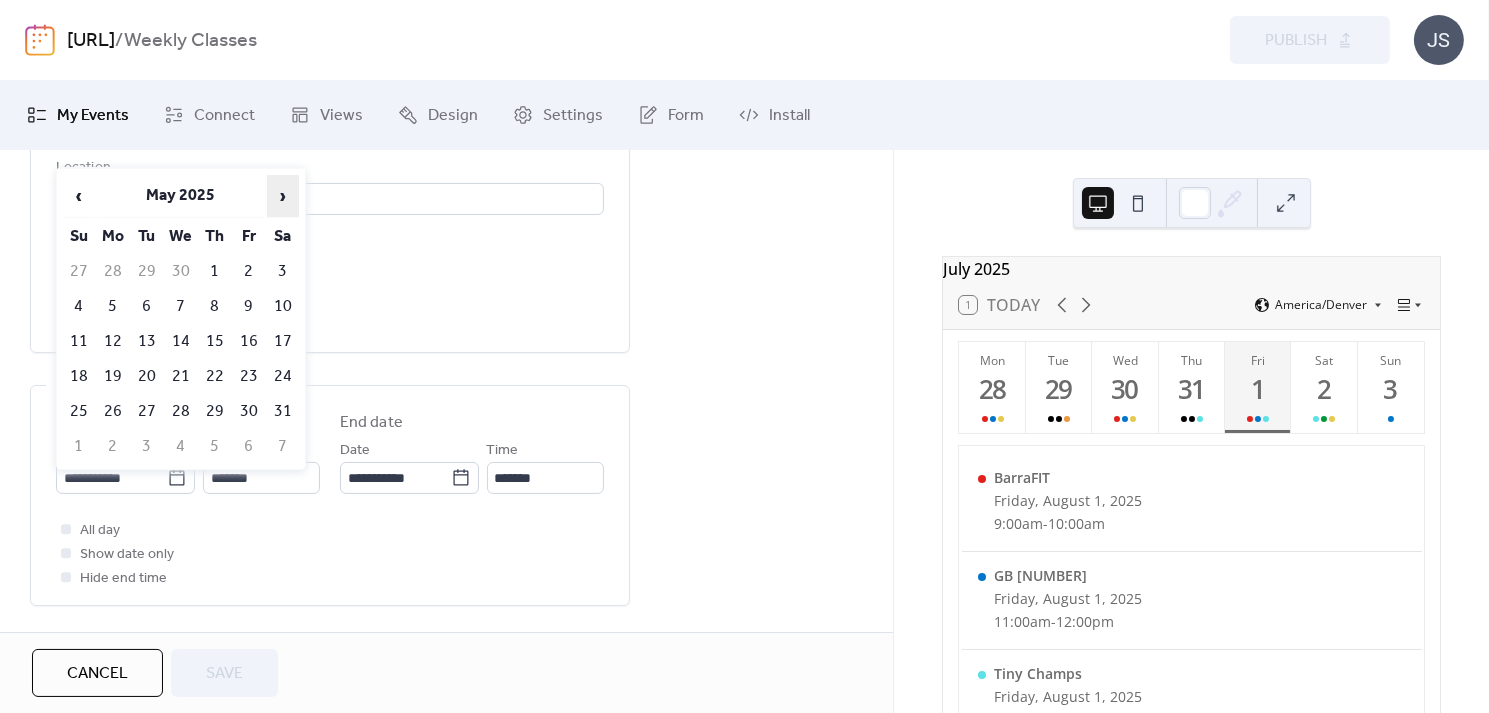 click on "›" at bounding box center (283, 196) 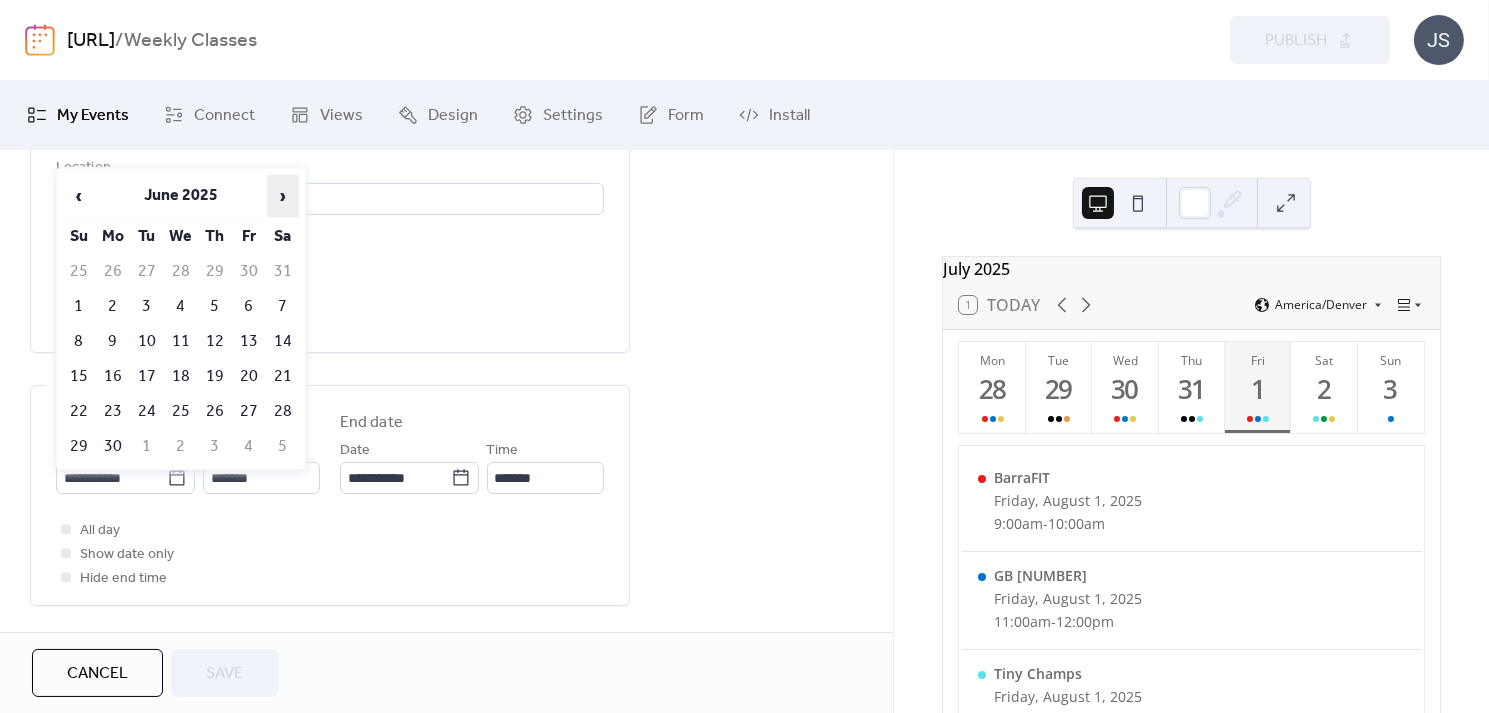 click on "›" at bounding box center [283, 196] 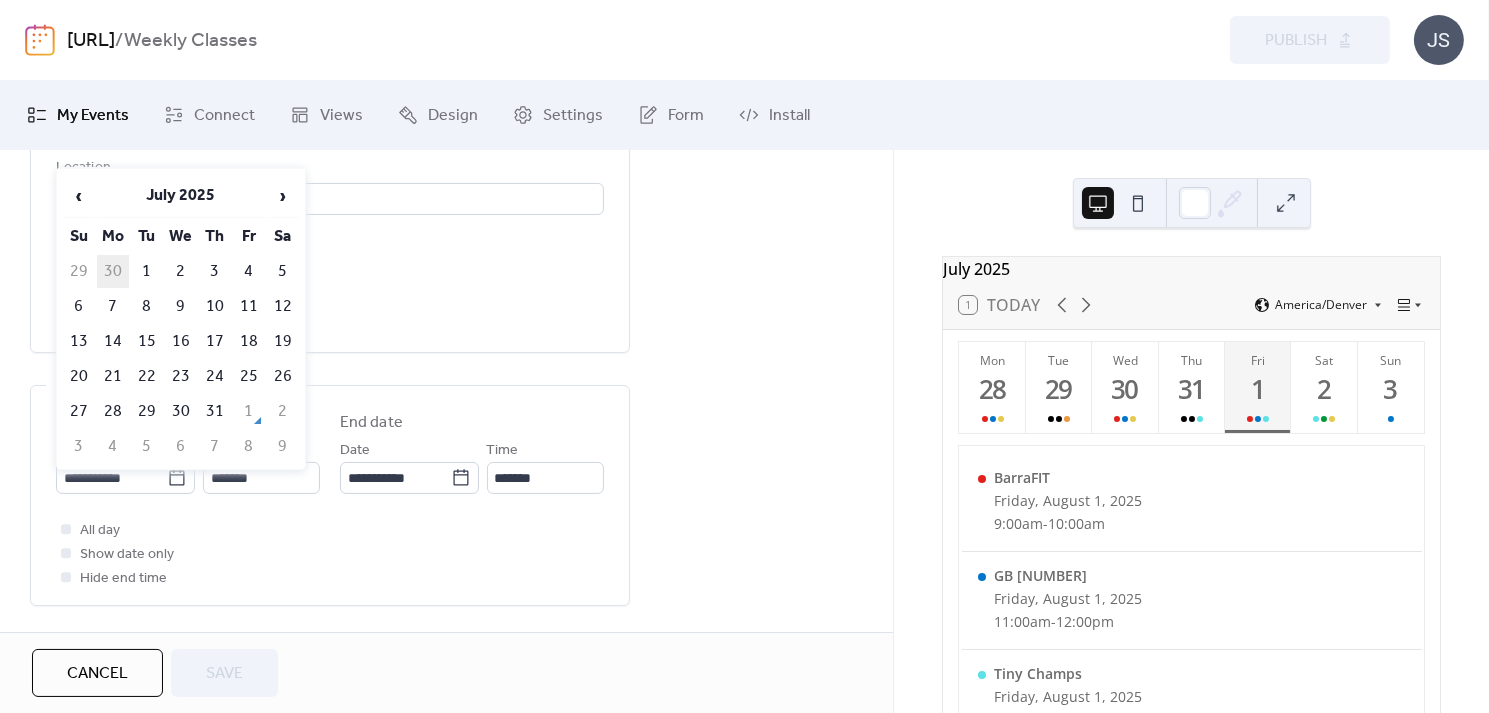 click on "30" at bounding box center (113, 271) 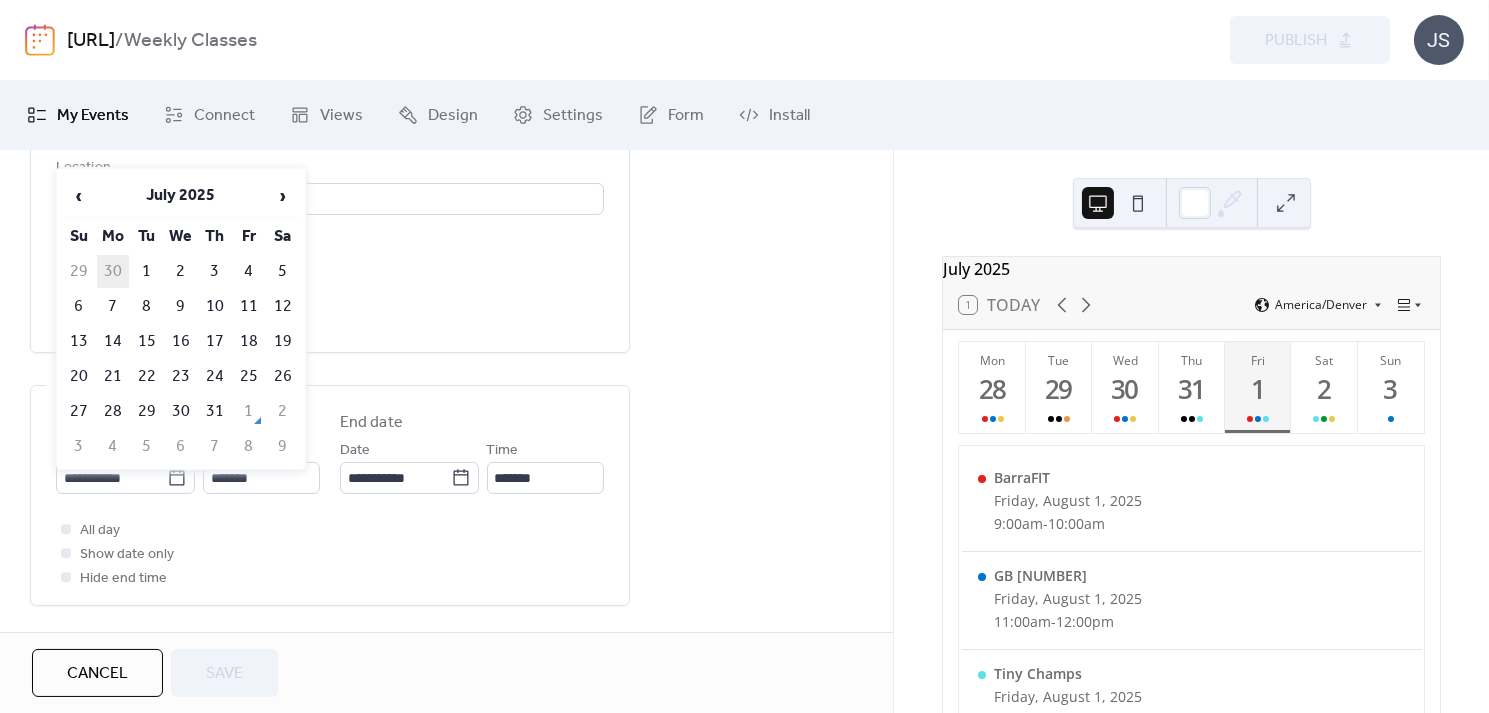type on "**********" 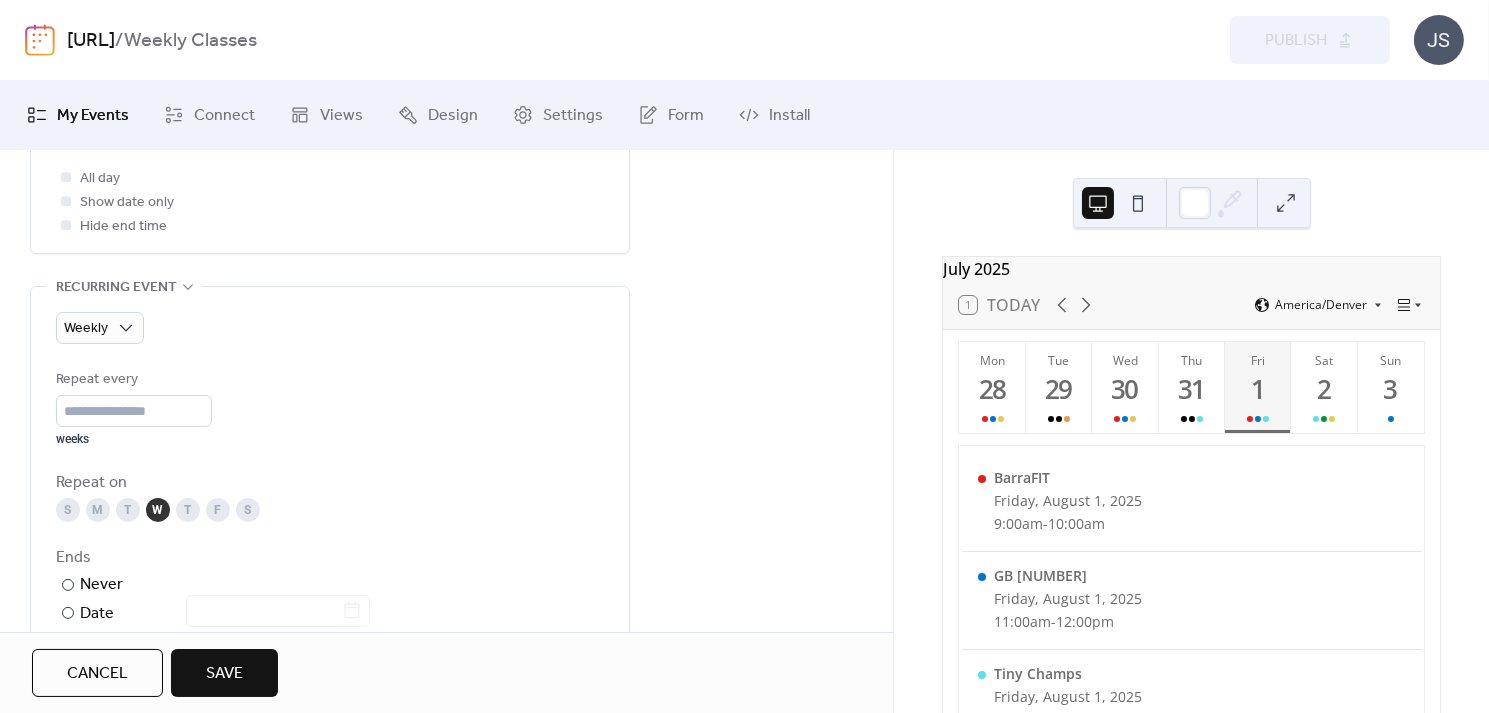 scroll, scrollTop: 810, scrollLeft: 0, axis: vertical 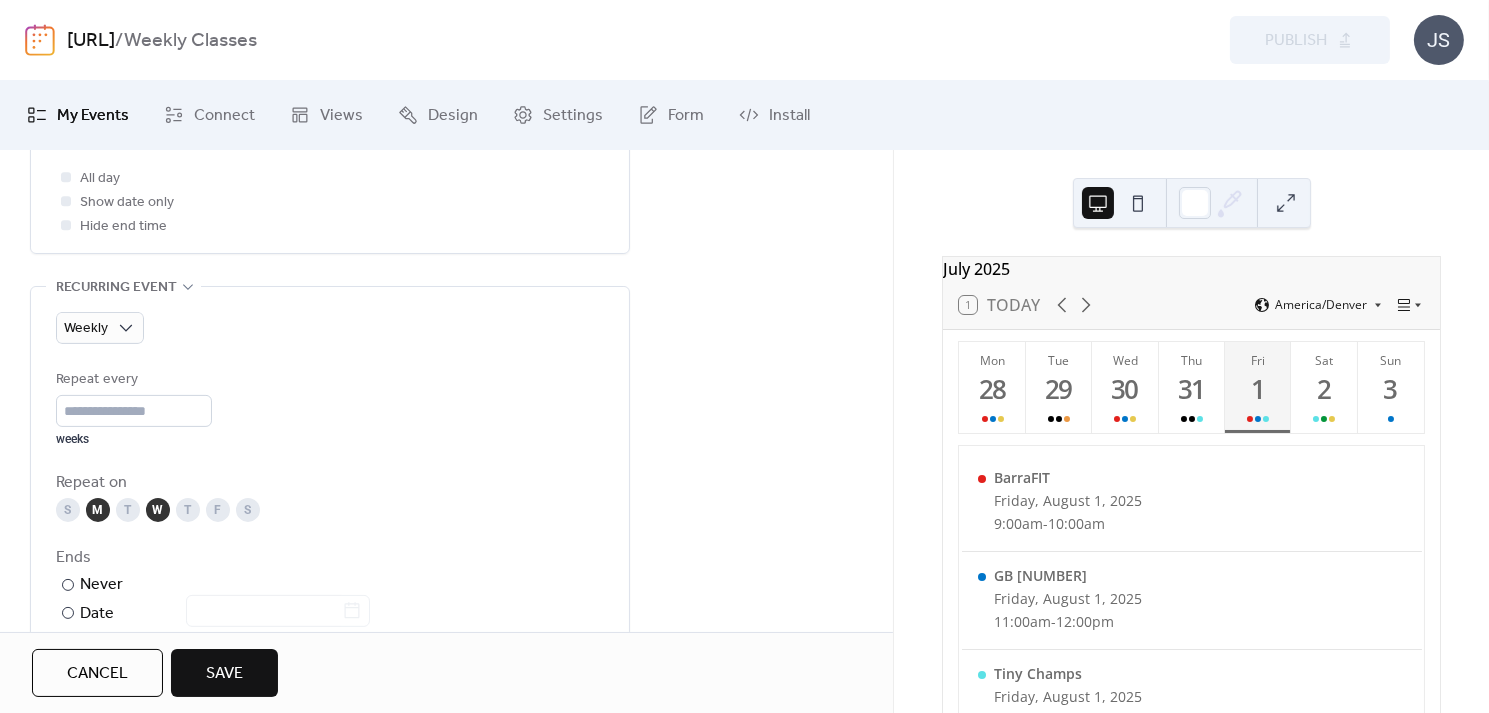 click on "Repeat on" at bounding box center (328, 483) 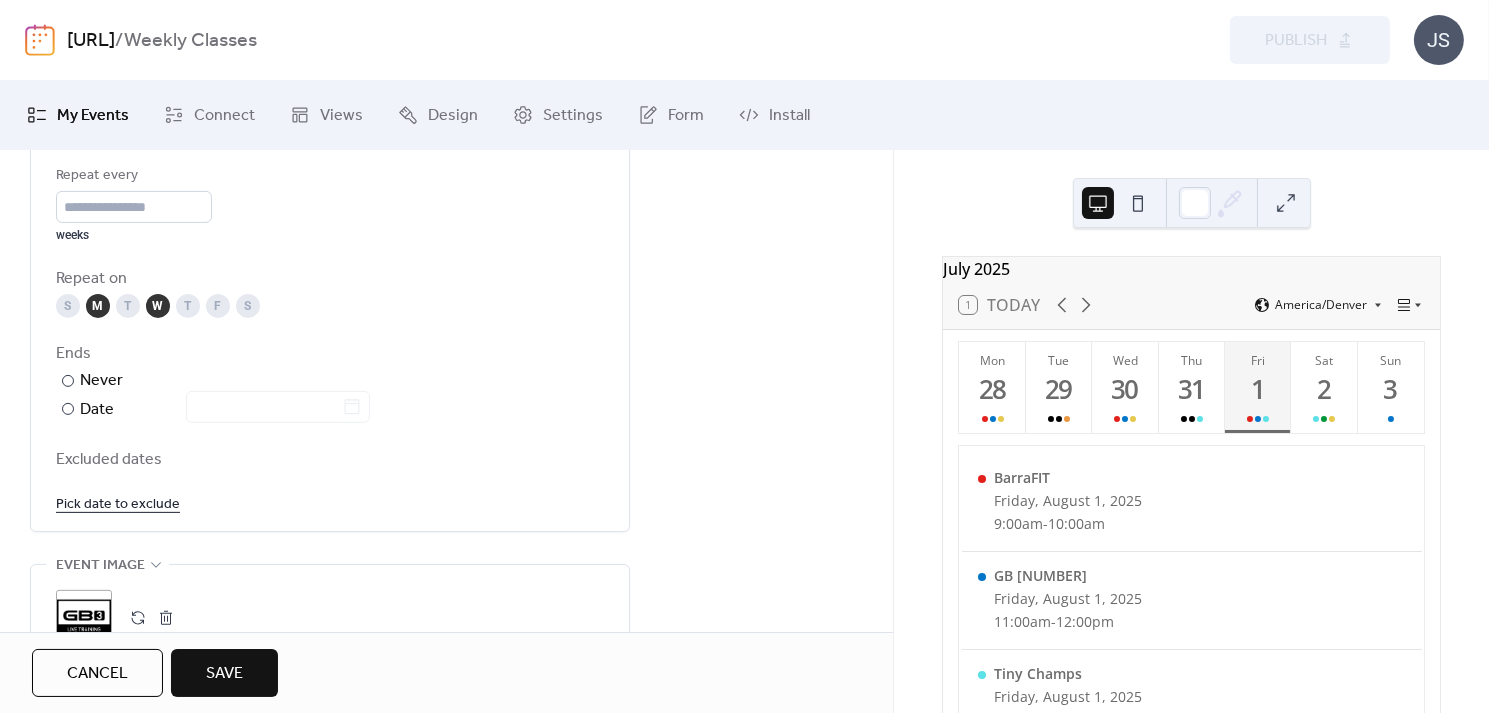 scroll, scrollTop: 1013, scrollLeft: 0, axis: vertical 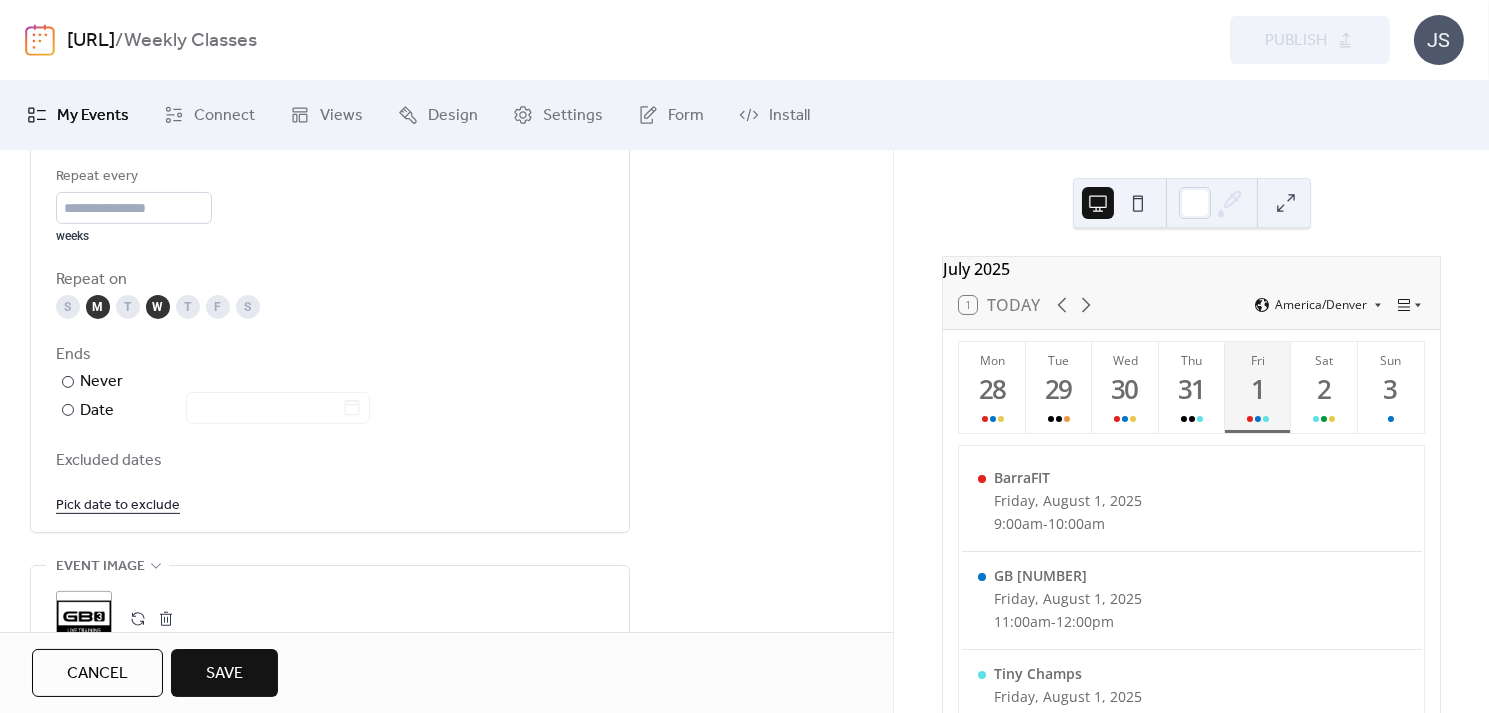 click on "W" at bounding box center (158, 307) 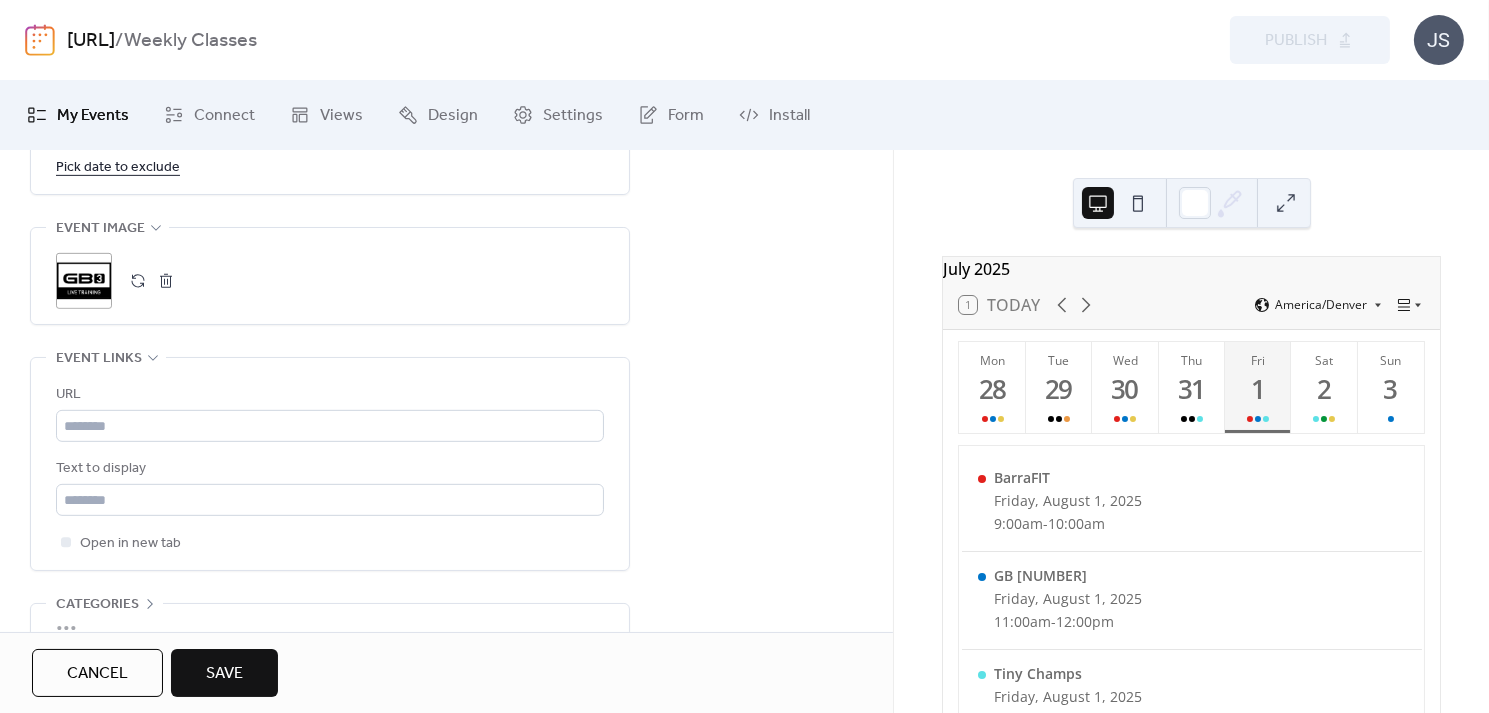 scroll, scrollTop: 1455, scrollLeft: 0, axis: vertical 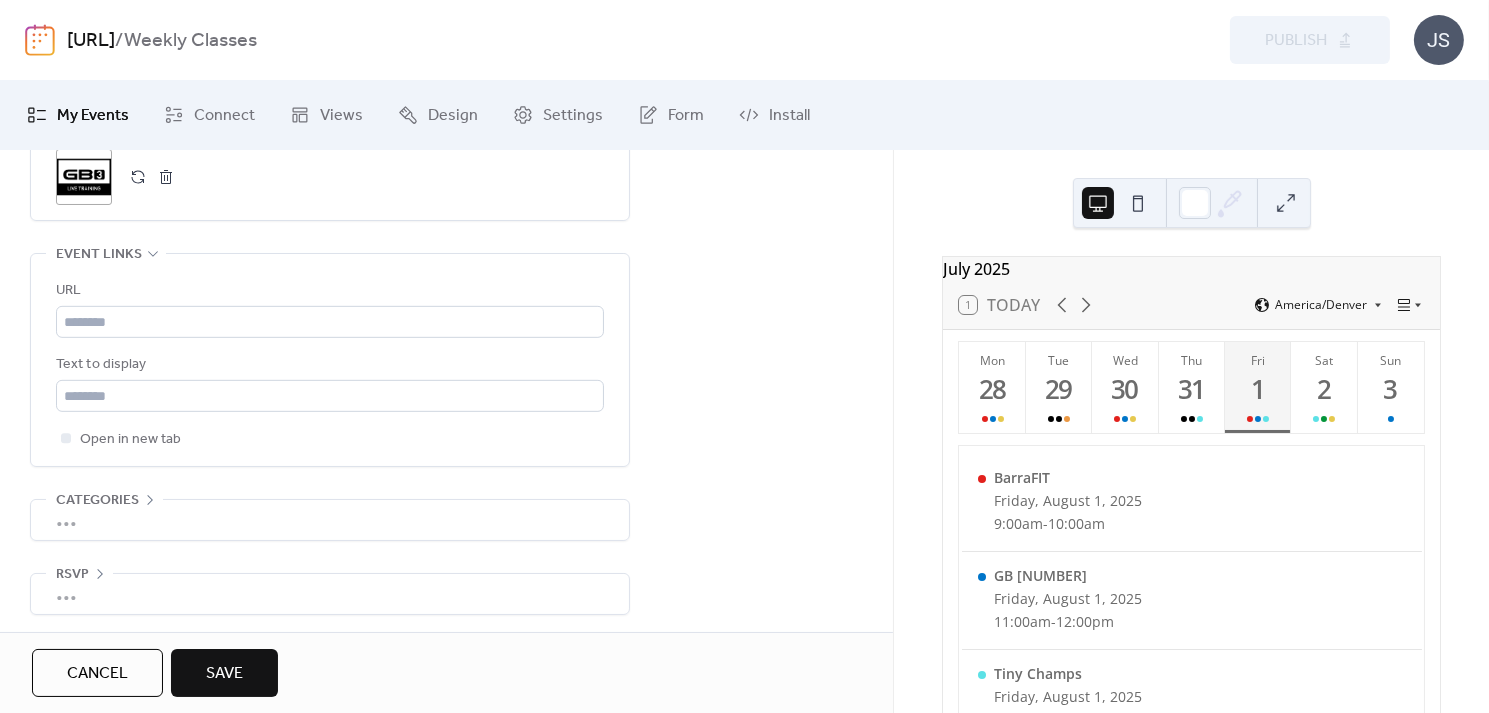 click on "Save" at bounding box center (224, 674) 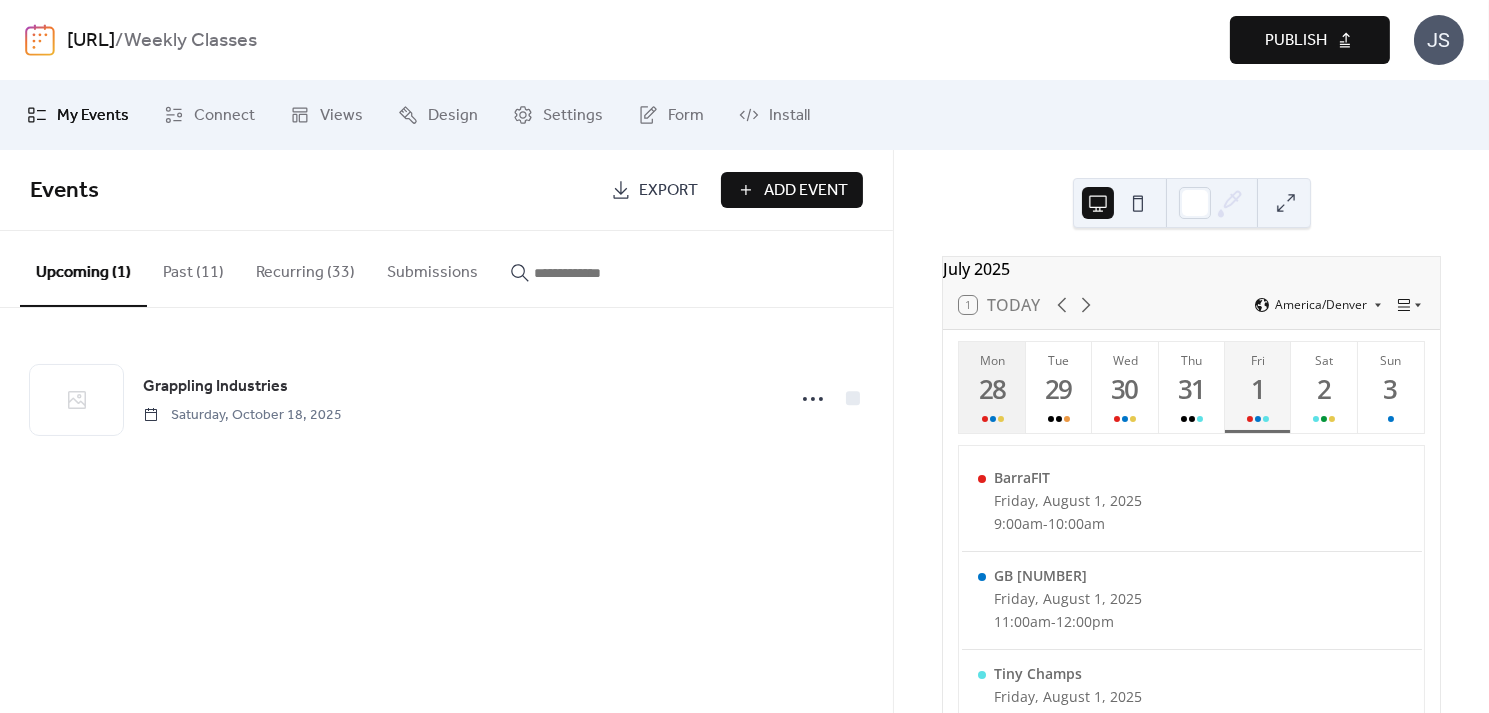 click on "28" at bounding box center (991, 389) 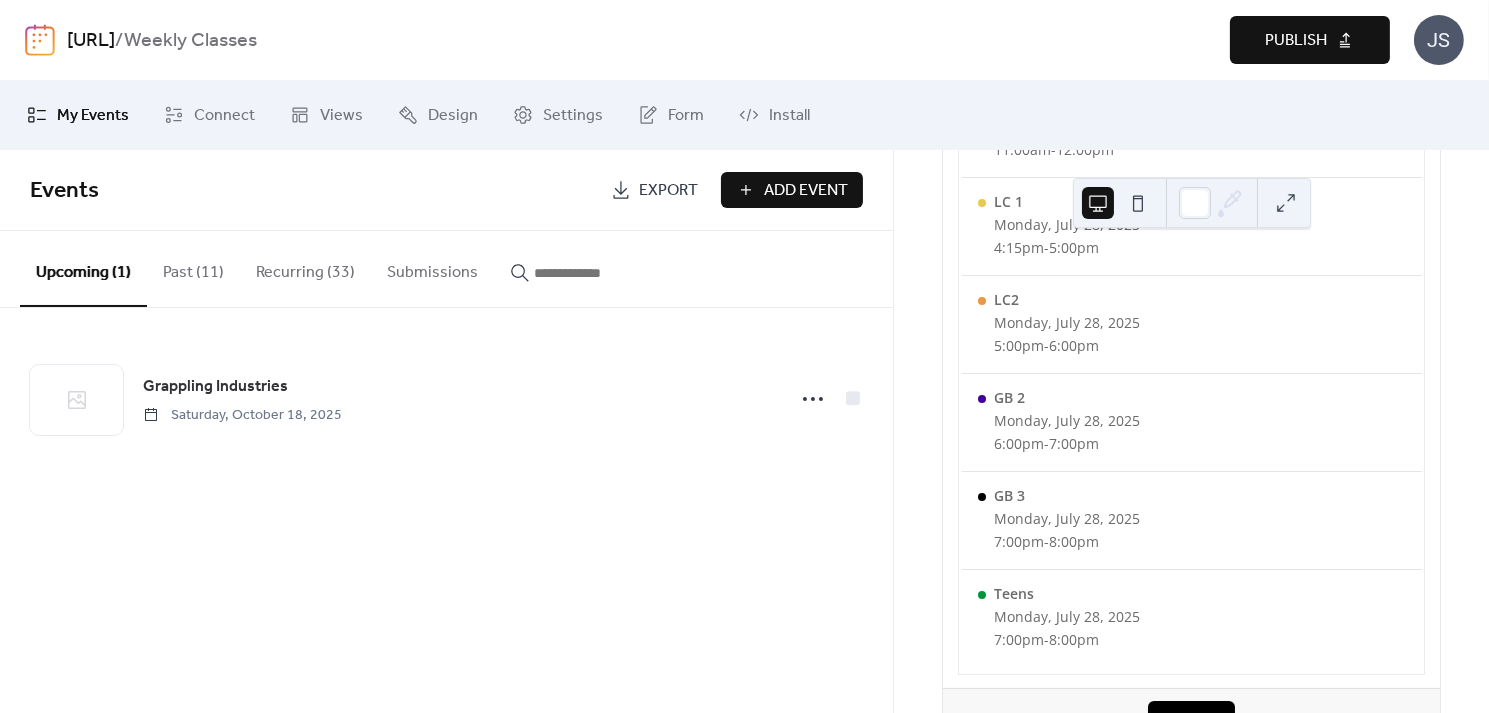 scroll, scrollTop: 558, scrollLeft: 0, axis: vertical 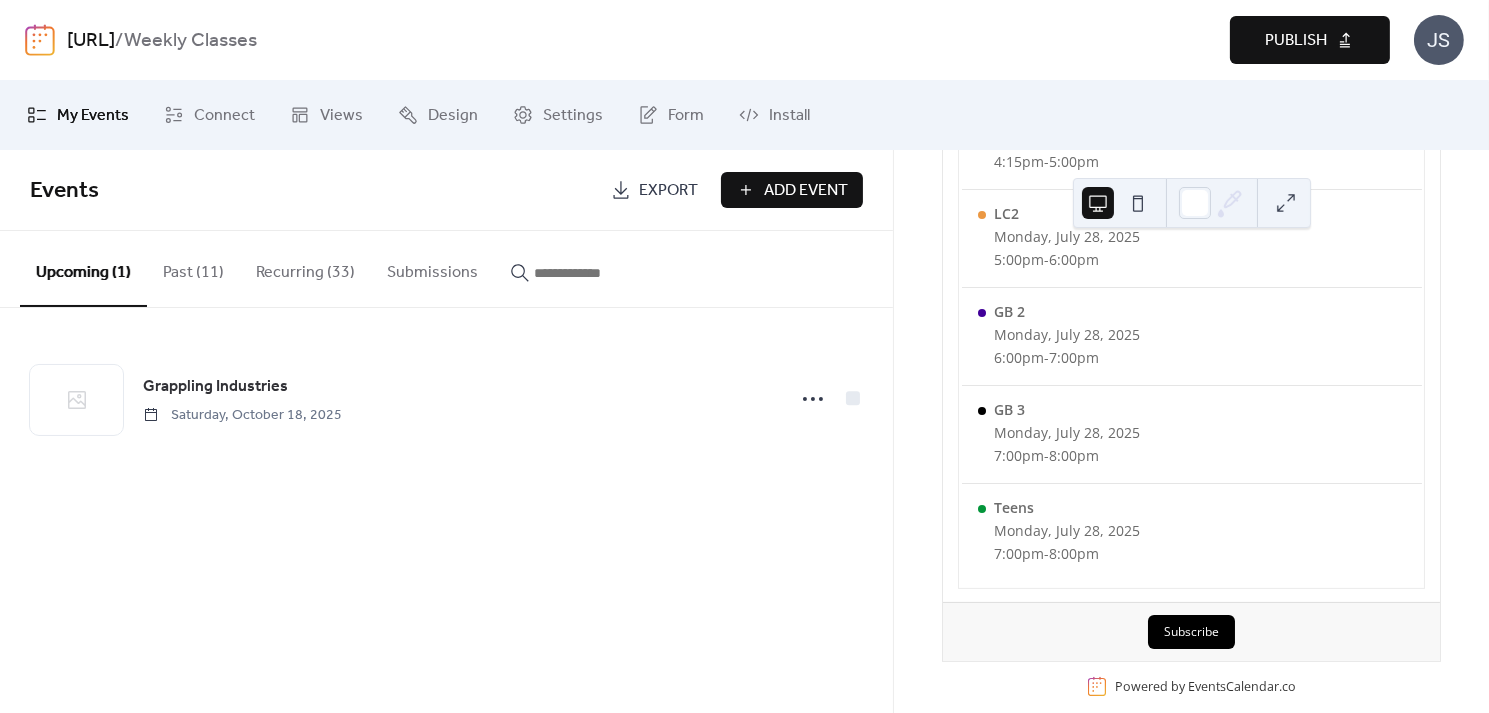 click on "Recurring (33)" at bounding box center [305, 268] 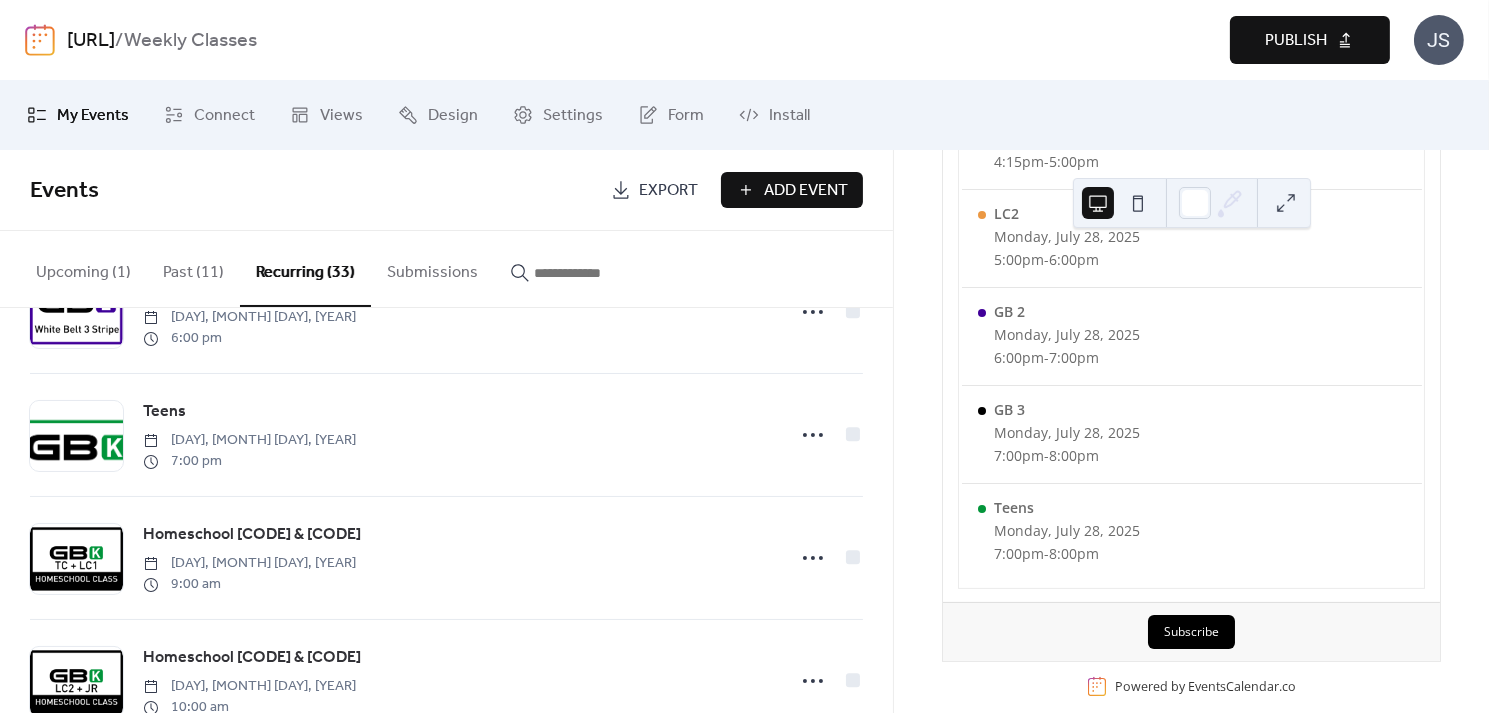 scroll, scrollTop: 602, scrollLeft: 0, axis: vertical 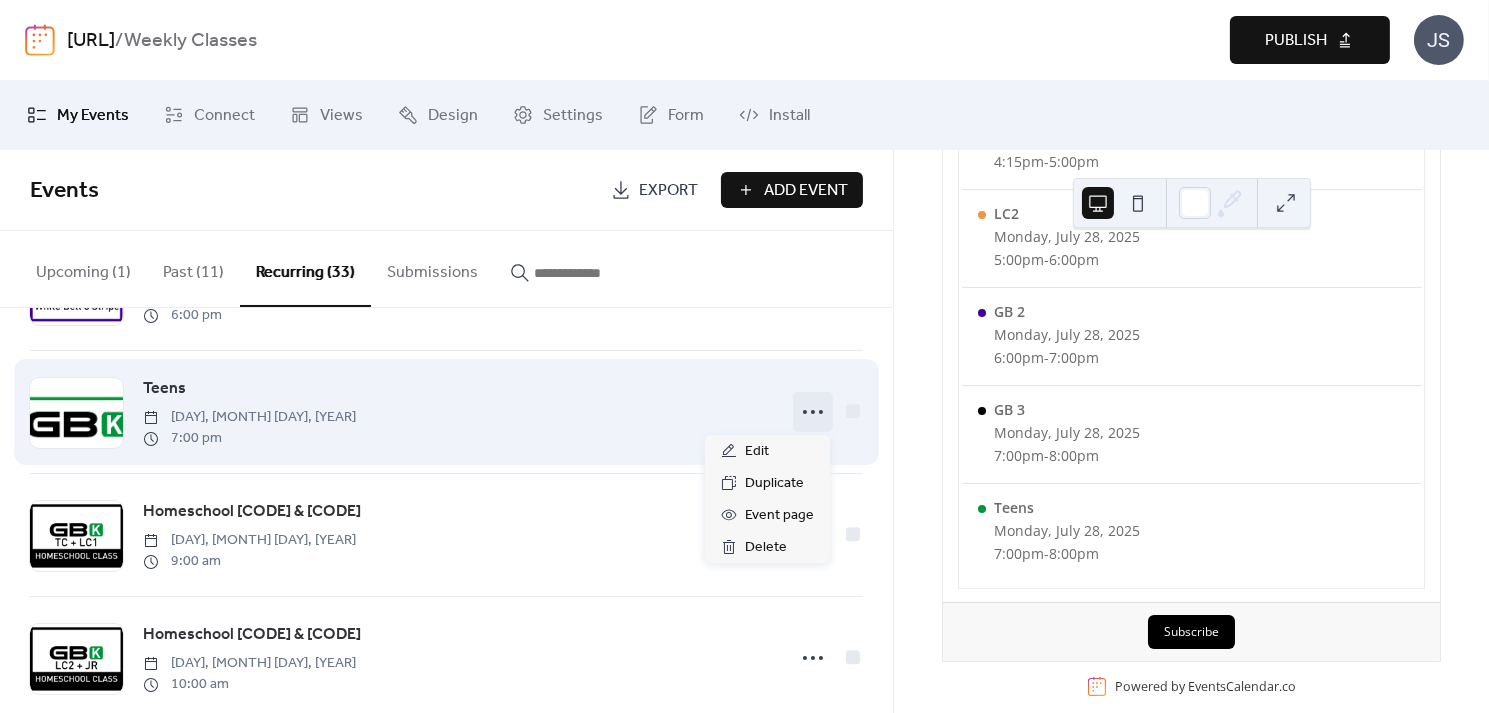 click 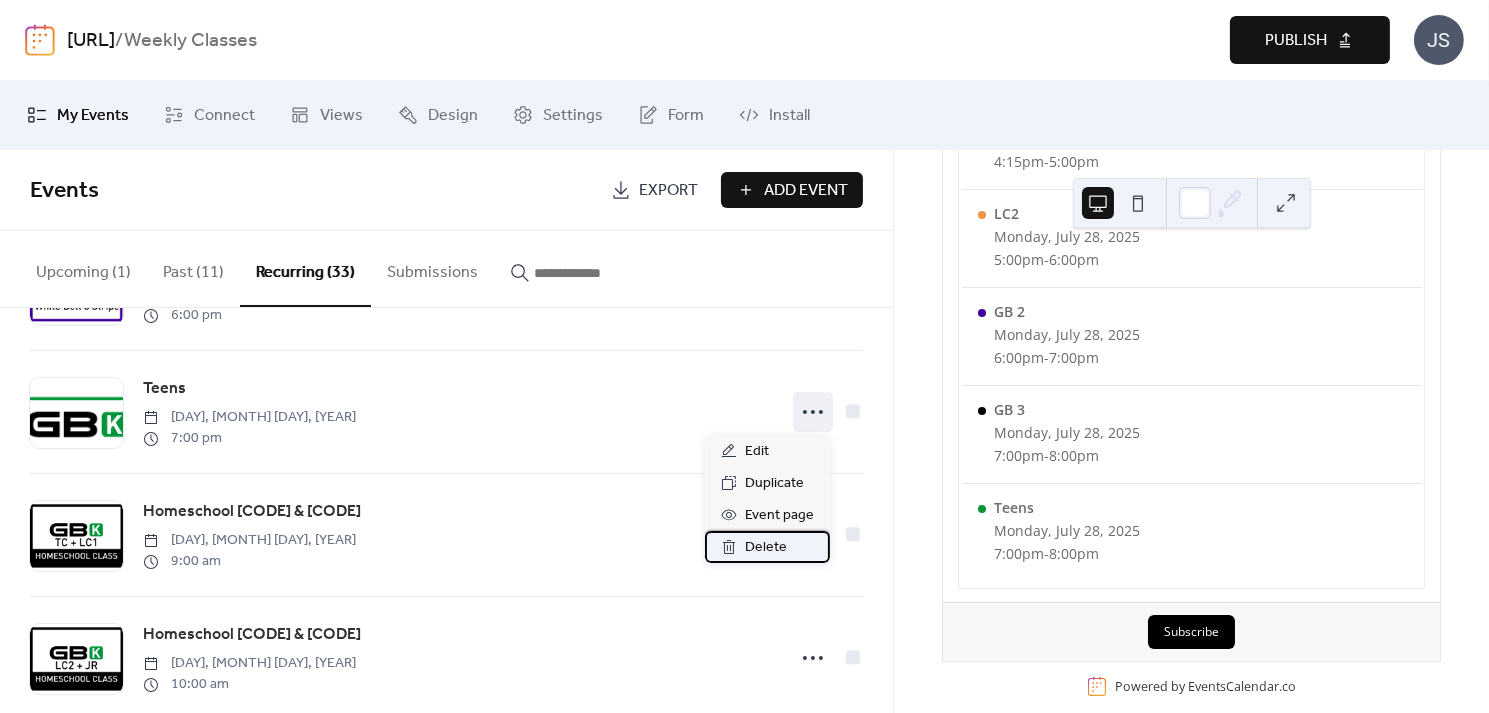 click on "Delete" at bounding box center (766, 548) 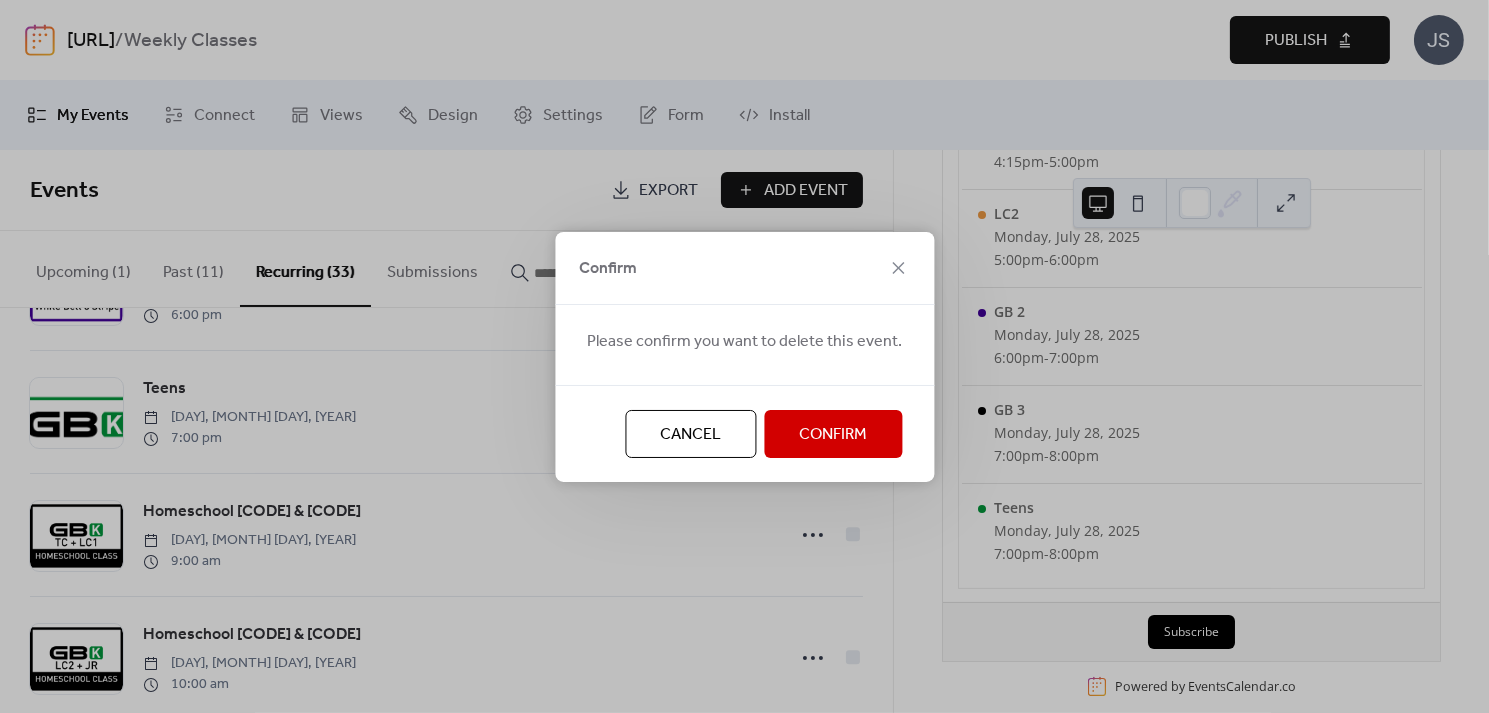 click on "Confirm" at bounding box center [833, 435] 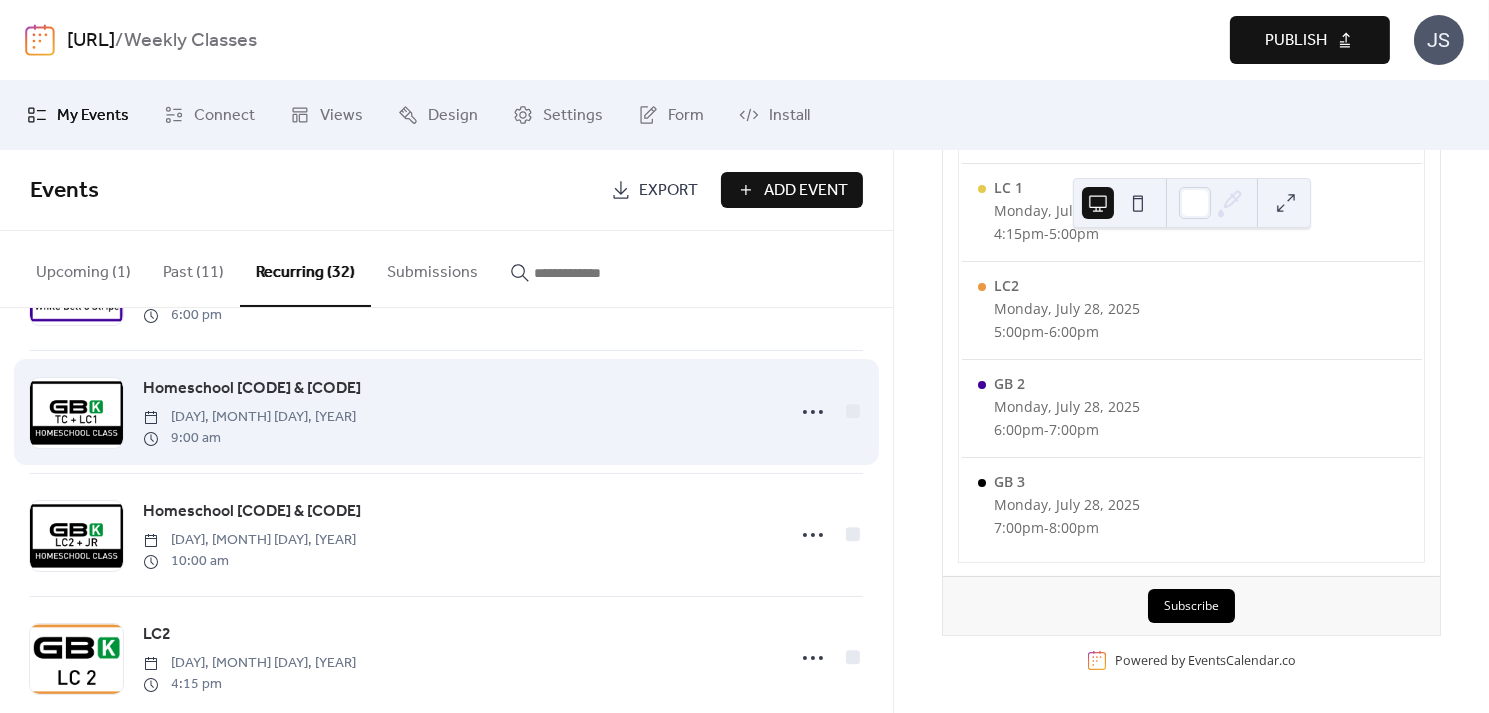 scroll, scrollTop: 487, scrollLeft: 0, axis: vertical 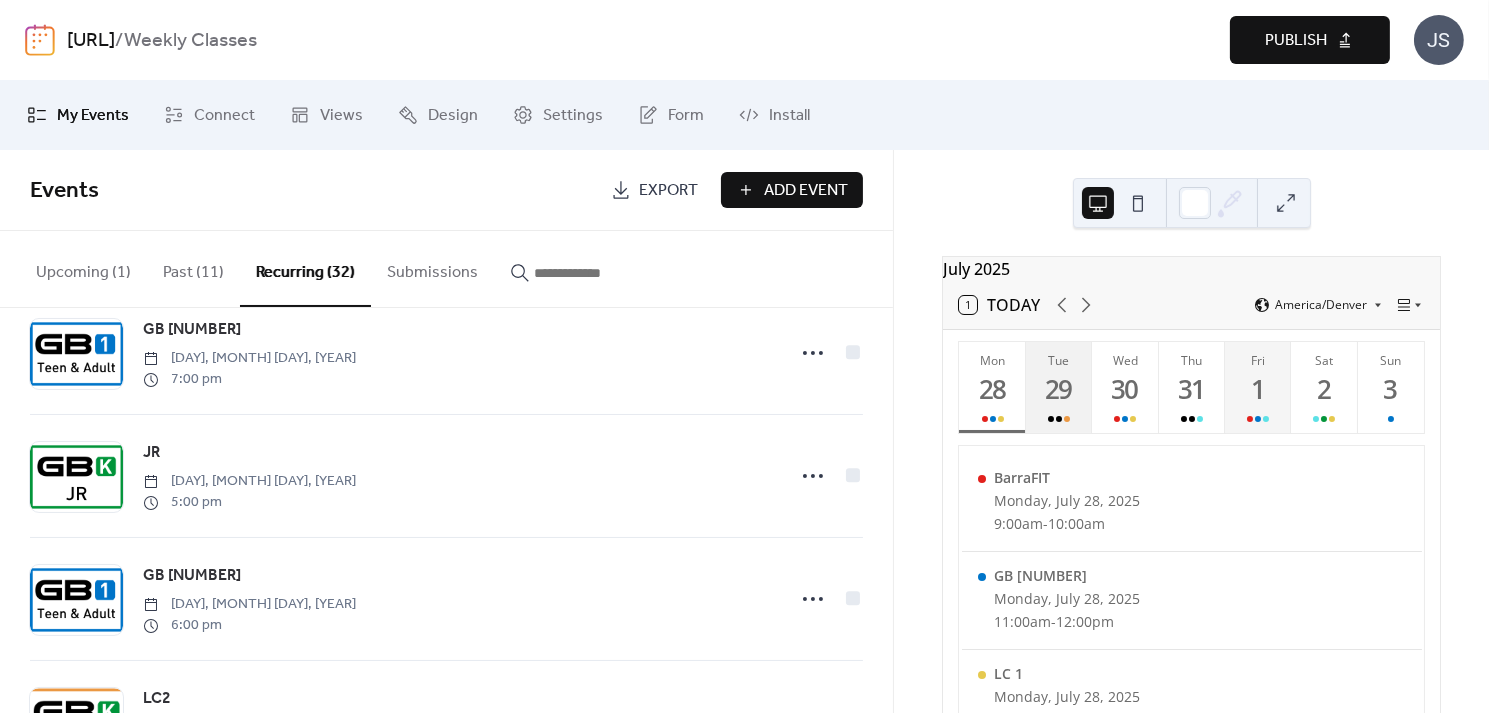 click on "29" at bounding box center (1058, 389) 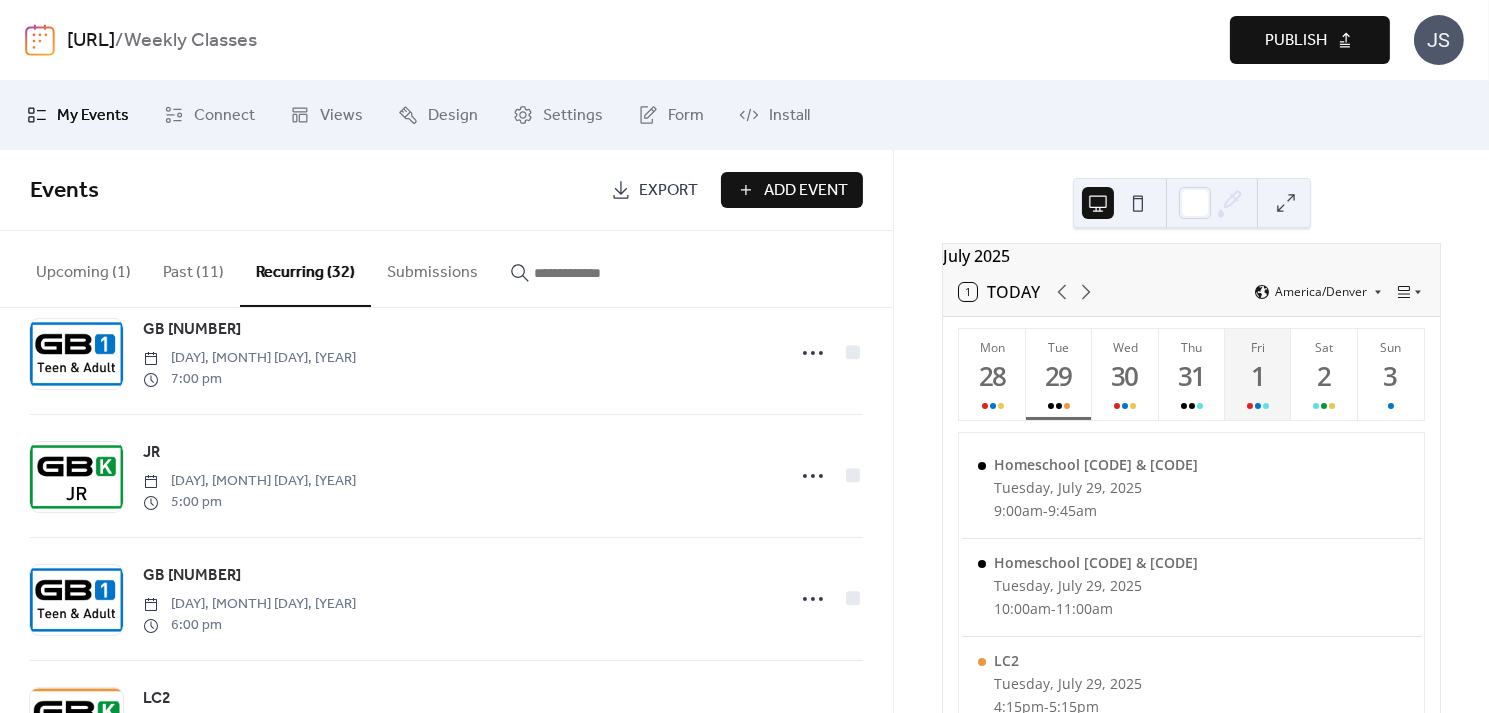 scroll, scrollTop: 10, scrollLeft: 0, axis: vertical 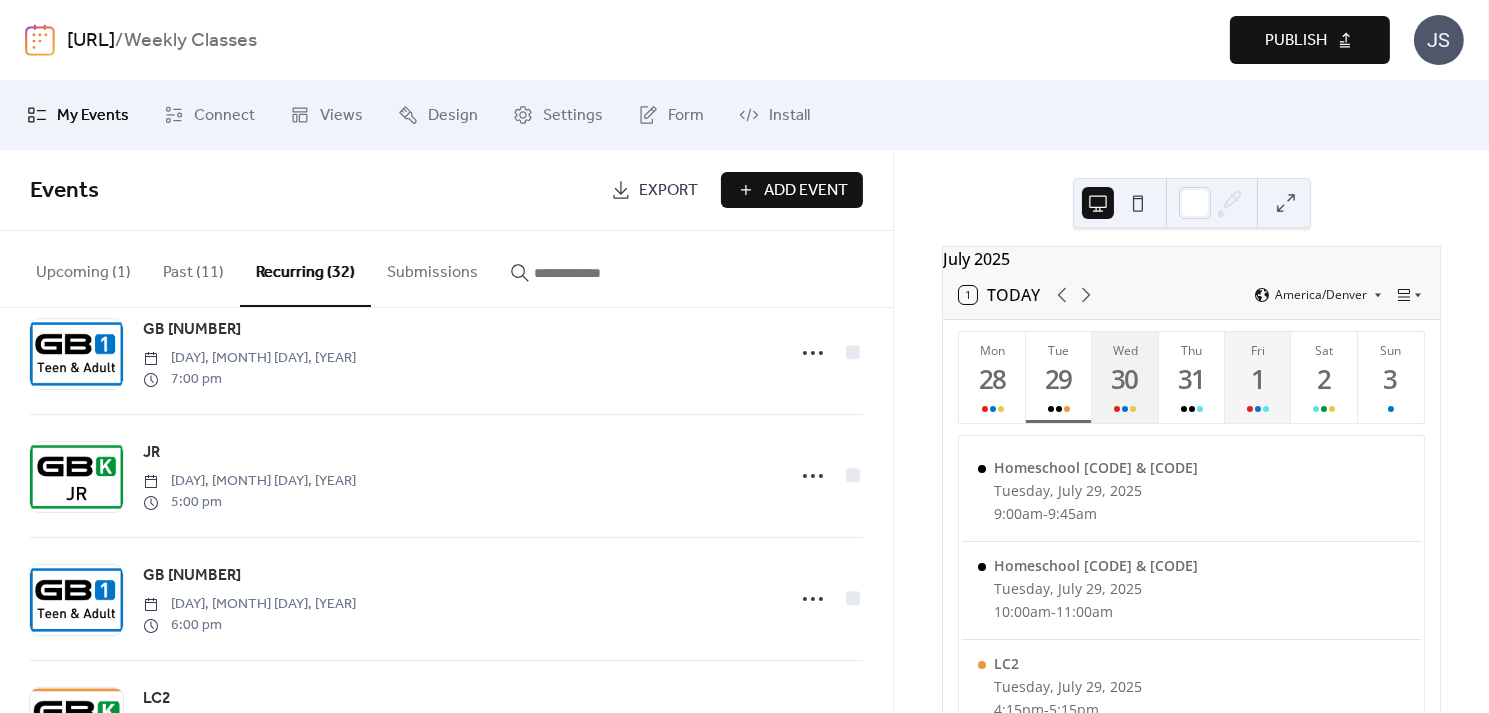 click at bounding box center (1125, 409) 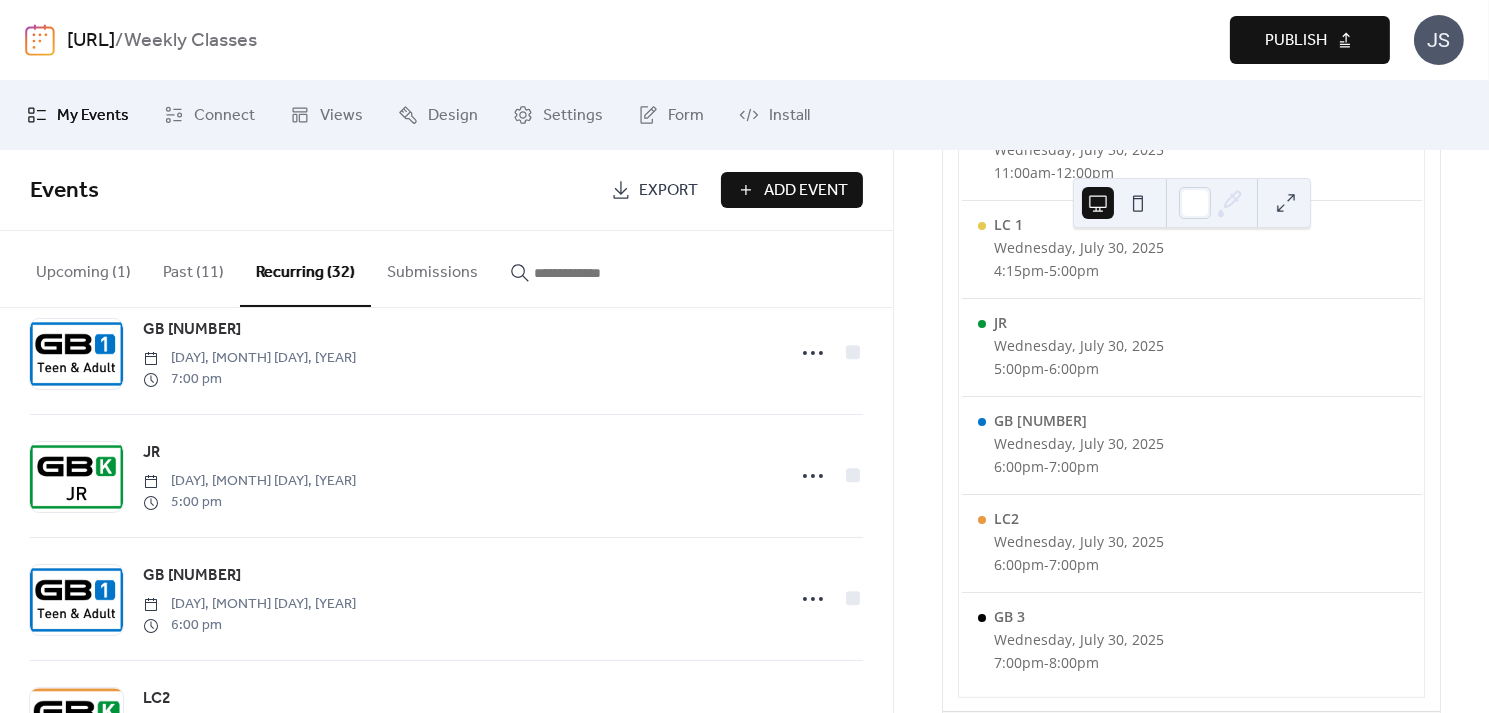 scroll, scrollTop: 0, scrollLeft: 0, axis: both 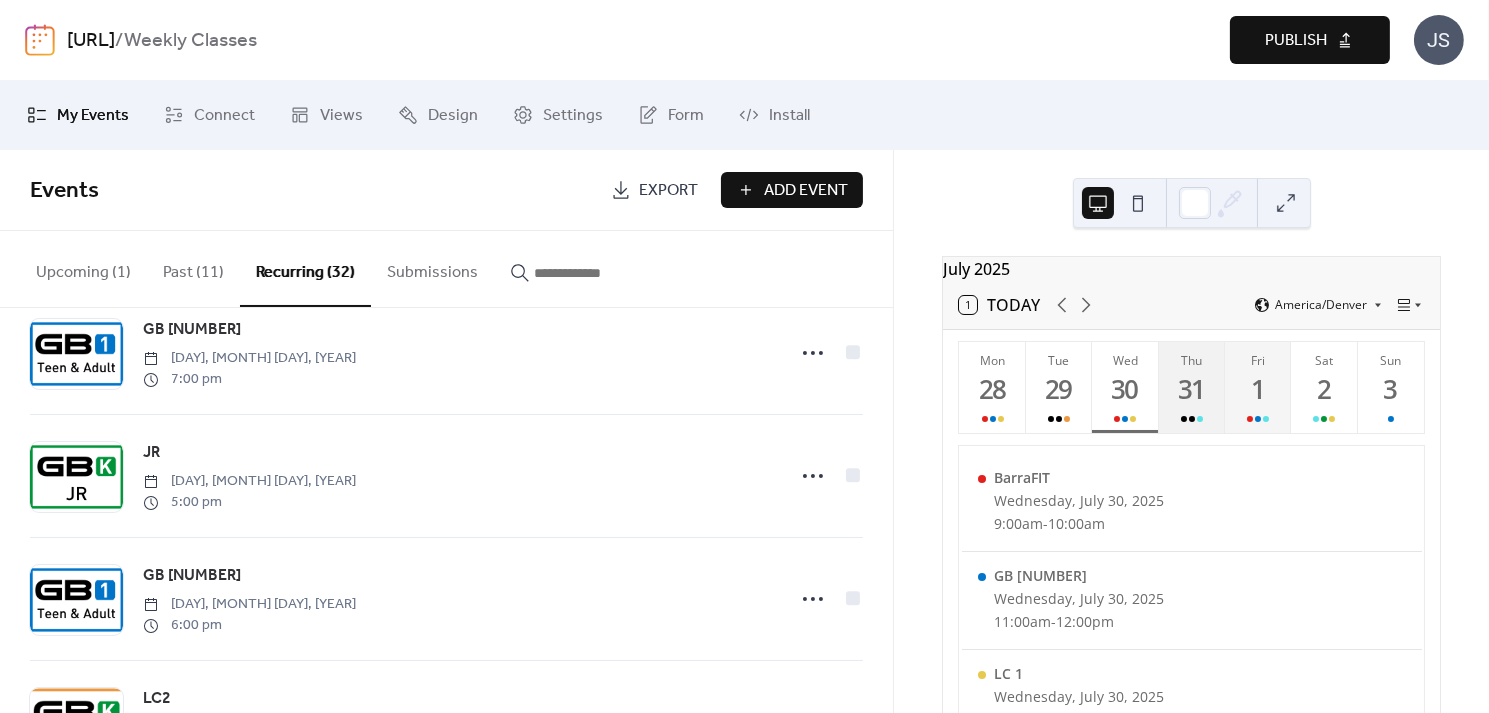 click on "31" at bounding box center [1191, 389] 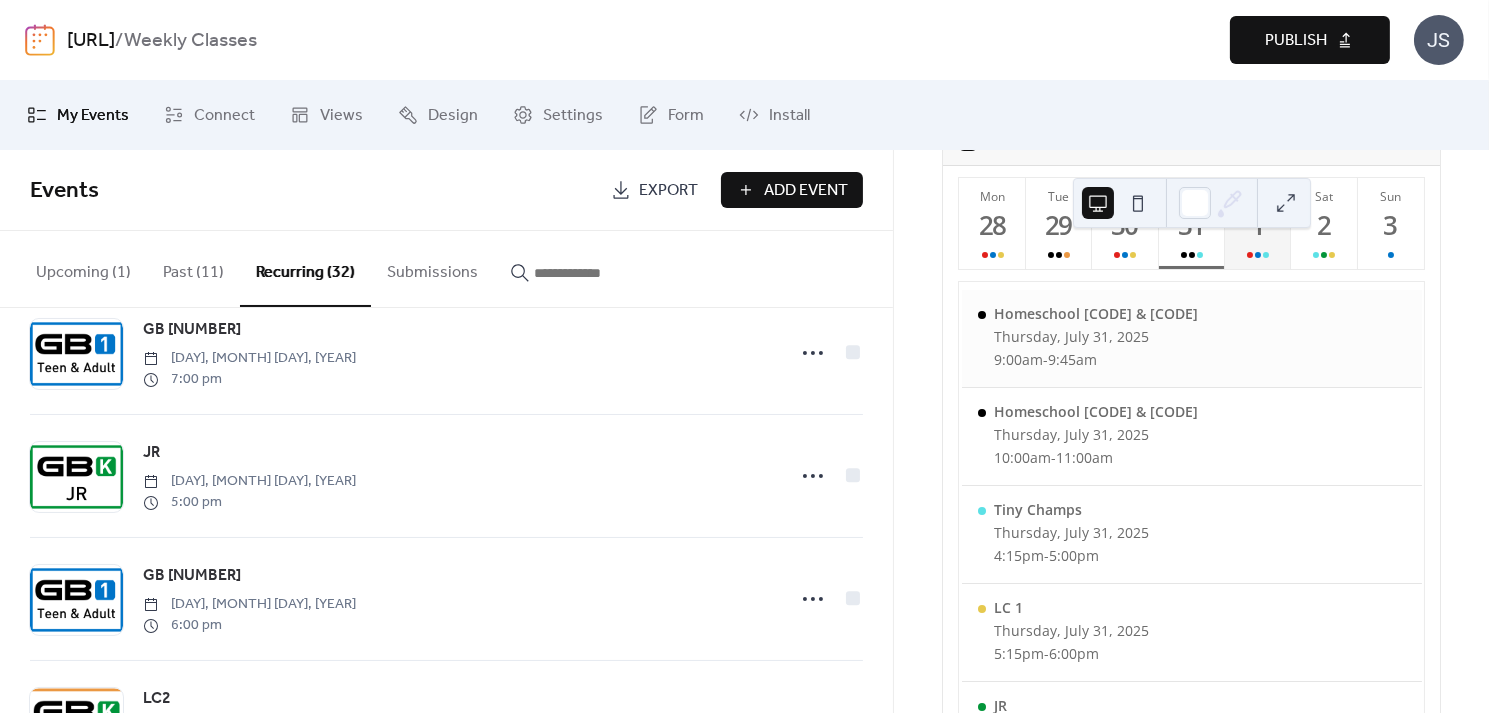 scroll, scrollTop: 0, scrollLeft: 0, axis: both 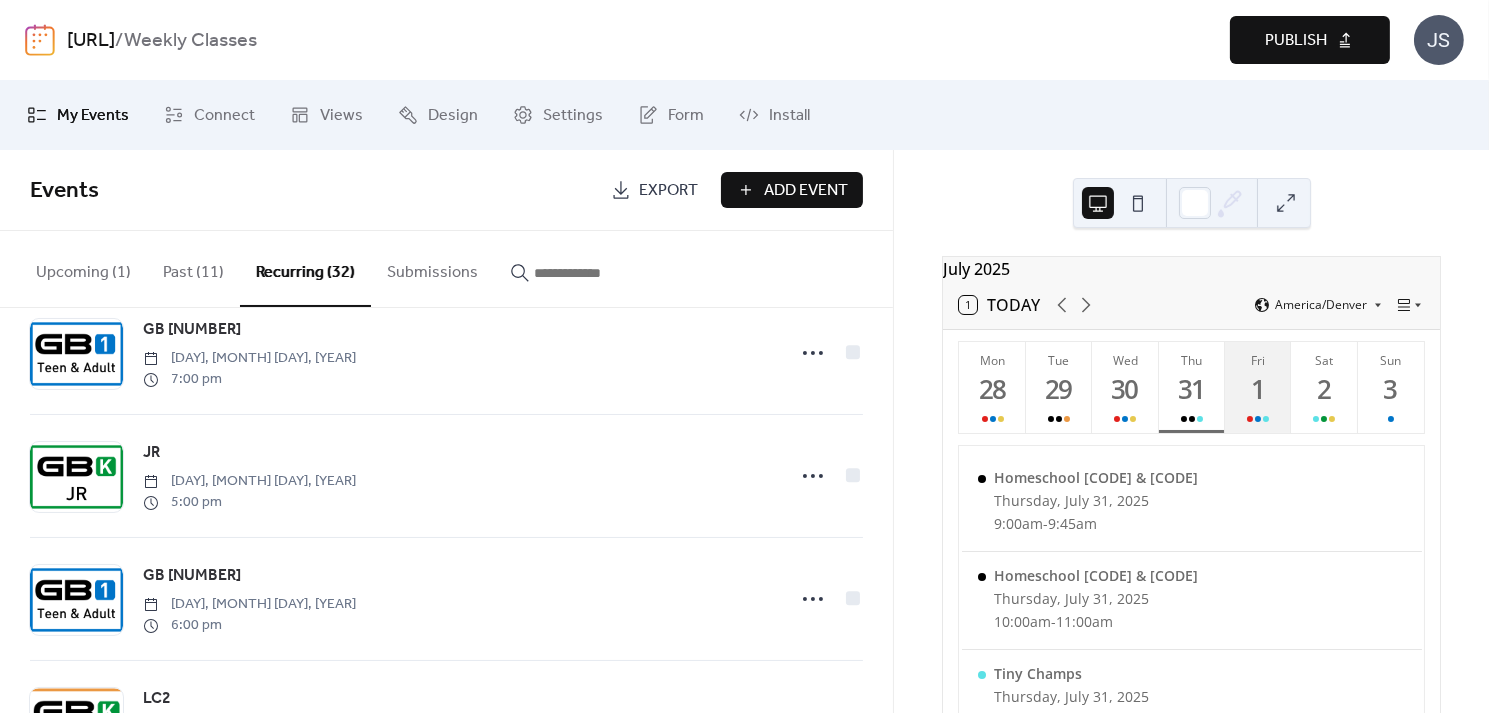 click at bounding box center [1250, 419] 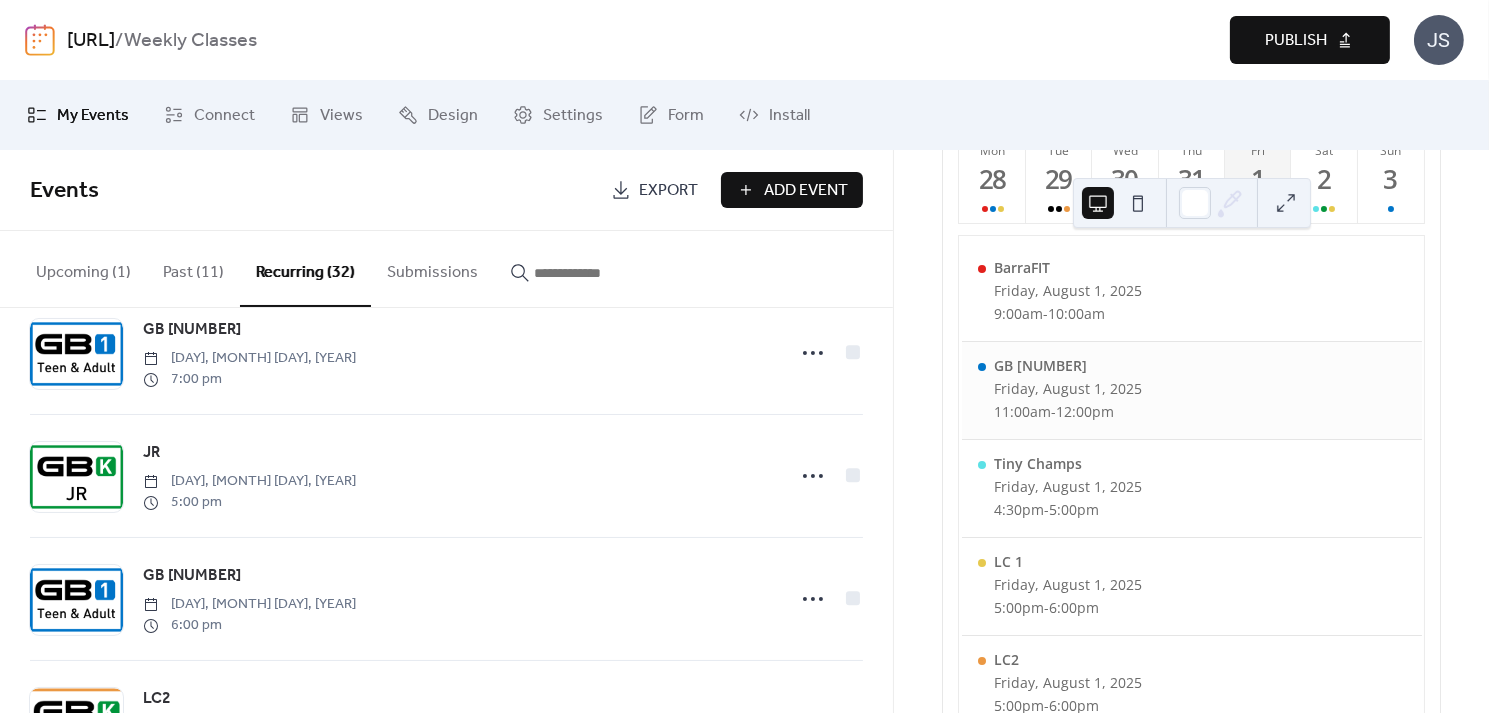 scroll, scrollTop: 3, scrollLeft: 0, axis: vertical 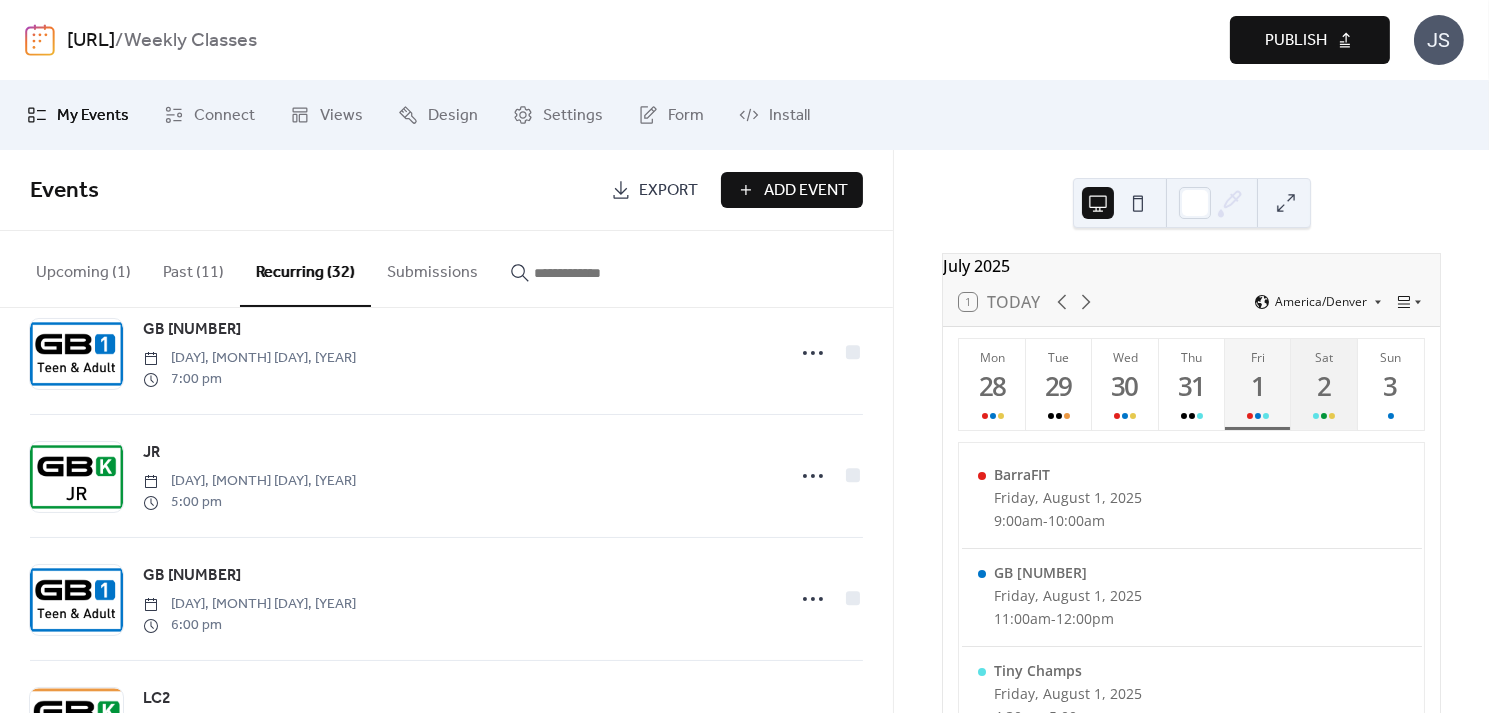 click on "2" at bounding box center [1323, 386] 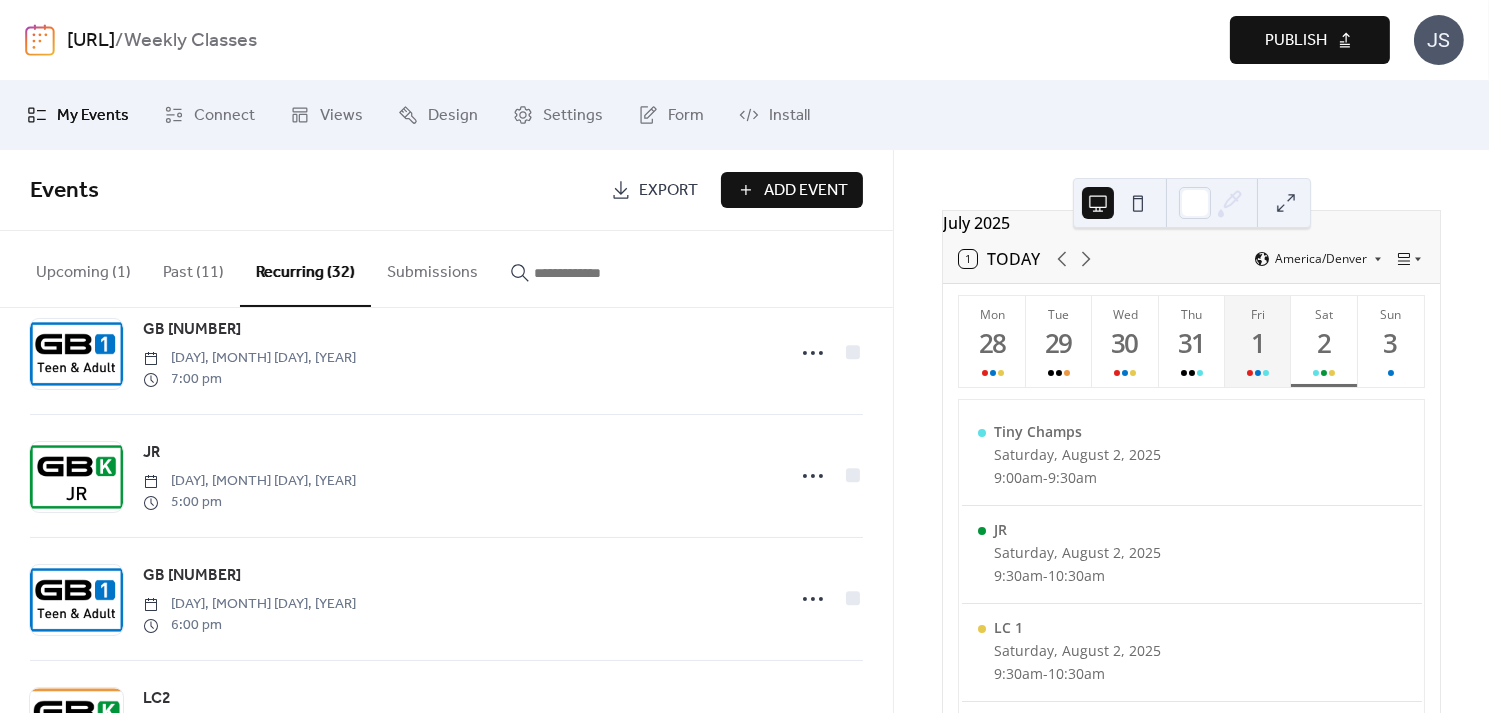 scroll, scrollTop: 35, scrollLeft: 0, axis: vertical 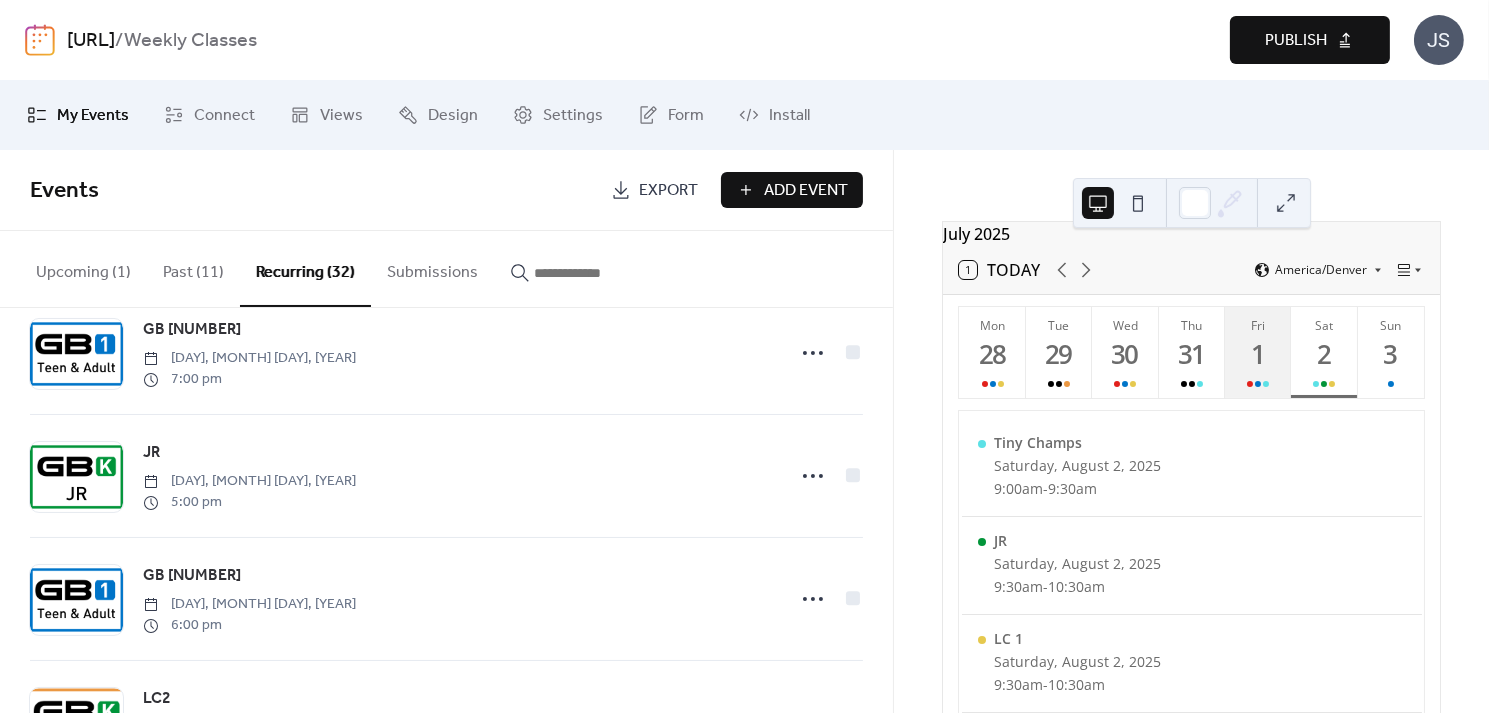 click on "1" at bounding box center [1257, 354] 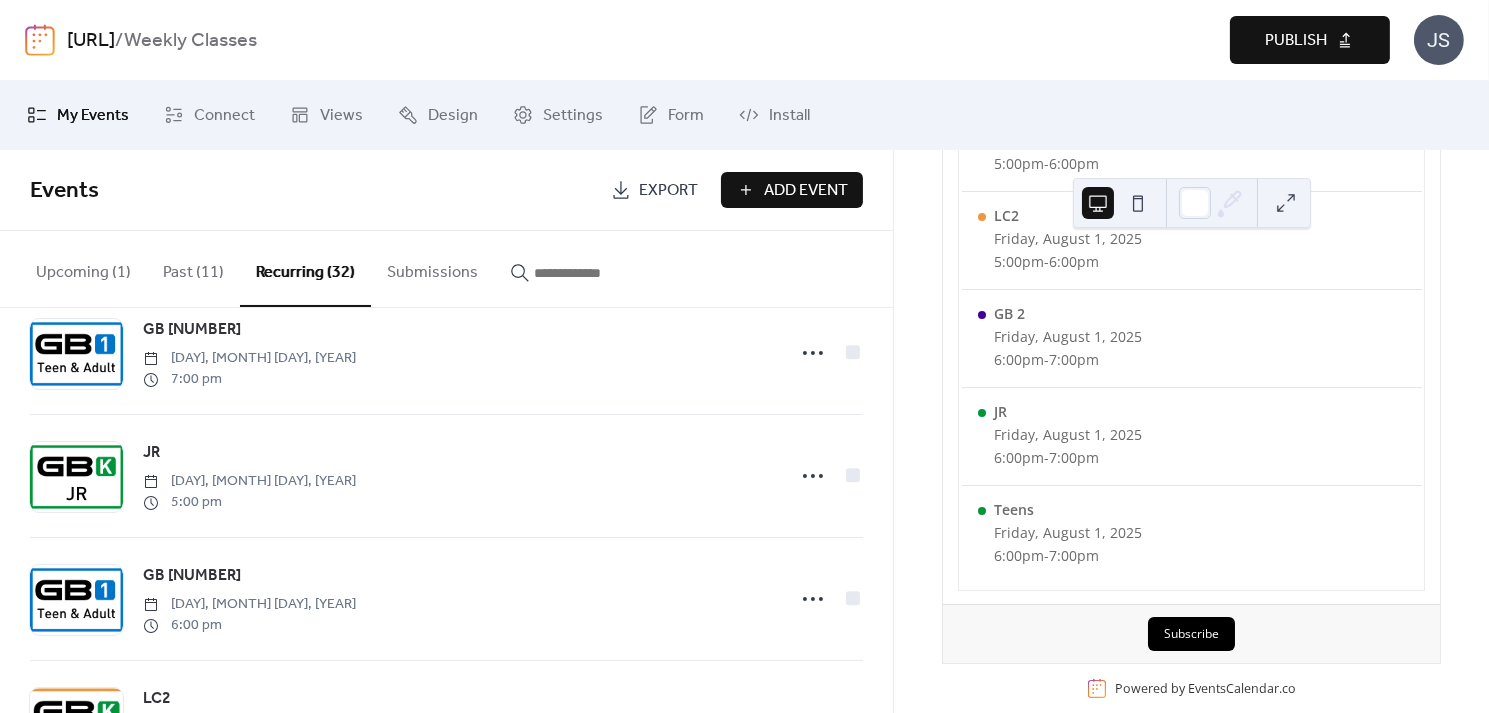 scroll, scrollTop: 655, scrollLeft: 0, axis: vertical 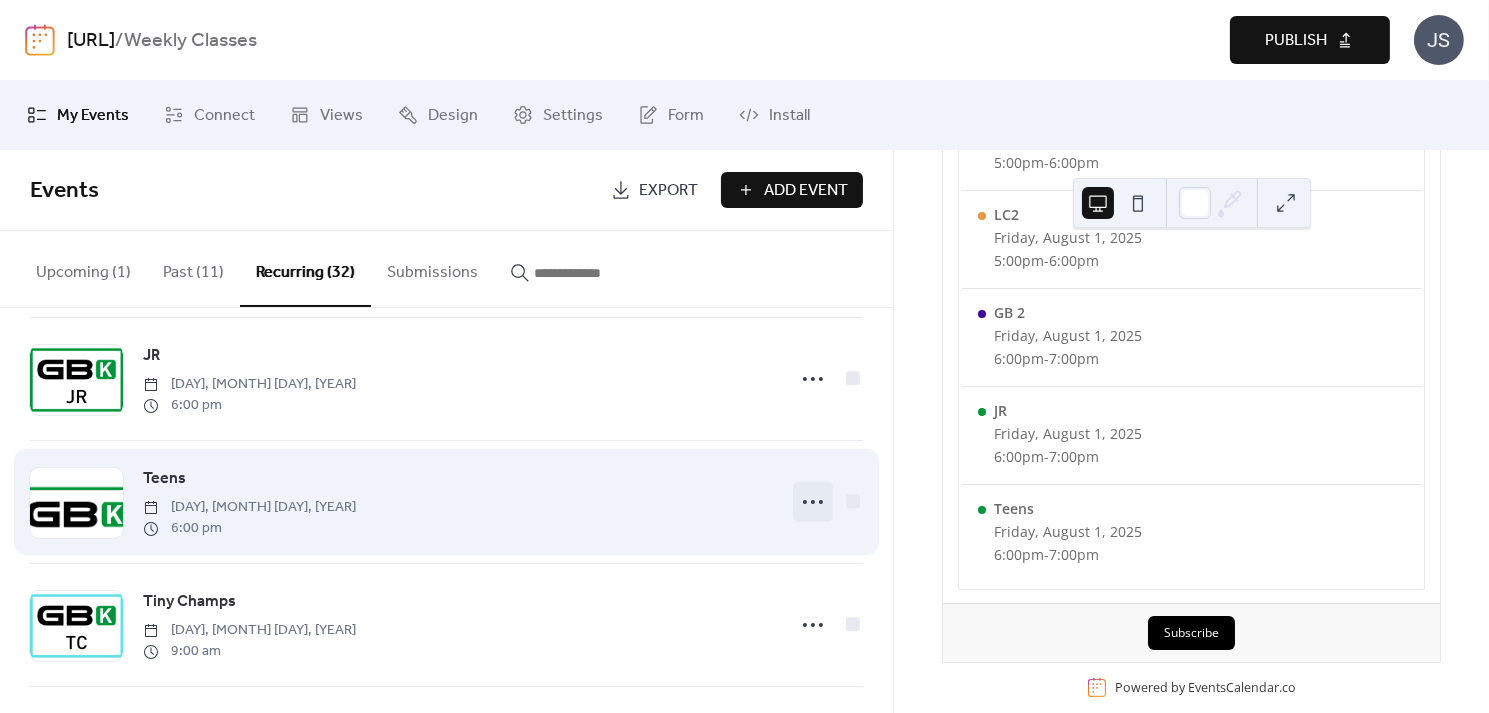 click 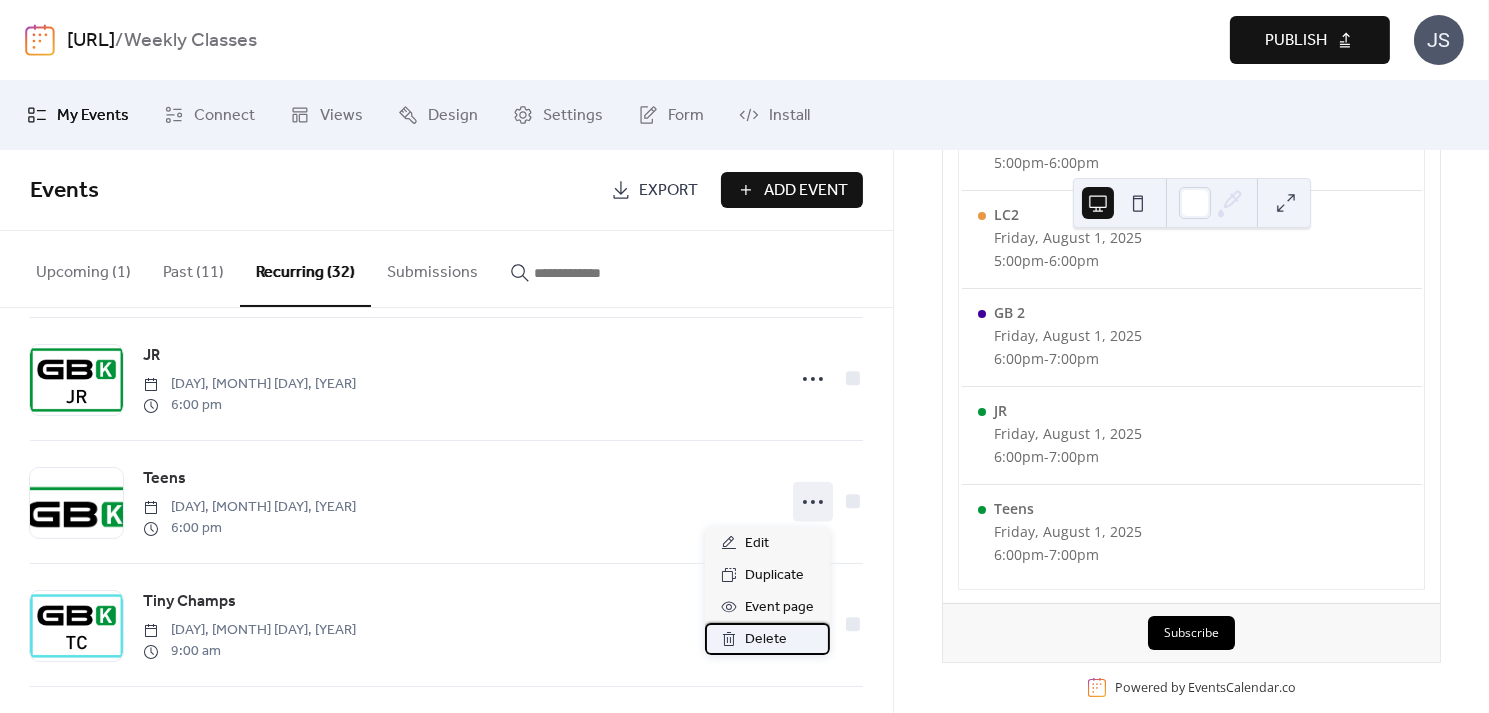 click on "Delete" at bounding box center (766, 640) 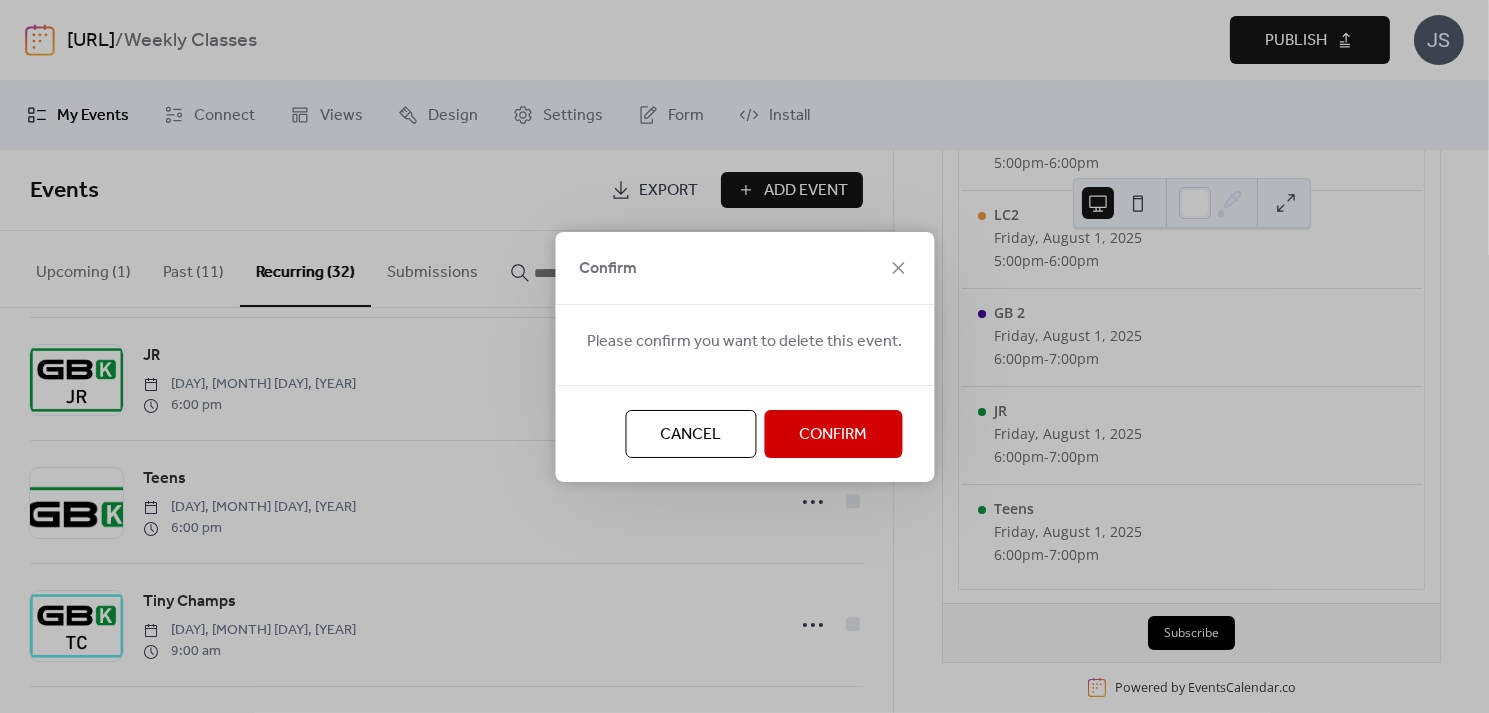 click on "Confirm" at bounding box center (833, 435) 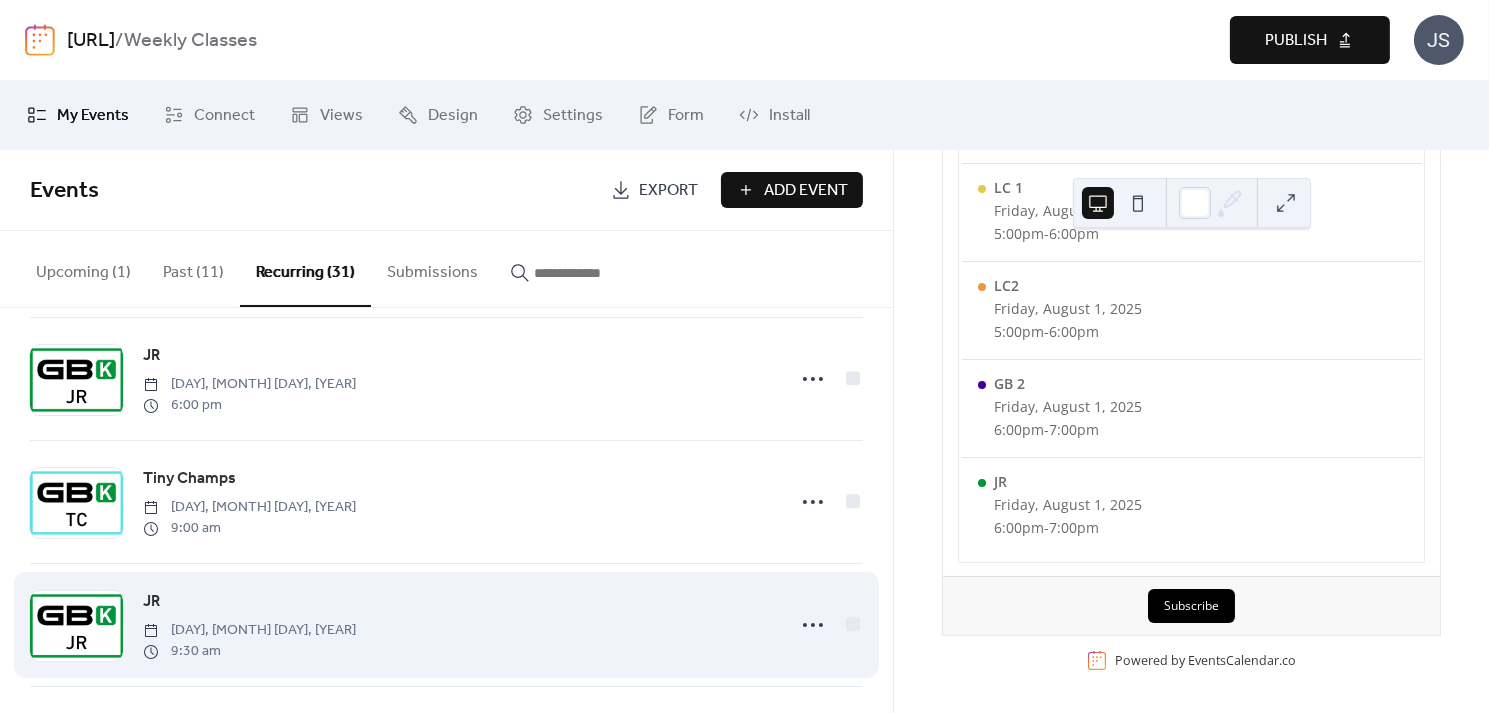 scroll, scrollTop: 584, scrollLeft: 0, axis: vertical 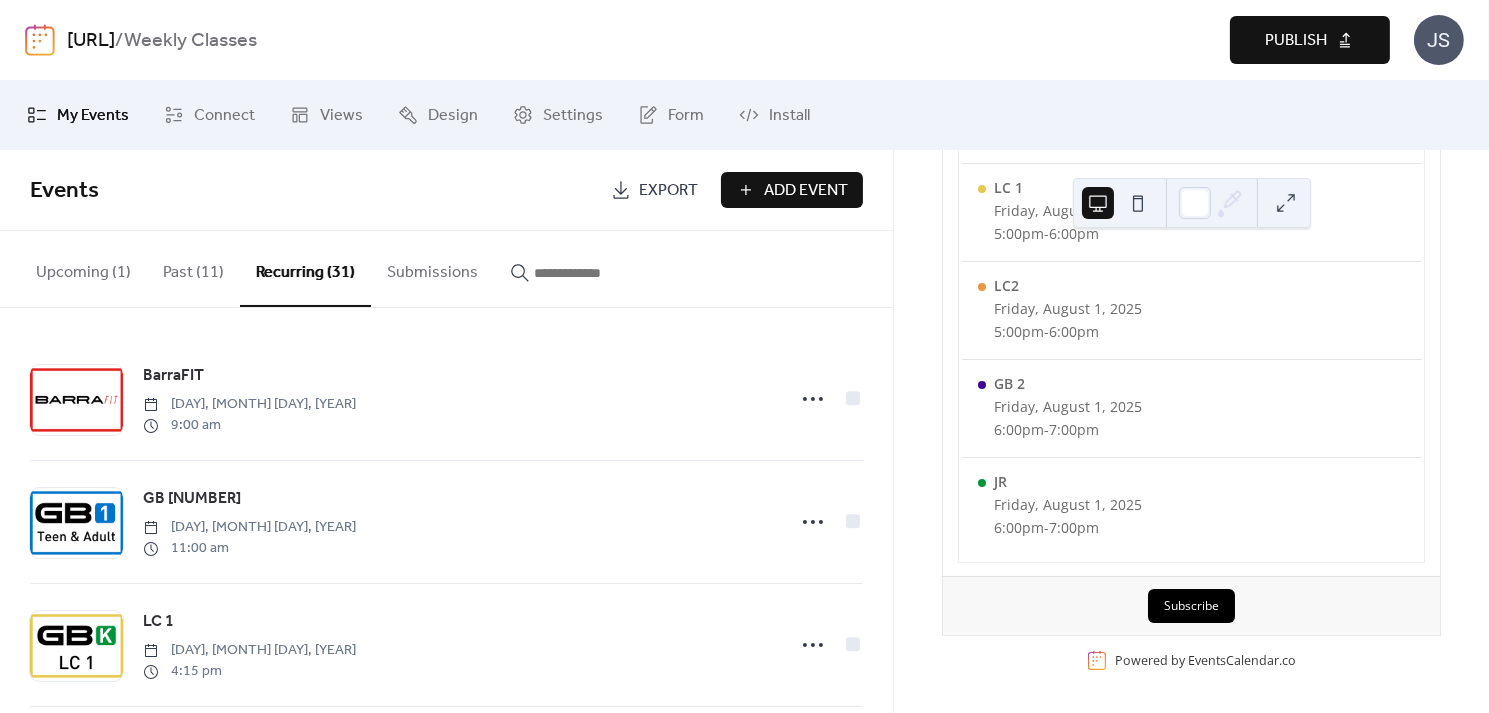 click on "Past (11)" at bounding box center (193, 268) 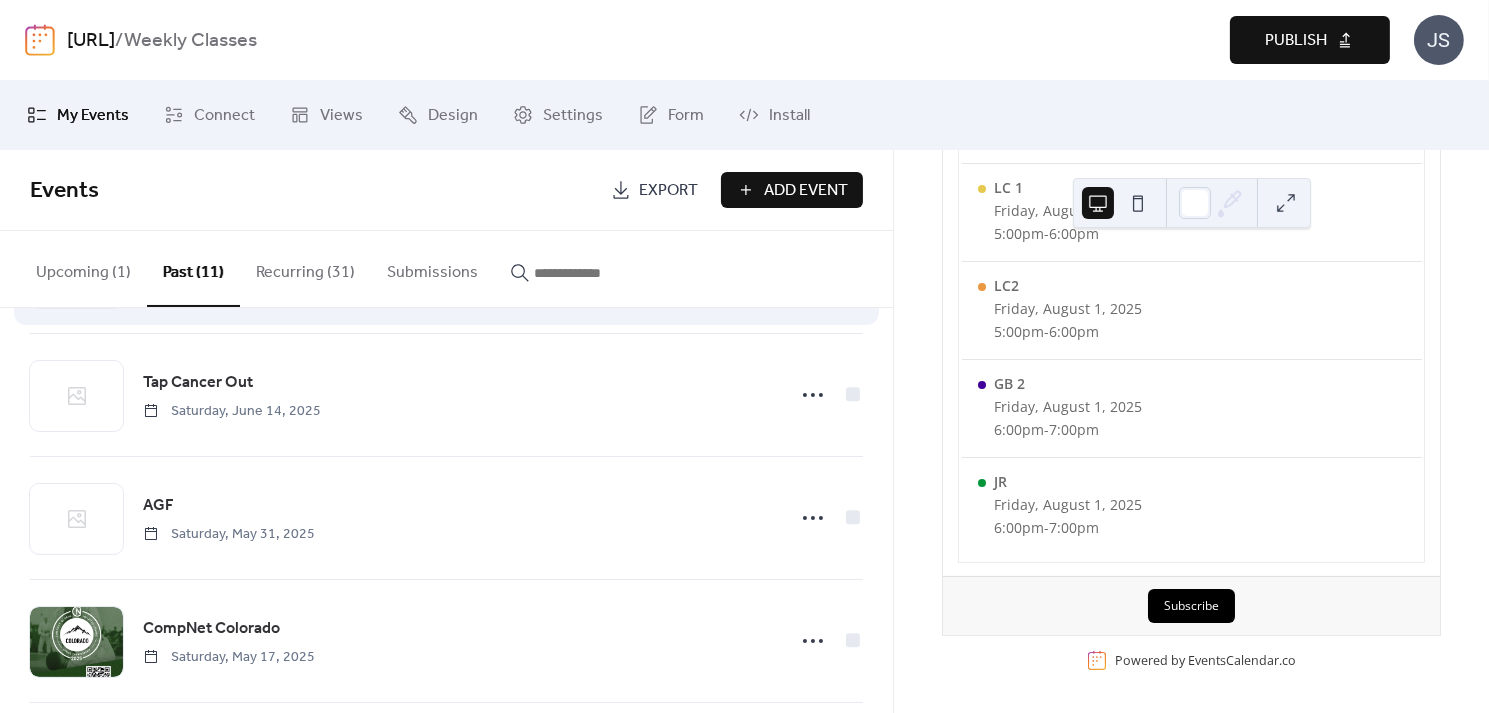 scroll, scrollTop: 0, scrollLeft: 0, axis: both 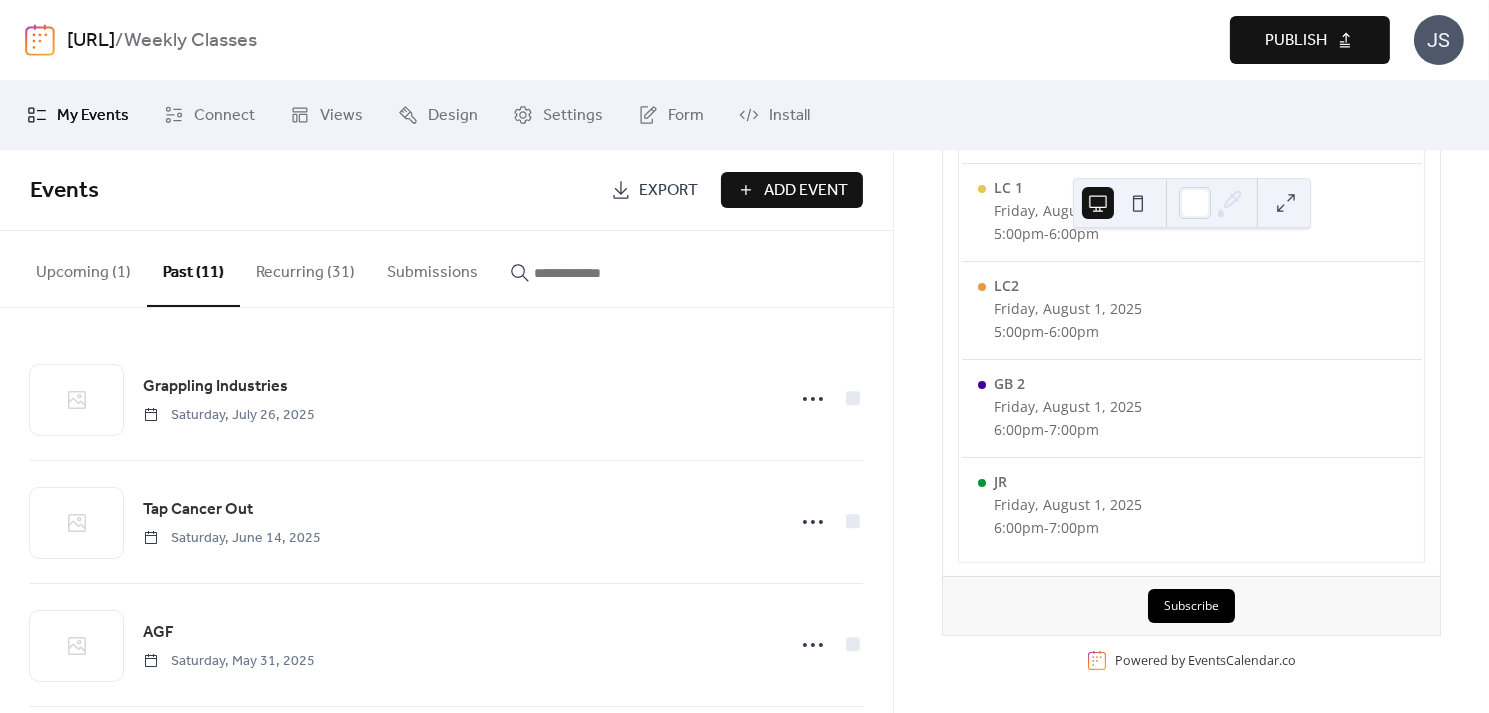 click on "[URL]" at bounding box center [91, 41] 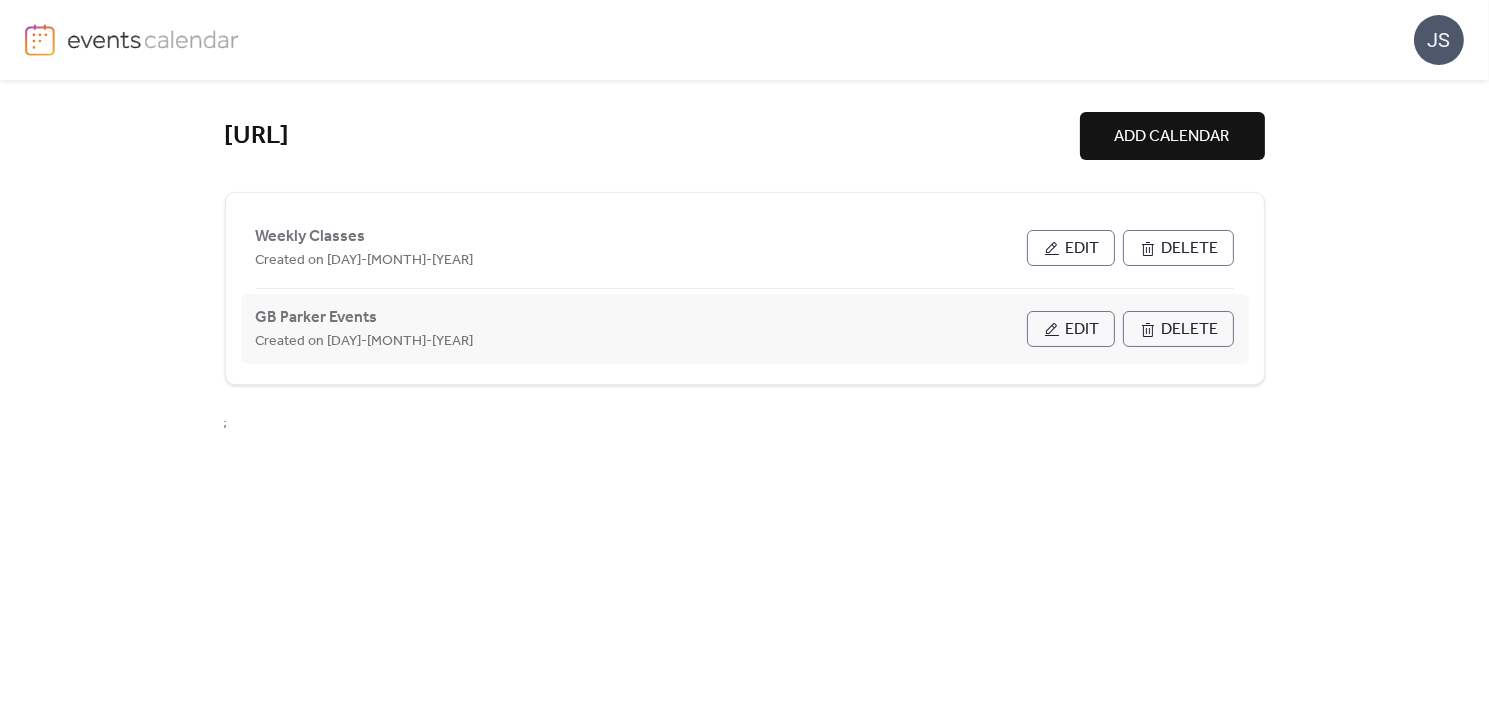 click on "Edit" at bounding box center [1083, 330] 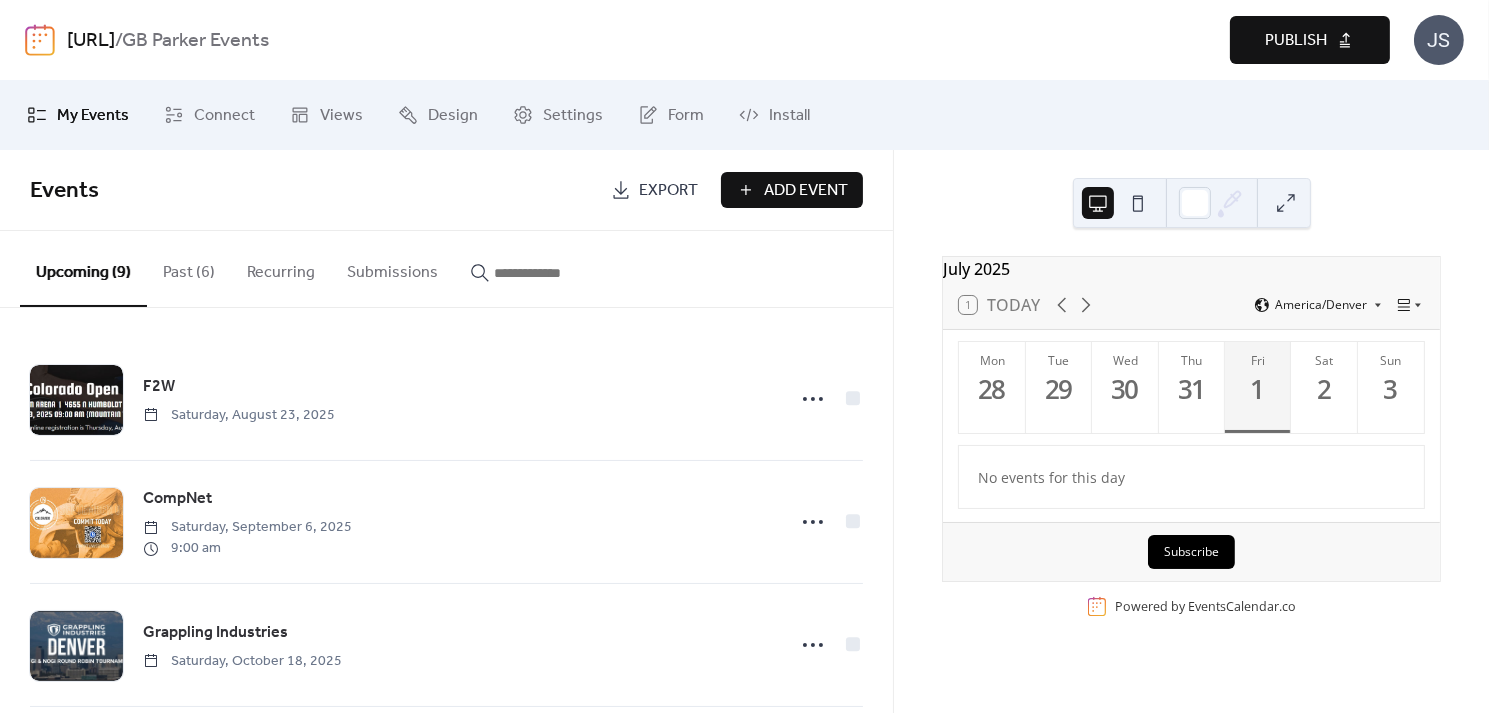 click on "Export" at bounding box center (668, 191) 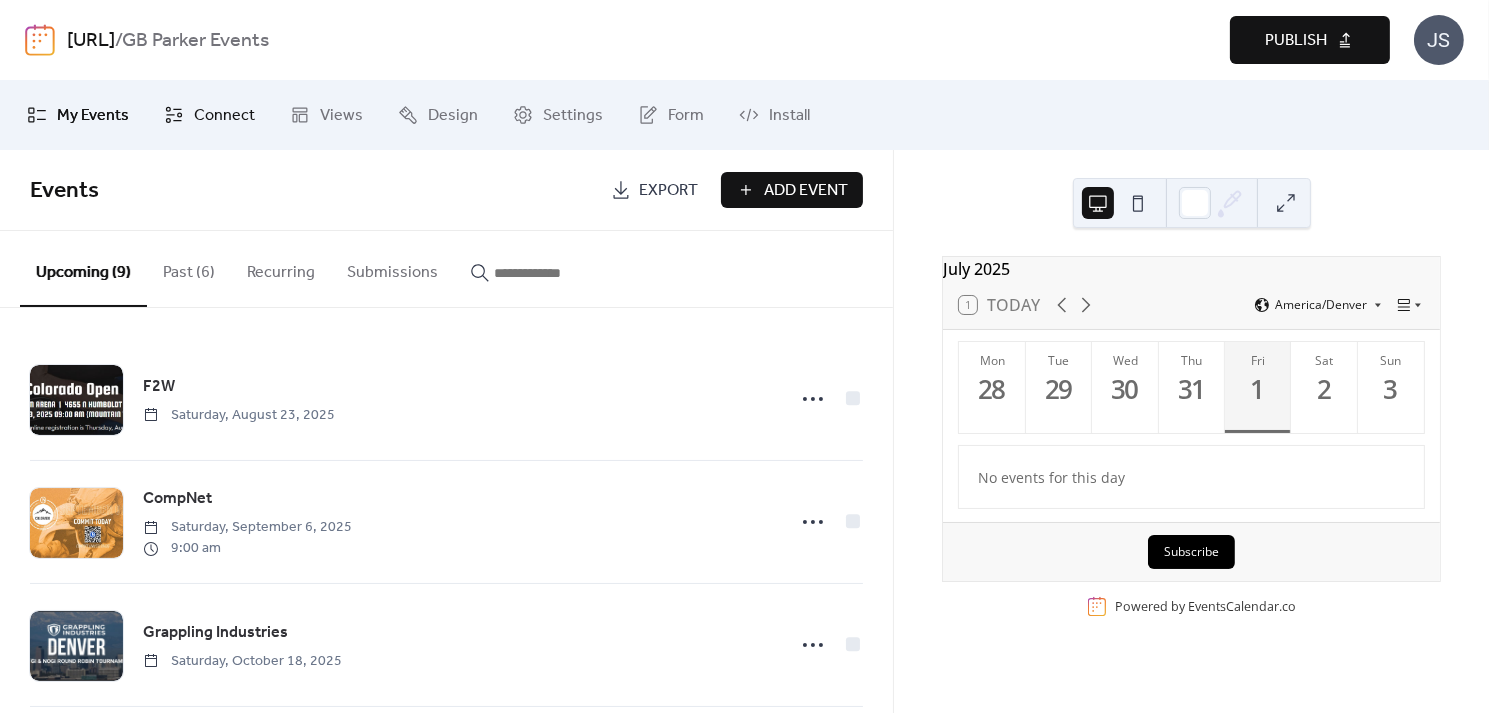 click on "Connect" at bounding box center [224, 116] 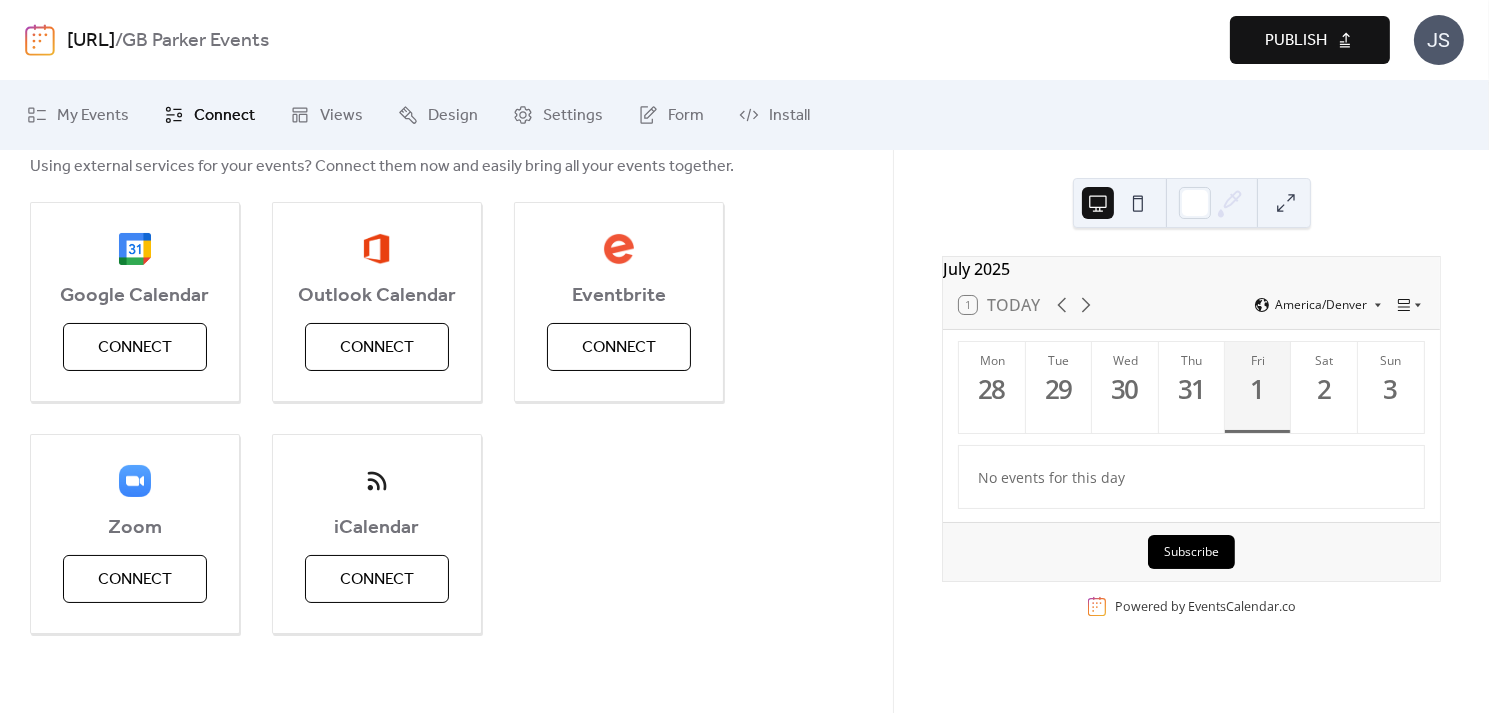 scroll, scrollTop: 0, scrollLeft: 0, axis: both 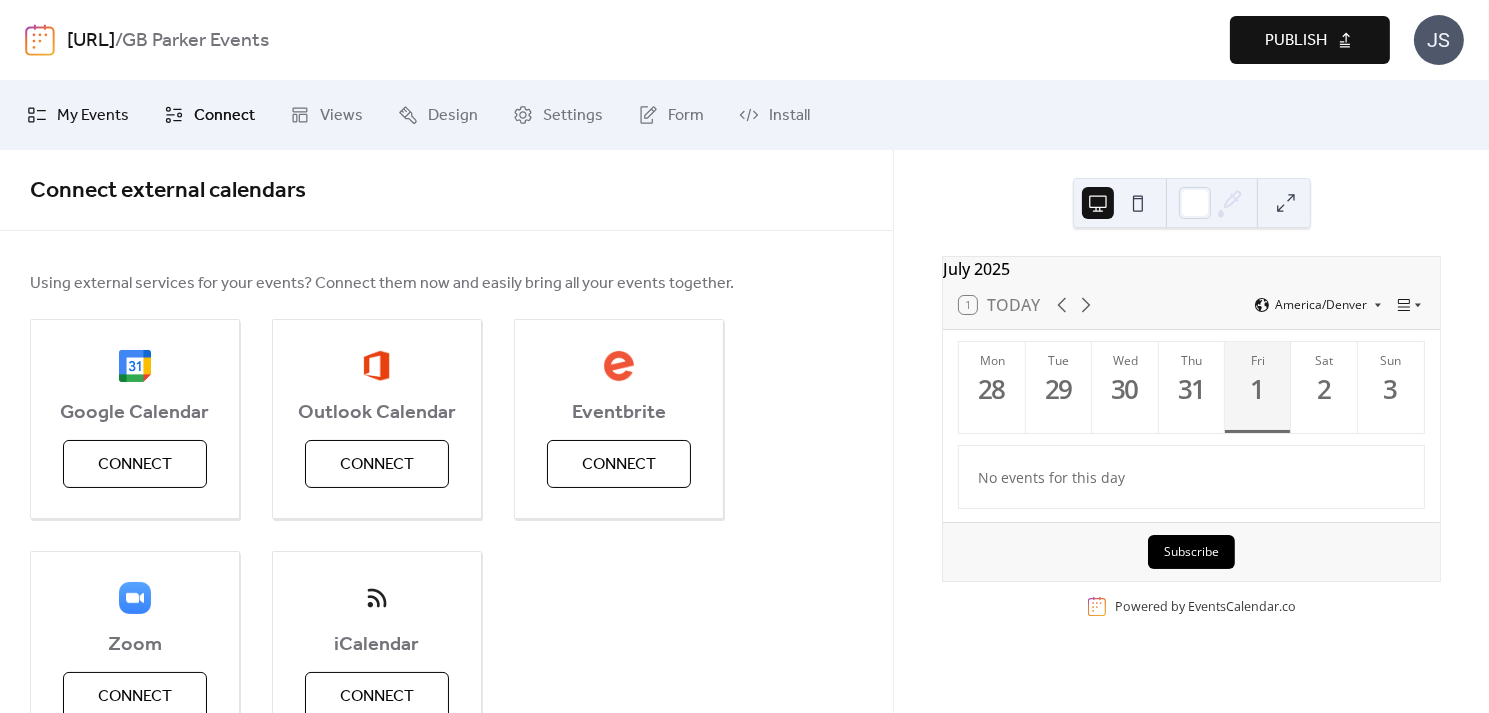 click on "My Events" at bounding box center (93, 116) 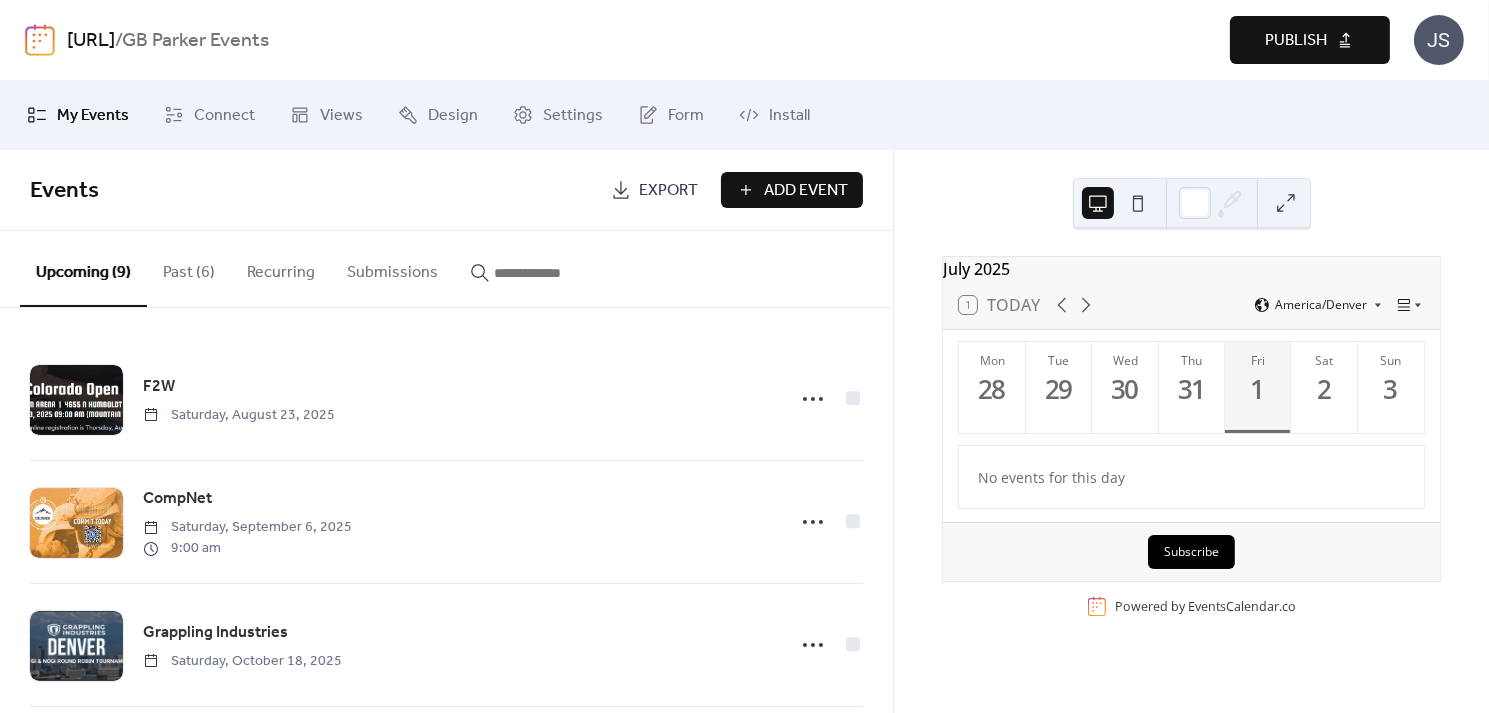 click on "Publish" at bounding box center [1296, 41] 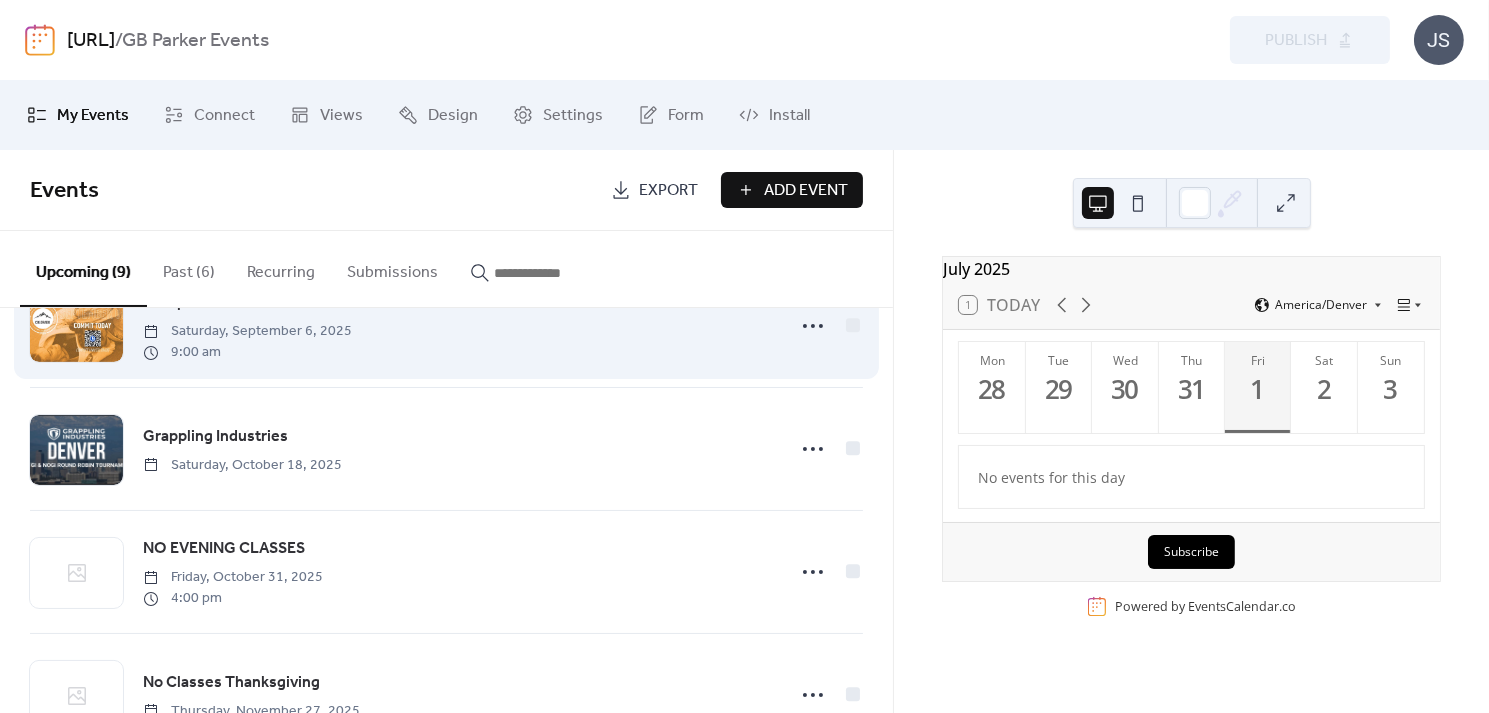scroll, scrollTop: 0, scrollLeft: 0, axis: both 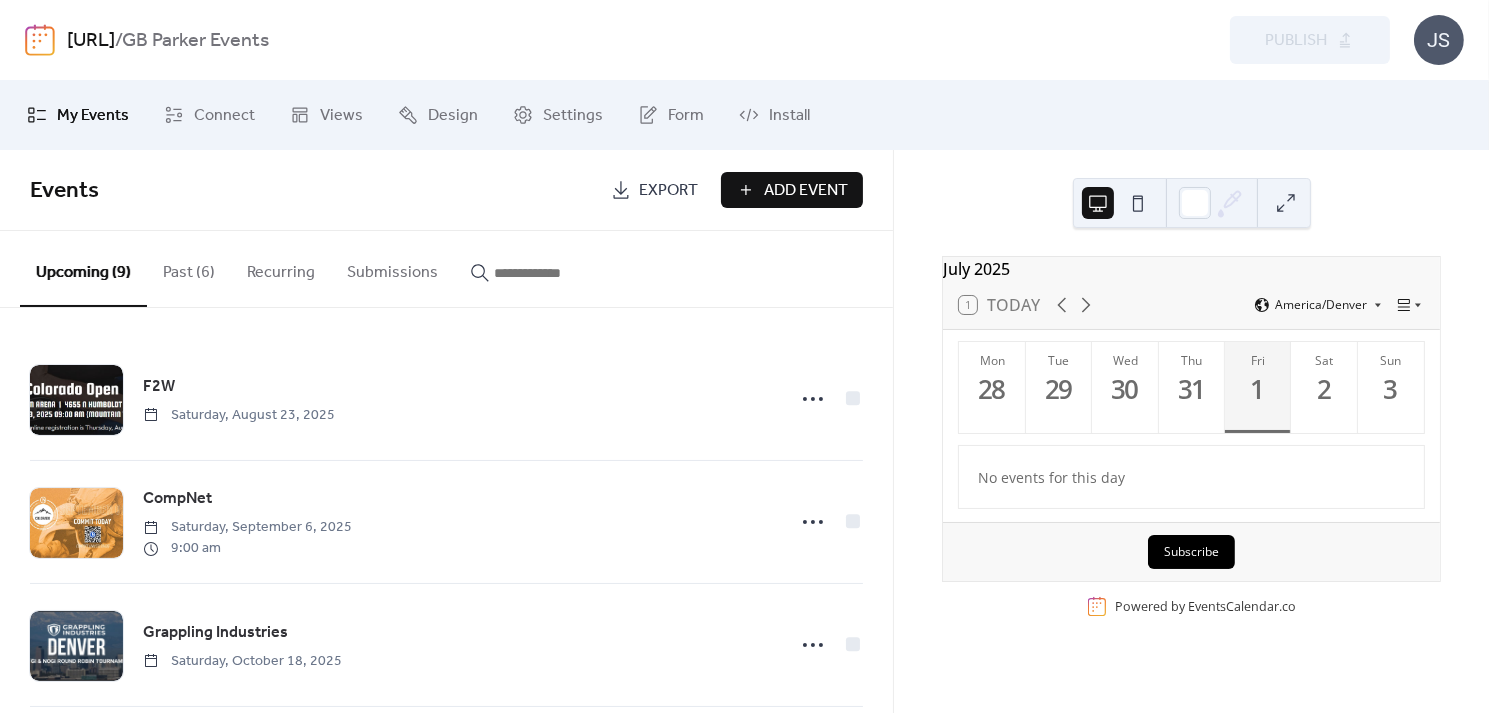 click on "[URL]" at bounding box center (91, 41) 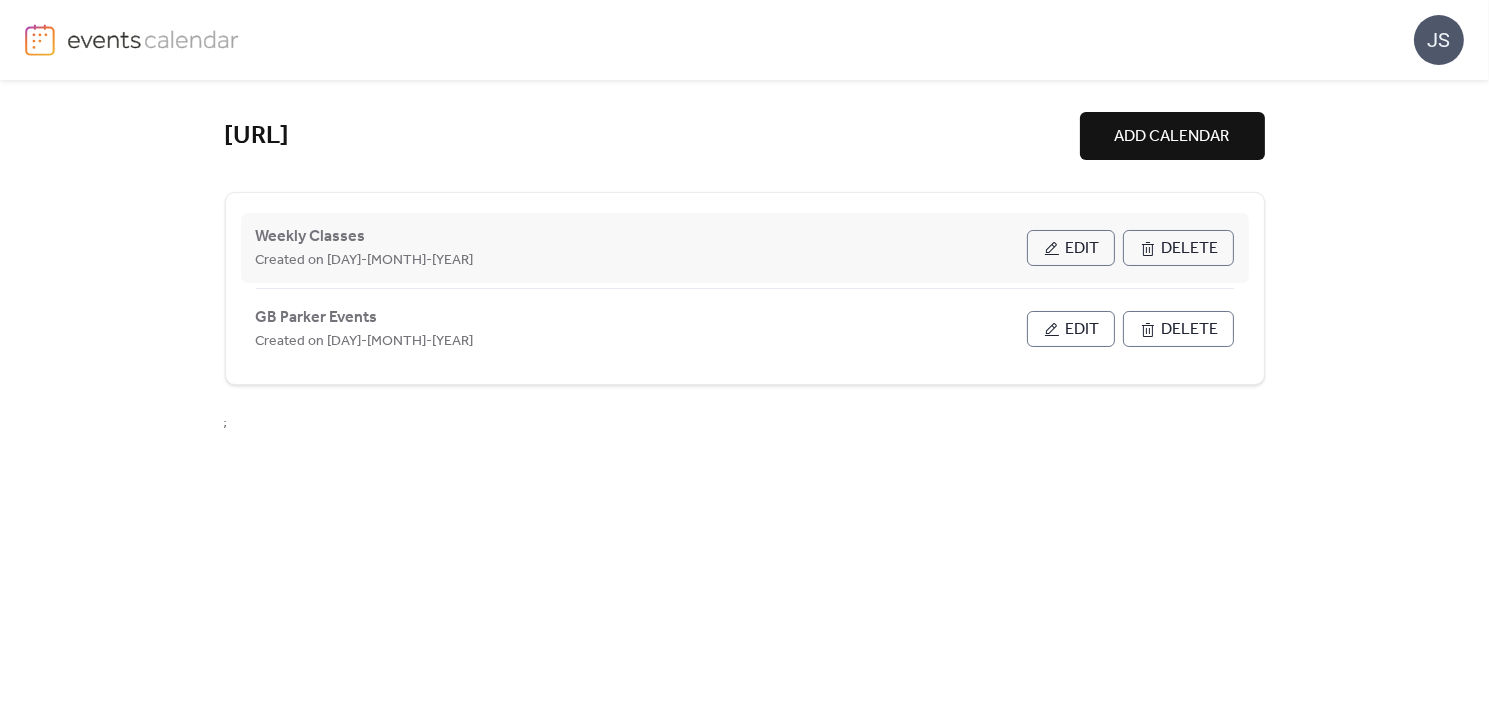 click on "Edit" at bounding box center (1083, 249) 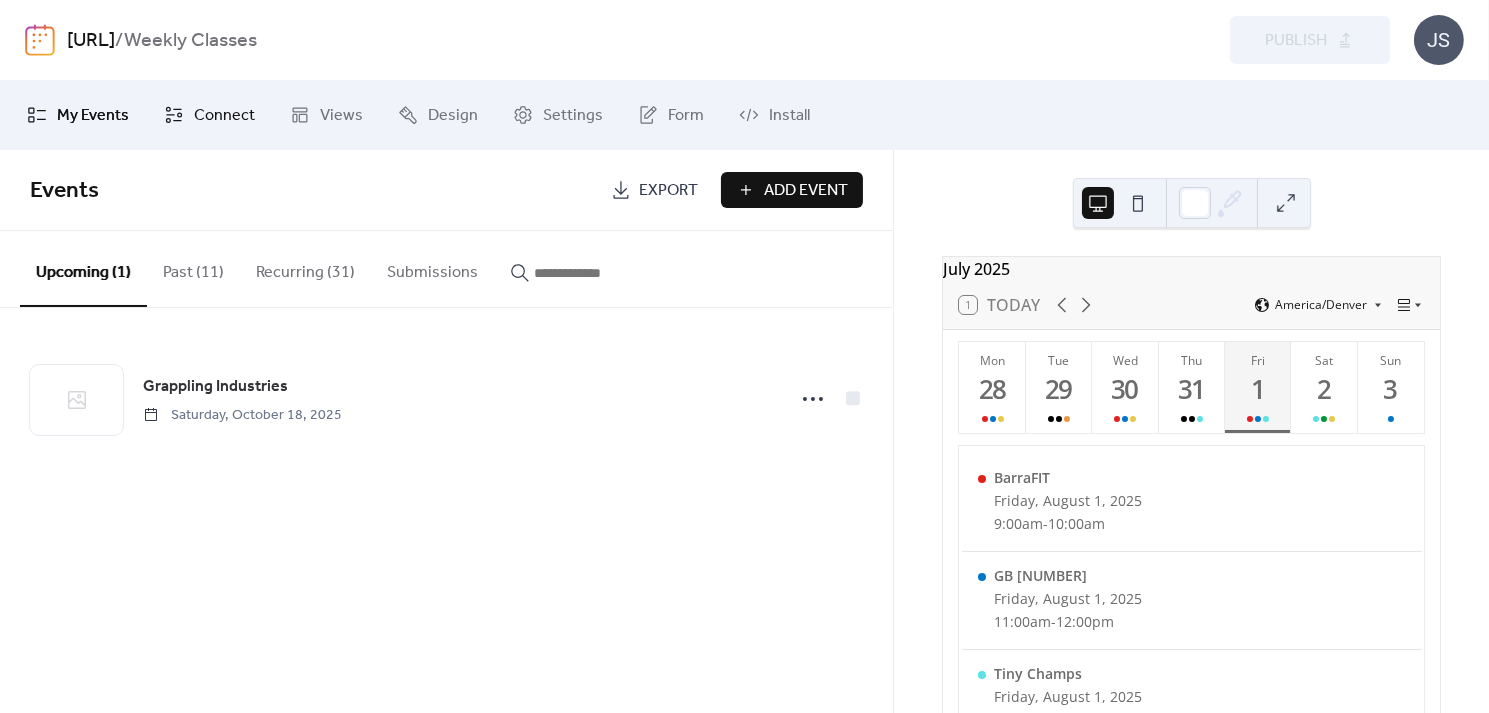 click on "Connect" at bounding box center [224, 116] 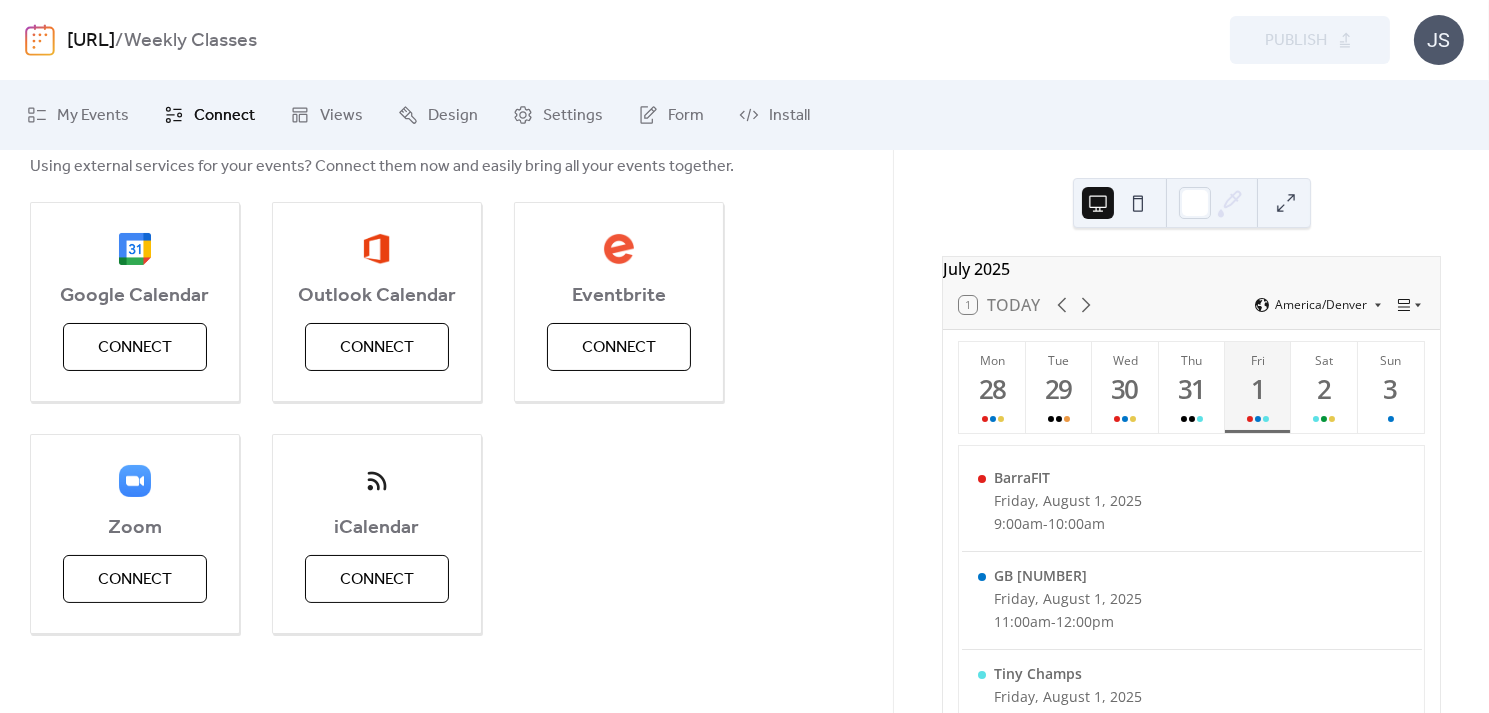 scroll, scrollTop: 0, scrollLeft: 0, axis: both 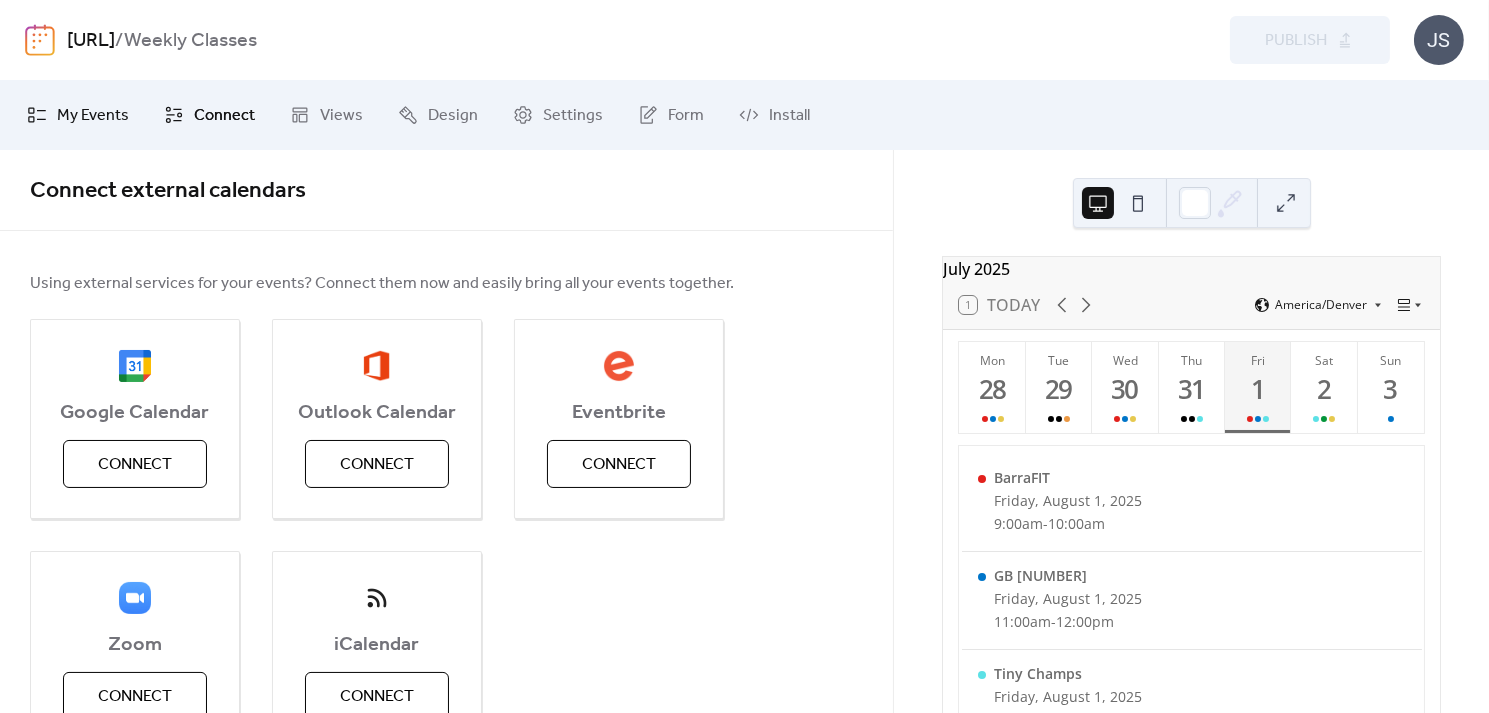 click on "My Events" at bounding box center (93, 116) 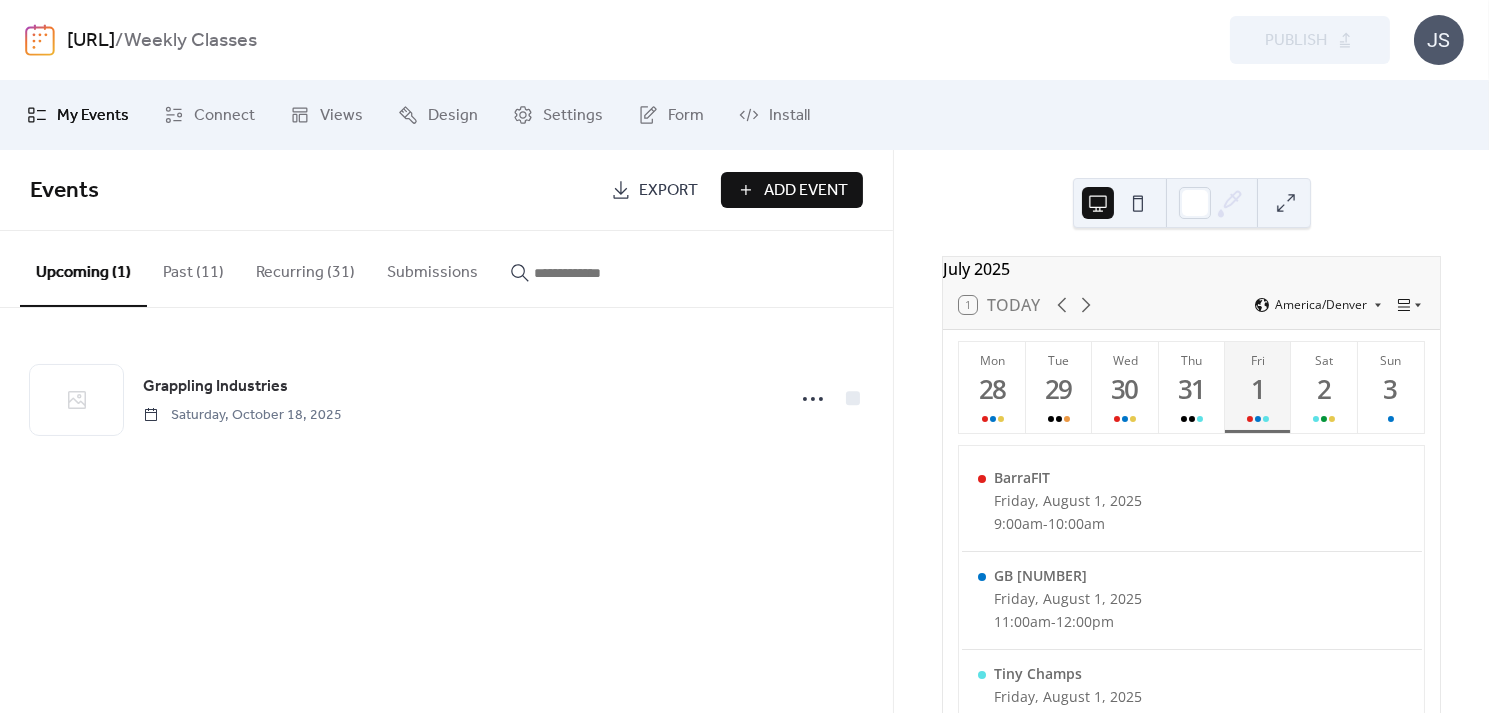 click on "Add Event" at bounding box center (806, 191) 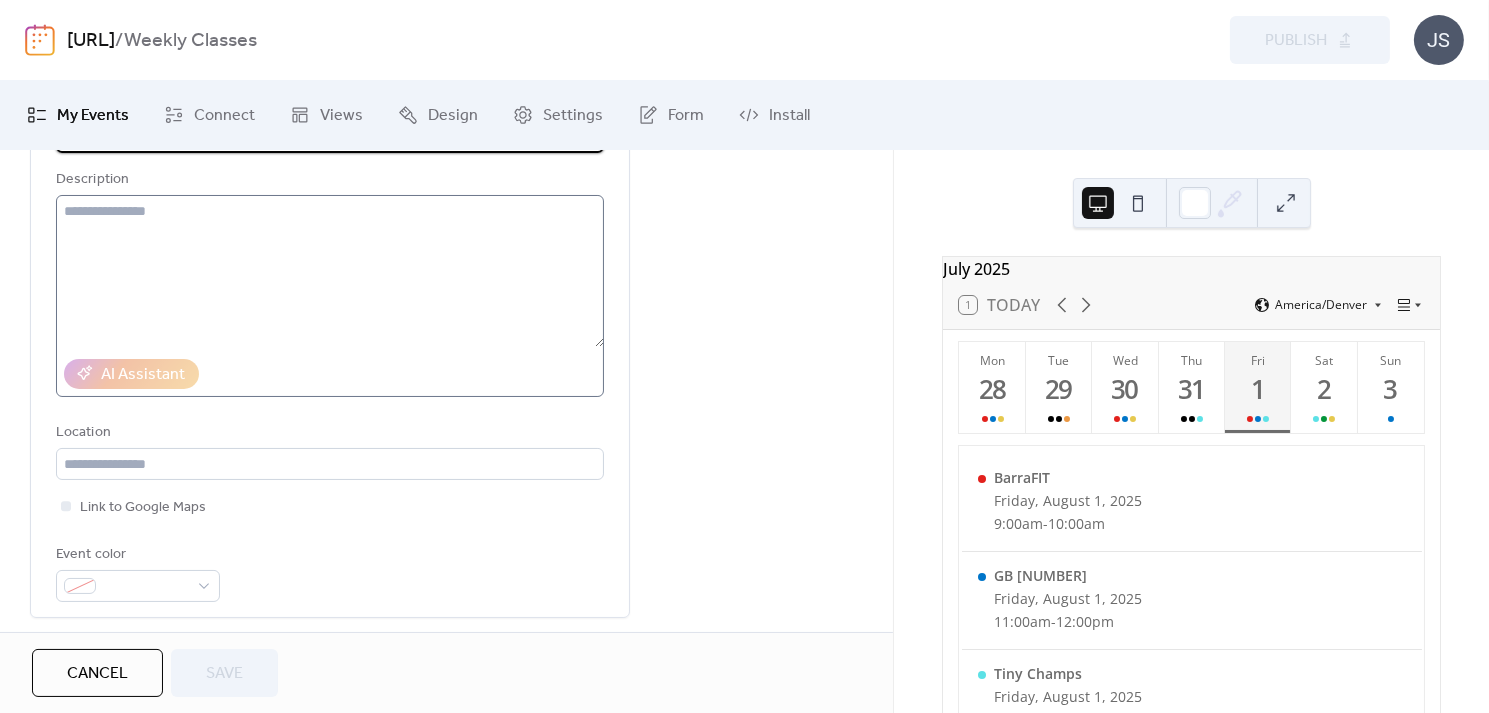 scroll, scrollTop: 0, scrollLeft: 0, axis: both 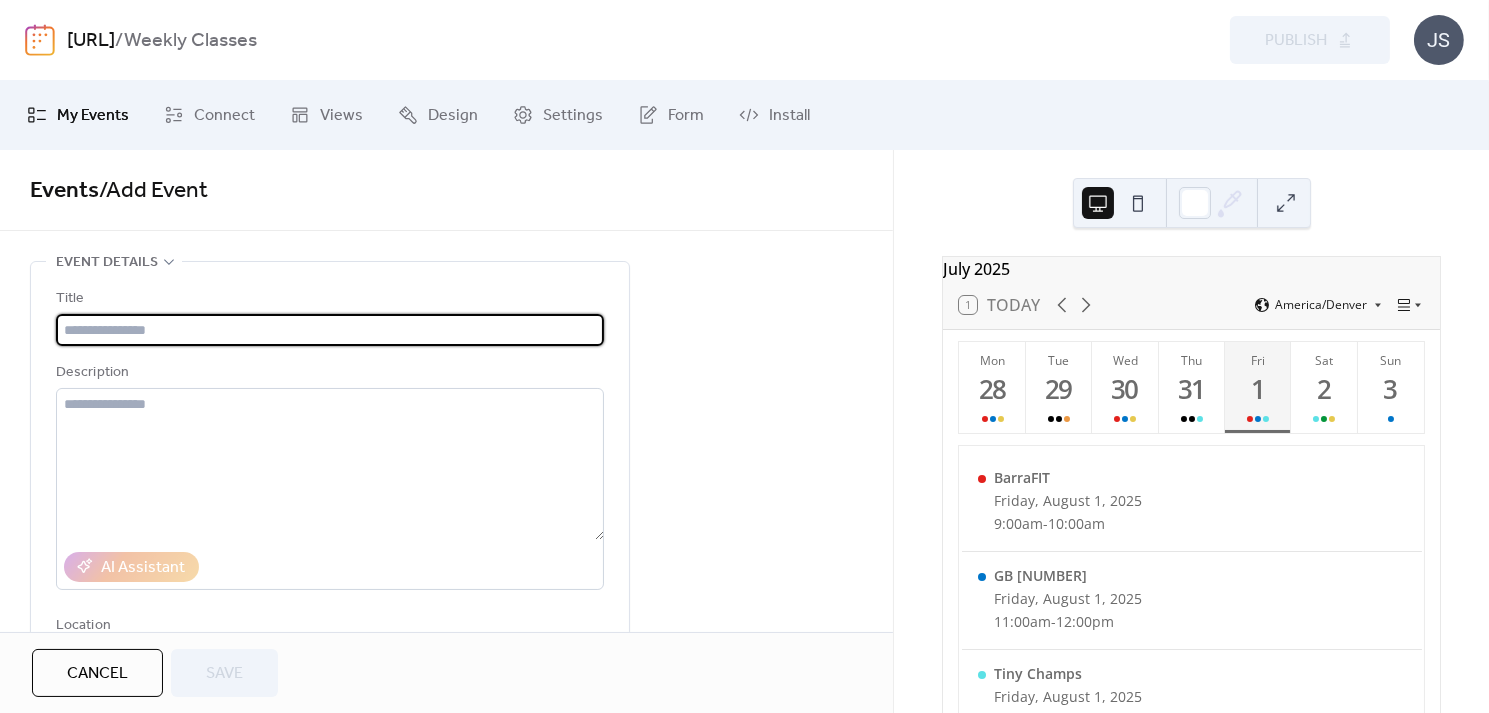 click on "[URL]" at bounding box center (91, 41) 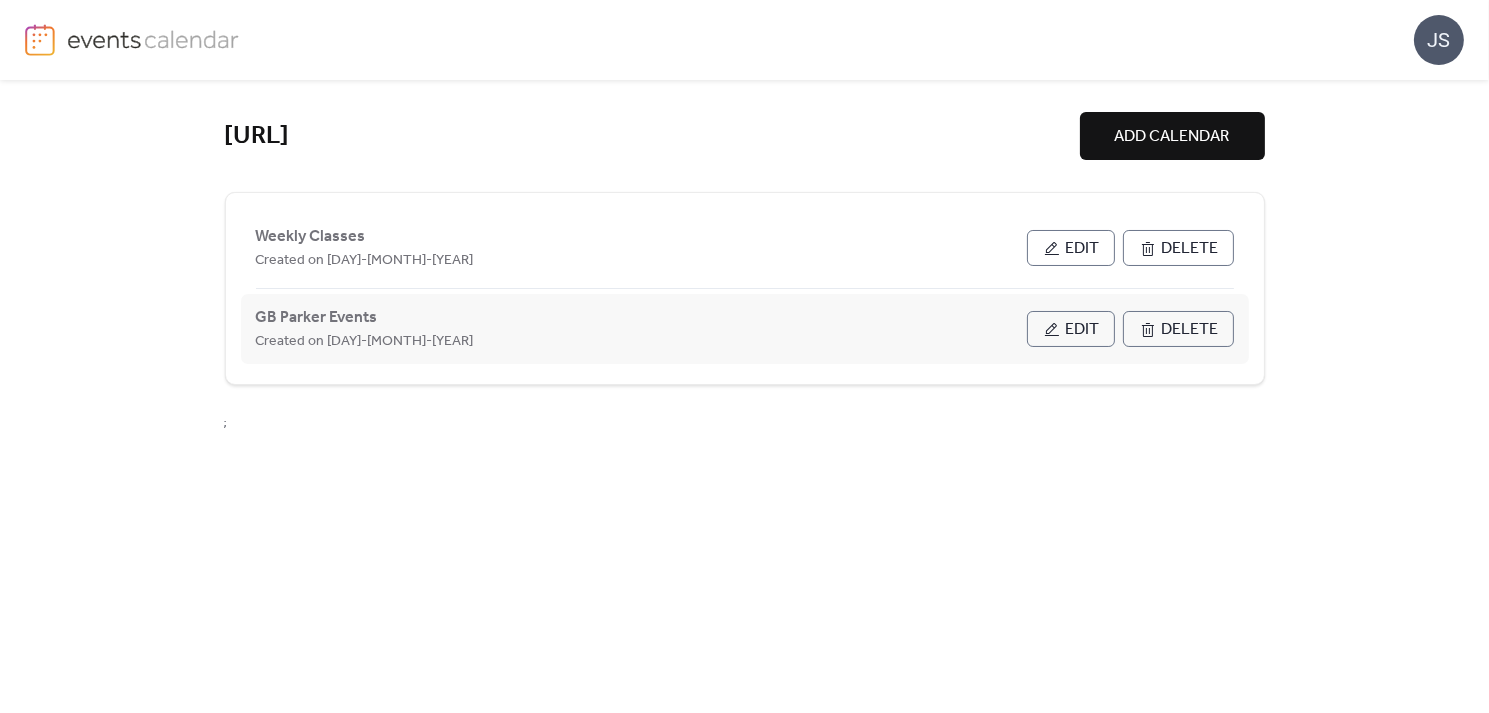 drag, startPoint x: 583, startPoint y: 333, endPoint x: 1072, endPoint y: 330, distance: 489.00922 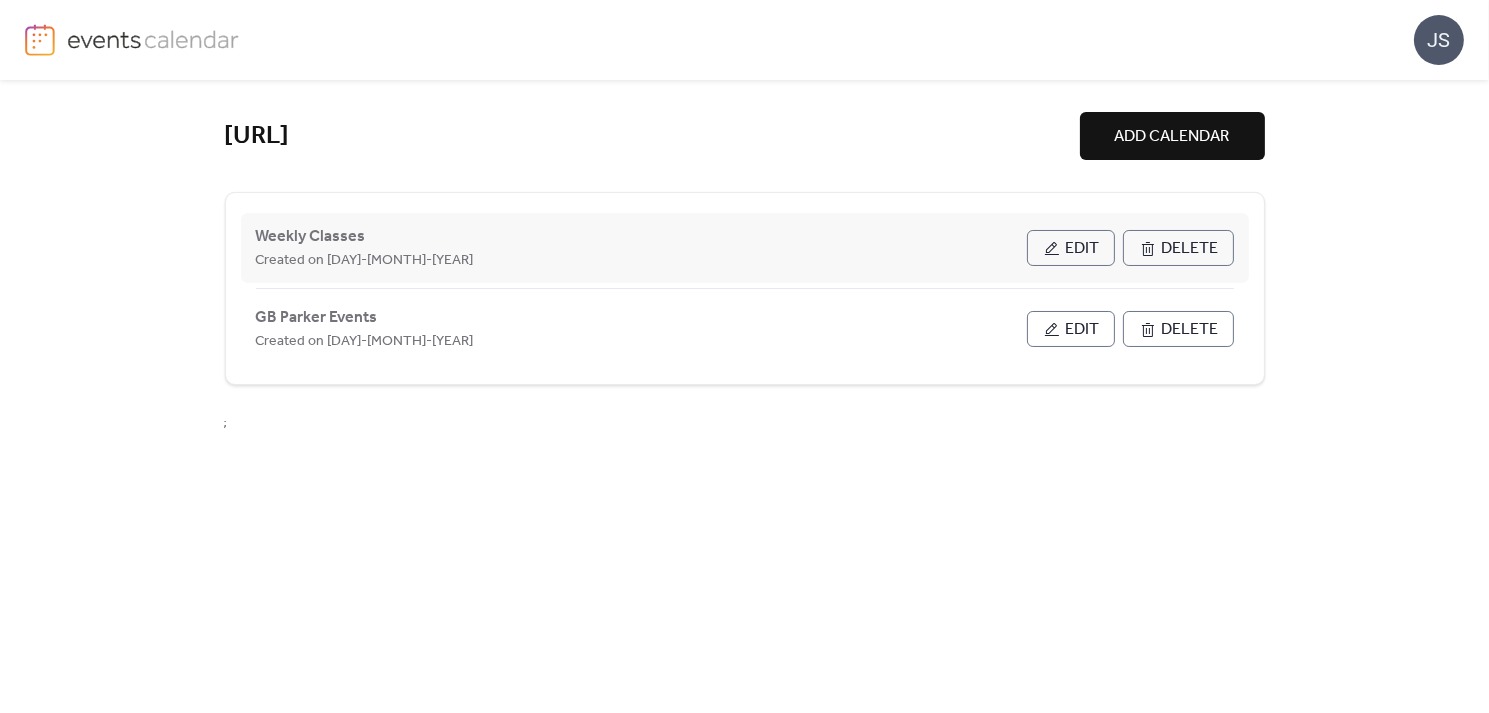 click on "Edit" at bounding box center (1071, 248) 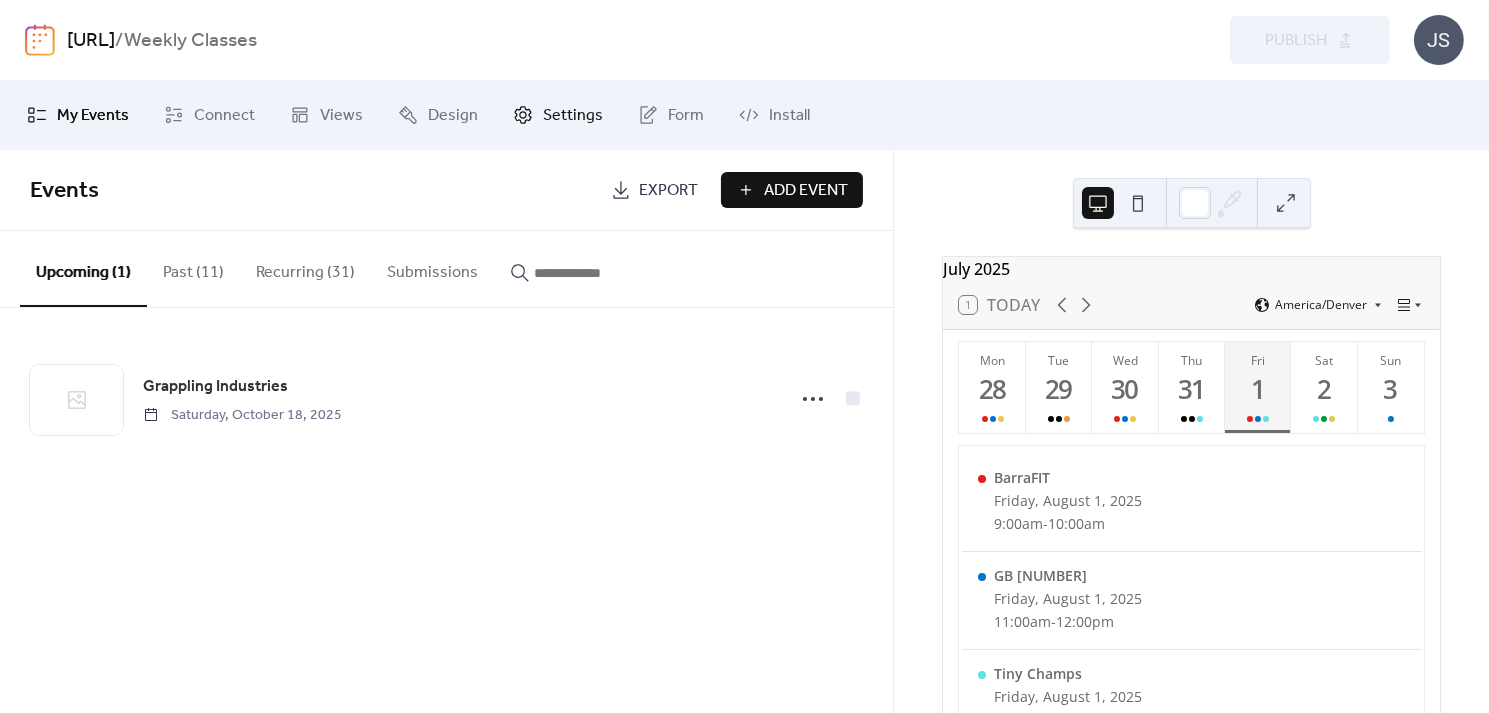 click on "Settings" at bounding box center [558, 115] 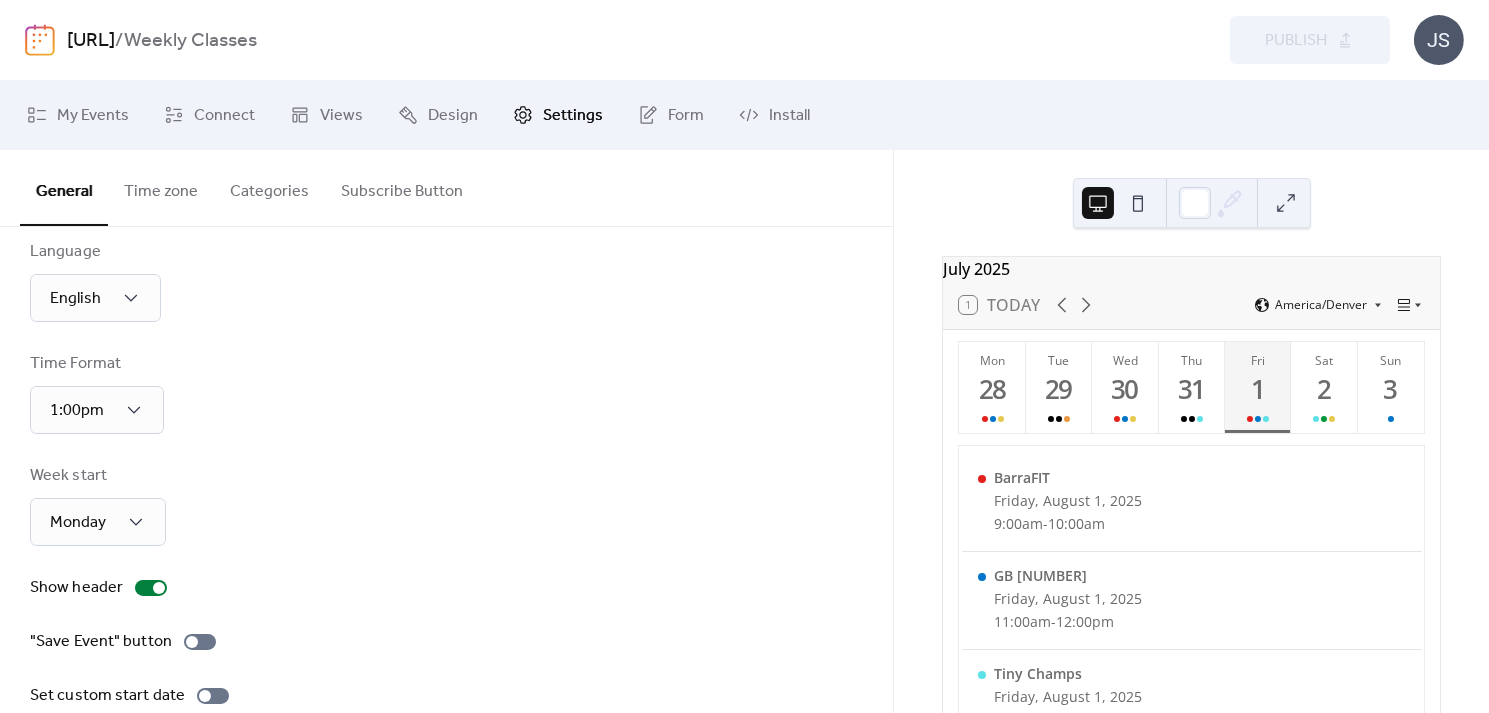 scroll, scrollTop: 0, scrollLeft: 0, axis: both 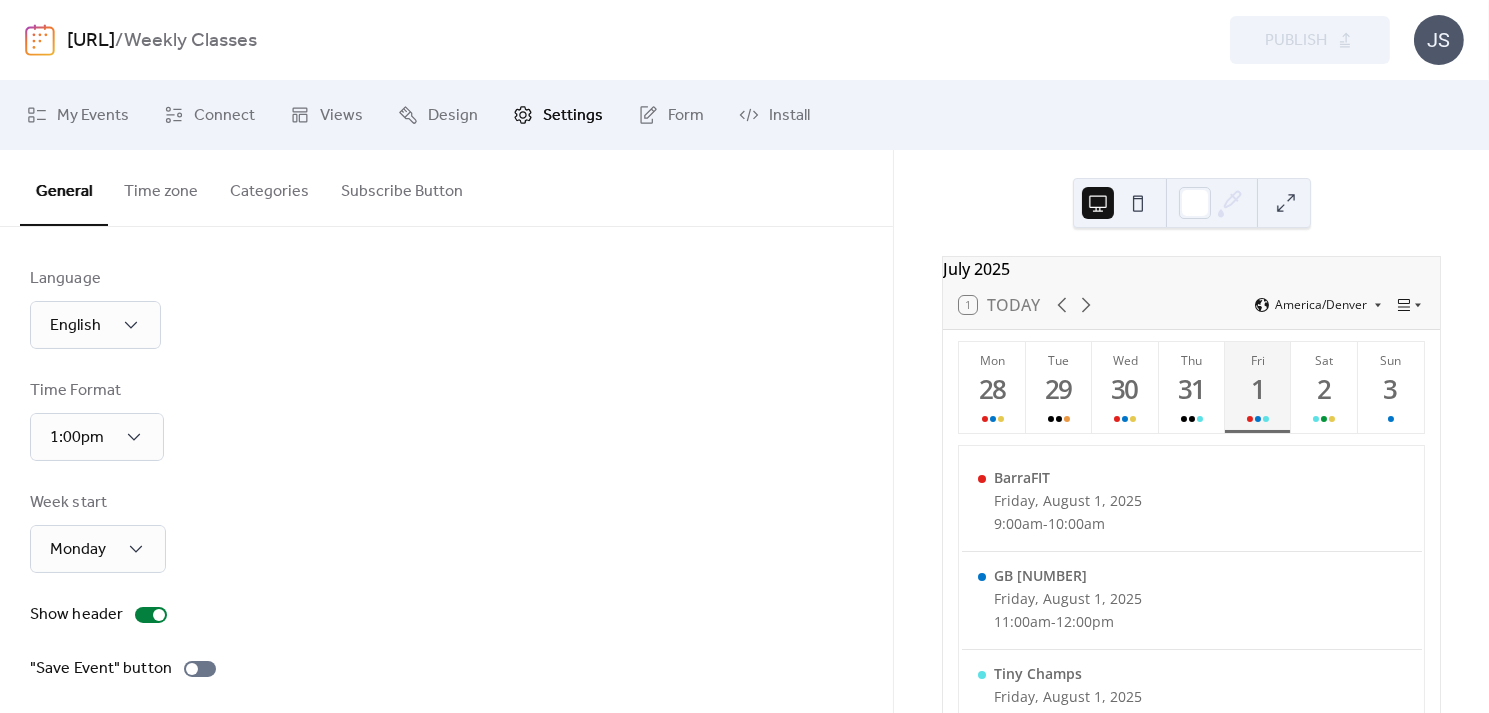 click on "Categories" at bounding box center [269, 187] 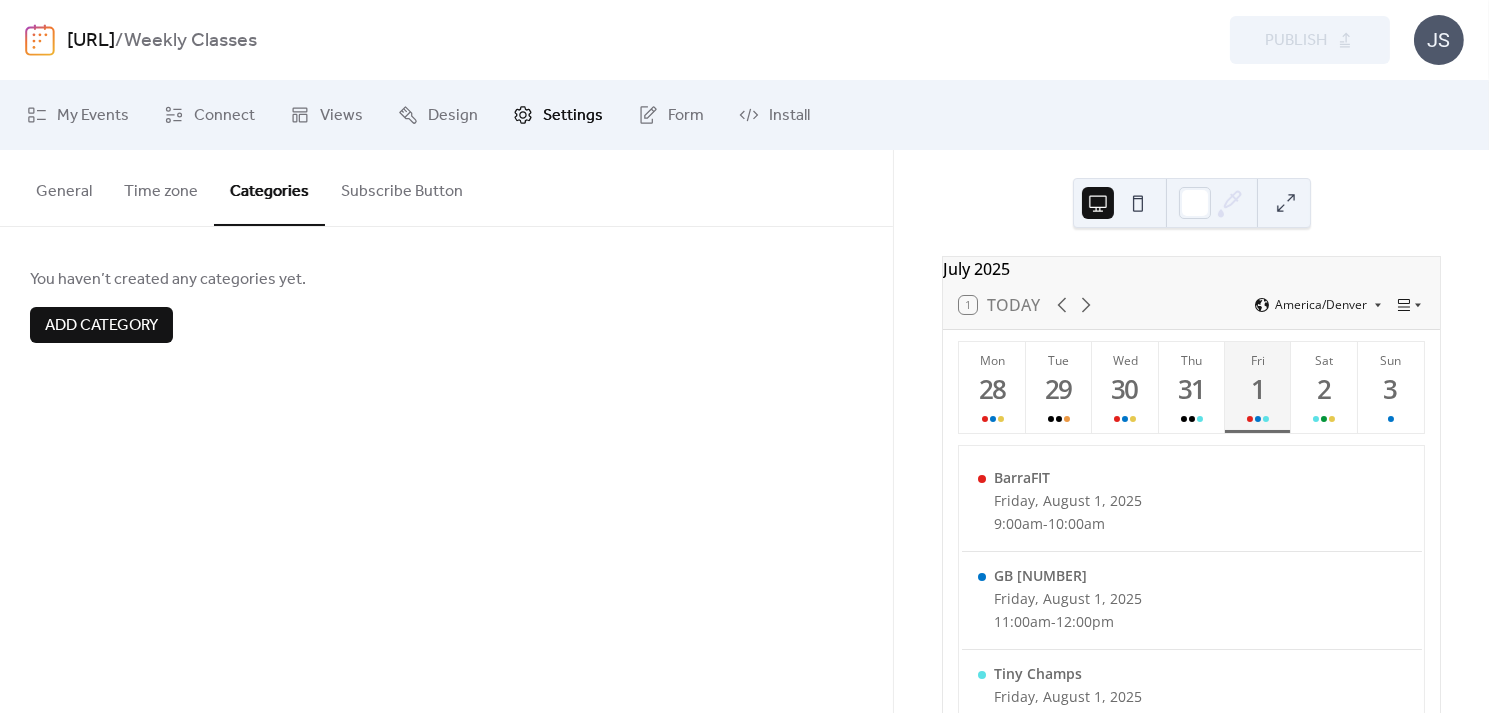click on "Subscribe Button" at bounding box center (402, 187) 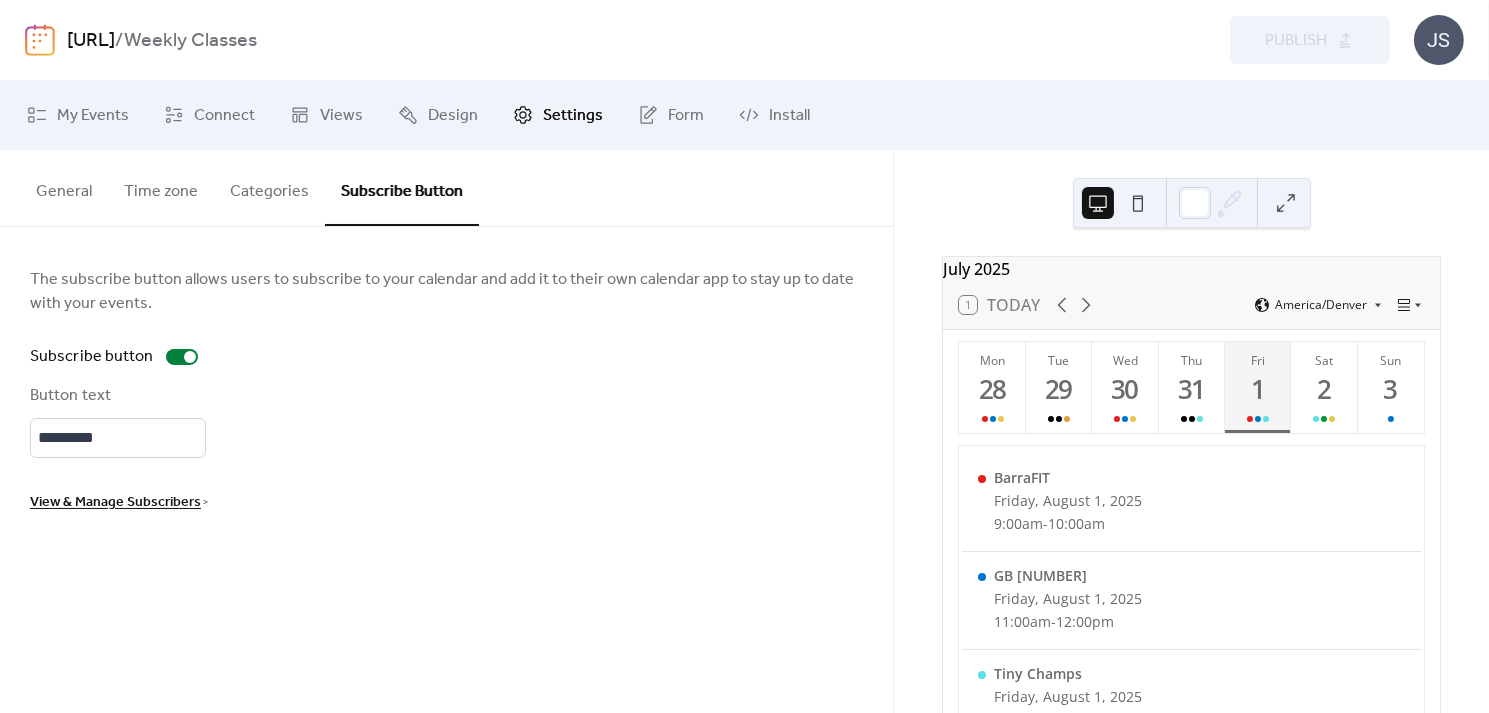 click on "View & Manage Subscribers" at bounding box center [115, 503] 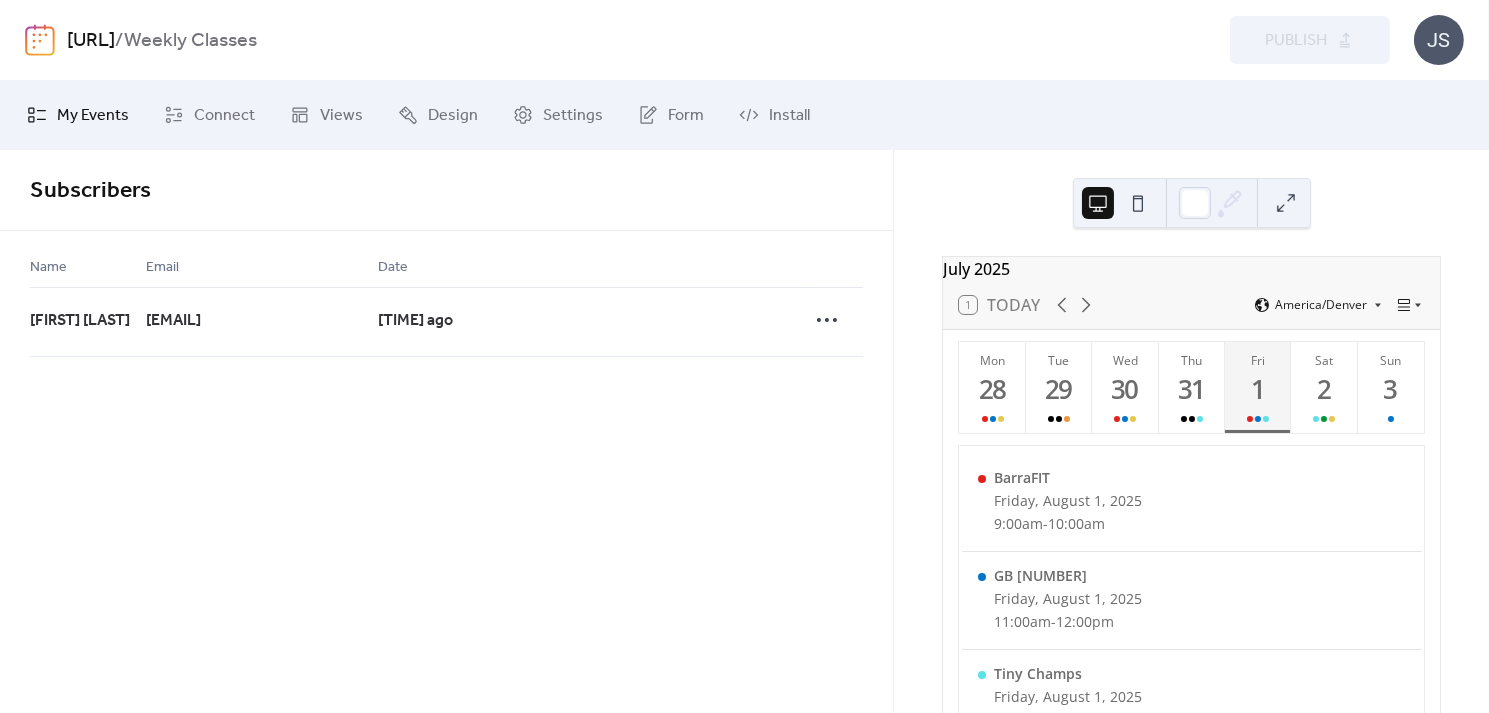 click on "My Events" at bounding box center [93, 116] 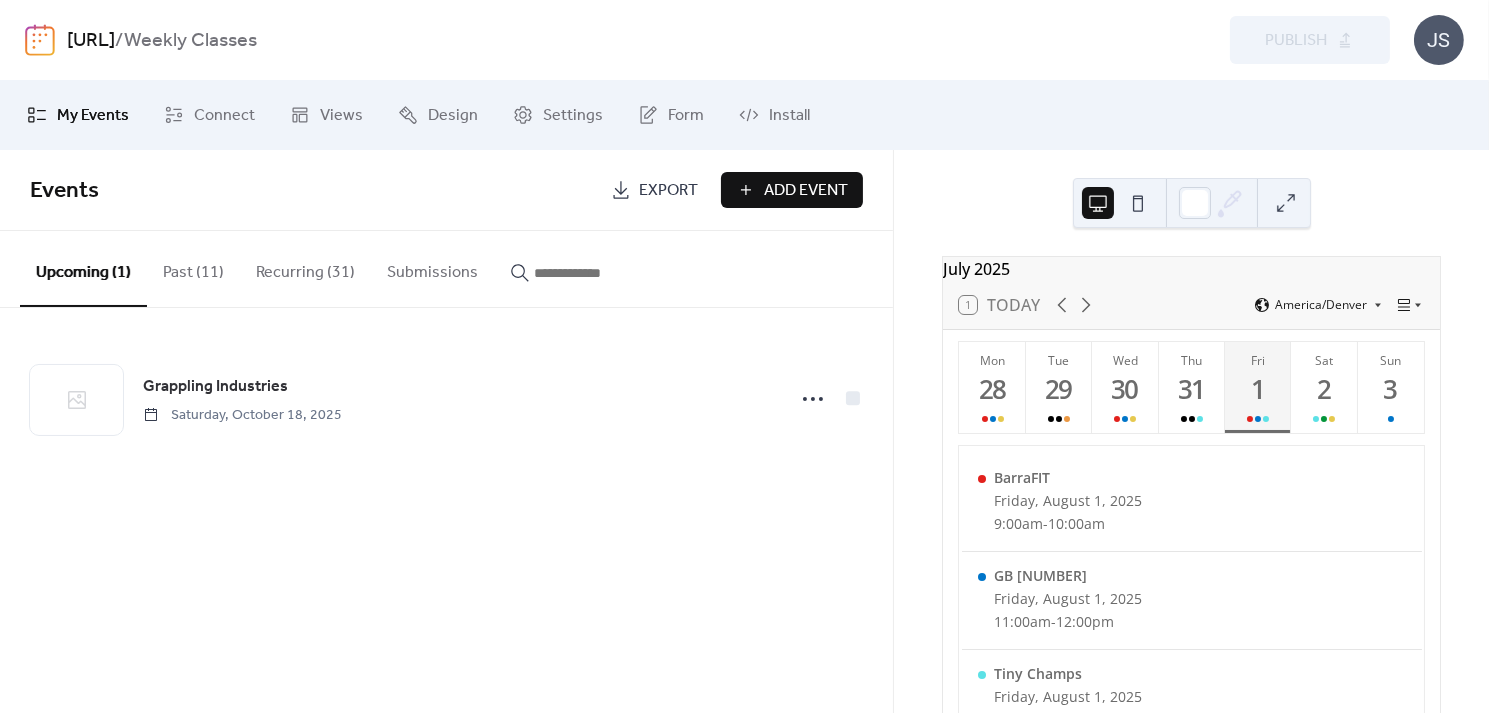 click on "Add Event" at bounding box center (806, 191) 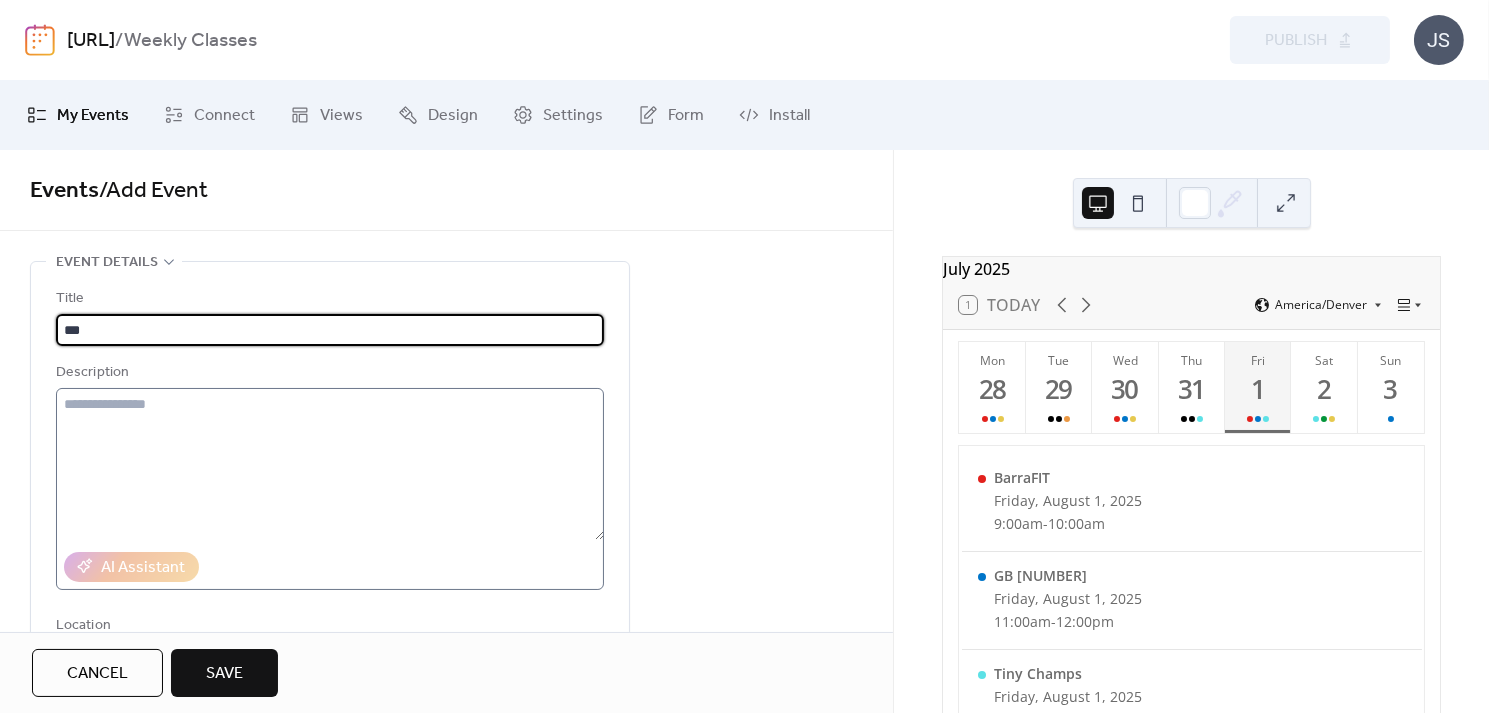 type on "***" 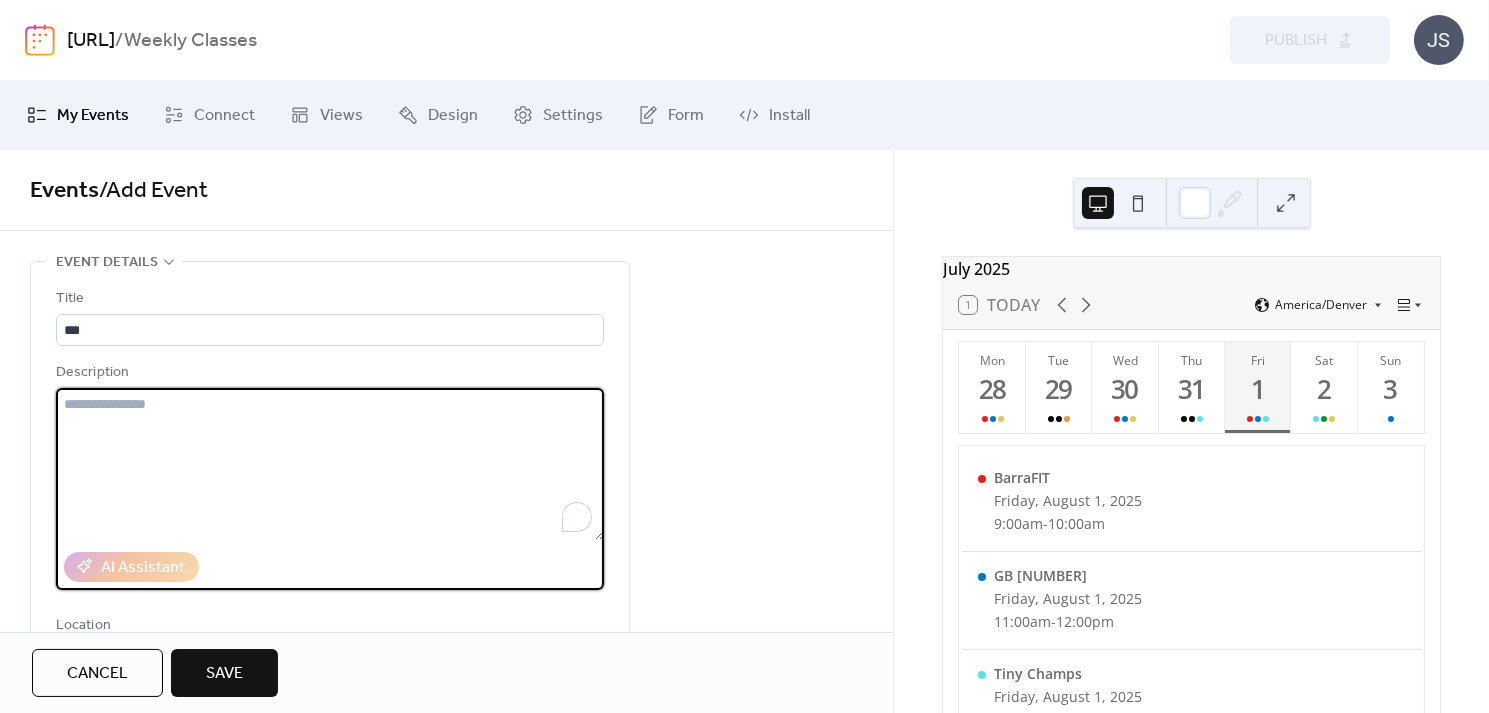 scroll, scrollTop: 0, scrollLeft: 0, axis: both 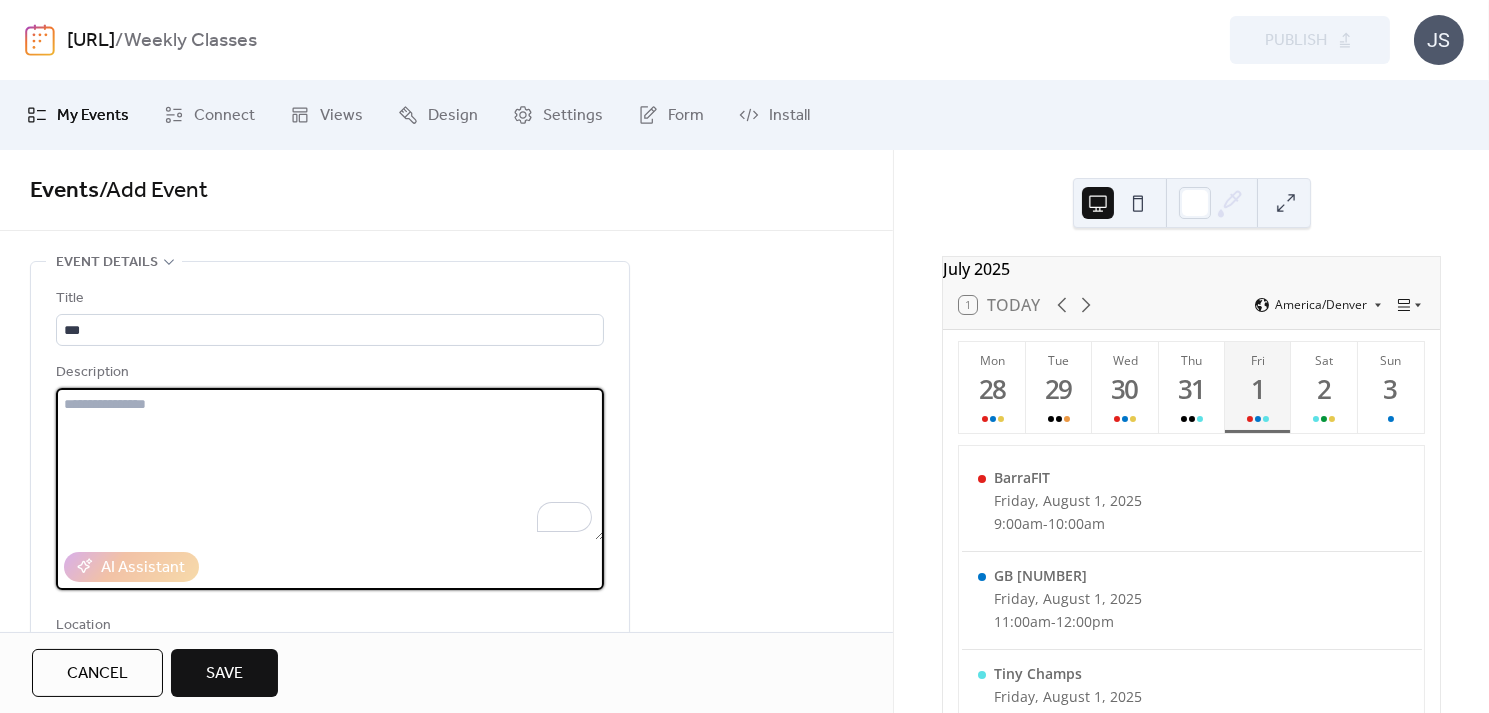 drag, startPoint x: 251, startPoint y: 440, endPoint x: 713, endPoint y: 537, distance: 472.0731 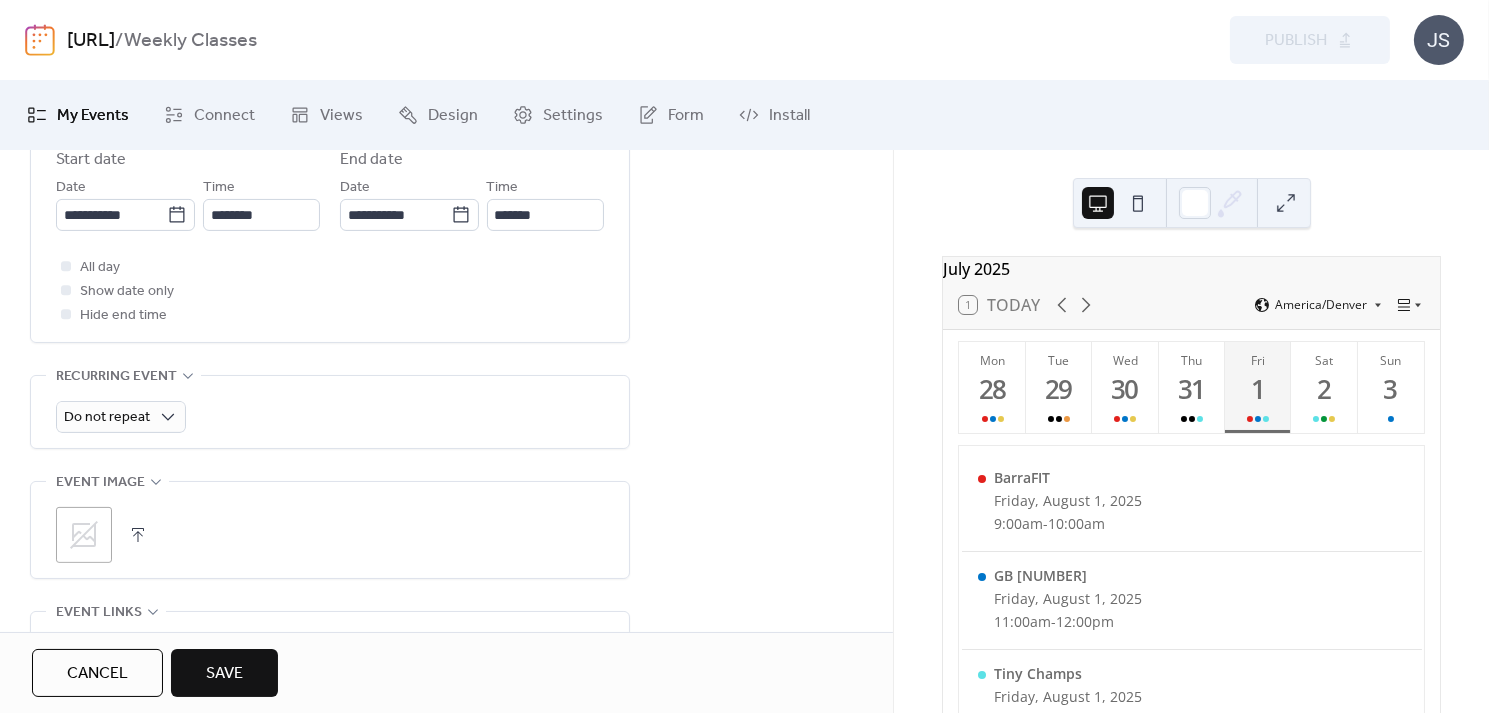 scroll, scrollTop: 1080, scrollLeft: 0, axis: vertical 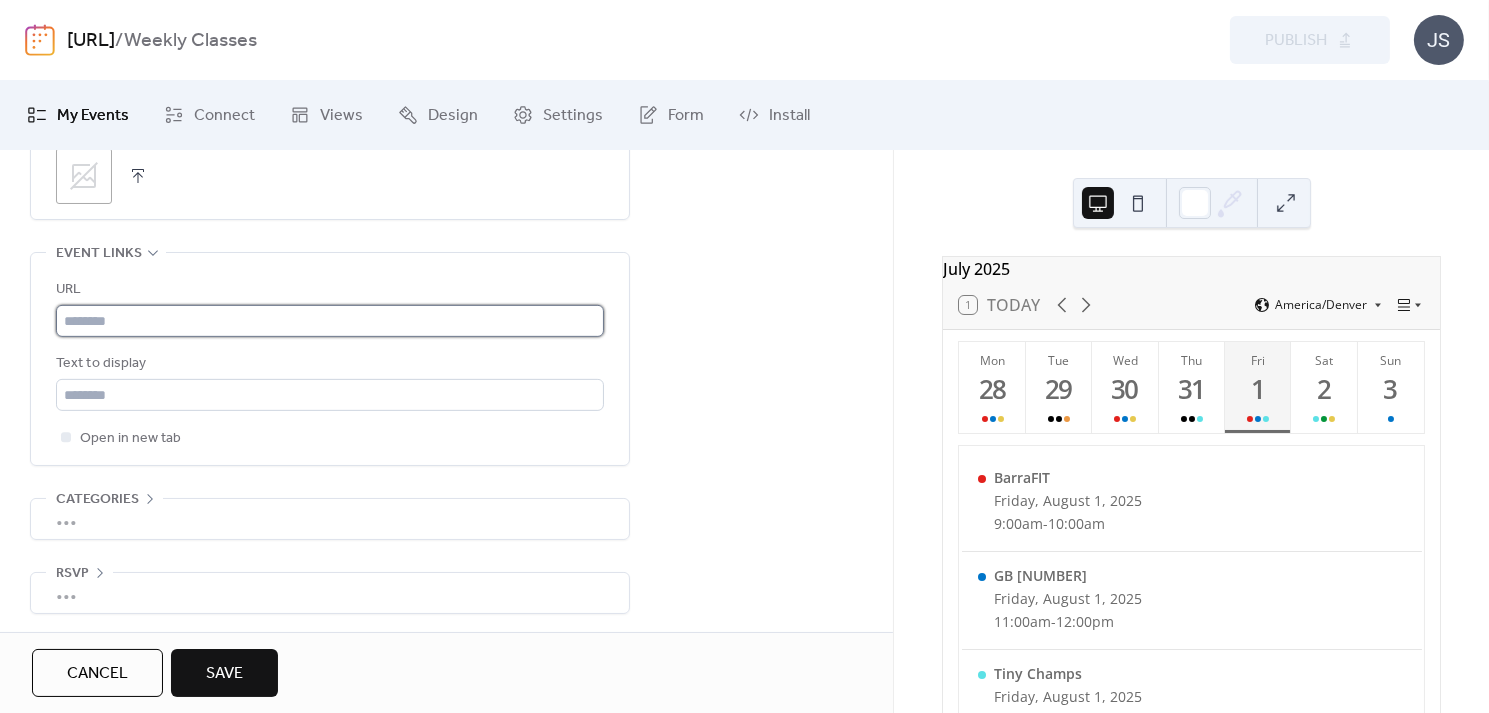 click at bounding box center (330, 321) 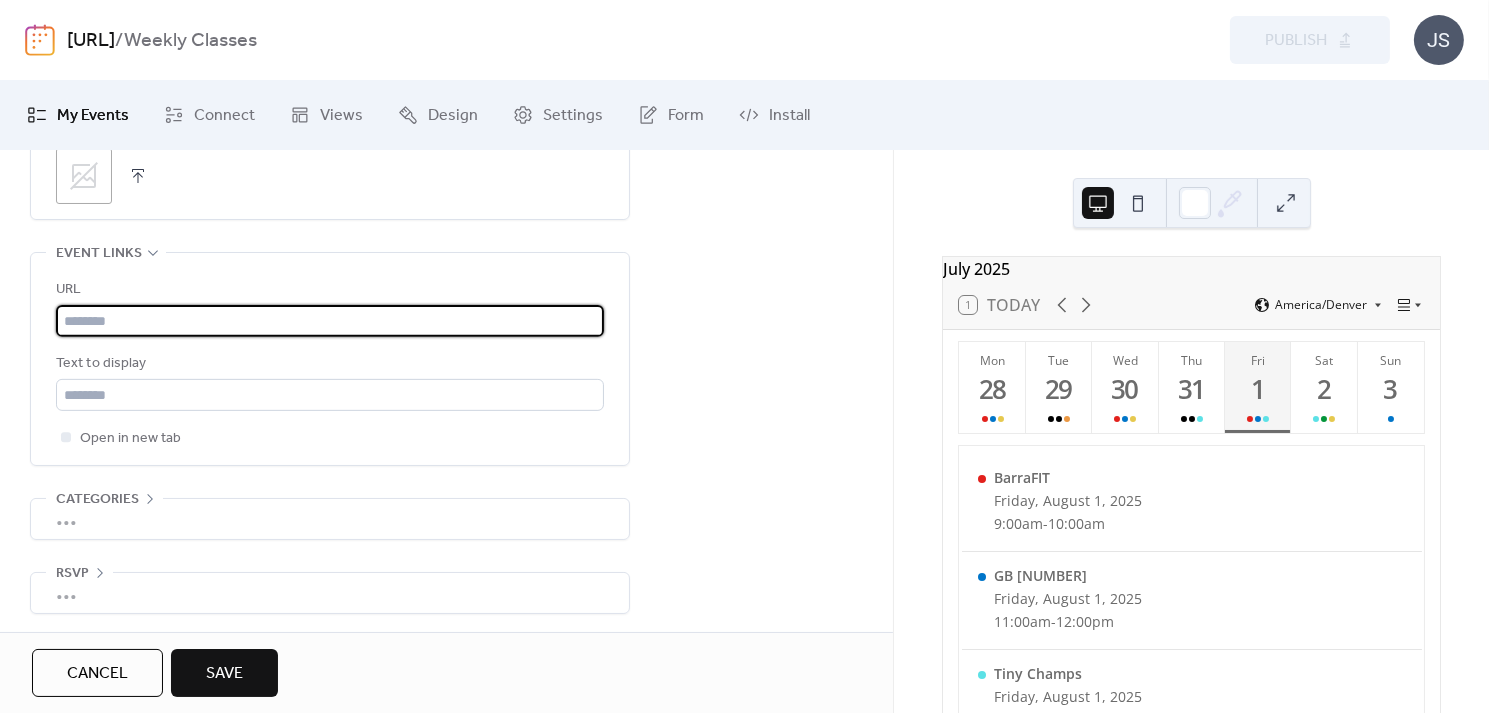 paste on "**********" 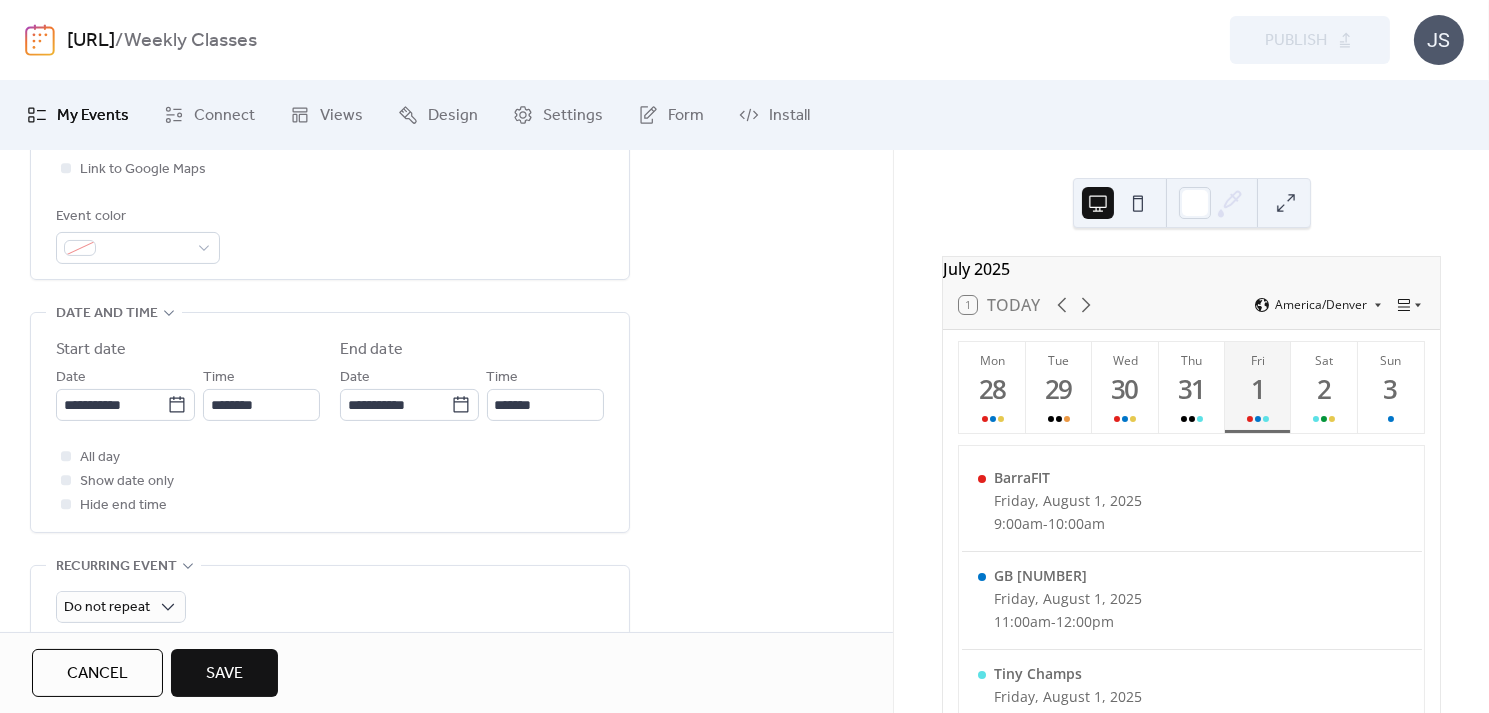 scroll, scrollTop: 529, scrollLeft: 0, axis: vertical 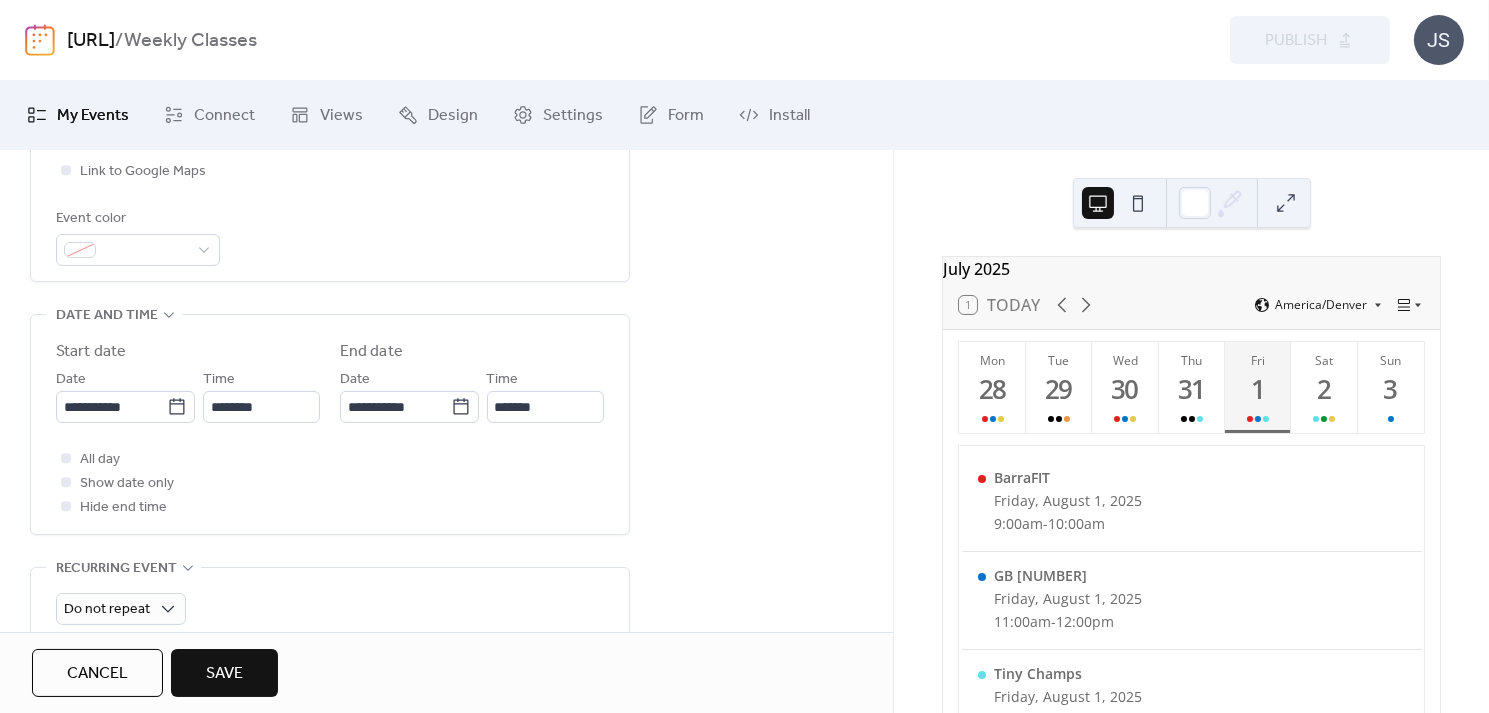 type on "**********" 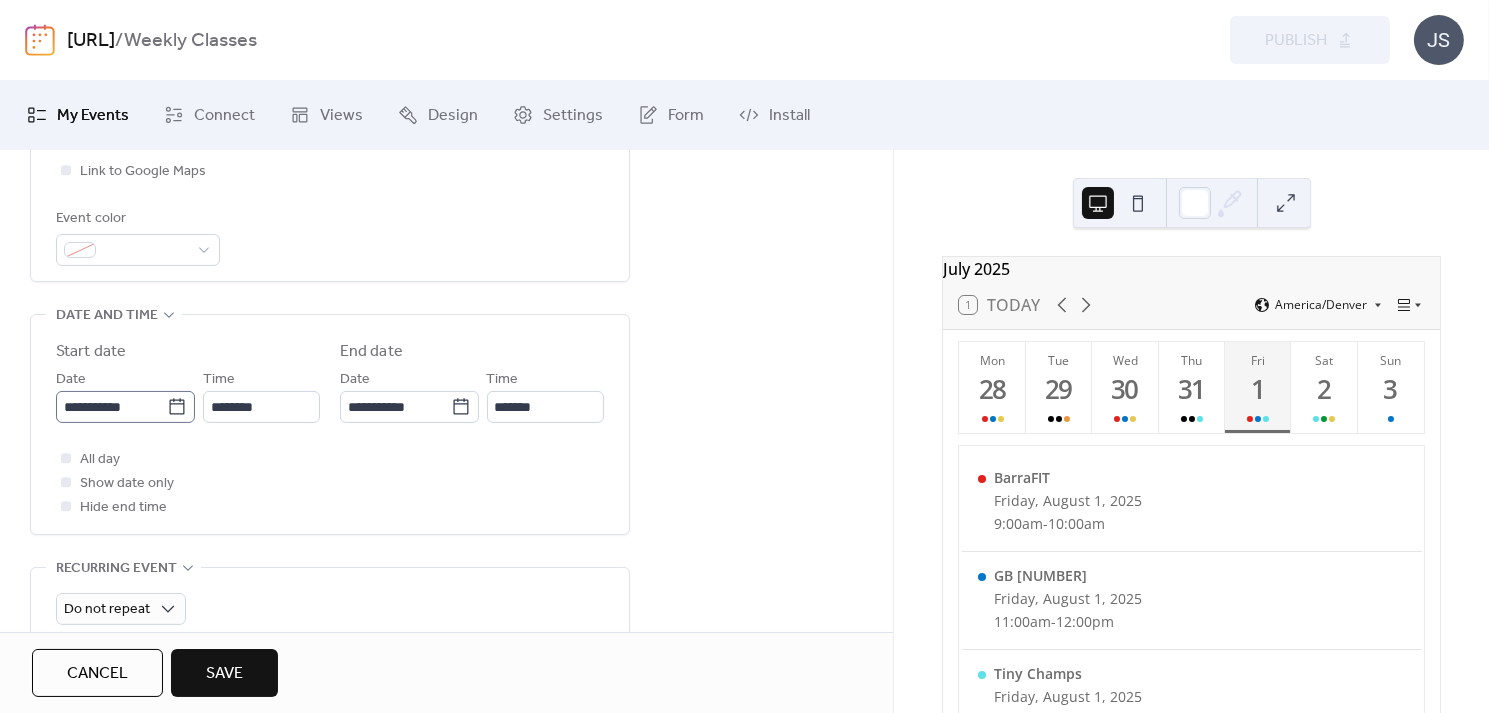 click 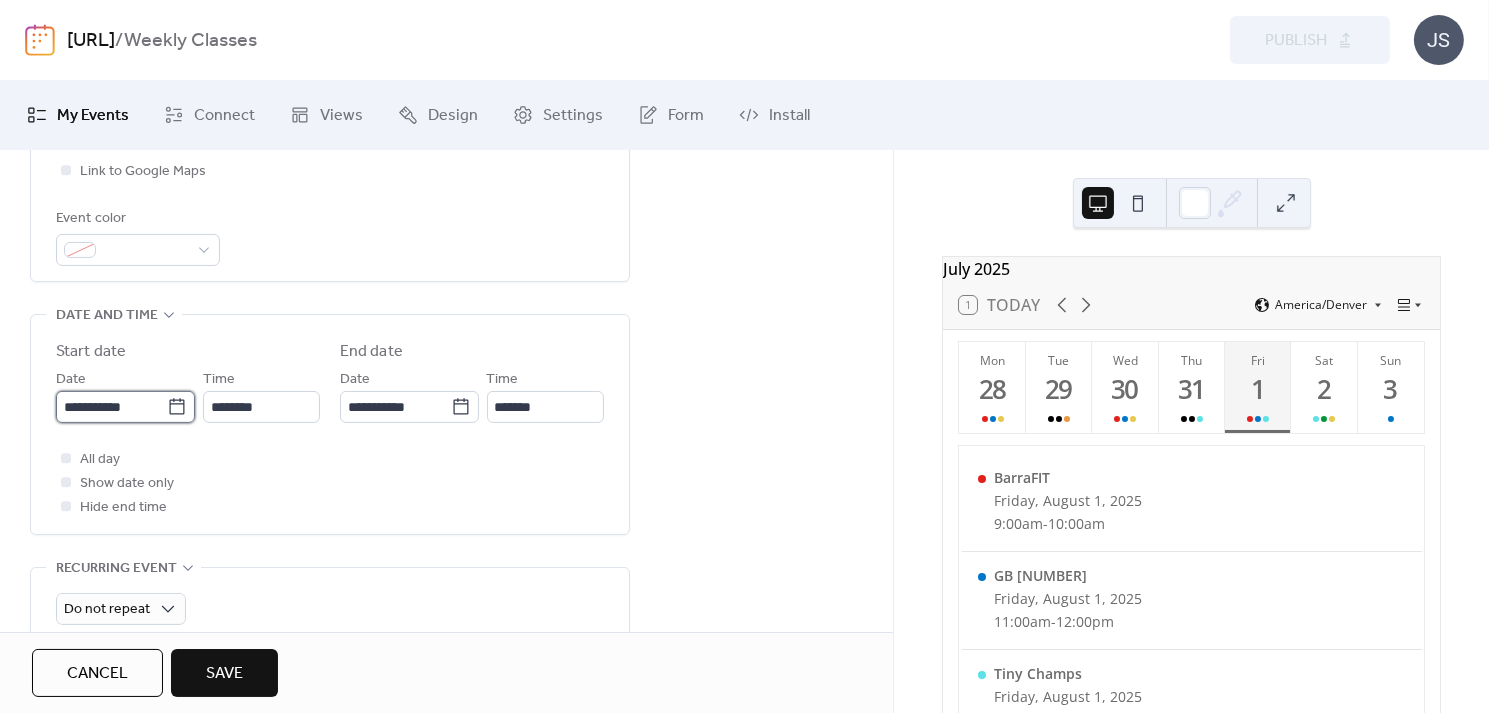 click on "**********" at bounding box center (111, 407) 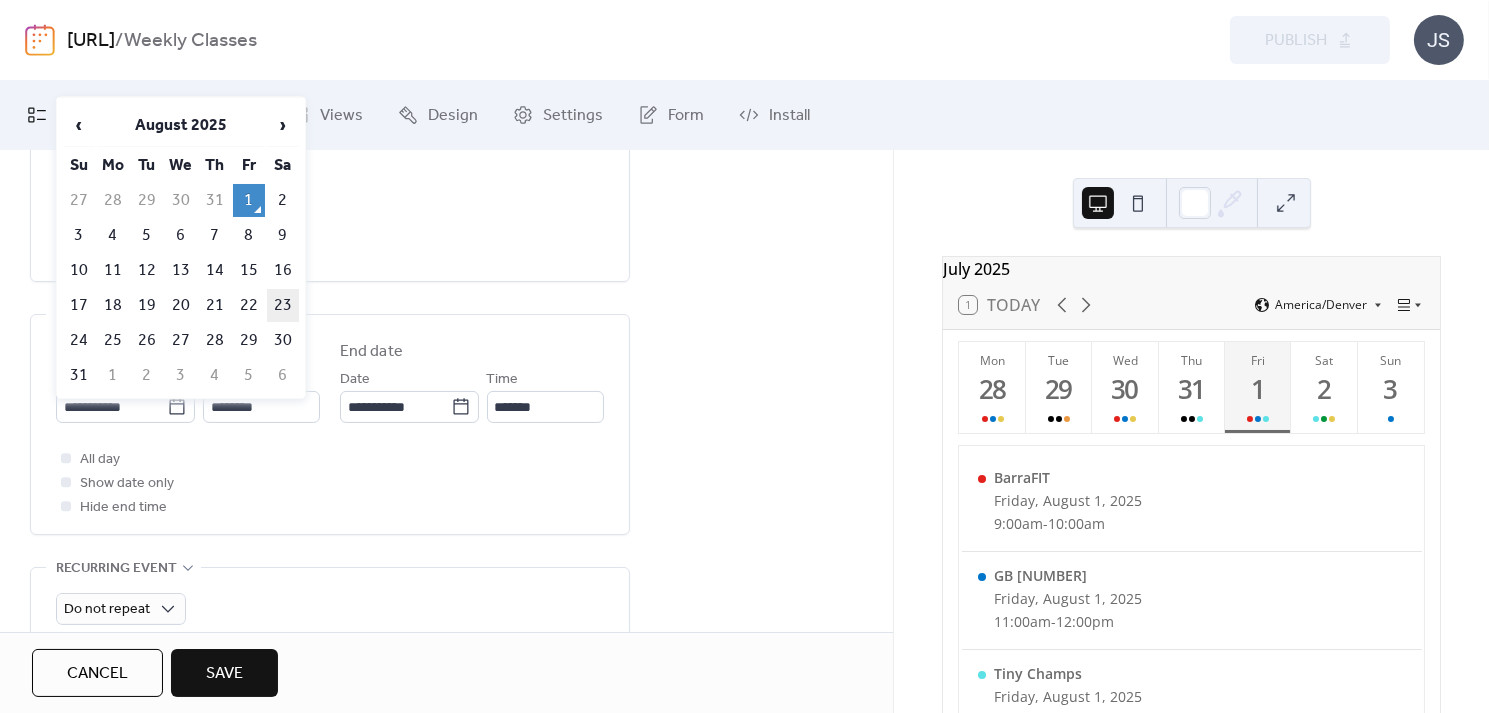 click on "23" at bounding box center (283, 305) 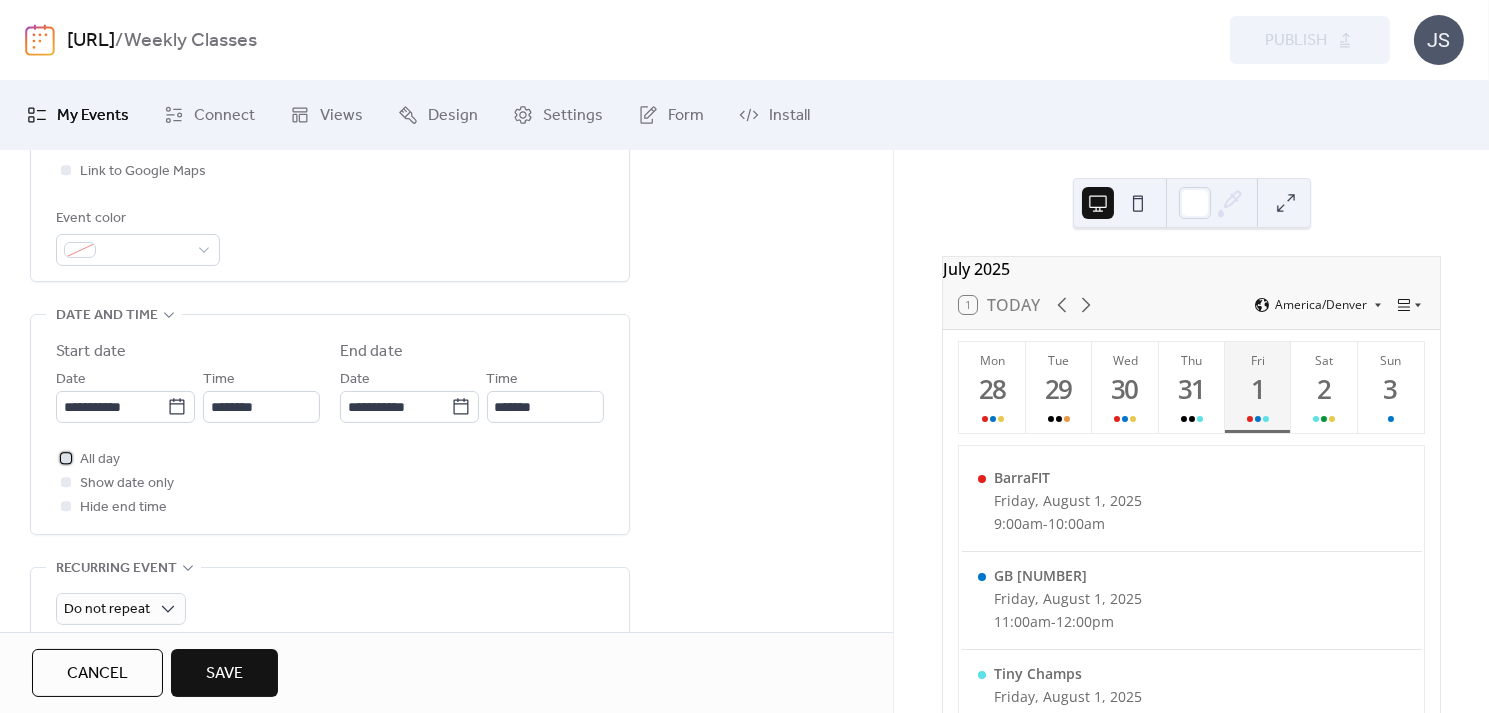 click at bounding box center (66, 458) 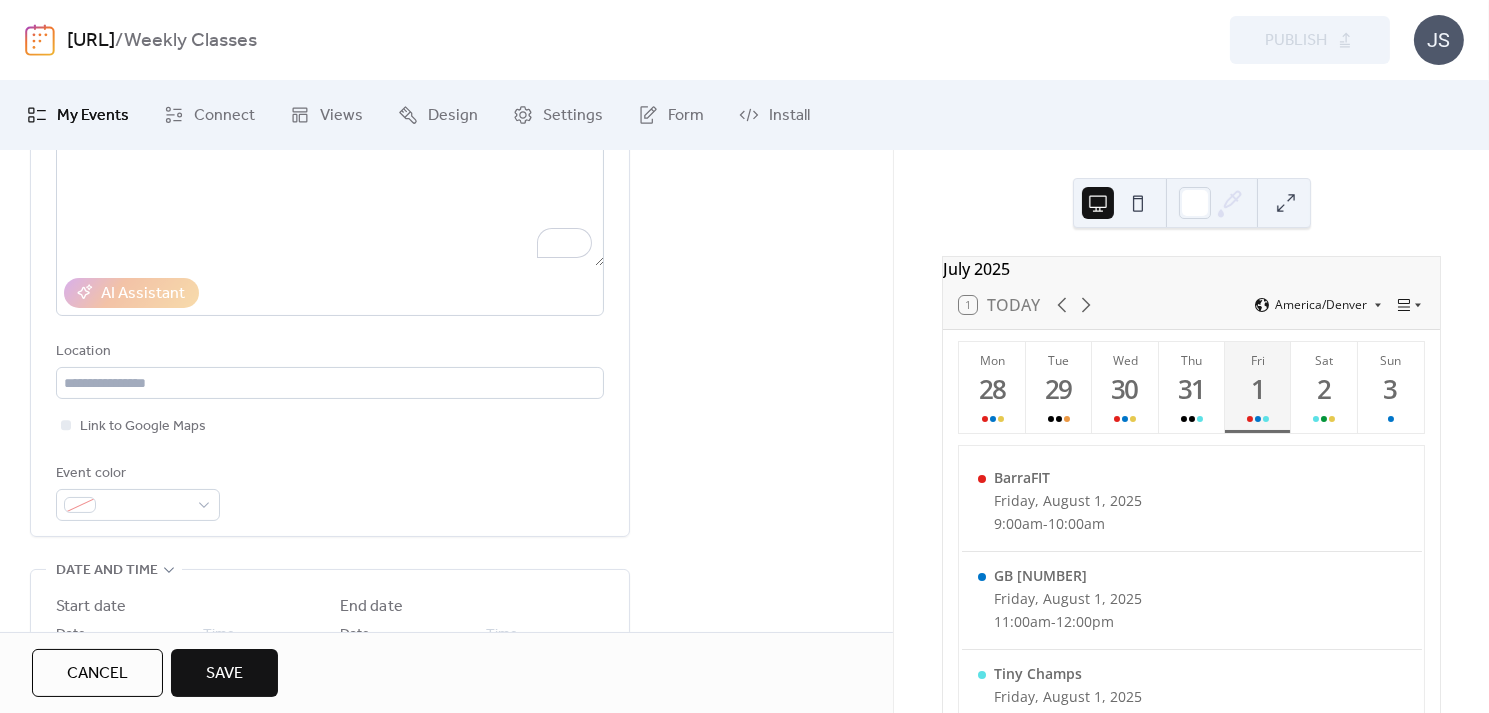 scroll, scrollTop: 275, scrollLeft: 0, axis: vertical 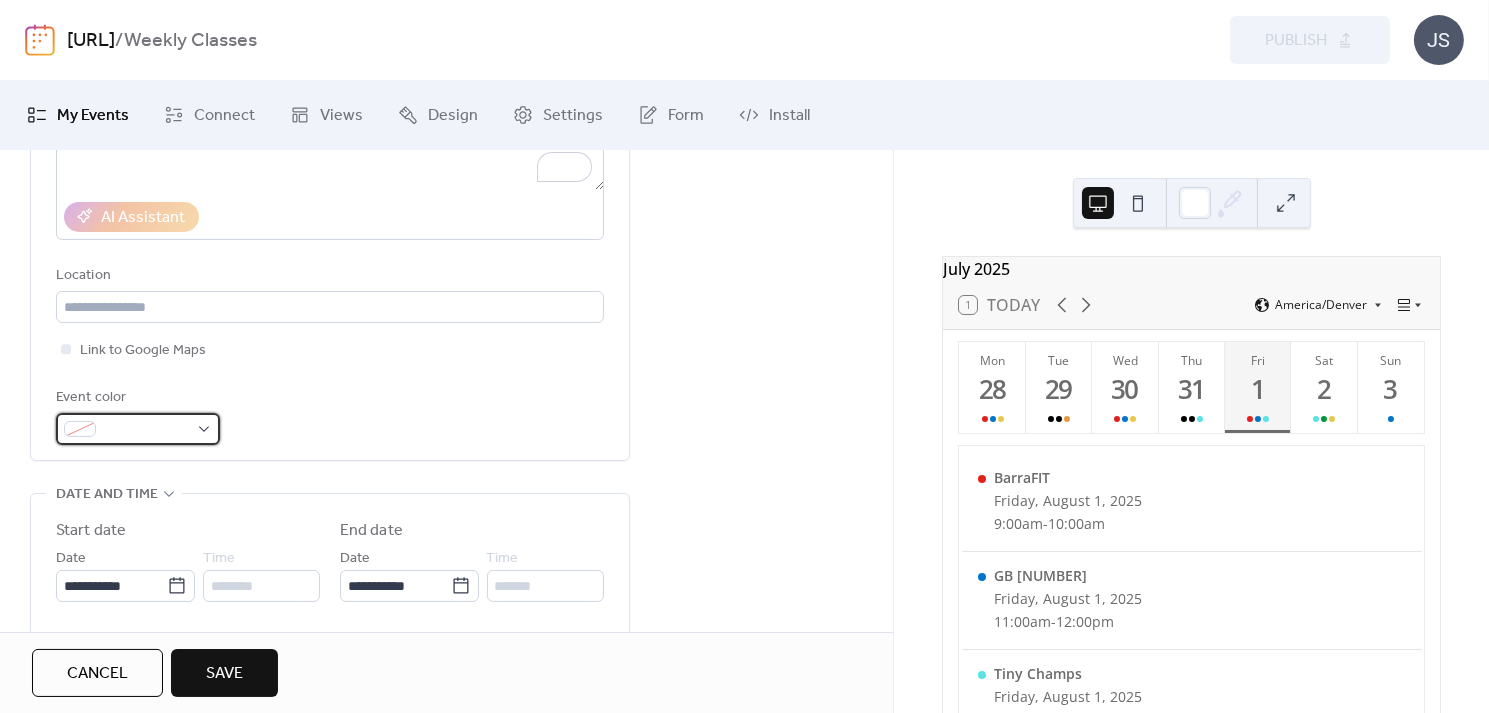 click at bounding box center [138, 429] 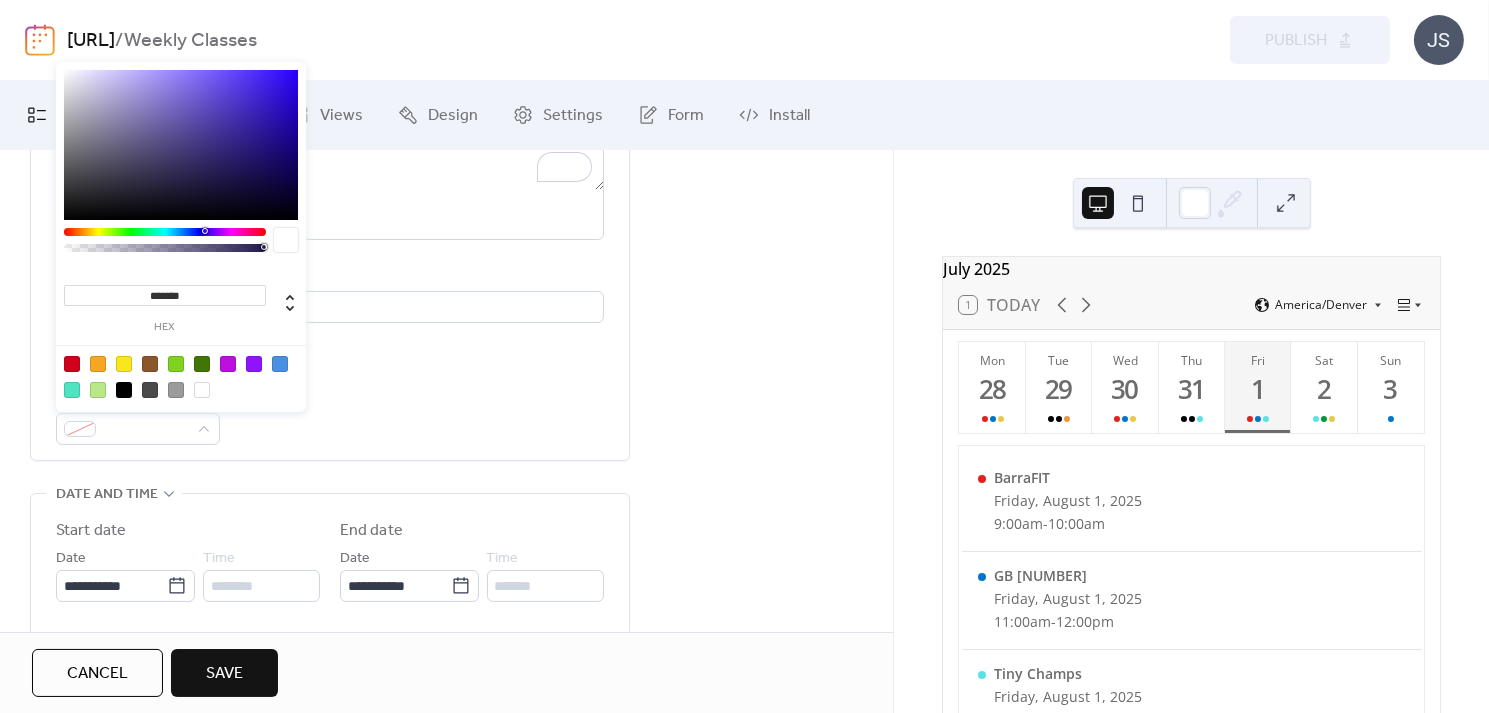 click on "Event color" at bounding box center (330, 415) 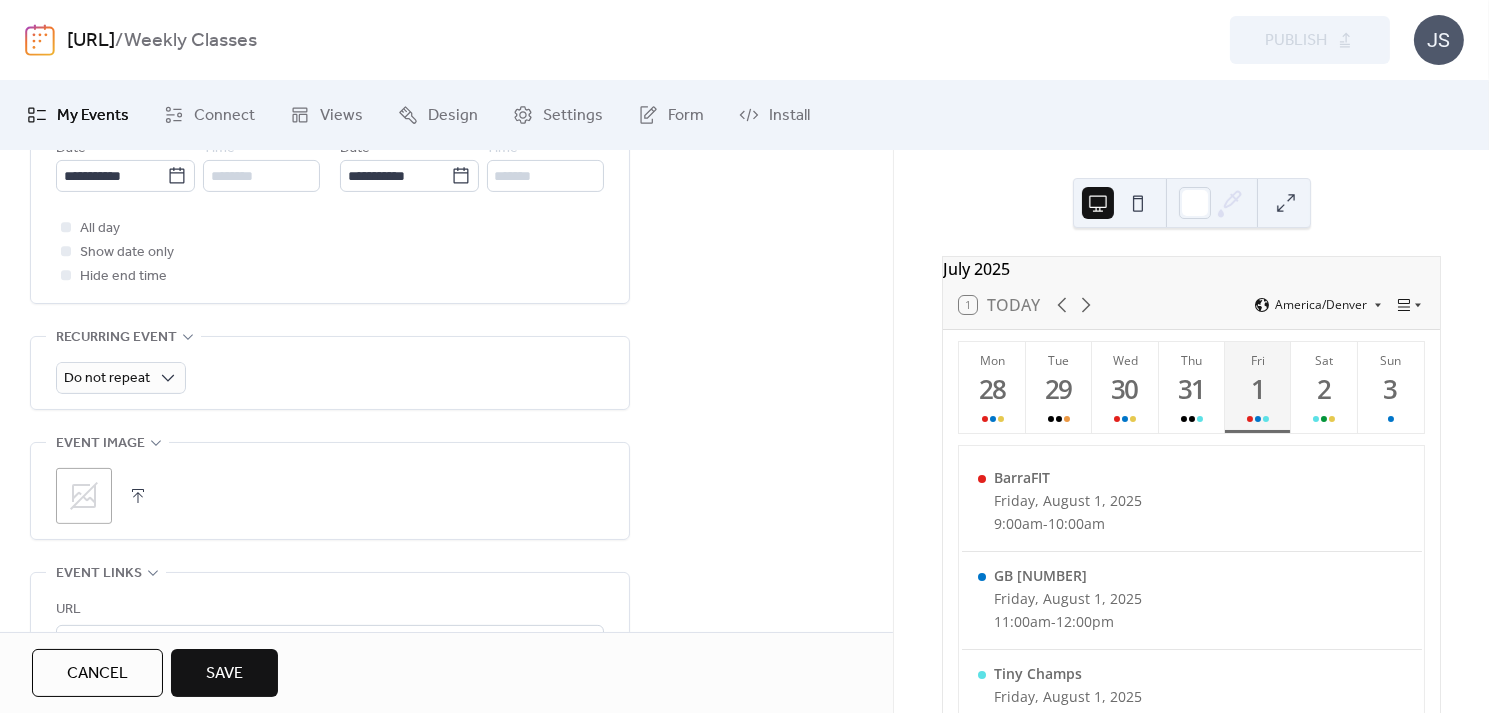 scroll, scrollTop: 857, scrollLeft: 0, axis: vertical 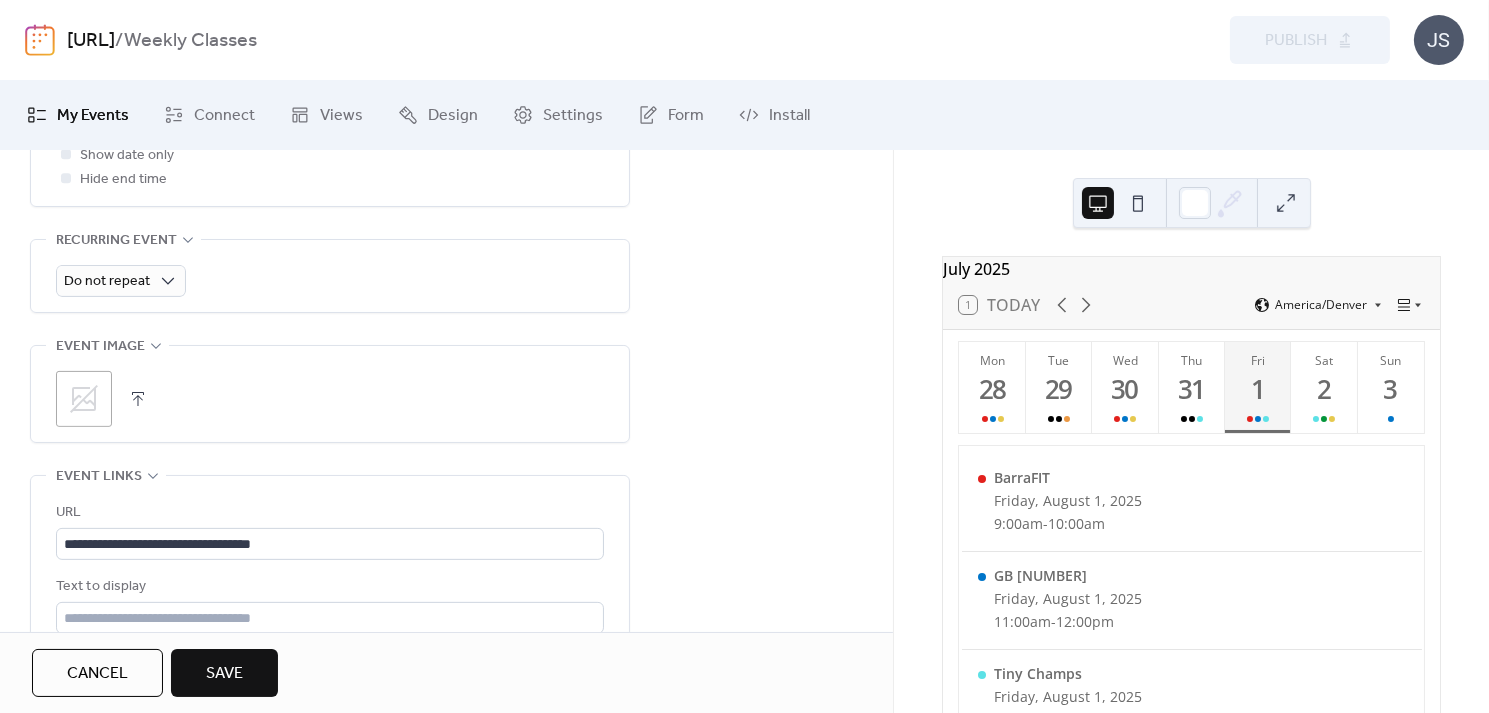 click at bounding box center [138, 399] 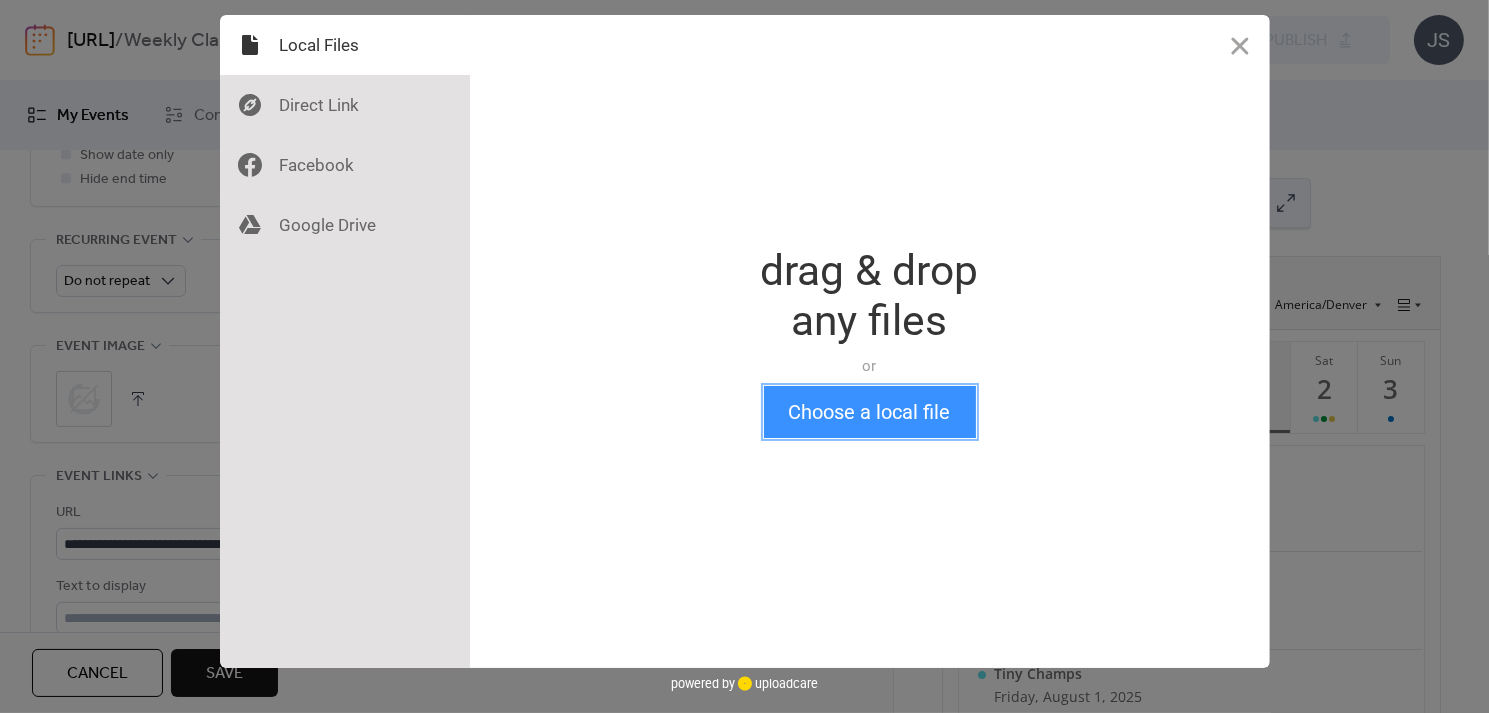 click on "Choose a local file" at bounding box center (870, 412) 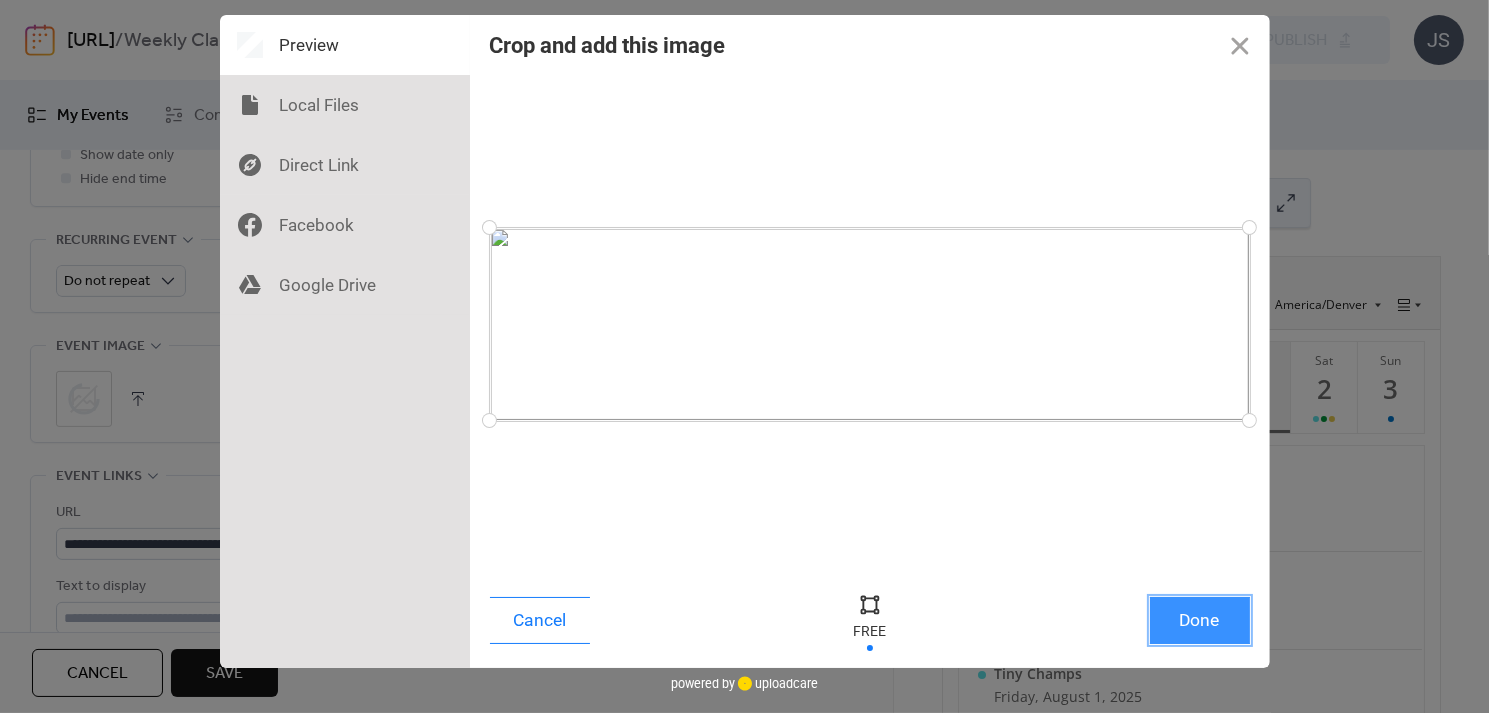 click on "Done" at bounding box center (1200, 620) 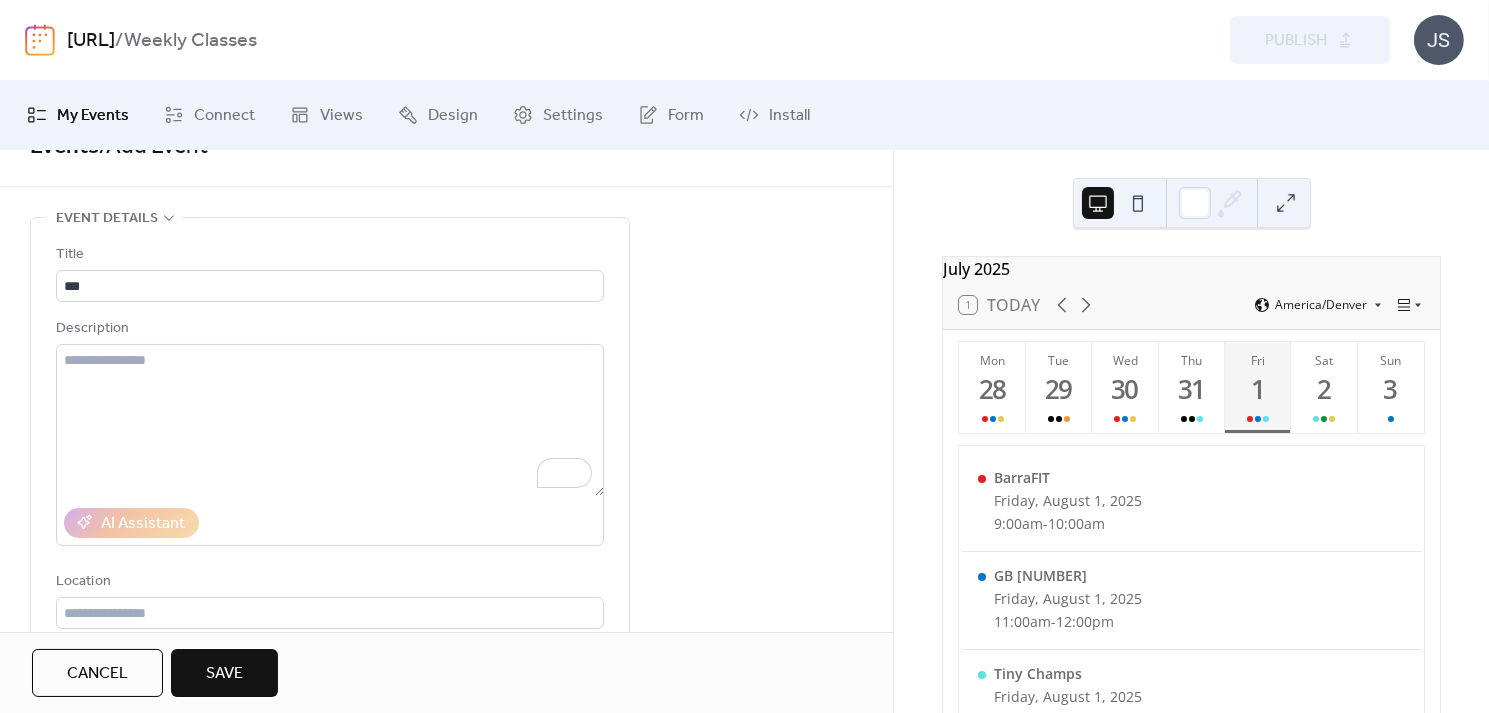 scroll, scrollTop: 0, scrollLeft: 0, axis: both 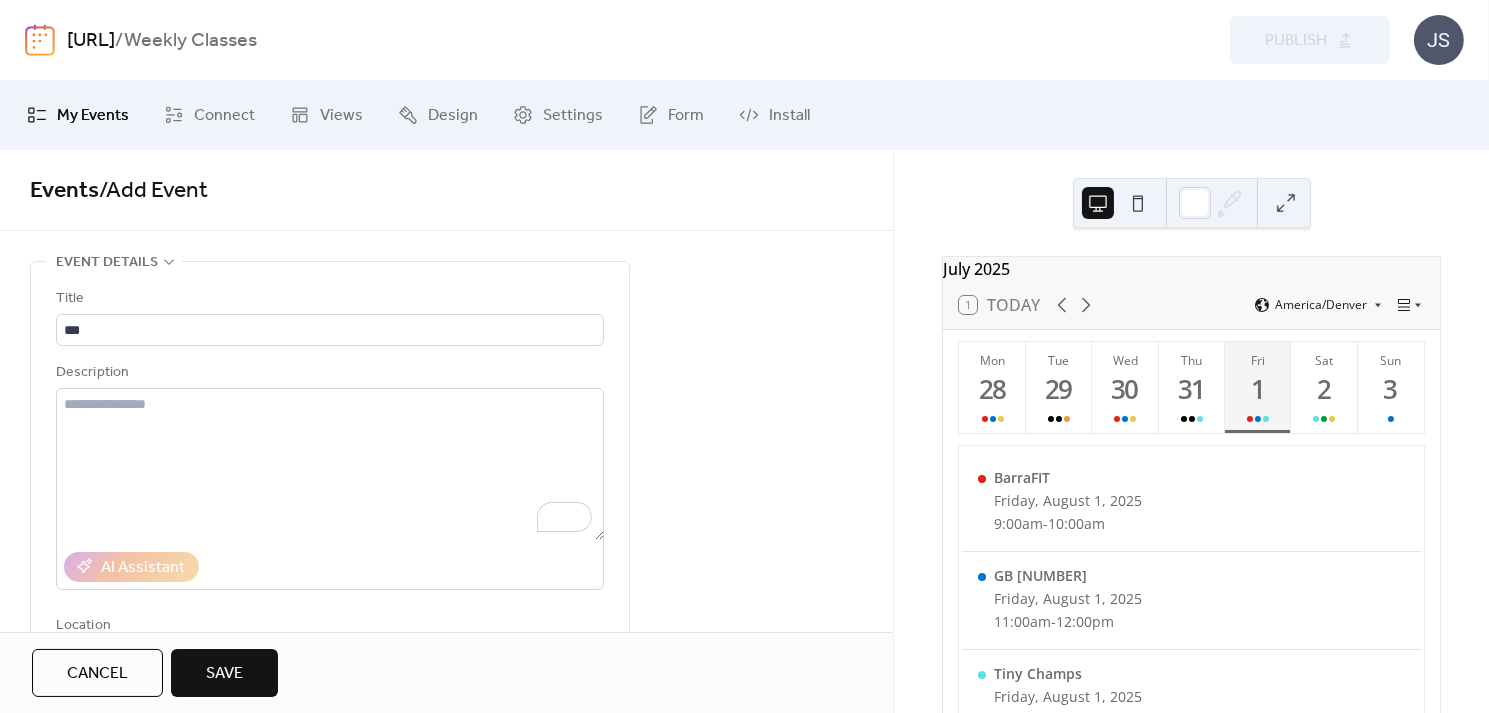 click on "Save" at bounding box center [224, 674] 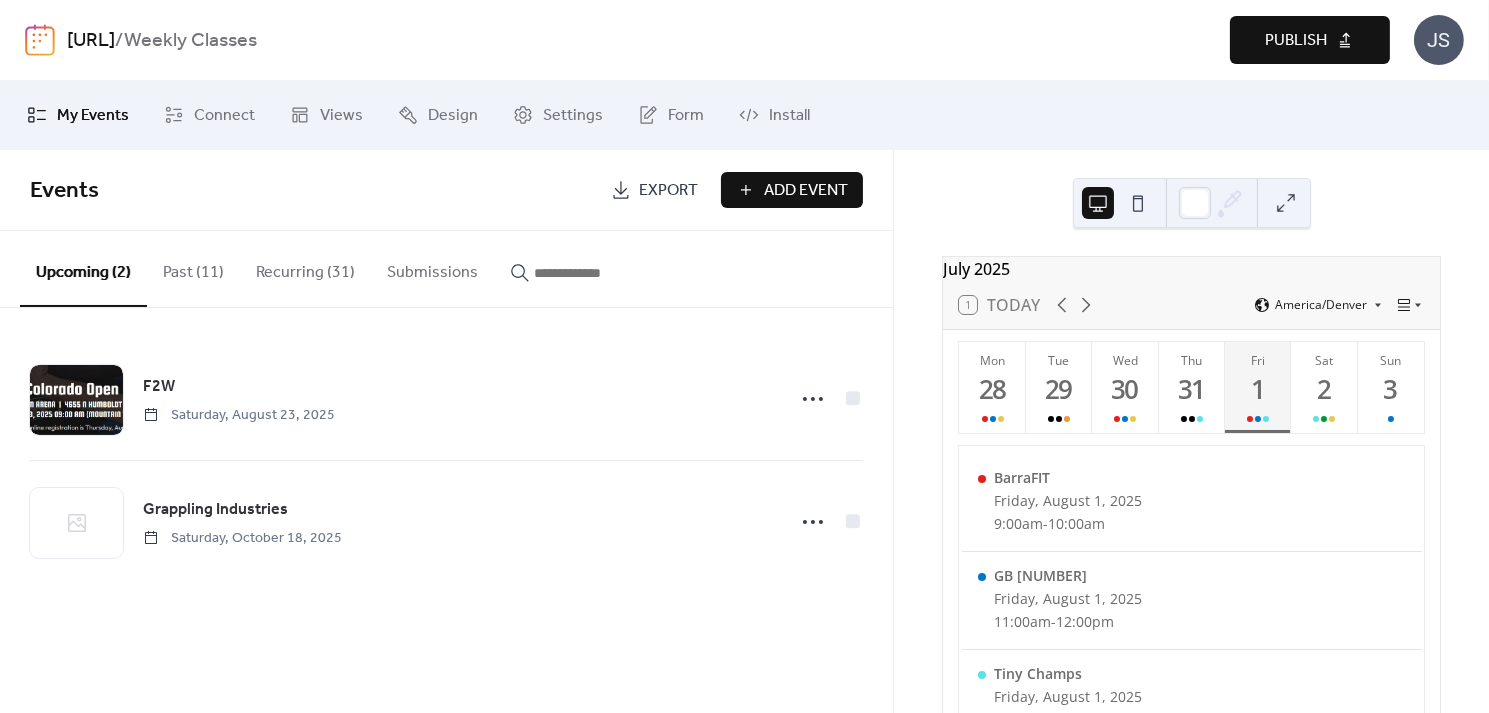 click on "Add Event" at bounding box center [806, 191] 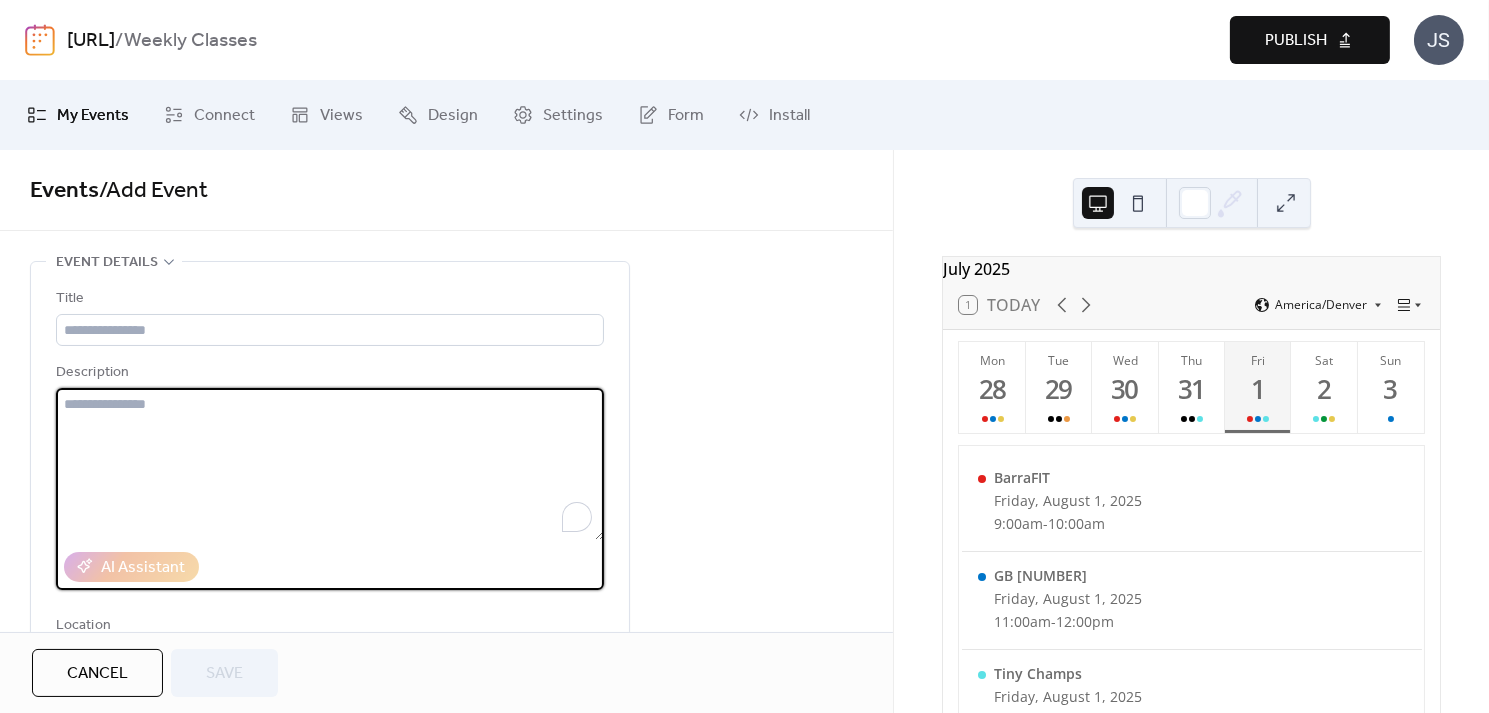 click at bounding box center (330, 464) 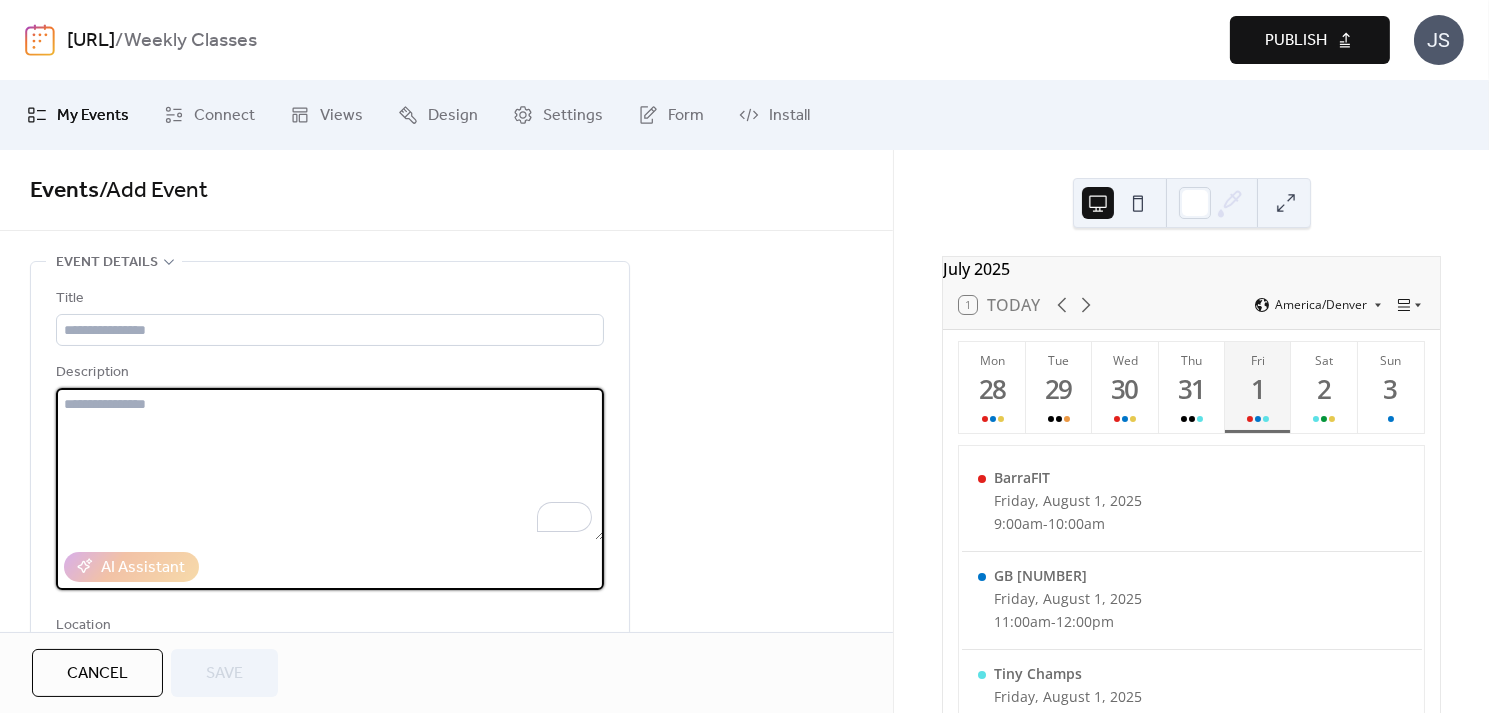paste on "**********" 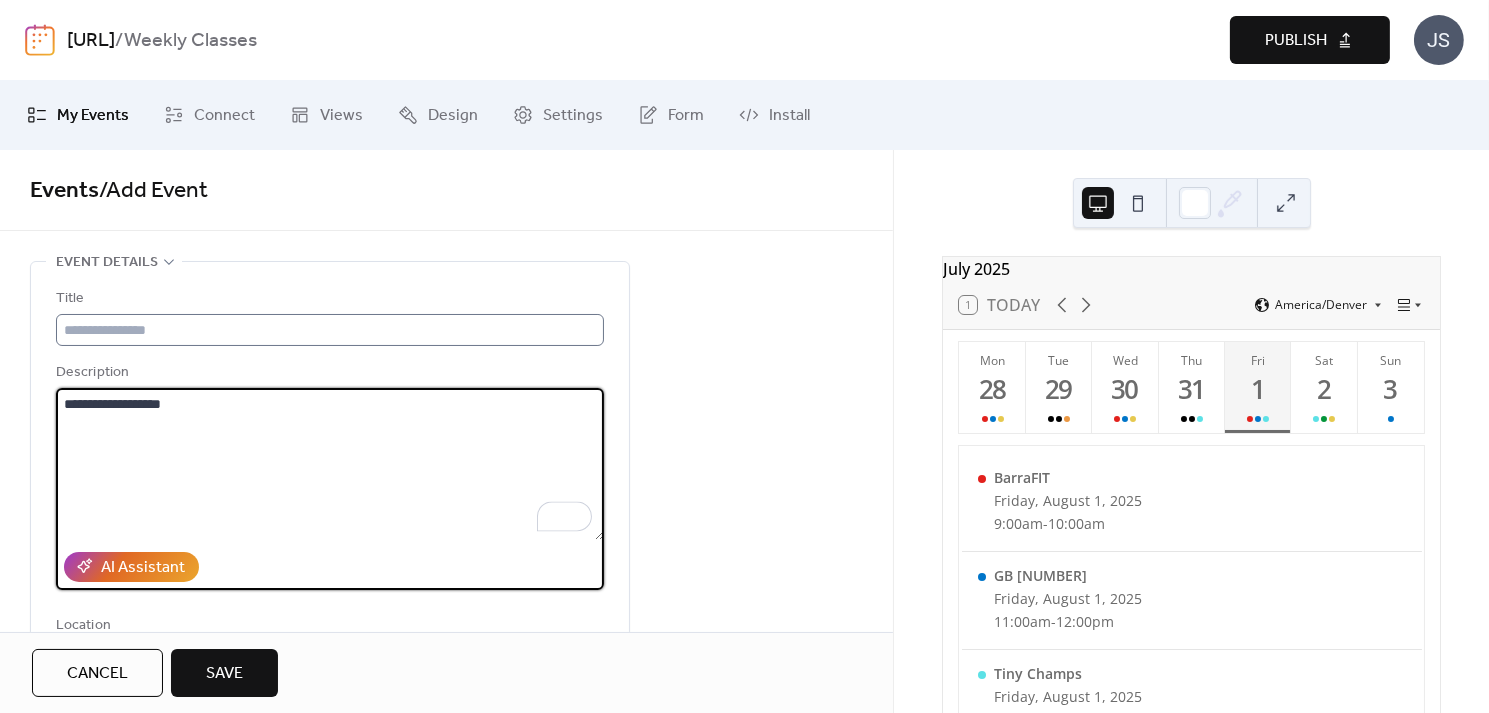 type on "**********" 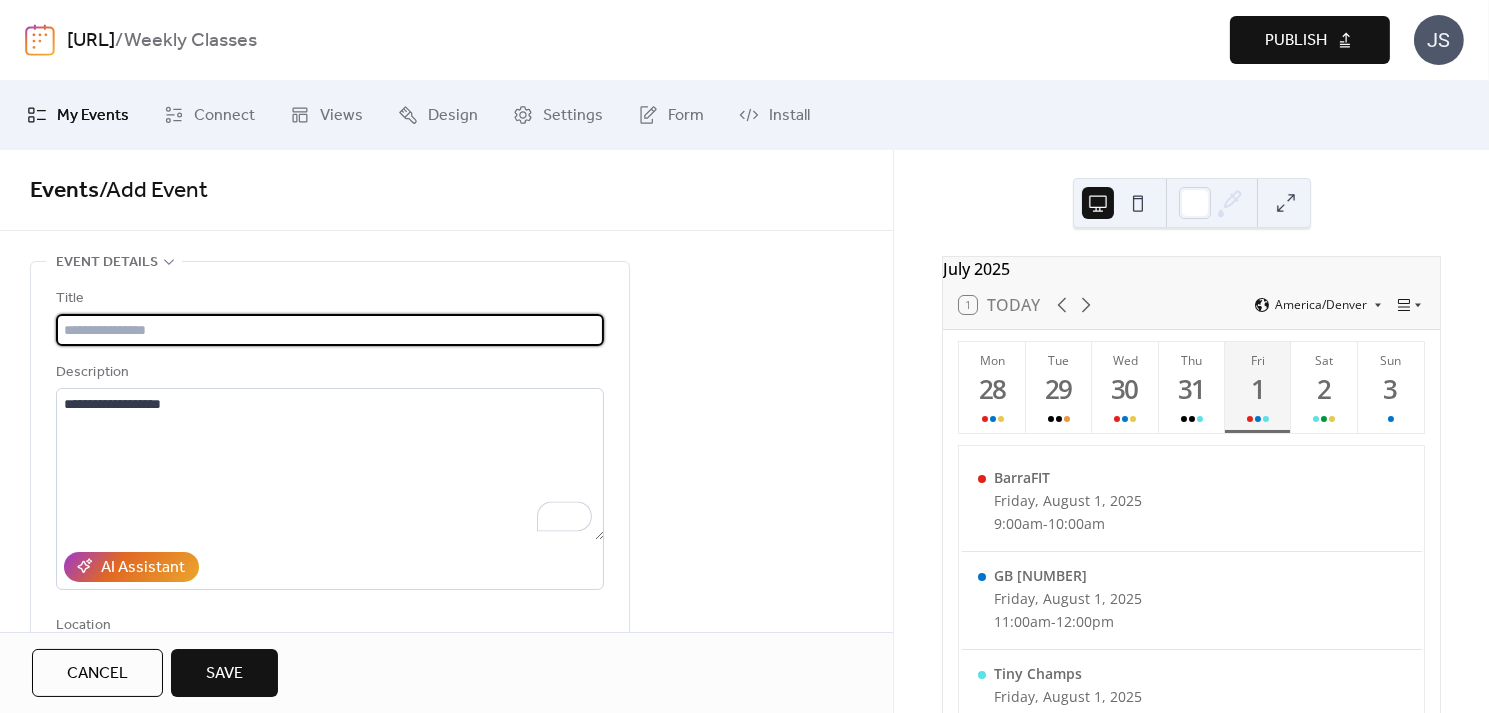 click at bounding box center [330, 330] 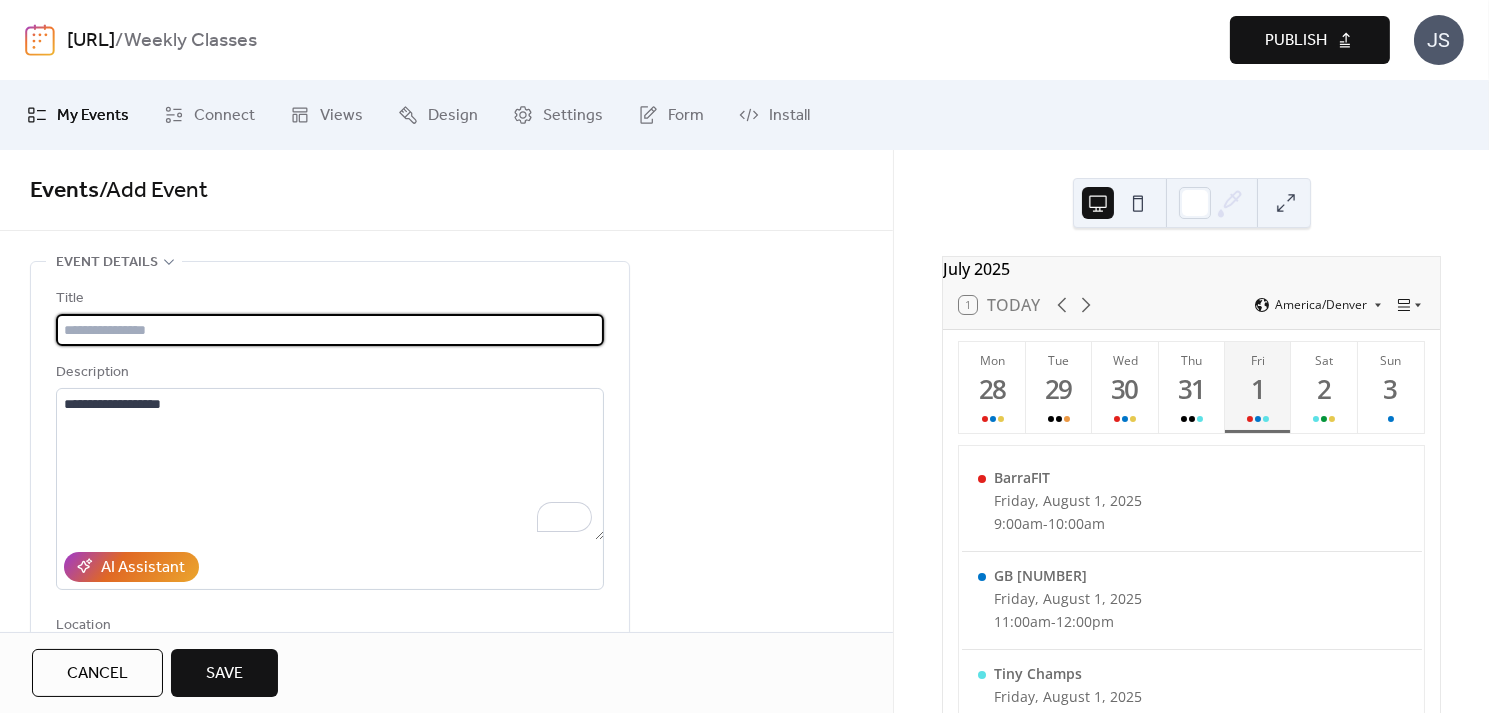 click at bounding box center (330, 330) 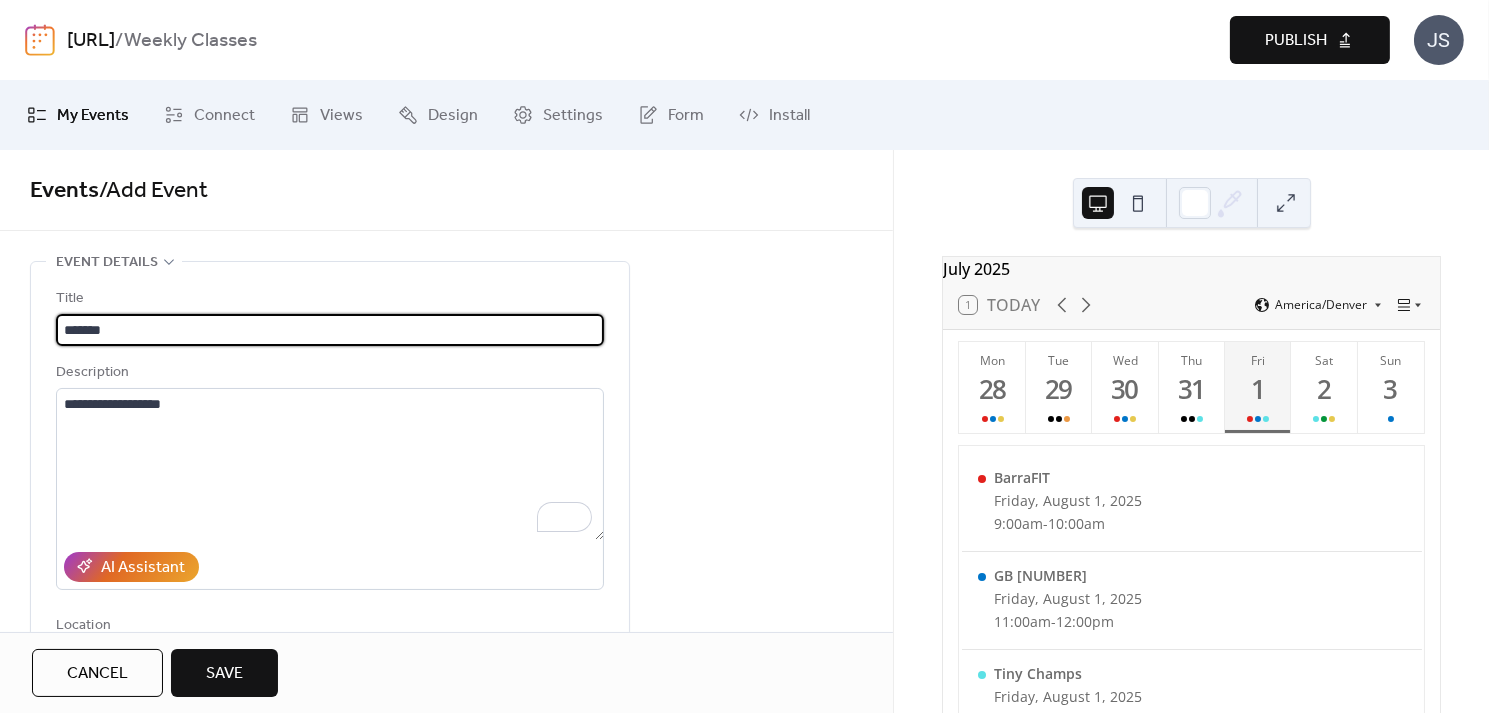 click on "*******" at bounding box center (330, 330) 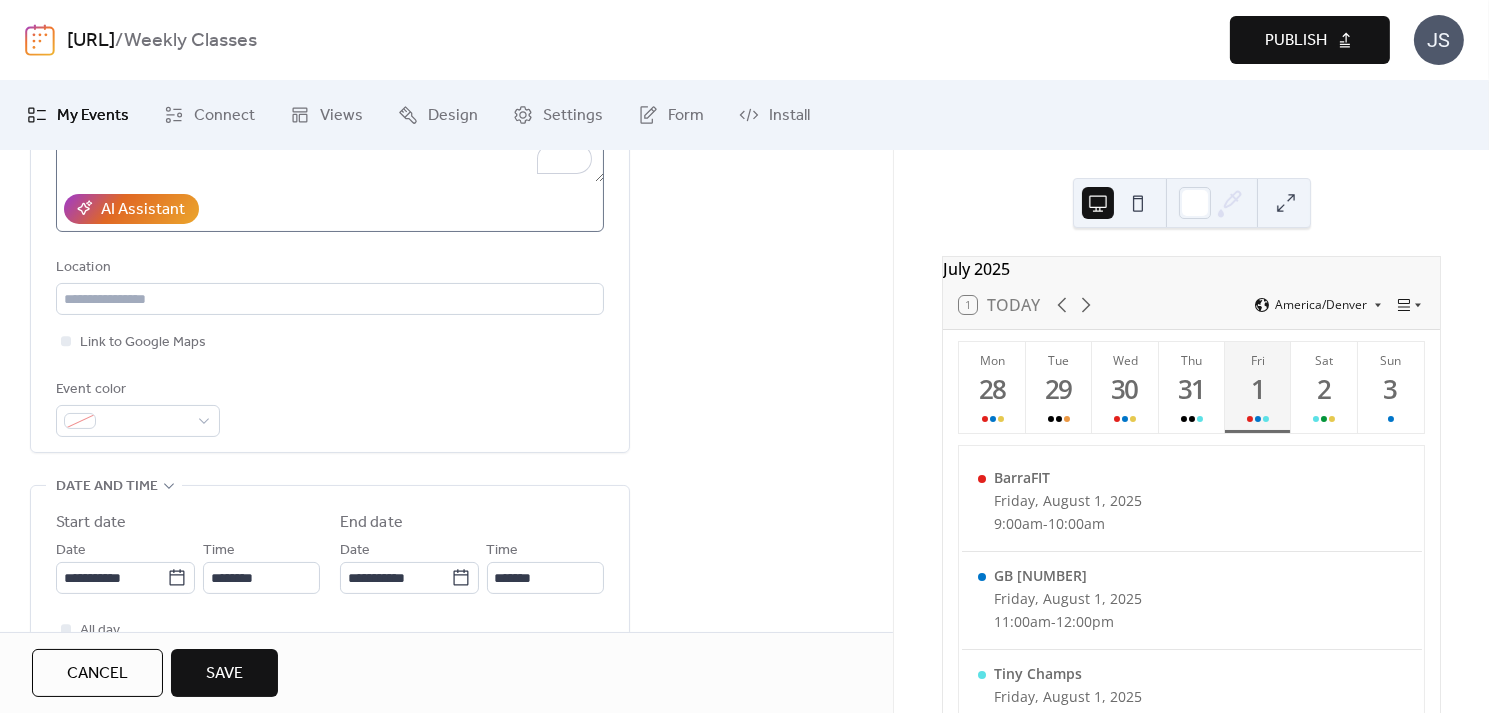scroll, scrollTop: 365, scrollLeft: 0, axis: vertical 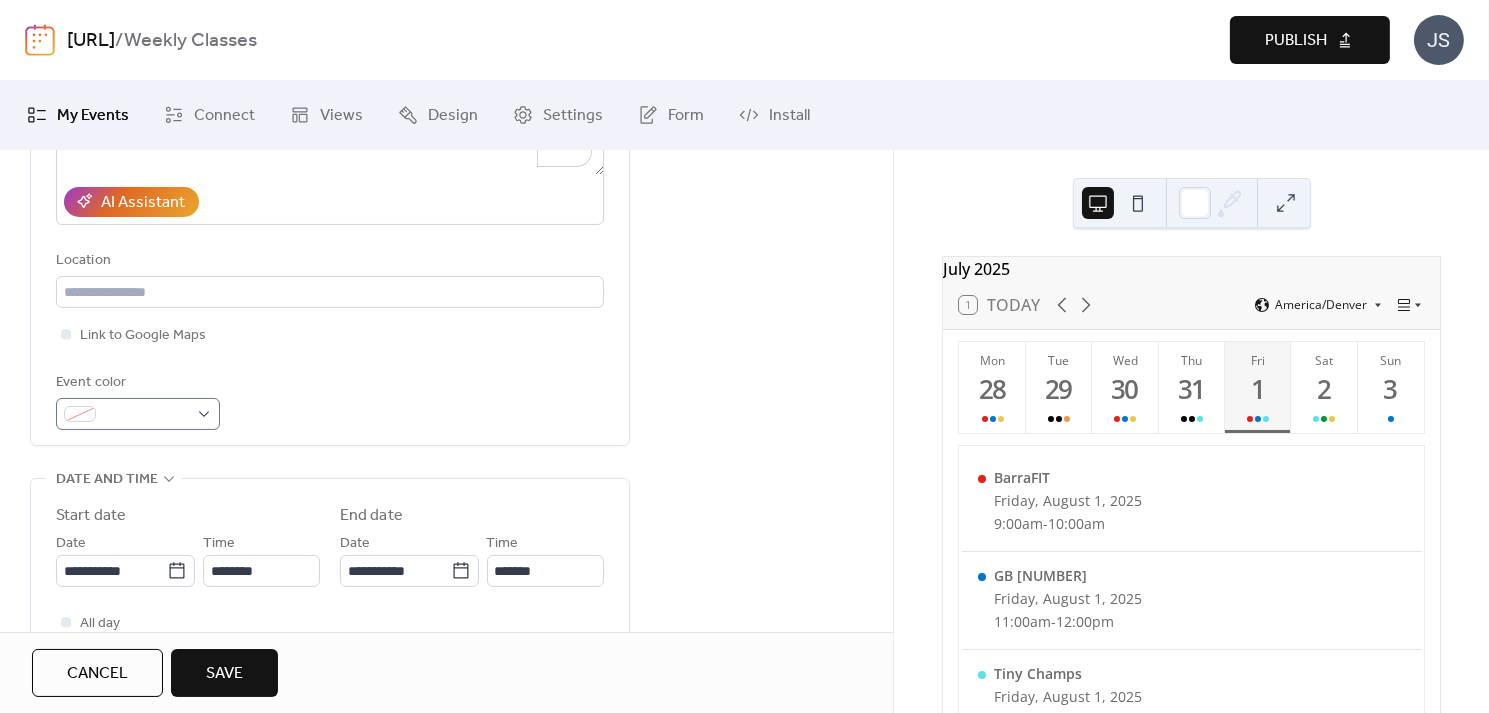type on "*******" 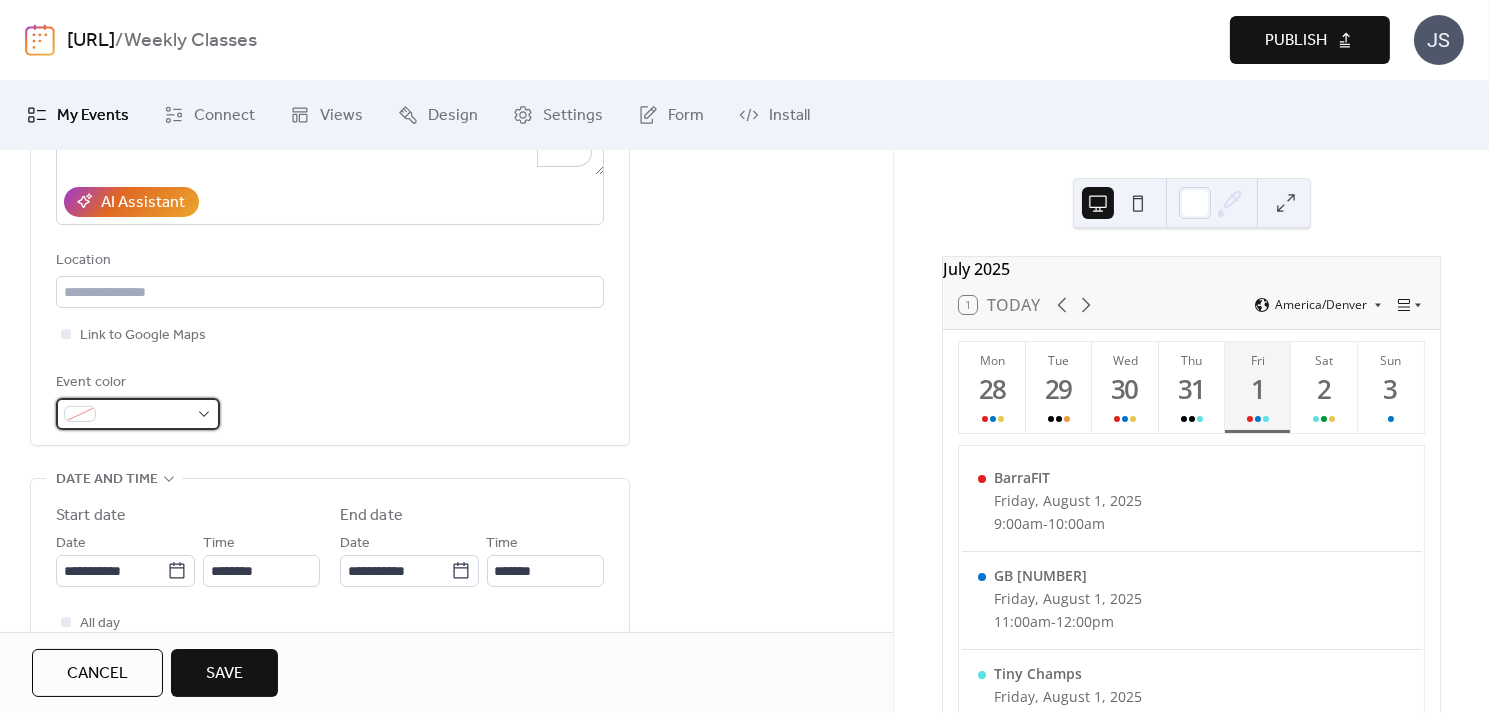 click at bounding box center [146, 415] 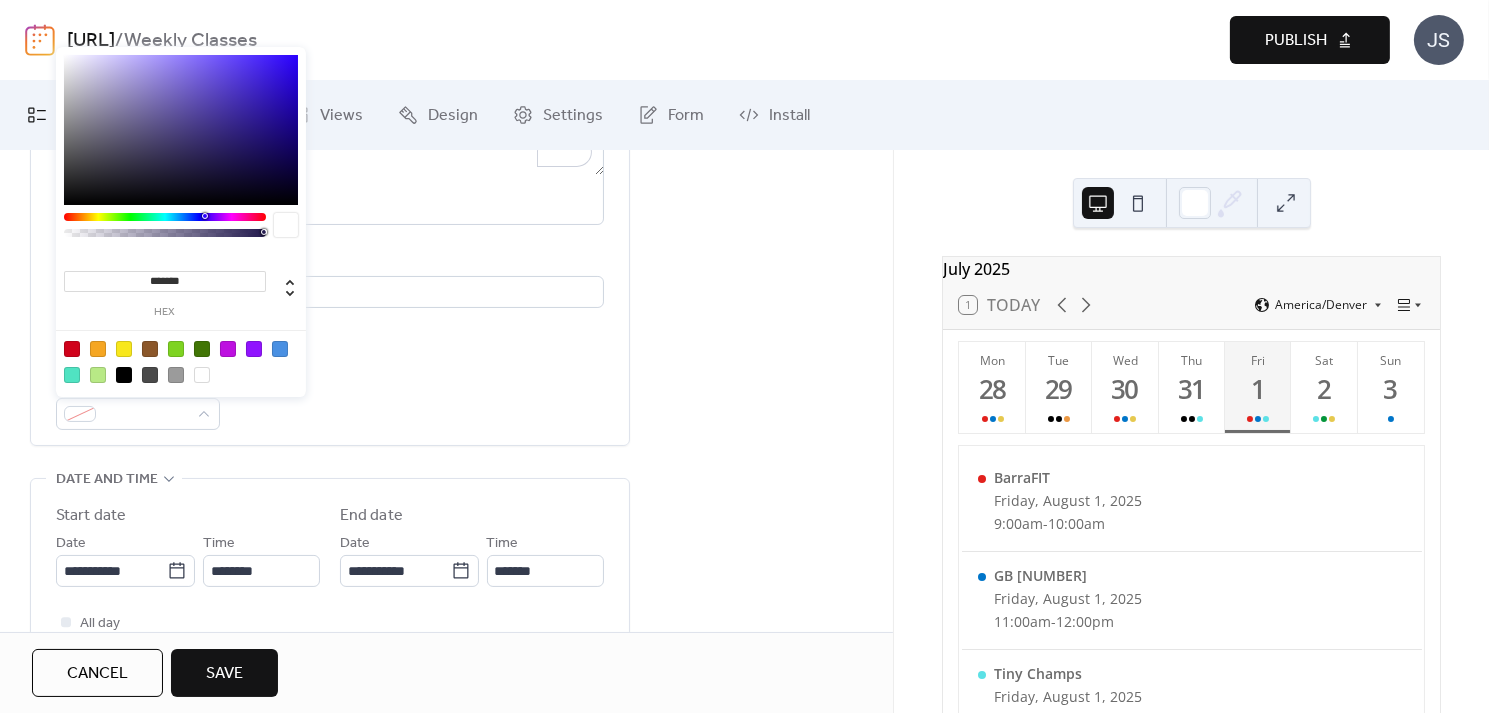 click at bounding box center [98, 349] 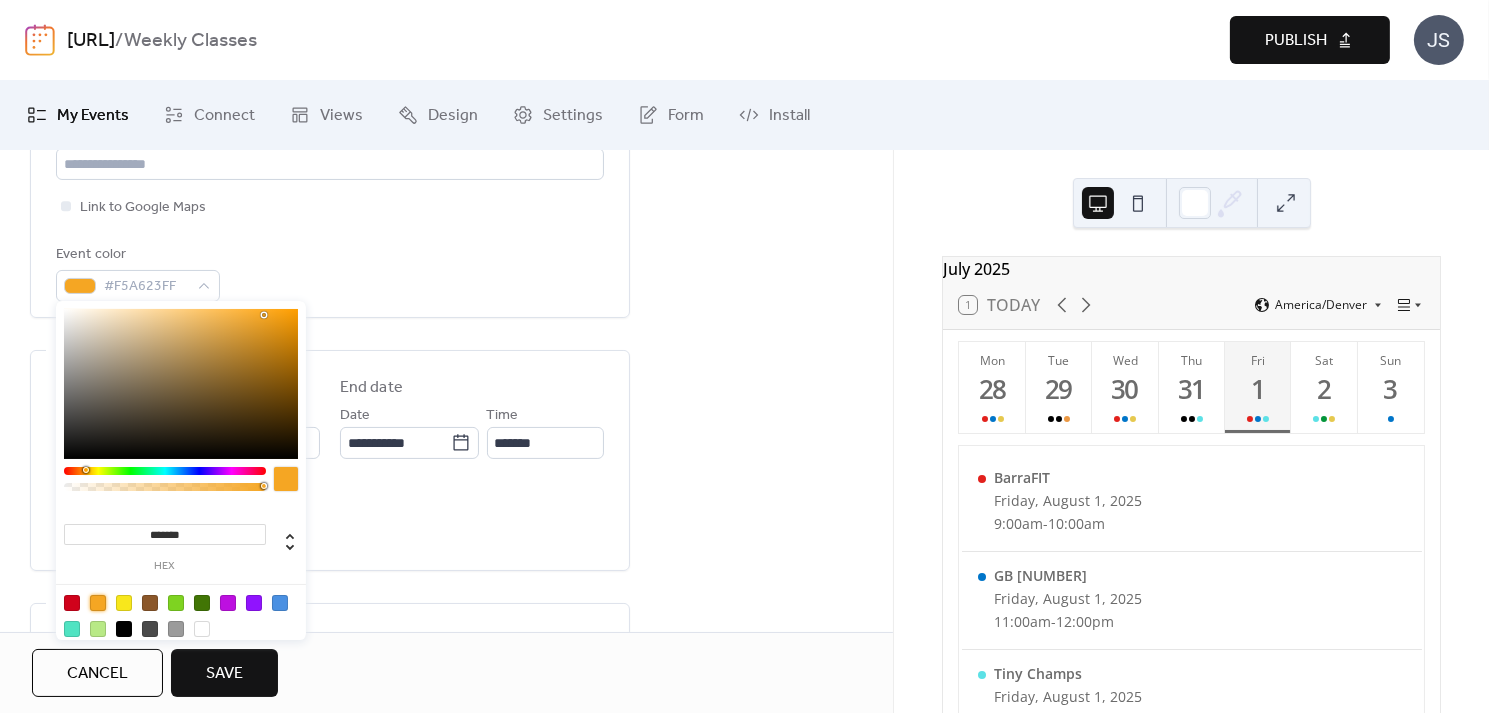 scroll, scrollTop: 499, scrollLeft: 0, axis: vertical 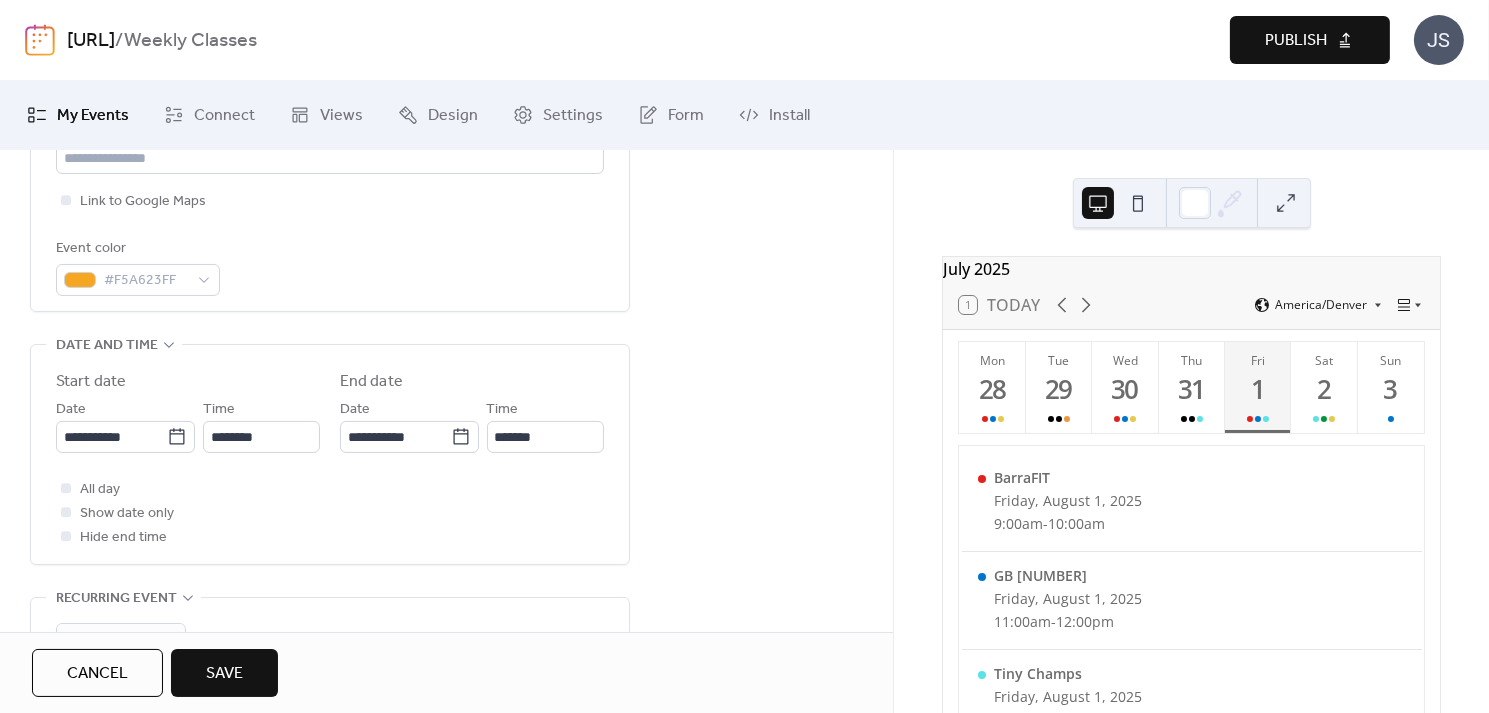 click on "All day Show date only Hide end time" at bounding box center [330, 513] 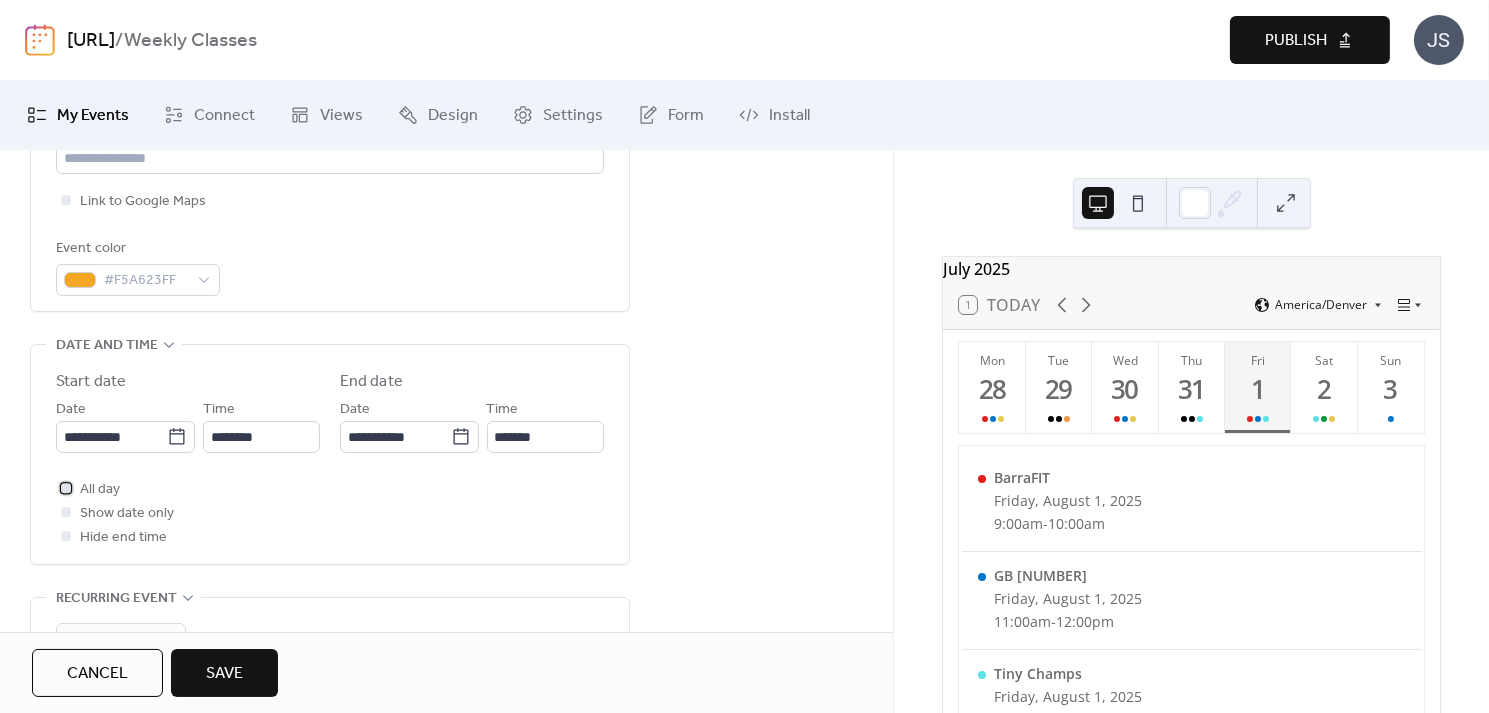 click at bounding box center [66, 488] 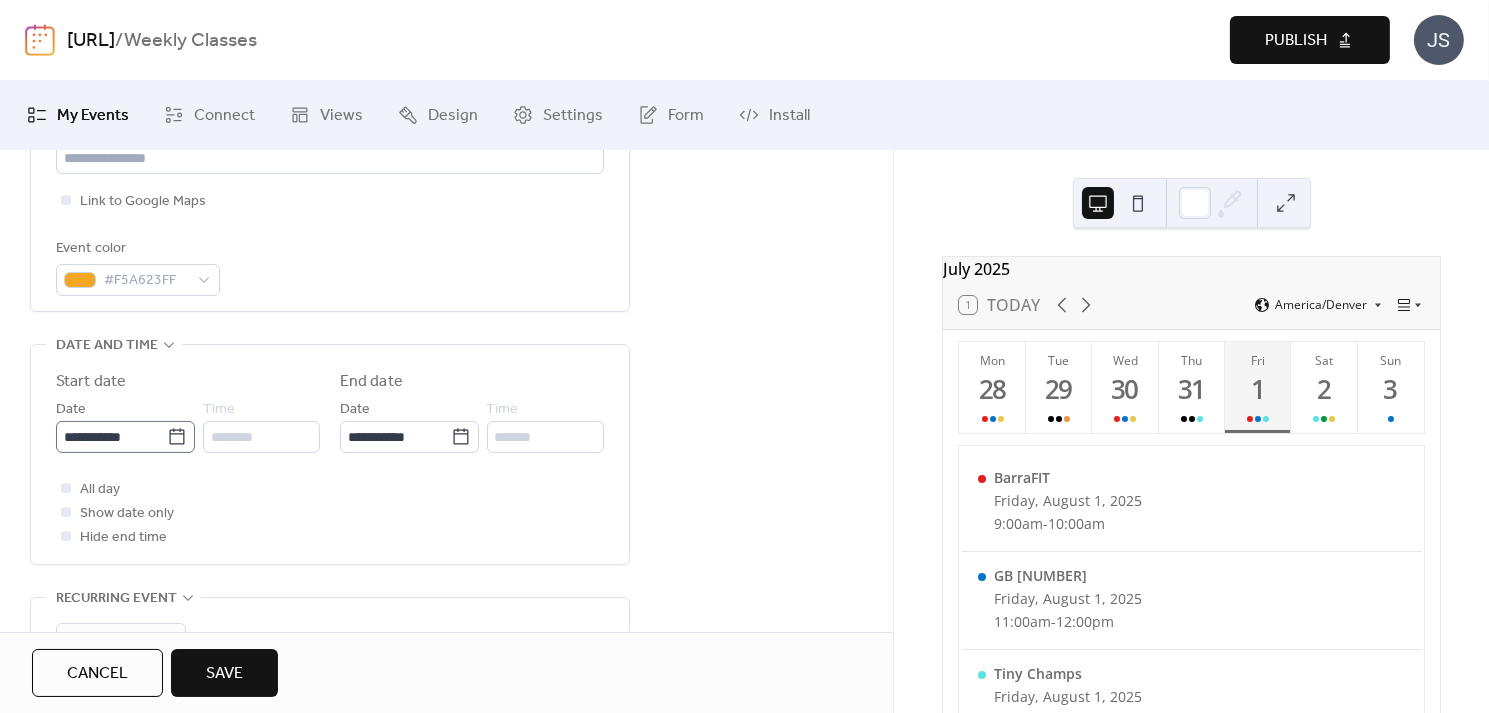 click 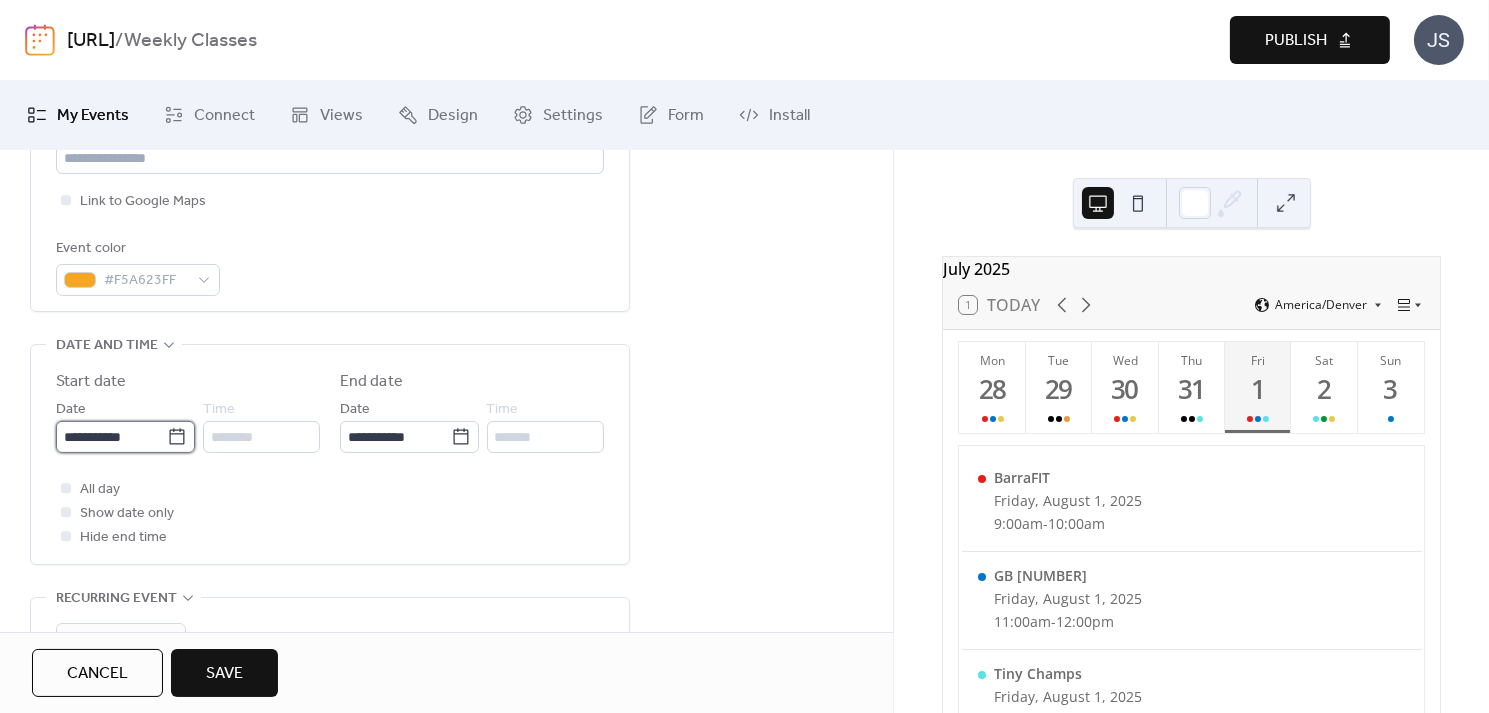 click on "**********" at bounding box center (111, 437) 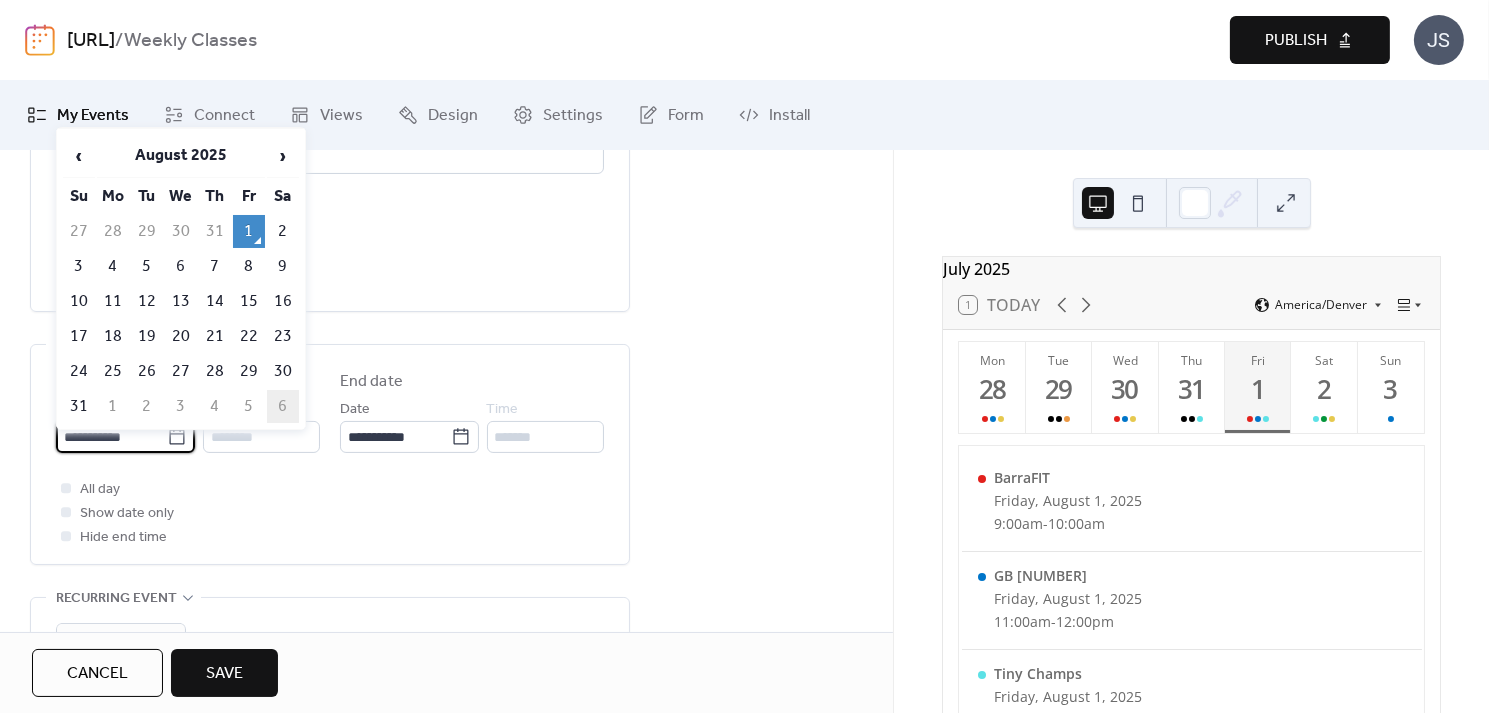 click on "6" at bounding box center [283, 406] 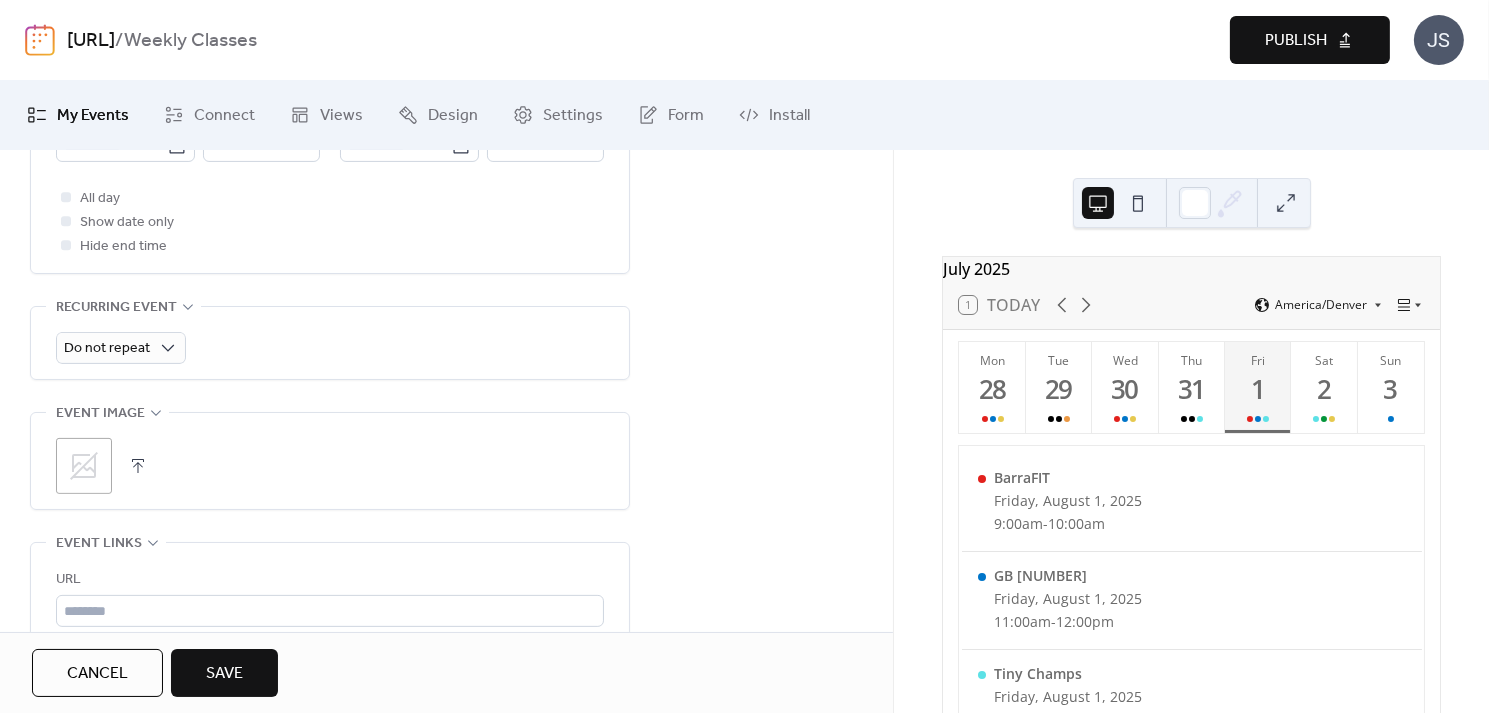scroll, scrollTop: 802, scrollLeft: 0, axis: vertical 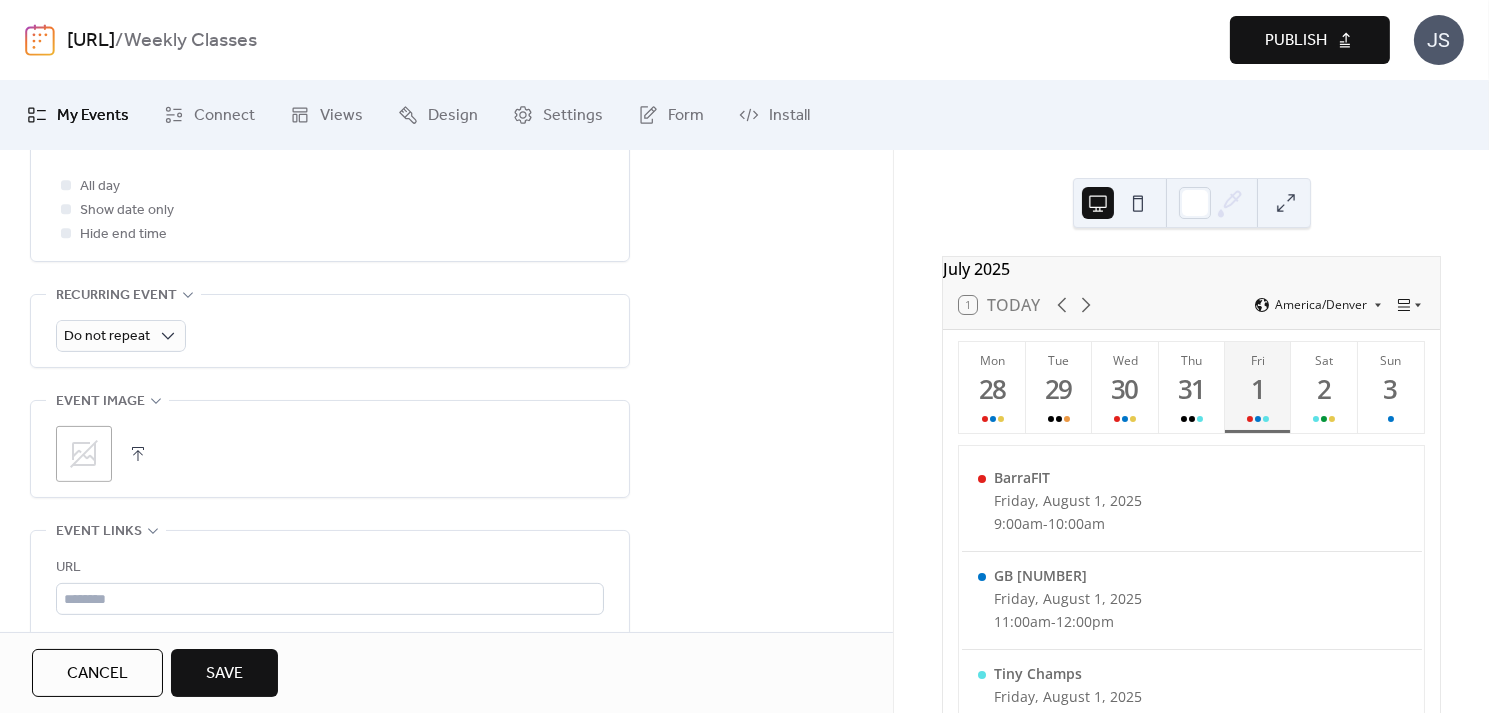click at bounding box center (138, 454) 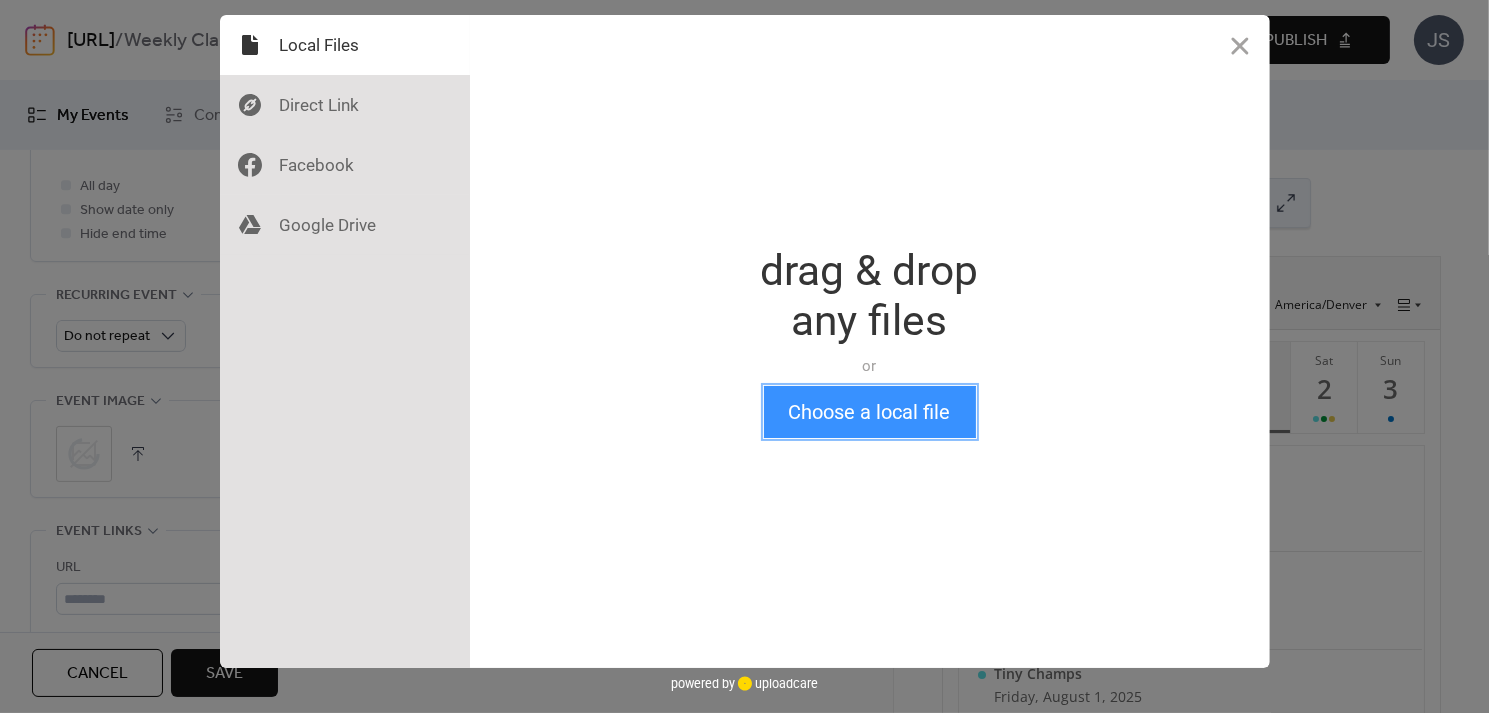 click on "Choose a local file" at bounding box center (870, 412) 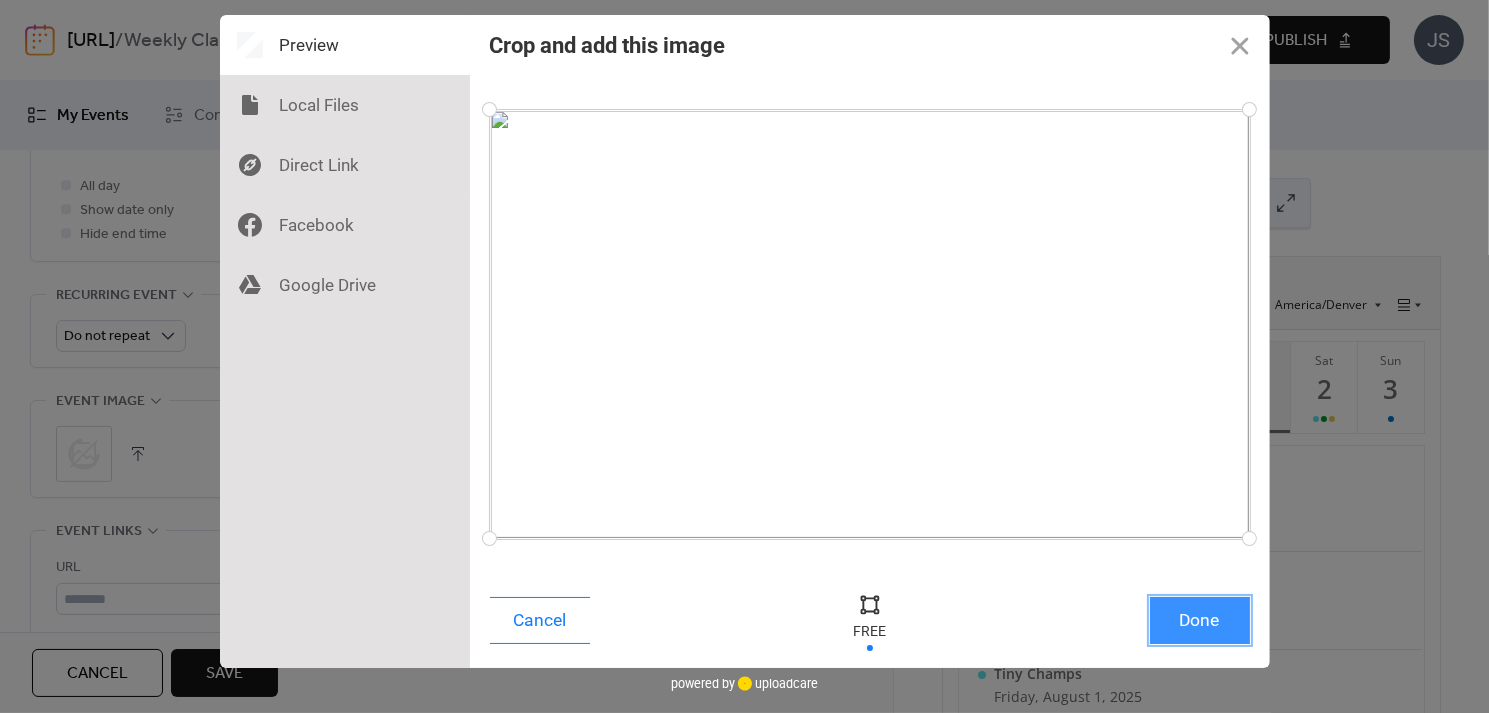 click on "Done" at bounding box center (1200, 620) 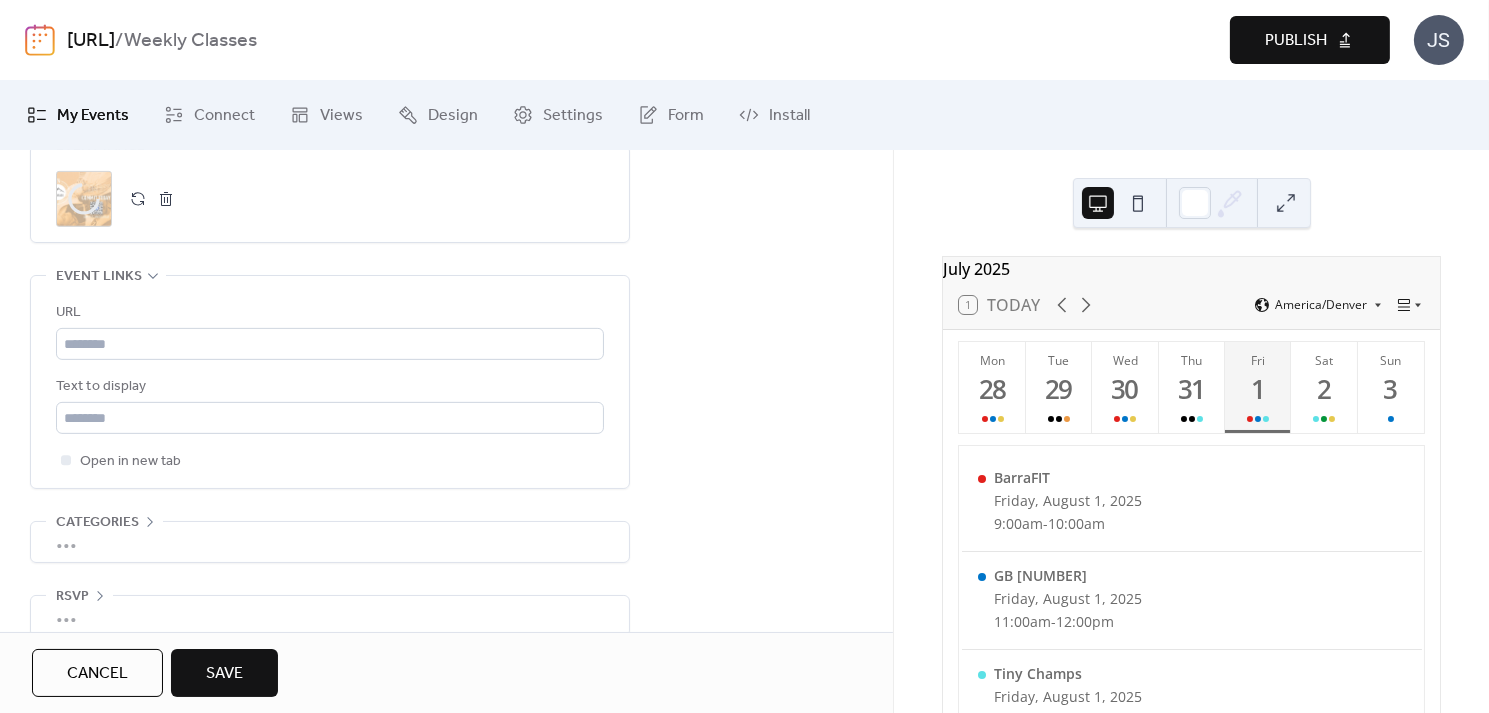 scroll, scrollTop: 1072, scrollLeft: 0, axis: vertical 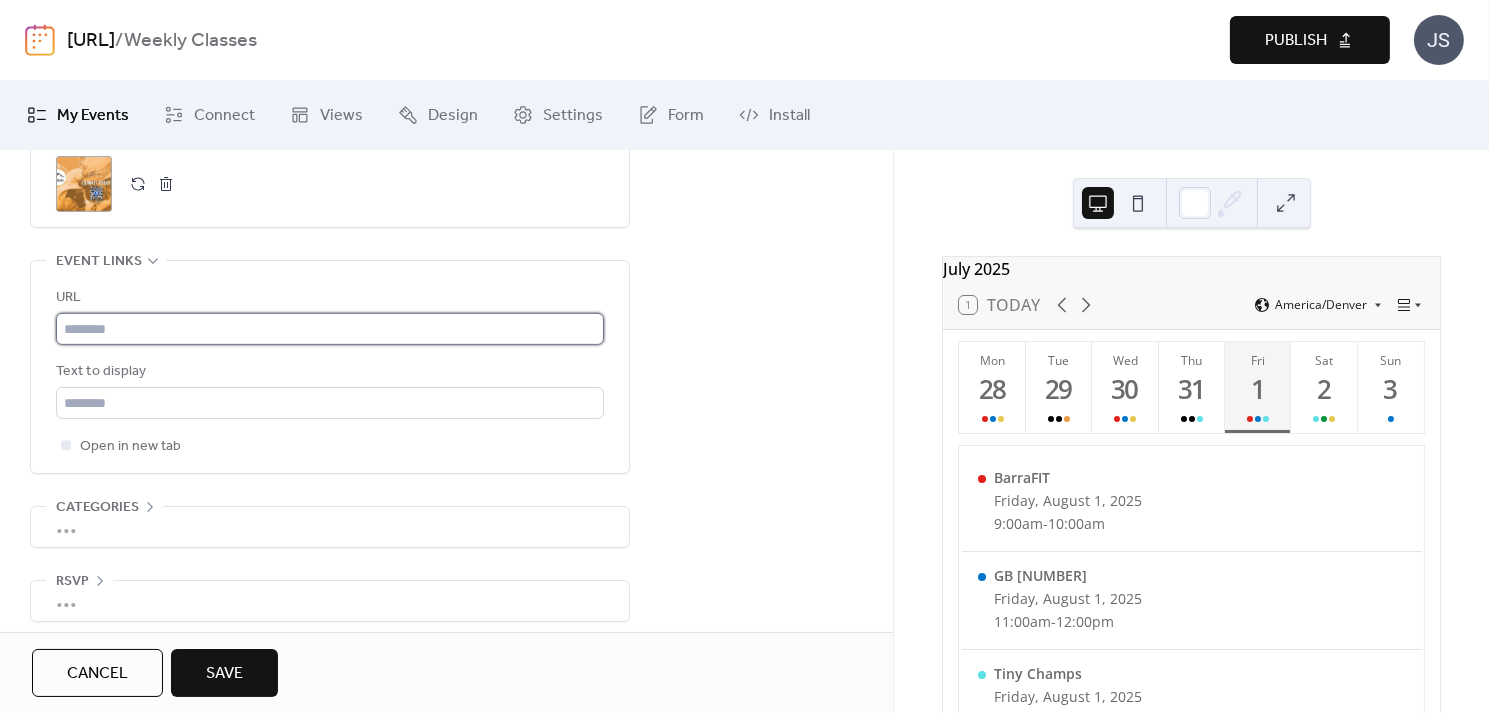 click at bounding box center (330, 329) 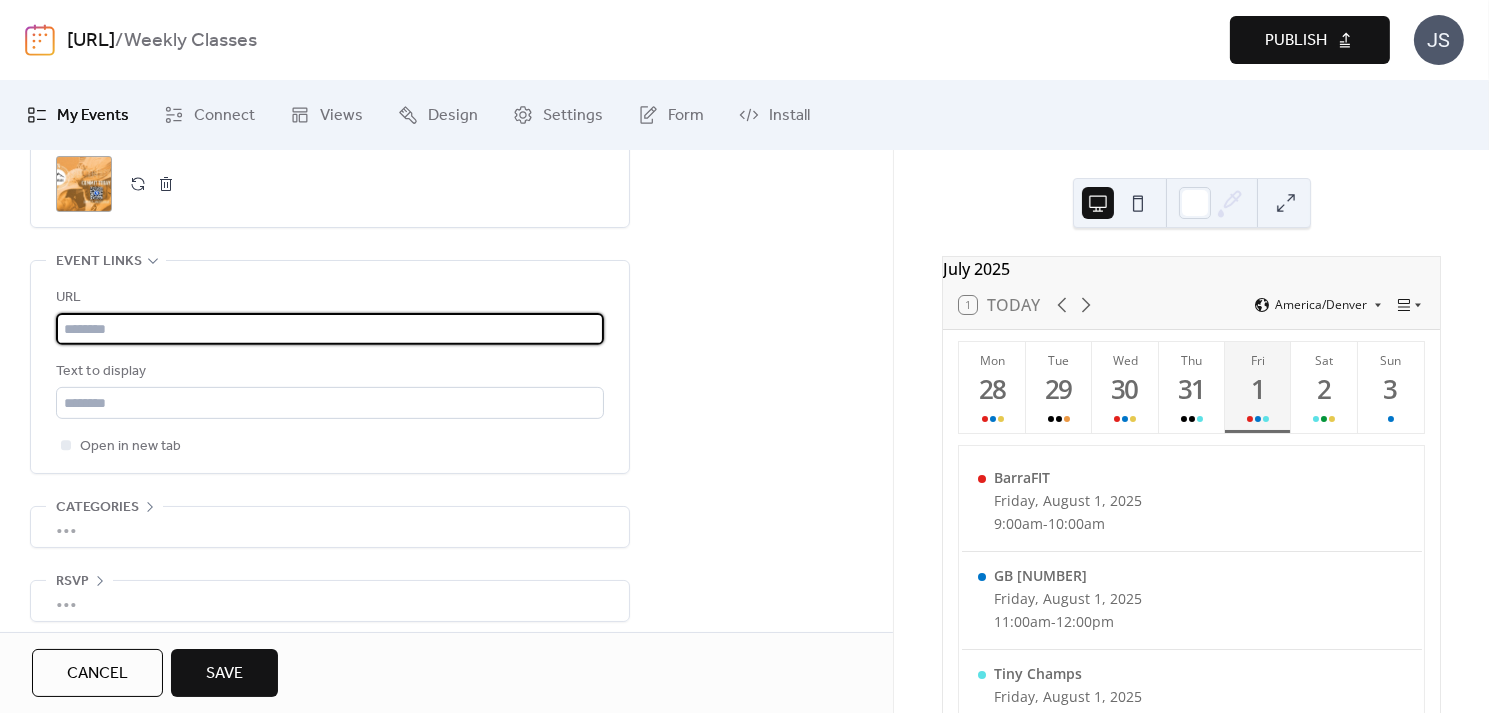 paste on "**********" 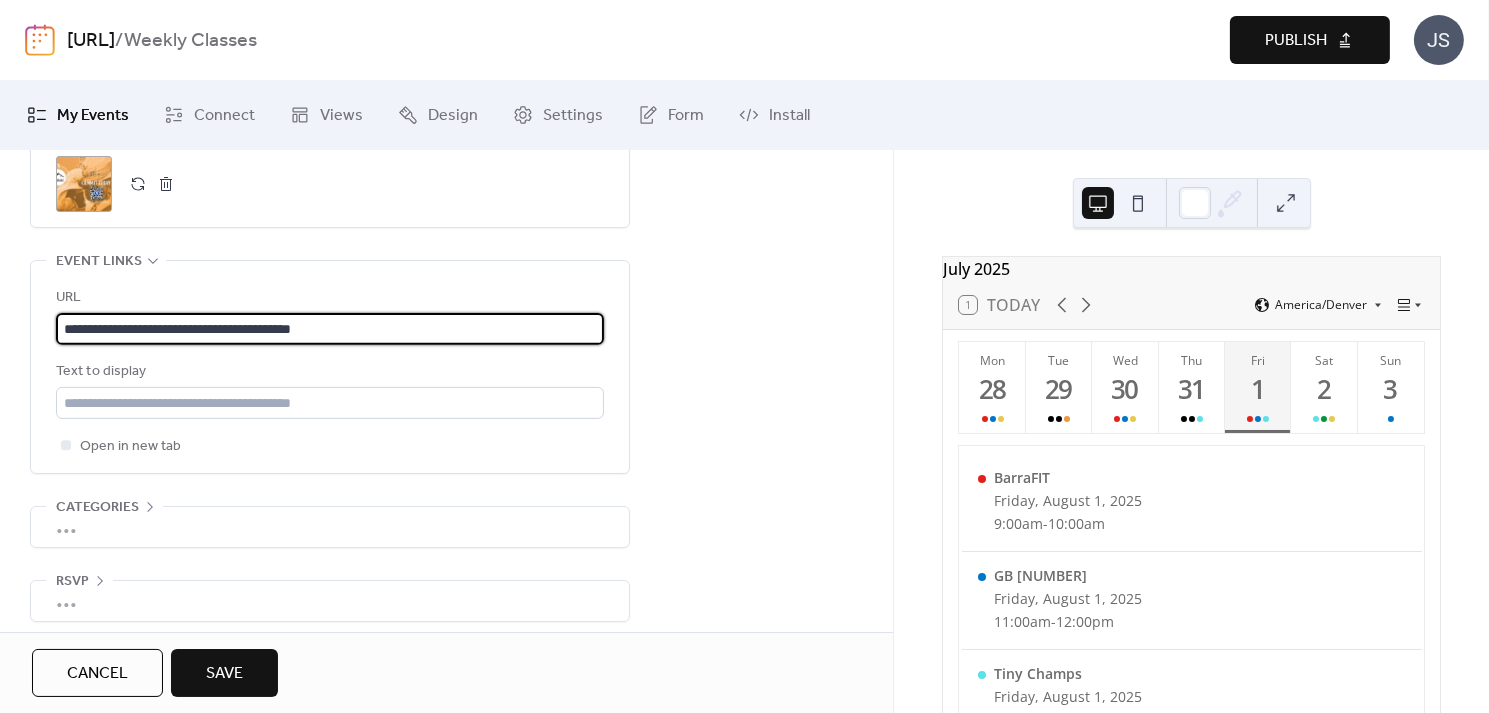 type on "**********" 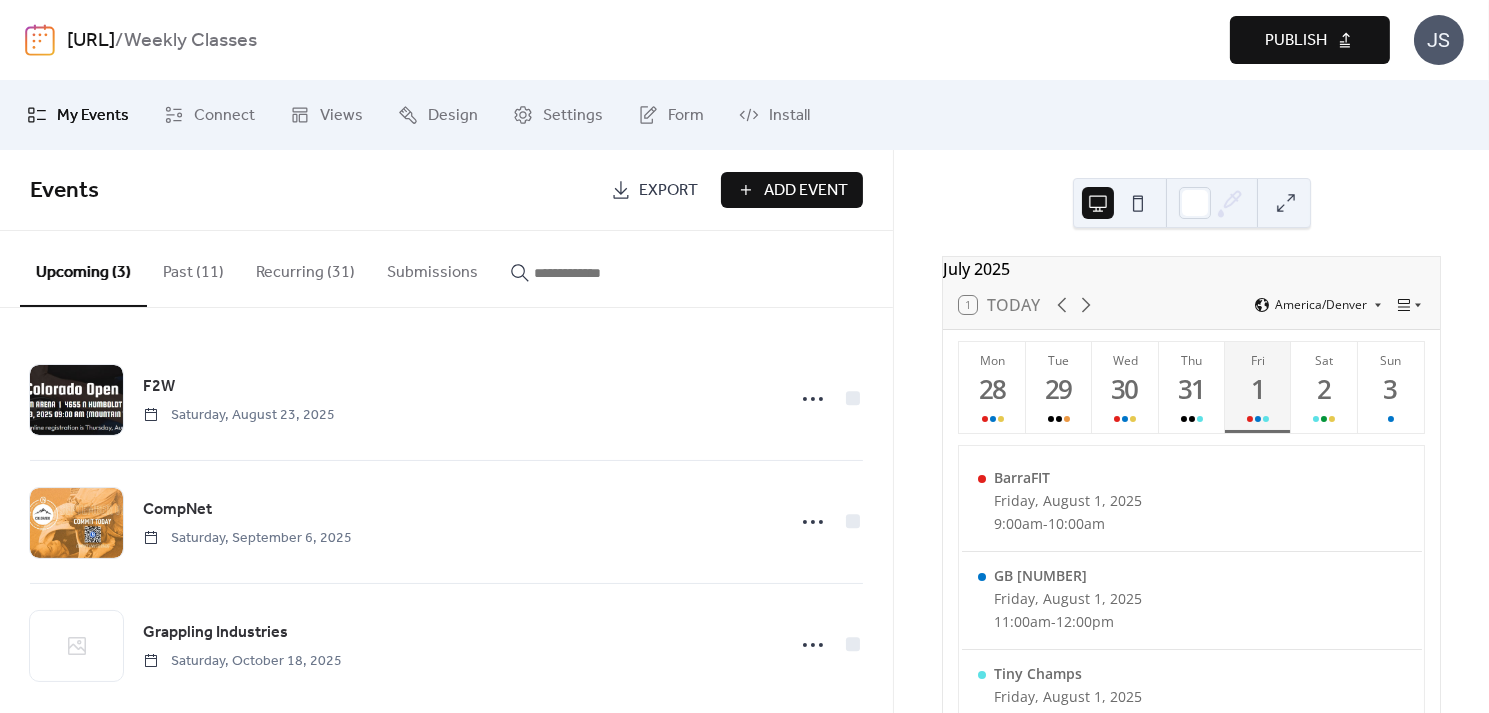 click on "Recurring (31)" at bounding box center (305, 268) 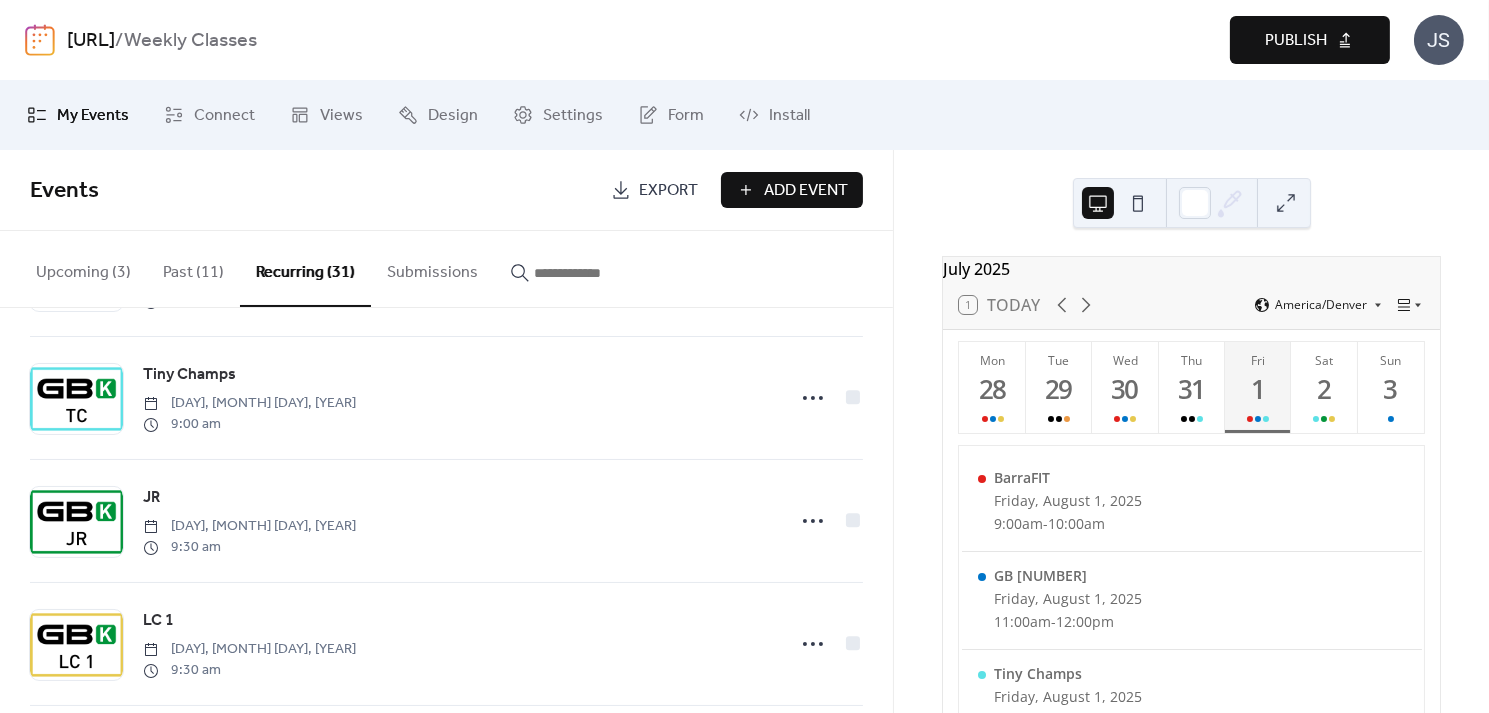scroll, scrollTop: 2726, scrollLeft: 0, axis: vertical 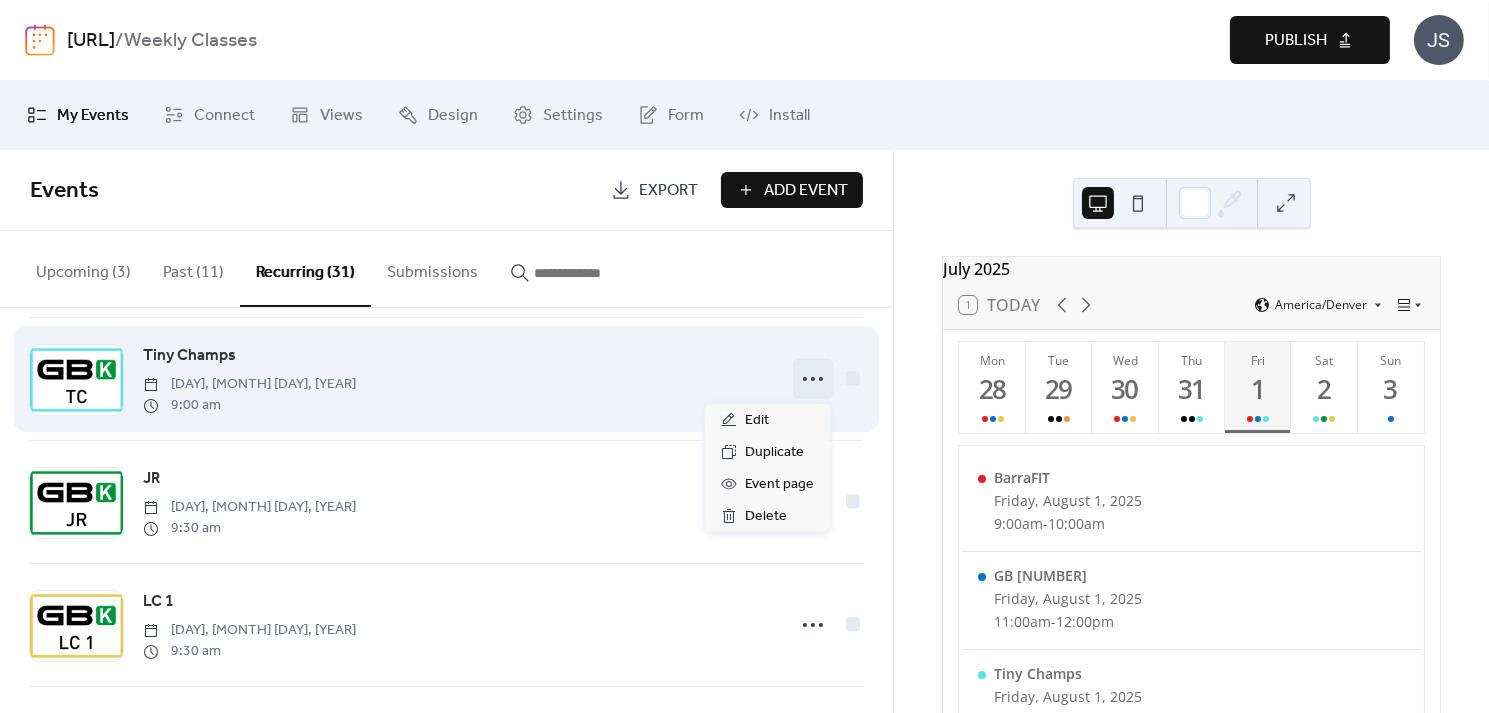 click 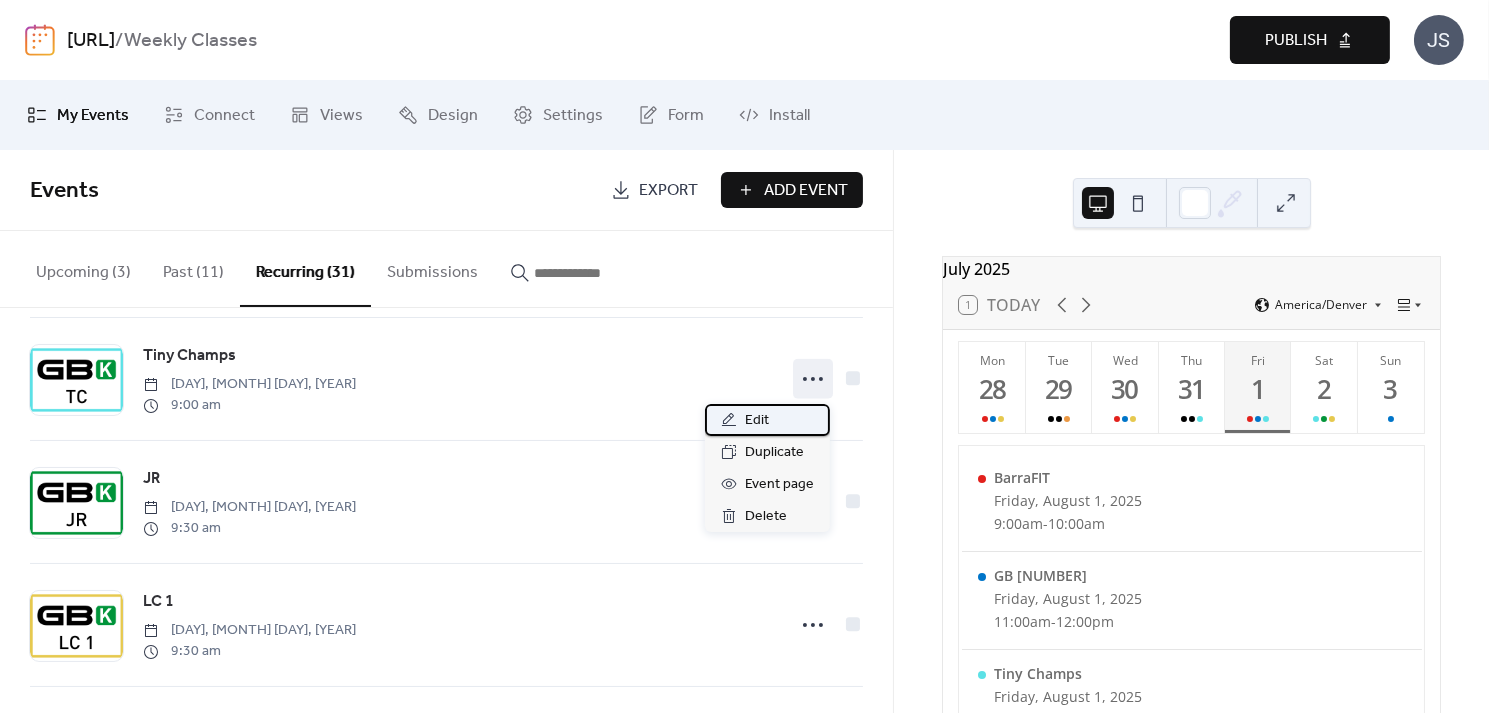 click on "Edit" at bounding box center (767, 420) 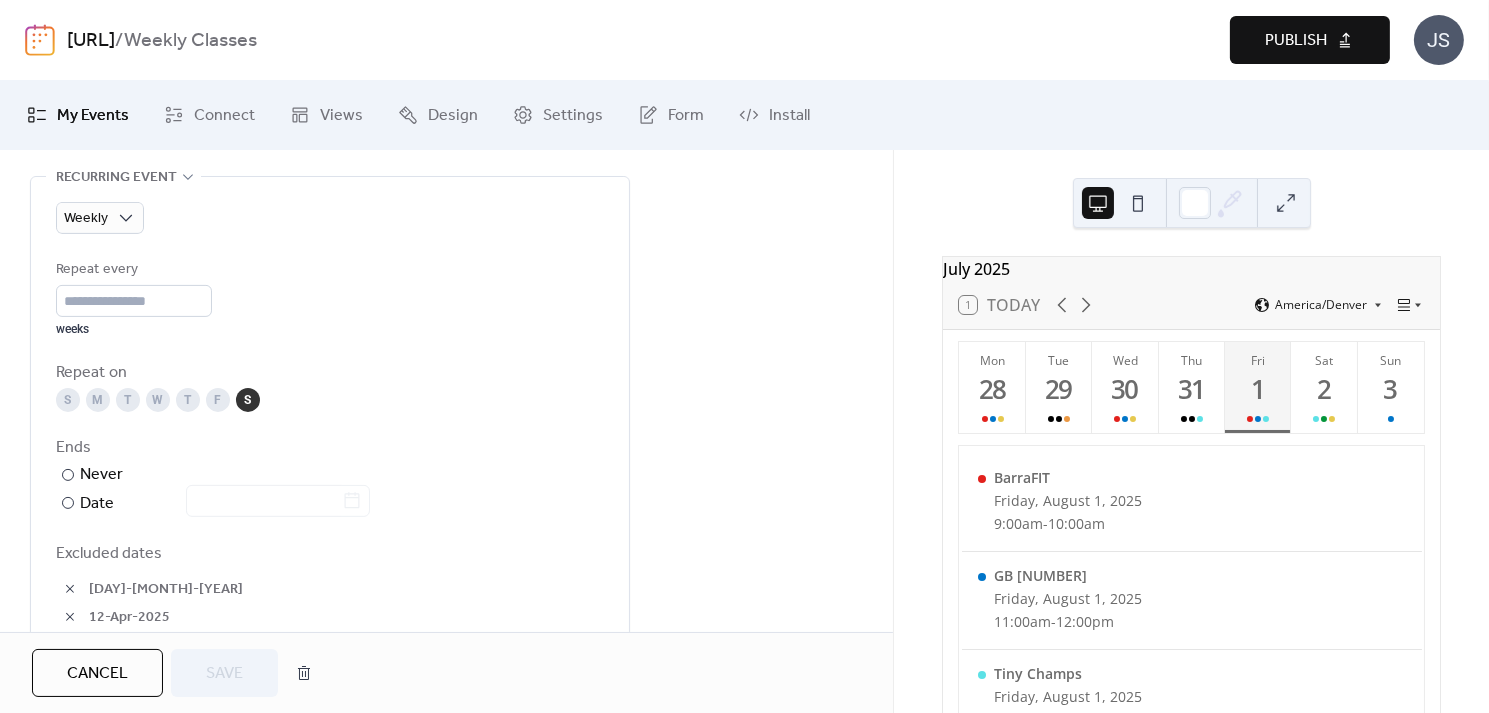 scroll, scrollTop: 1137, scrollLeft: 0, axis: vertical 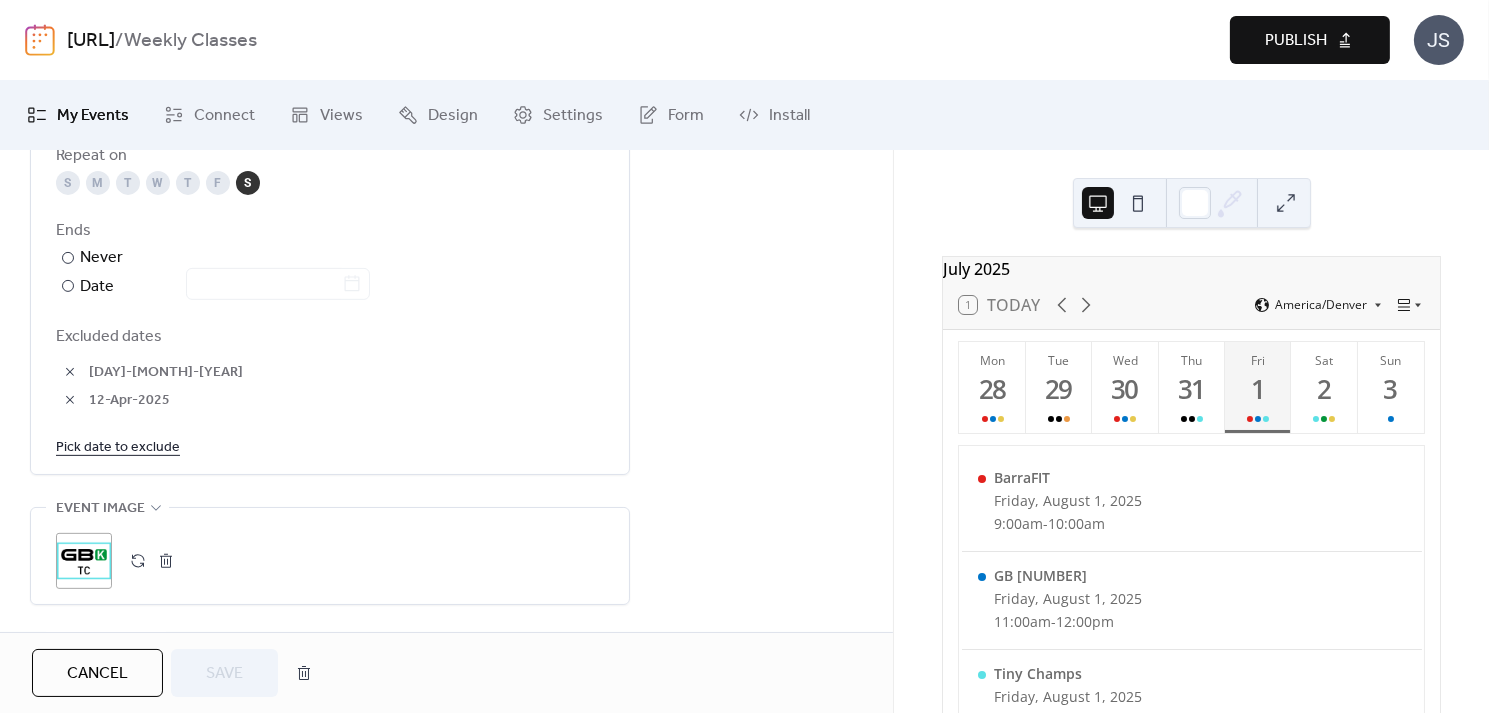 click on "Pick date to exclude" at bounding box center (118, 446) 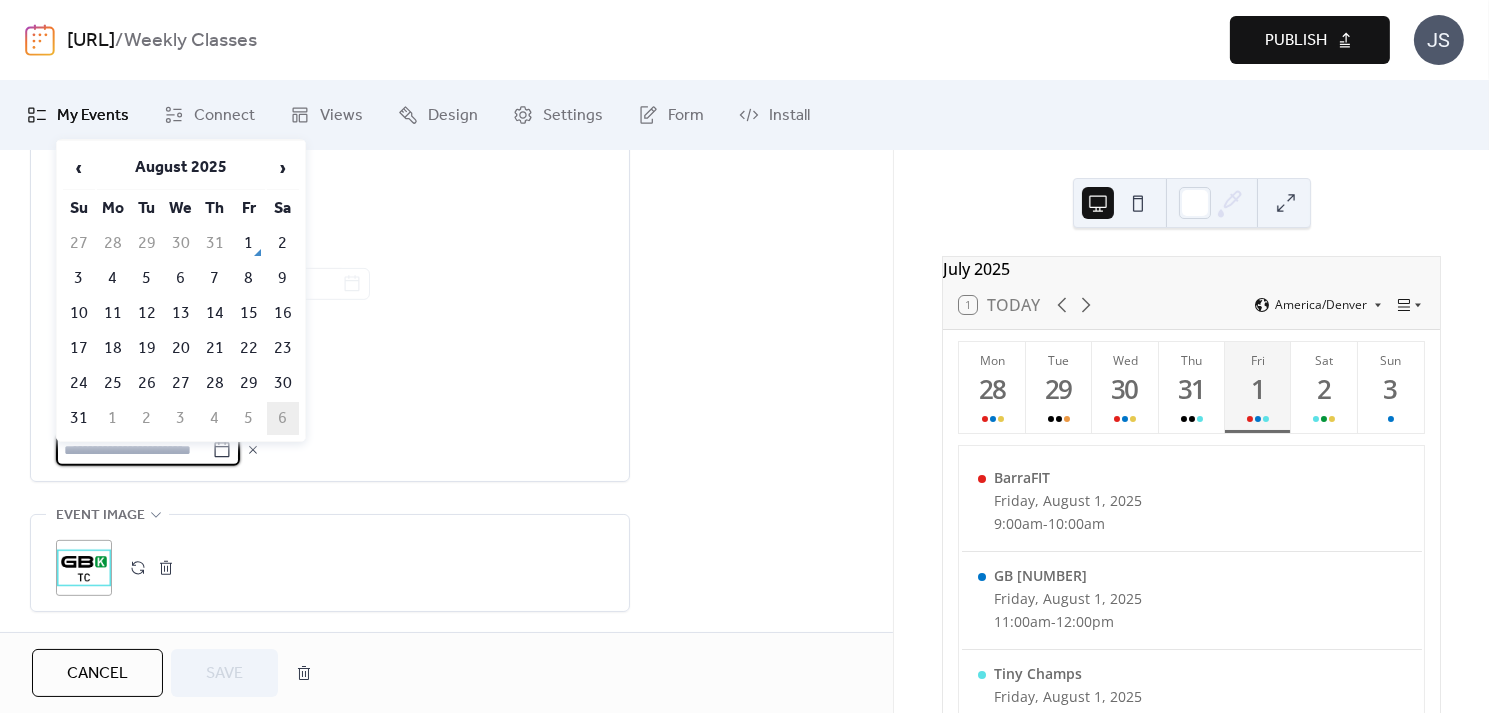 click on "6" at bounding box center [283, 418] 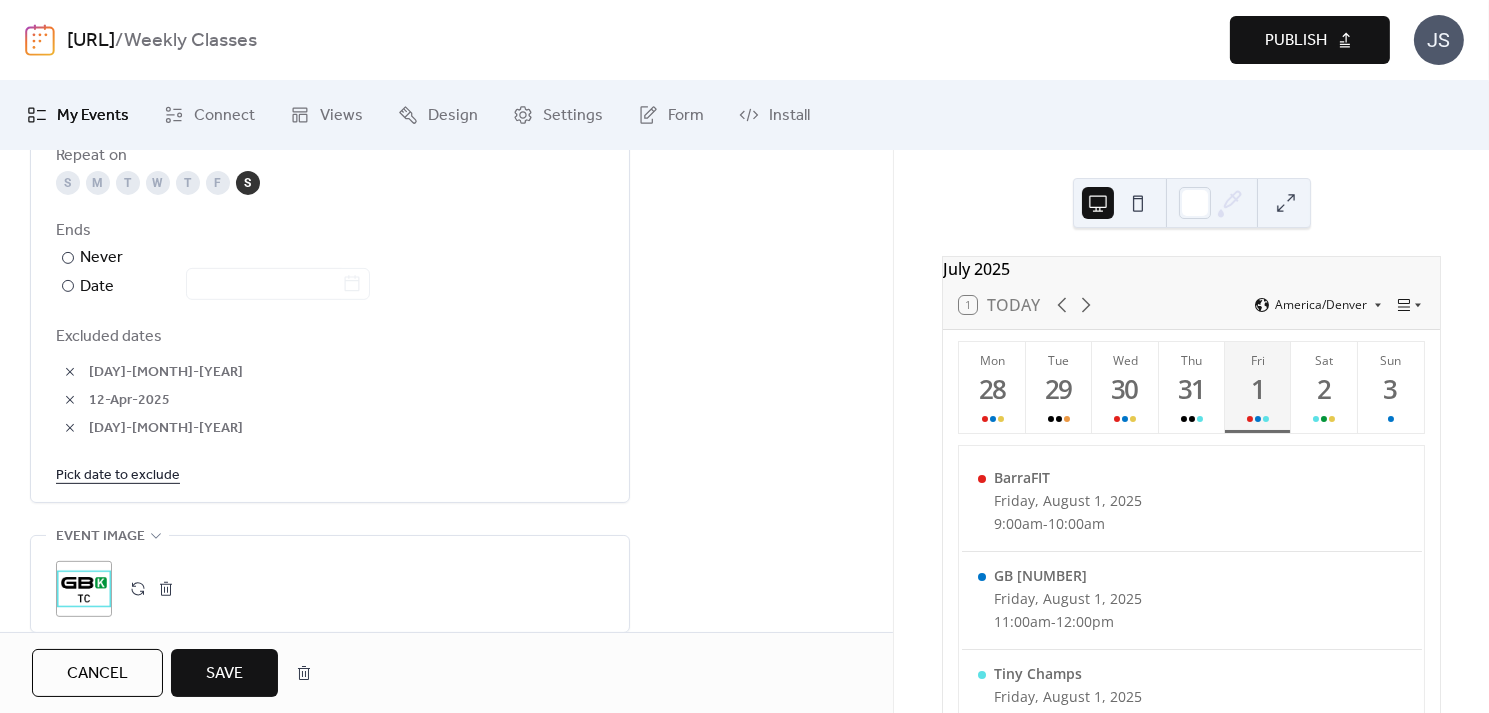 click on "Save" at bounding box center (224, 674) 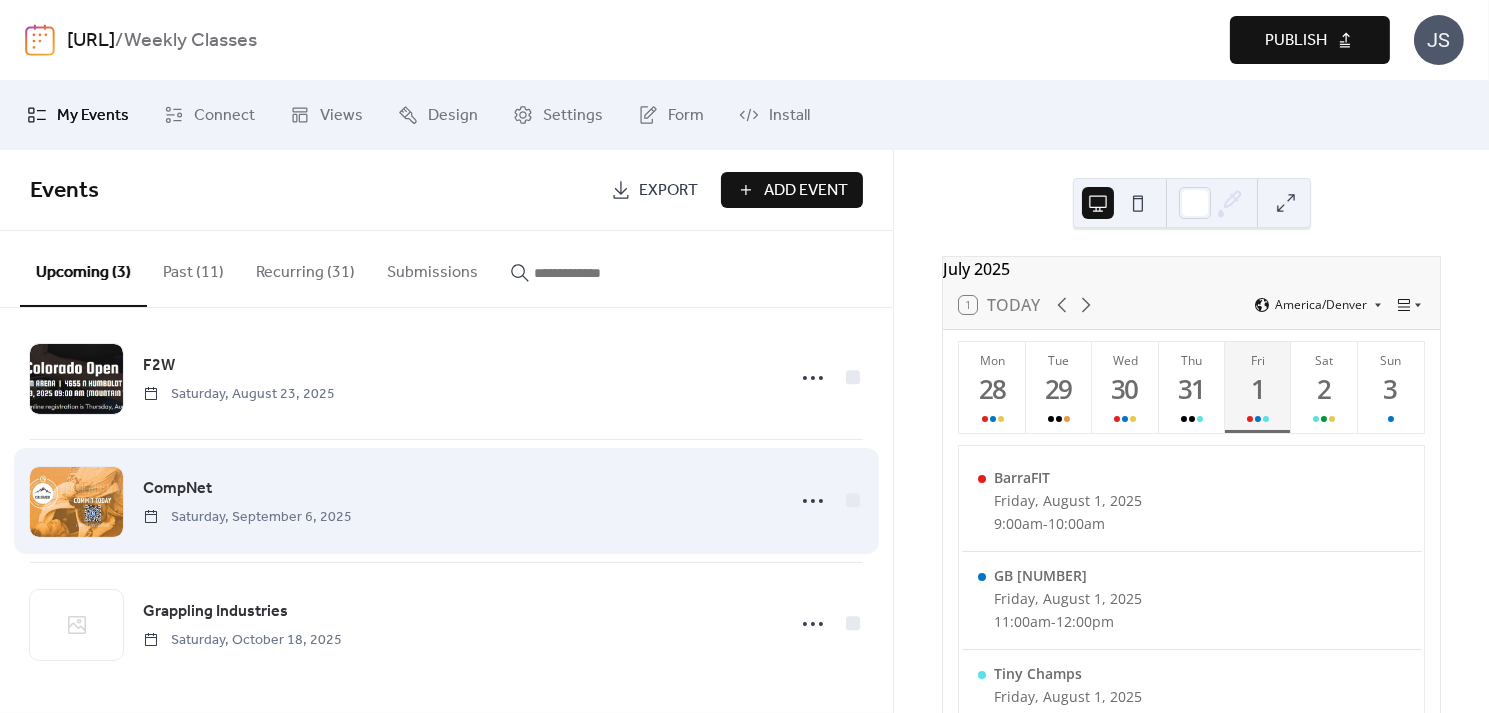 scroll, scrollTop: 20, scrollLeft: 0, axis: vertical 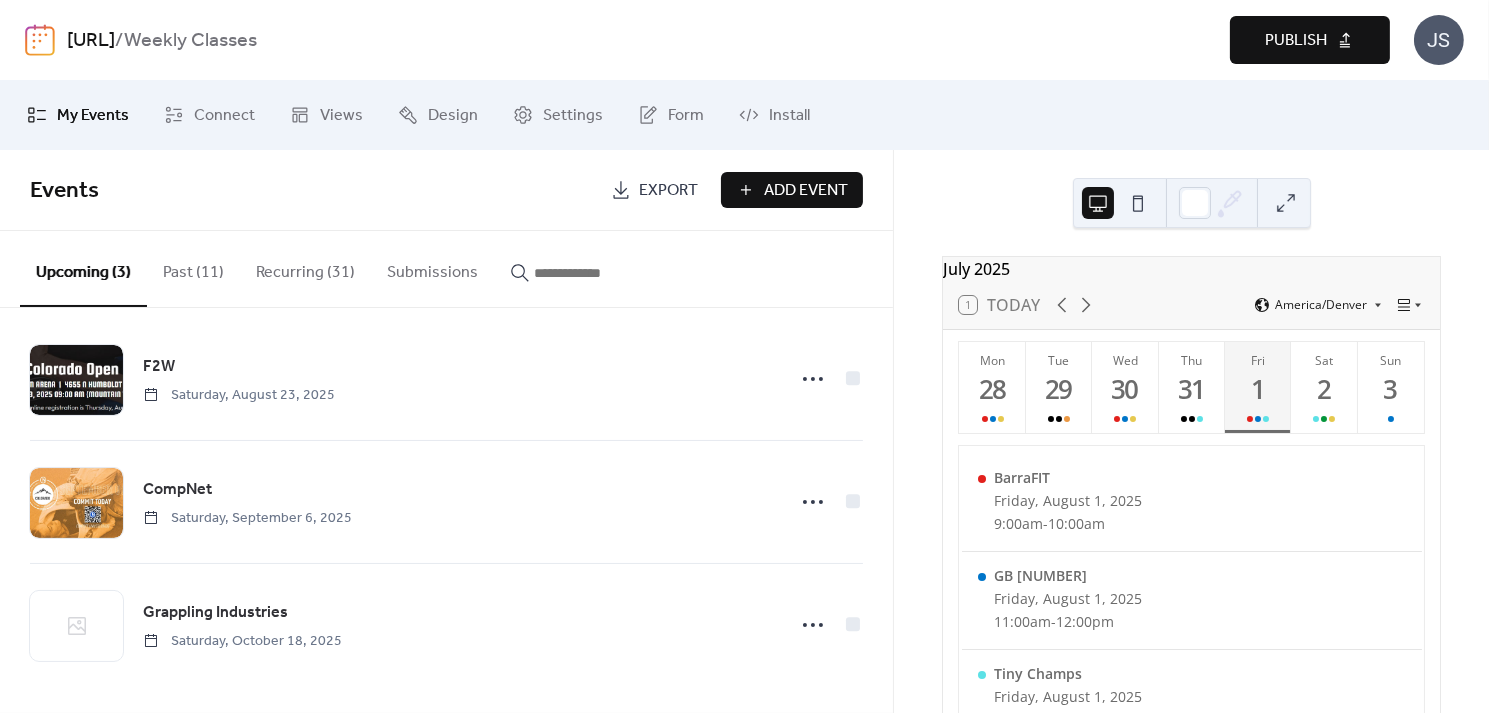click on "Recurring (31)" at bounding box center (305, 268) 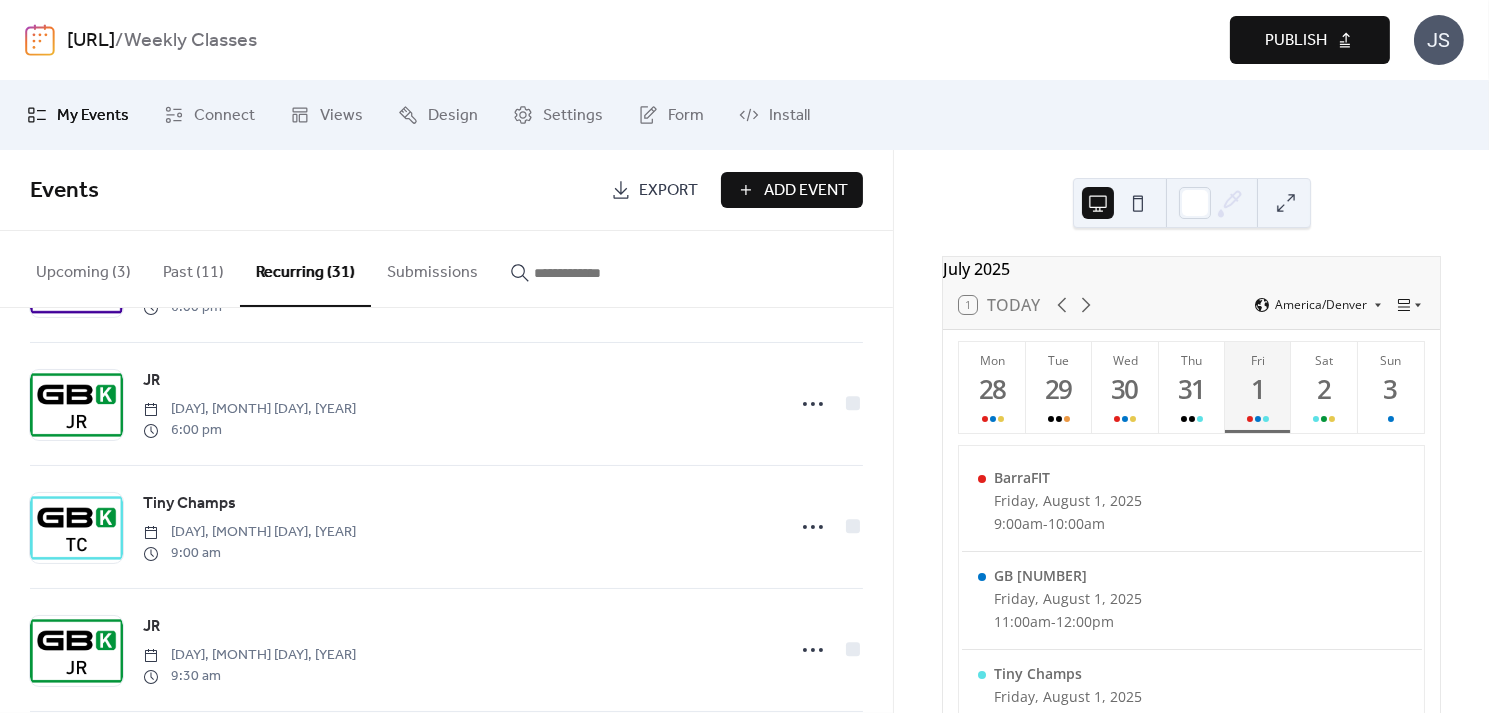 scroll, scrollTop: 2617, scrollLeft: 0, axis: vertical 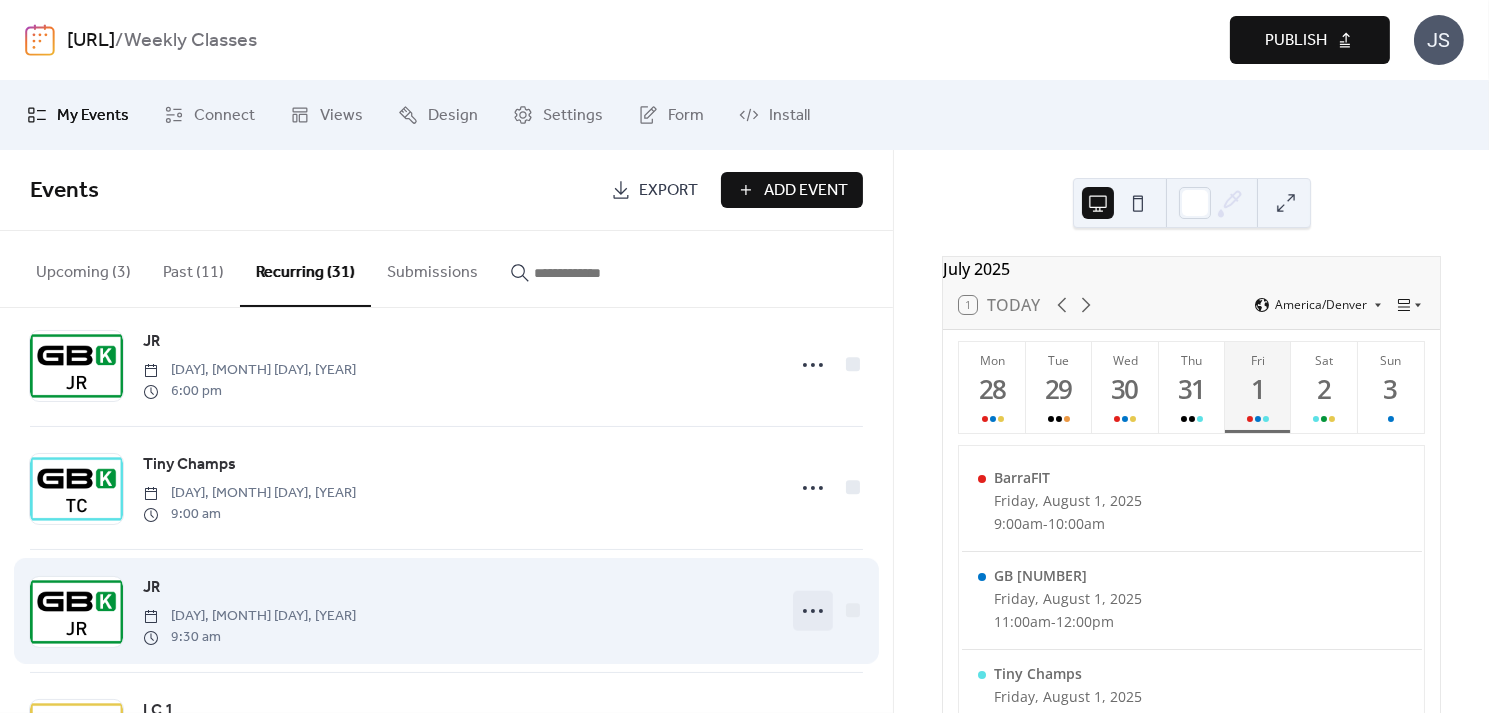 click 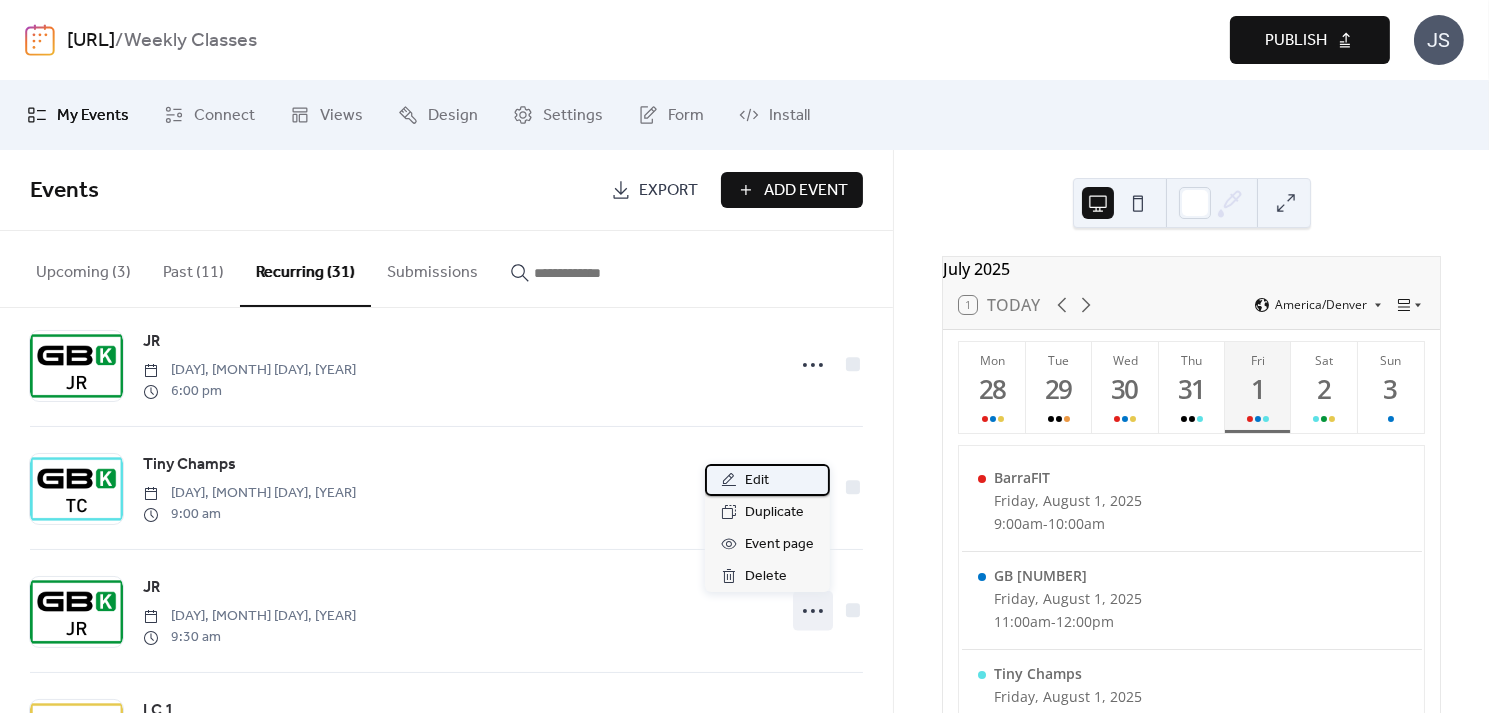 click on "Edit" at bounding box center [767, 480] 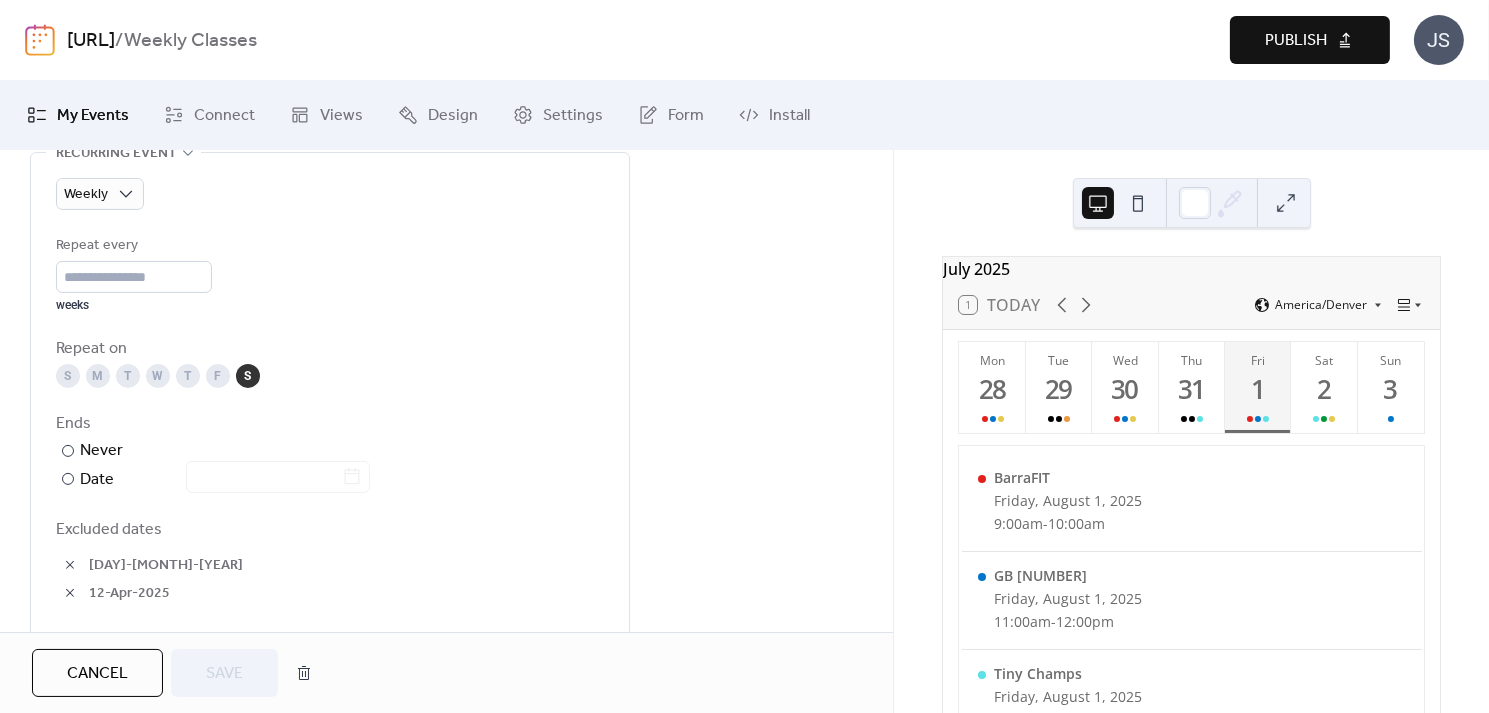 scroll, scrollTop: 1307, scrollLeft: 0, axis: vertical 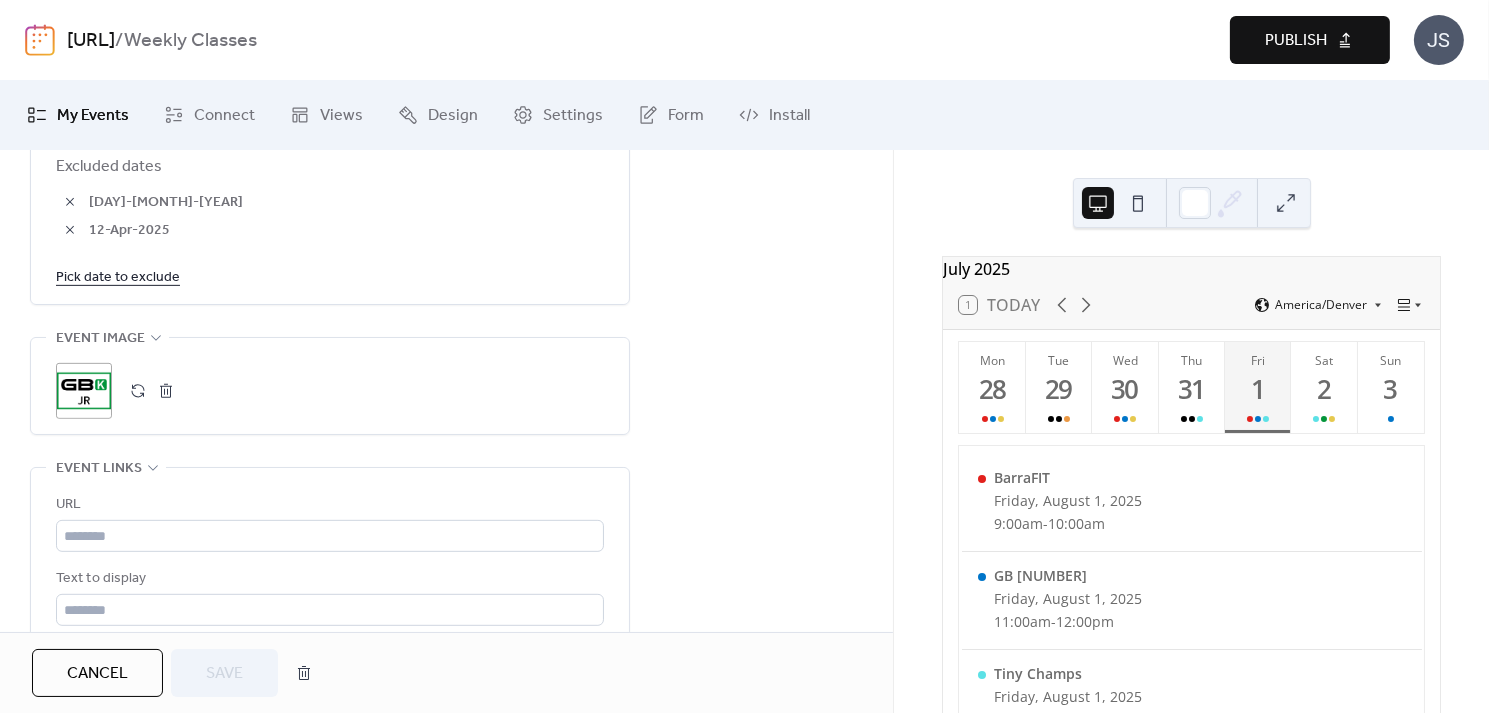 click on "Pick date to exclude" at bounding box center [118, 276] 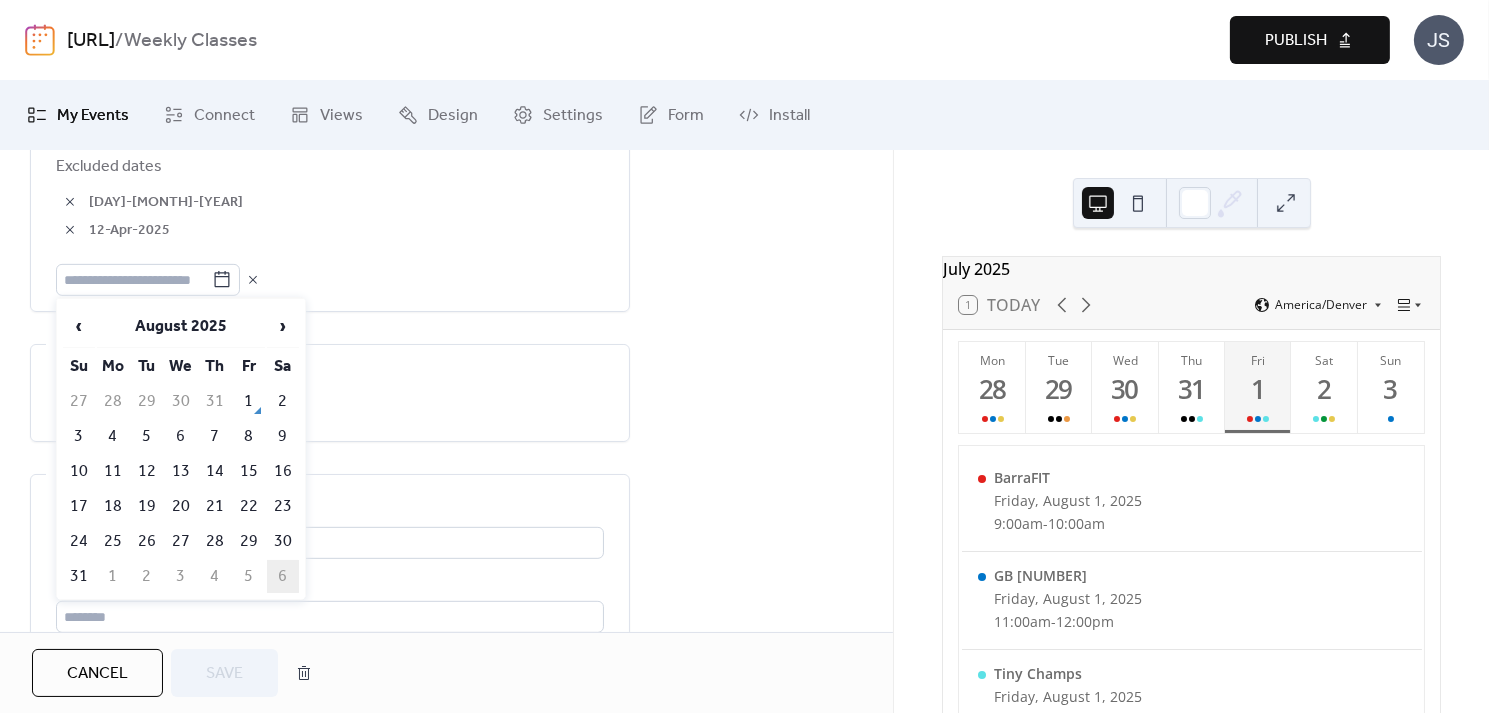 click on "6" at bounding box center (283, 576) 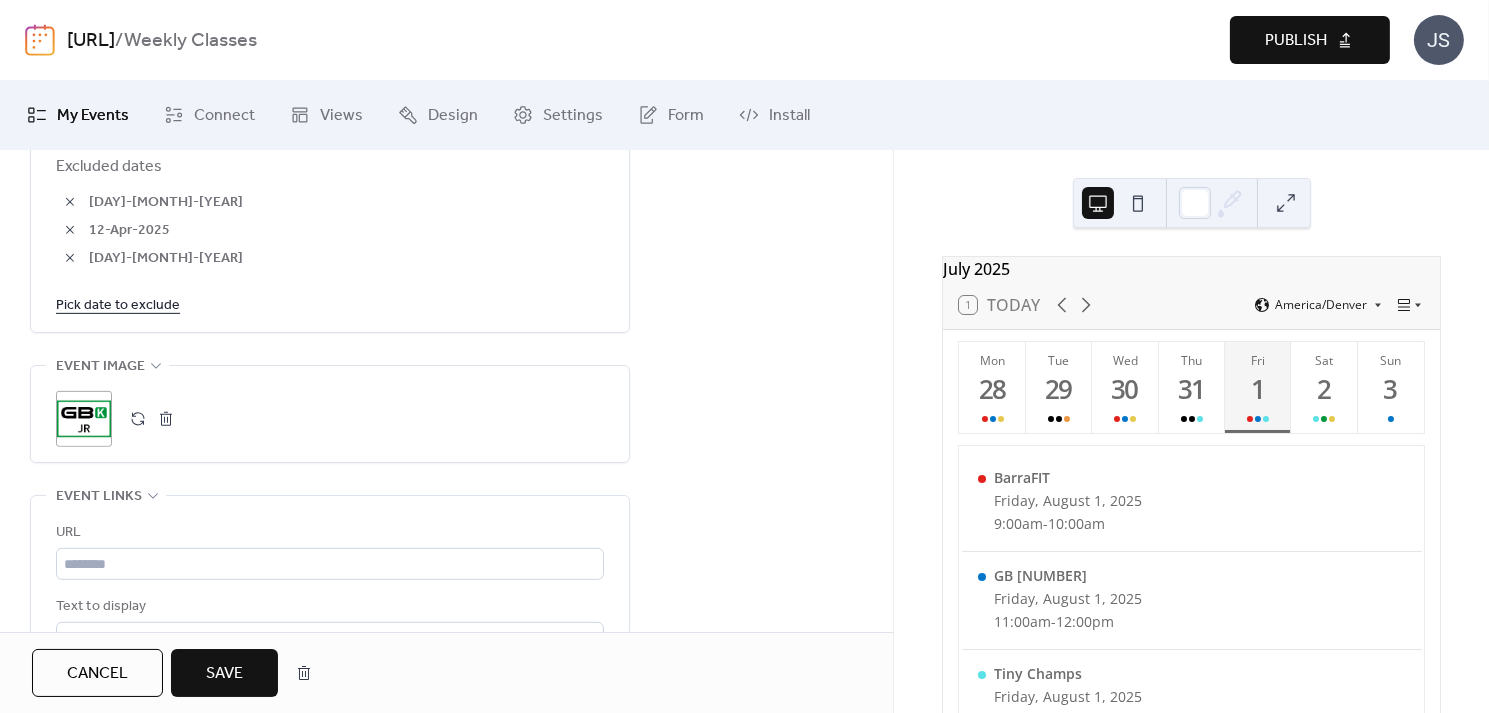 click on "Save" at bounding box center (224, 674) 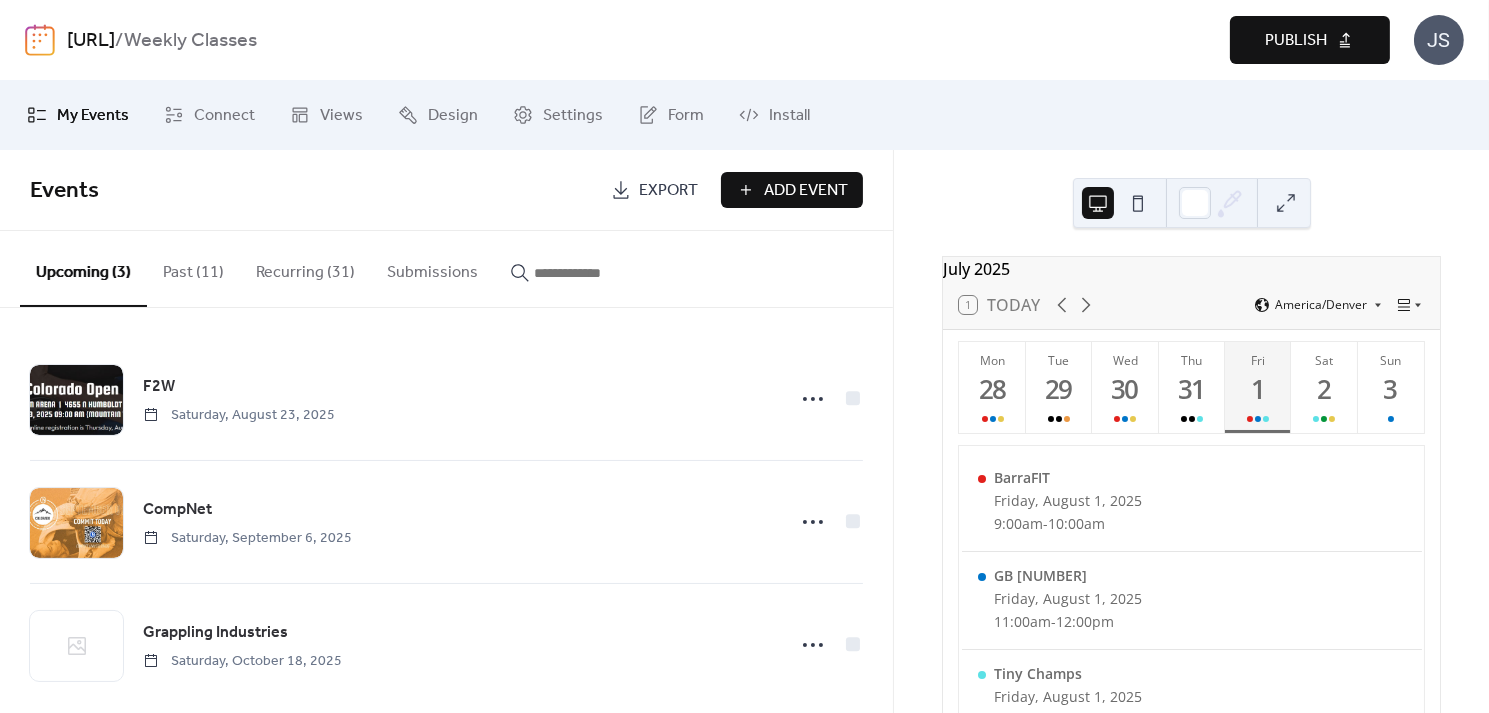 click on "Recurring (31)" at bounding box center (305, 268) 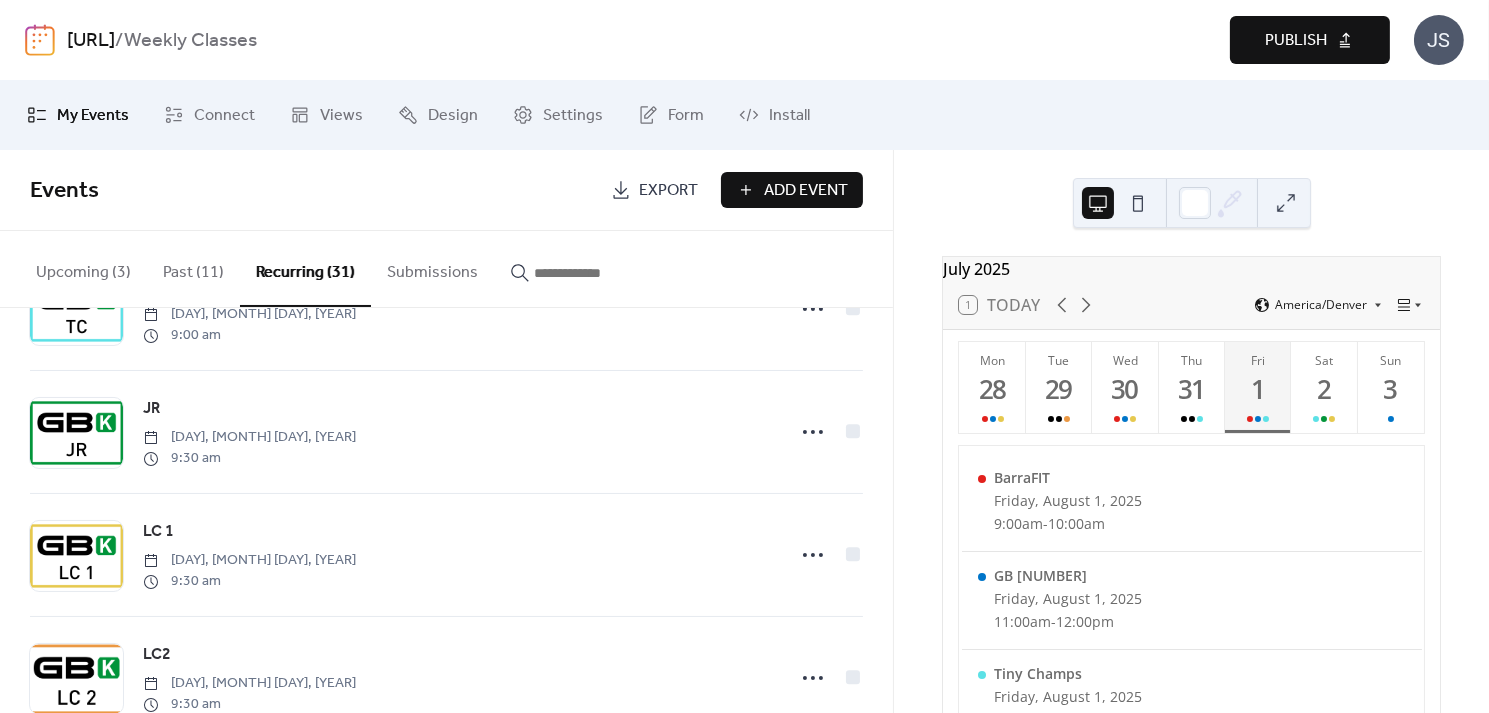 scroll, scrollTop: 2833, scrollLeft: 0, axis: vertical 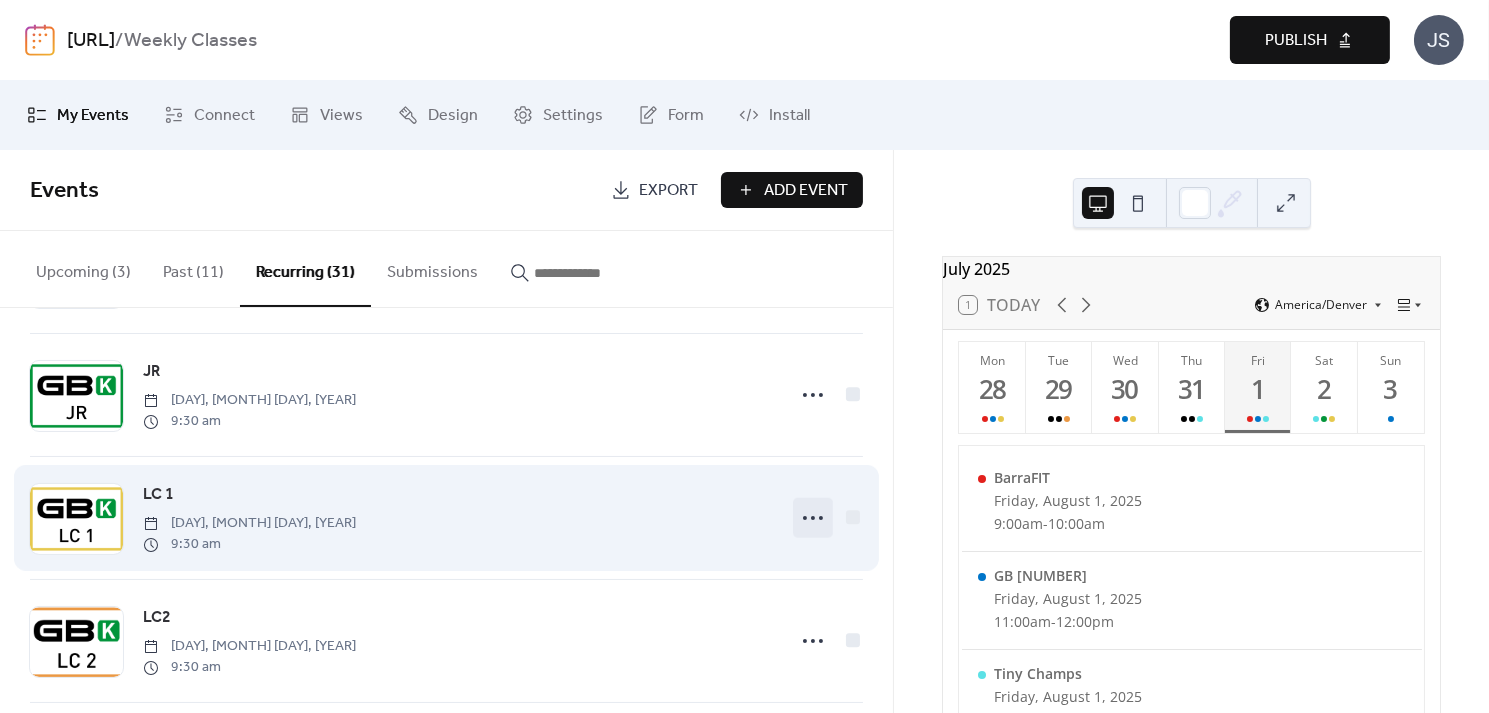 click 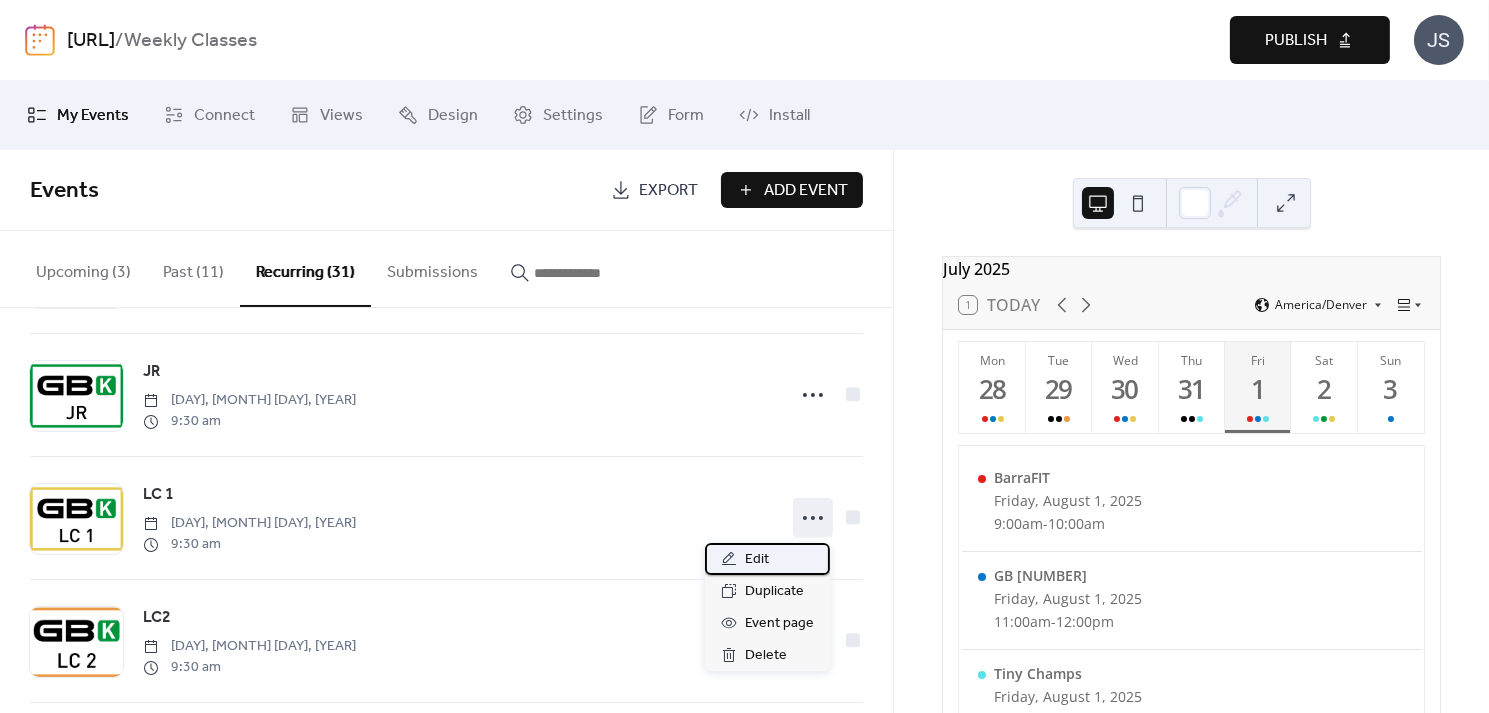 click on "Edit" at bounding box center [757, 560] 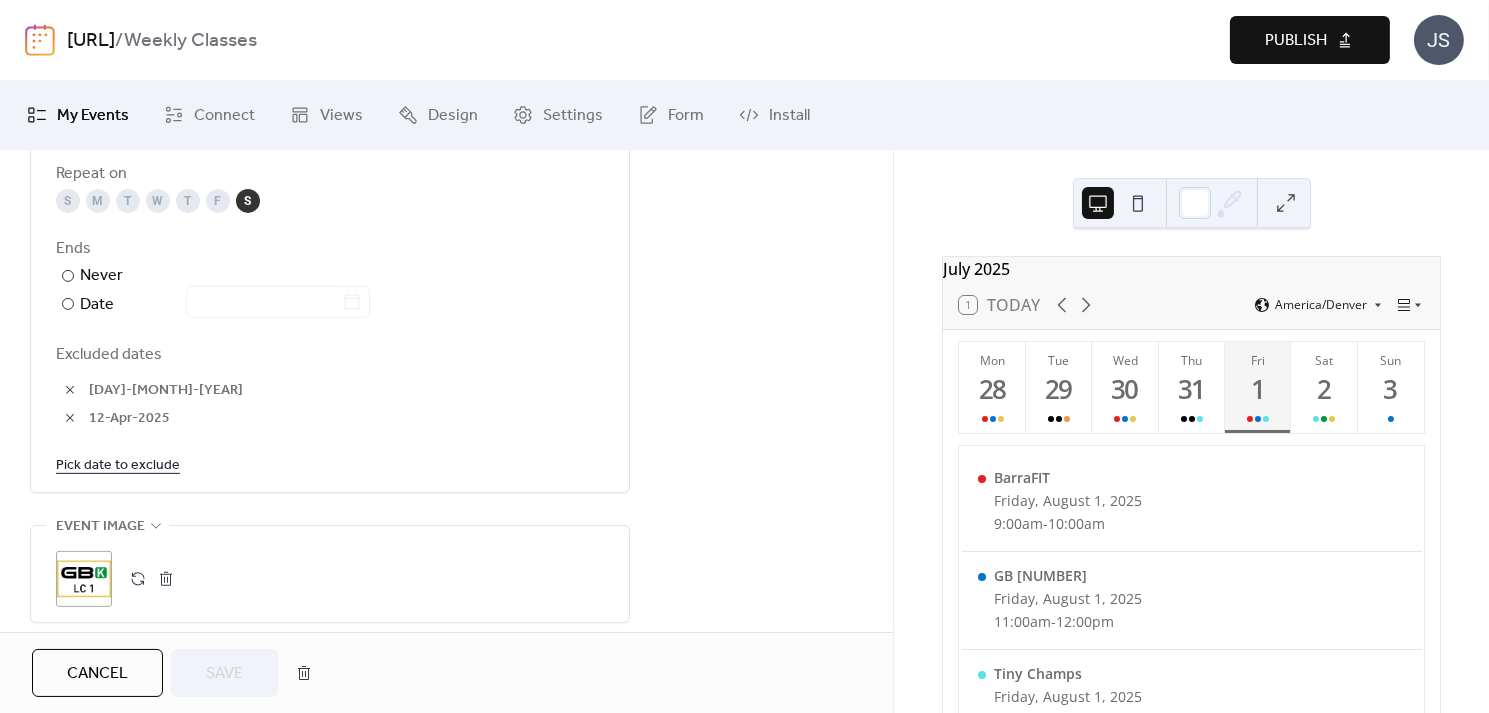 scroll, scrollTop: 1120, scrollLeft: 0, axis: vertical 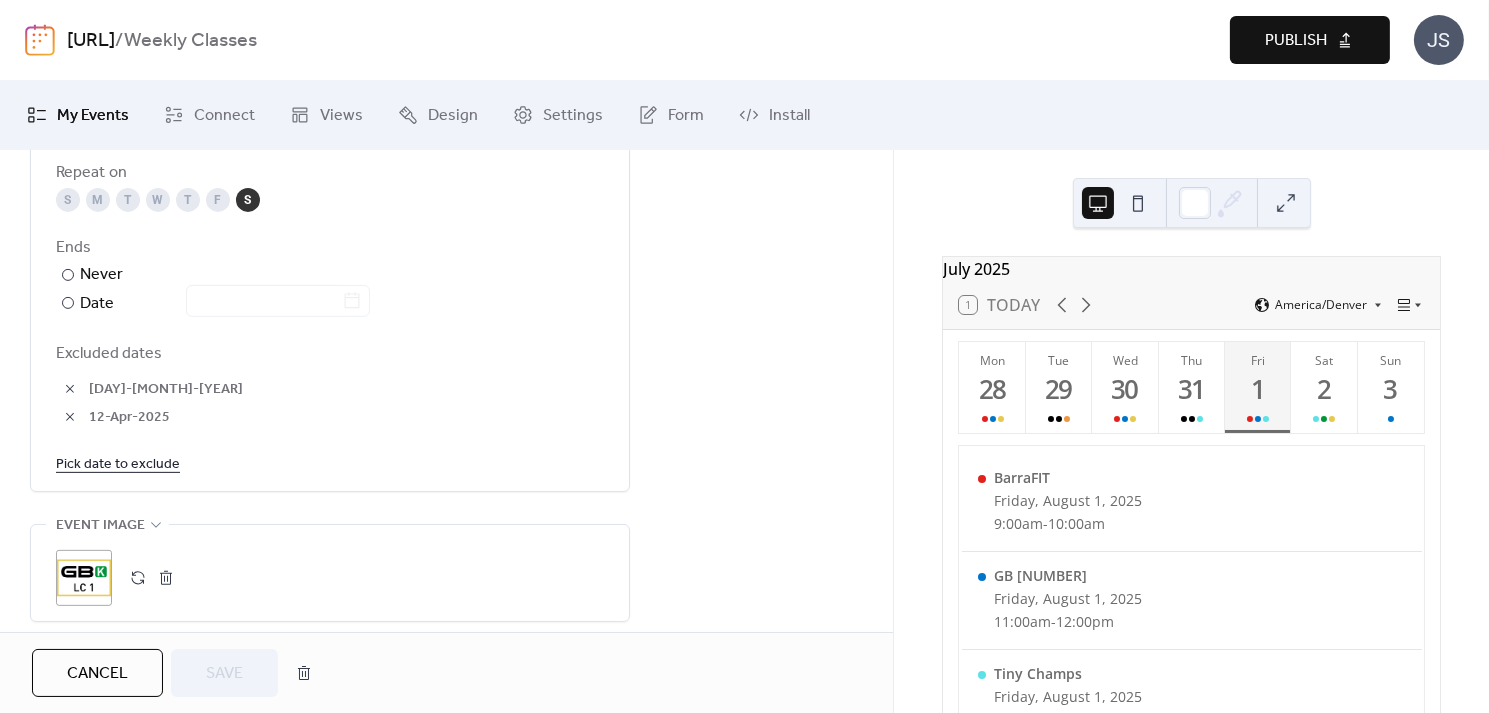 click on "Pick date to exclude" at bounding box center (118, 463) 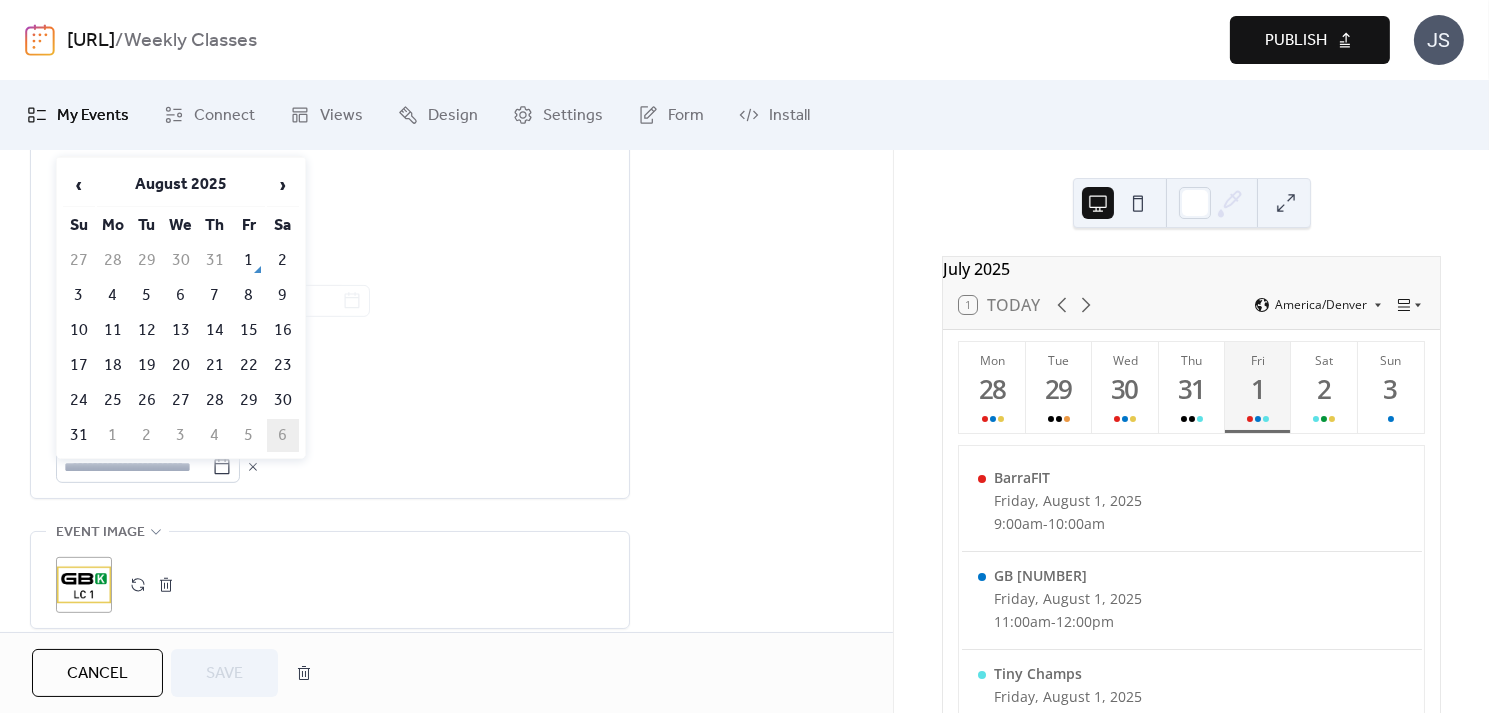 click on "6" at bounding box center [283, 435] 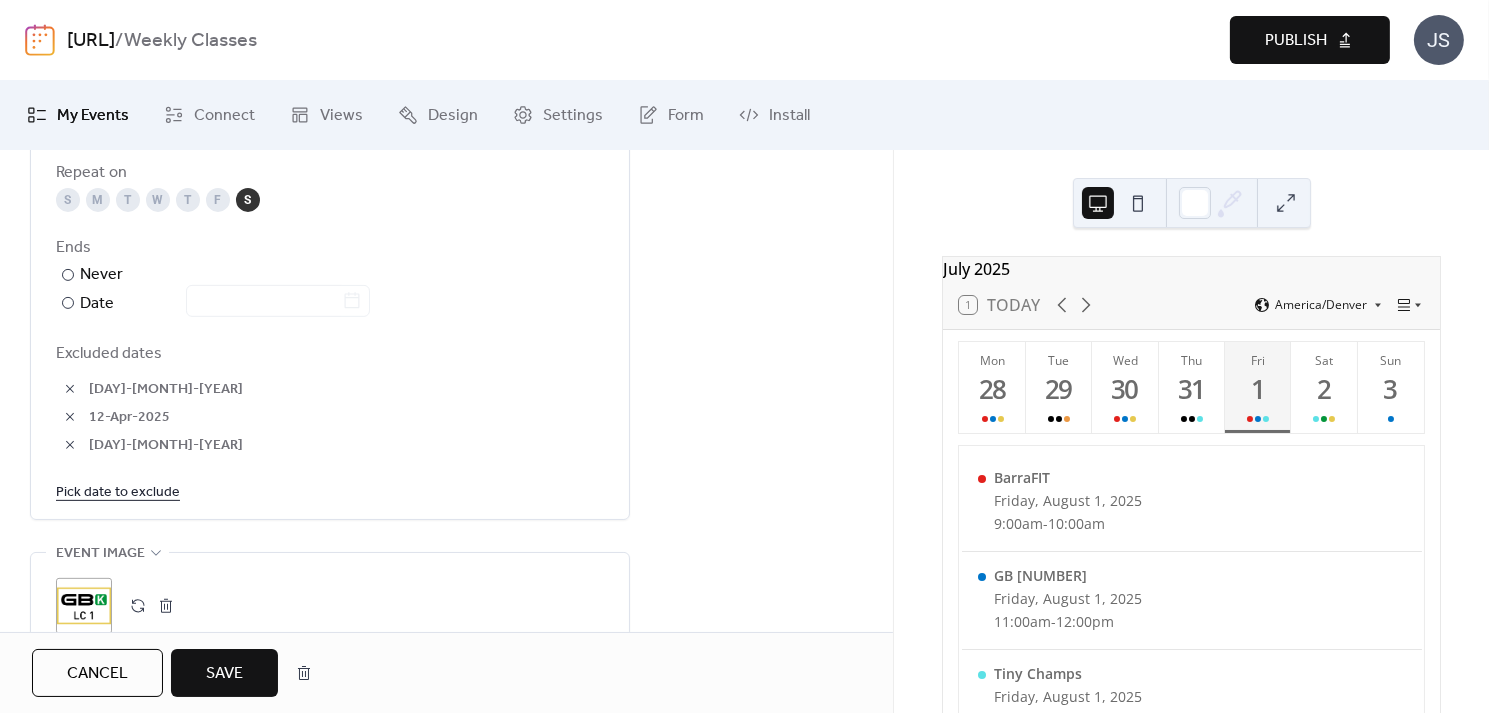 click on "Save" at bounding box center (224, 674) 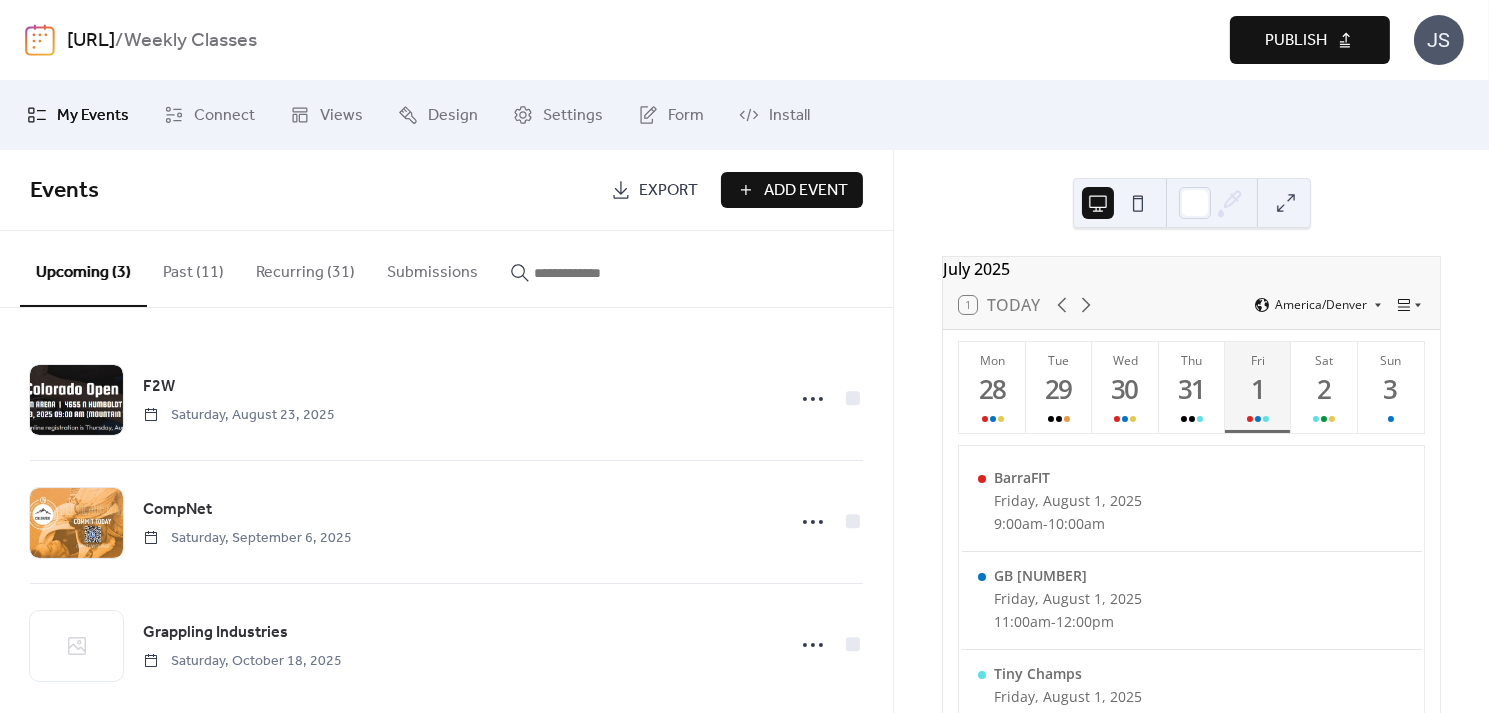 click on "Recurring (31)" at bounding box center (305, 268) 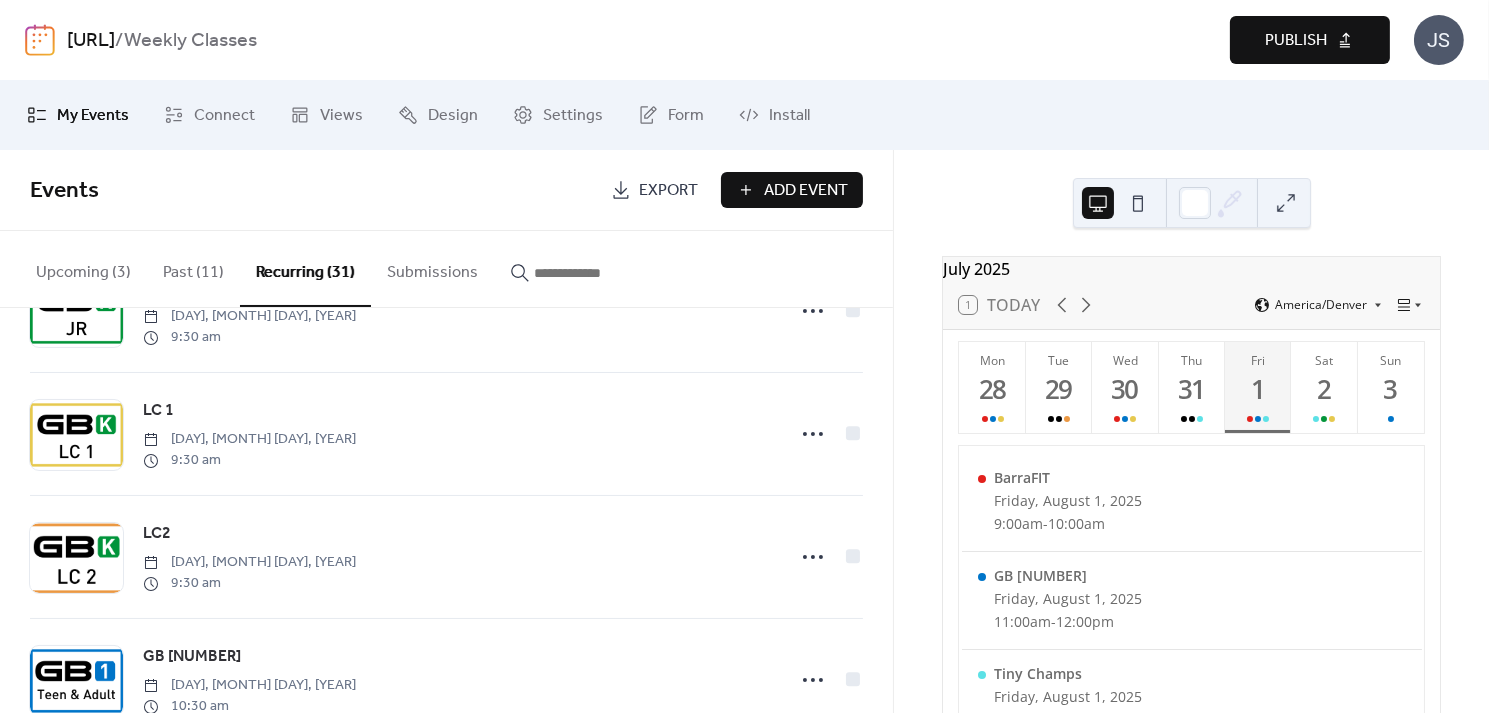 scroll, scrollTop: 2920, scrollLeft: 0, axis: vertical 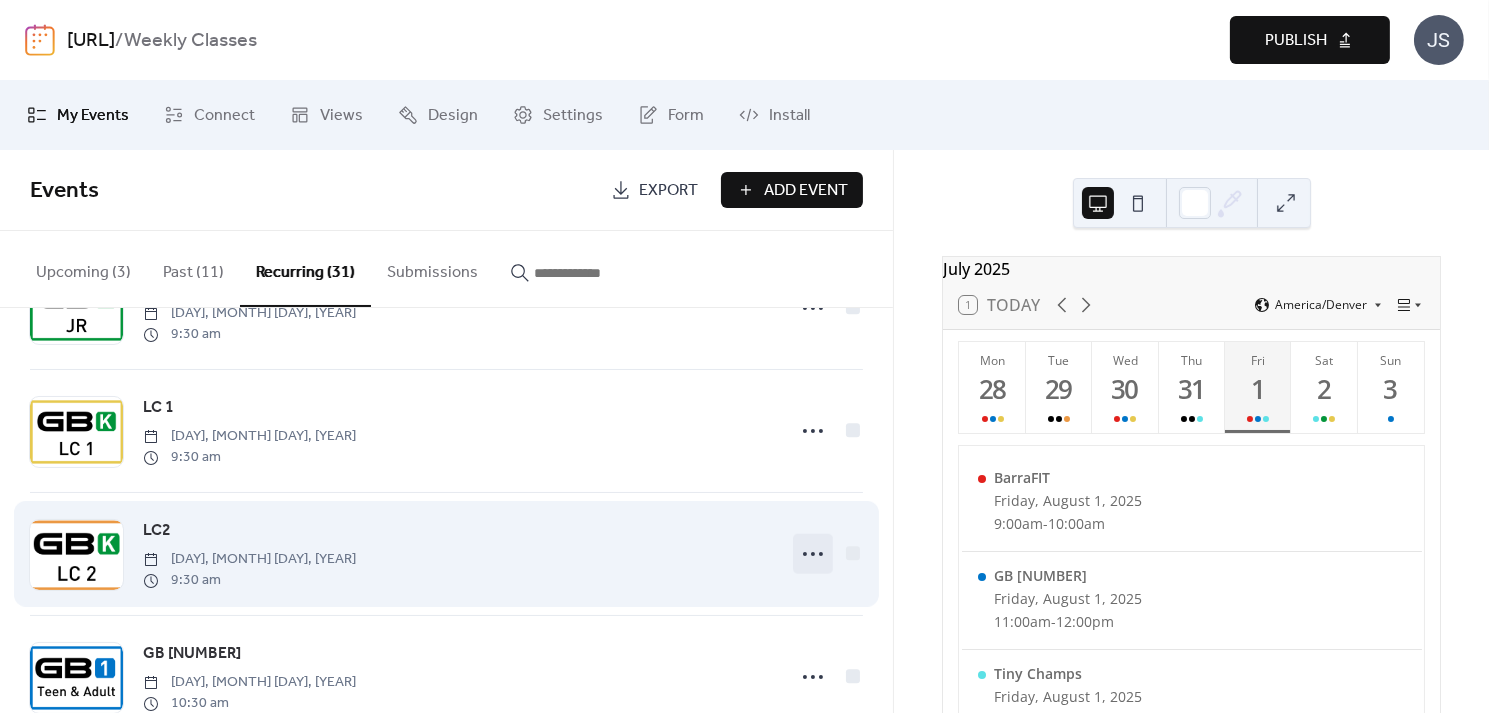 click 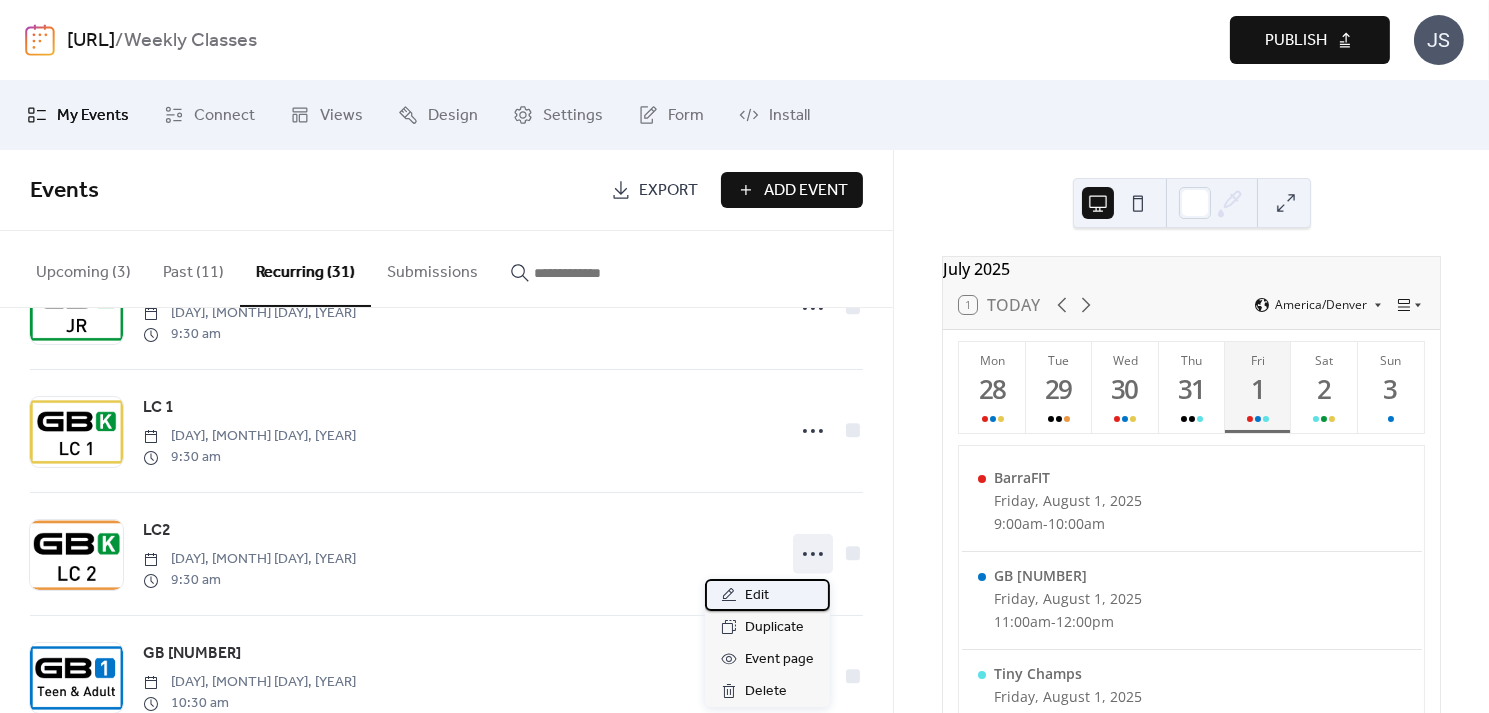 click on "Edit" at bounding box center (757, 596) 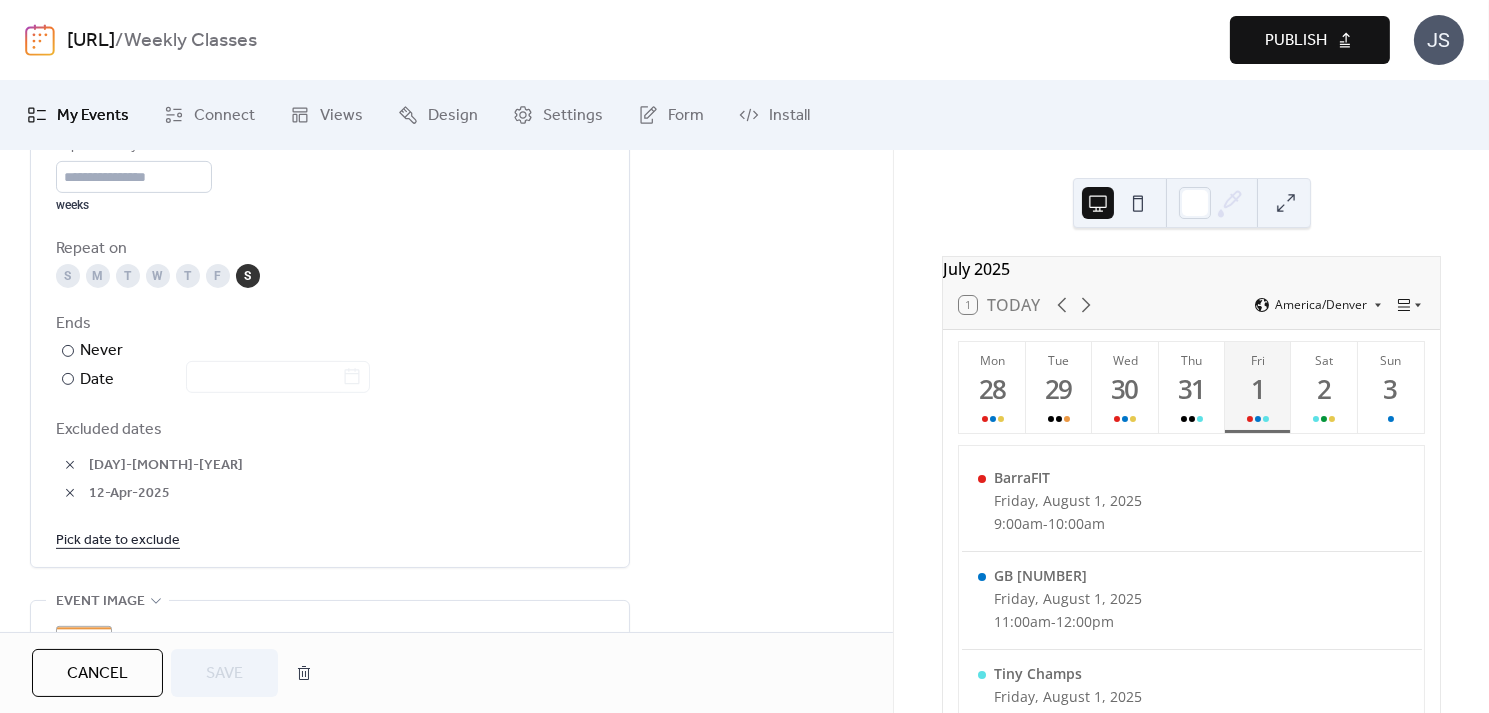 scroll, scrollTop: 1179, scrollLeft: 0, axis: vertical 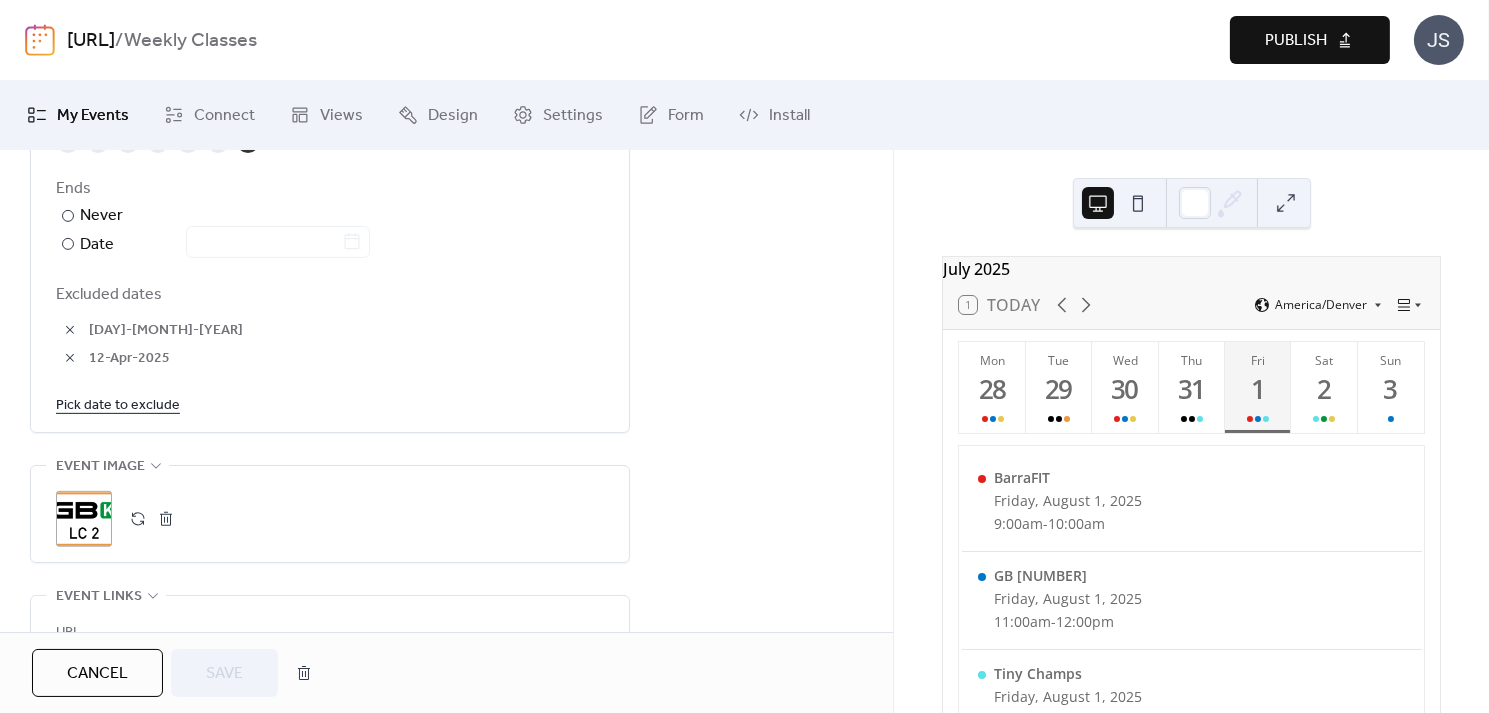 click on "Pick date to exclude" at bounding box center (118, 404) 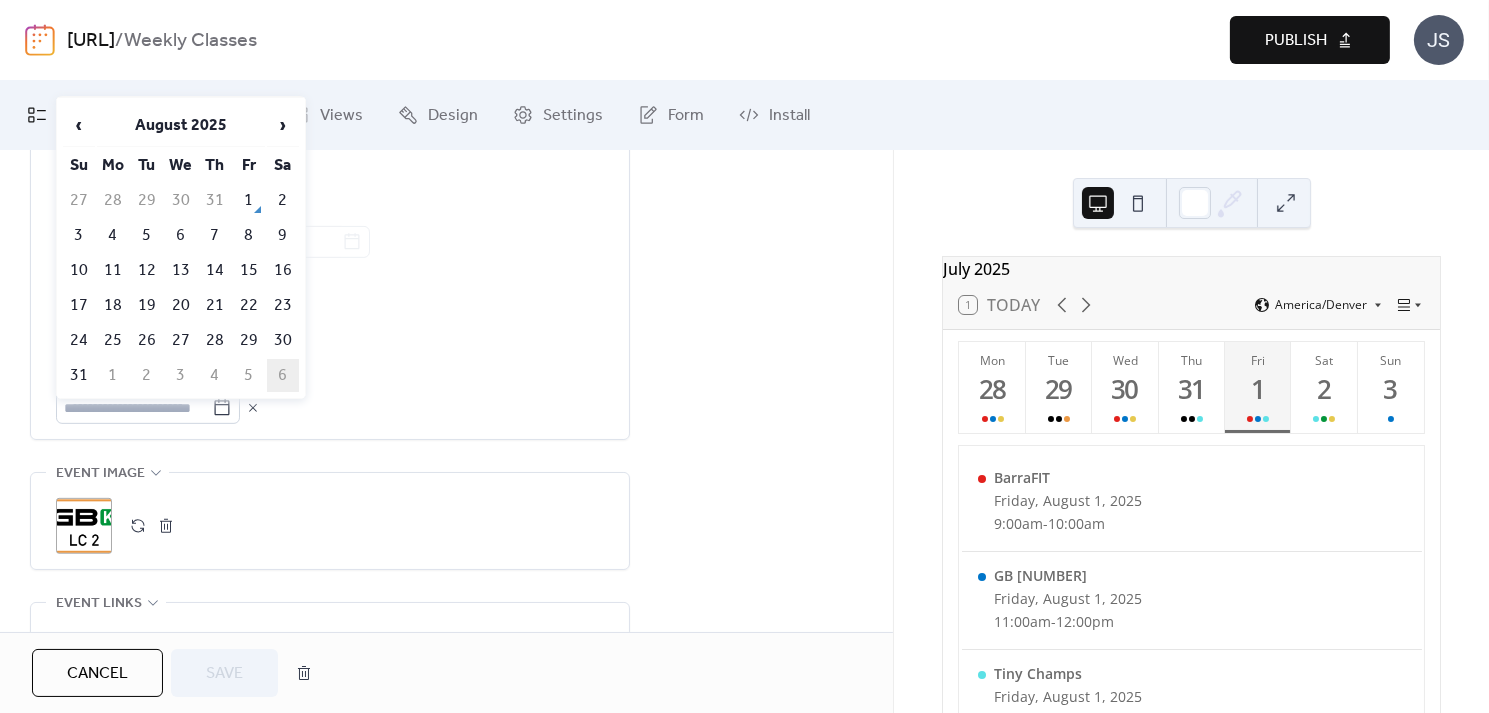 click on "6" at bounding box center (283, 375) 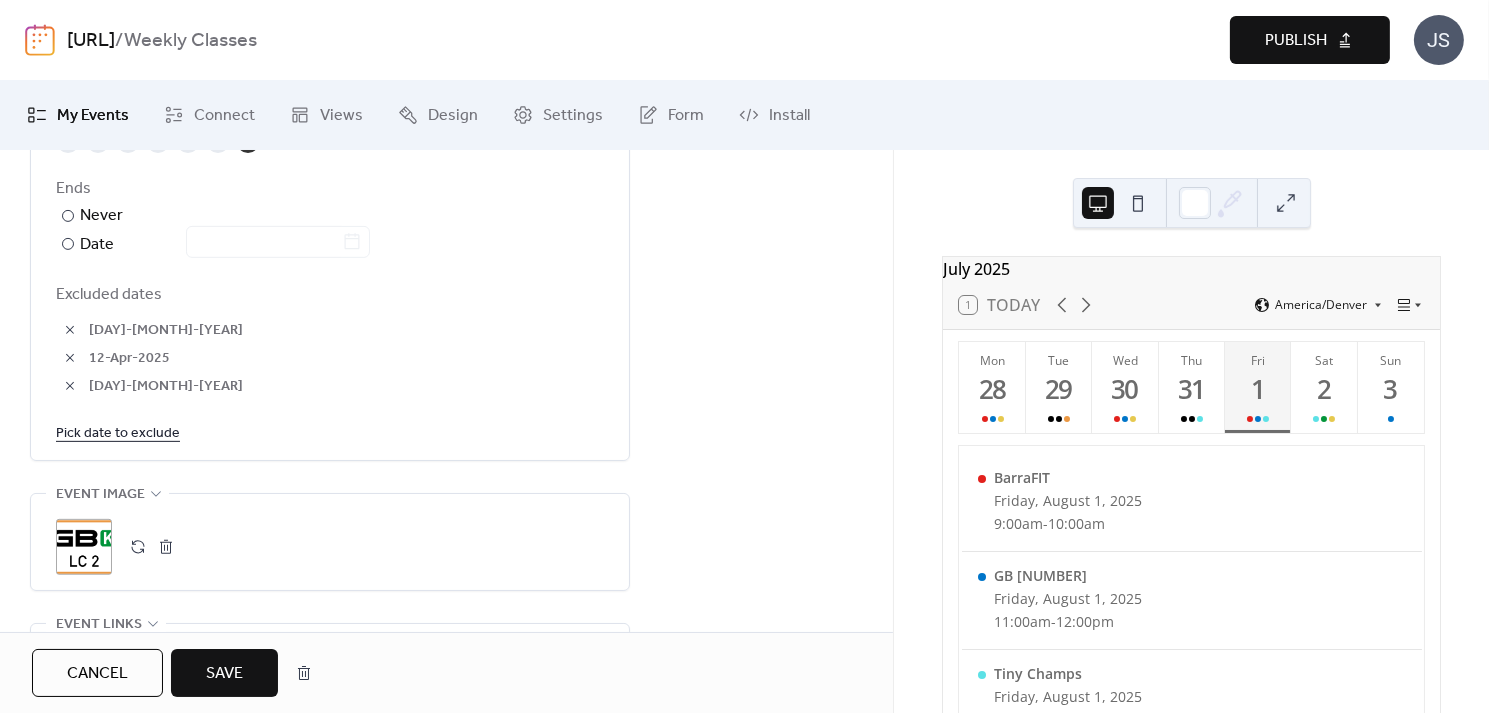 click on "Save" at bounding box center (224, 674) 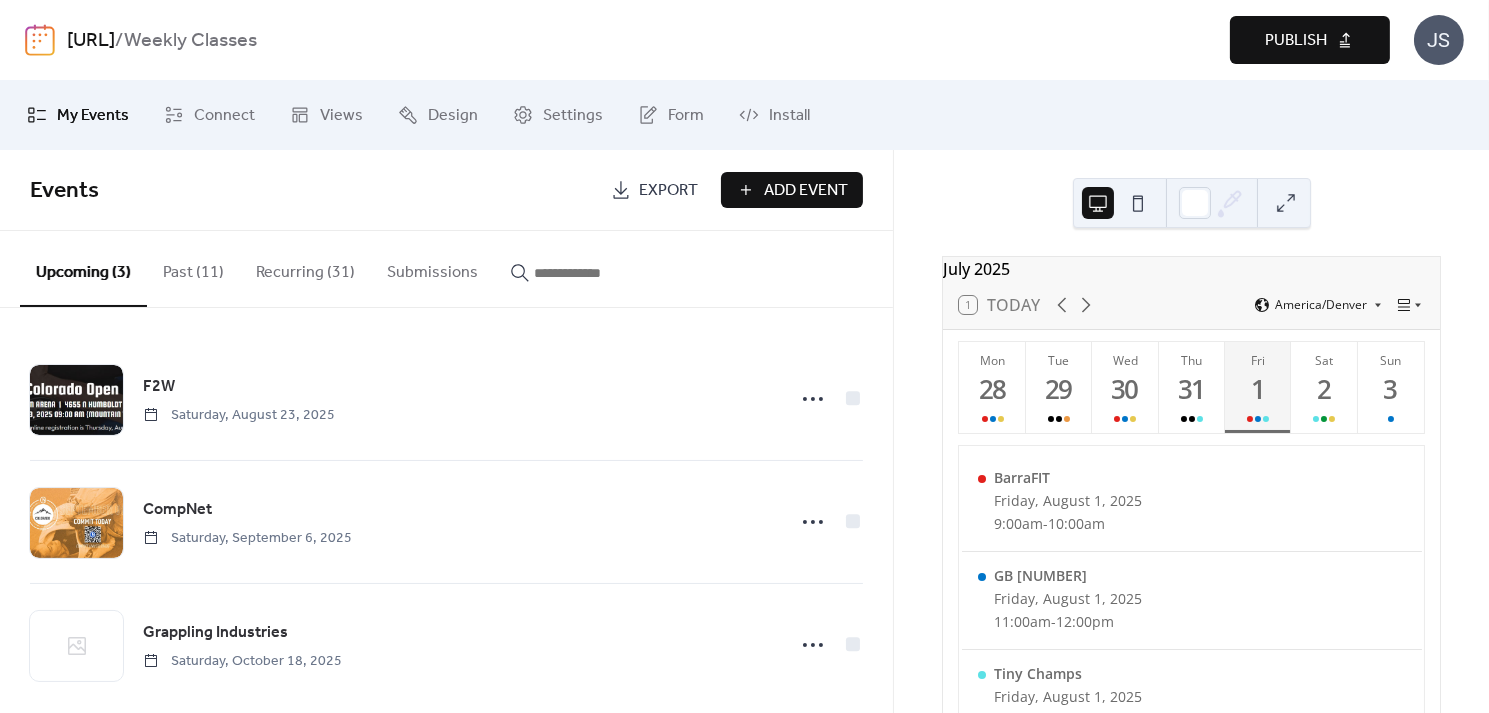 click on "Recurring (31)" at bounding box center [305, 268] 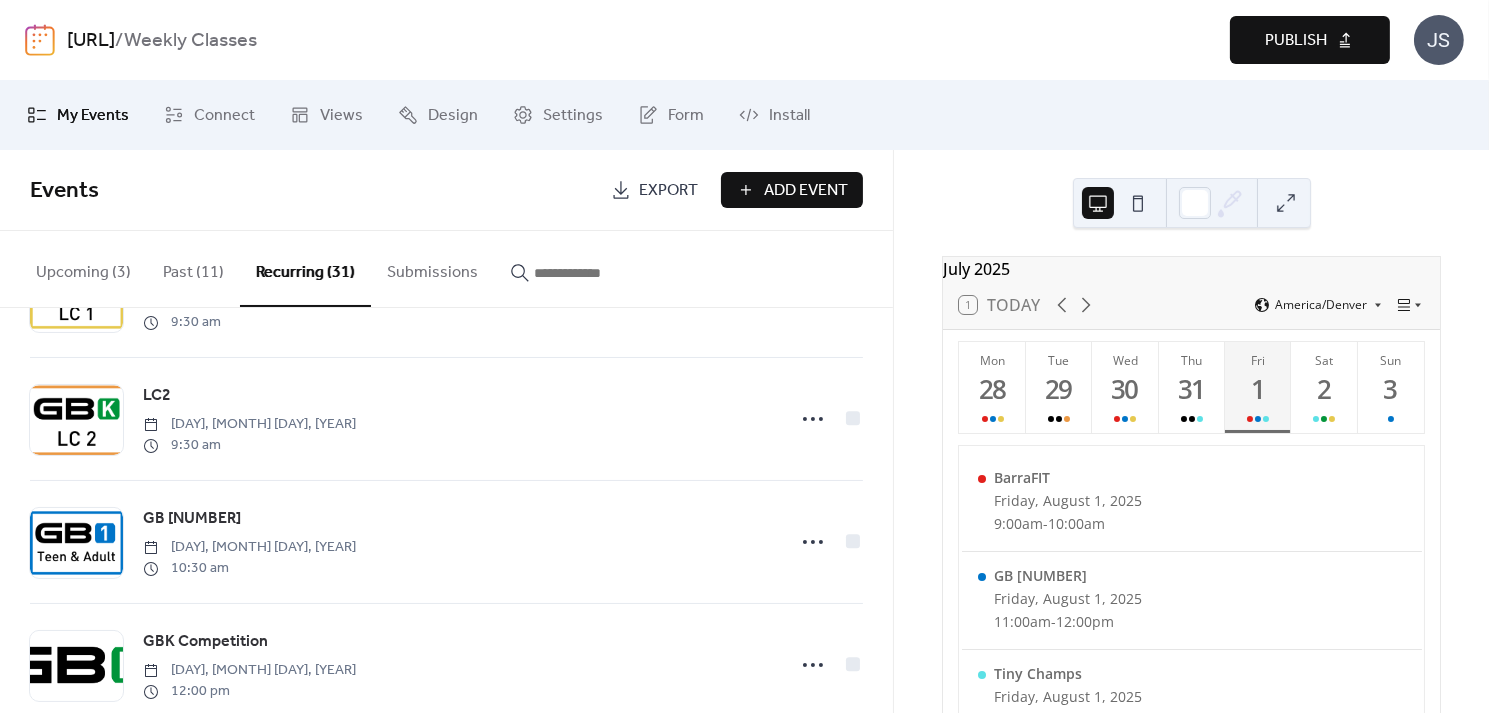 scroll, scrollTop: 3055, scrollLeft: 0, axis: vertical 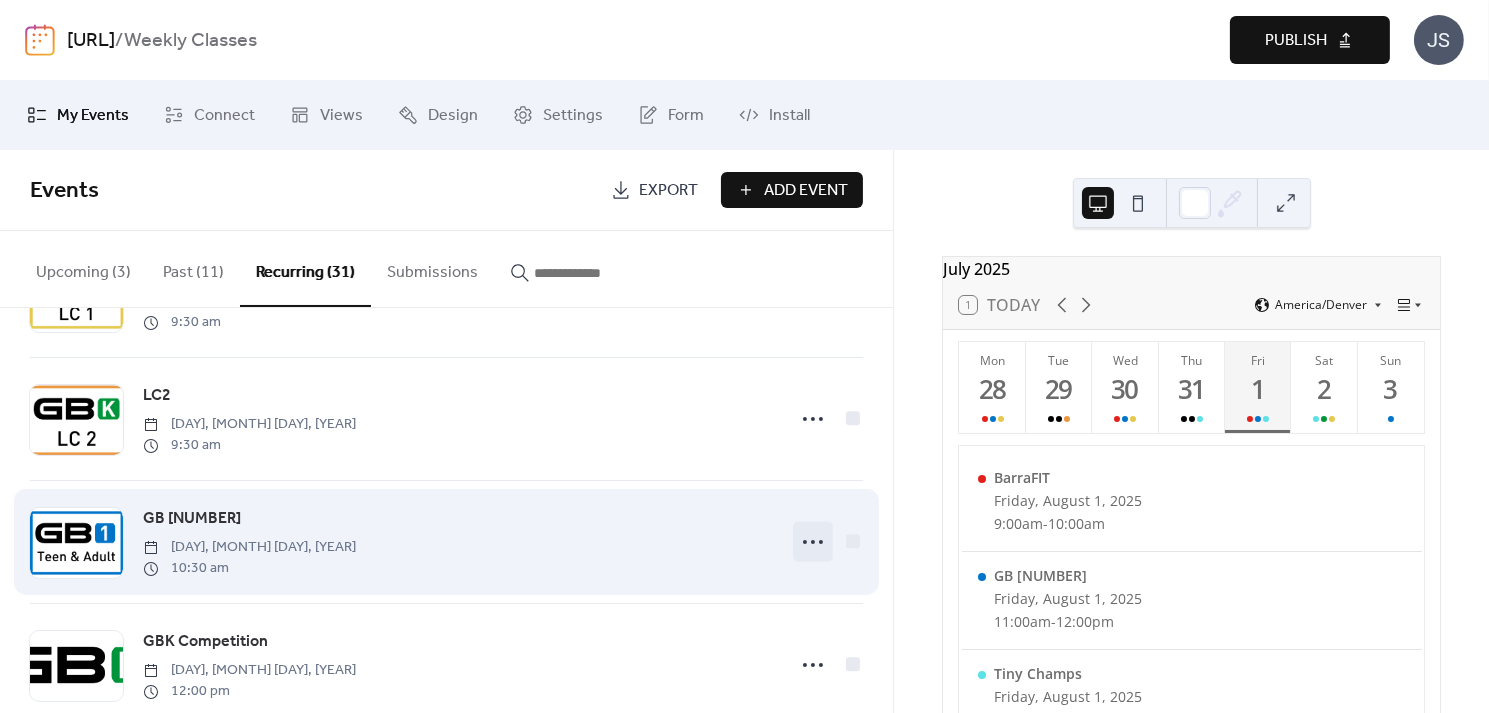 click 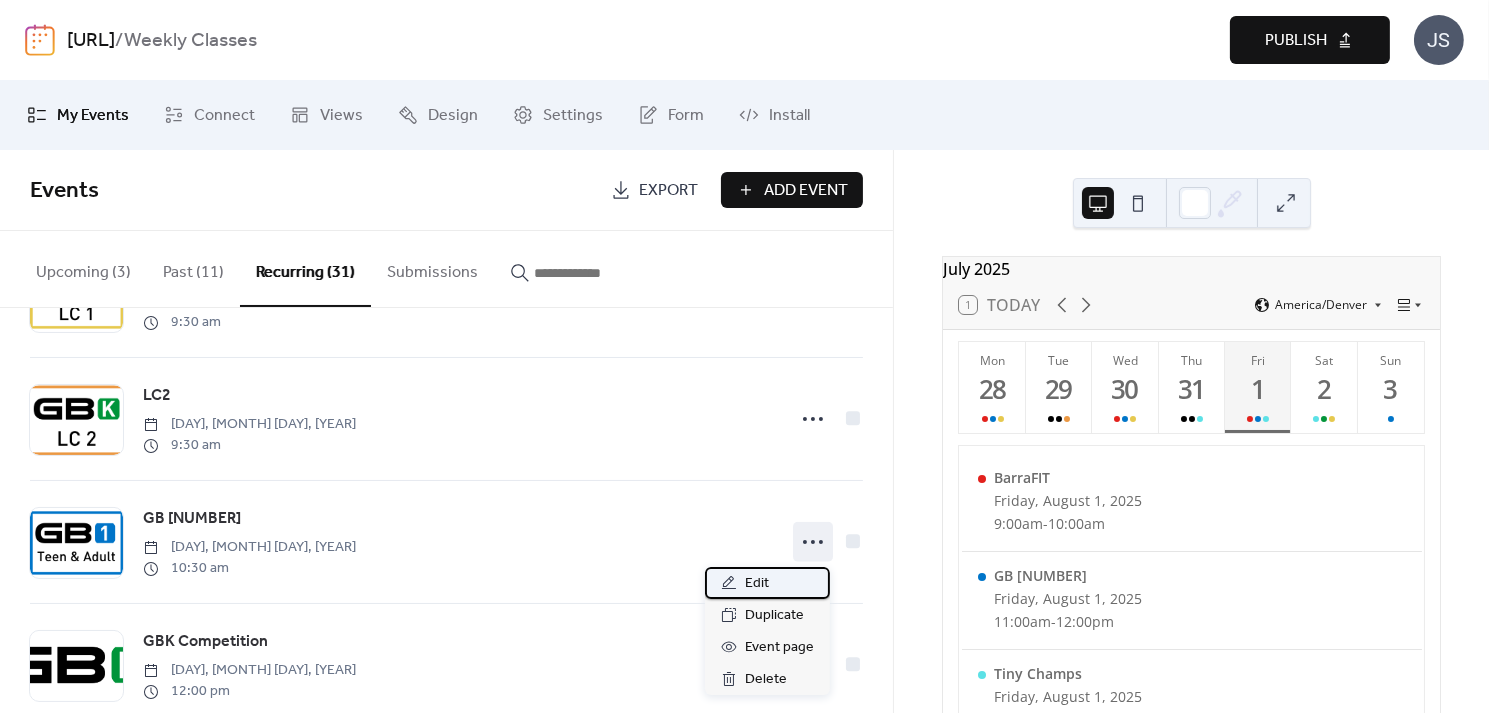 click on "Edit" at bounding box center [767, 583] 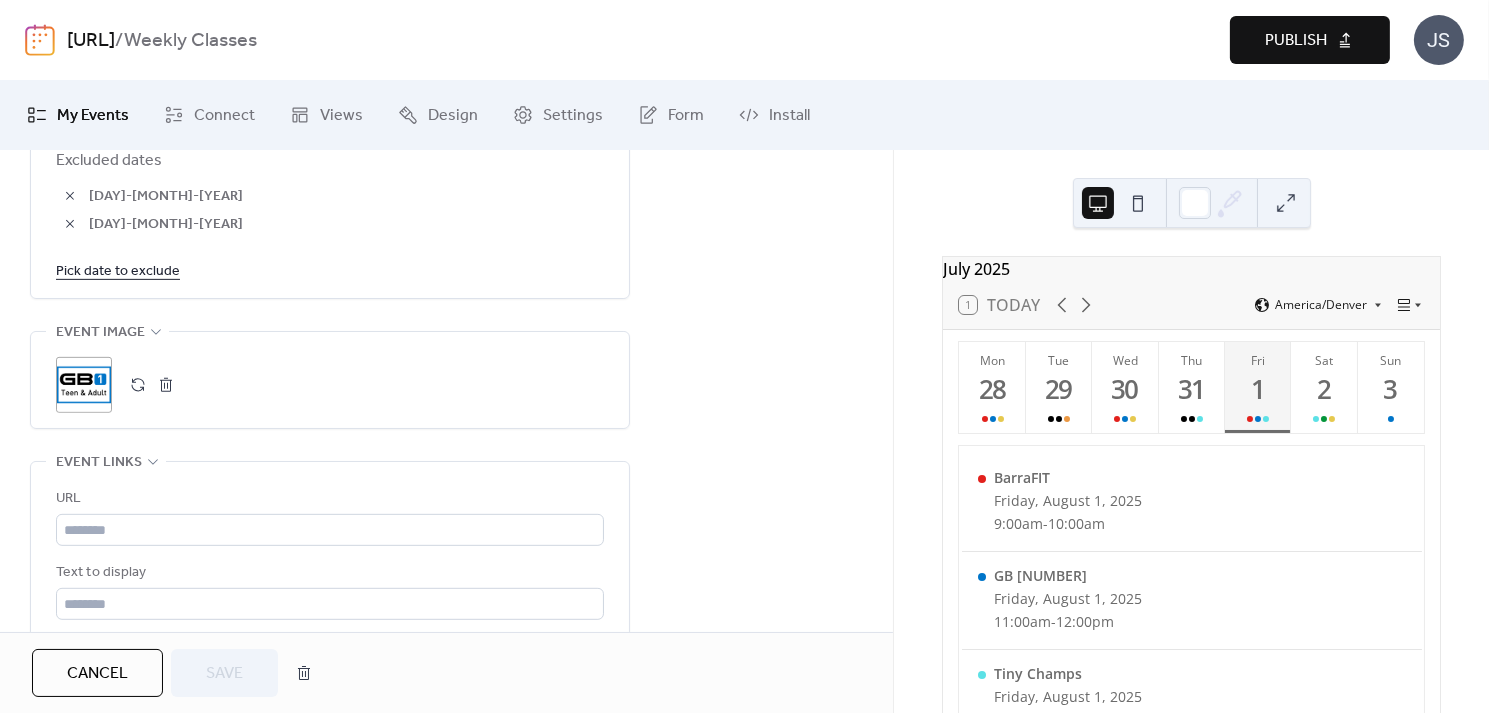 scroll, scrollTop: 1314, scrollLeft: 0, axis: vertical 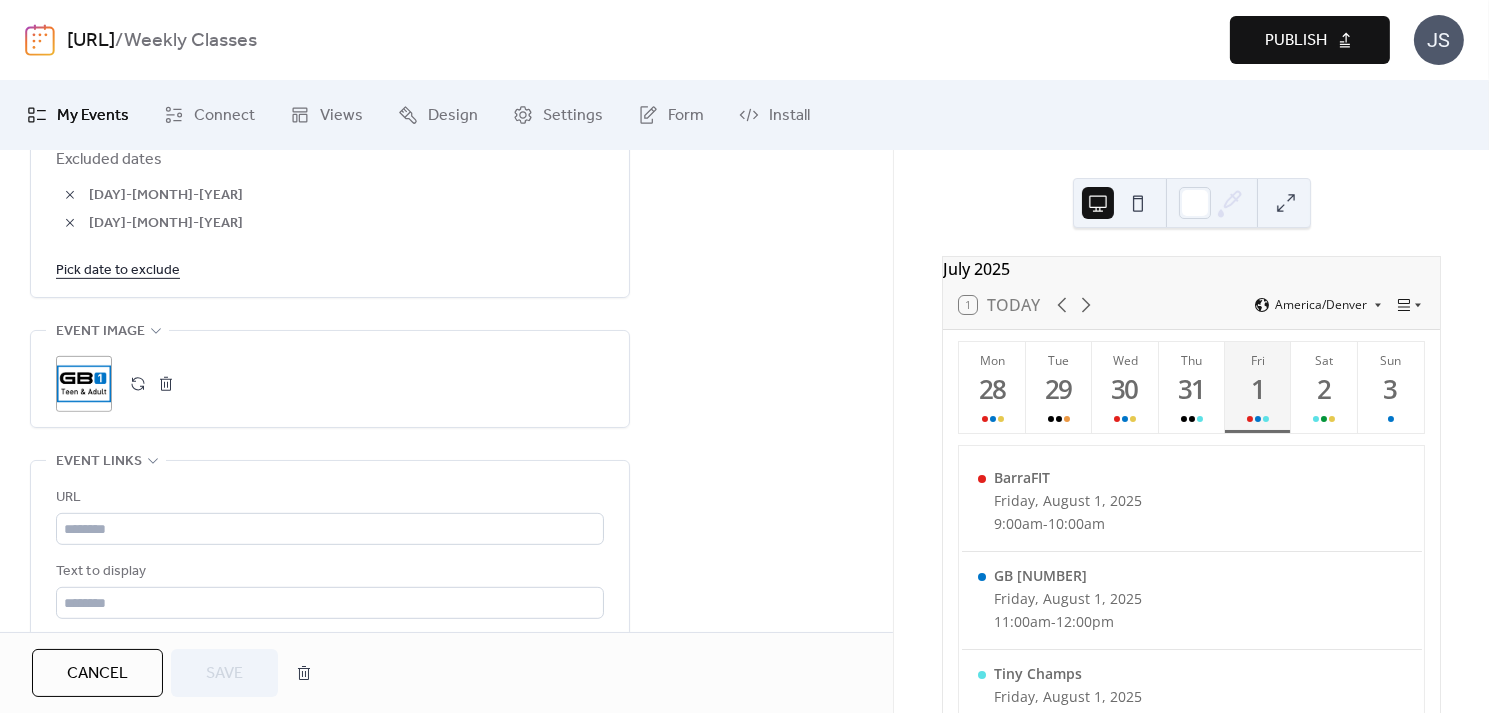 click on "Pick date to exclude" at bounding box center (118, 269) 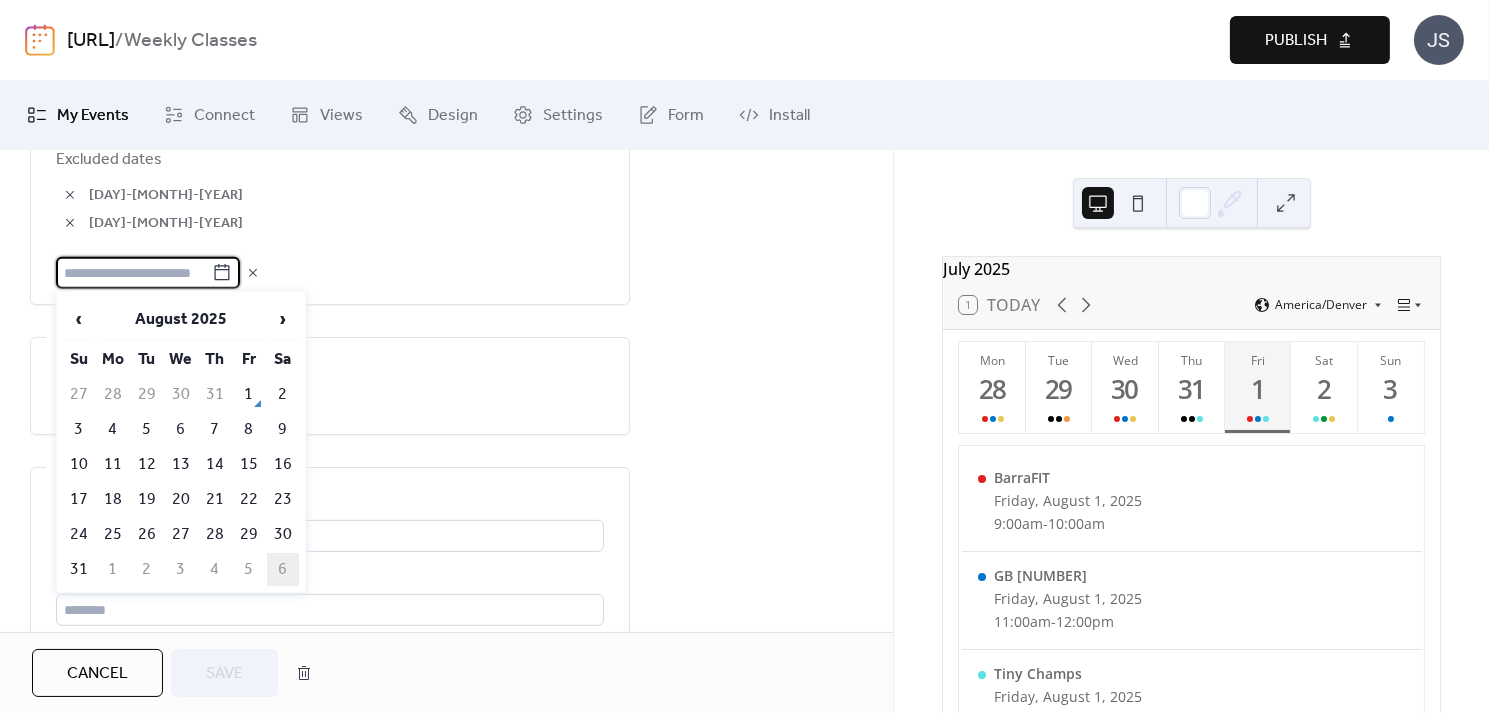 click on "6" at bounding box center (283, 569) 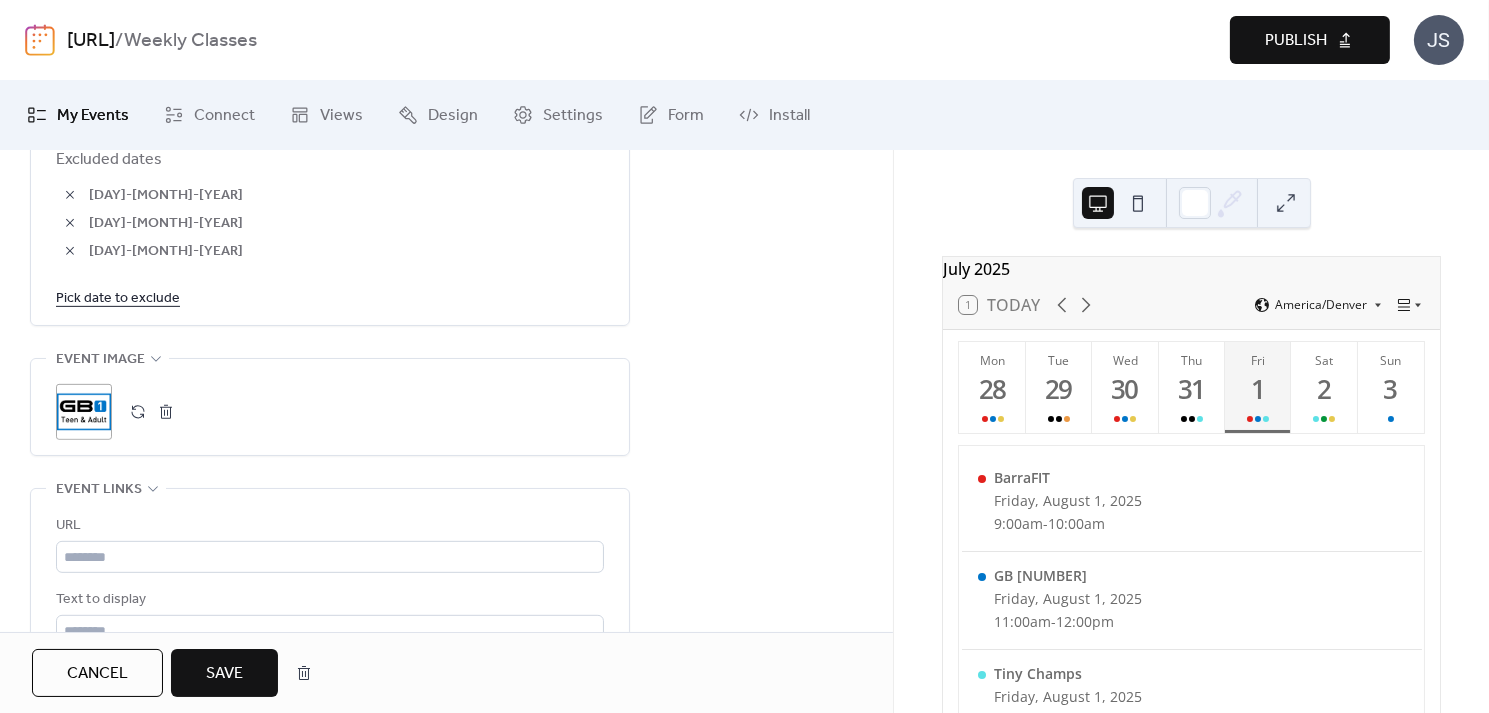 click on "Save" at bounding box center [224, 674] 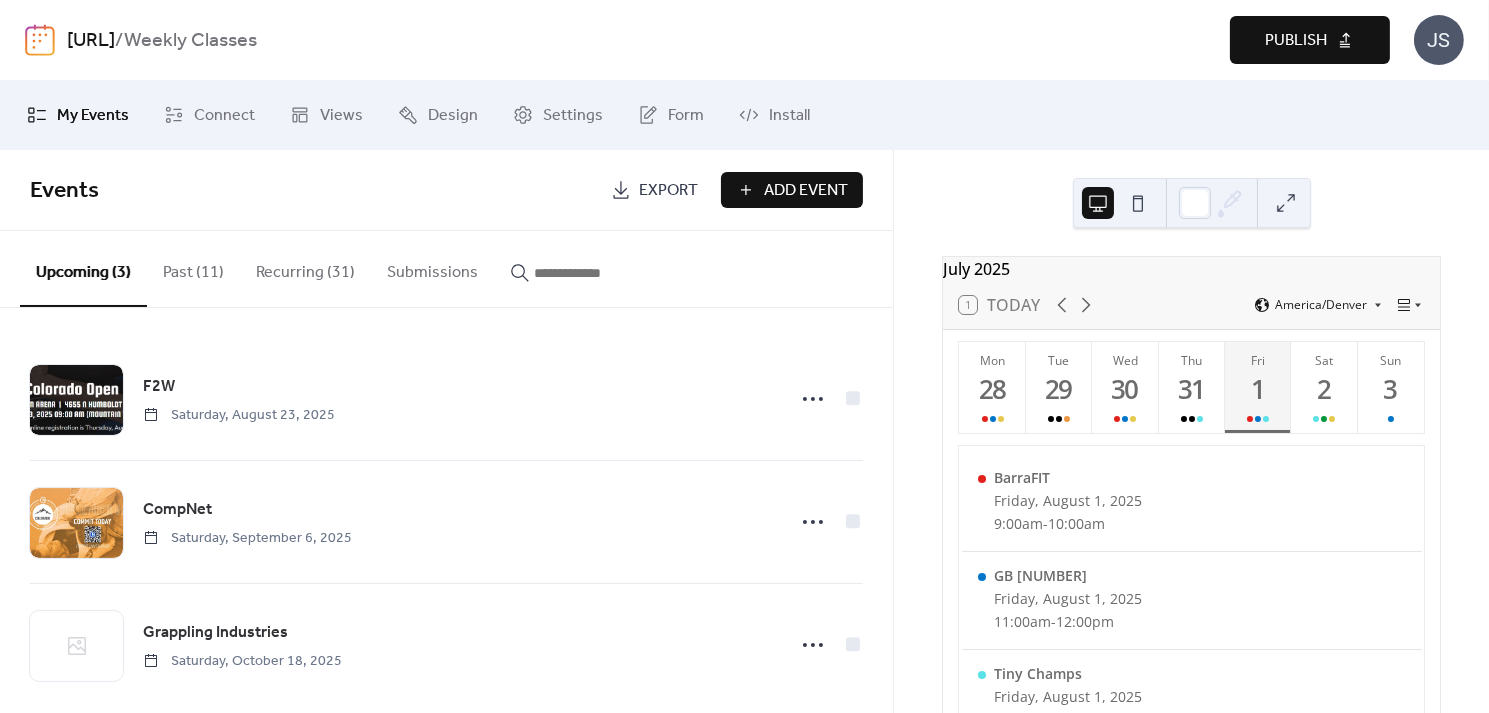 click on "Recurring (31)" at bounding box center [305, 268] 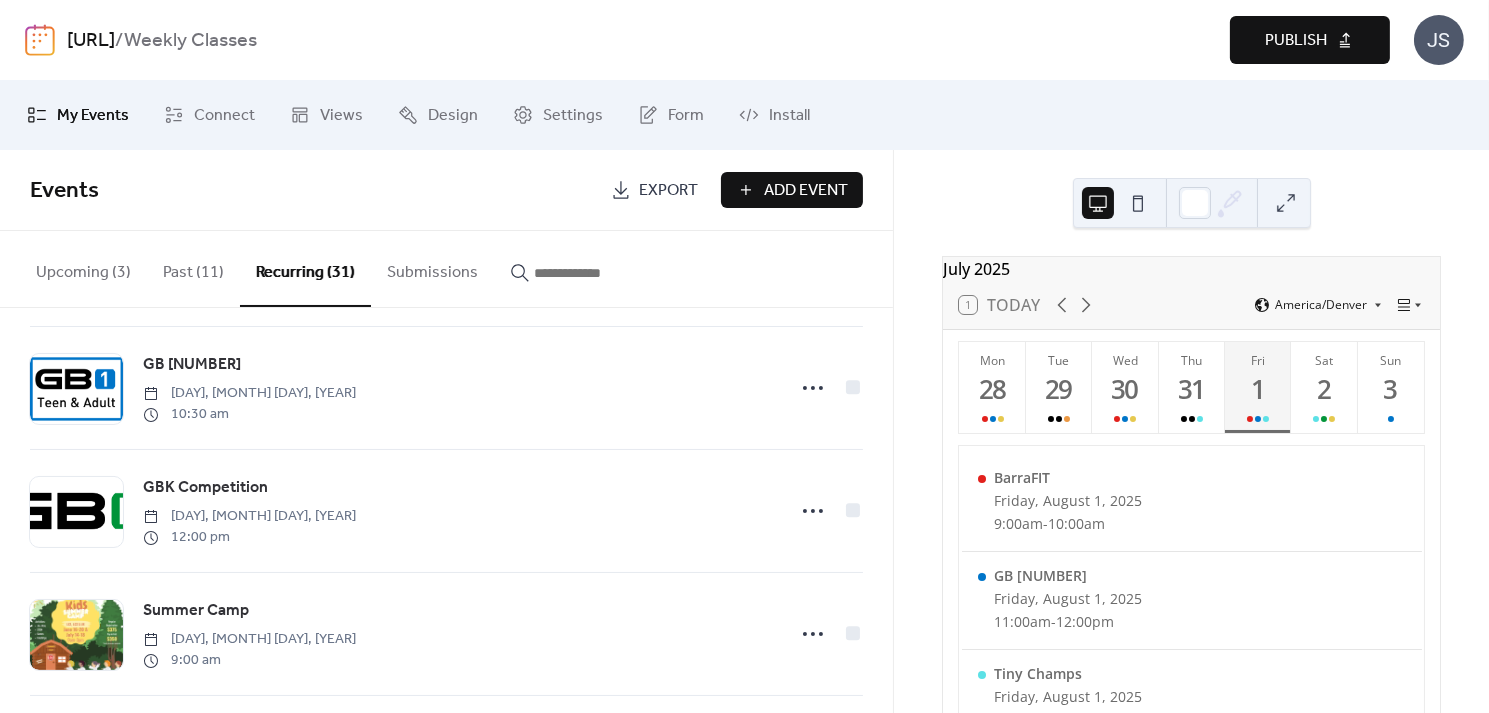 scroll, scrollTop: 3207, scrollLeft: 0, axis: vertical 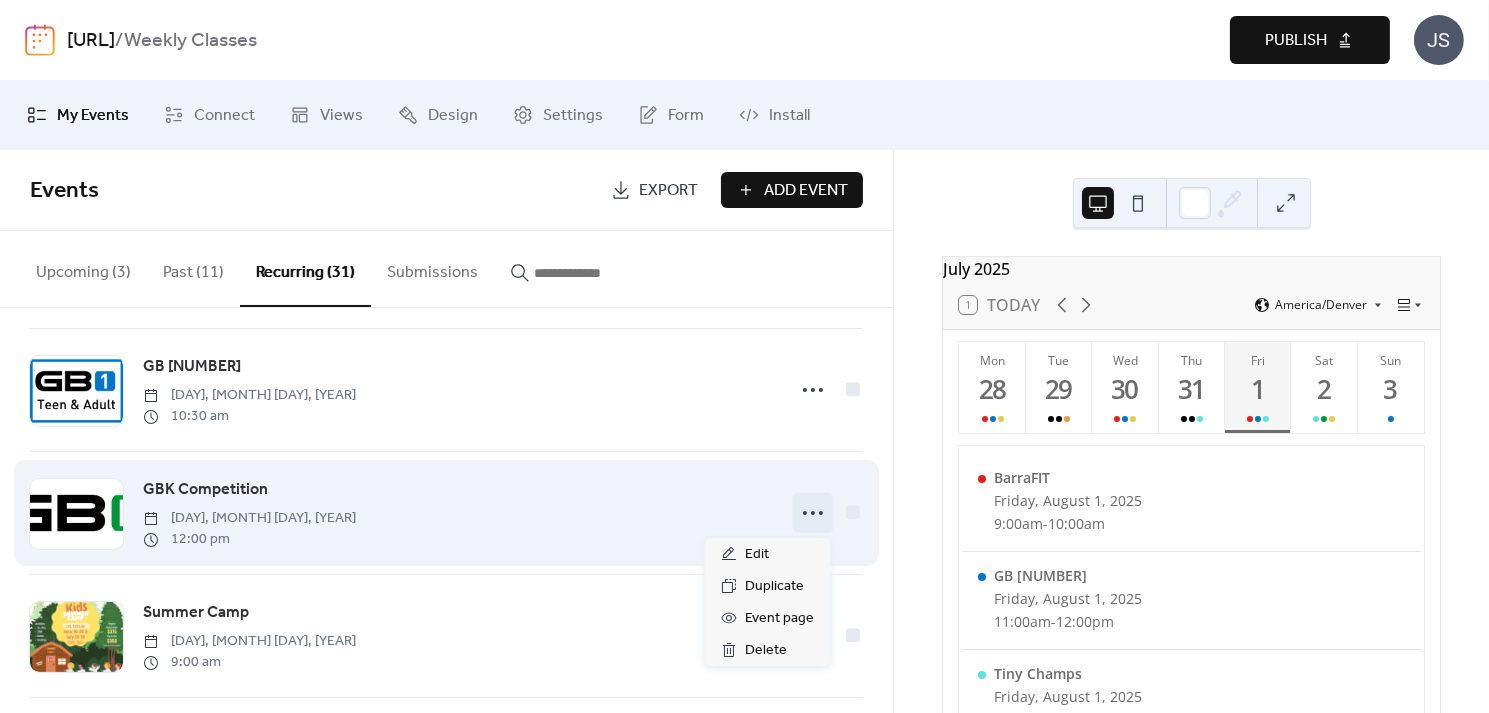 click 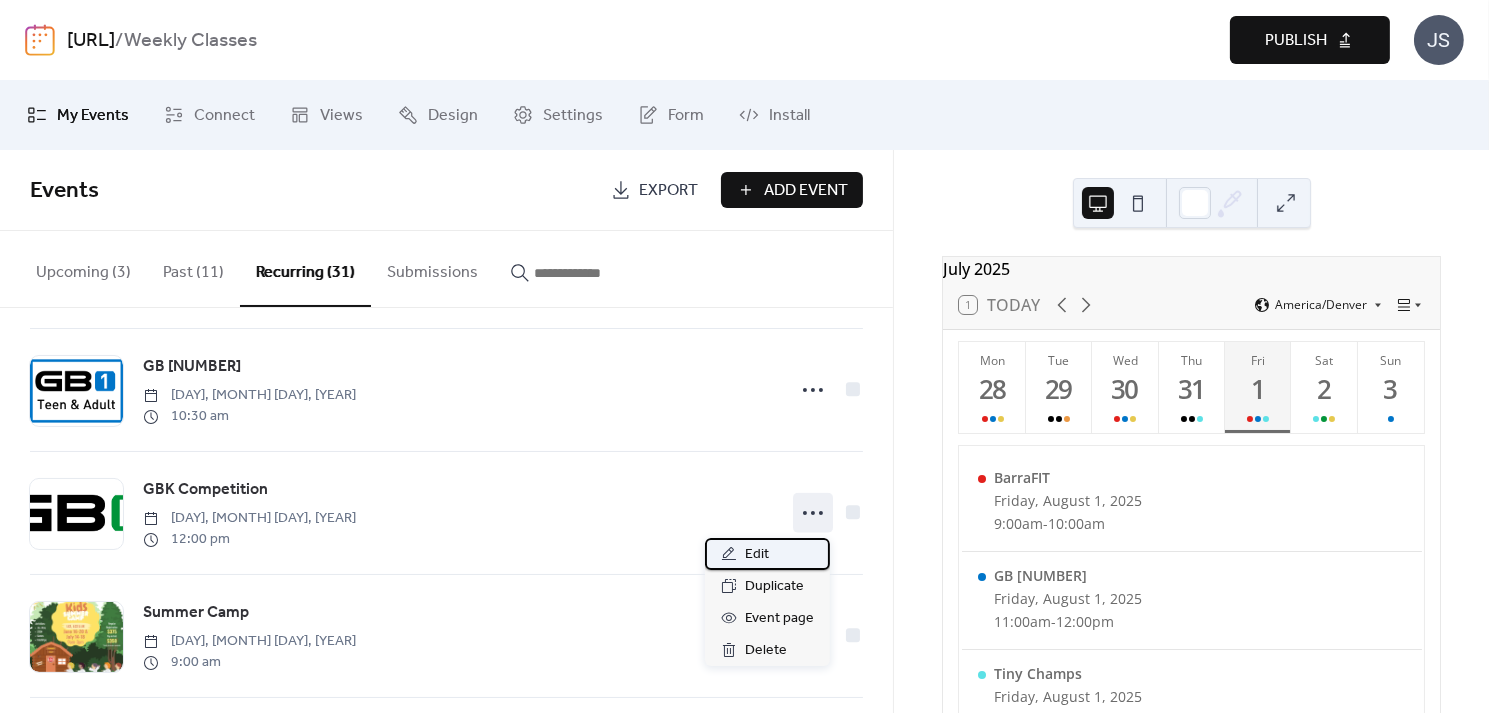 click on "Edit" at bounding box center (767, 554) 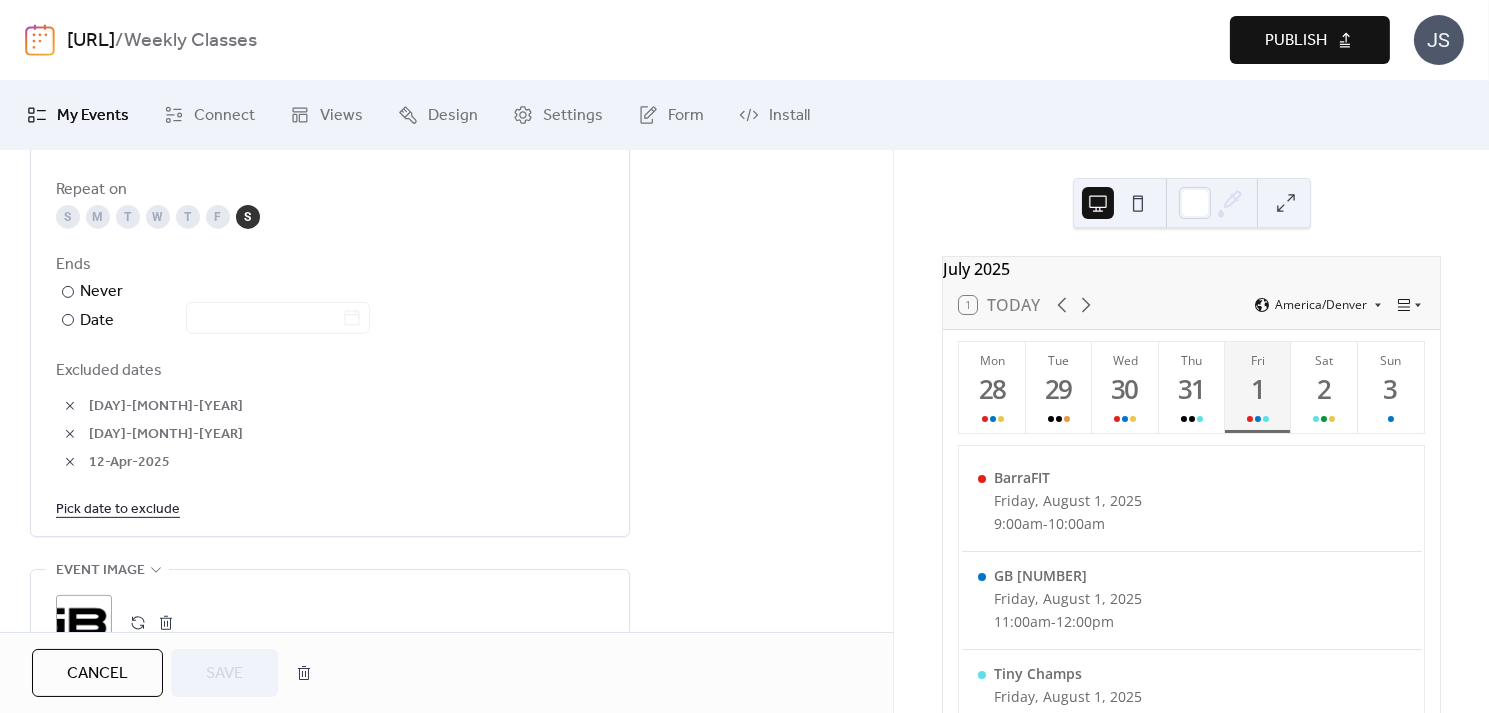 scroll, scrollTop: 1109, scrollLeft: 0, axis: vertical 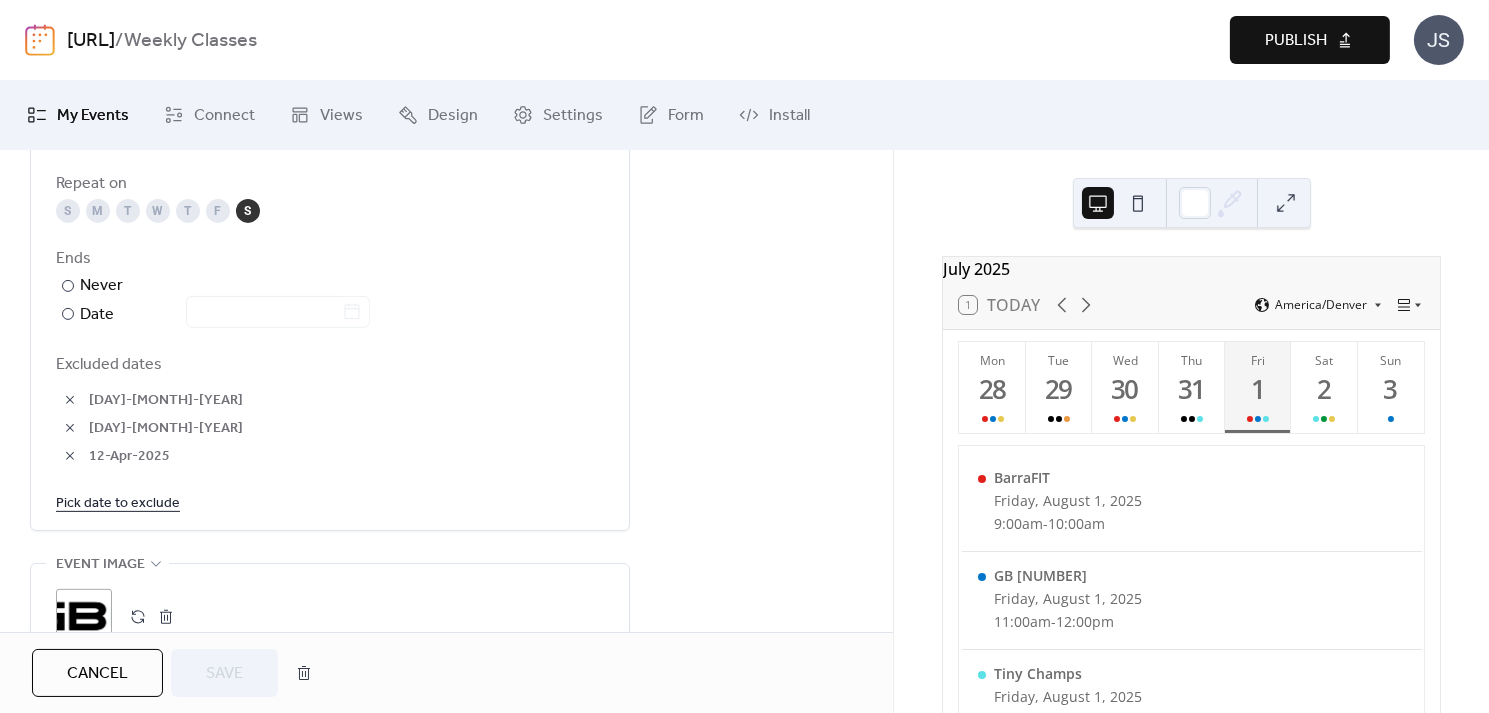 click on "Pick date to exclude" at bounding box center (118, 502) 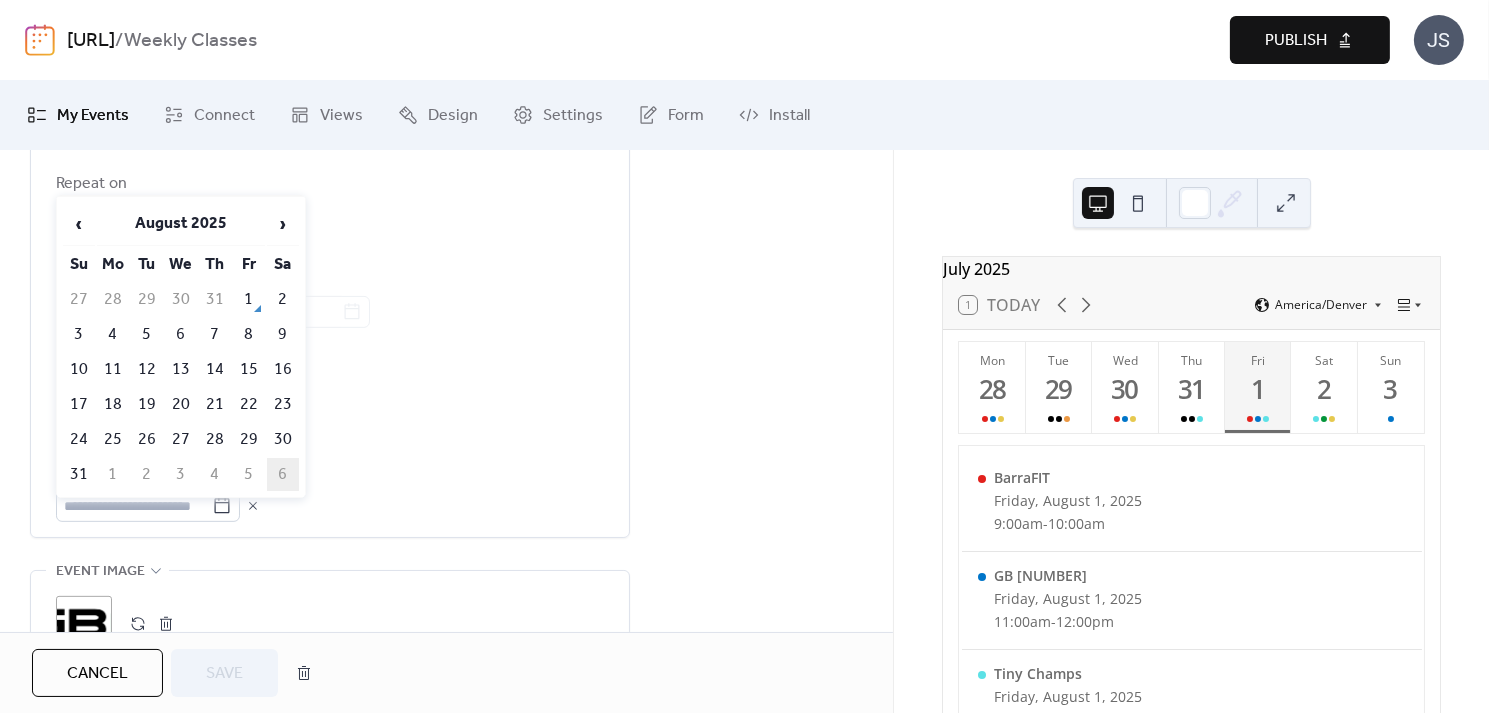 click on "6" at bounding box center (283, 474) 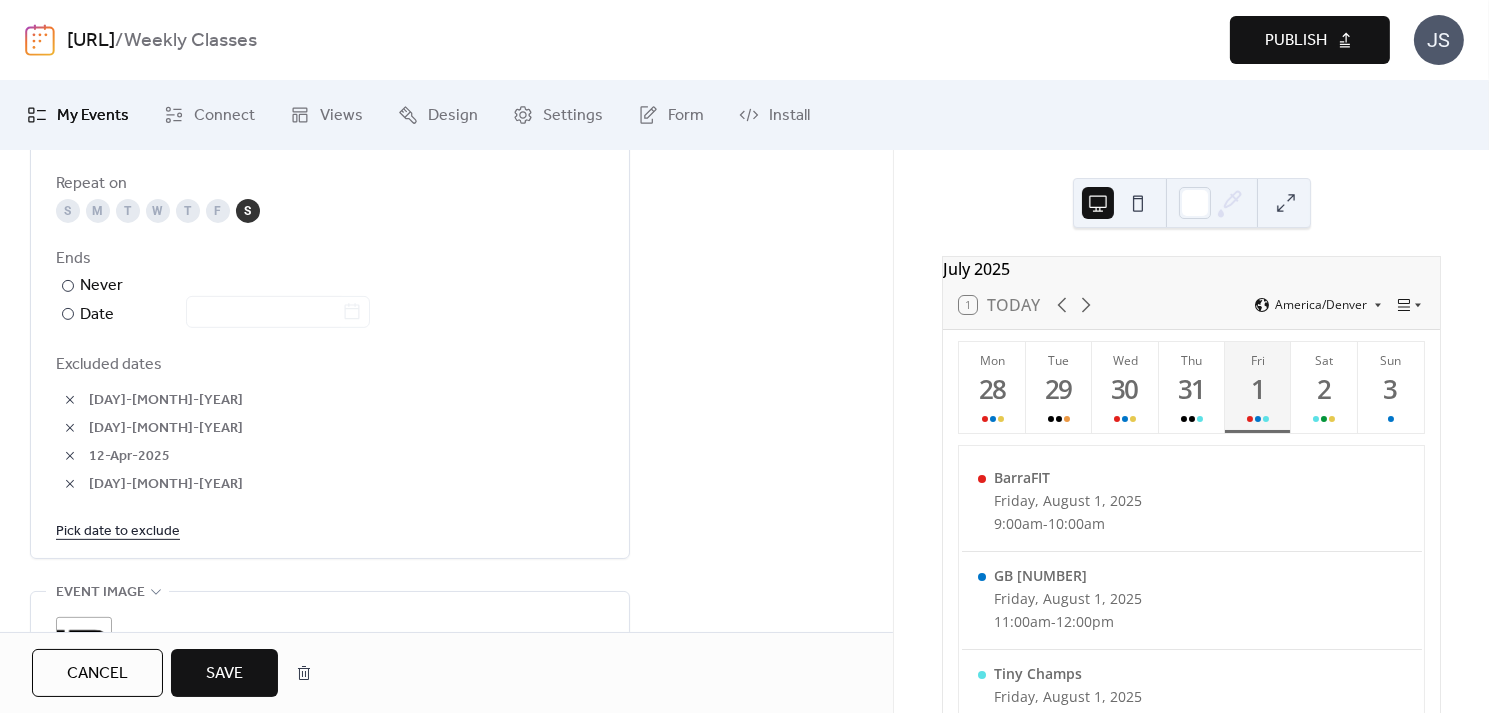 click on "Save" at bounding box center (224, 674) 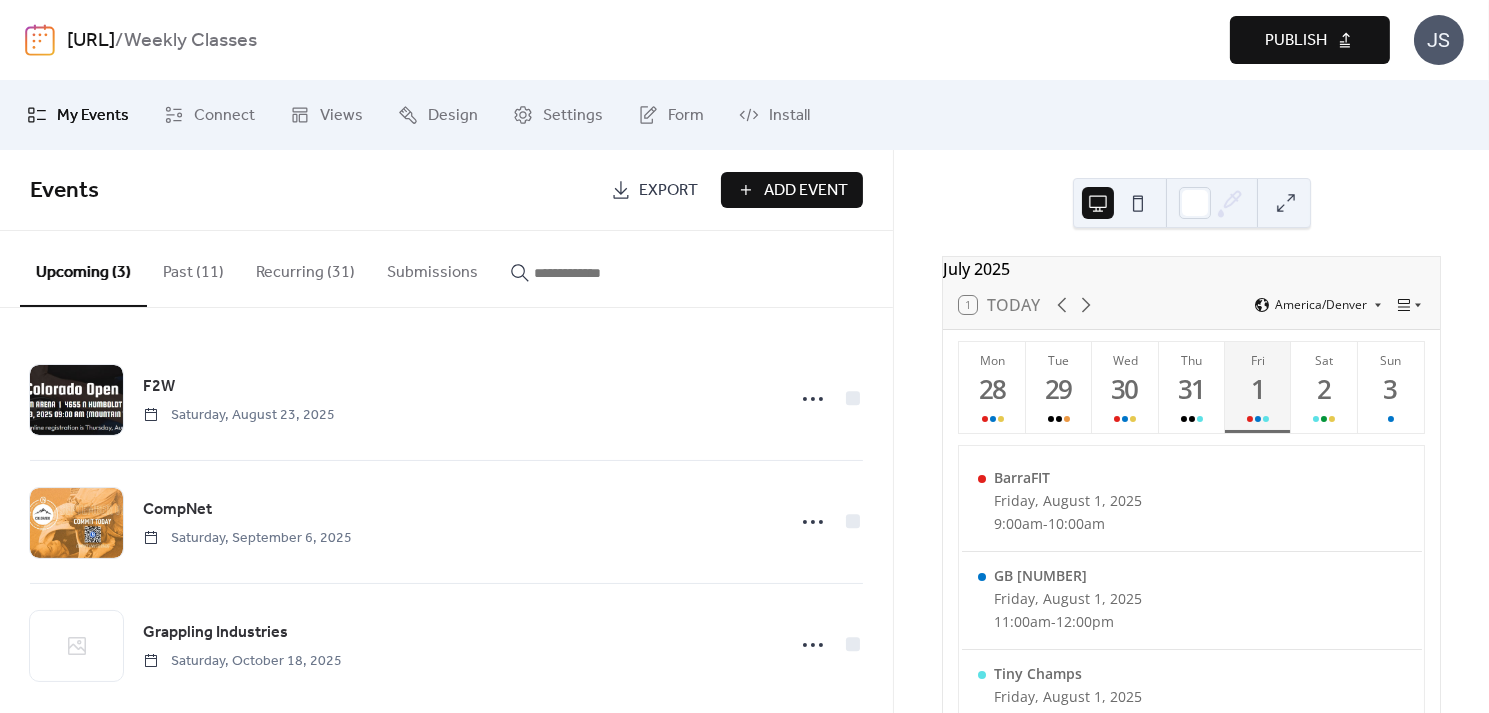 click on "Recurring (31)" at bounding box center [305, 268] 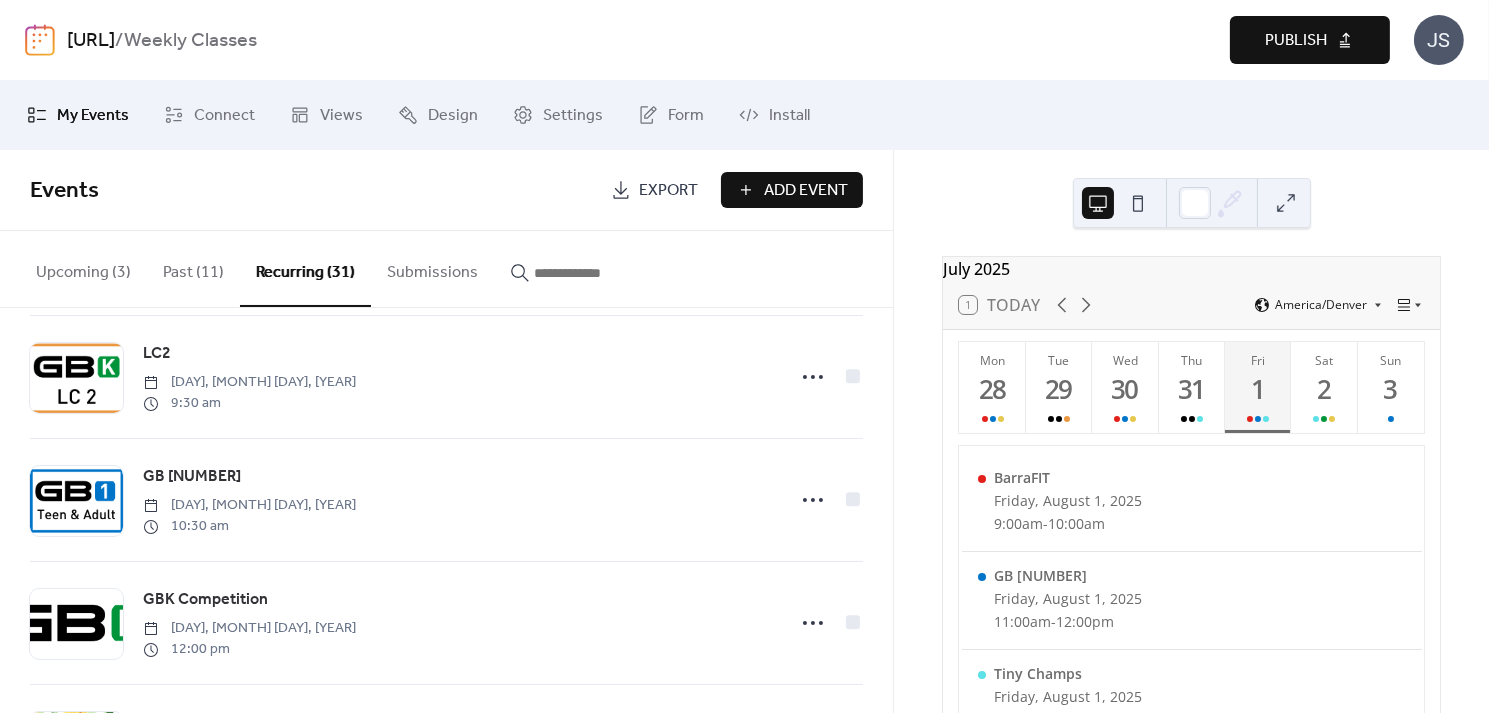 scroll, scrollTop: 3096, scrollLeft: 0, axis: vertical 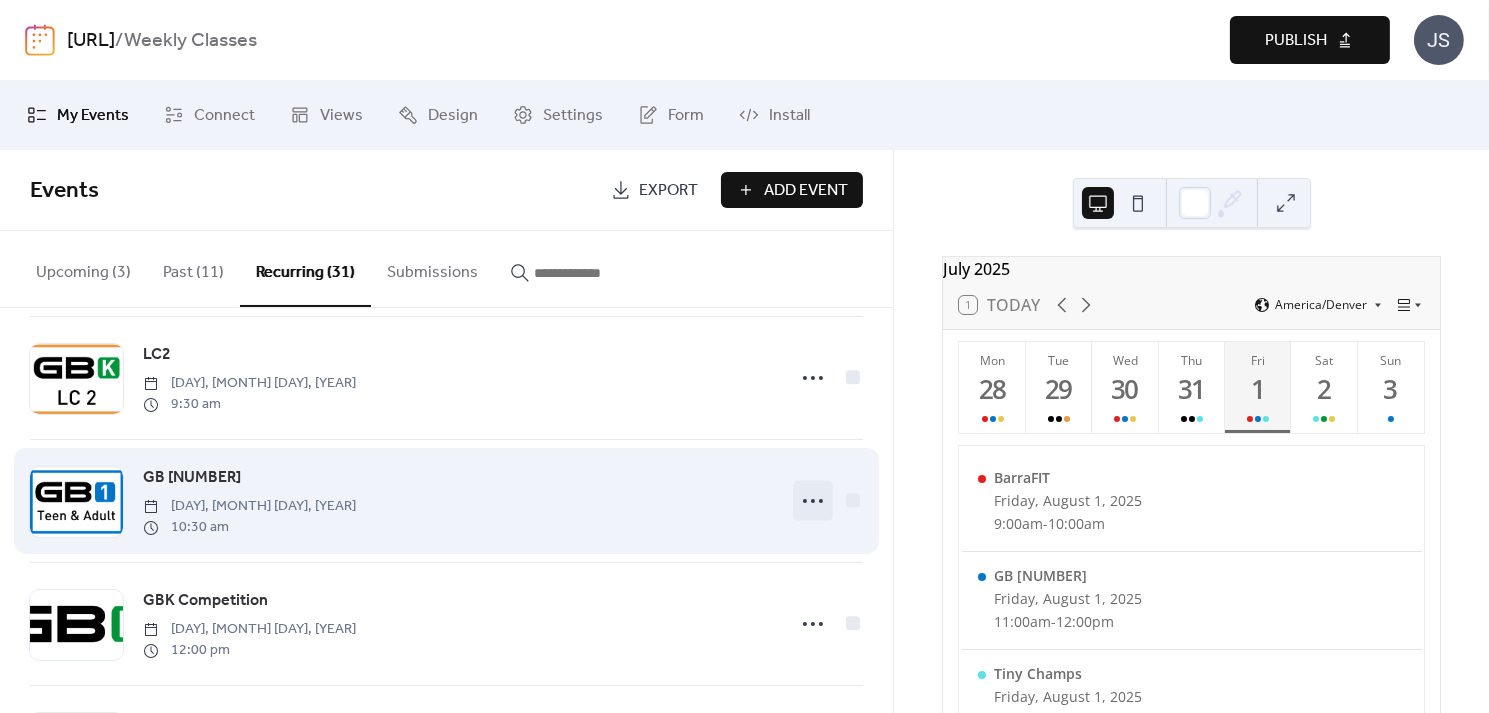 click 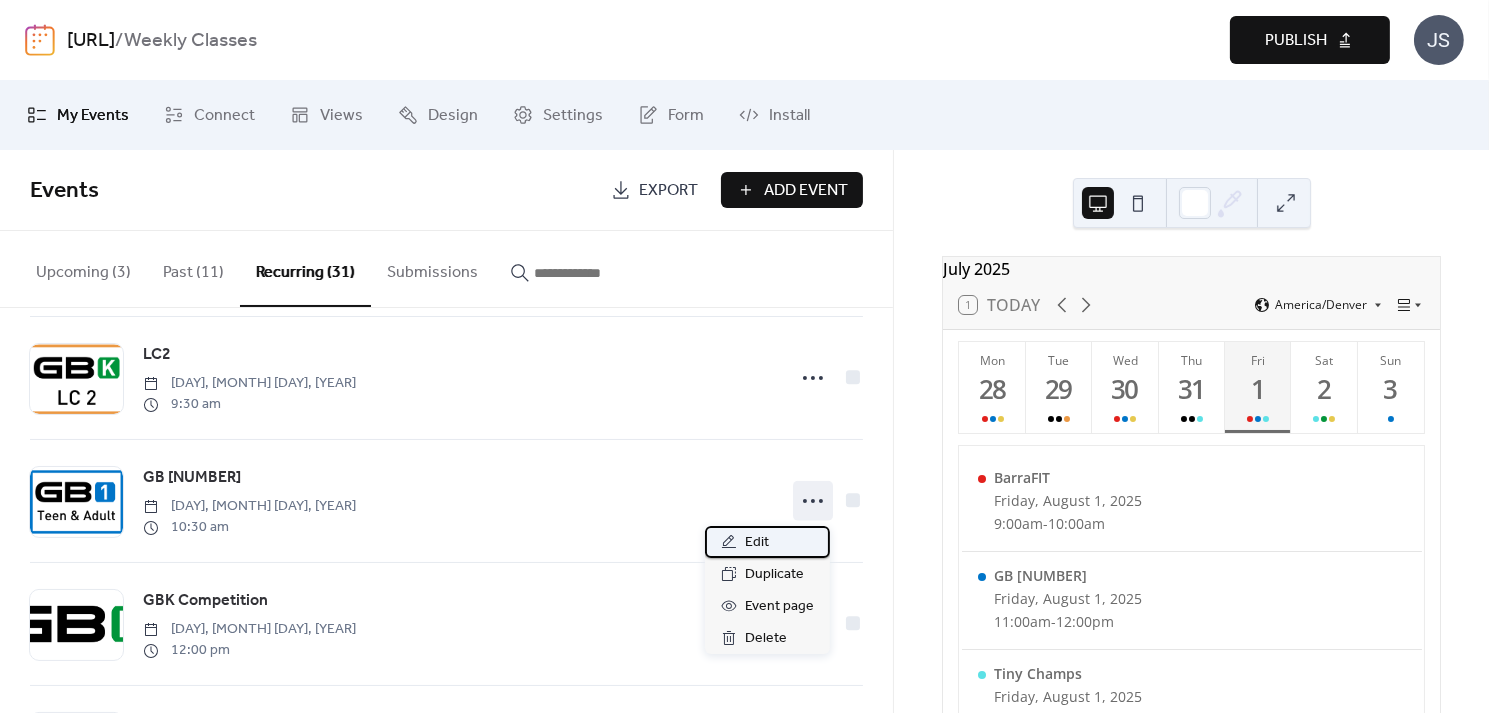 click on "Edit" at bounding box center [757, 543] 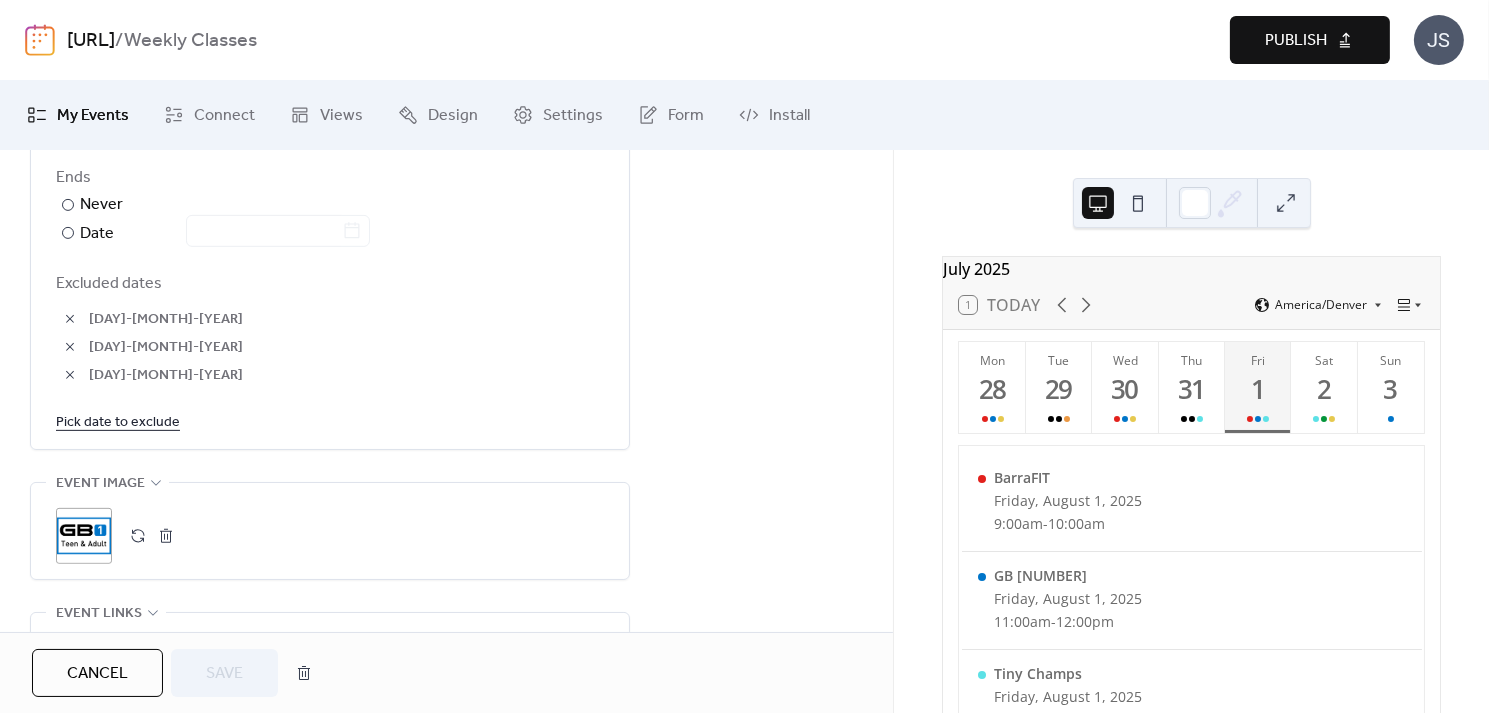 scroll, scrollTop: 1549, scrollLeft: 0, axis: vertical 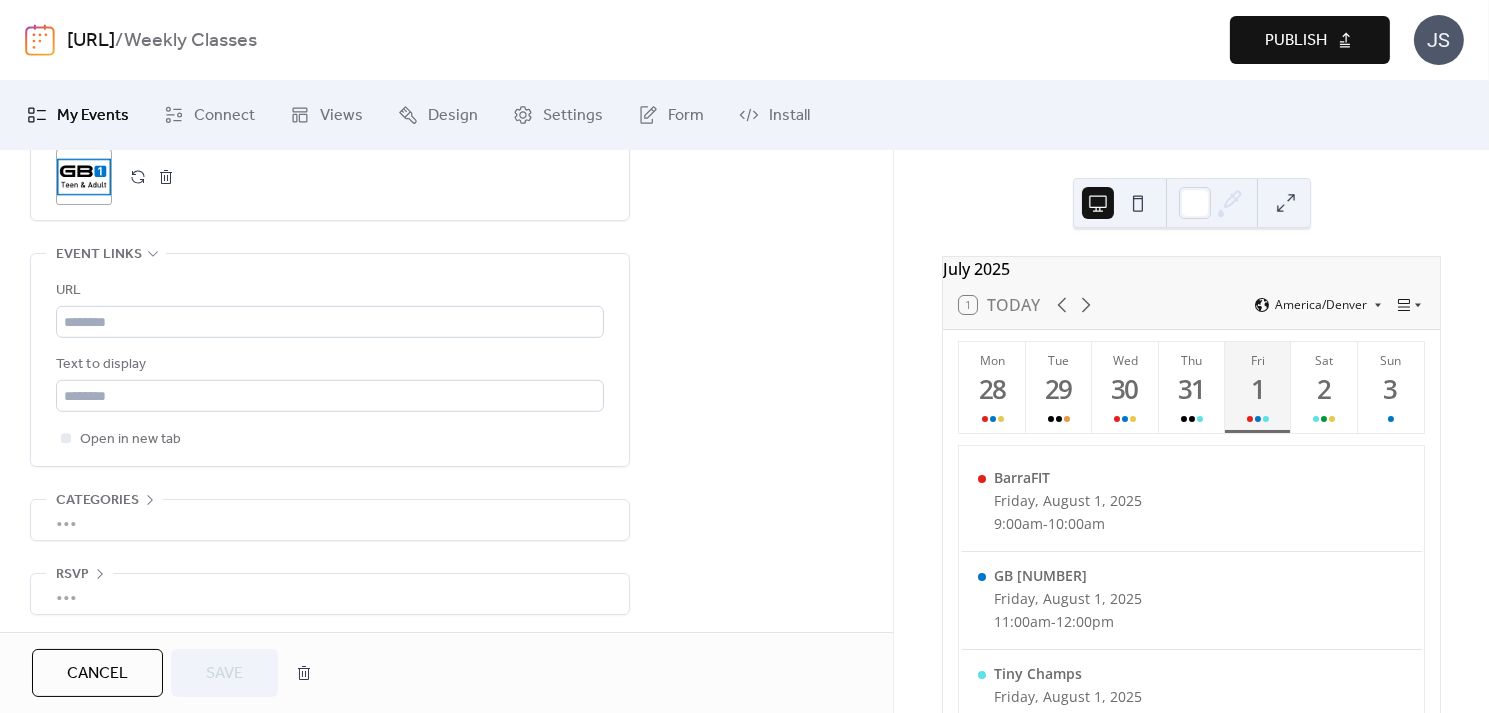 click on "Cancel" at bounding box center [97, 674] 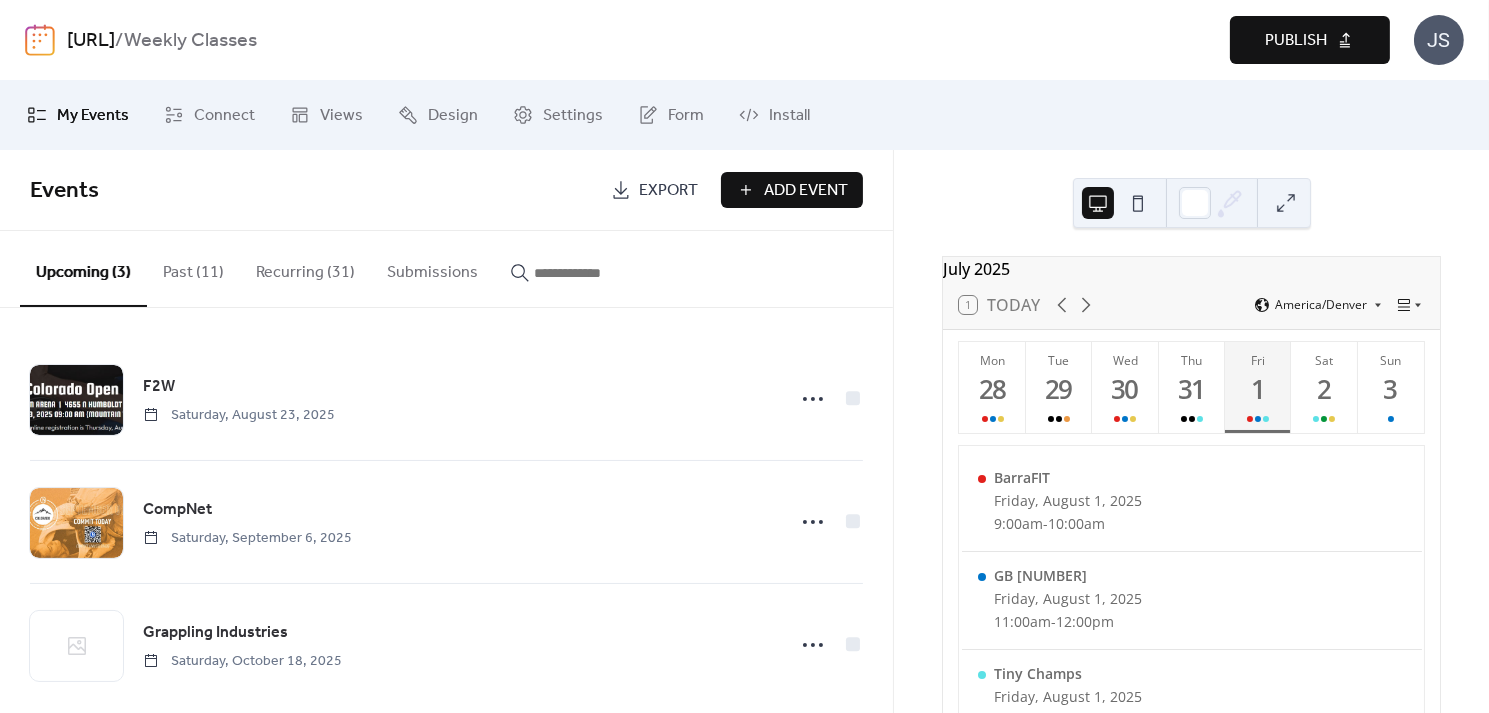 click on "Add Event" at bounding box center [806, 191] 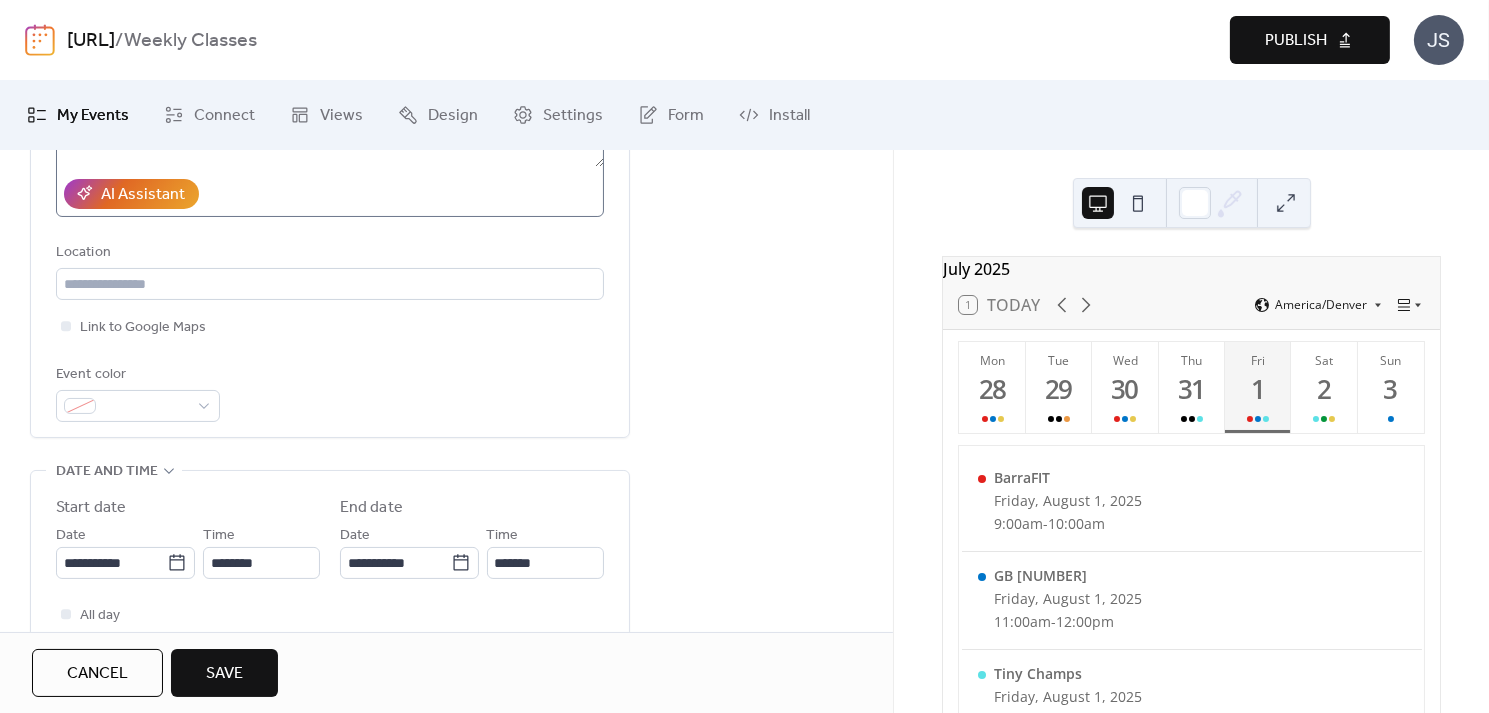 scroll, scrollTop: 375, scrollLeft: 0, axis: vertical 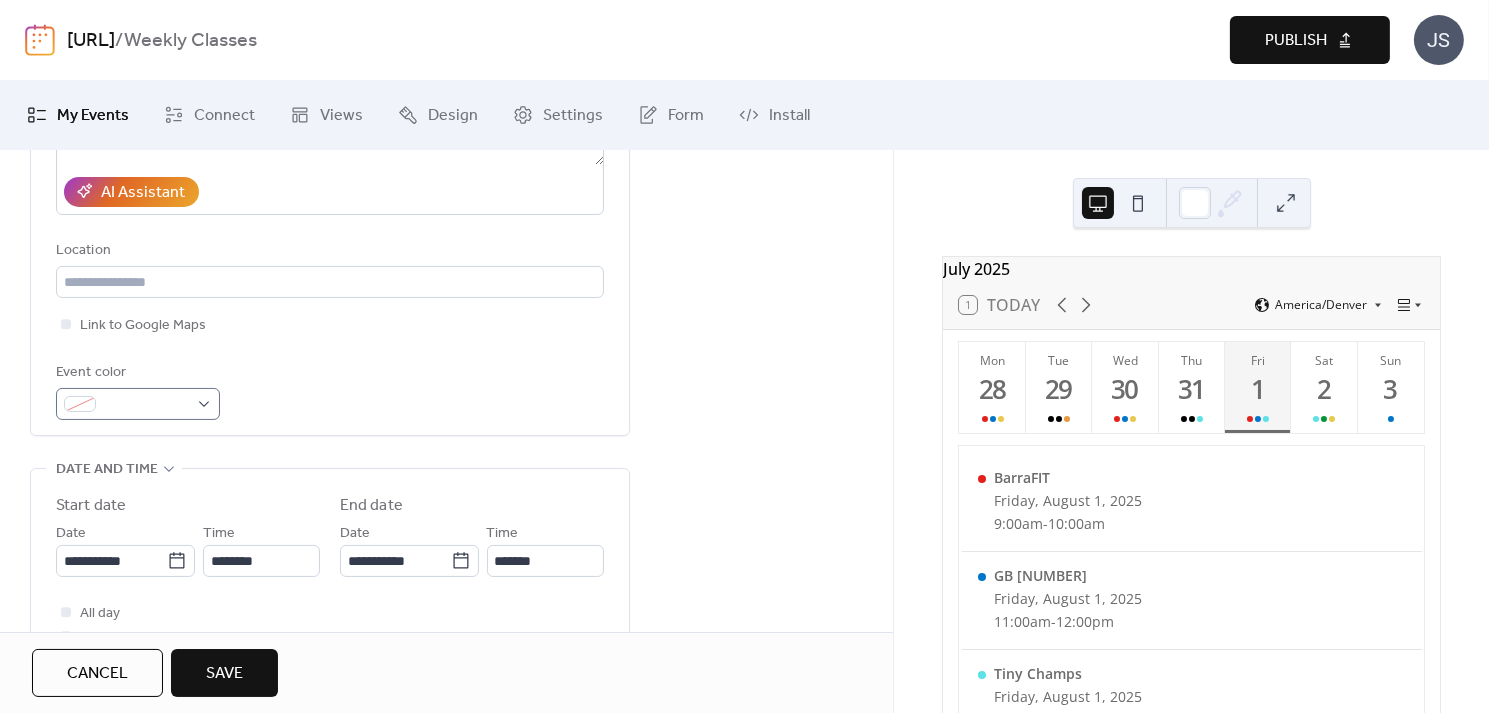 type on "**********" 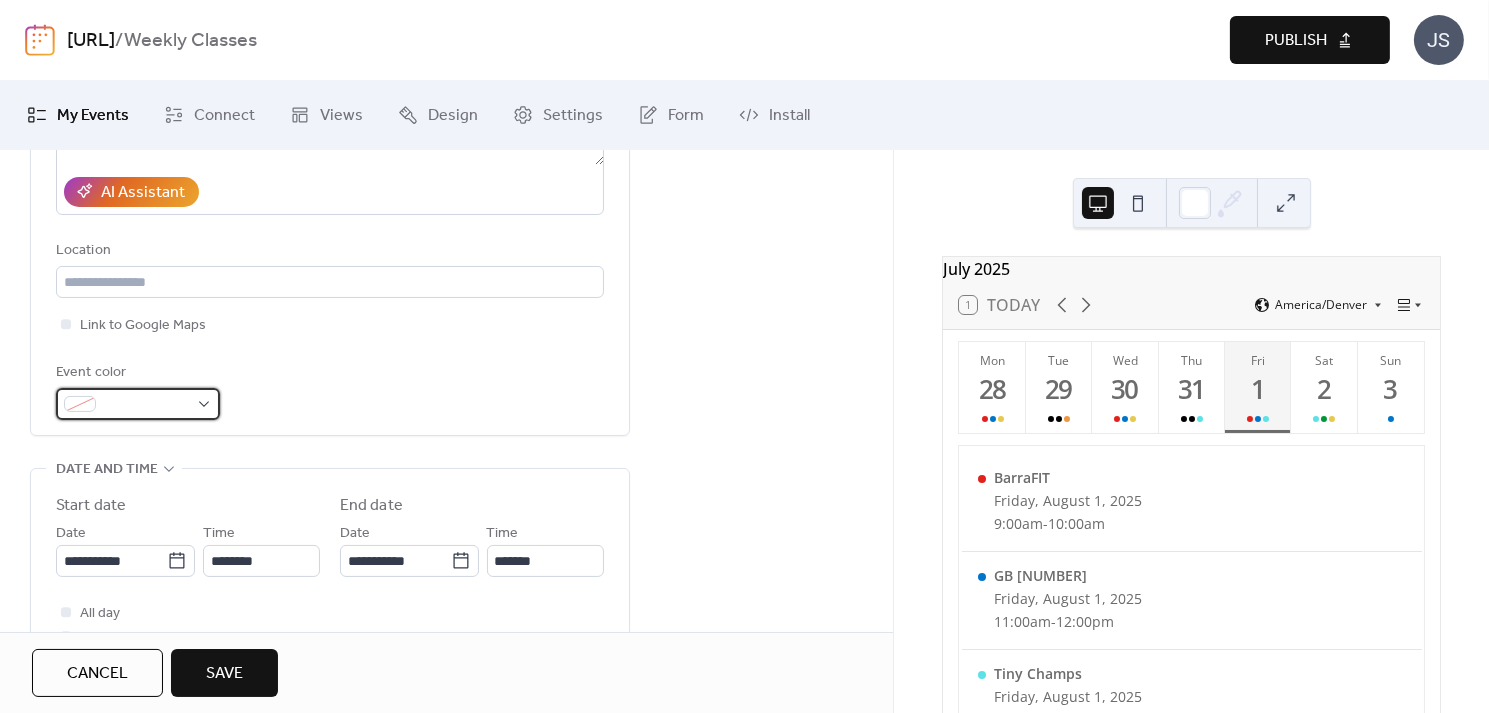 click at bounding box center [146, 405] 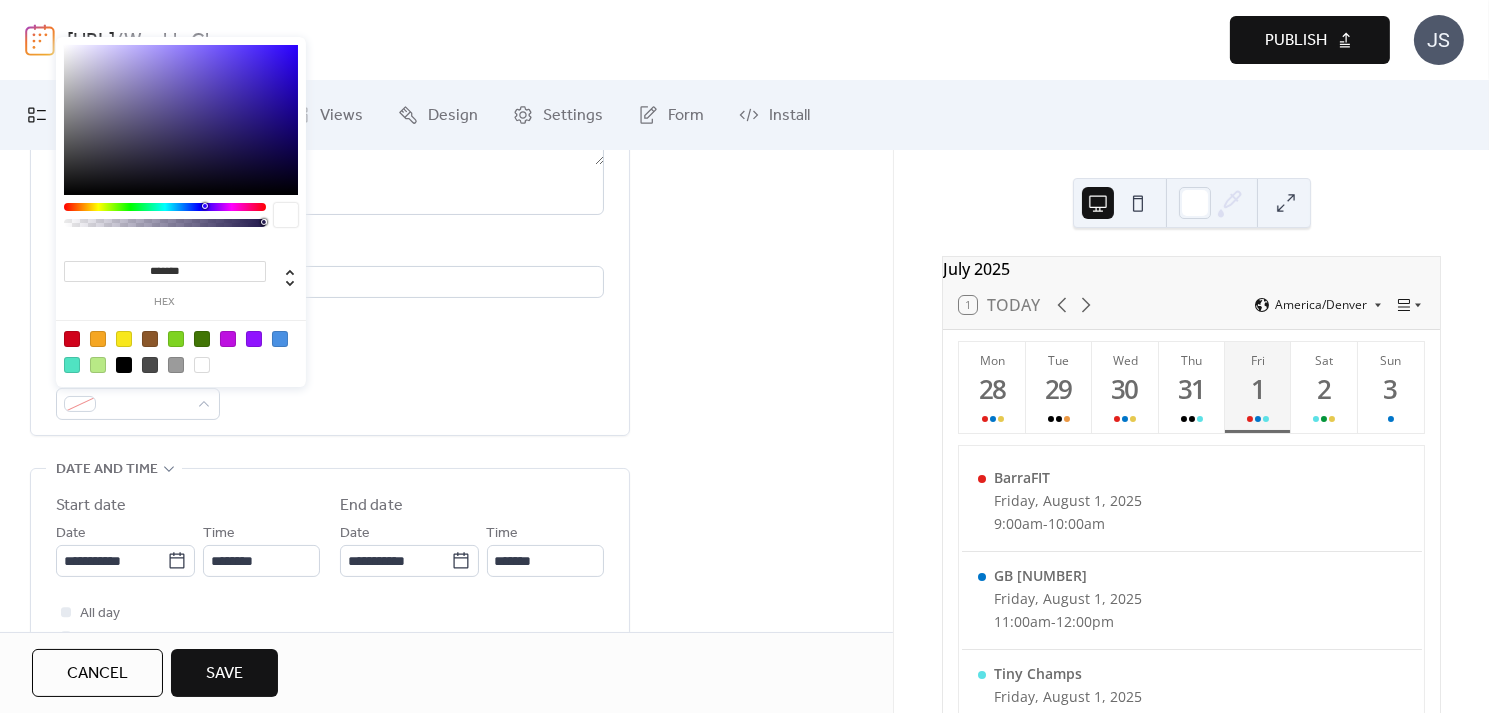 click on "**********" at bounding box center (446, 613) 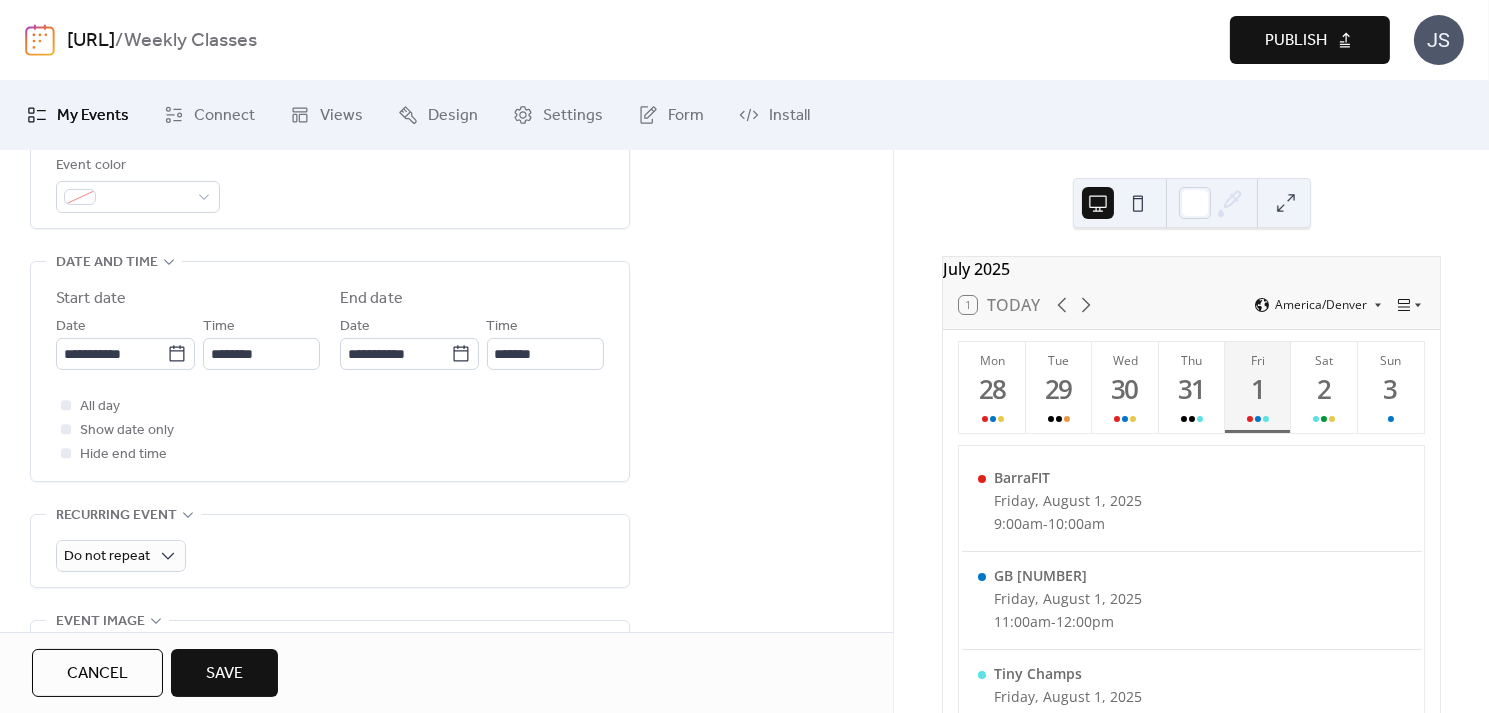 scroll, scrollTop: 580, scrollLeft: 0, axis: vertical 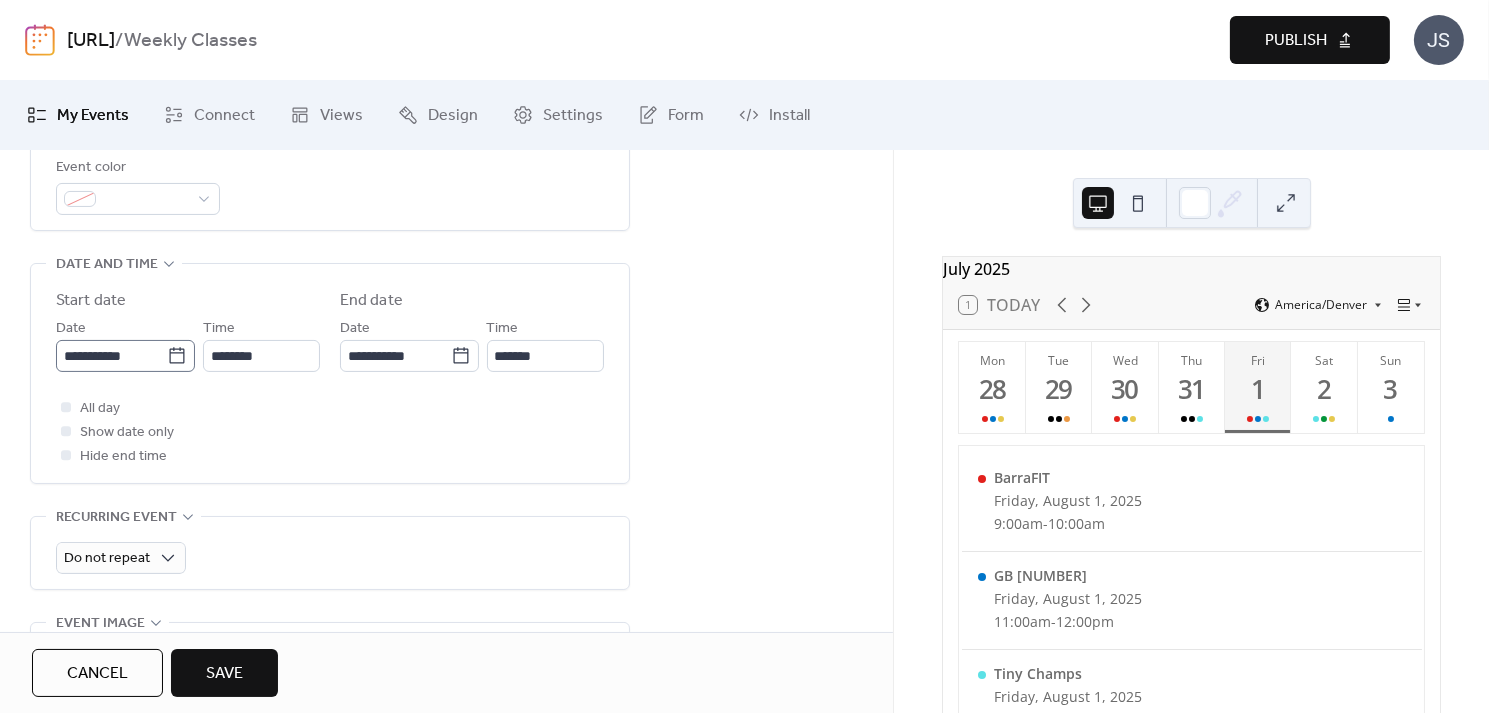 click 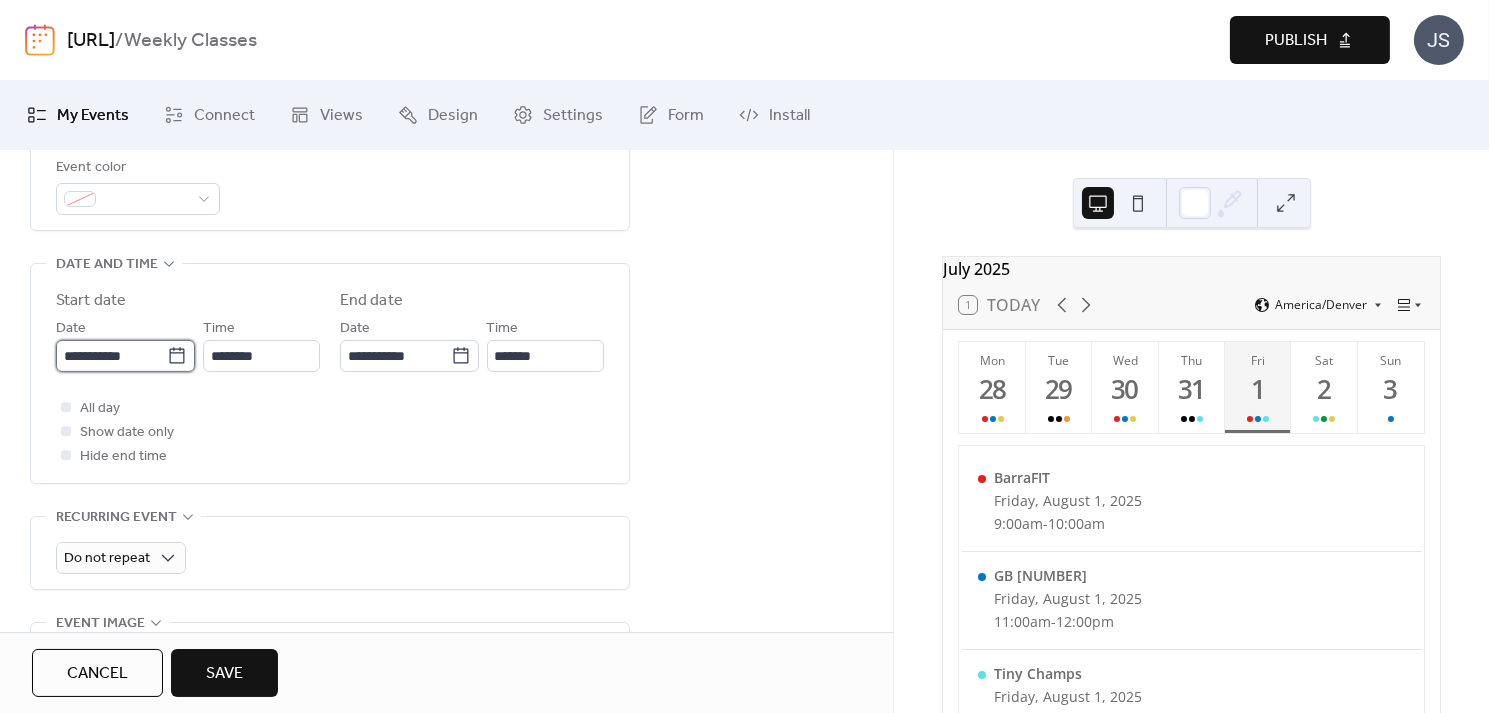 click on "**********" at bounding box center [111, 356] 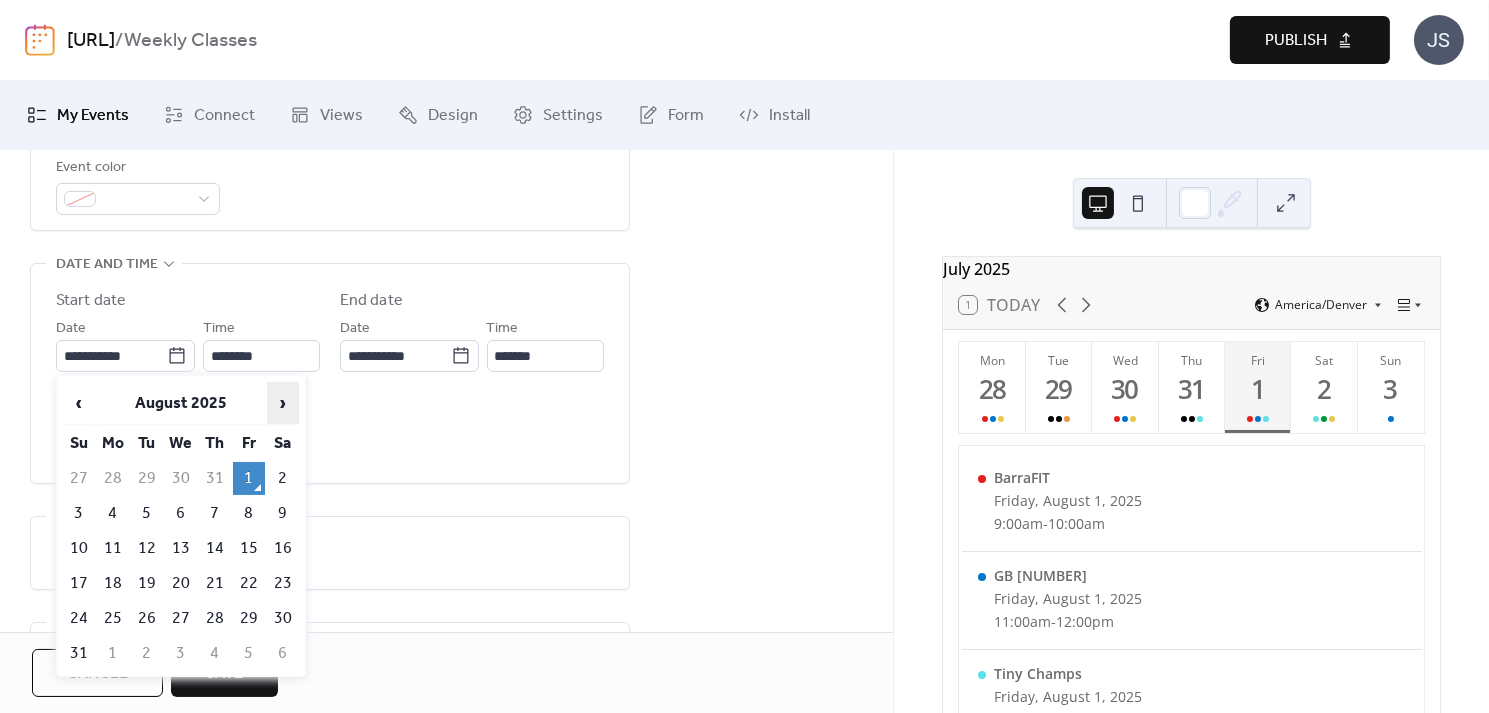 click on "›" at bounding box center [283, 403] 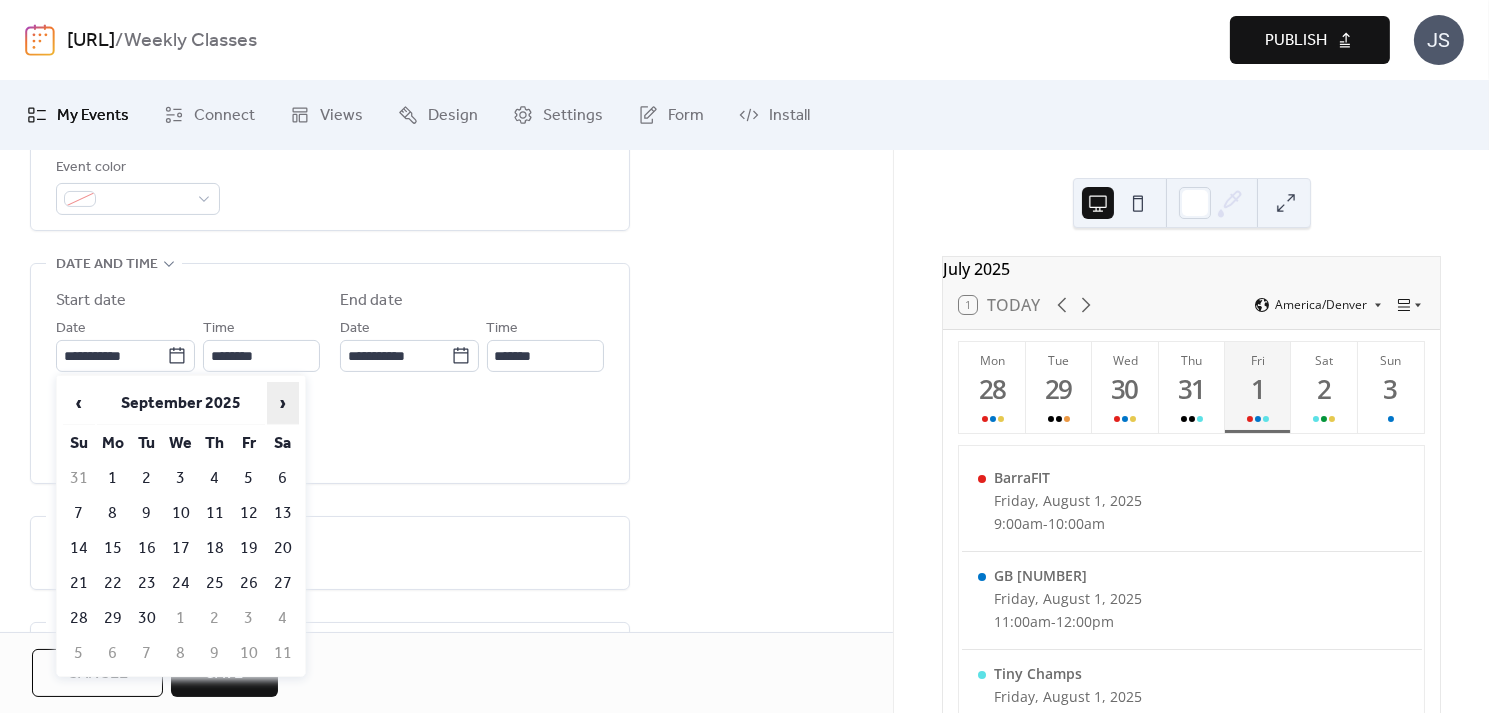 click on "›" at bounding box center (283, 403) 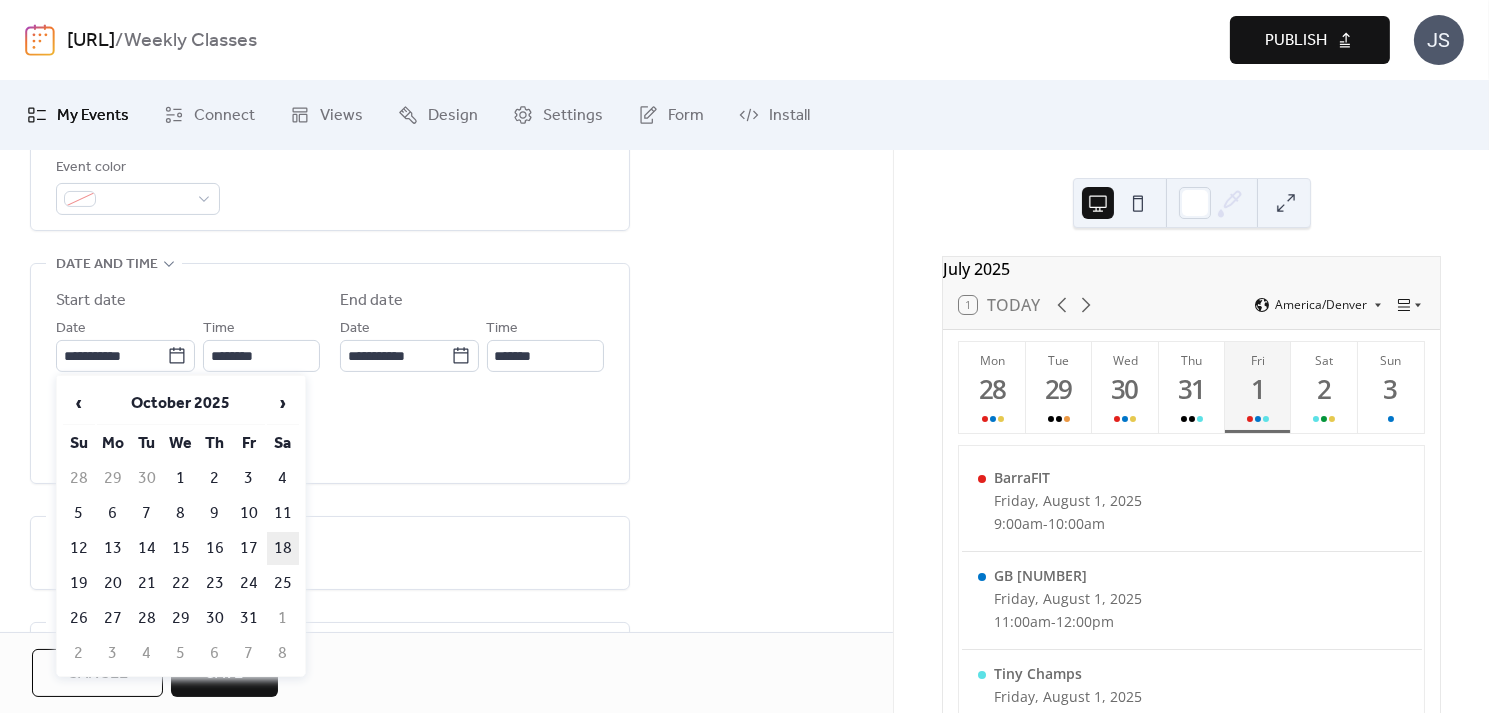 click on "18" at bounding box center (283, 548) 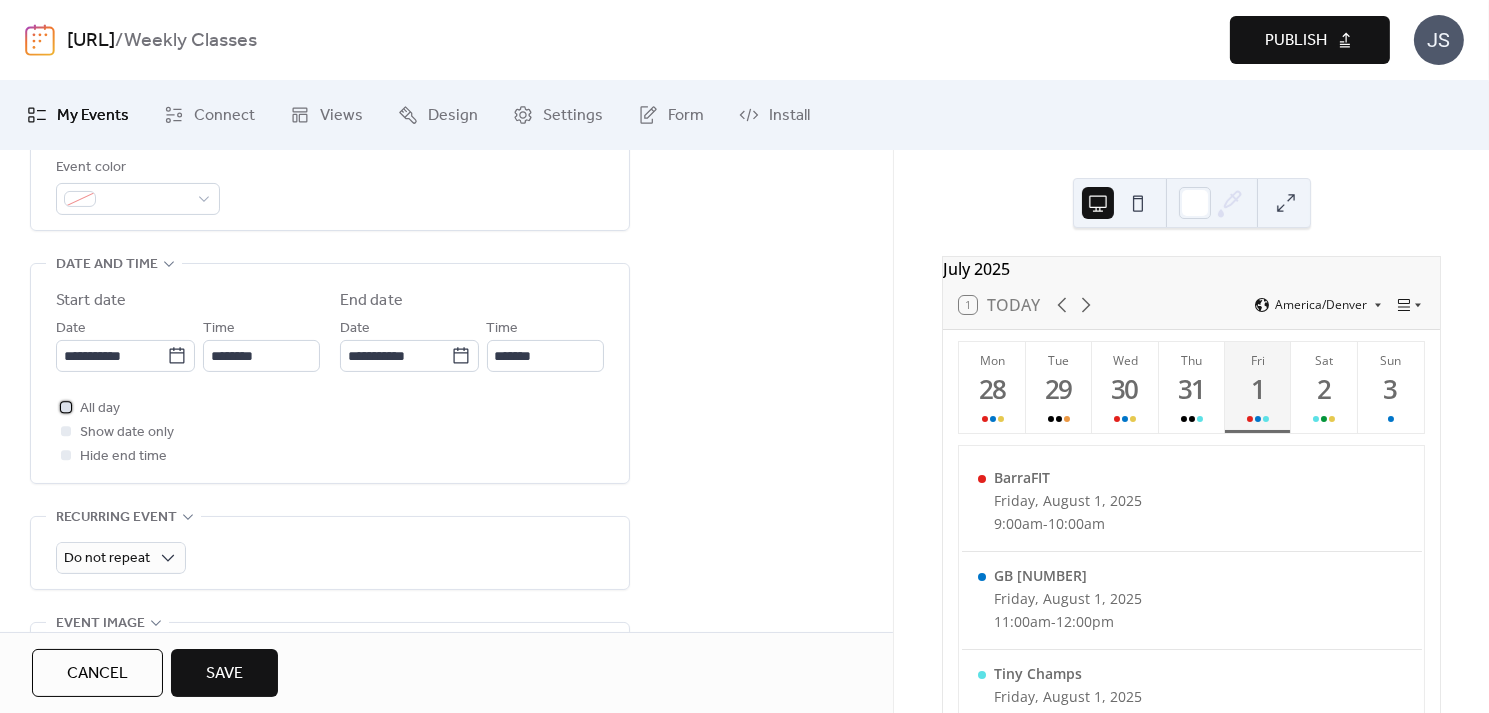 click at bounding box center [66, 407] 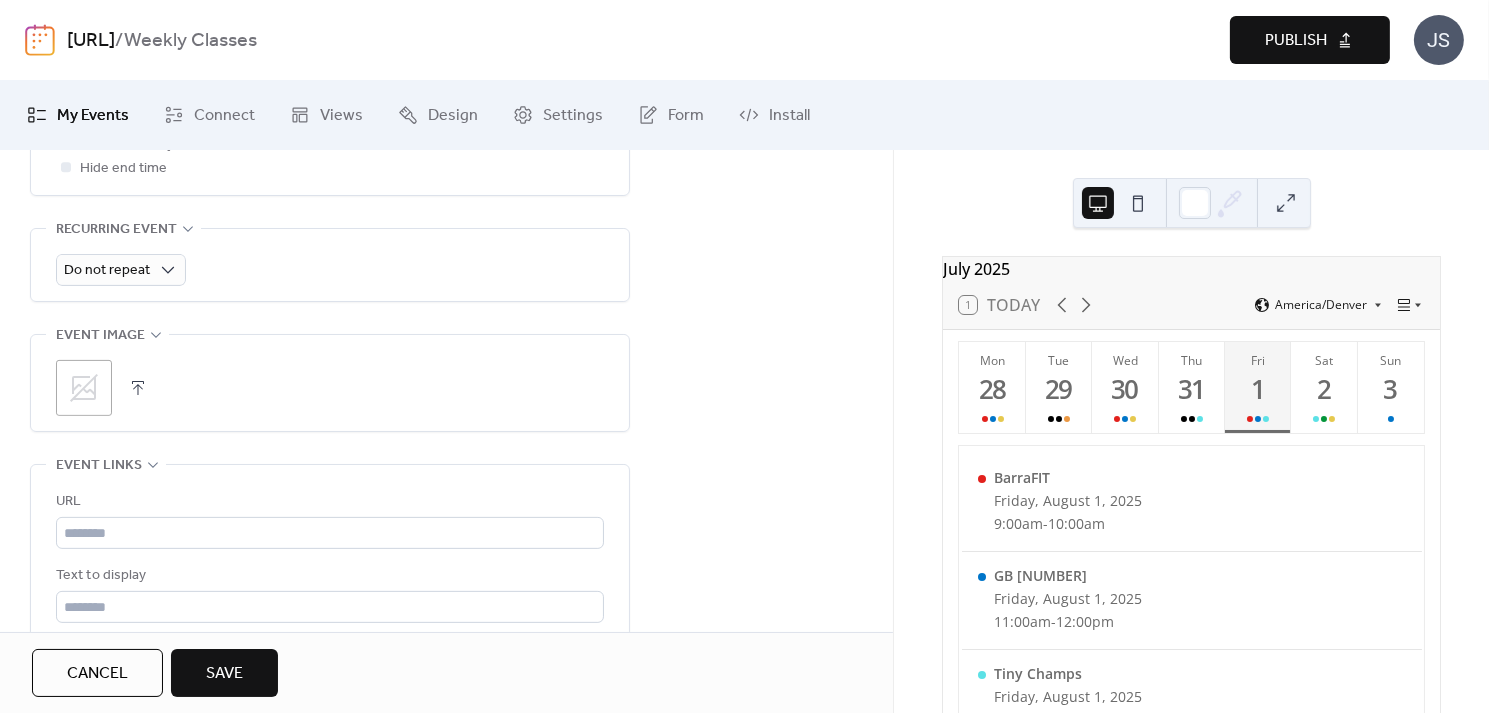 scroll, scrollTop: 872, scrollLeft: 0, axis: vertical 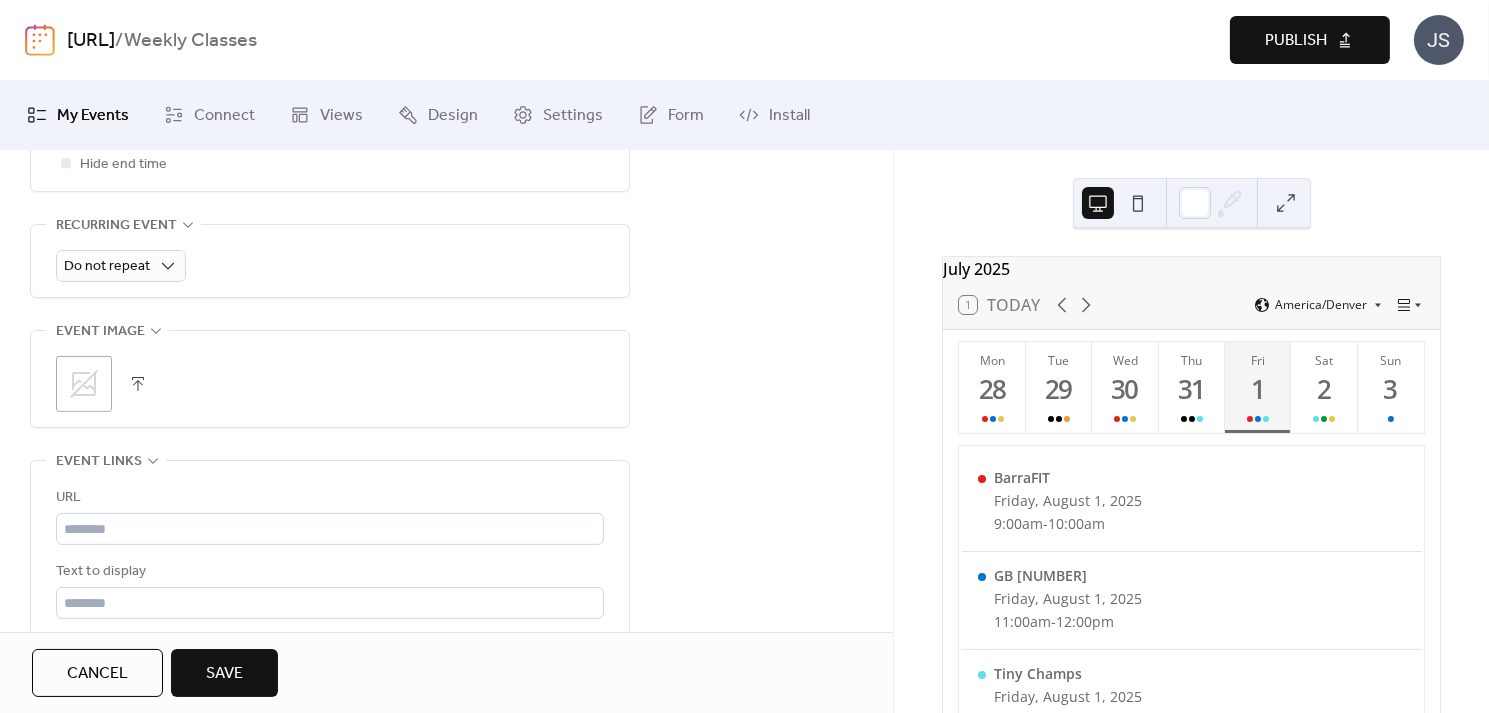 click at bounding box center (138, 384) 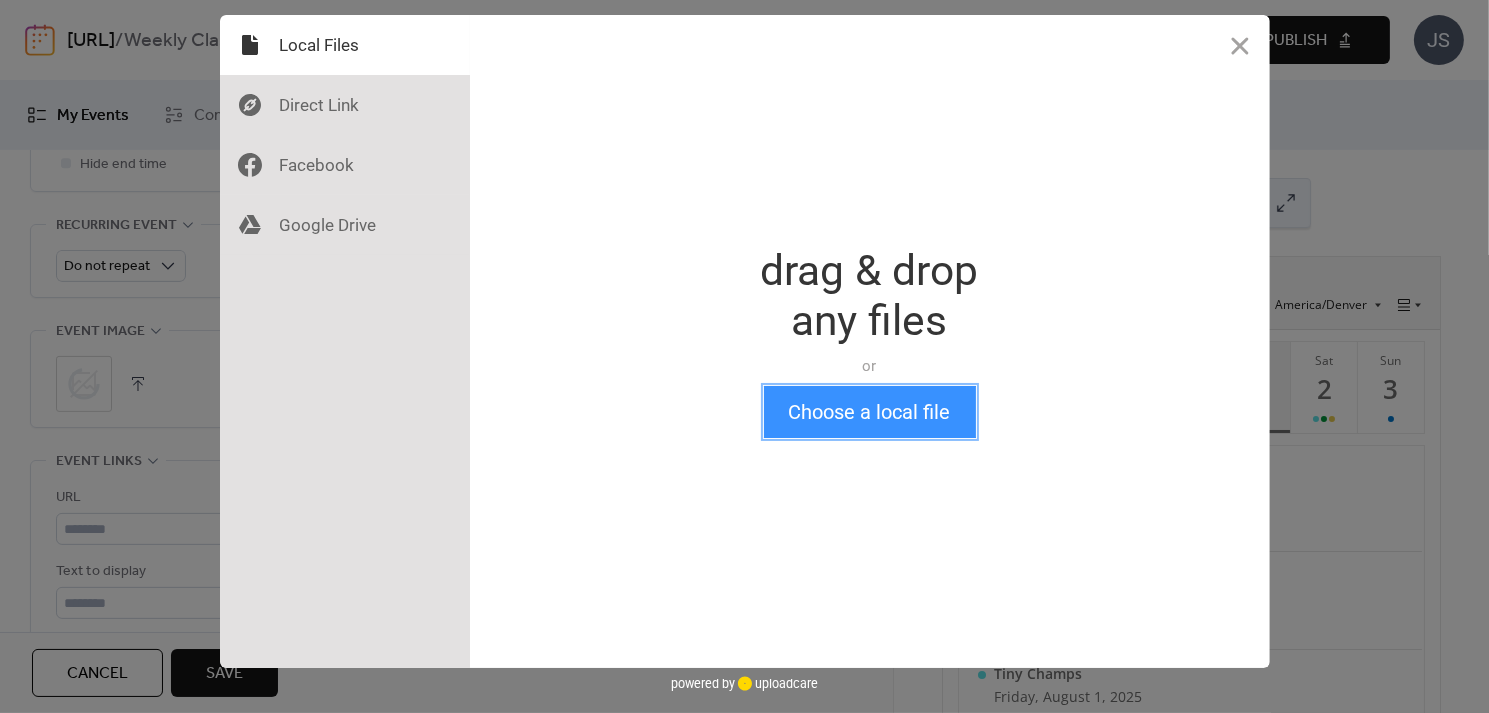 click on "Choose a local file" at bounding box center (870, 412) 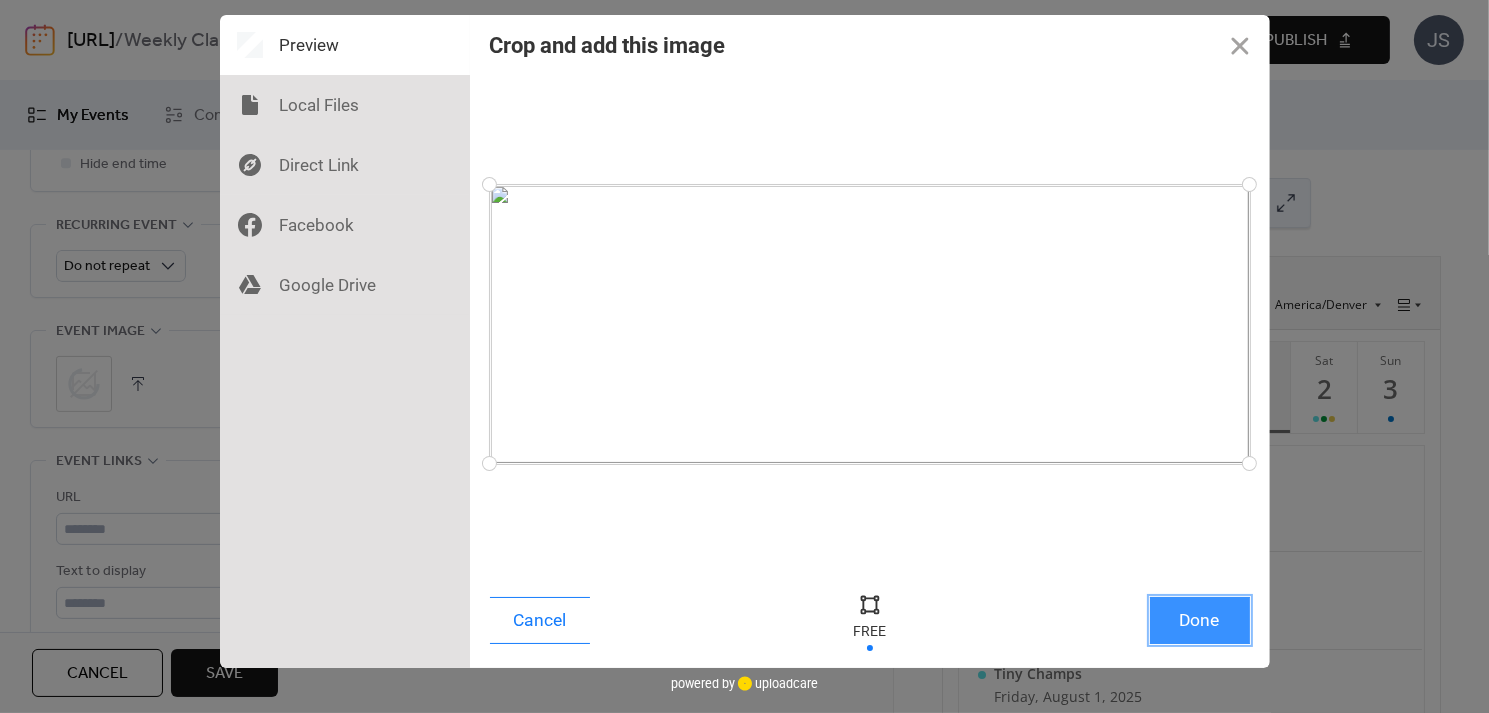 click on "Done" at bounding box center [1200, 620] 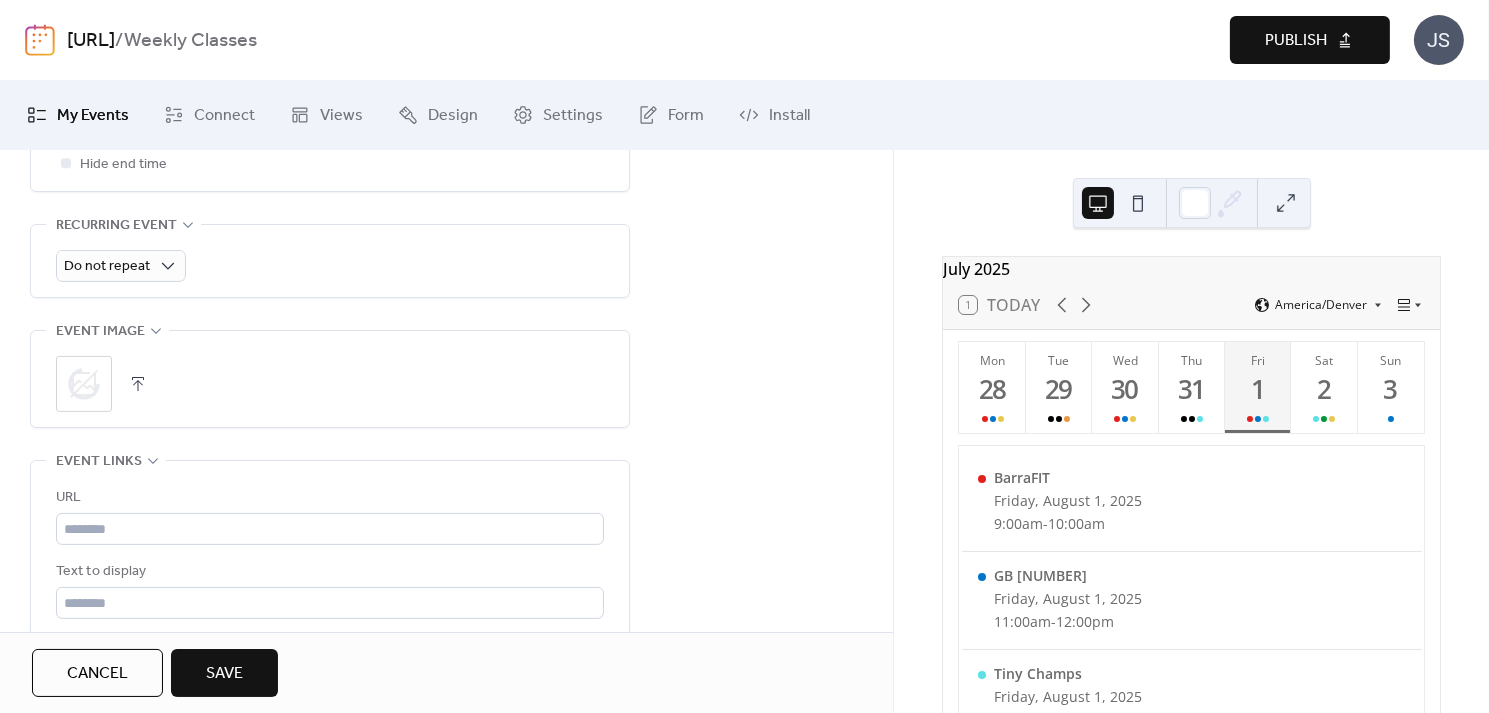 scroll, scrollTop: 992, scrollLeft: 0, axis: vertical 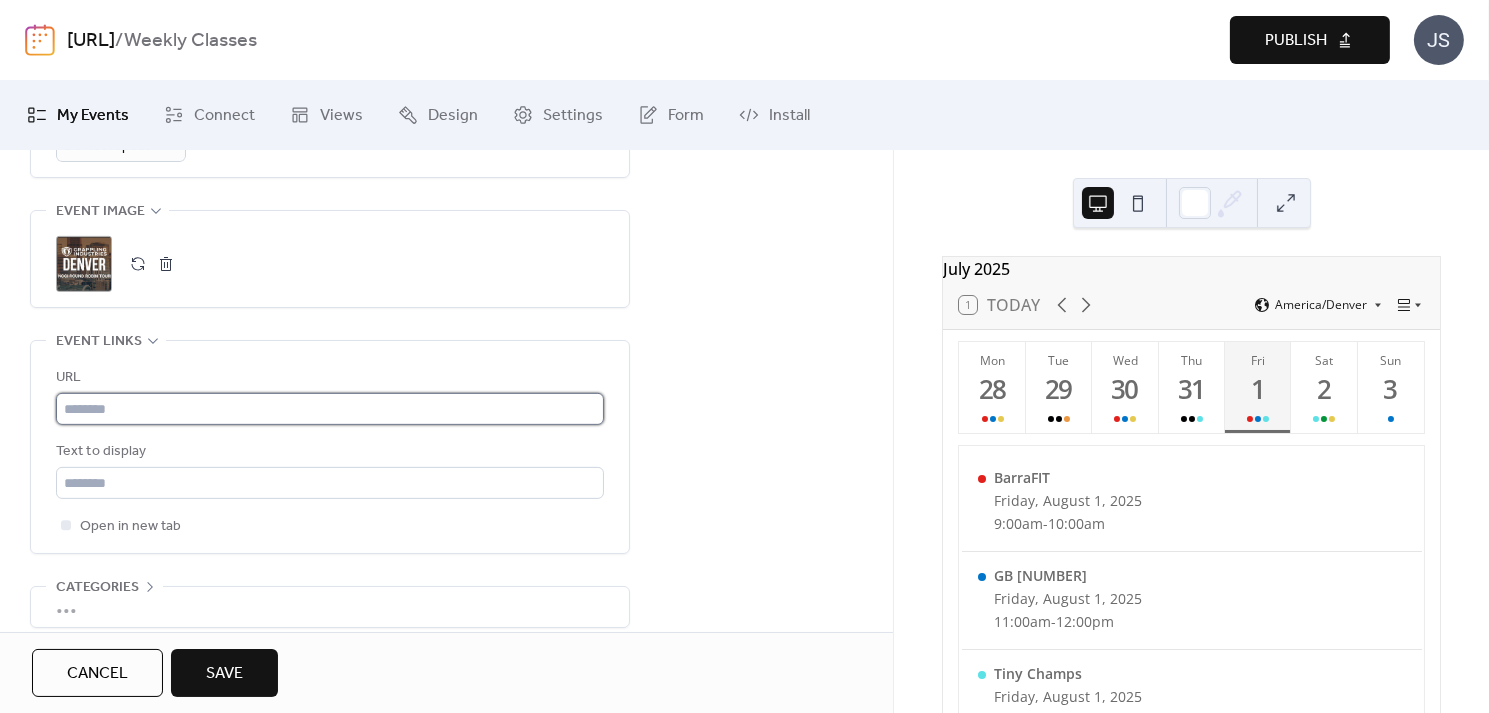 click at bounding box center (330, 409) 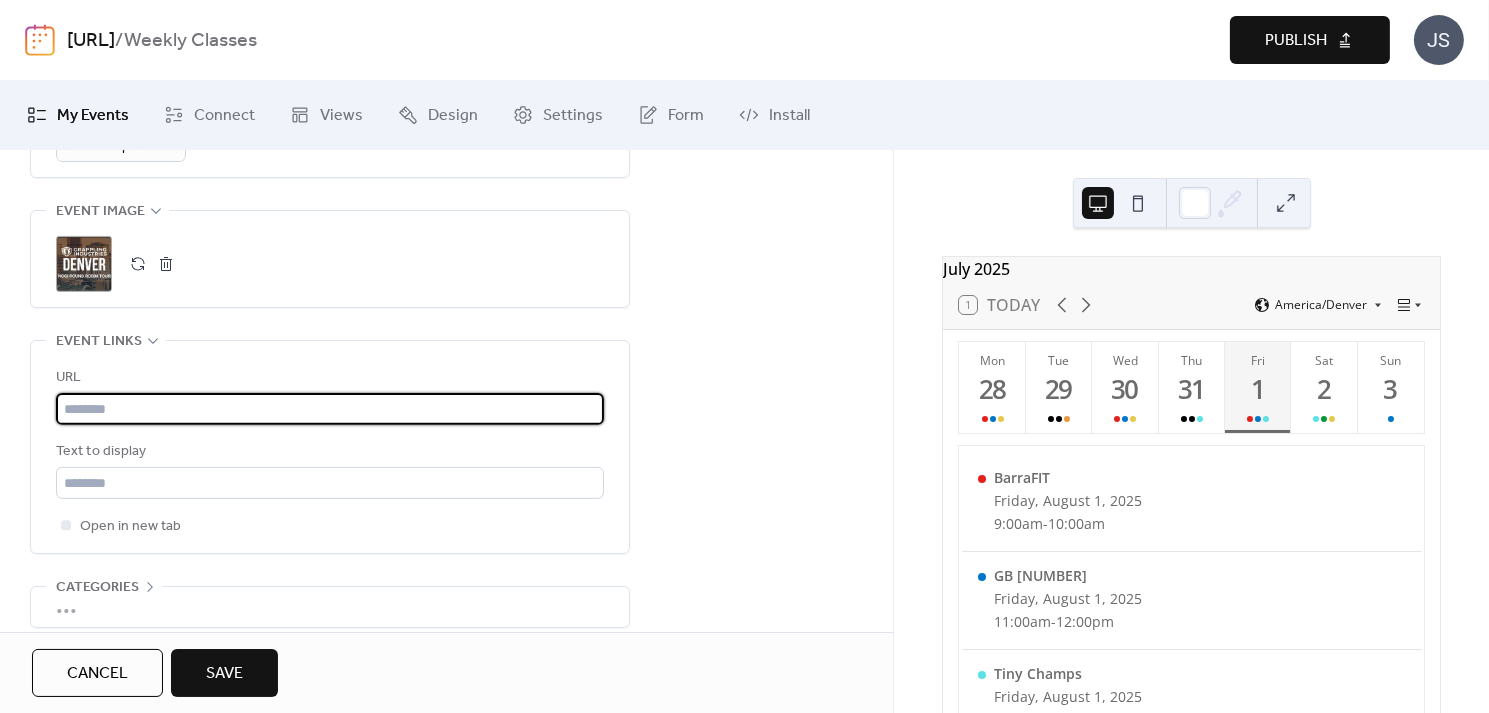 paste on "**********" 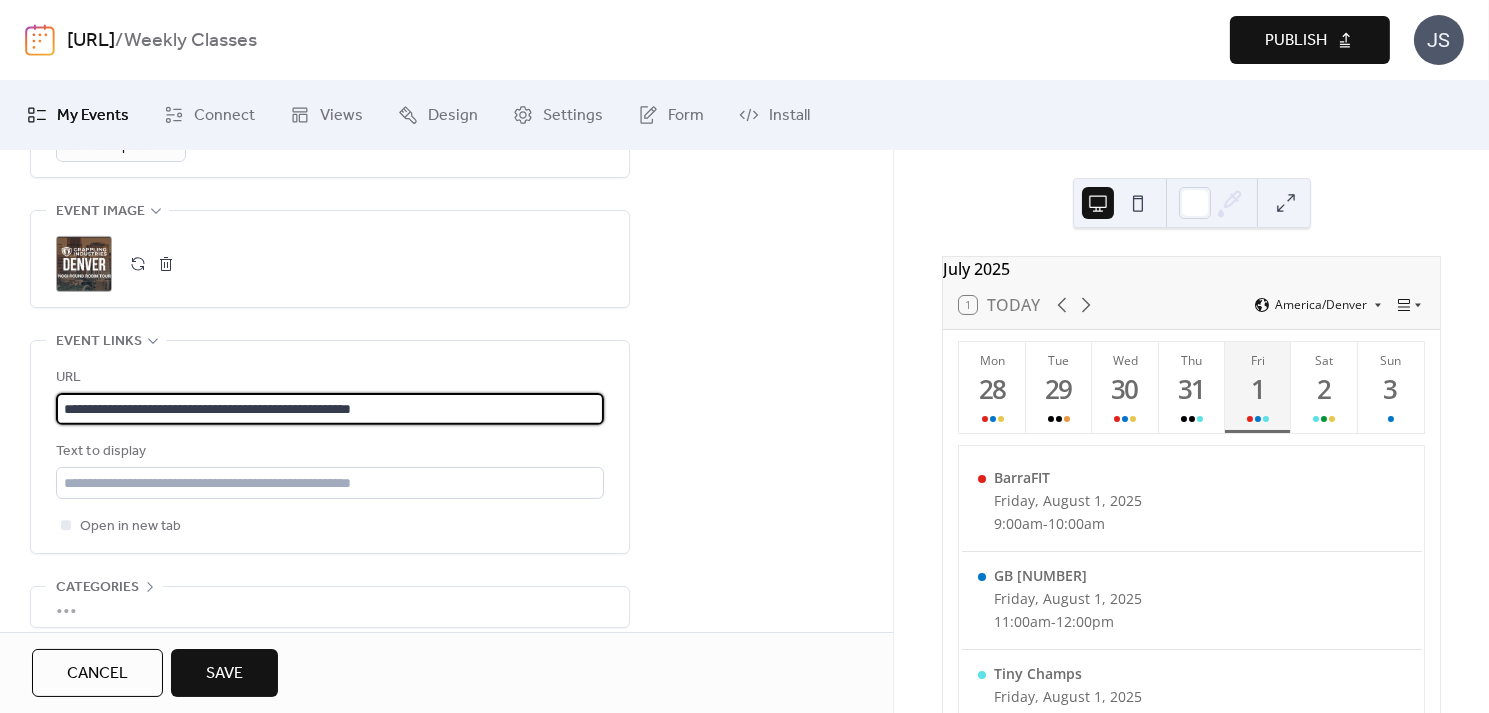 scroll, scrollTop: 0, scrollLeft: 0, axis: both 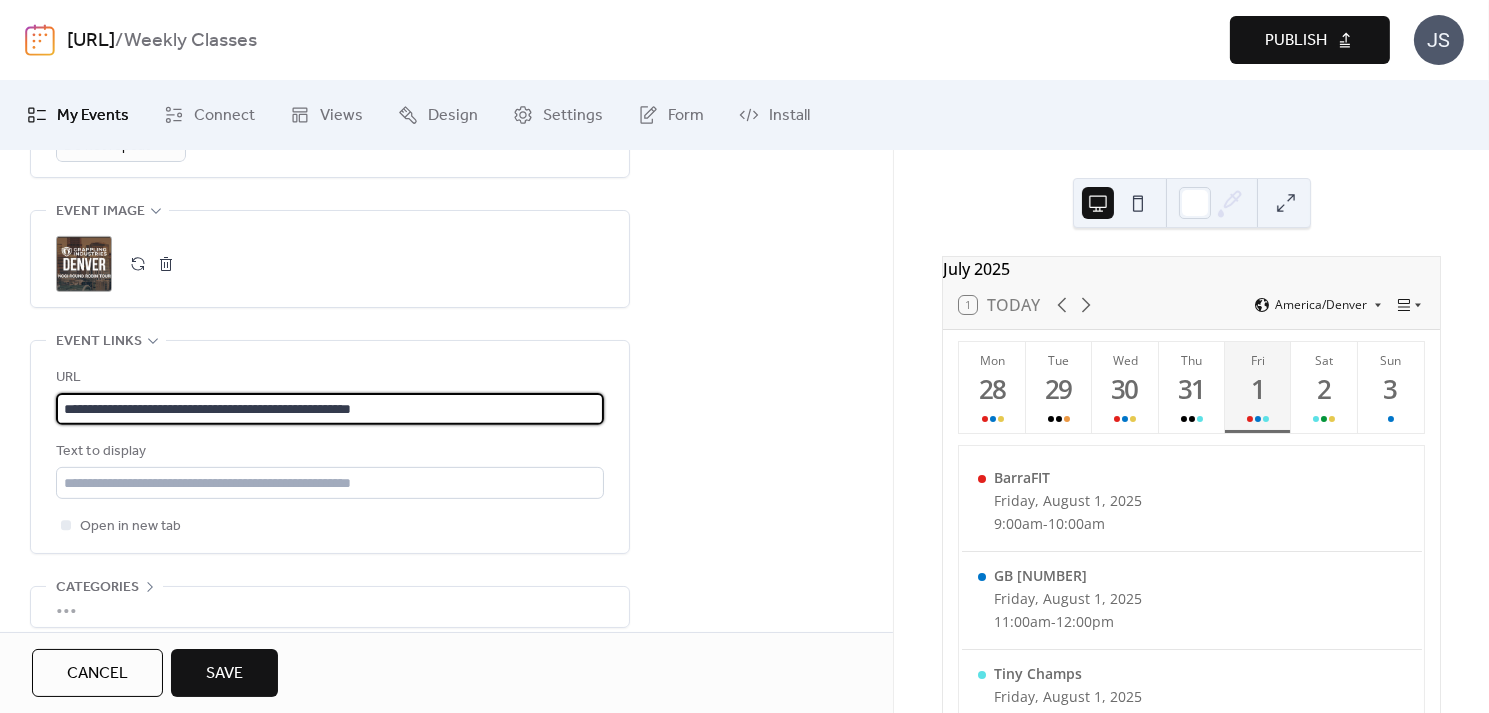 type on "**********" 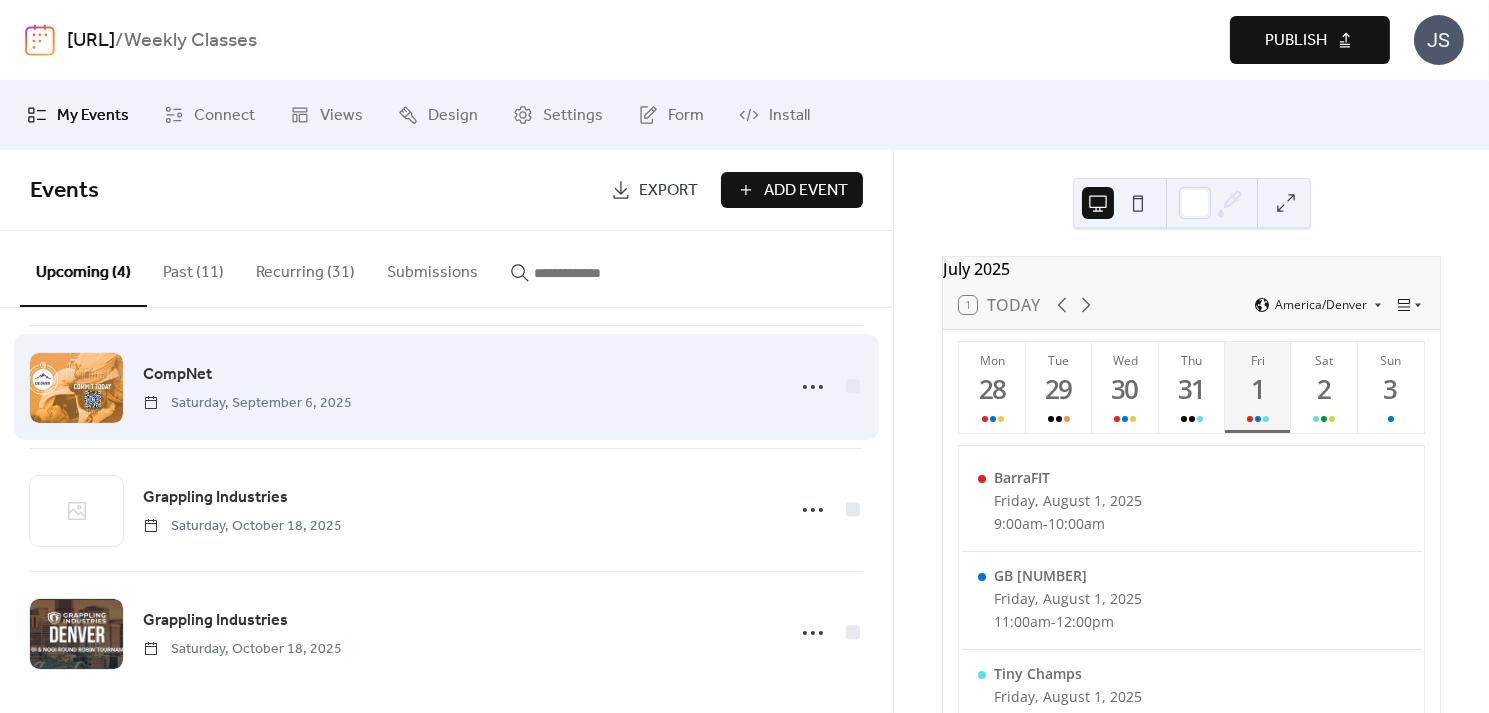 scroll, scrollTop: 144, scrollLeft: 0, axis: vertical 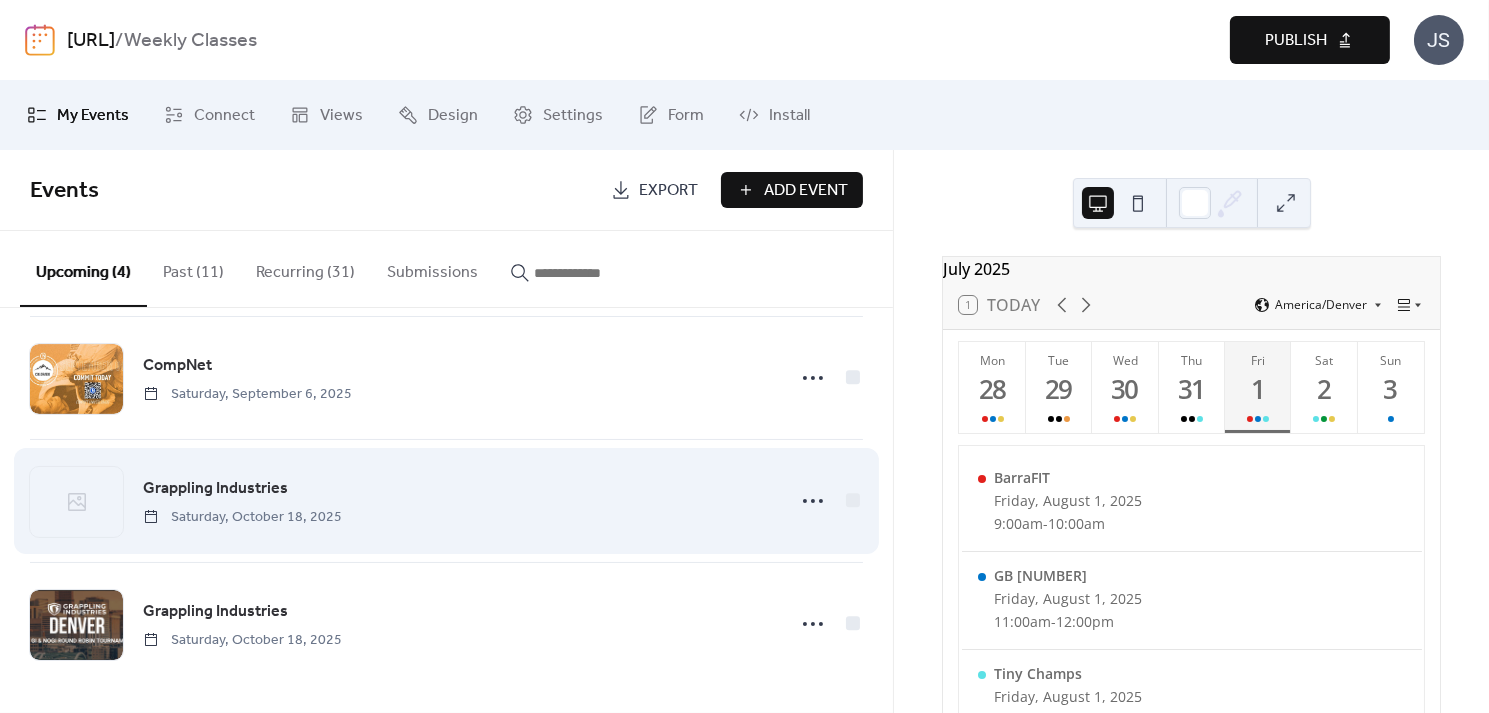 click on "Saturday, October 18, 2025" at bounding box center [242, 517] 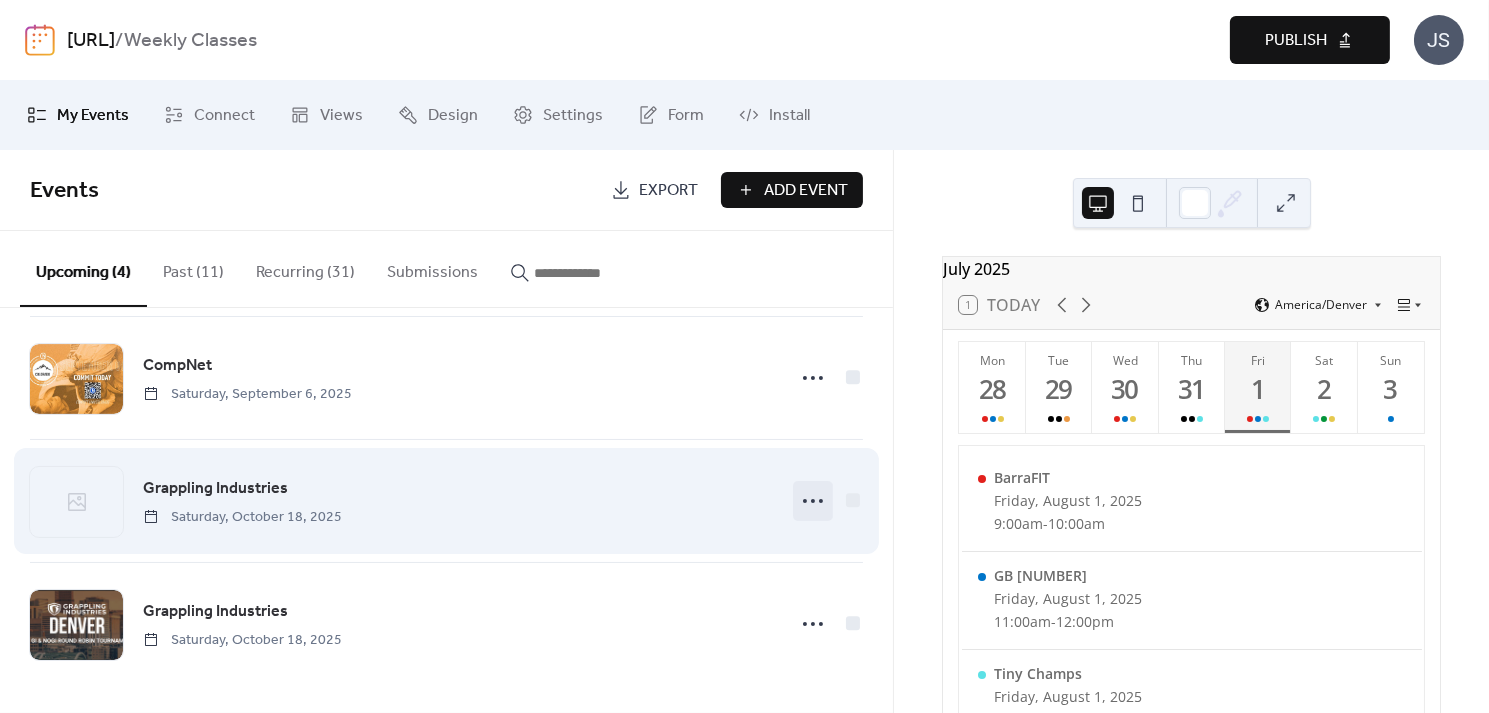 click 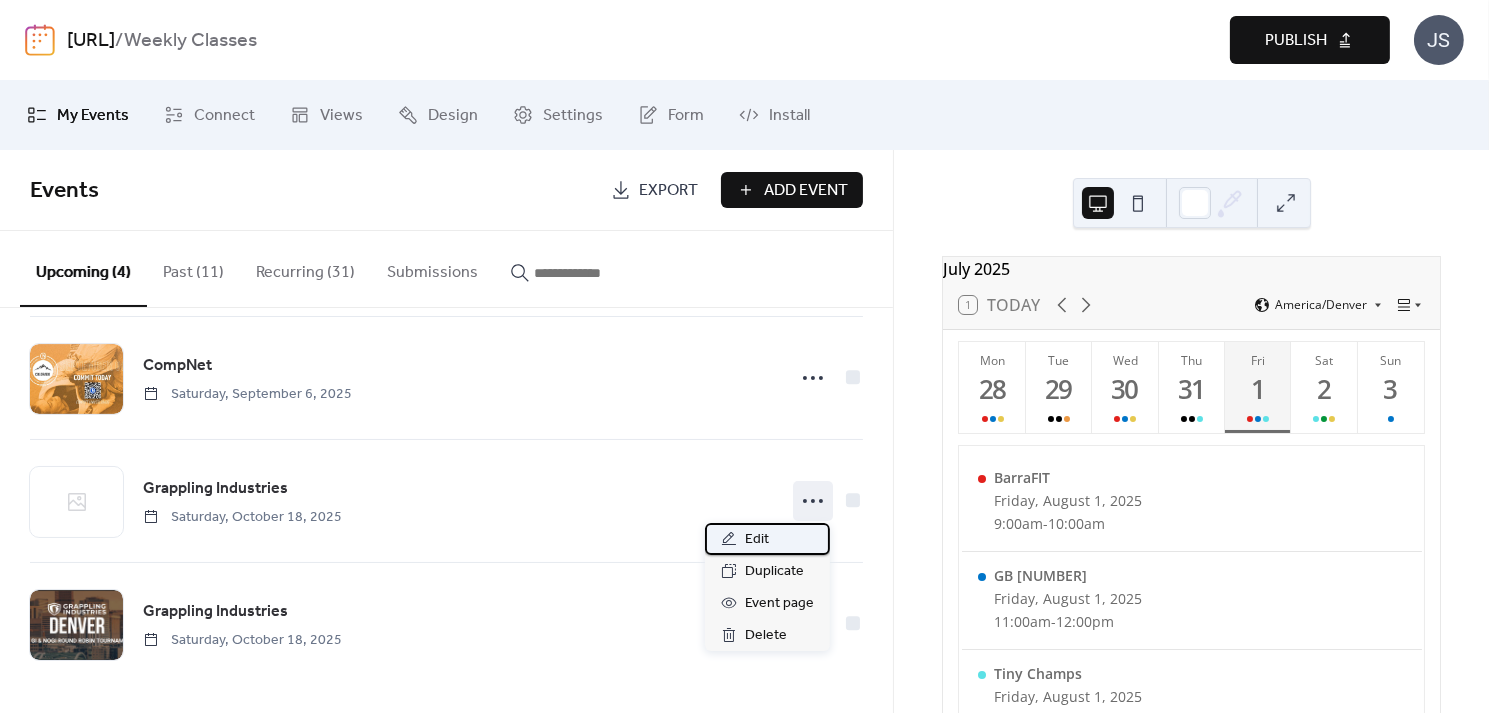 click on "Edit" at bounding box center (767, 539) 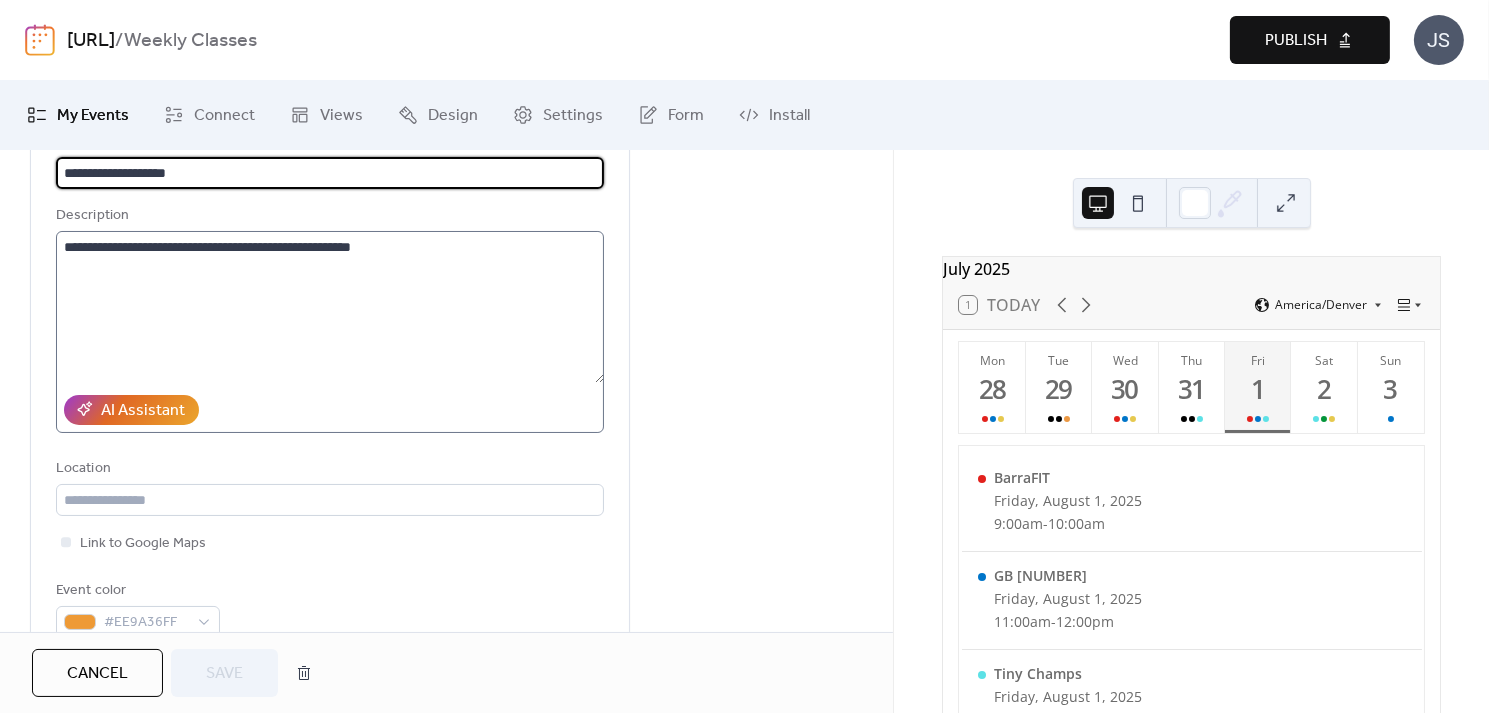 scroll, scrollTop: 0, scrollLeft: 0, axis: both 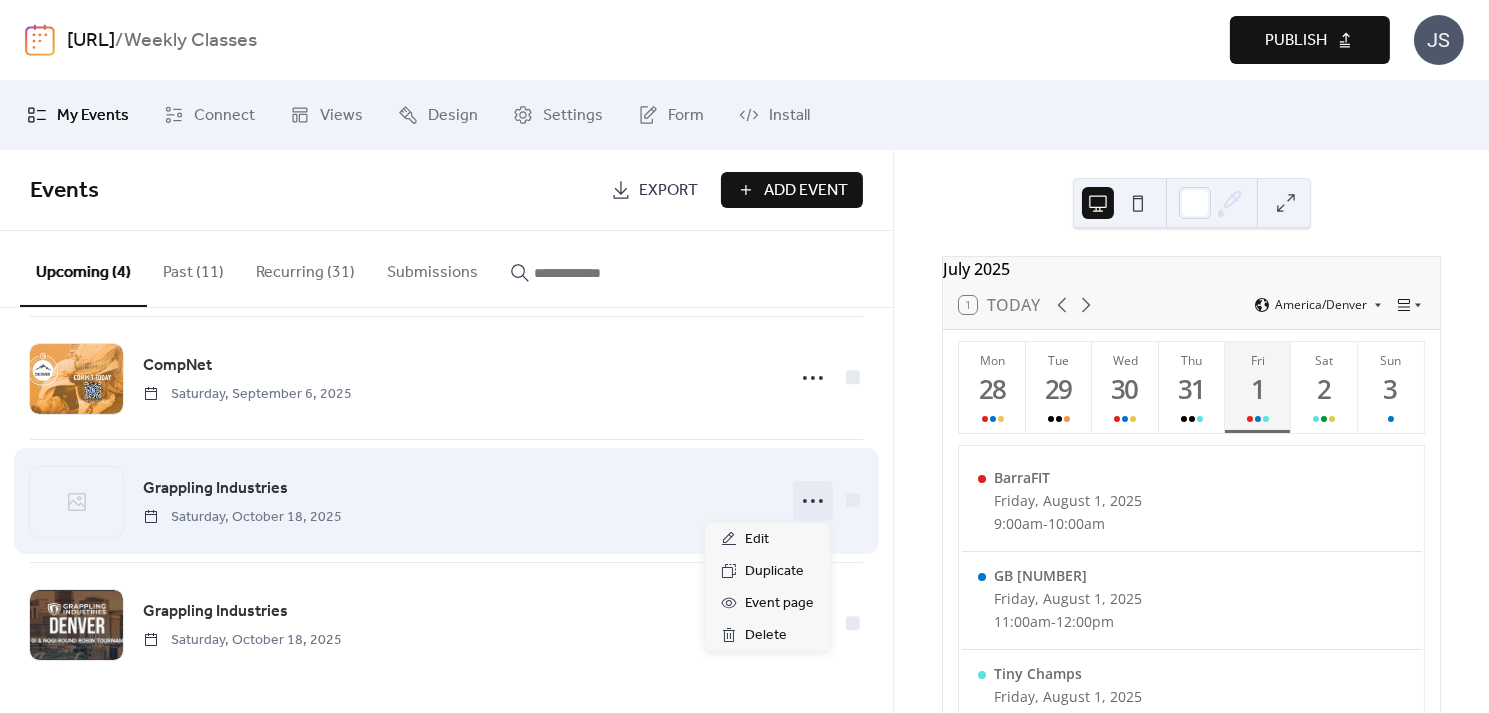 click 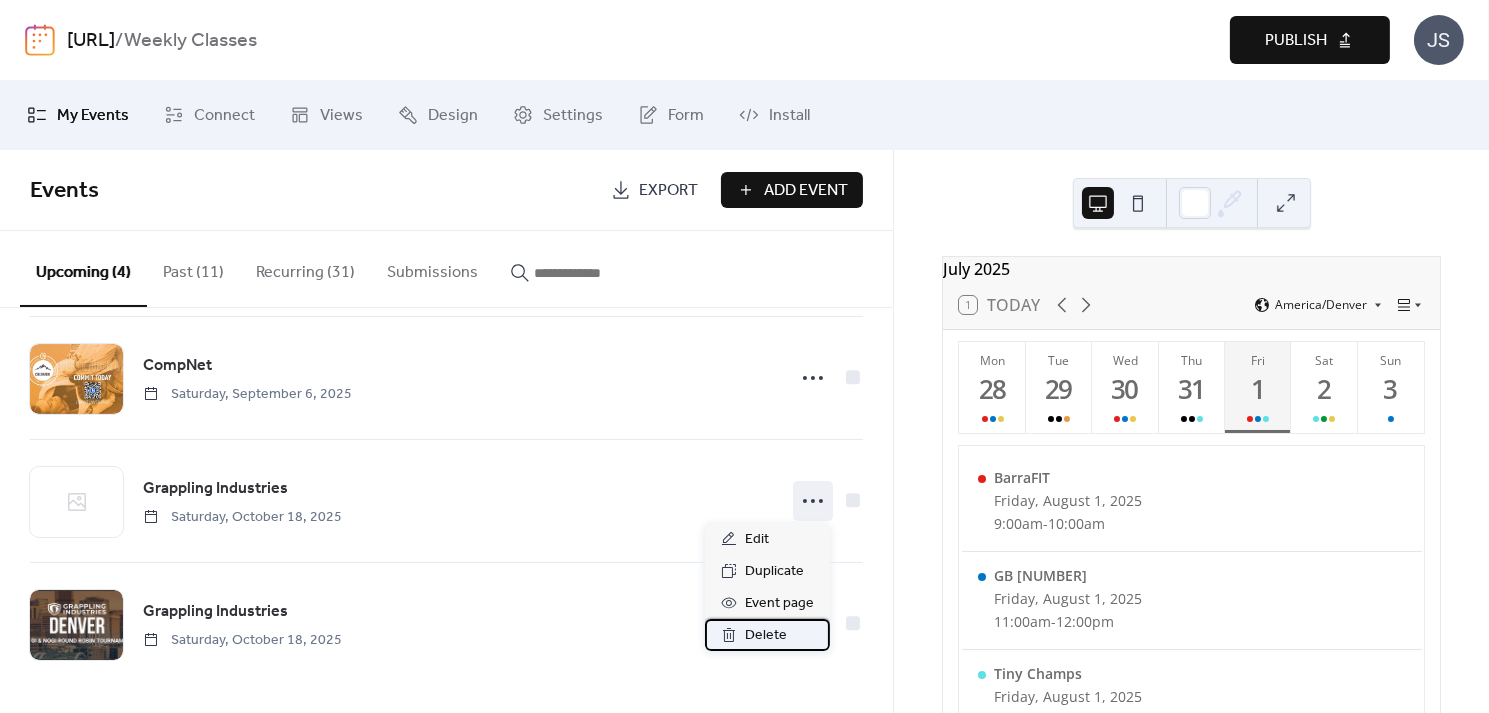 click on "Delete" at bounding box center [766, 636] 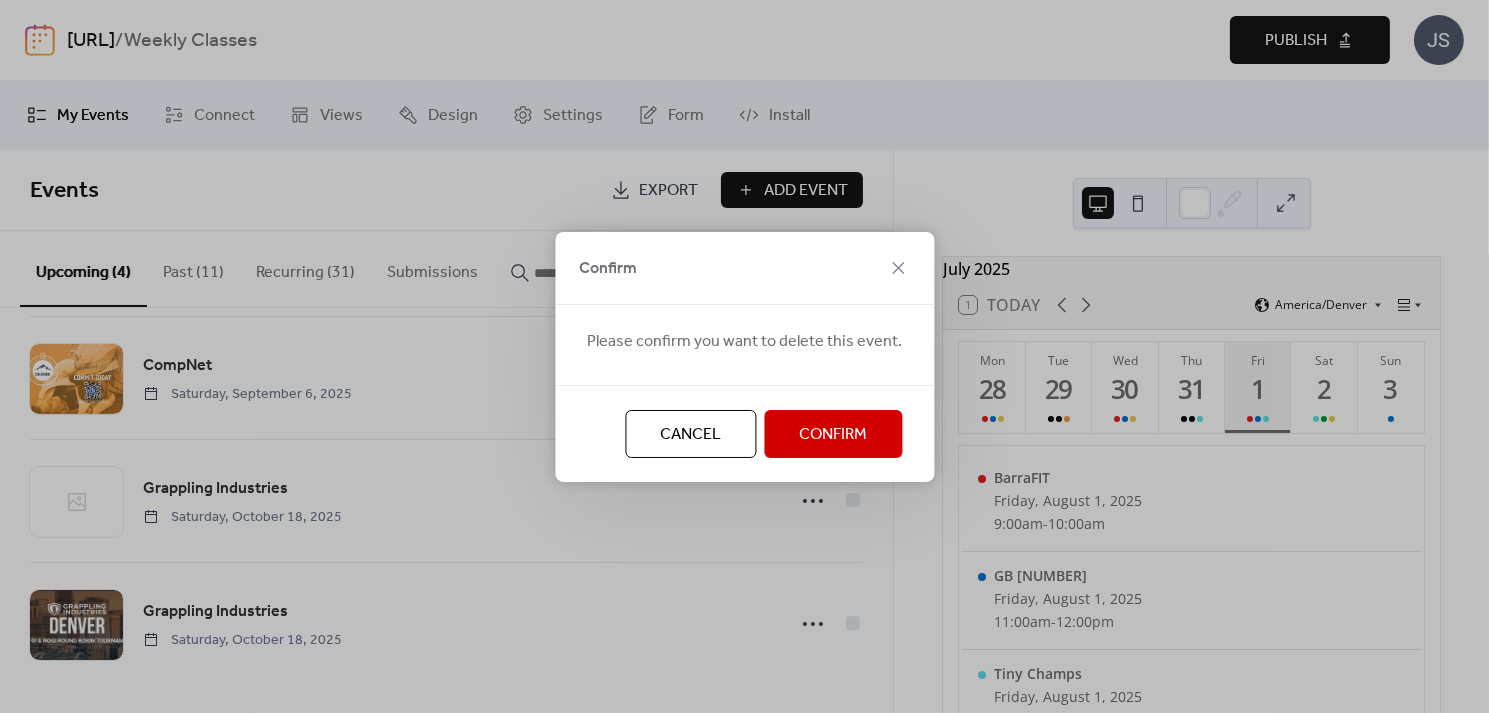click on "Confirm" at bounding box center [833, 435] 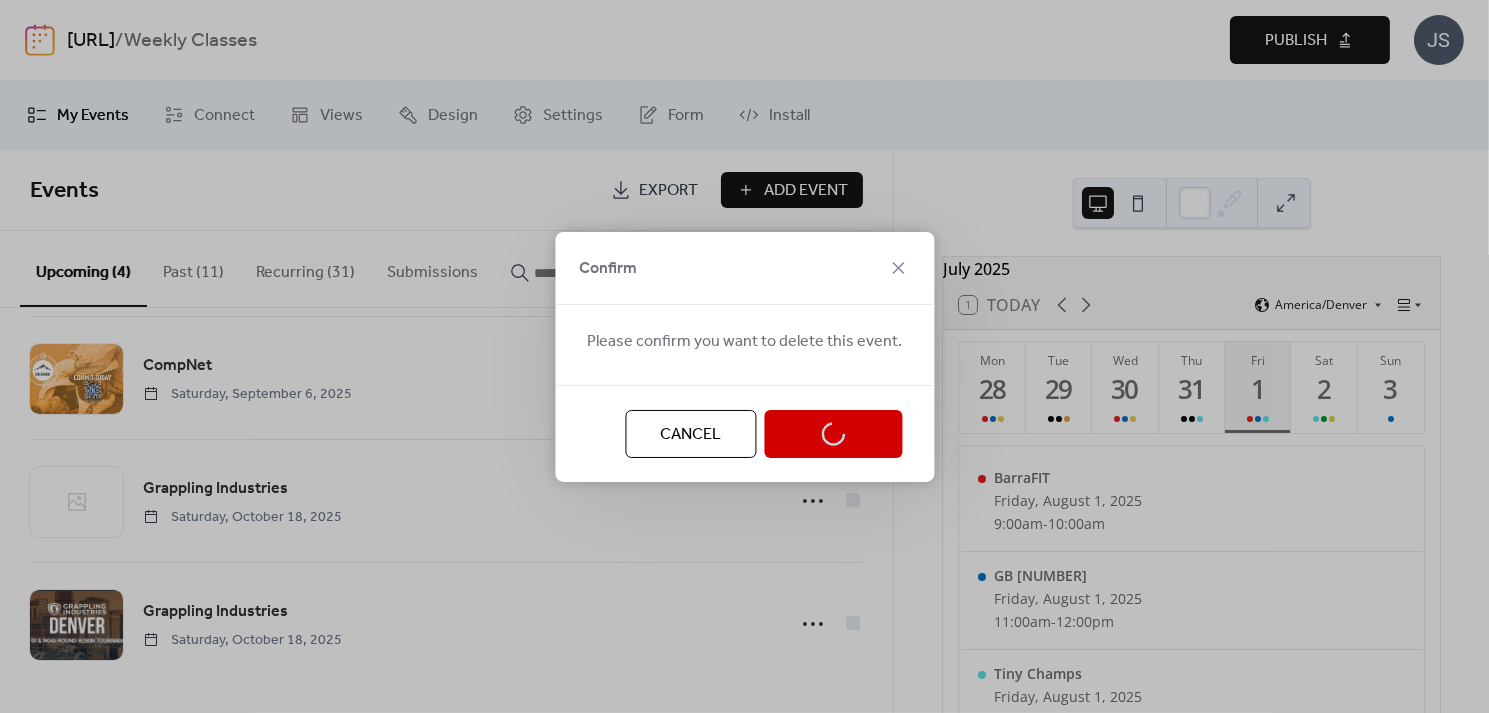 scroll, scrollTop: 21, scrollLeft: 0, axis: vertical 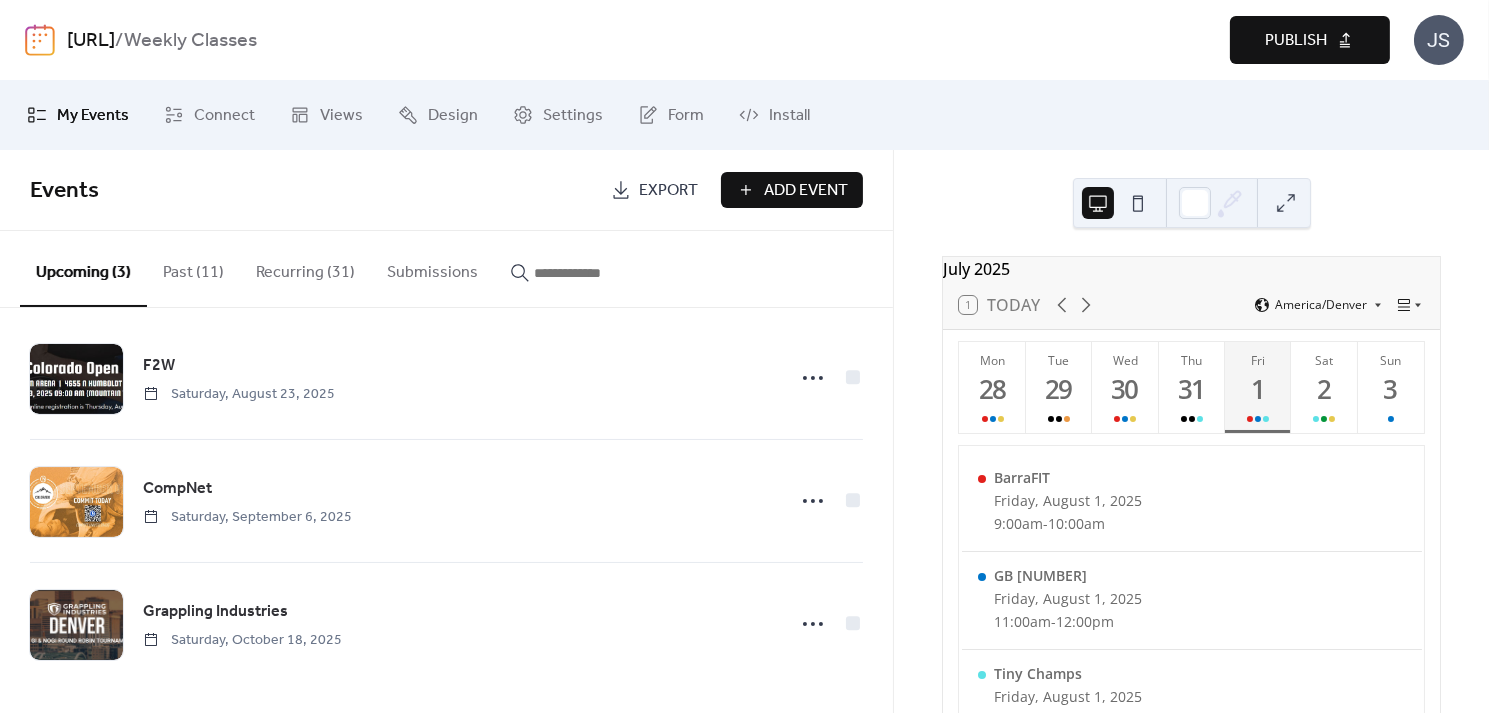 click on "Add Event" at bounding box center (806, 191) 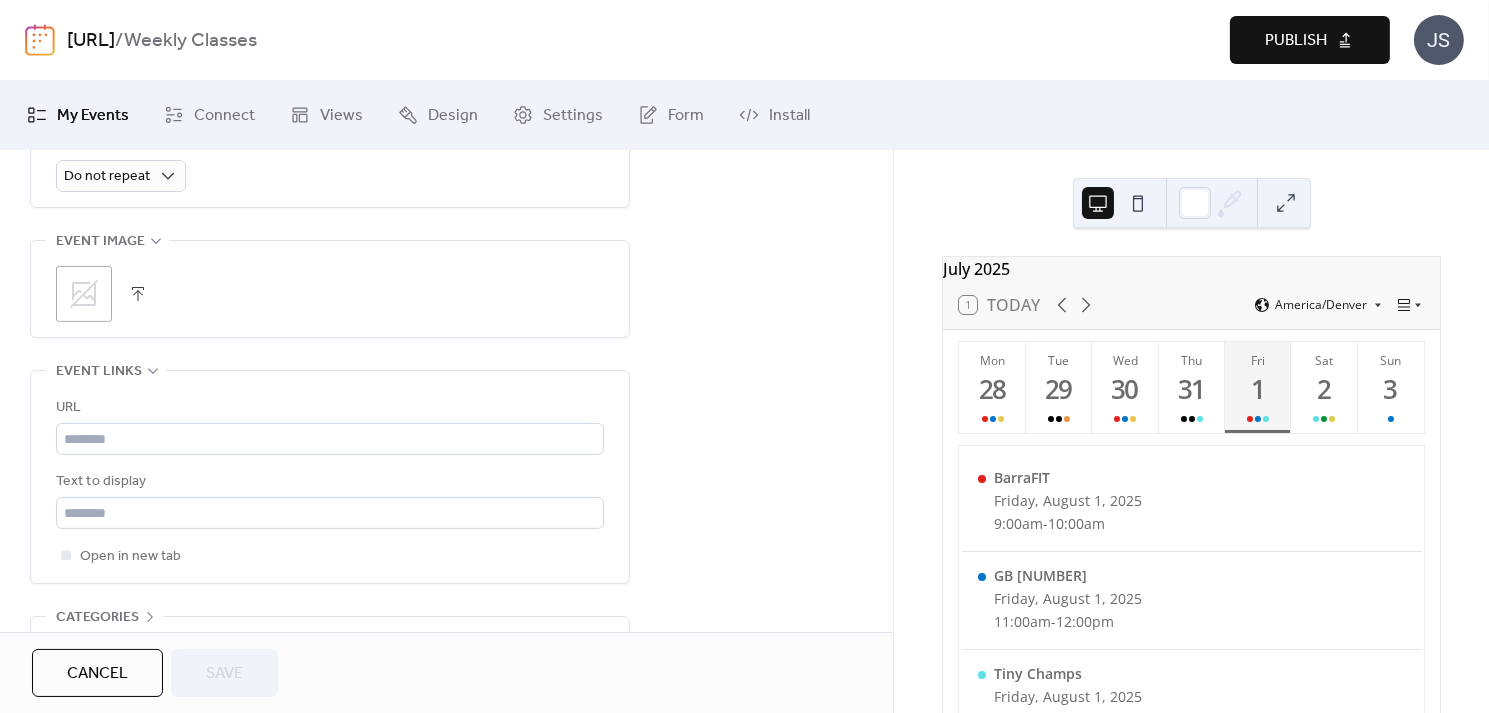 scroll, scrollTop: 949, scrollLeft: 0, axis: vertical 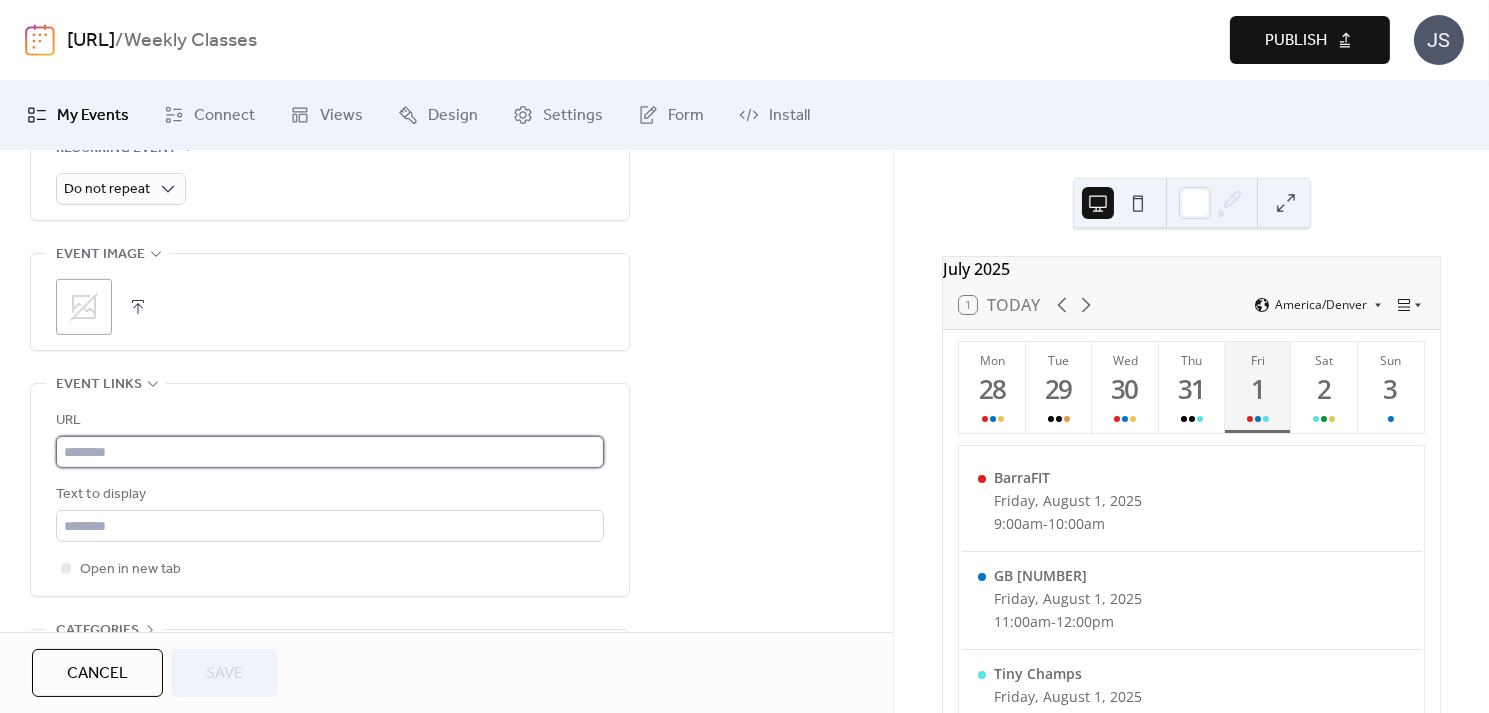 click at bounding box center [330, 452] 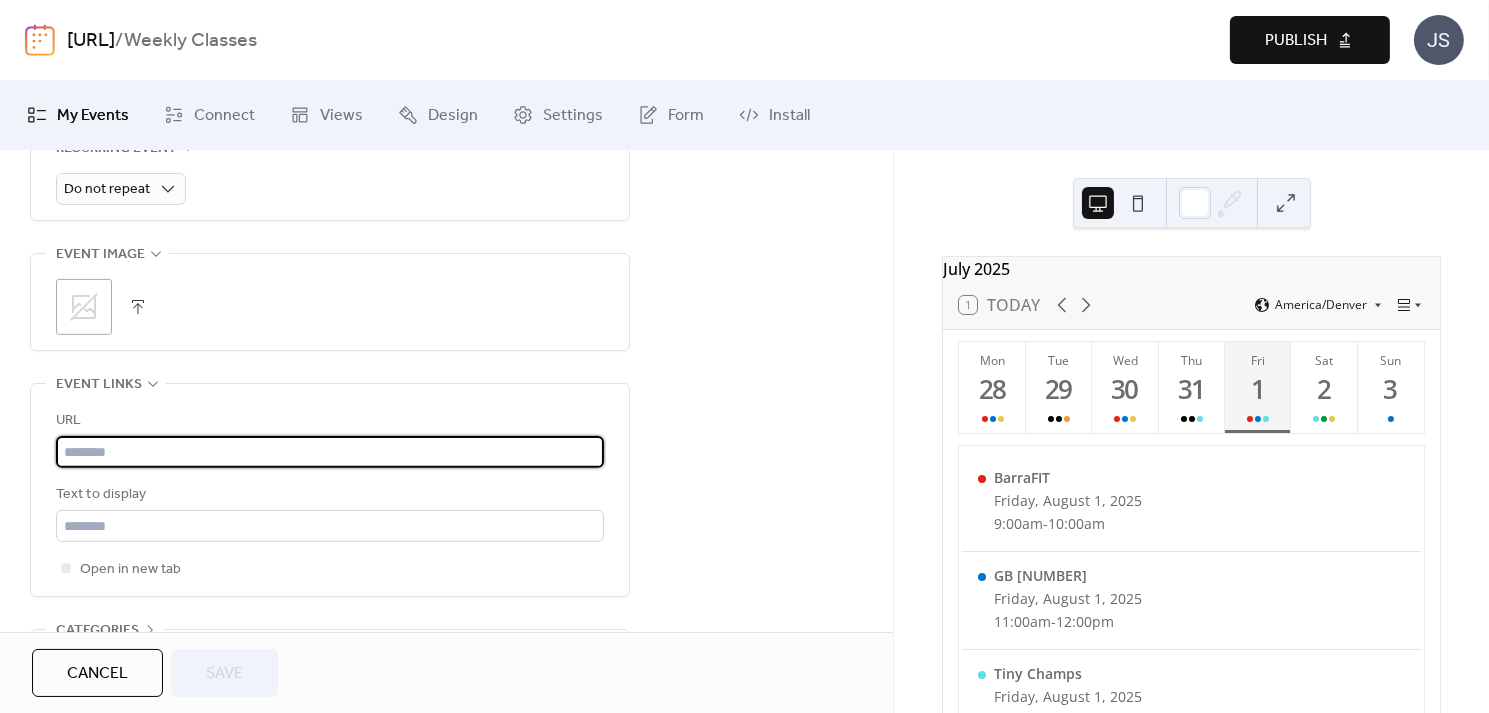 paste on "**********" 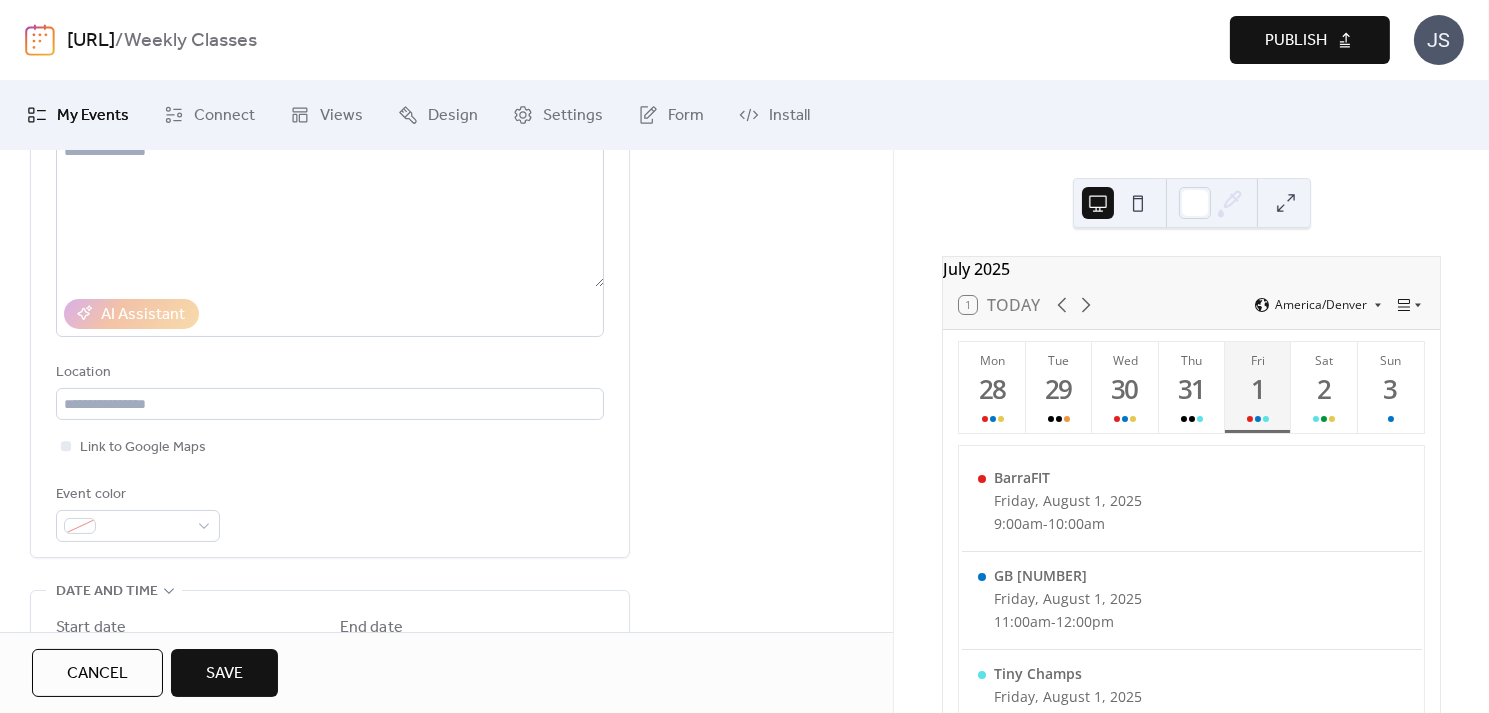 scroll, scrollTop: 0, scrollLeft: 0, axis: both 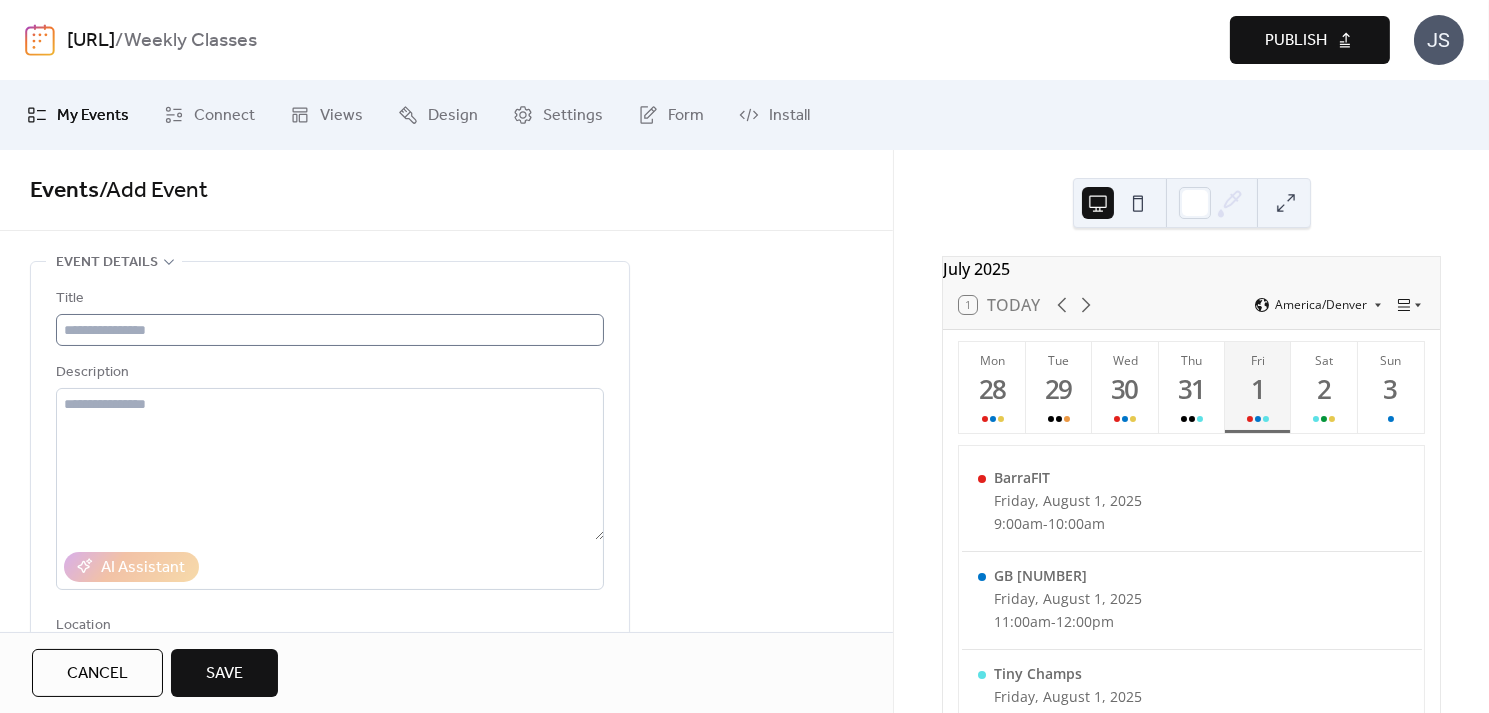 type on "**********" 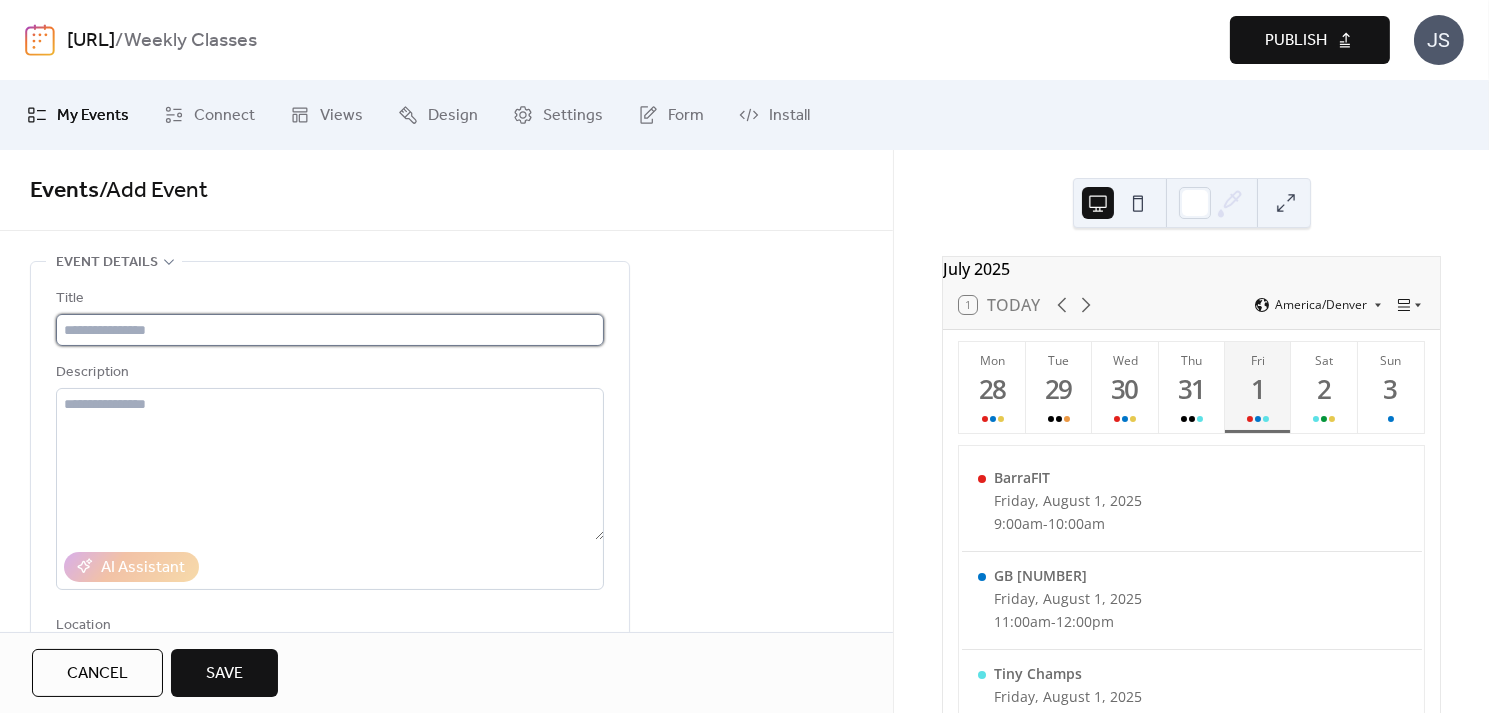 click at bounding box center [330, 330] 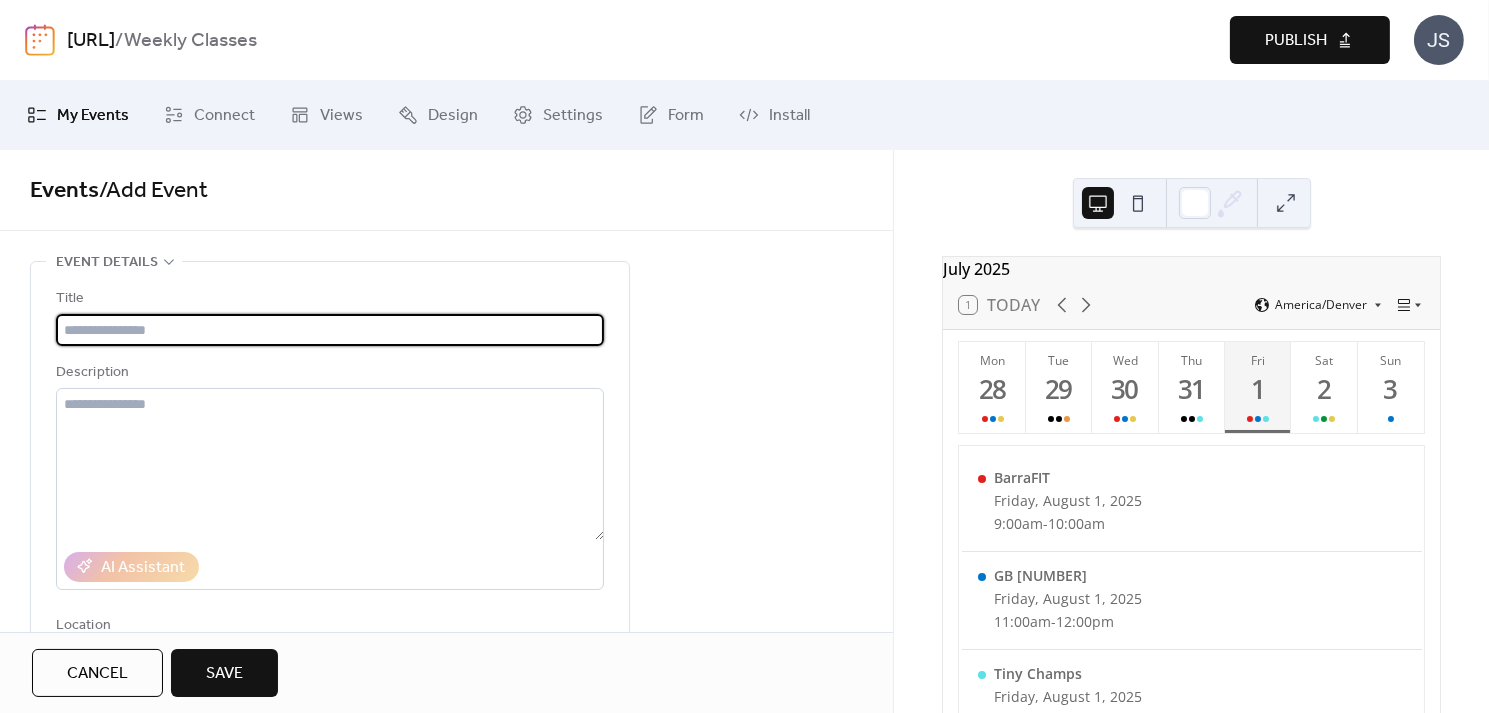 type on "*" 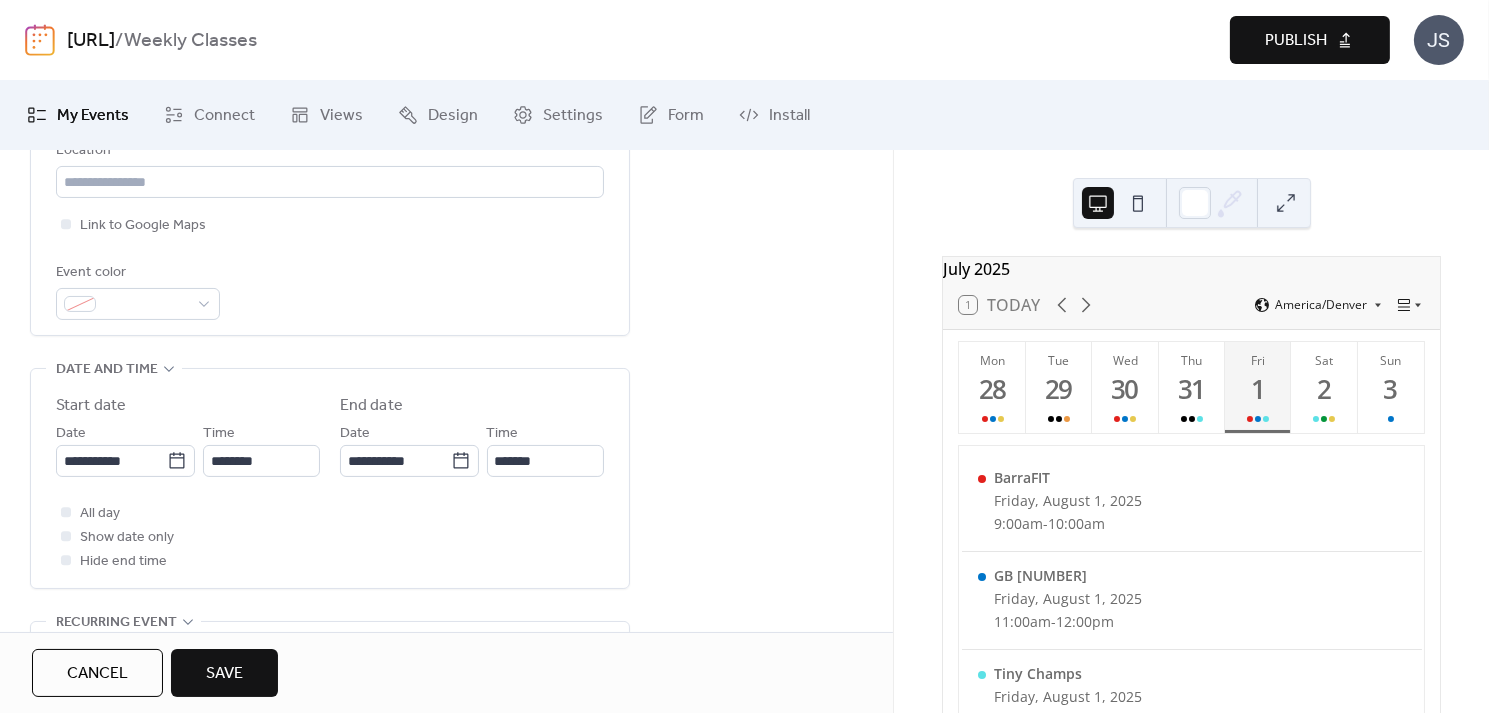 scroll, scrollTop: 468, scrollLeft: 0, axis: vertical 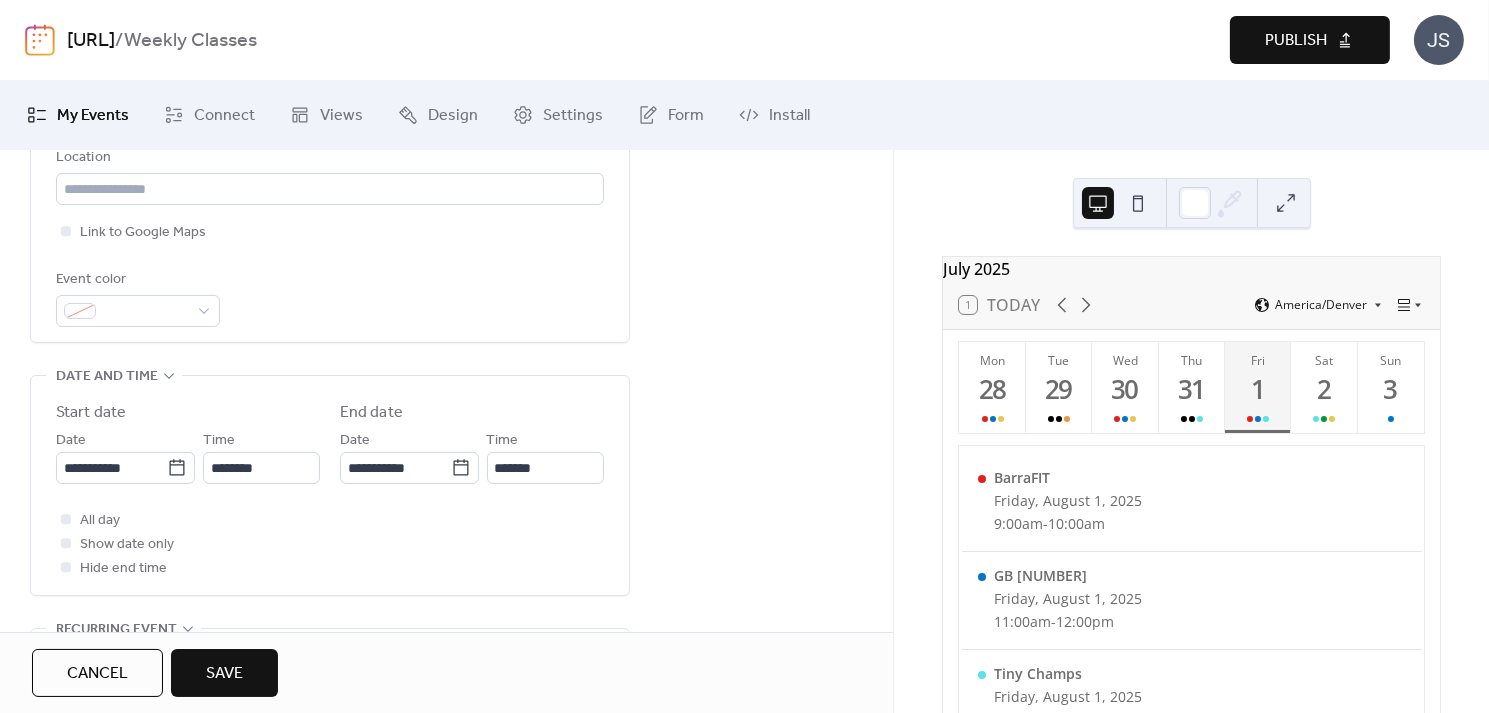 type on "**********" 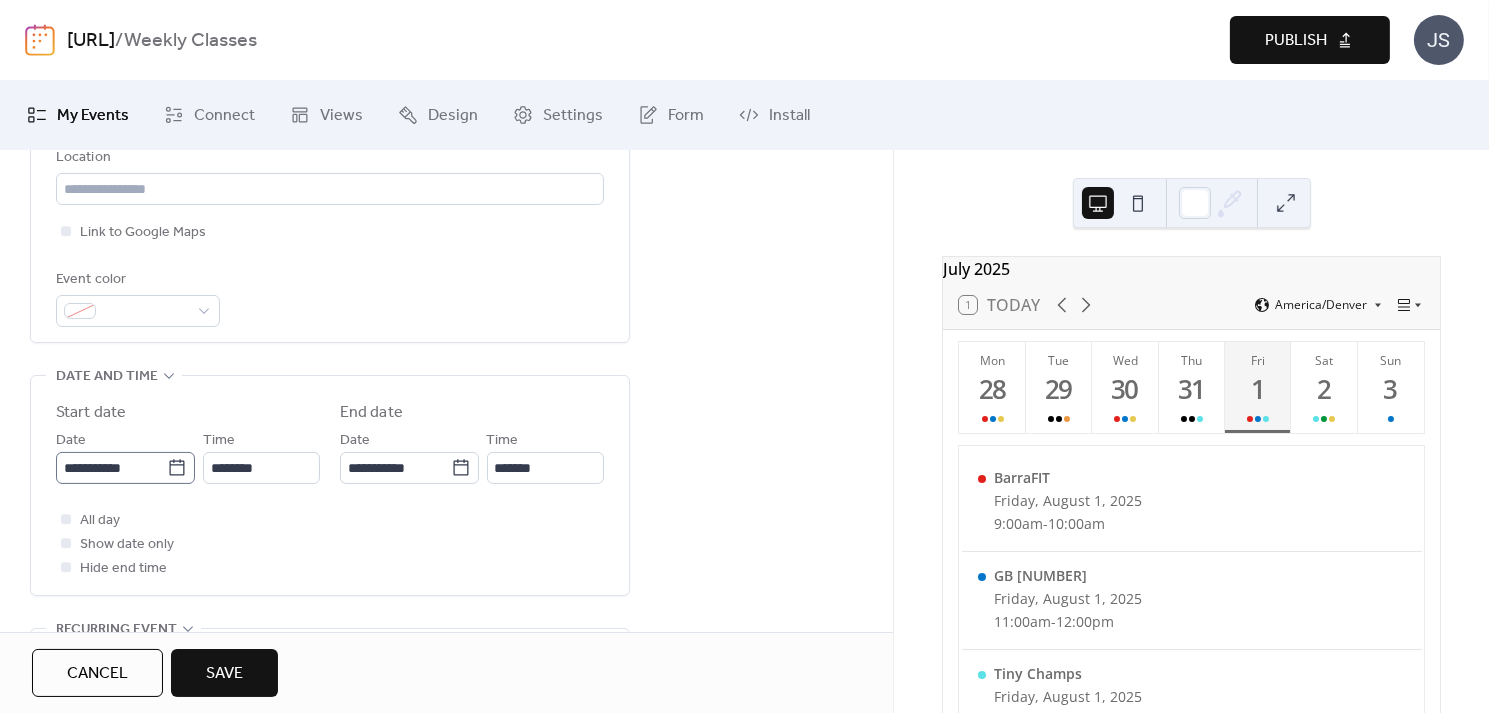 click 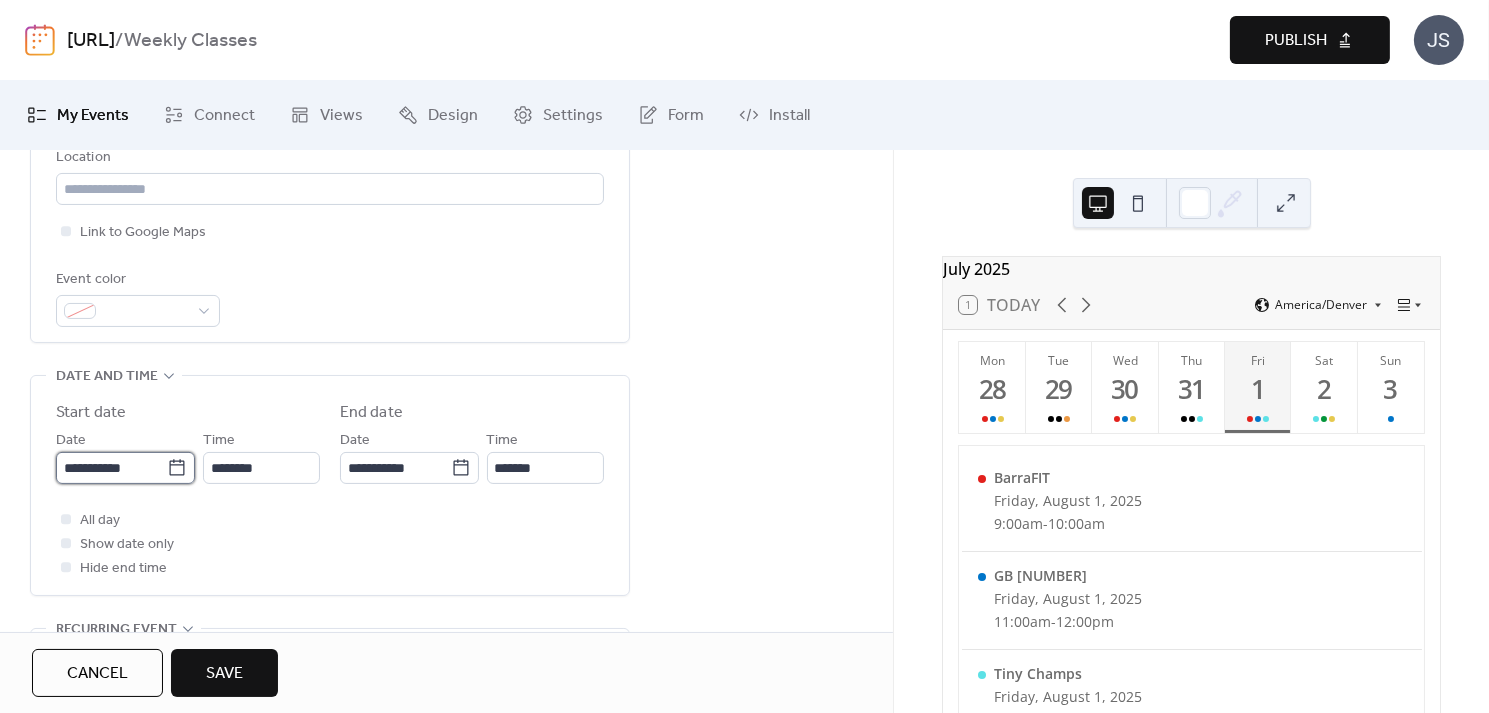 click on "**********" at bounding box center [111, 468] 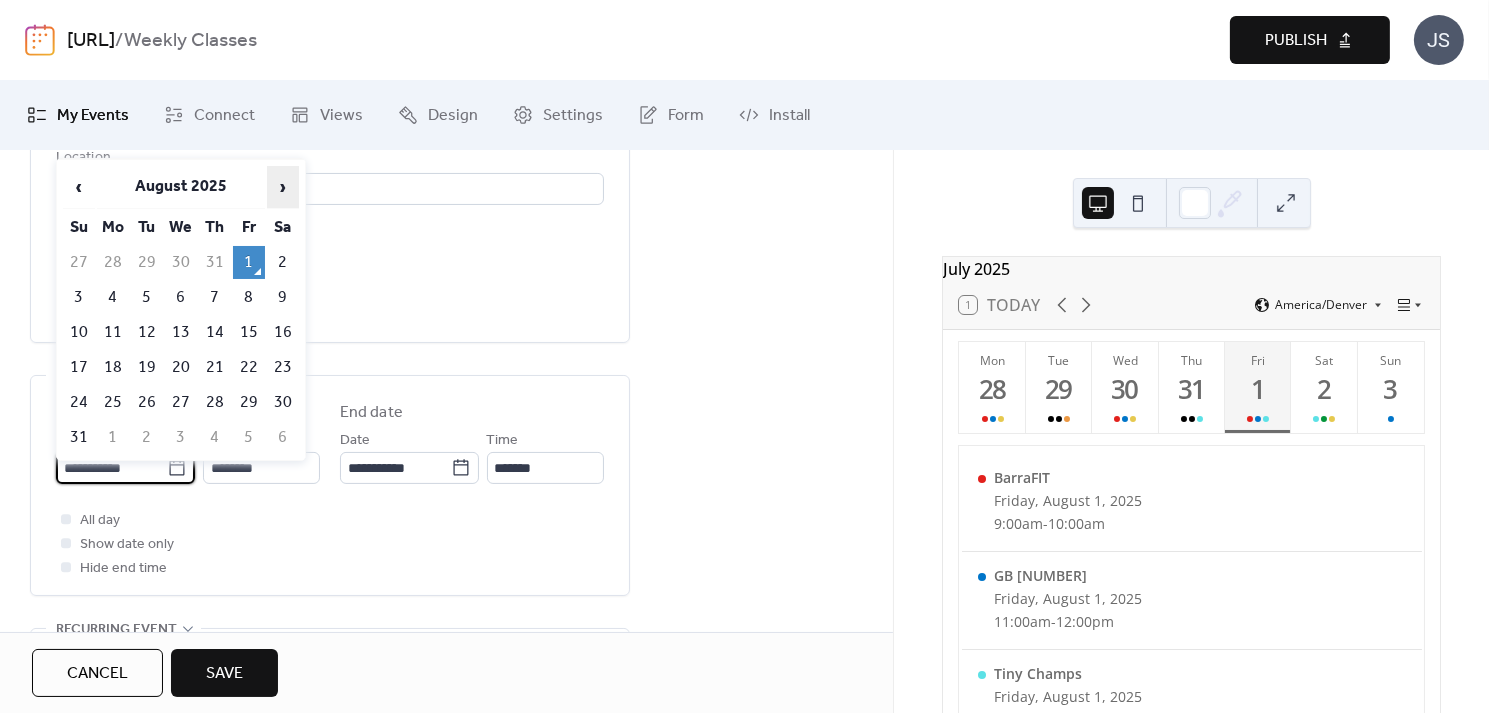 click on "›" at bounding box center (283, 187) 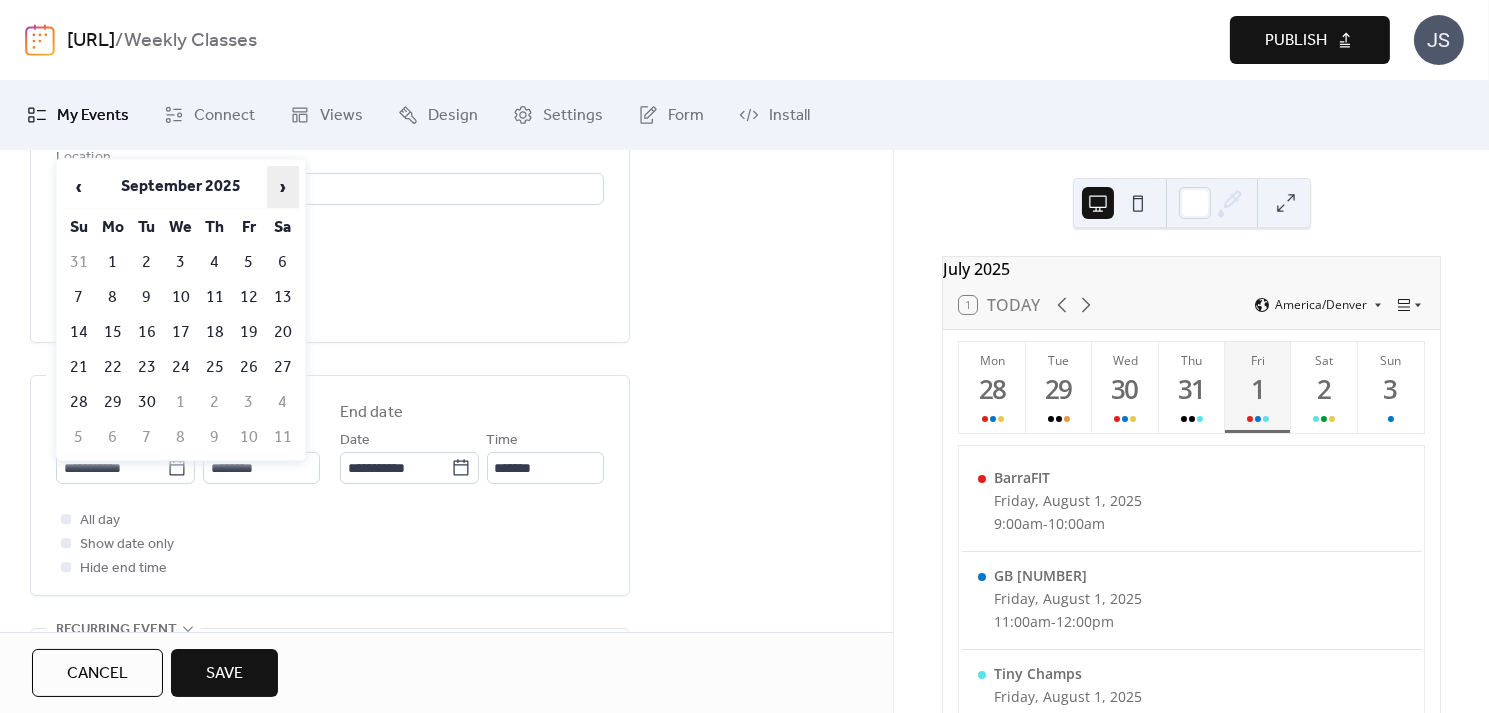 click on "›" at bounding box center [283, 187] 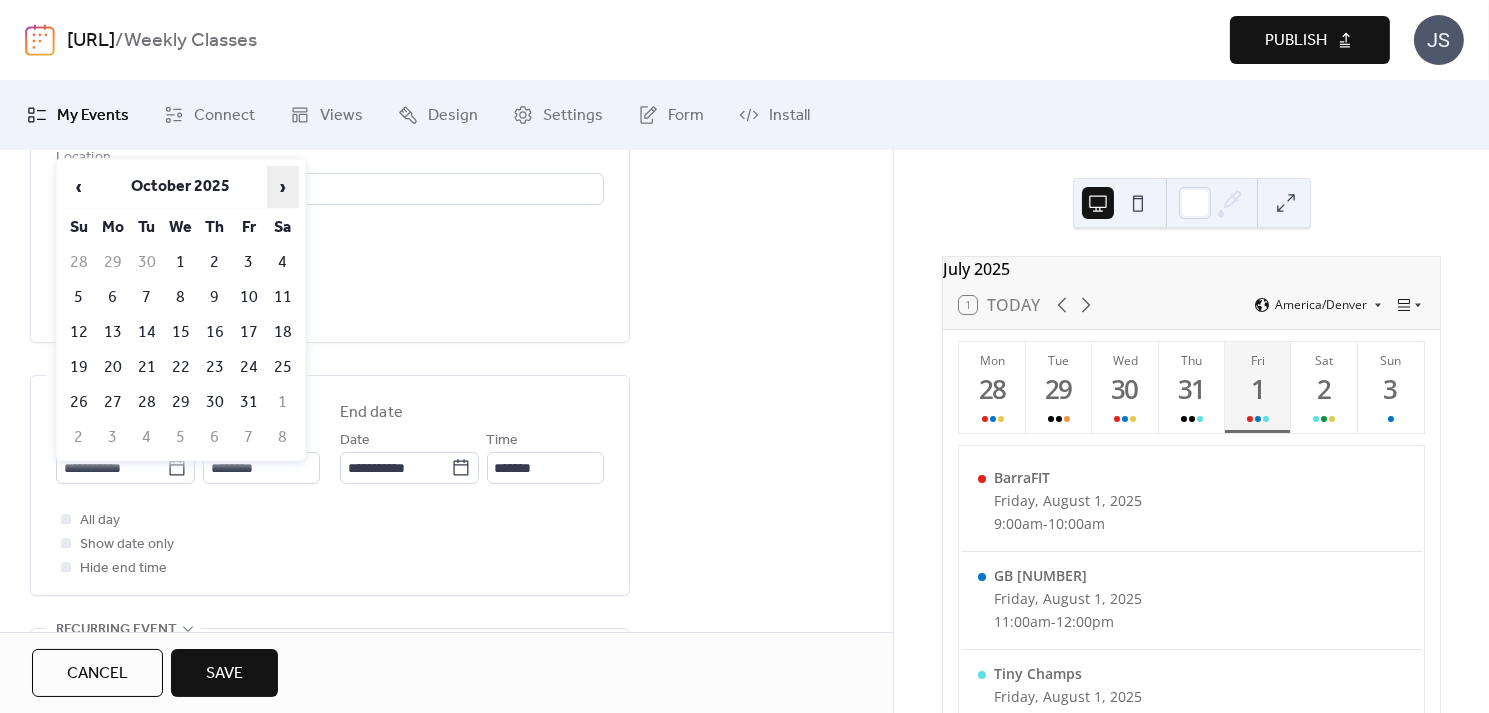 click on "›" at bounding box center (283, 187) 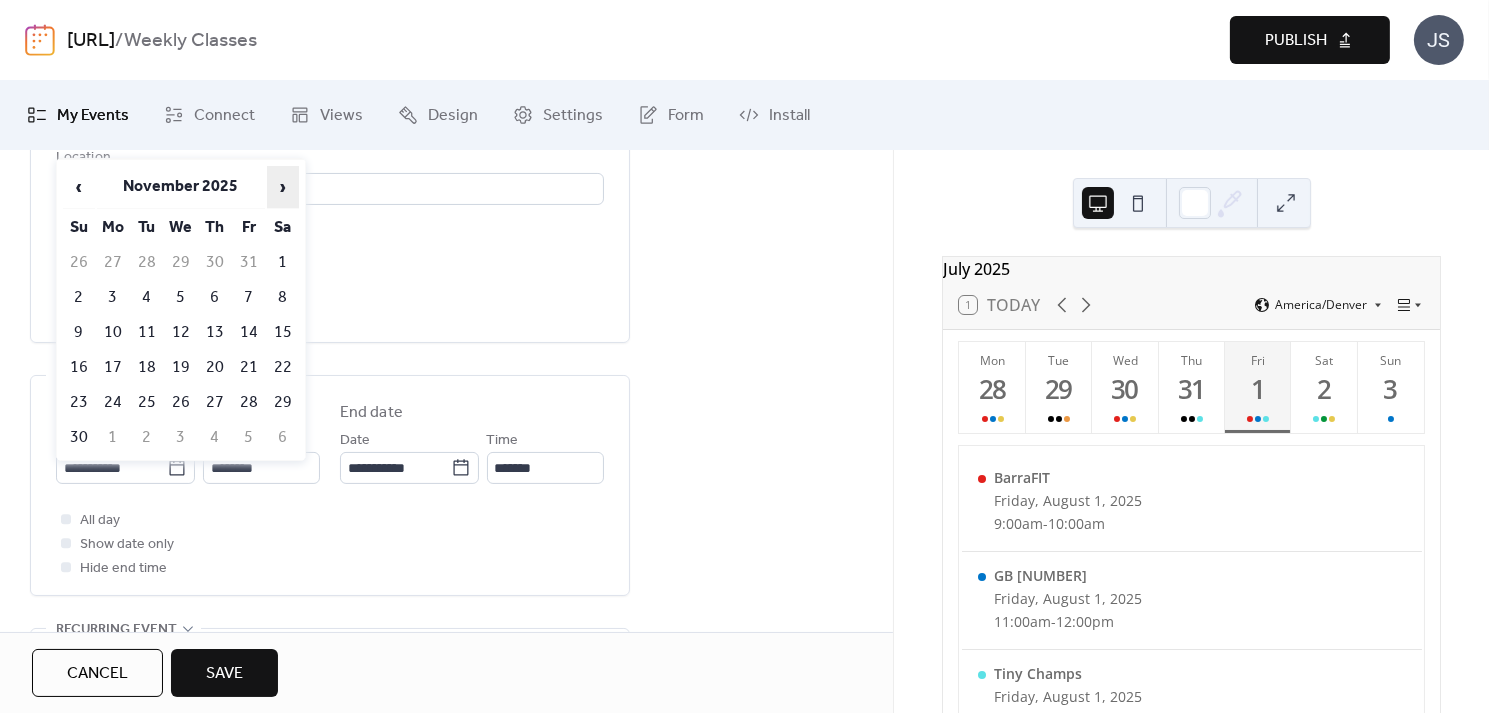 click on "›" at bounding box center [283, 187] 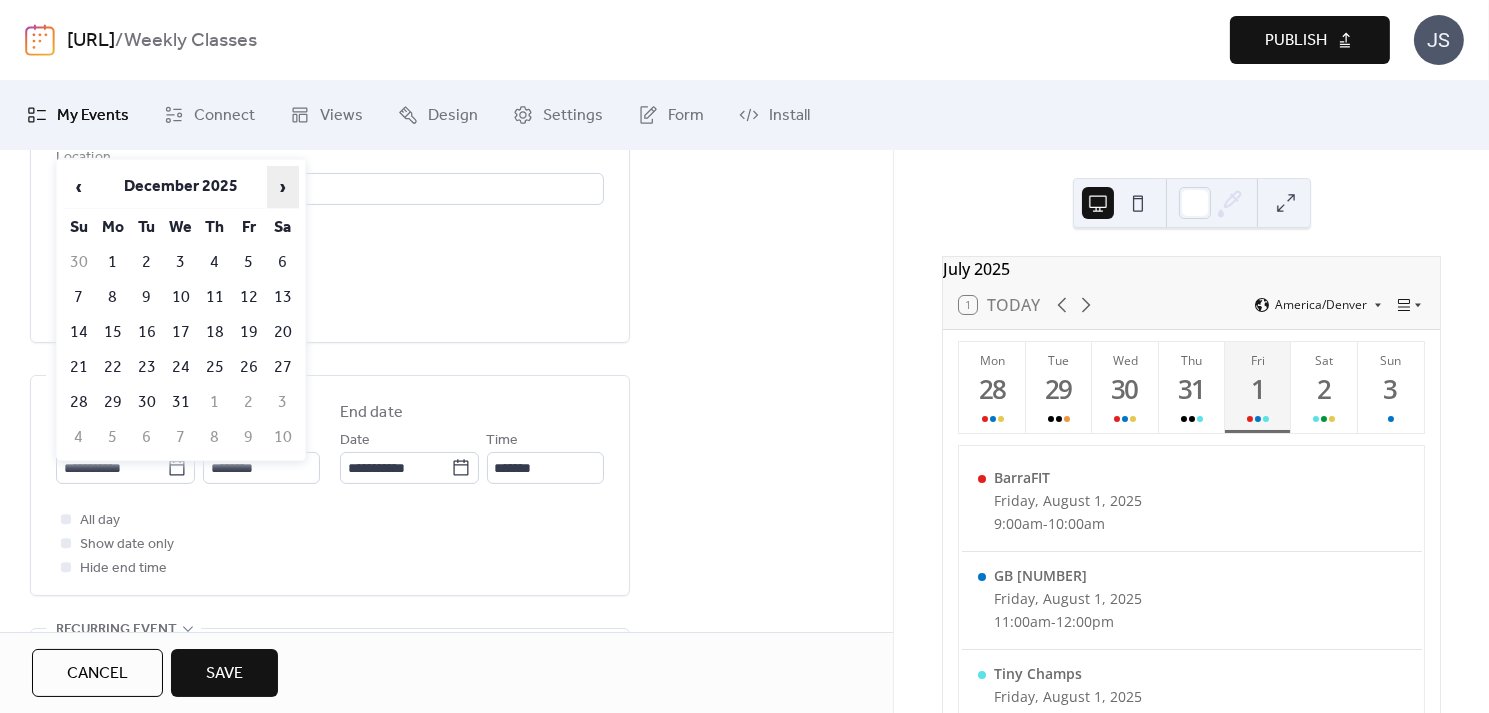 click on "›" at bounding box center [283, 187] 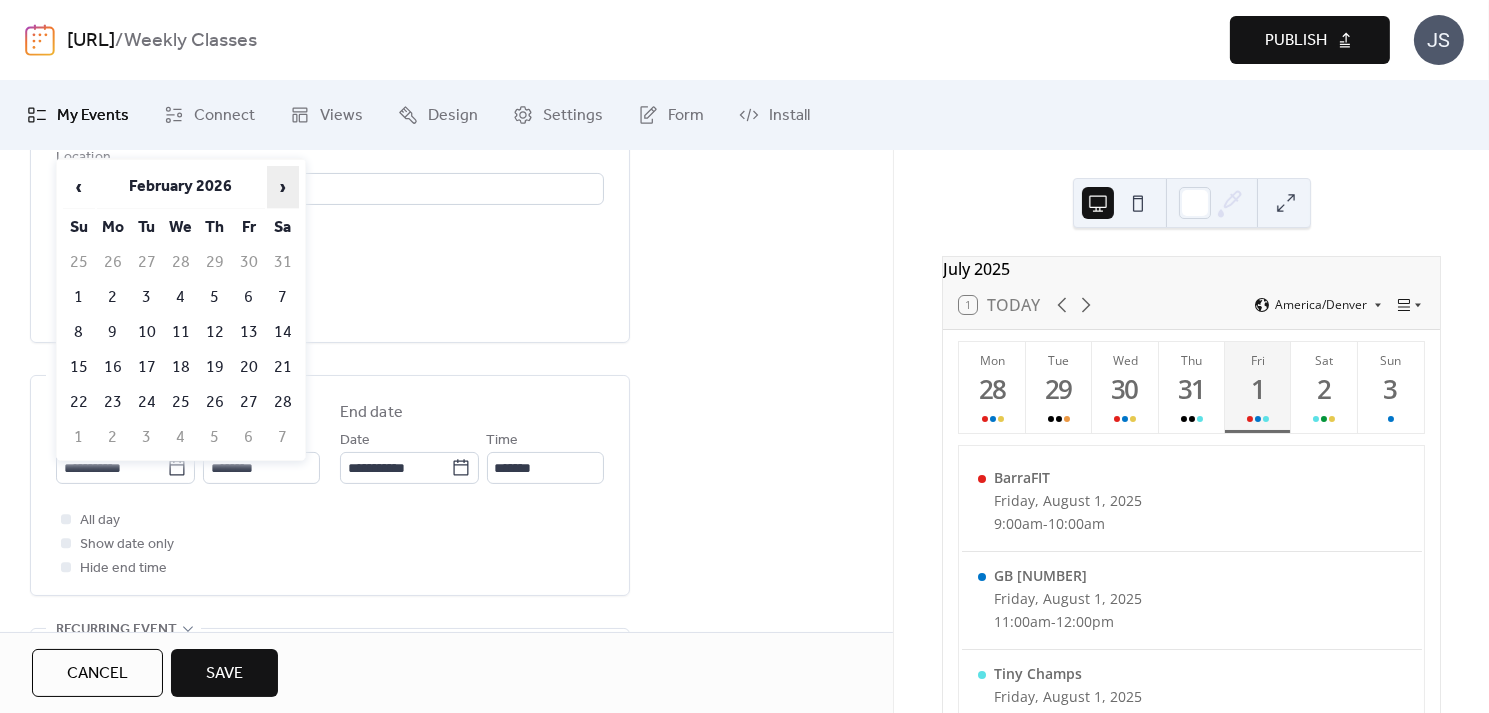 click on "›" at bounding box center (283, 187) 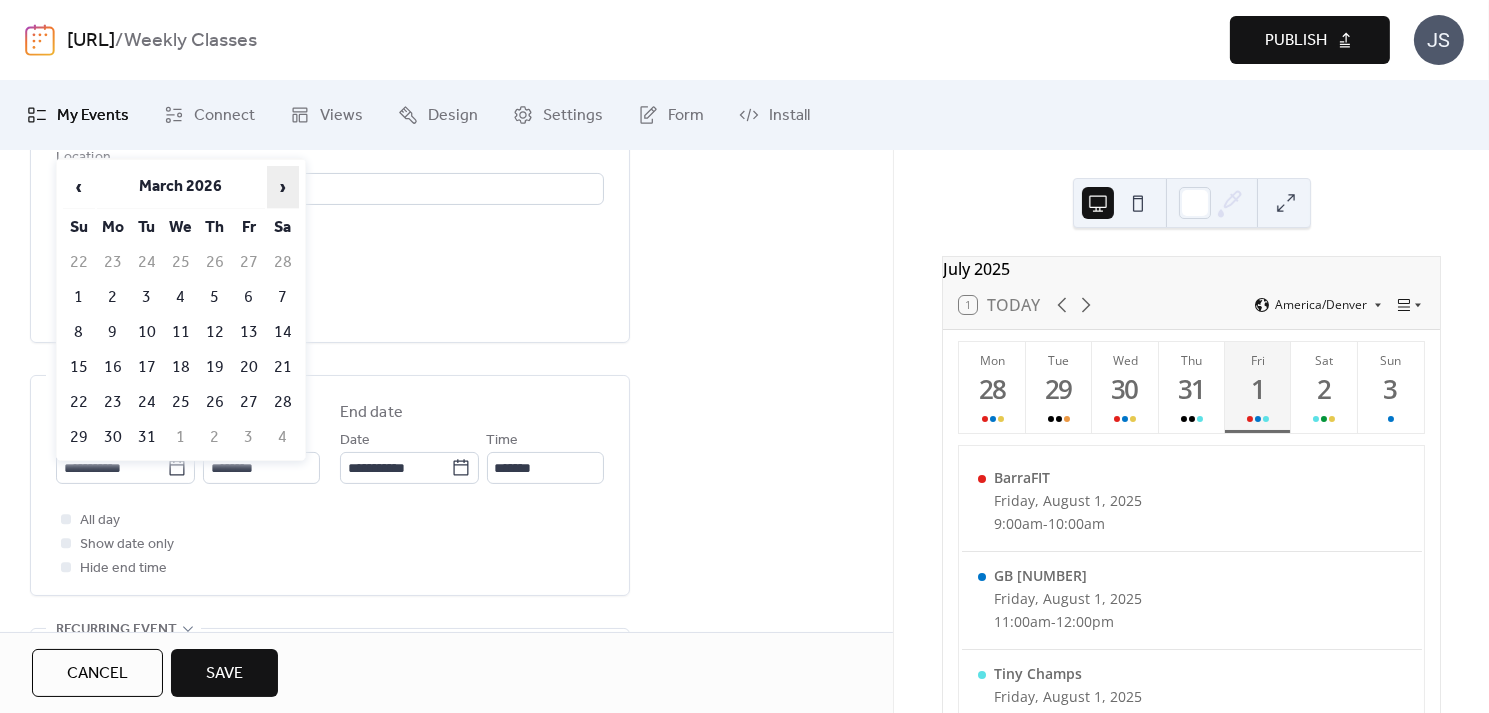 click on "›" at bounding box center (283, 187) 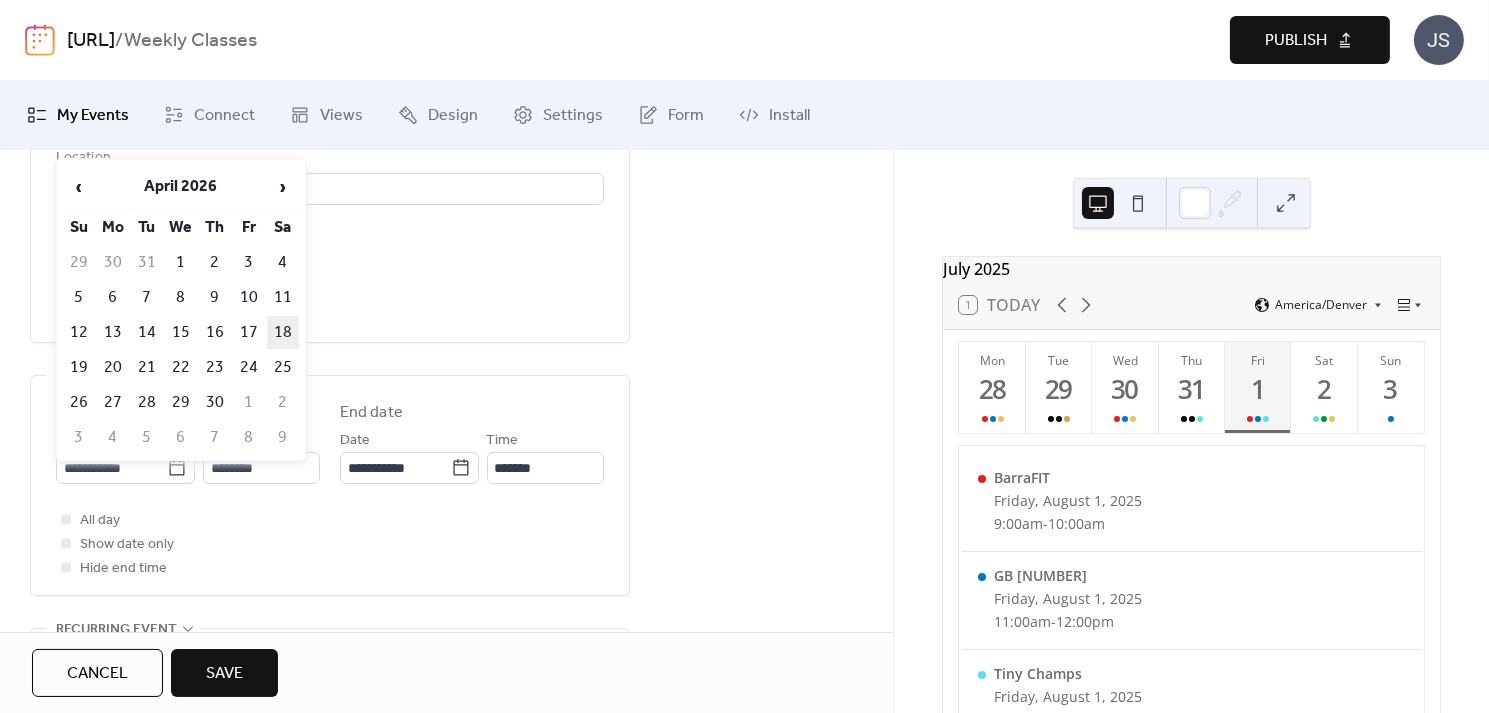 click on "18" at bounding box center [283, 332] 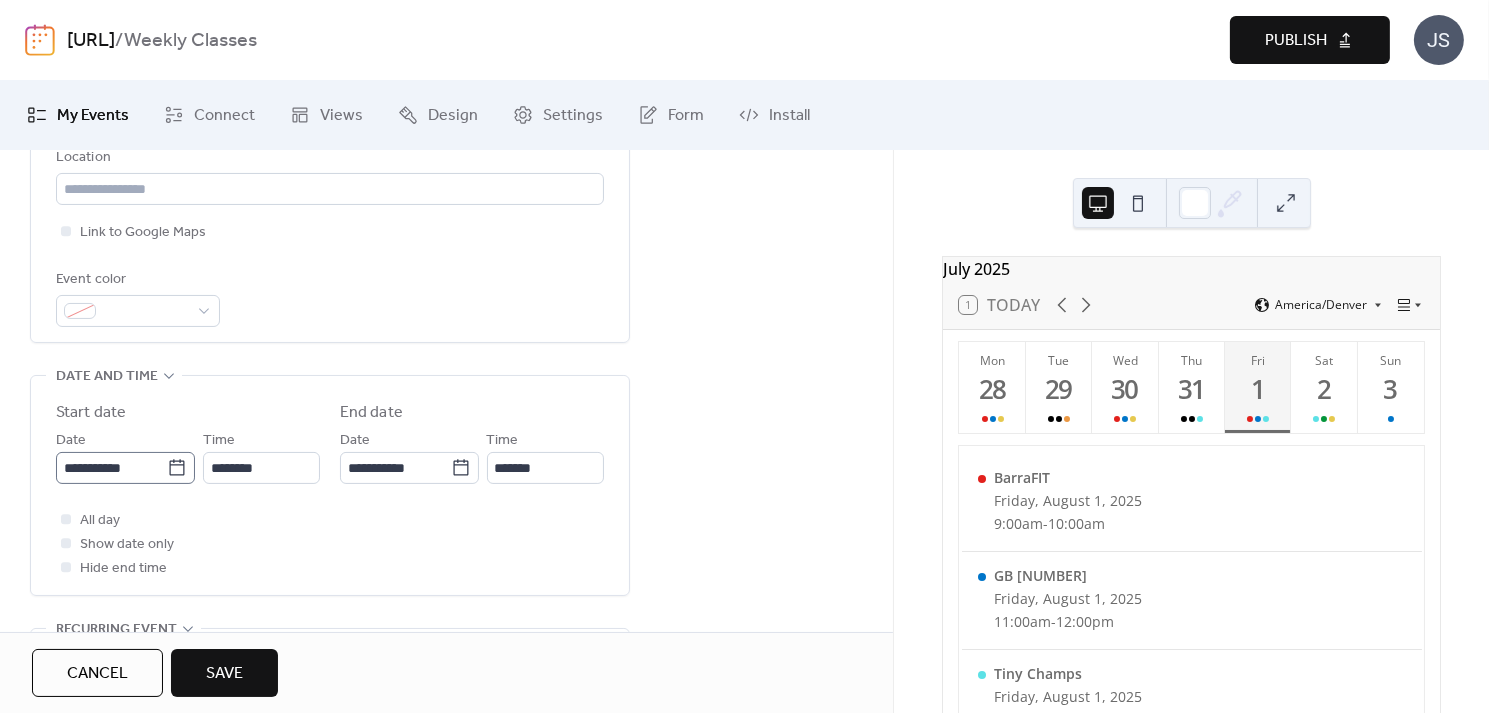 click on "**********" at bounding box center [125, 468] 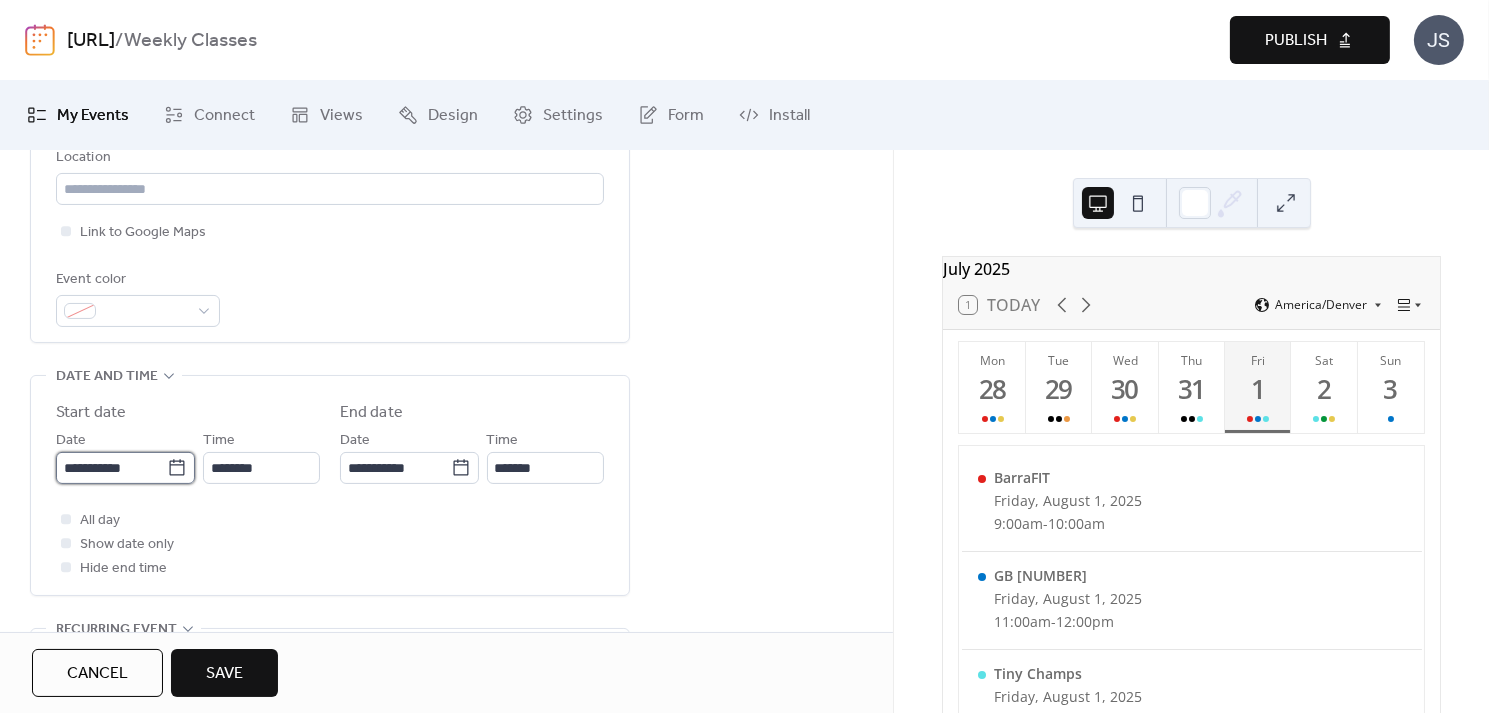 click on "**********" at bounding box center [111, 468] 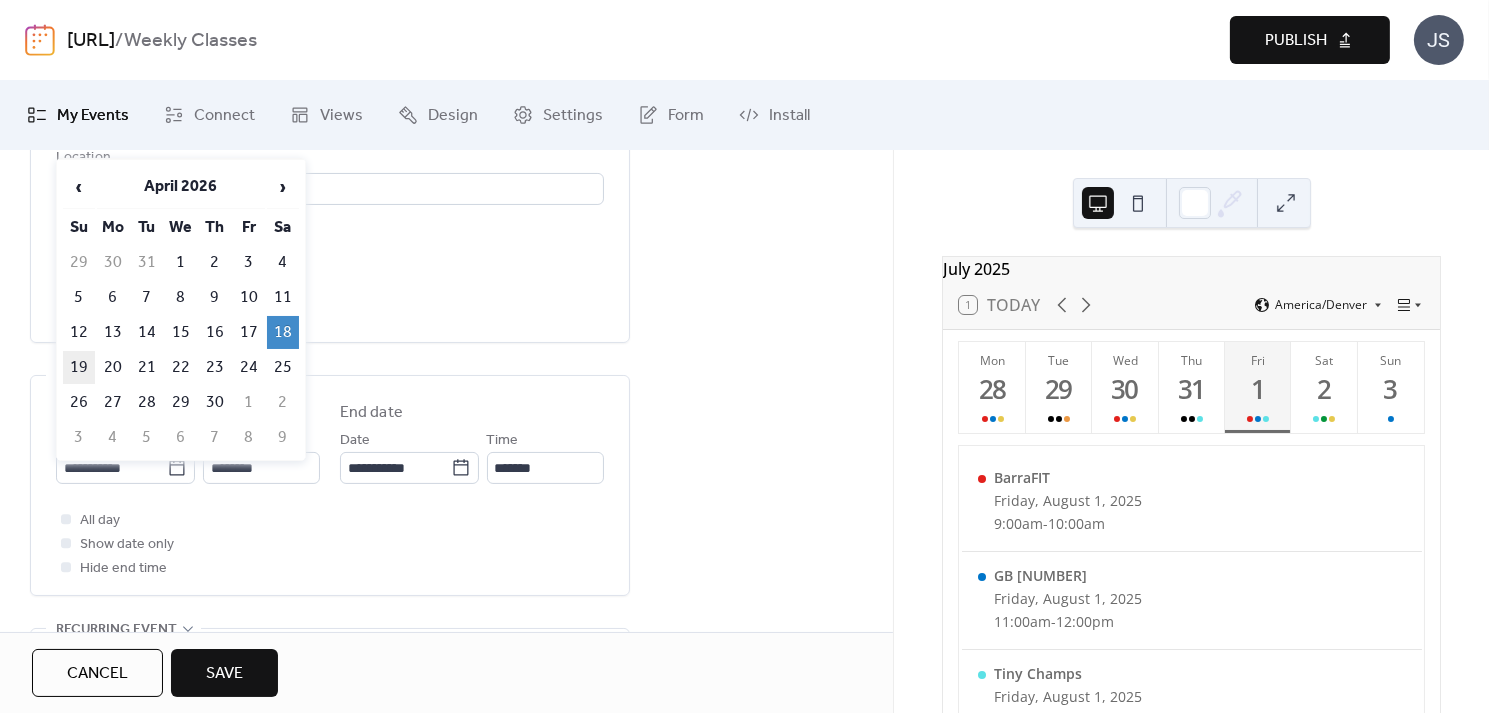 click on "19" at bounding box center (79, 367) 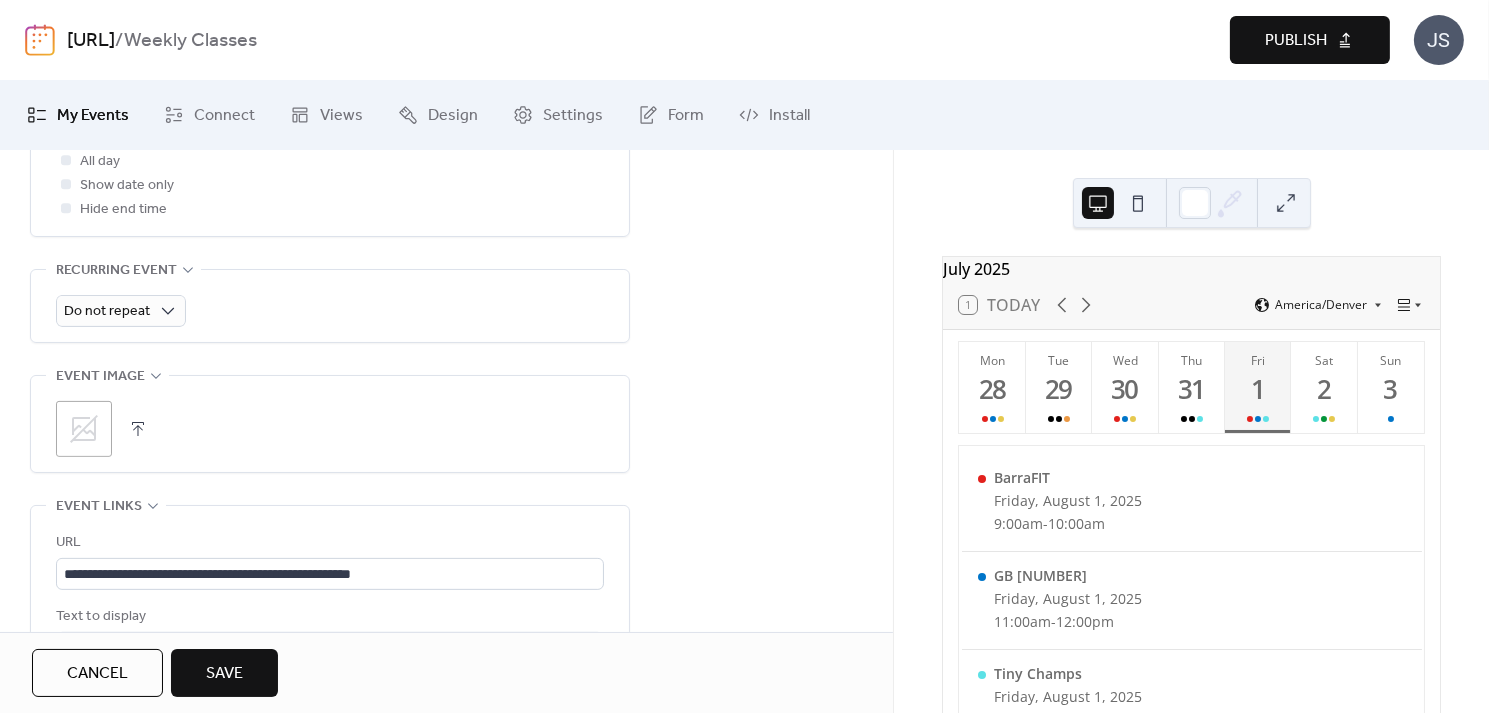 scroll, scrollTop: 828, scrollLeft: 0, axis: vertical 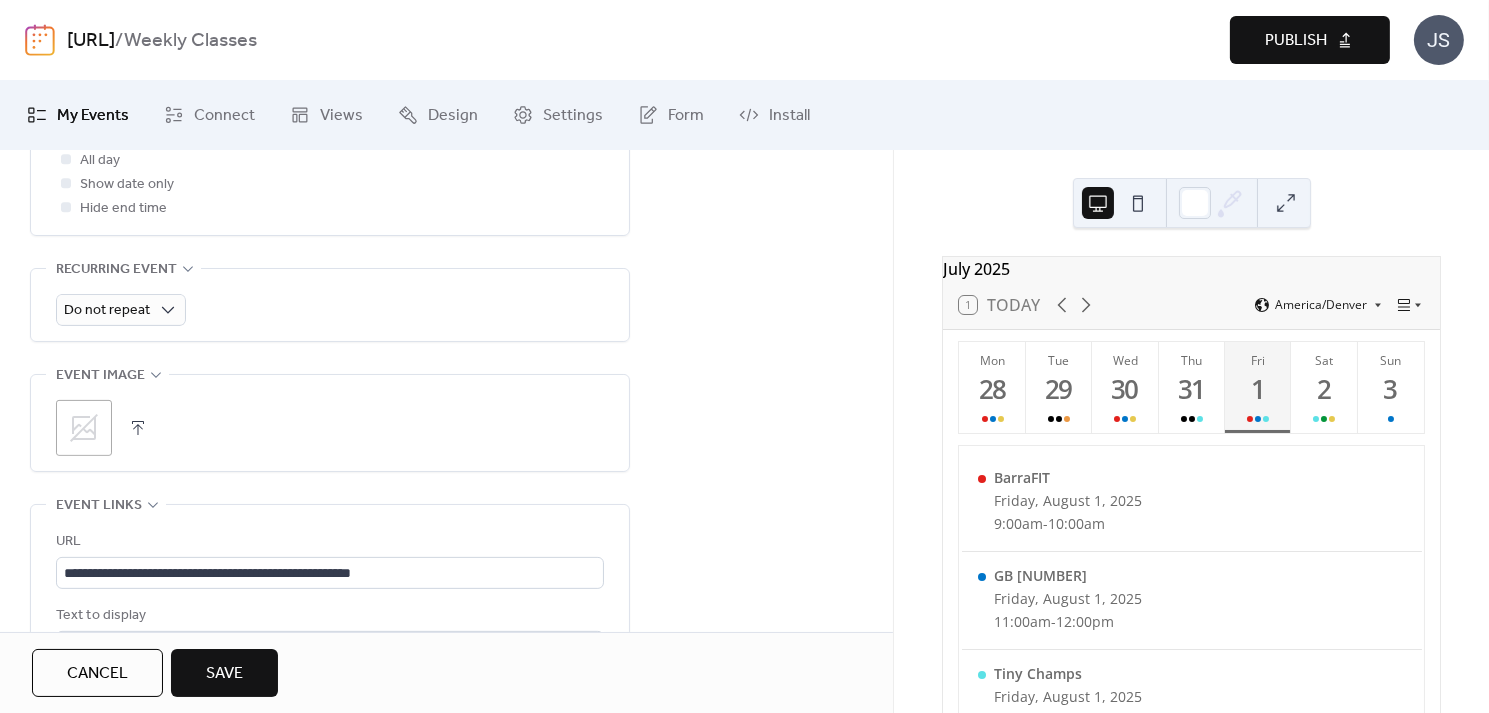 click at bounding box center [138, 428] 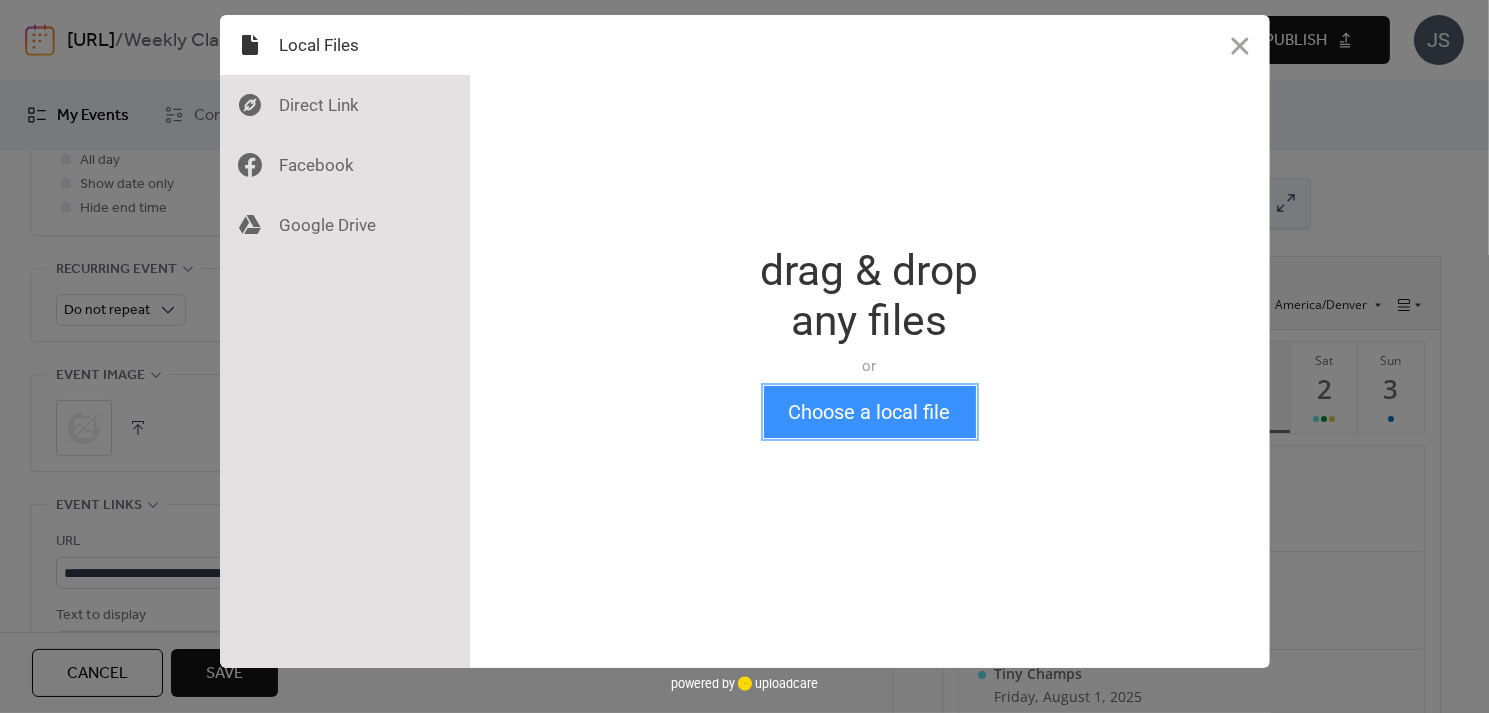 click on "Choose a local file" at bounding box center (870, 412) 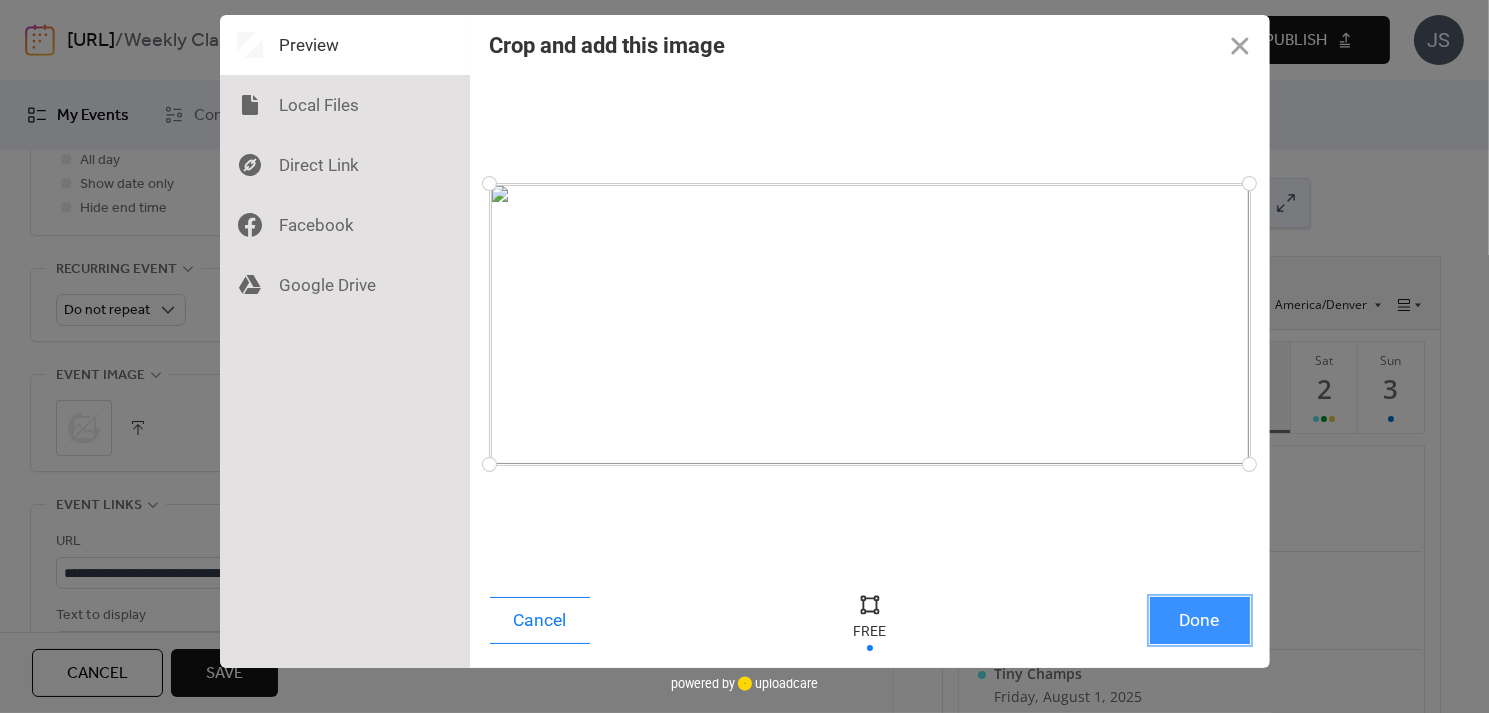 click on "Done" at bounding box center [1200, 620] 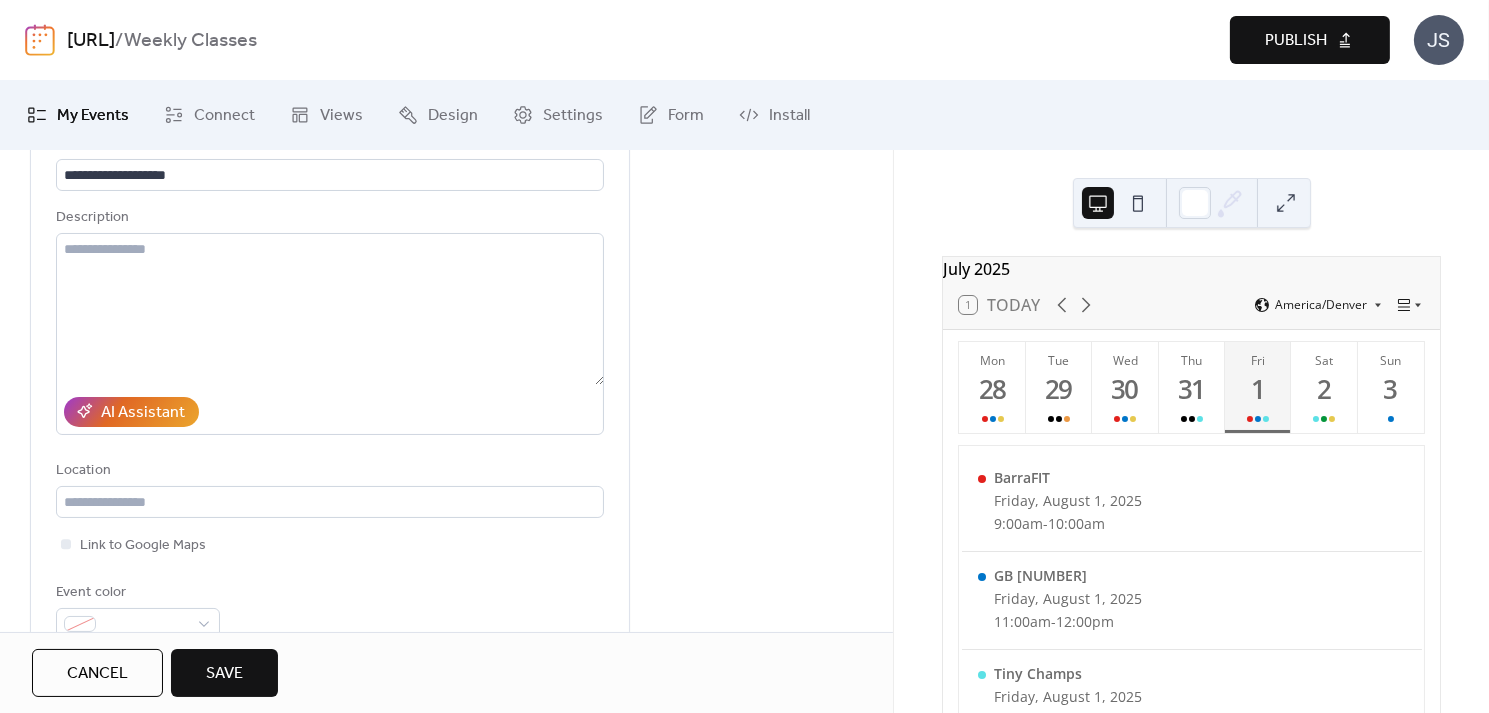 scroll, scrollTop: 506, scrollLeft: 0, axis: vertical 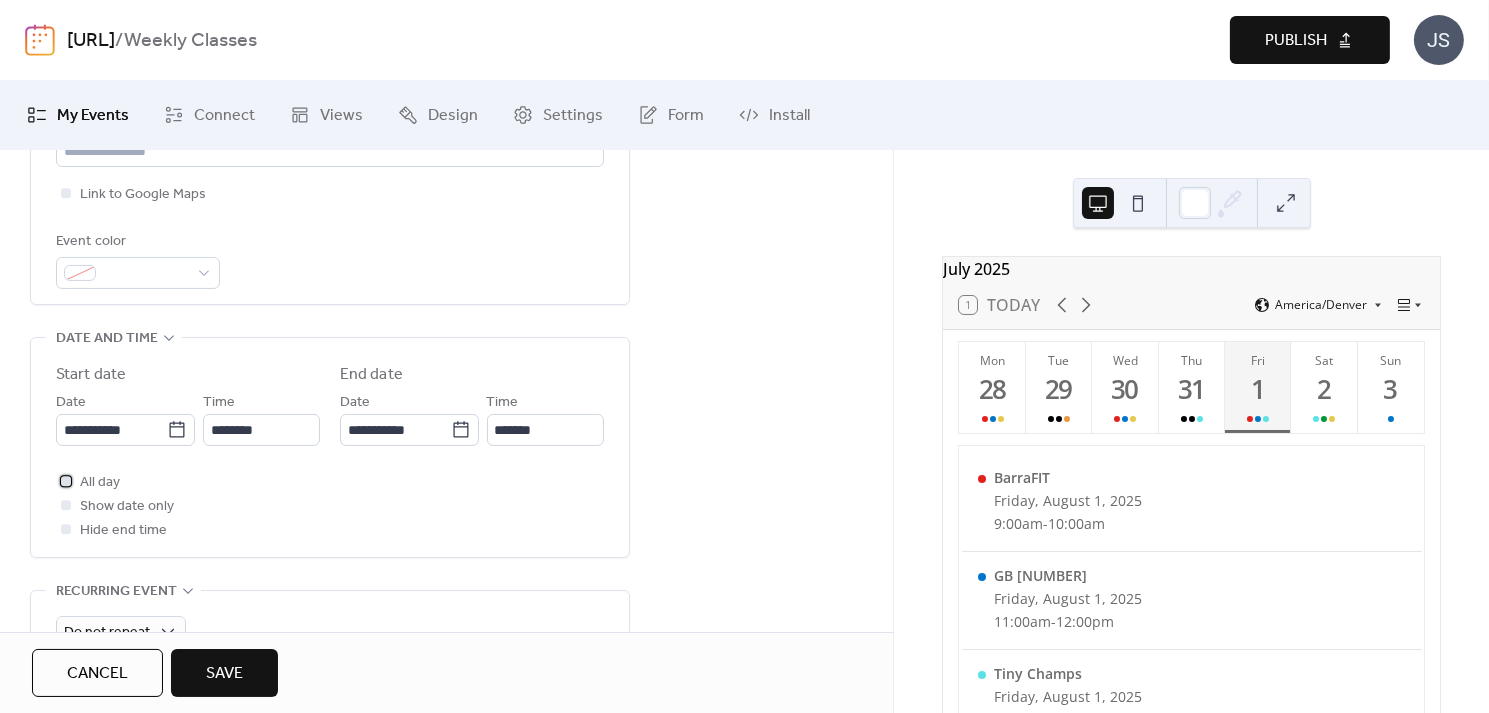 click at bounding box center (66, 481) 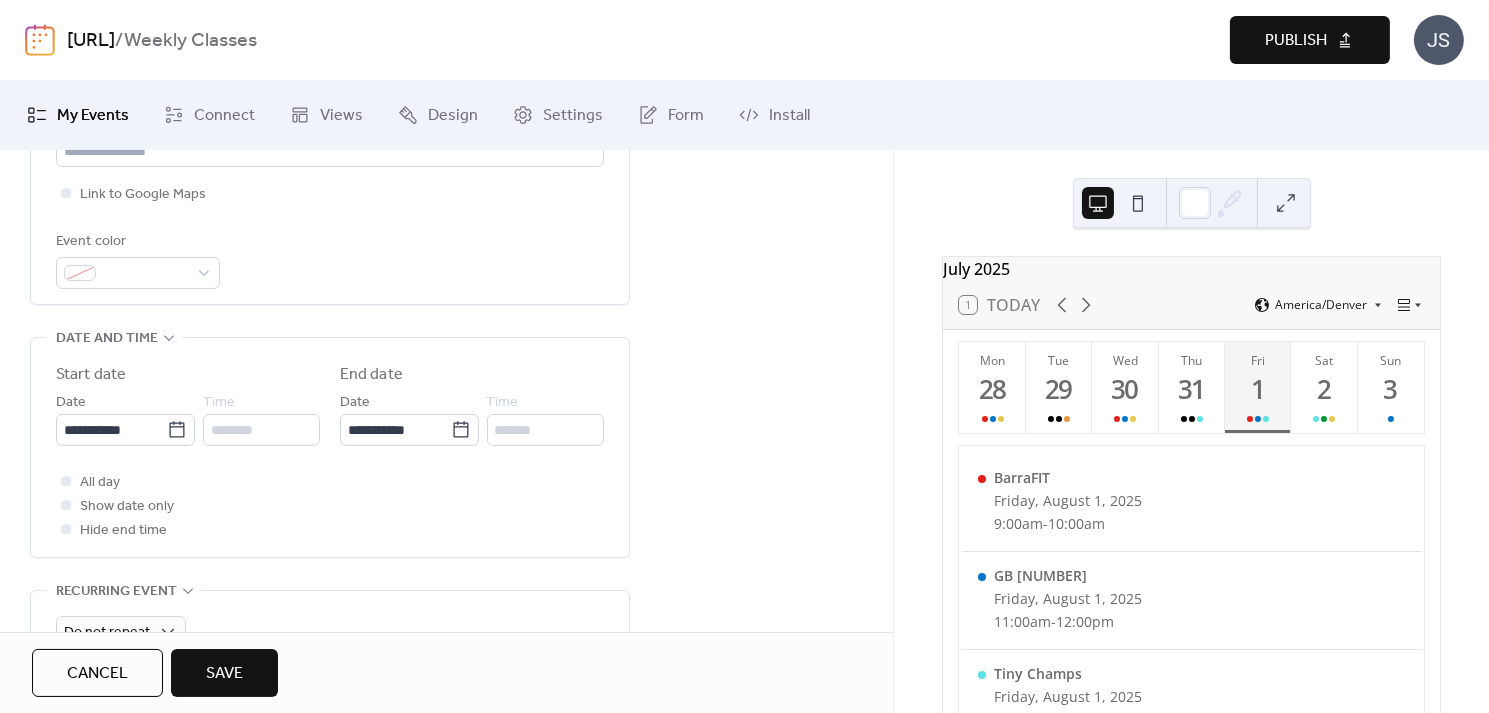 click on "Save" at bounding box center (224, 674) 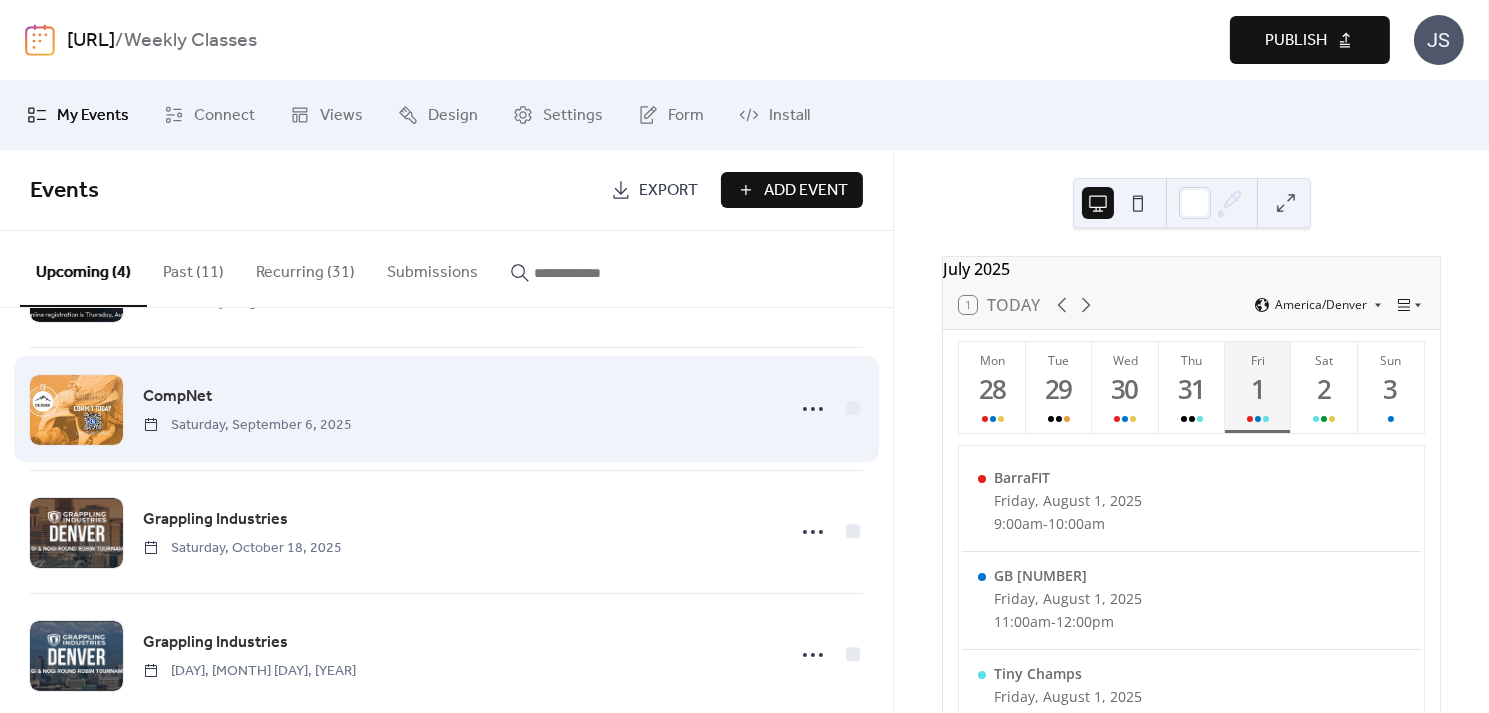 scroll, scrollTop: 0, scrollLeft: 0, axis: both 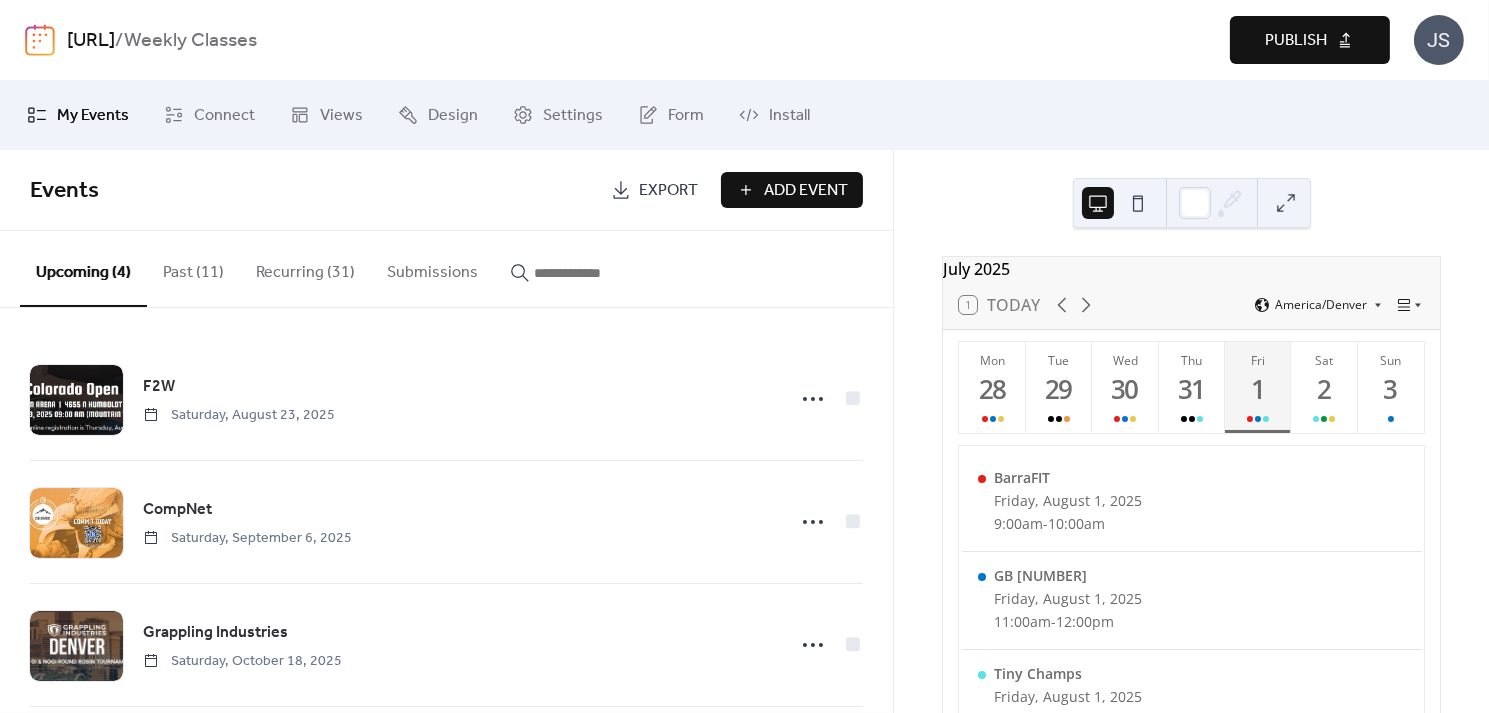 click on "Add Event" at bounding box center [792, 190] 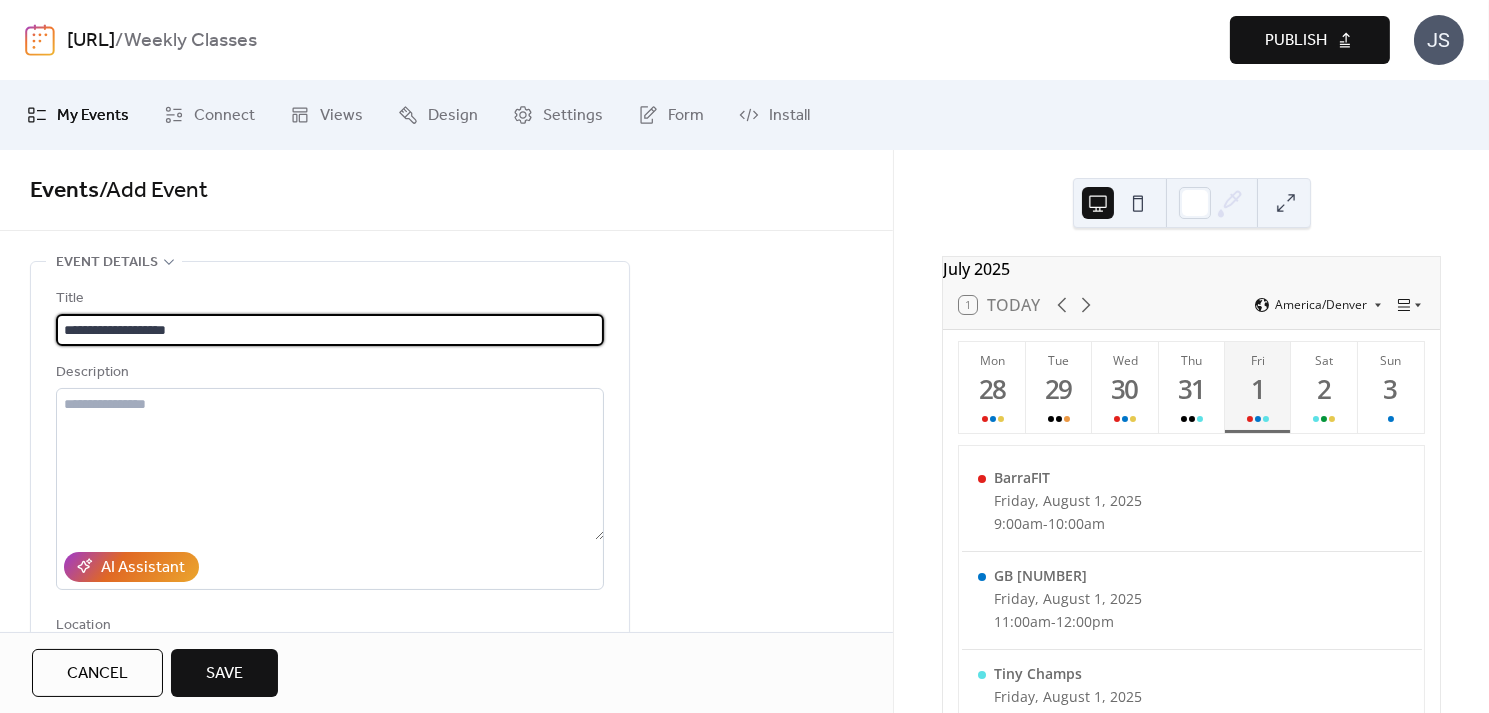 scroll, scrollTop: 0, scrollLeft: 0, axis: both 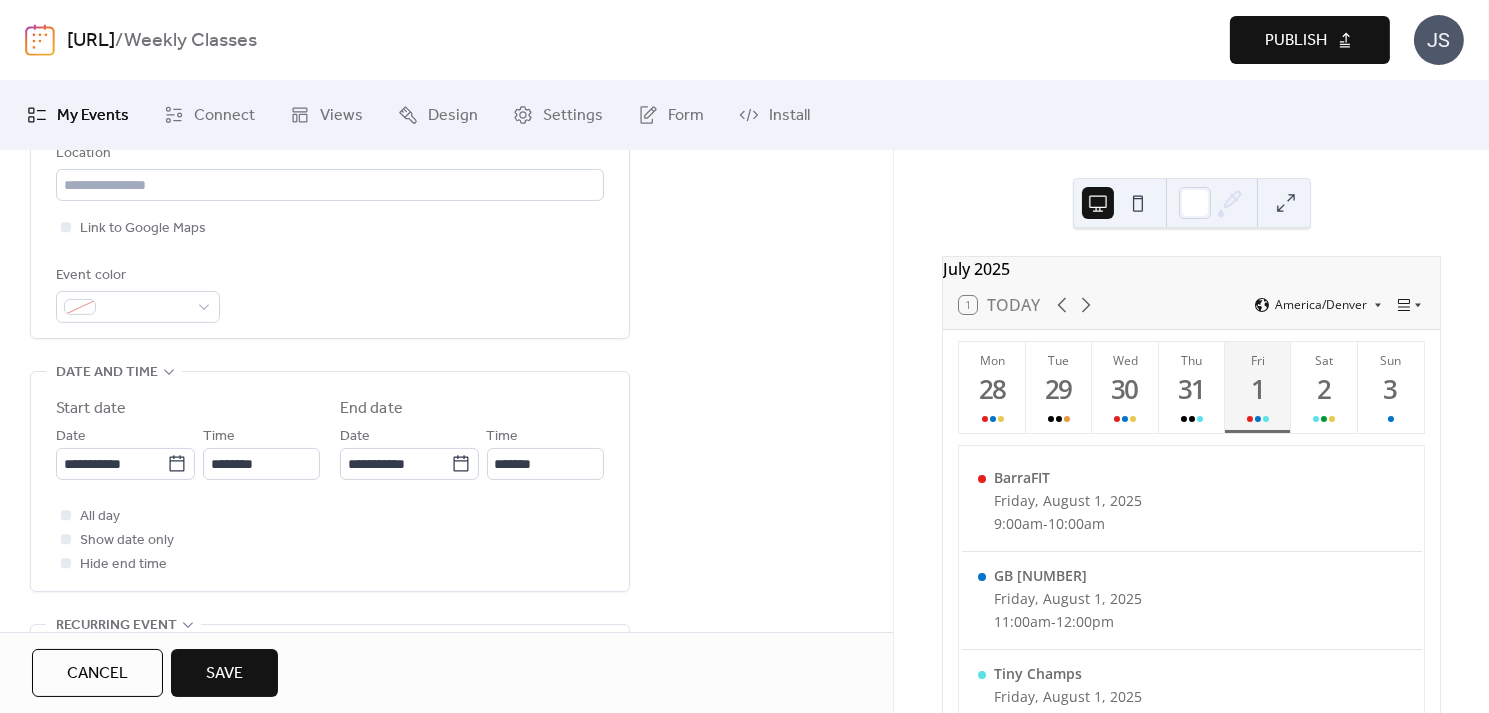 type on "**********" 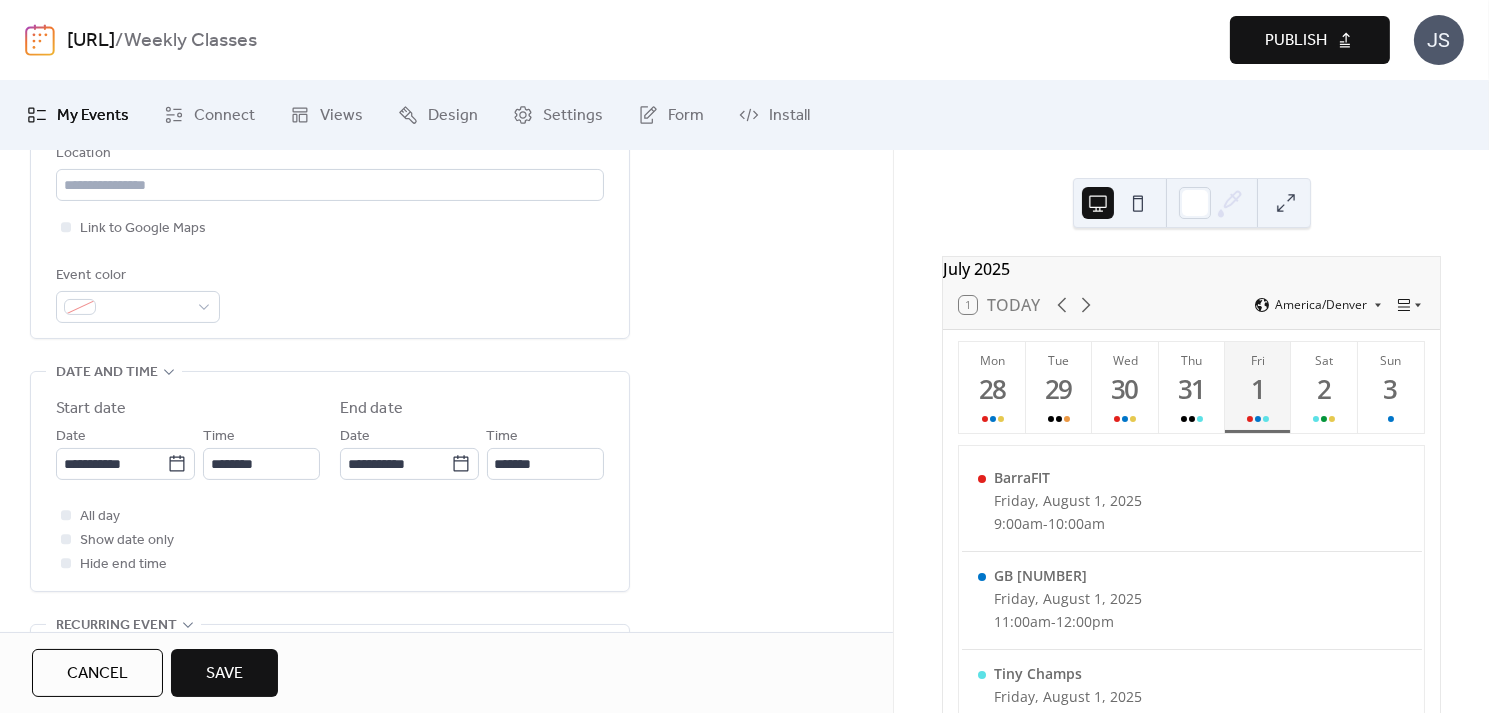 scroll, scrollTop: 0, scrollLeft: 0, axis: both 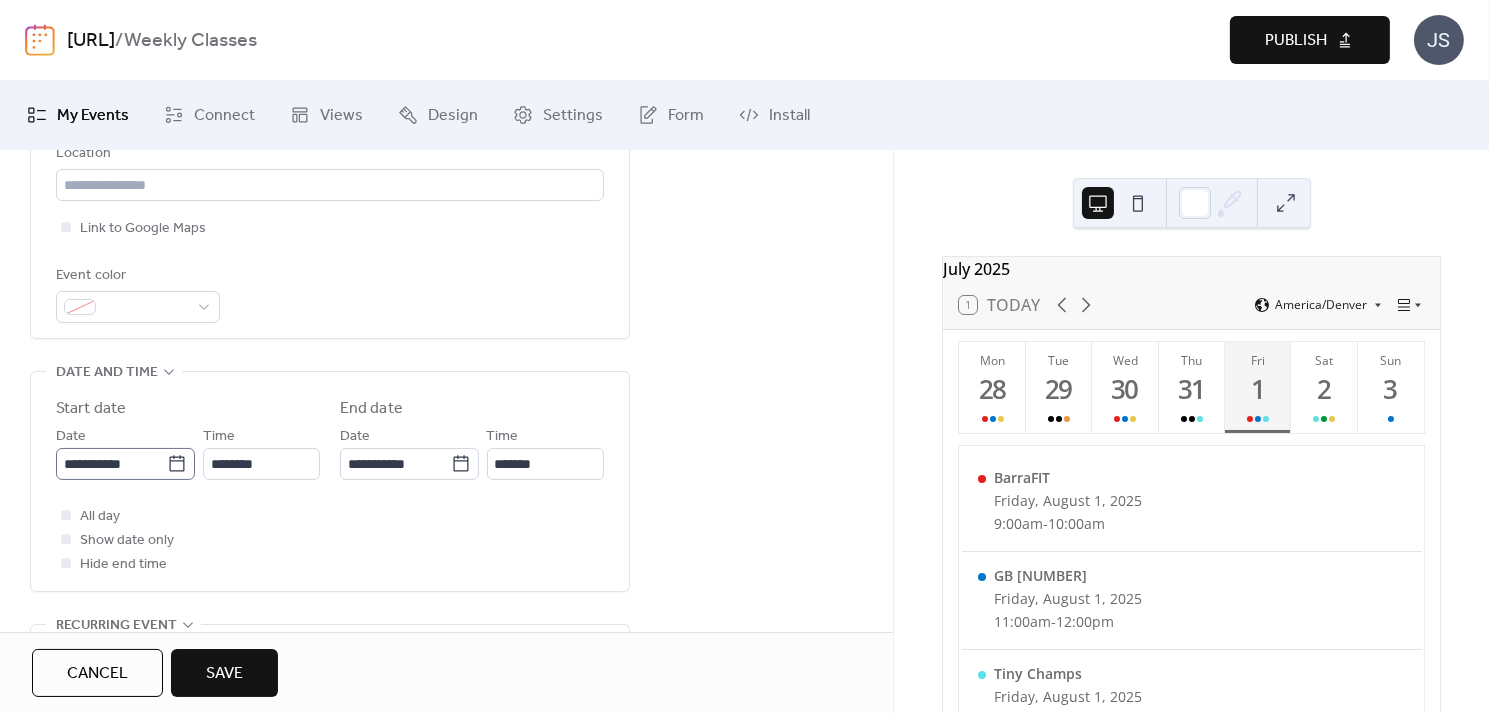 click 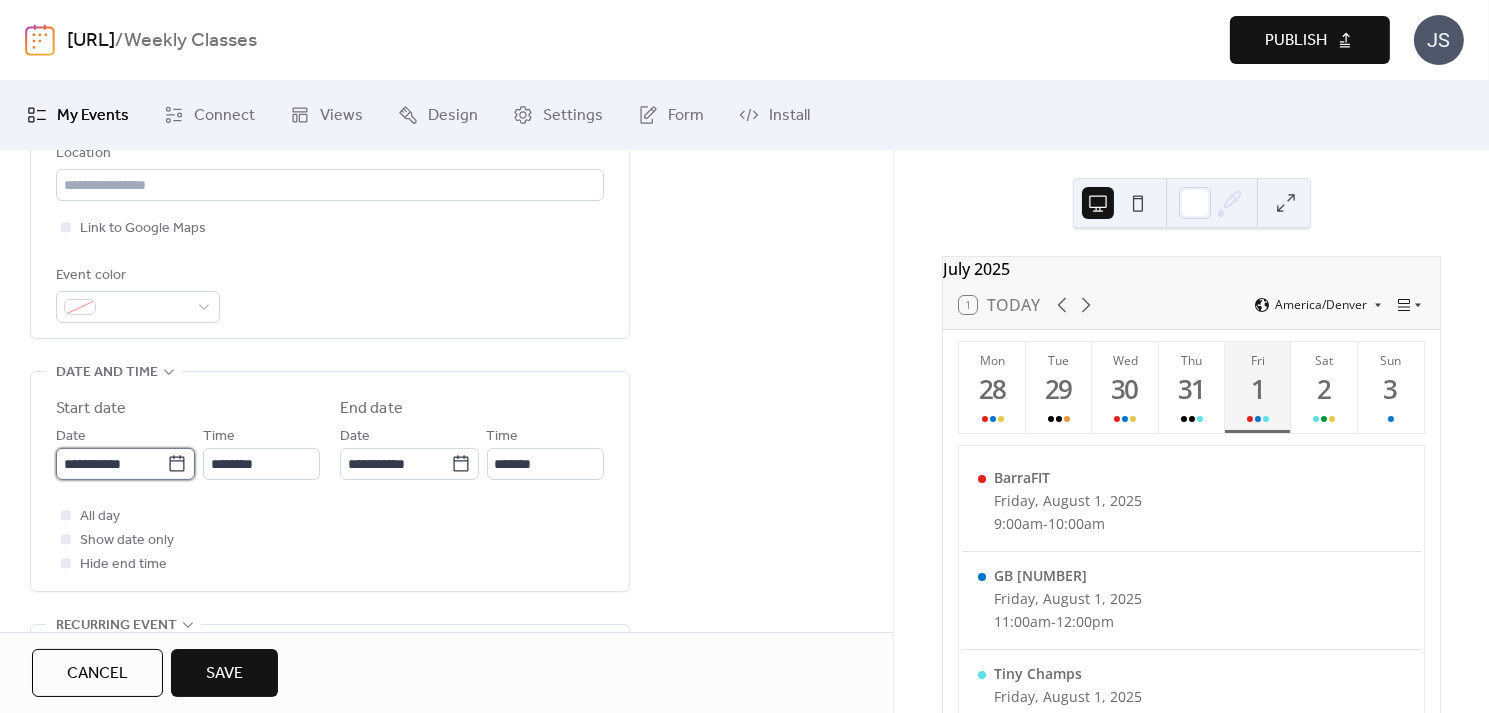 click on "**********" at bounding box center (111, 464) 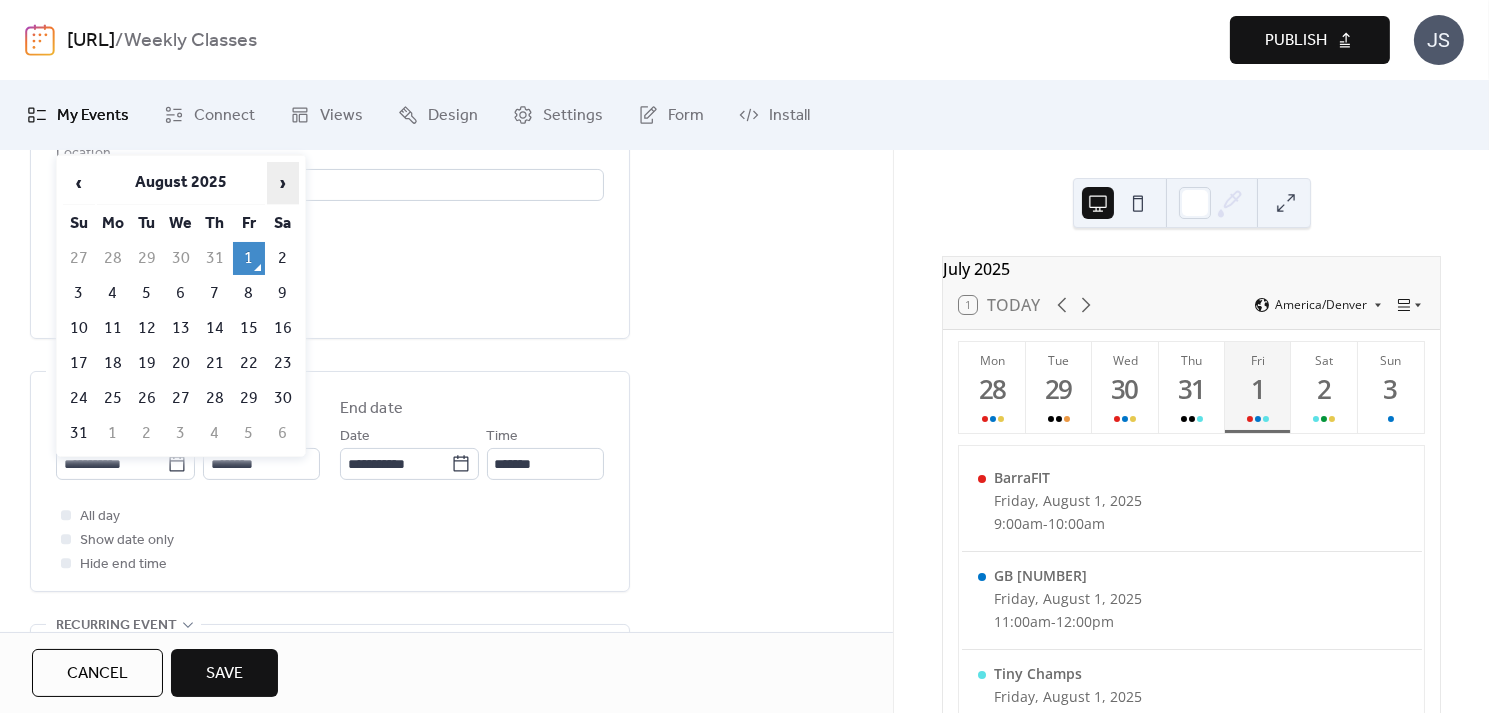 click on "›" at bounding box center (283, 183) 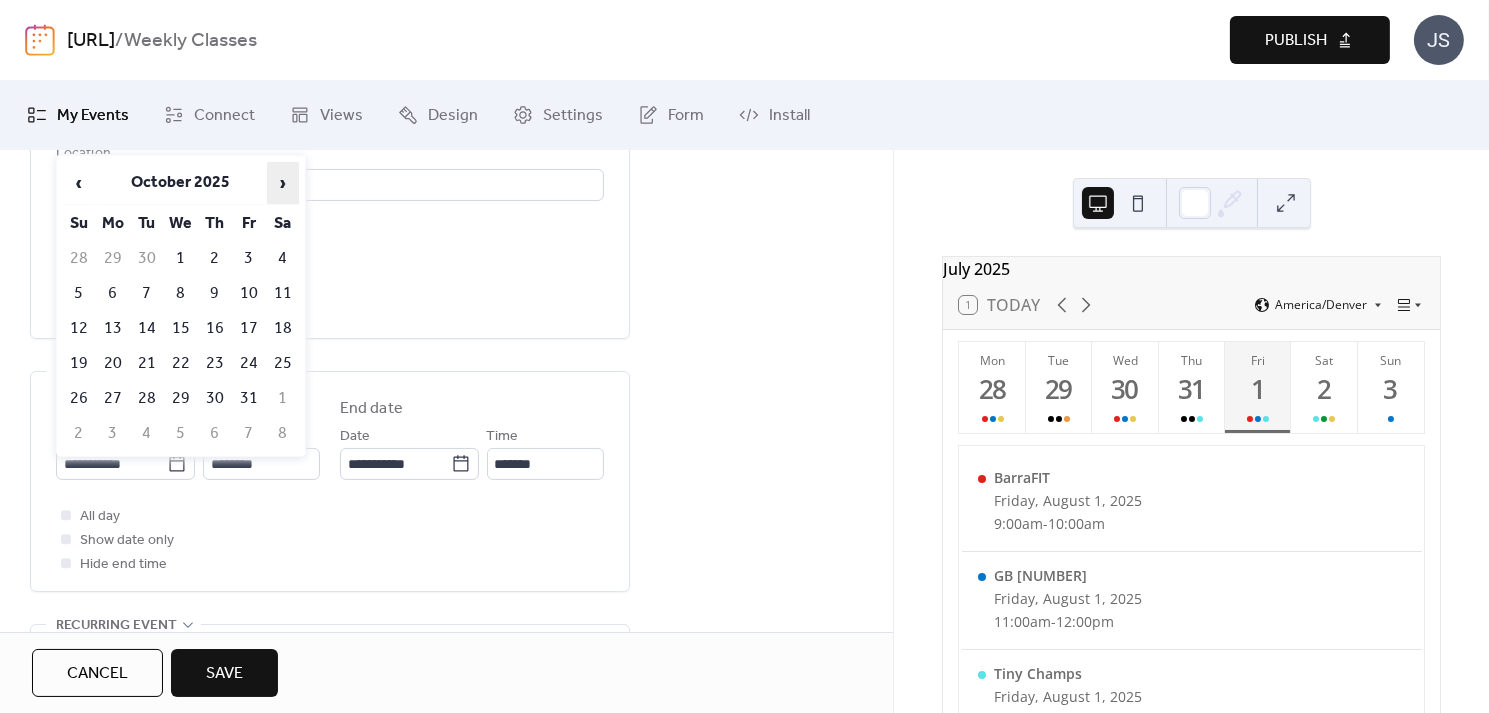 click on "›" at bounding box center [283, 183] 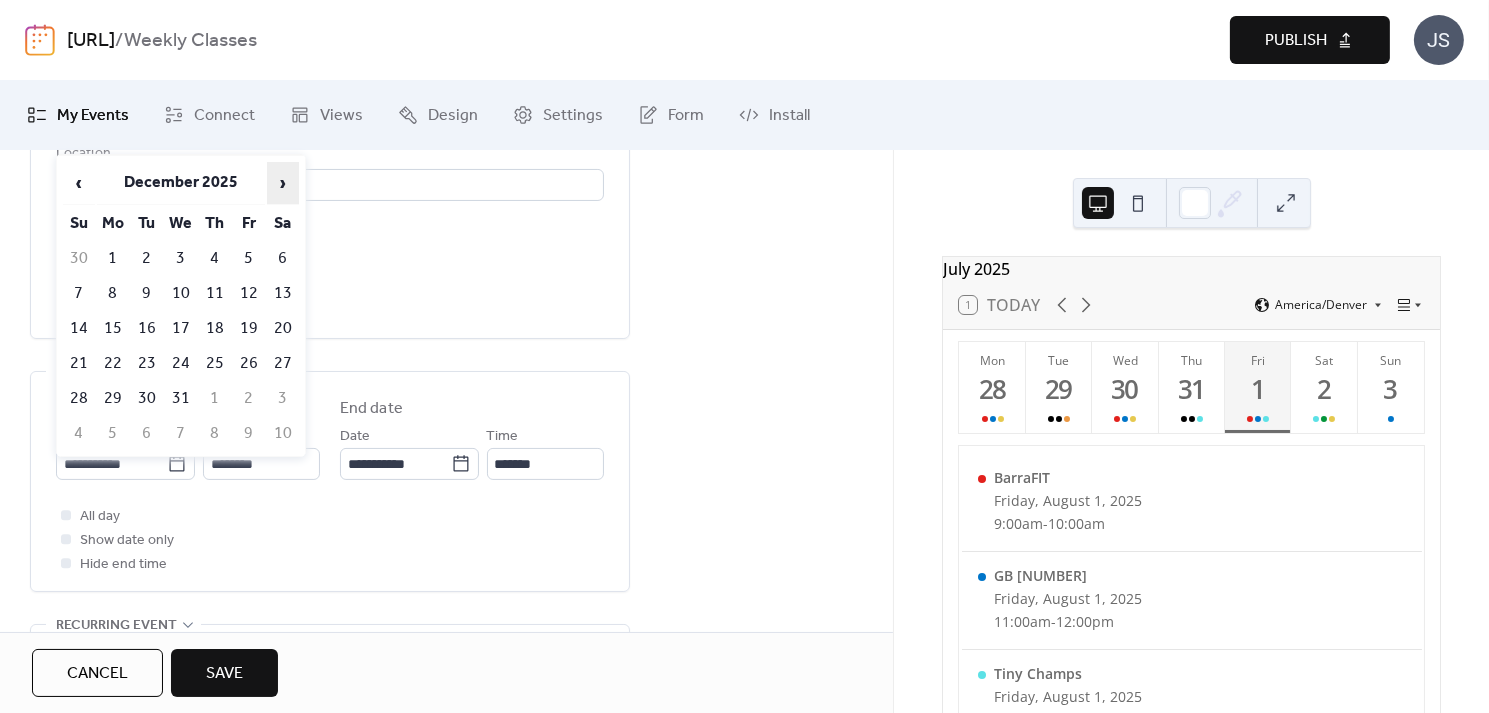 click on "›" at bounding box center (283, 183) 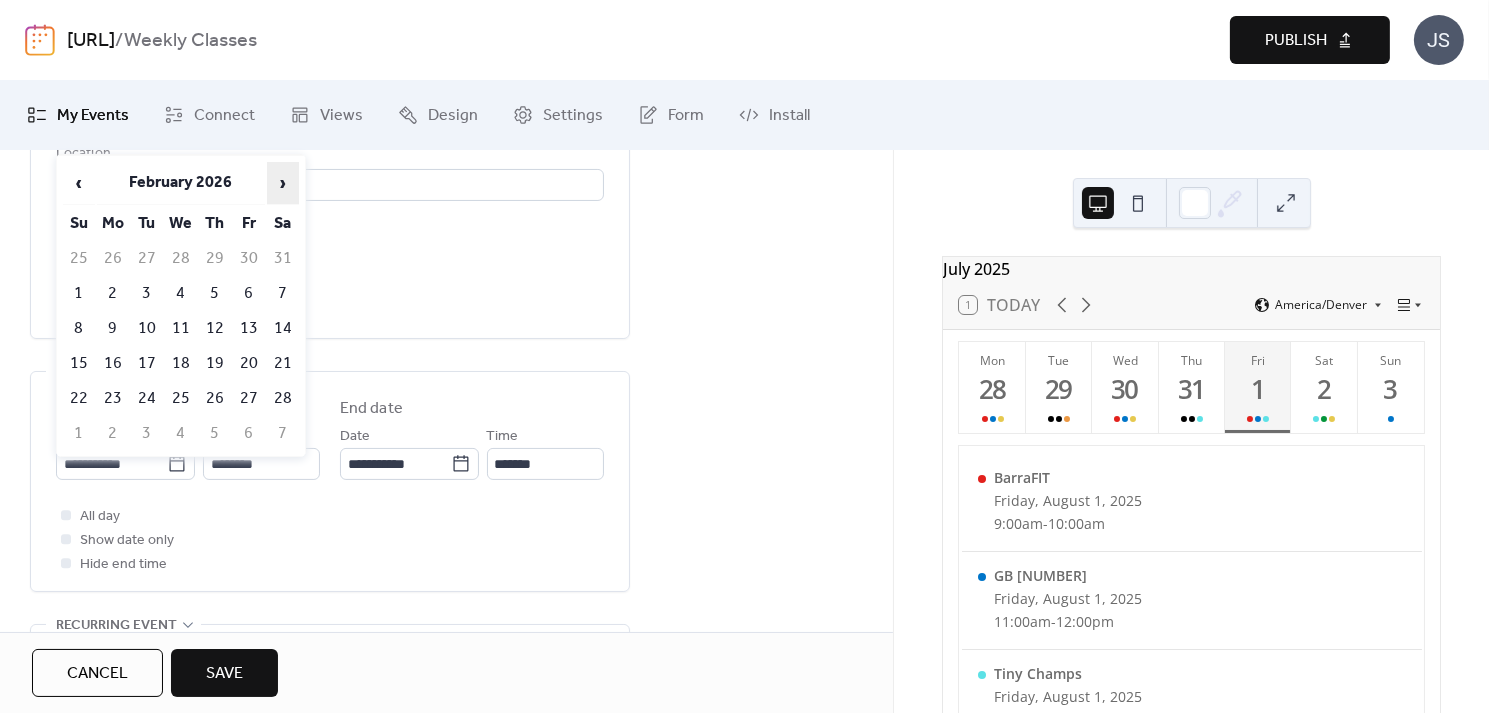 click on "›" at bounding box center (283, 183) 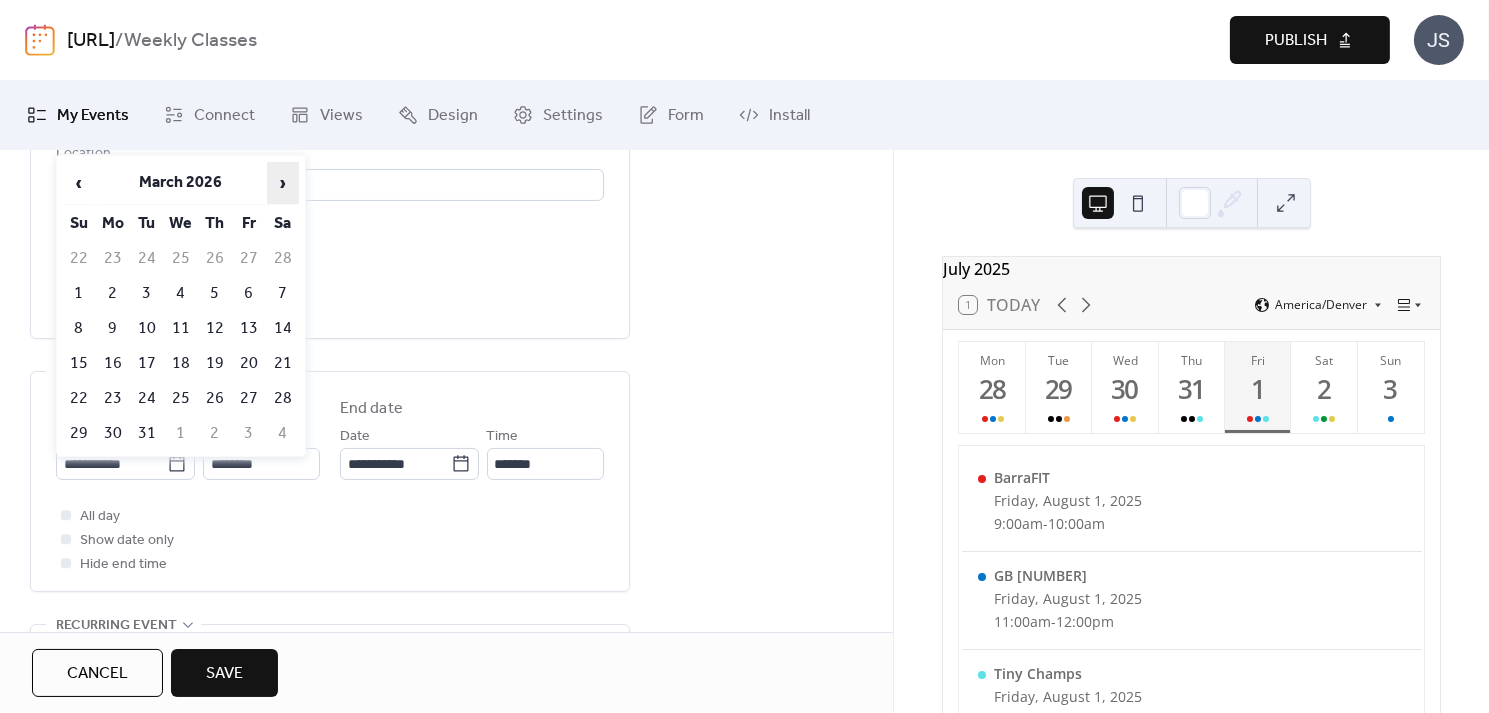click on "›" at bounding box center (283, 183) 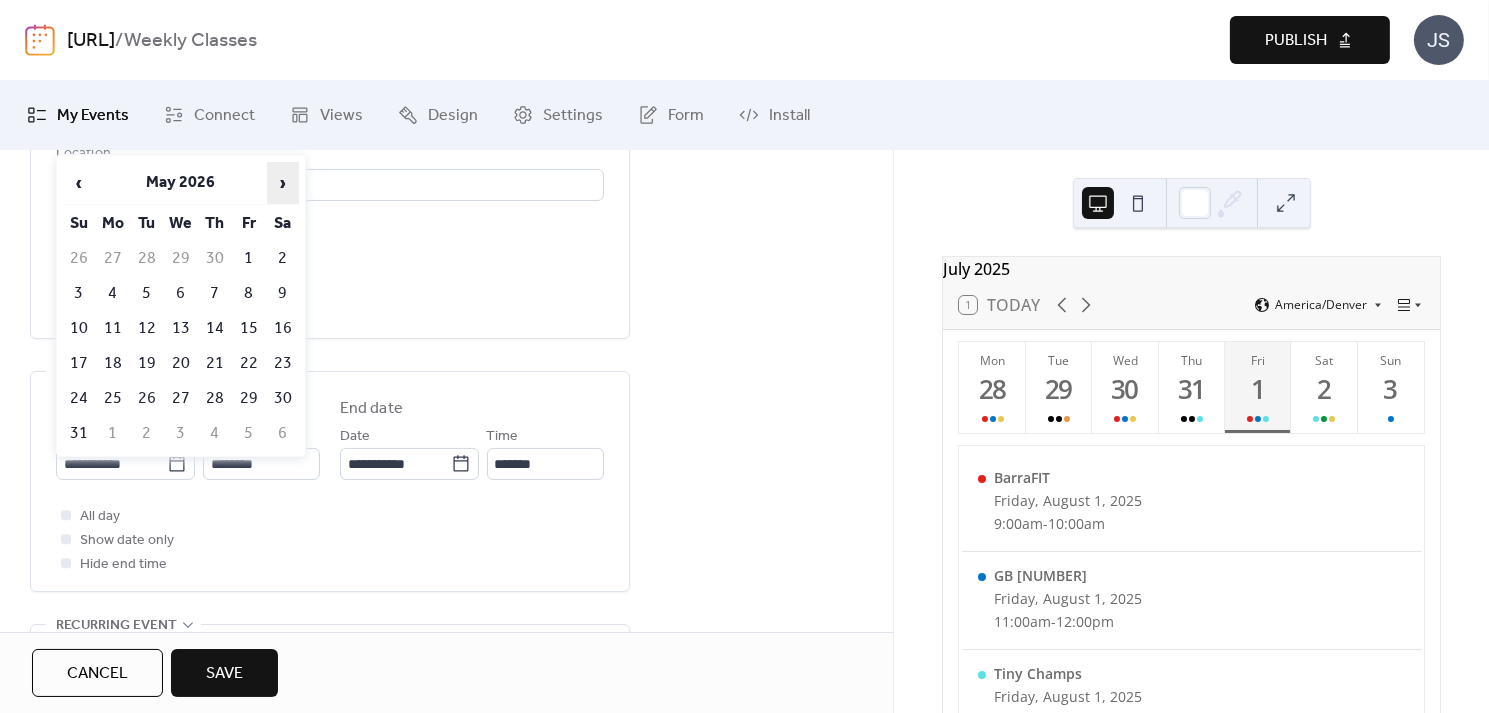 click on "›" at bounding box center [283, 183] 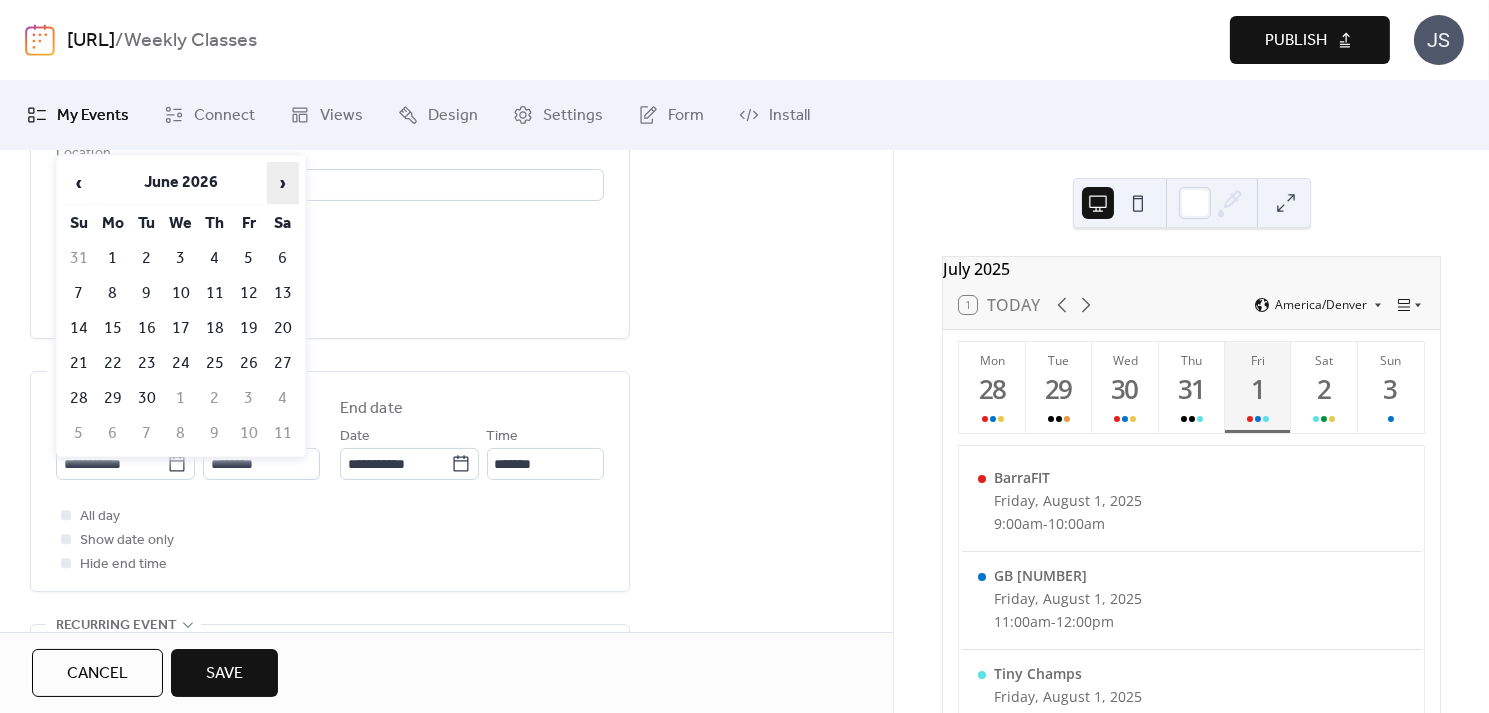 click on "›" at bounding box center [283, 183] 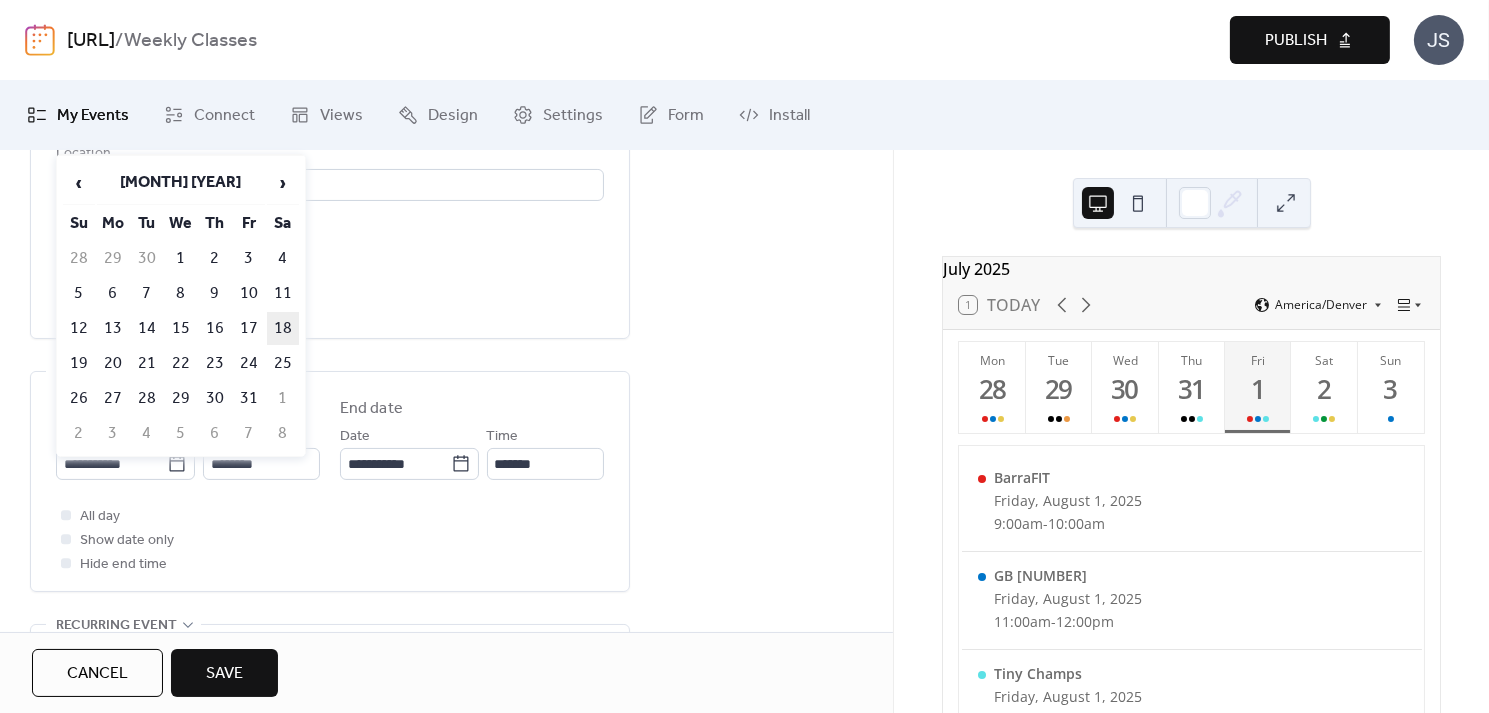 click on "18" at bounding box center [283, 328] 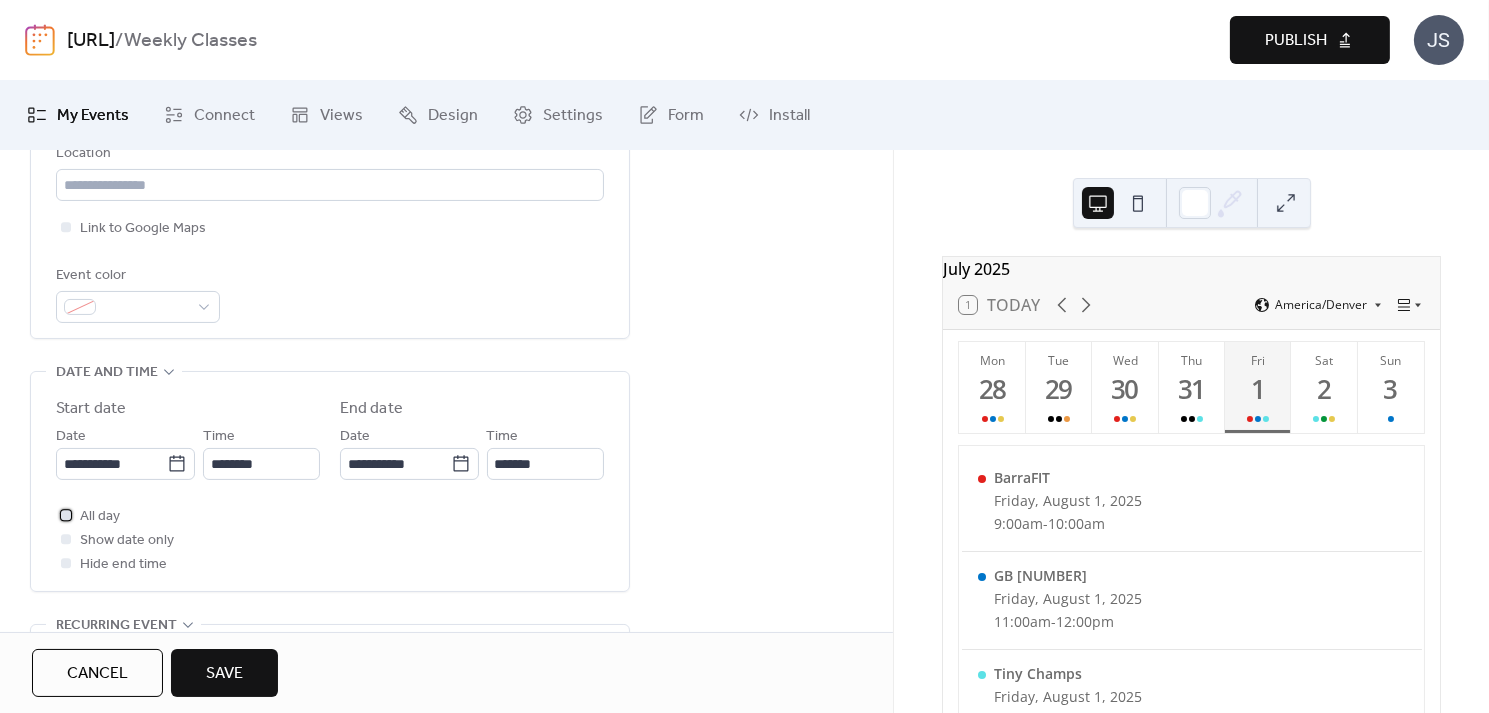 click at bounding box center [66, 515] 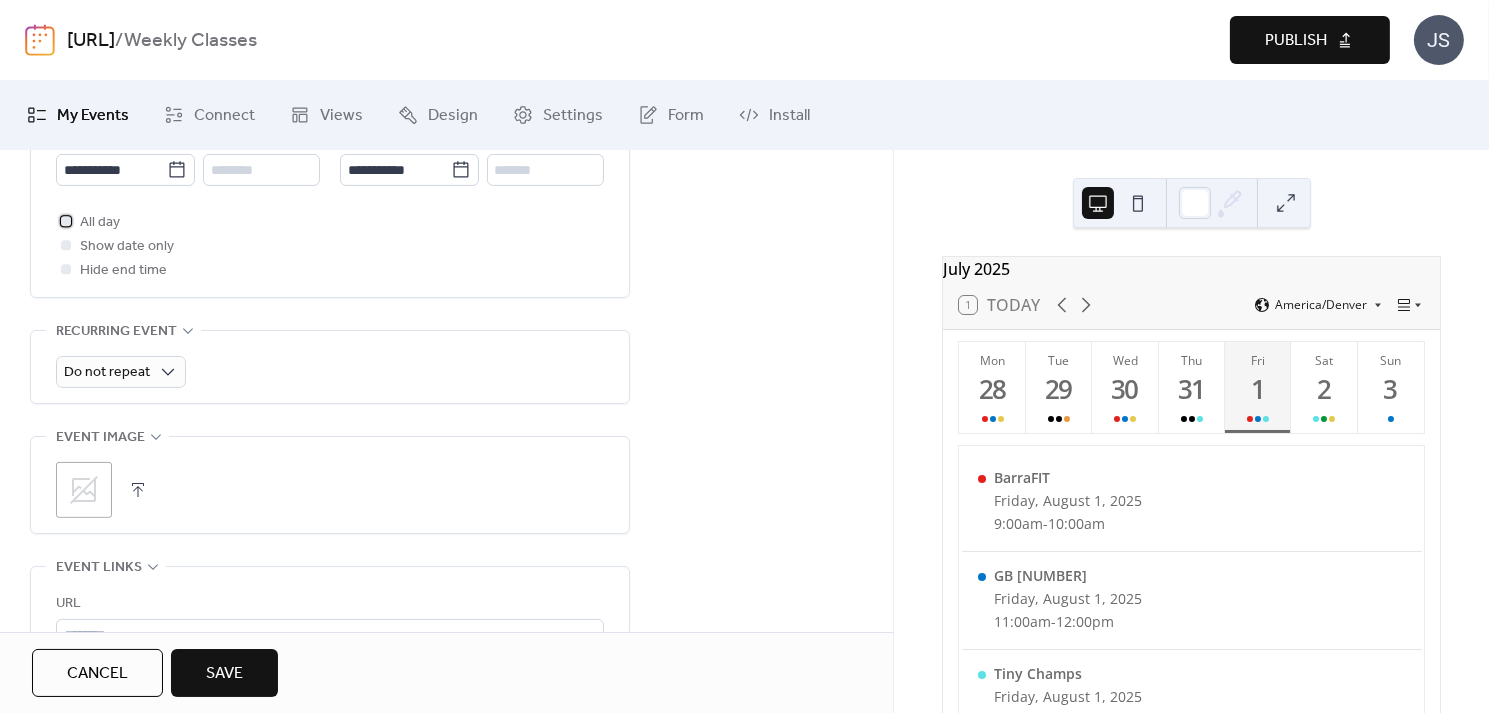 scroll, scrollTop: 768, scrollLeft: 0, axis: vertical 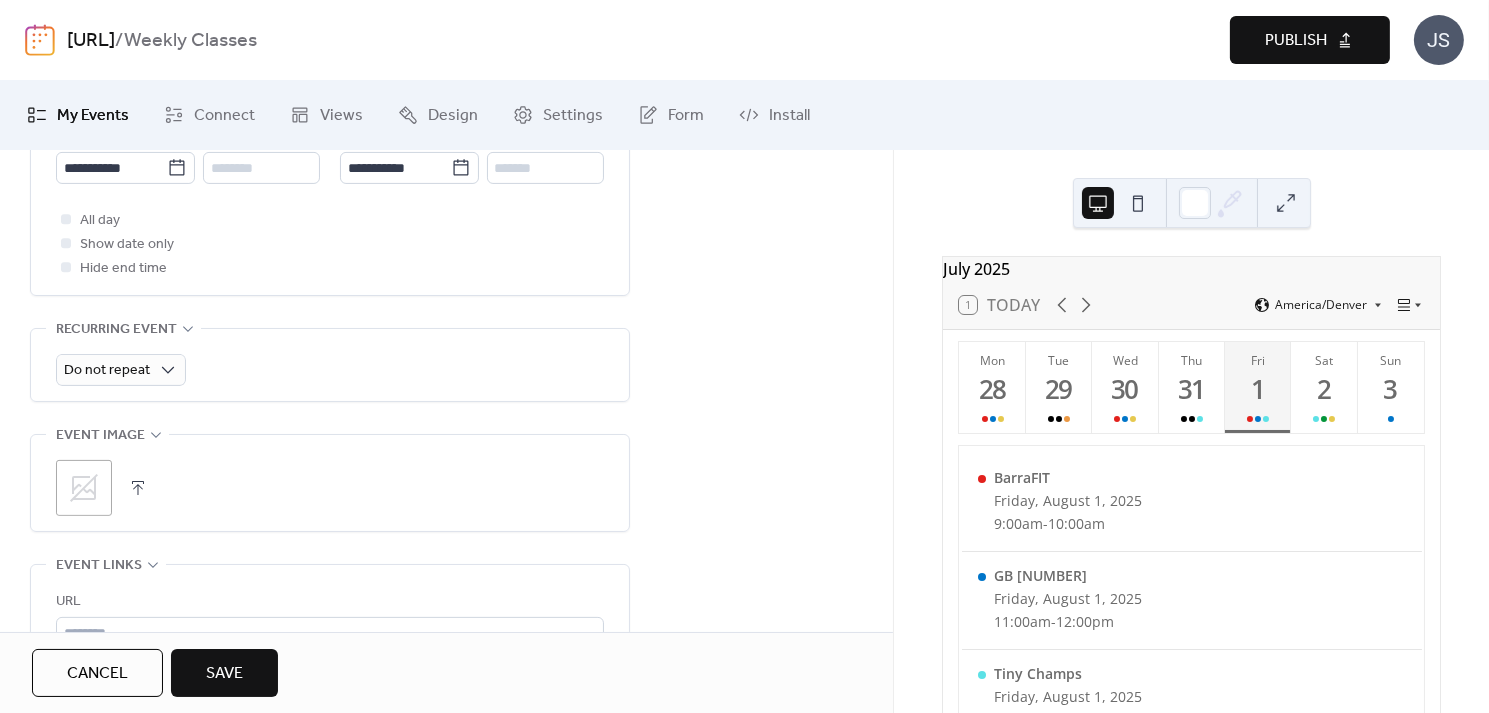 click 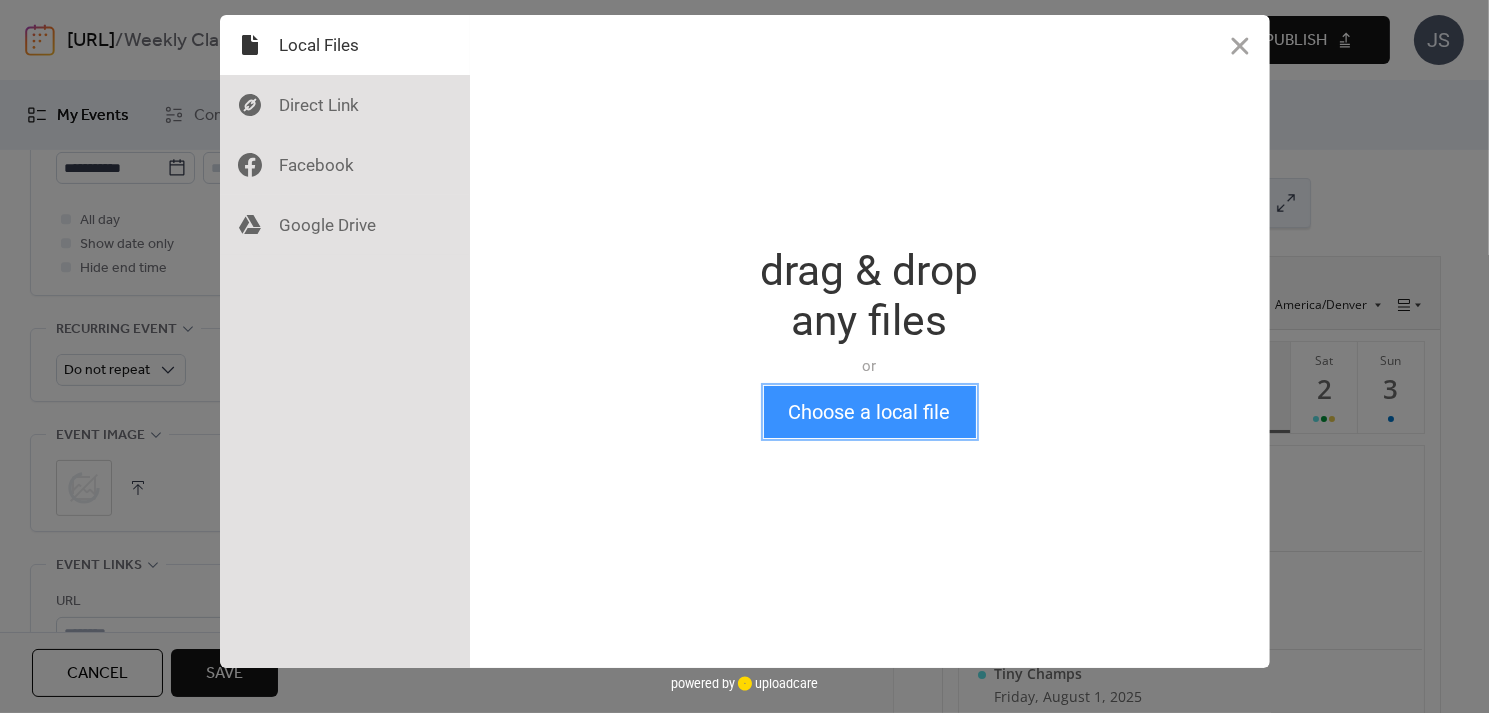 click on "Choose a local file" at bounding box center [870, 412] 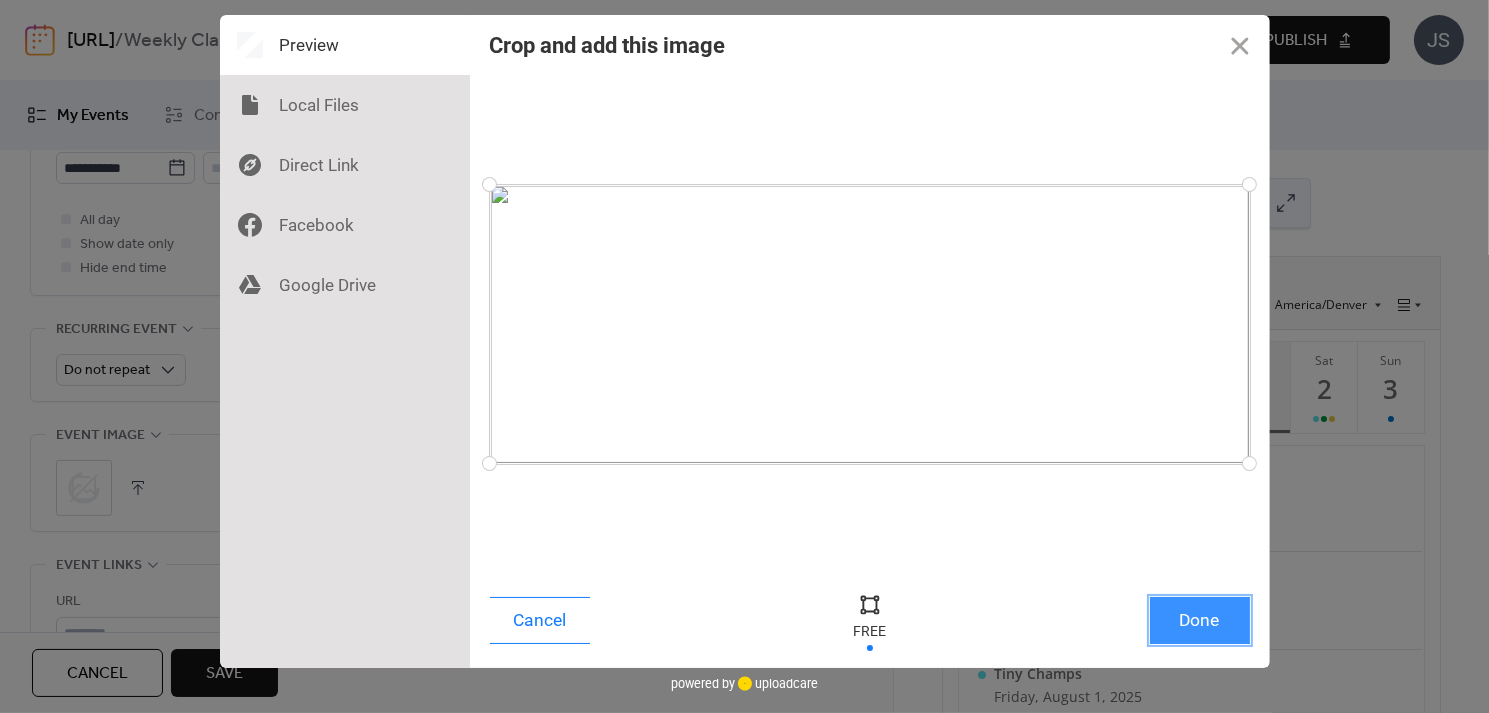 click on "Done" at bounding box center [1200, 620] 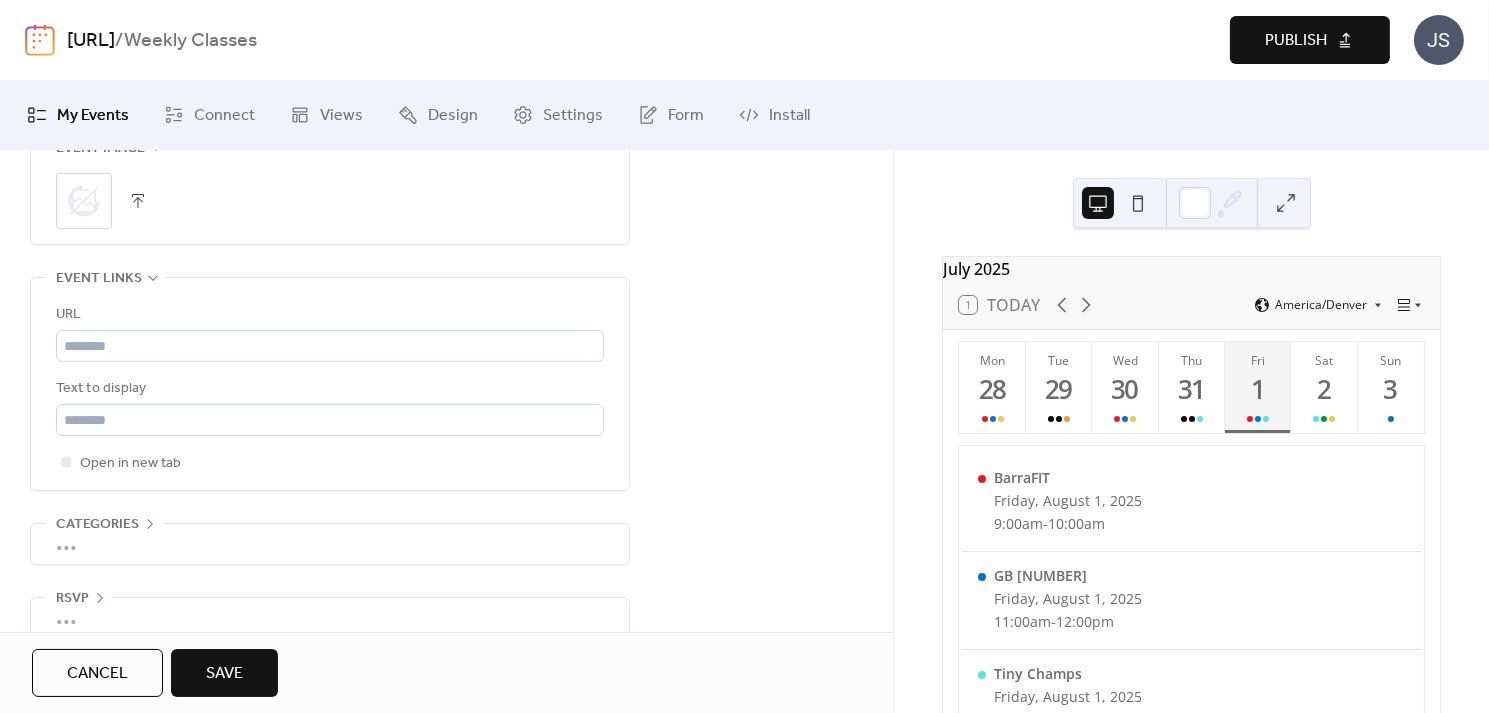 scroll, scrollTop: 1080, scrollLeft: 0, axis: vertical 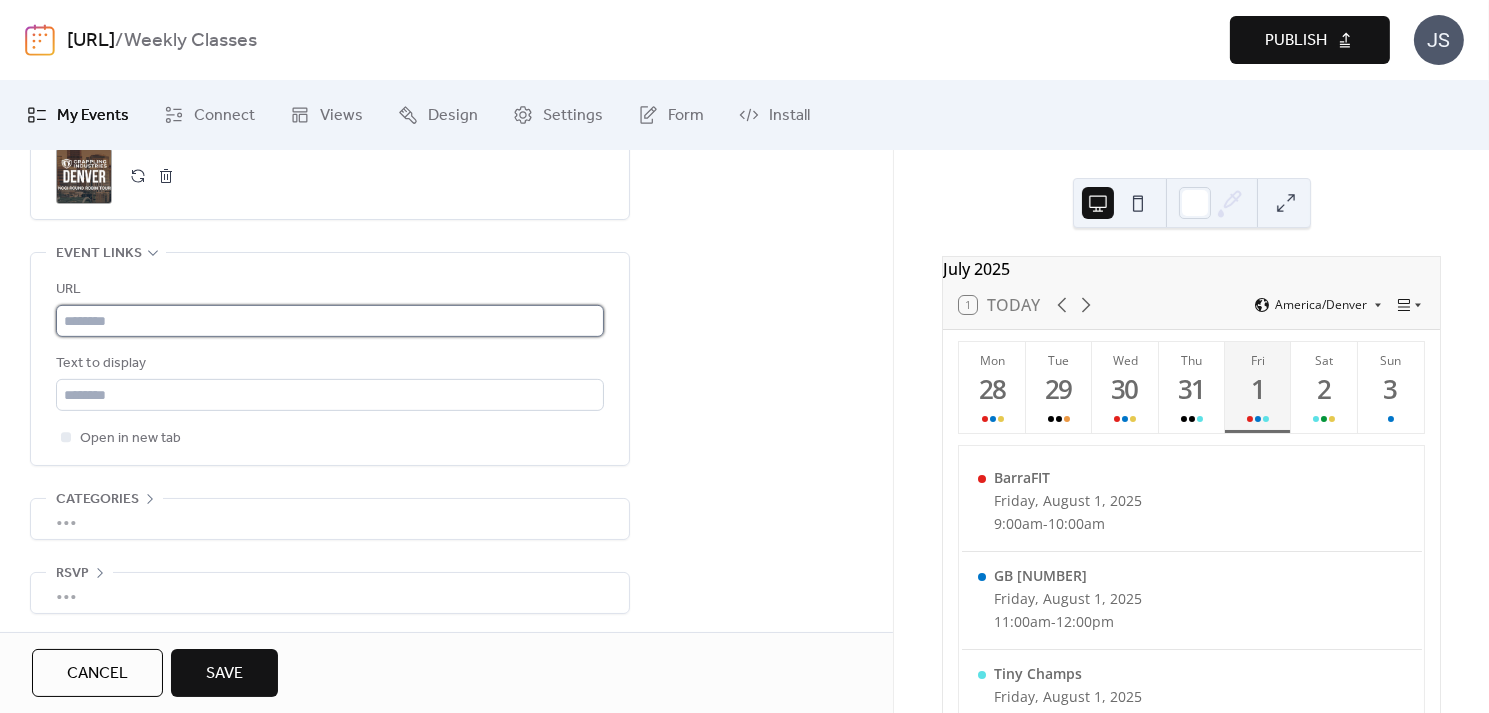 click at bounding box center (330, 321) 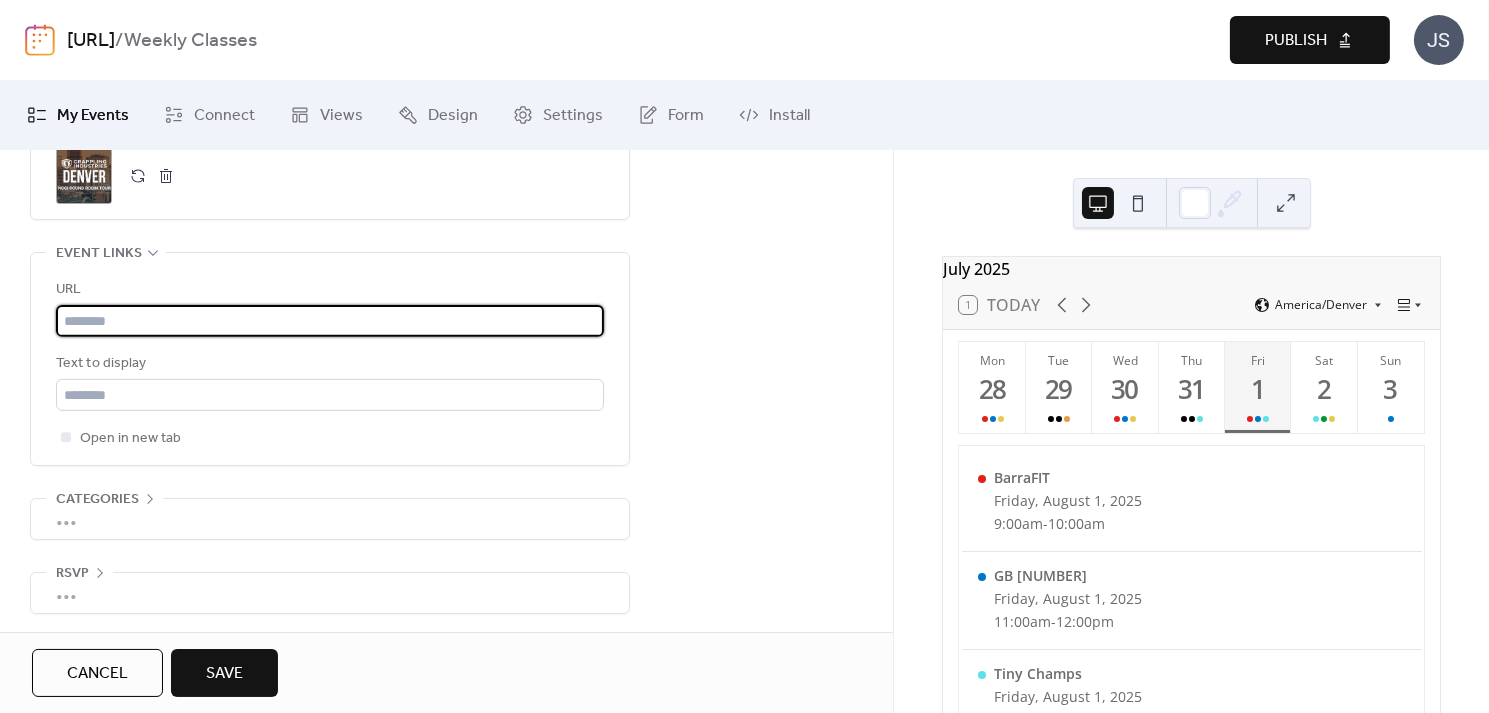 paste on "**********" 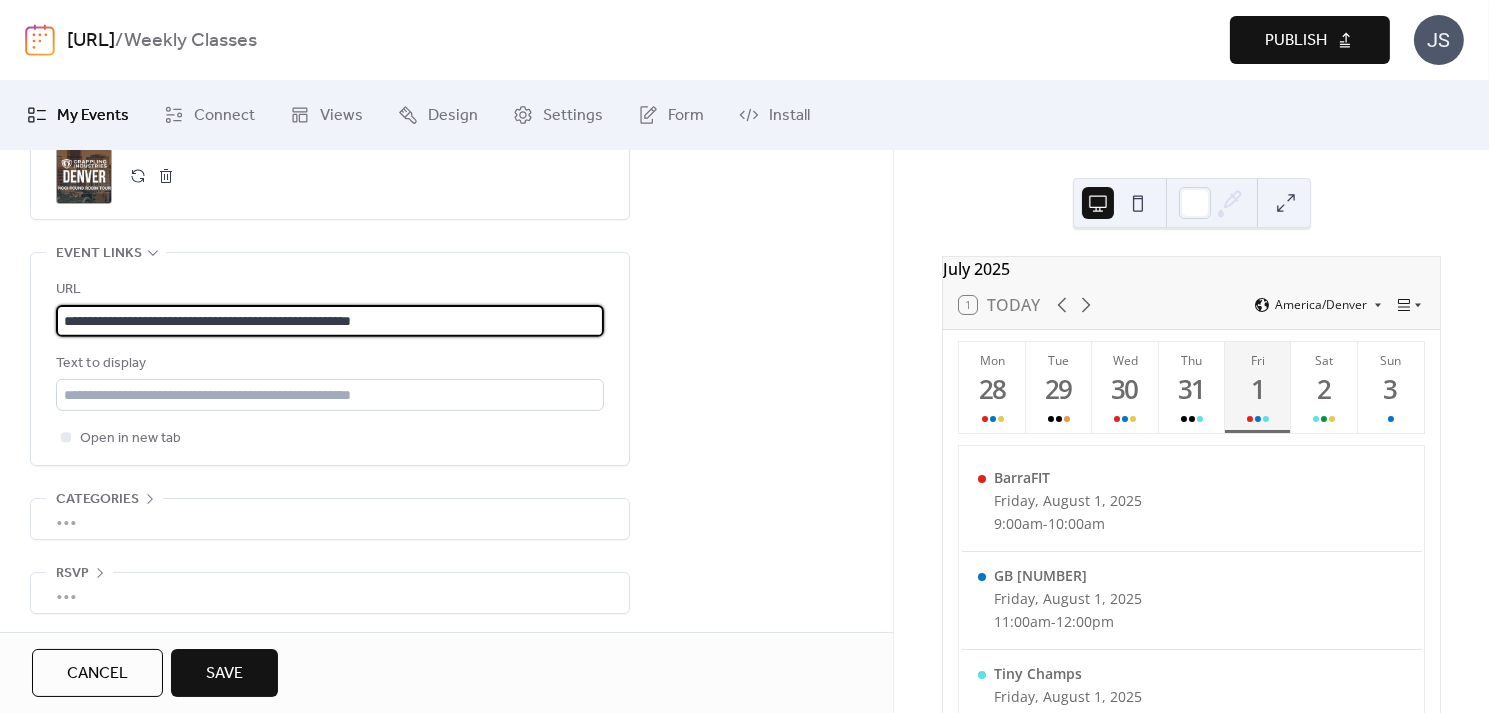 type on "**********" 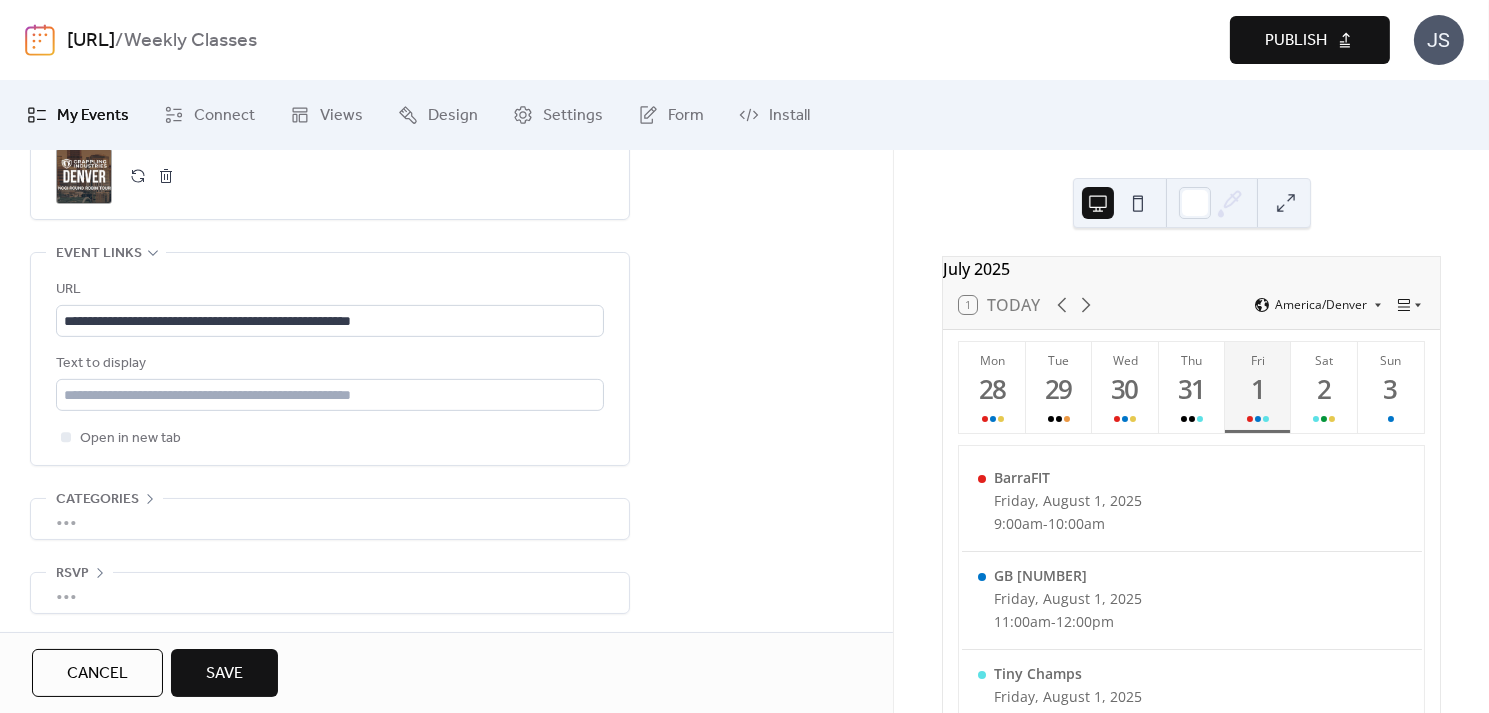 click on "Save" at bounding box center (224, 674) 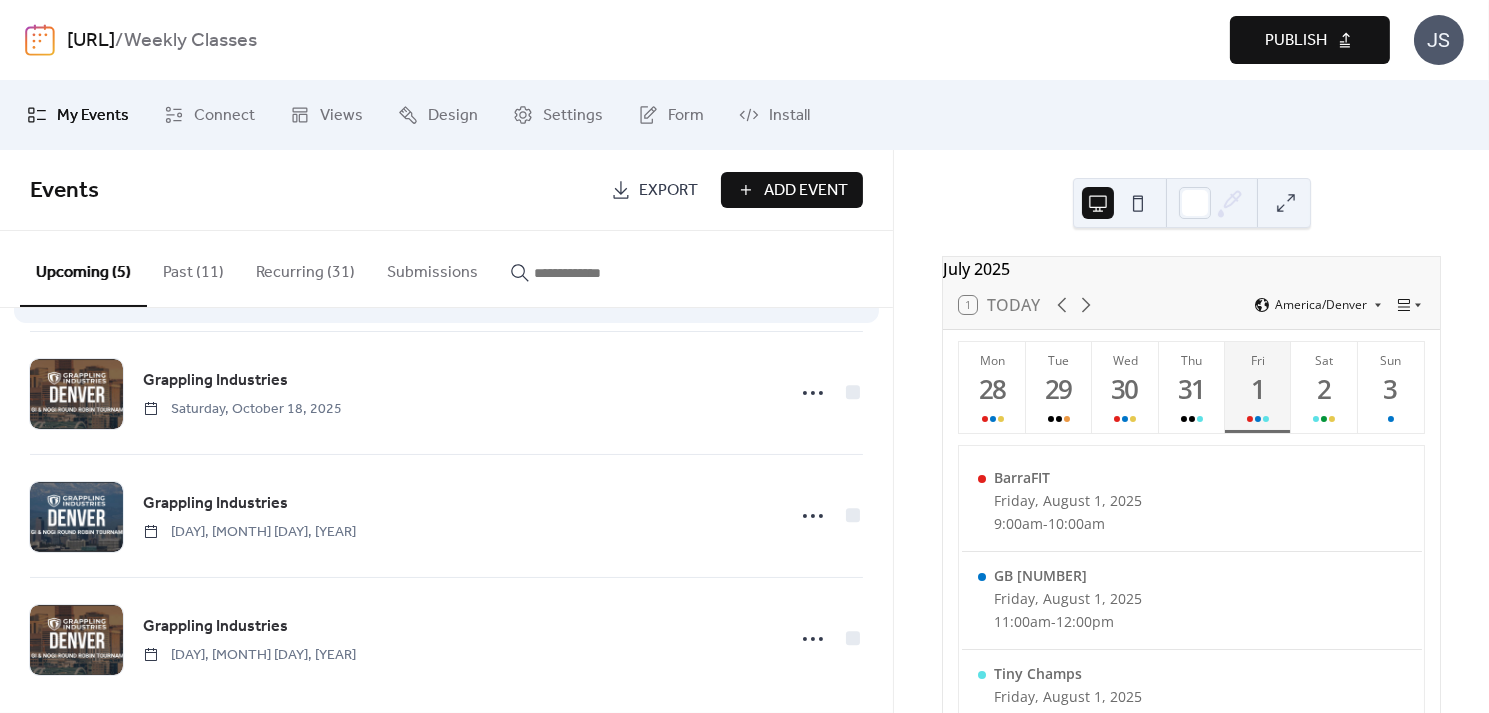 scroll, scrollTop: 266, scrollLeft: 0, axis: vertical 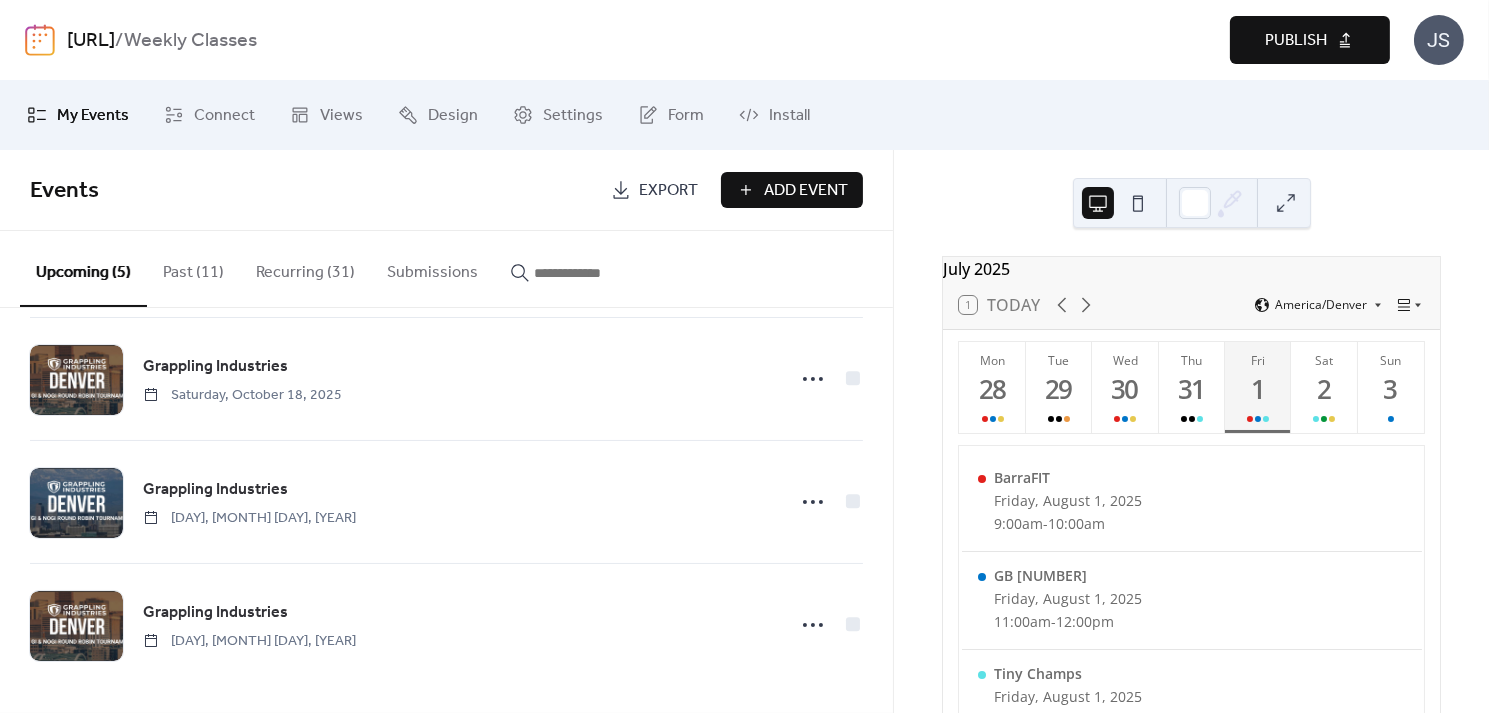 click on "Add Event" at bounding box center [806, 191] 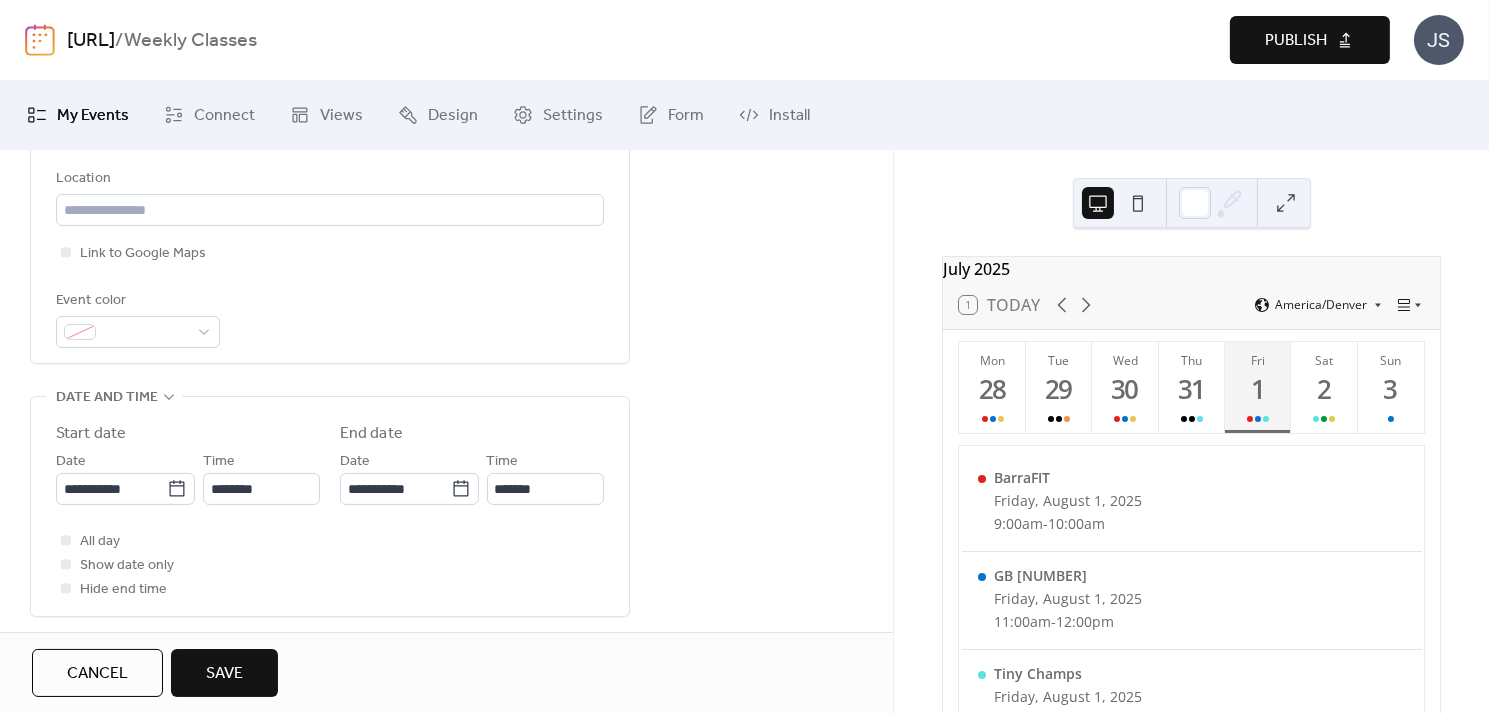scroll, scrollTop: 500, scrollLeft: 0, axis: vertical 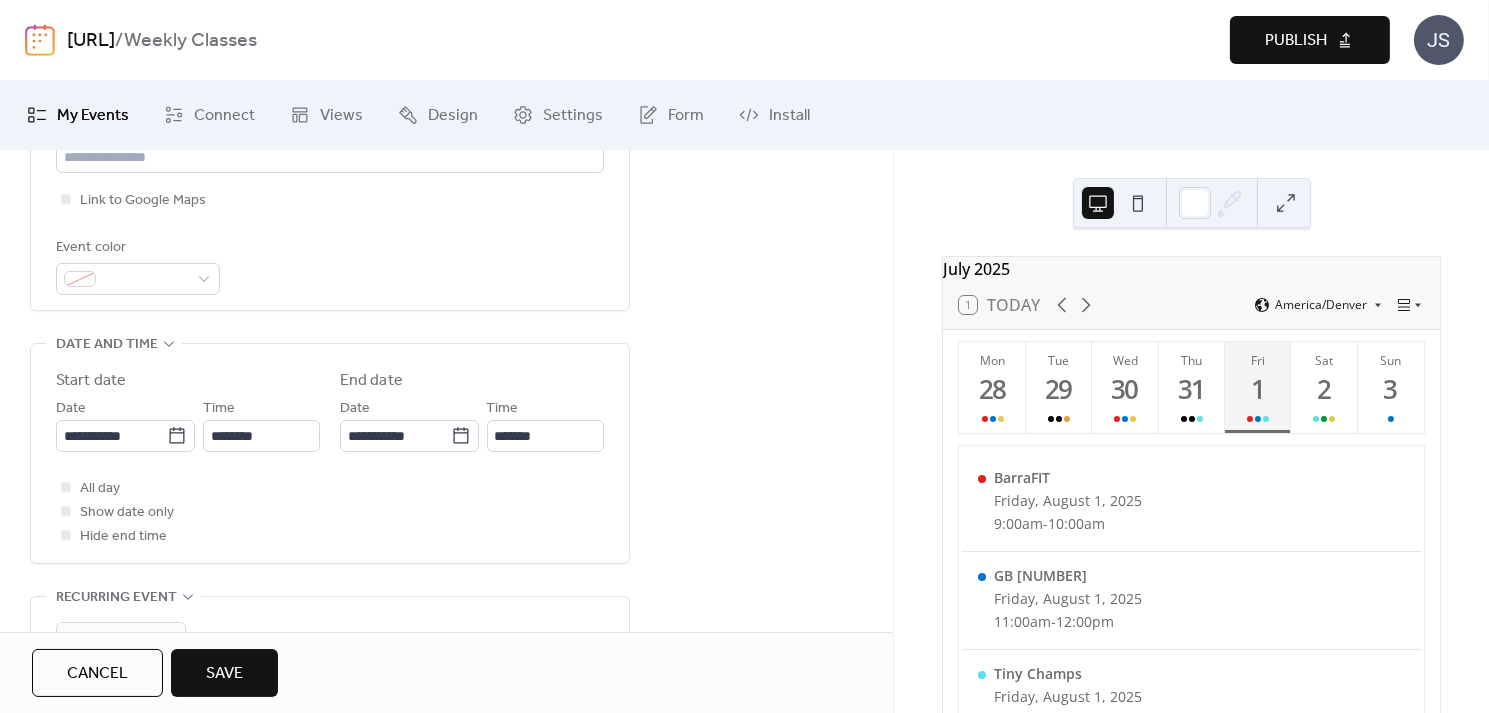 type on "**********" 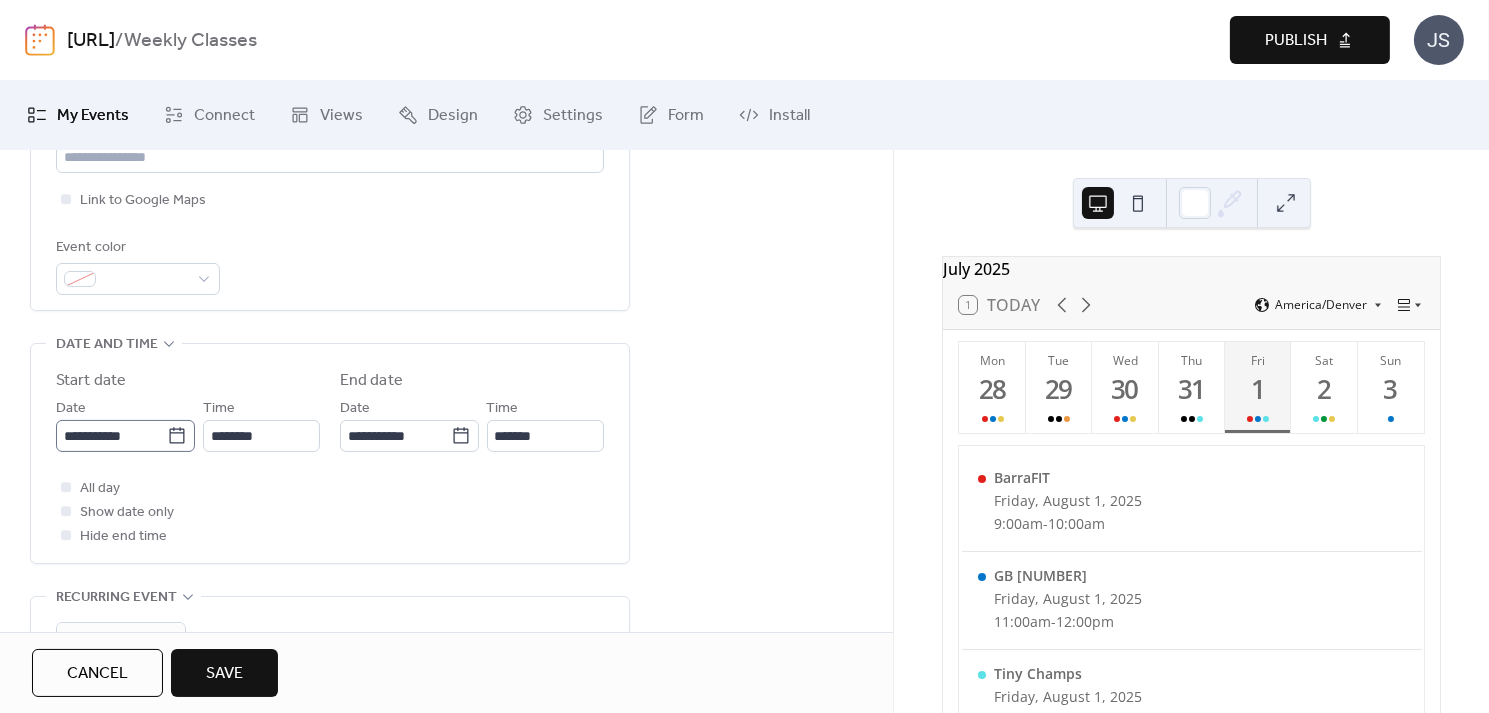 click 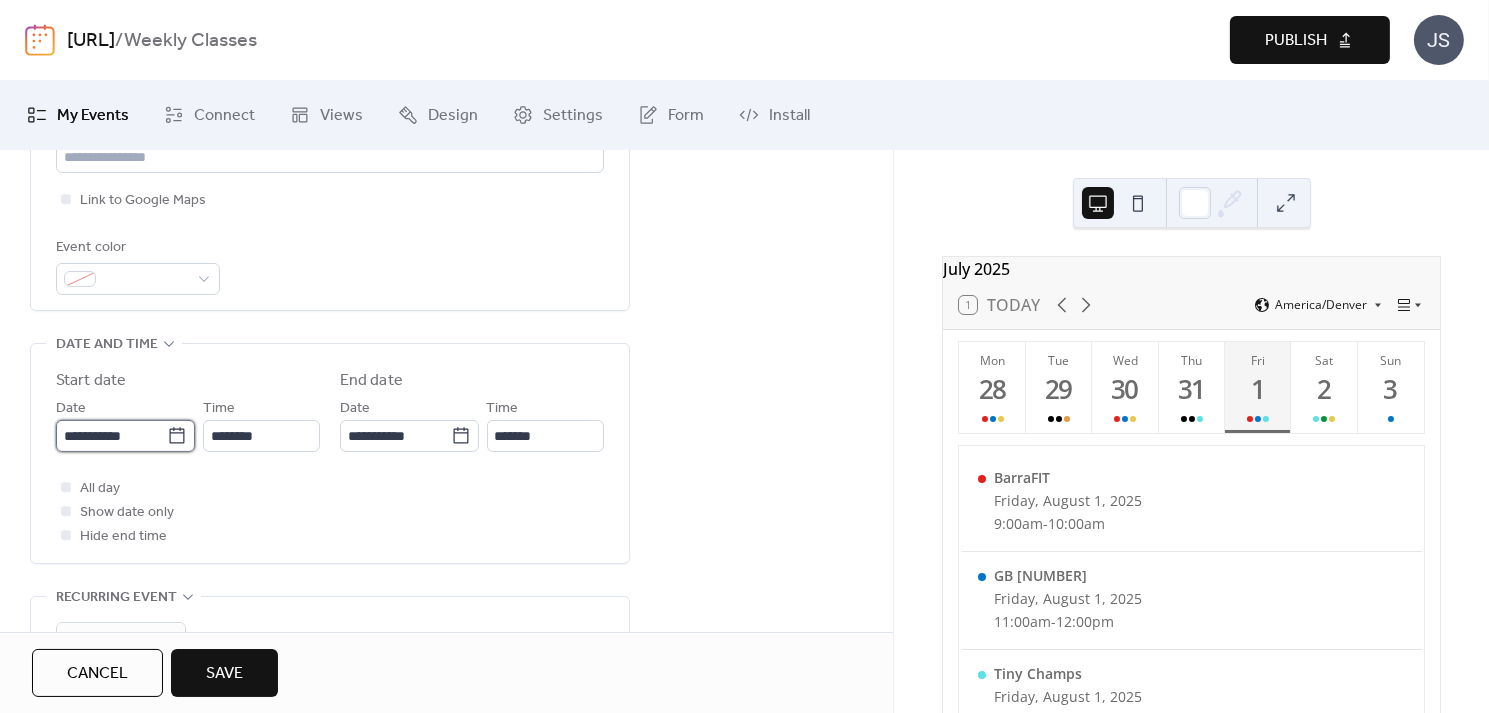 click on "**********" at bounding box center [111, 436] 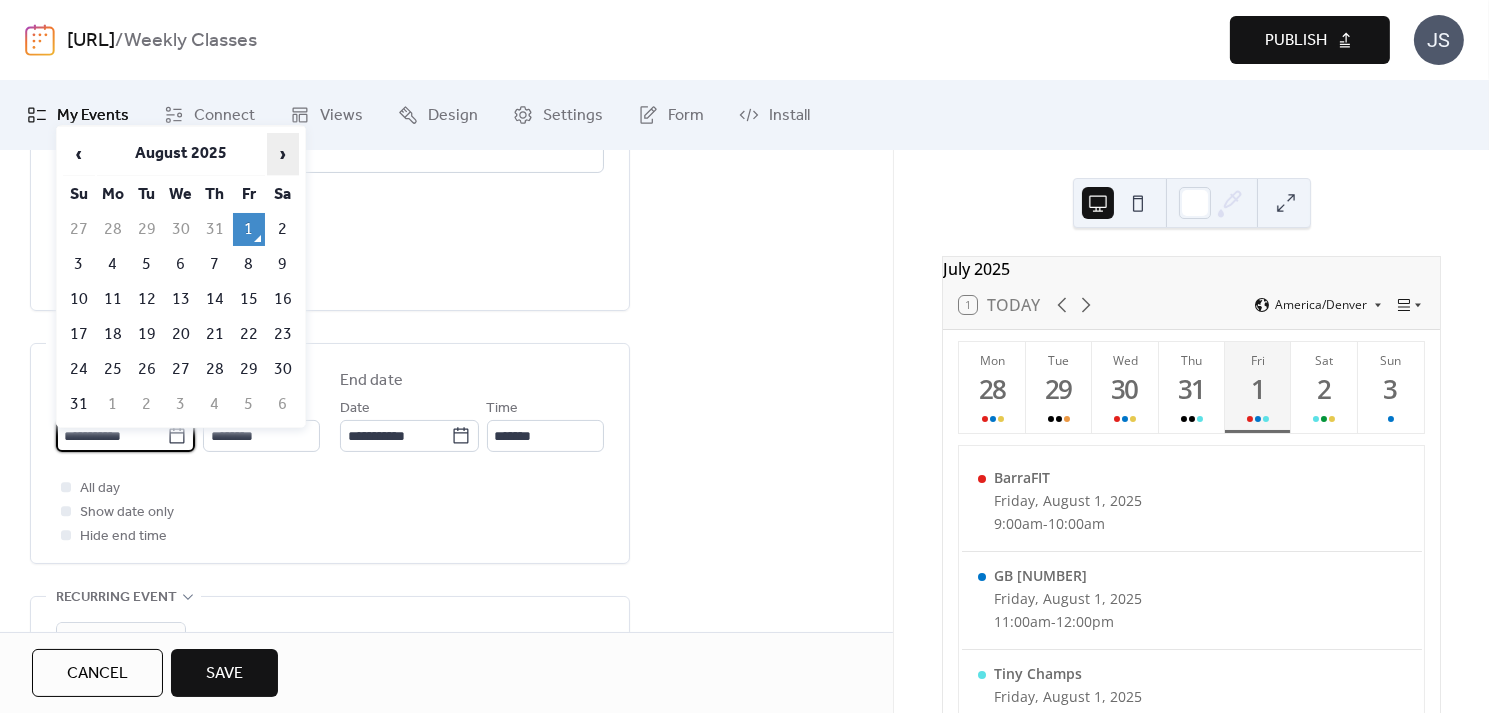 click on "›" at bounding box center (283, 154) 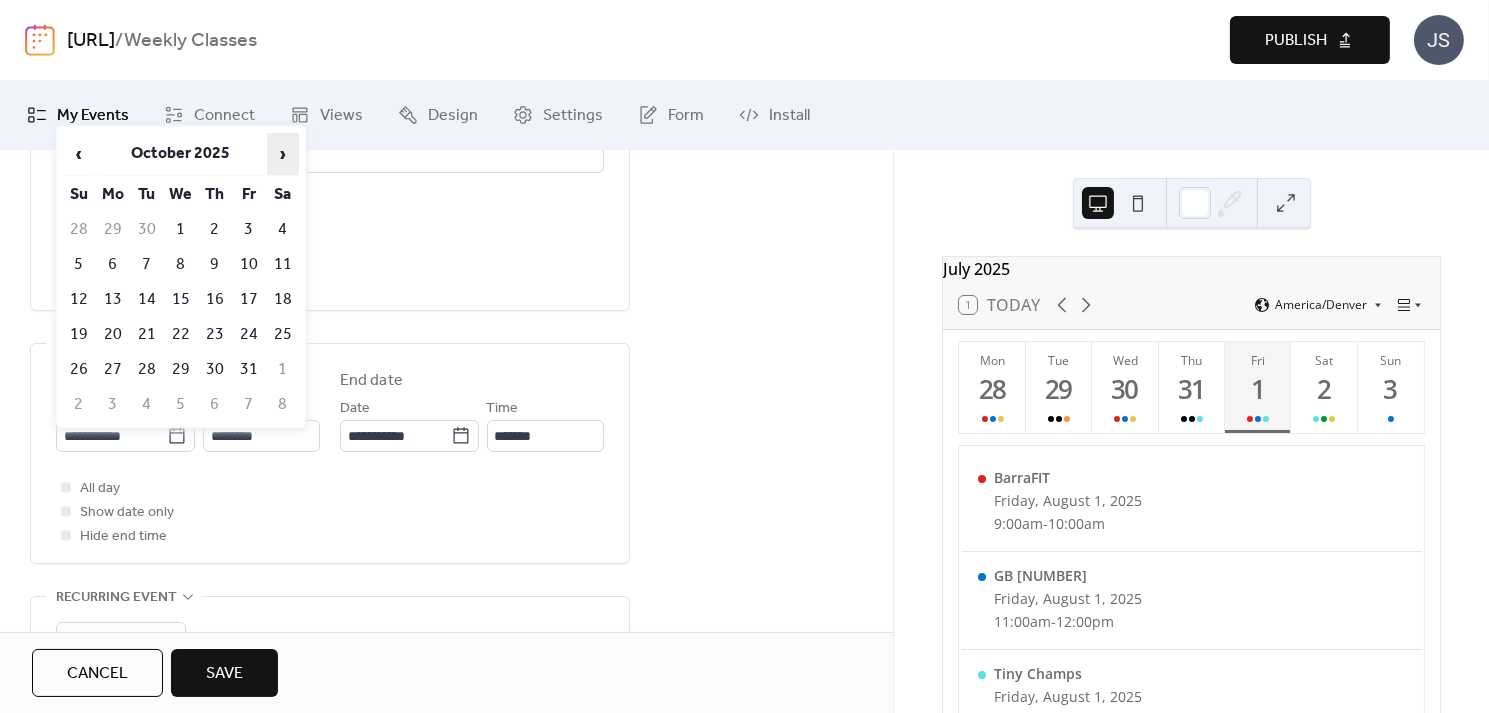 click on "›" at bounding box center [283, 154] 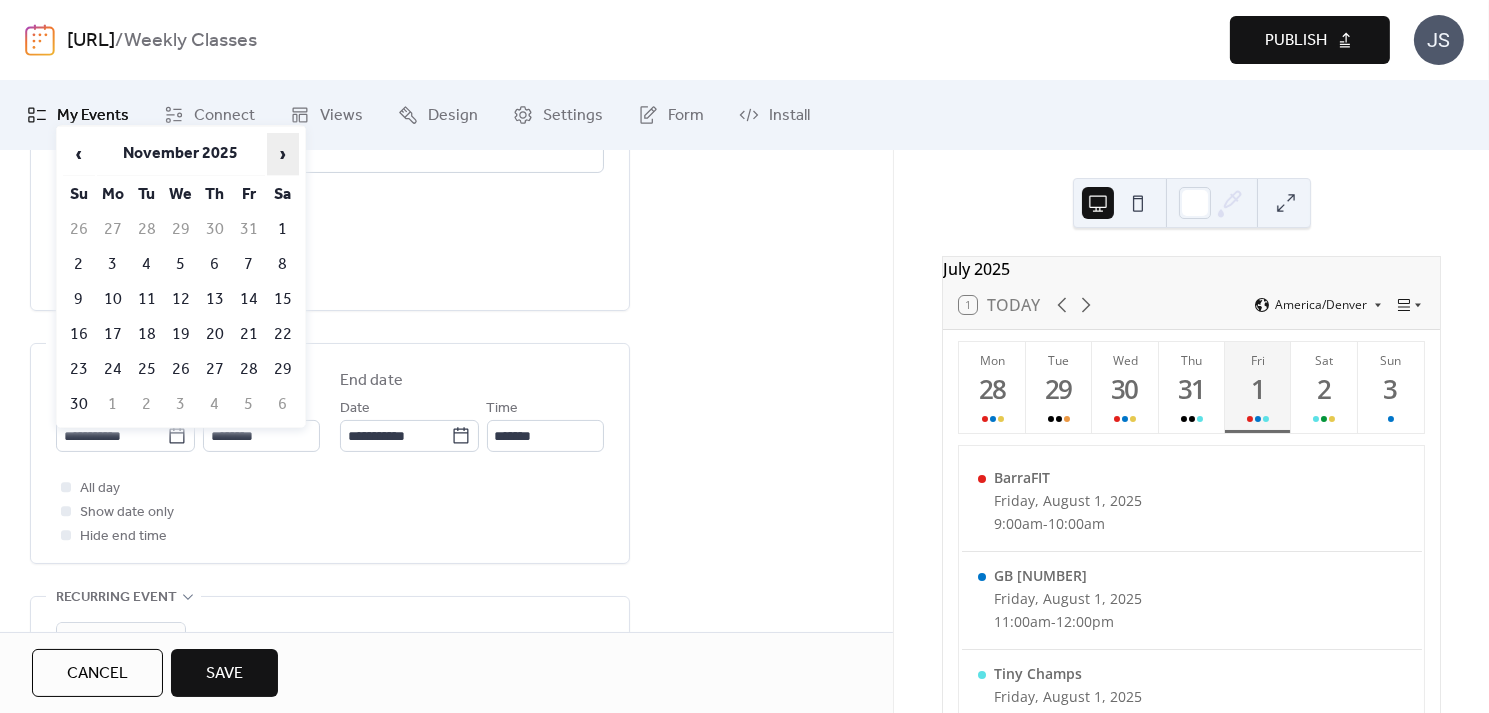 click on "›" at bounding box center (283, 154) 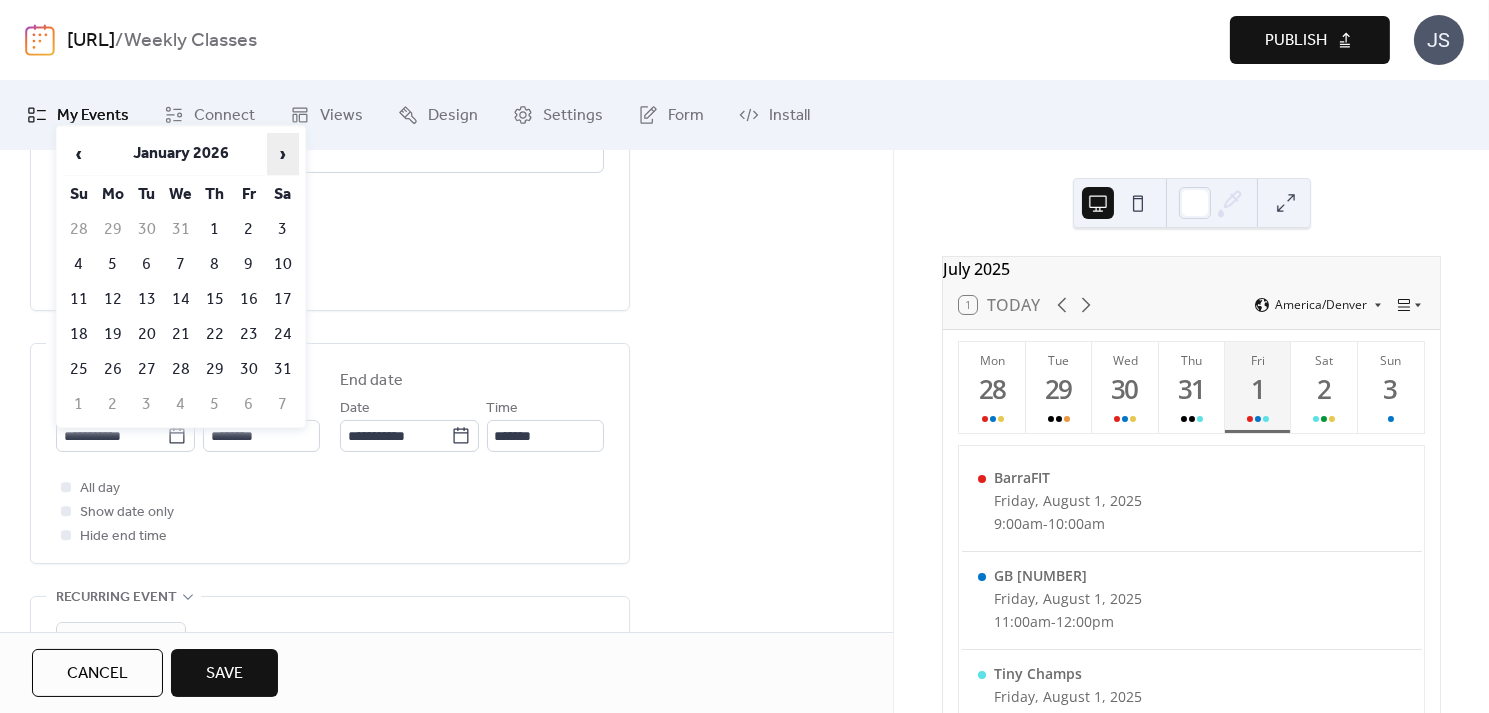 click on "›" at bounding box center (283, 154) 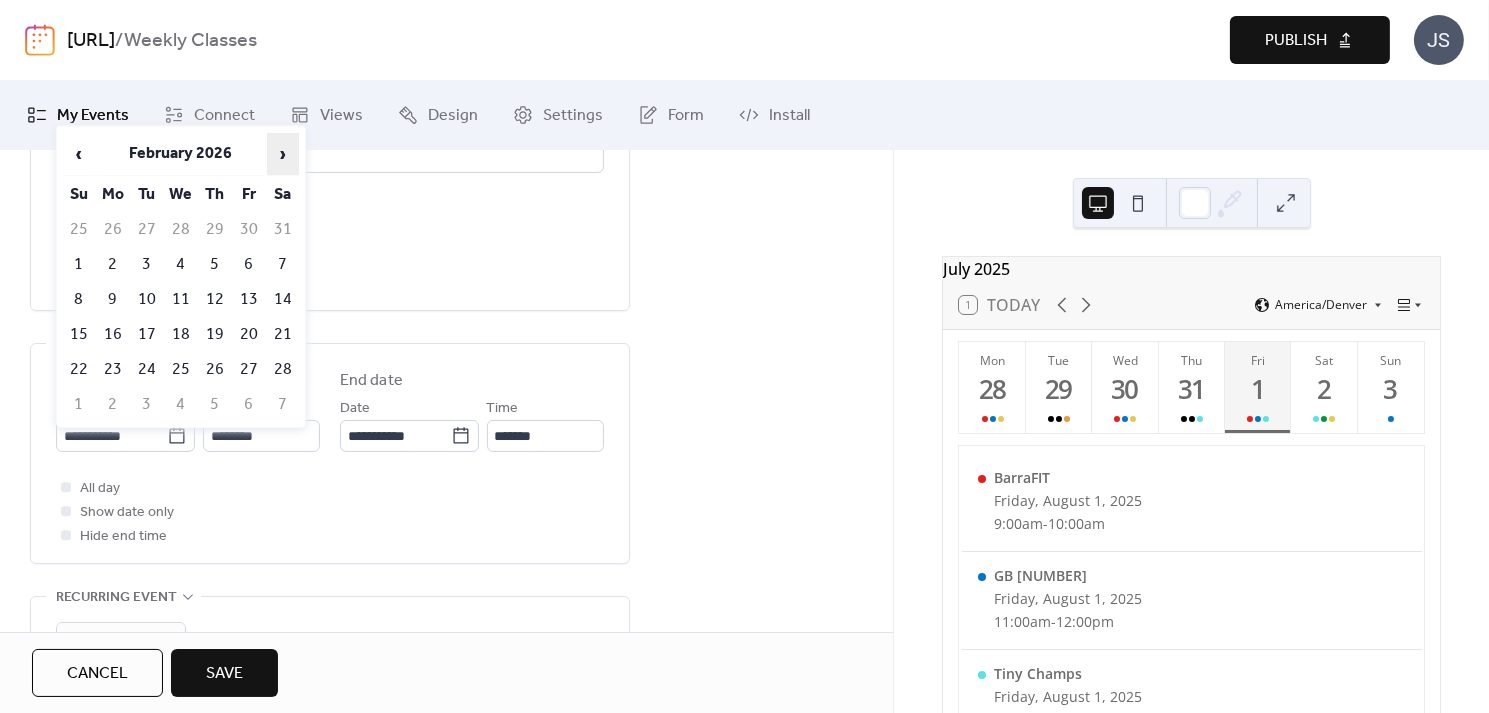 click on "›" at bounding box center [283, 154] 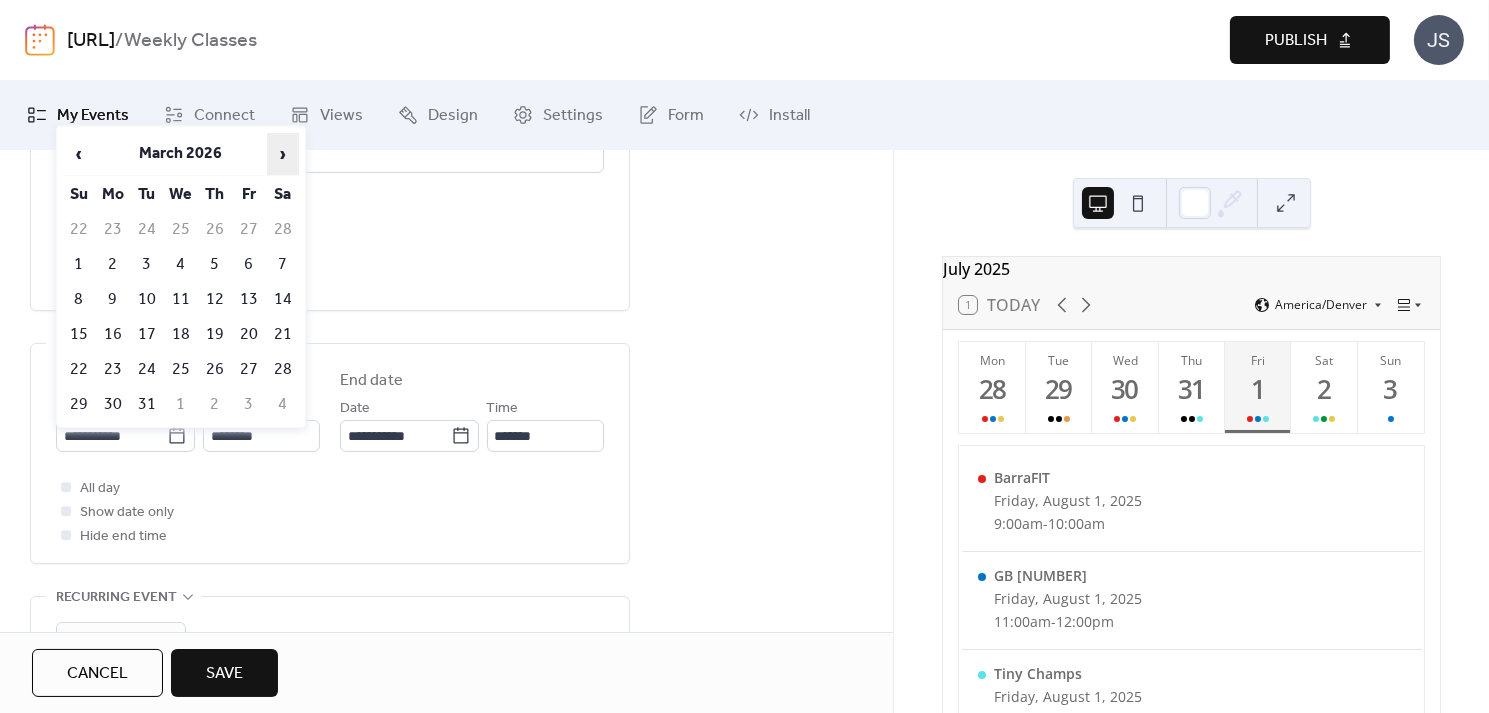 click on "›" at bounding box center (283, 154) 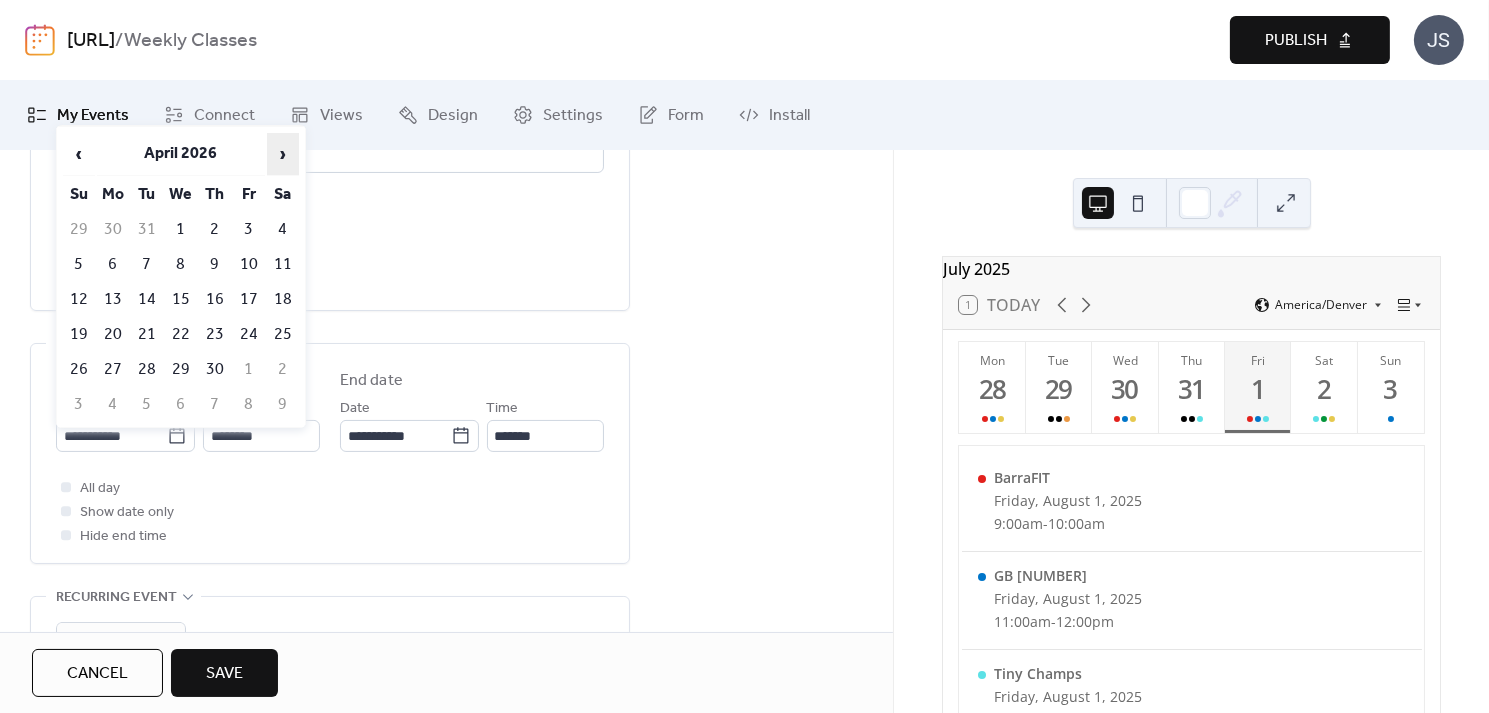click on "›" at bounding box center [283, 154] 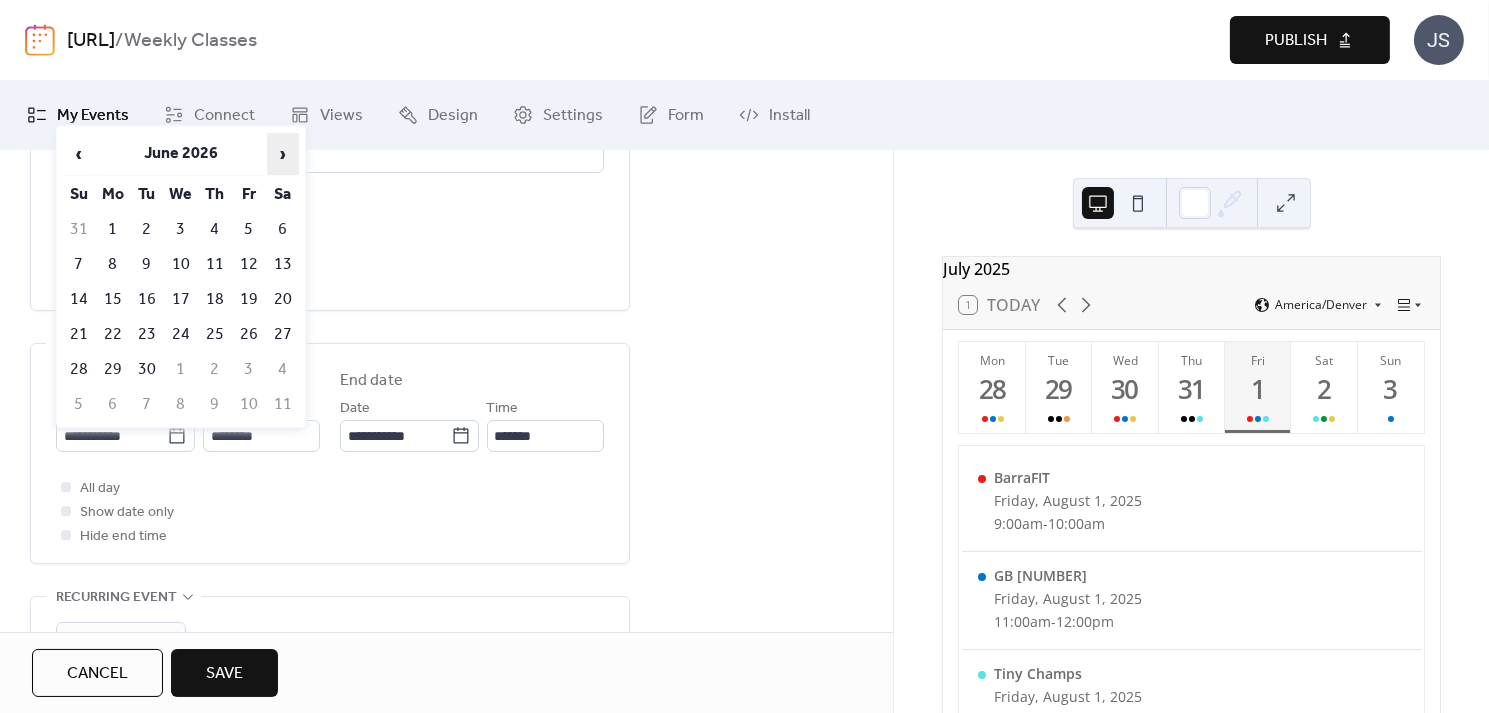 click on "›" at bounding box center [283, 154] 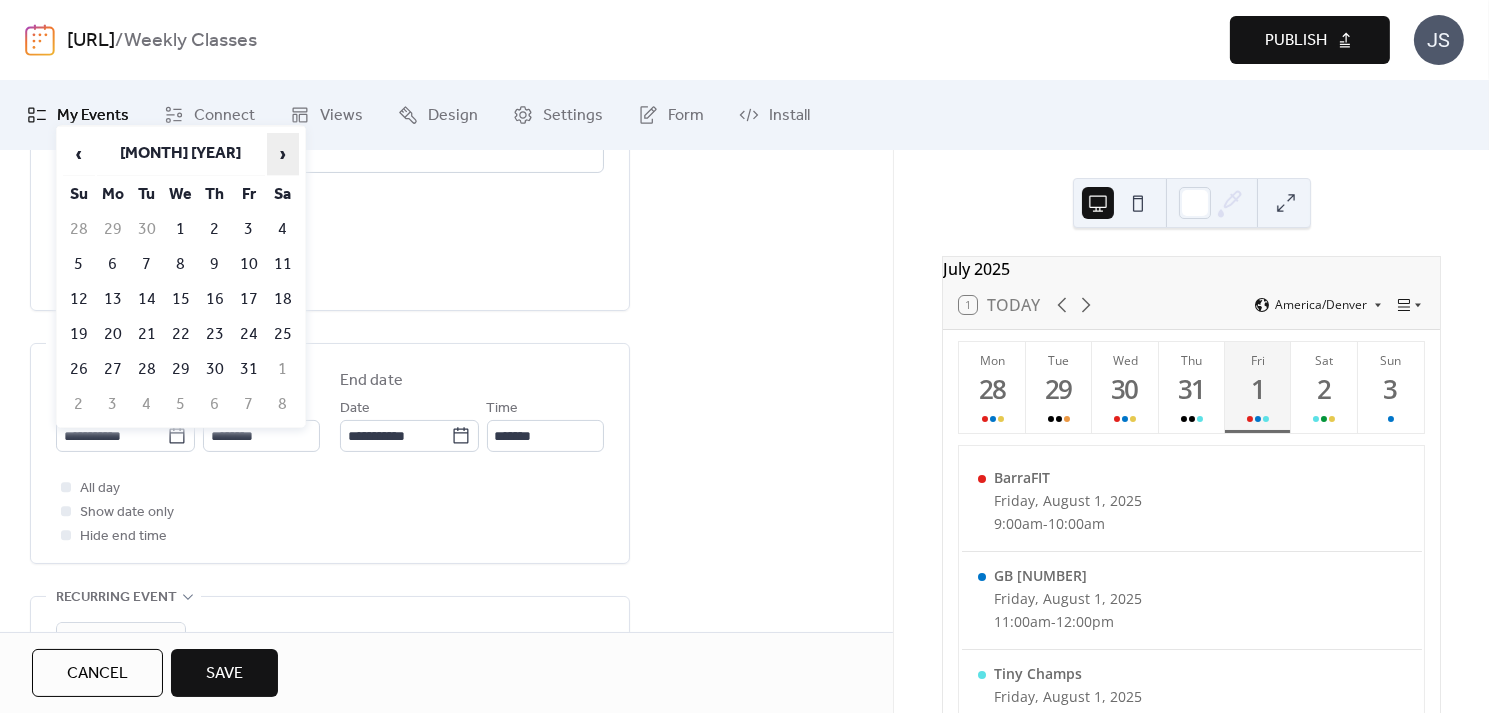 click on "›" at bounding box center [283, 154] 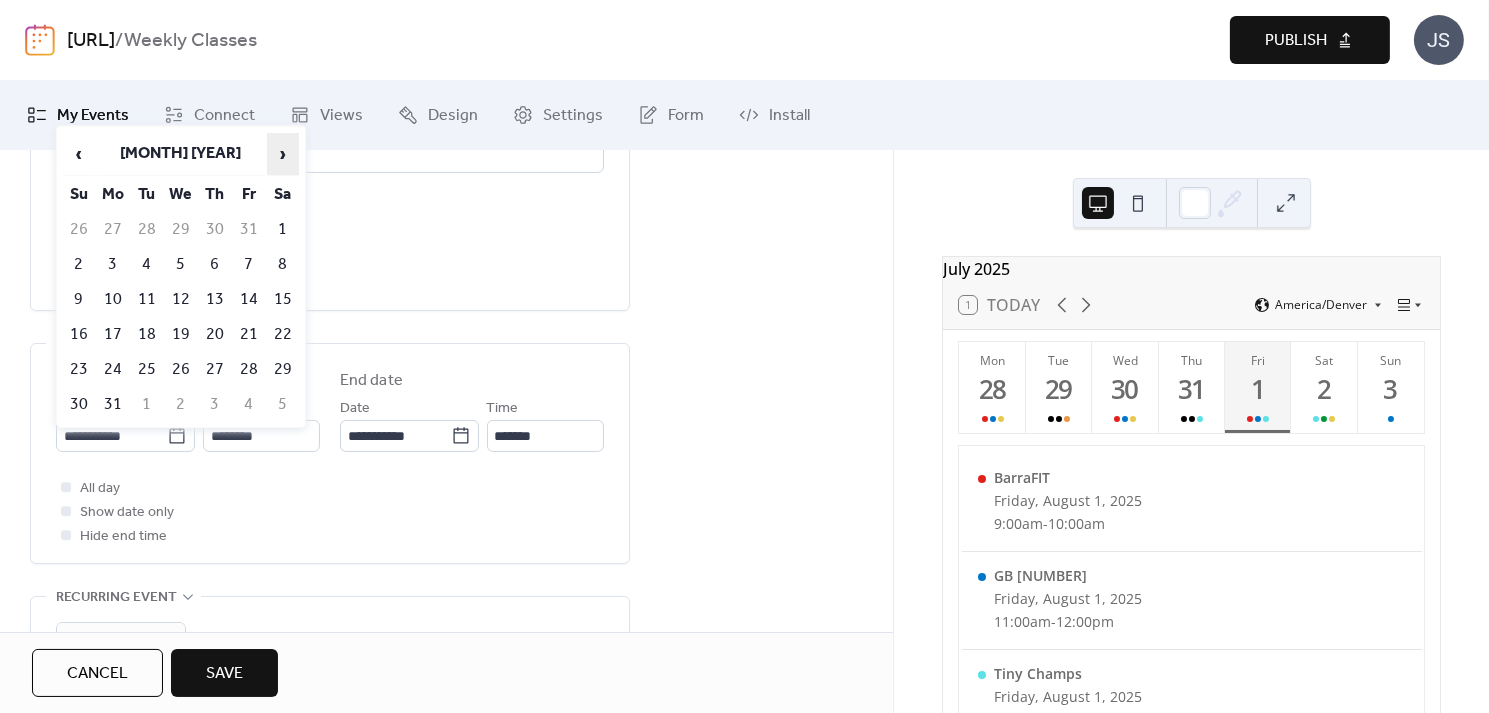 click on "›" at bounding box center [283, 154] 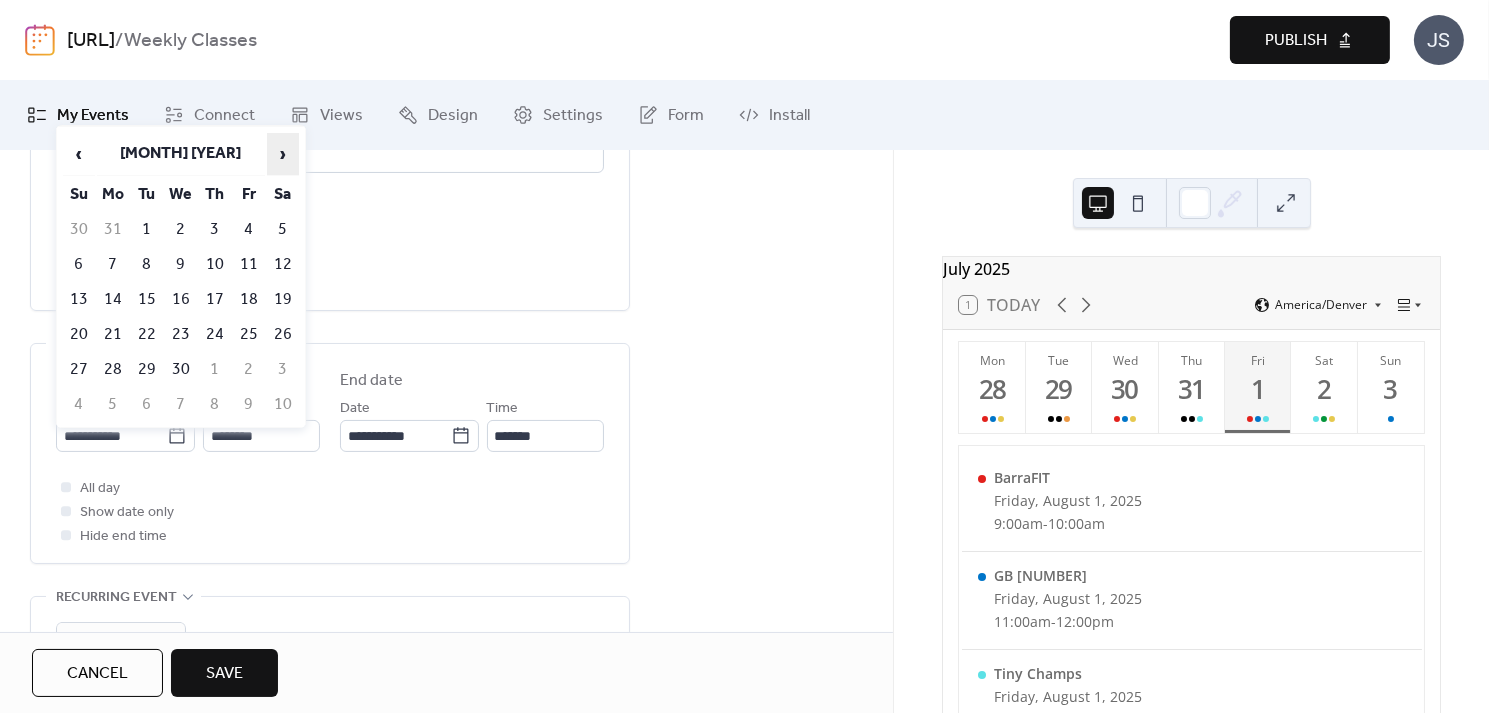 click on "›" at bounding box center [283, 154] 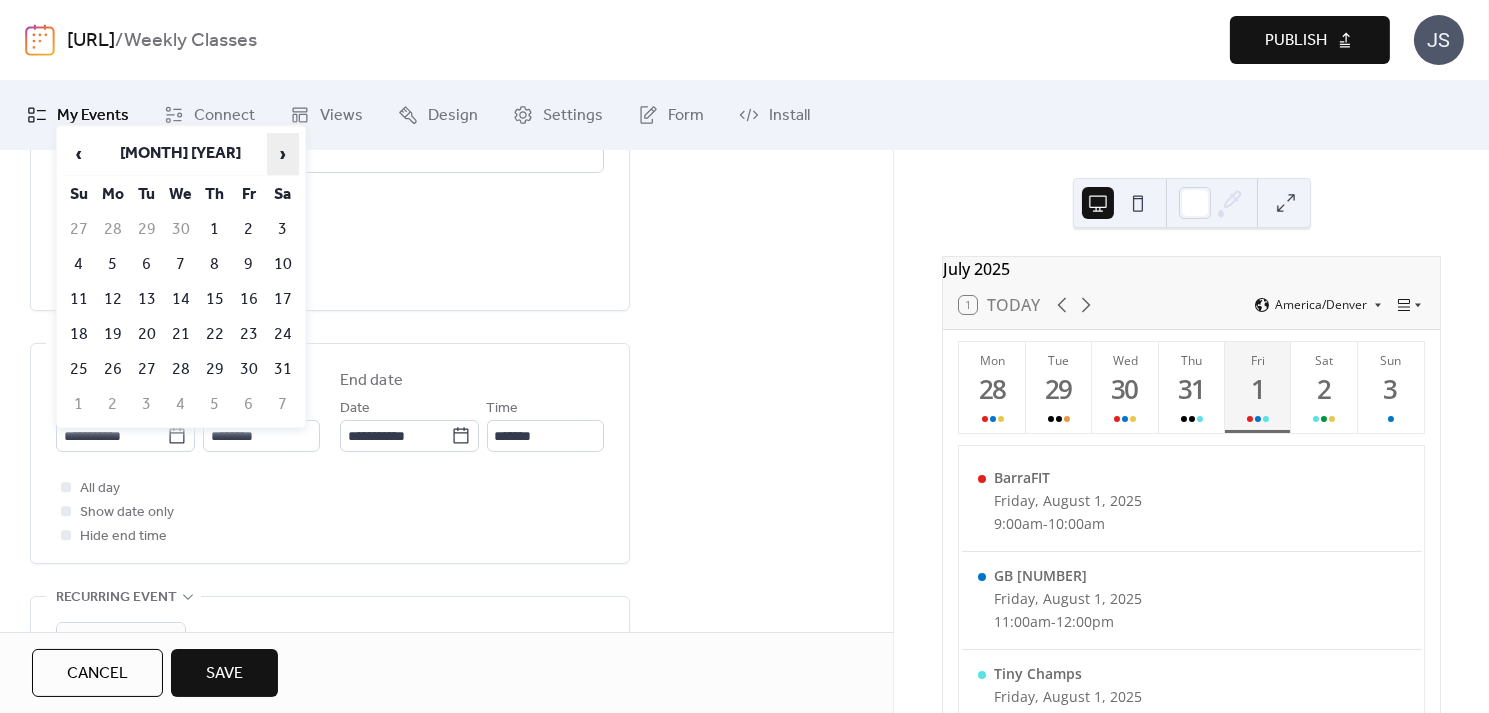 click on "›" at bounding box center (283, 154) 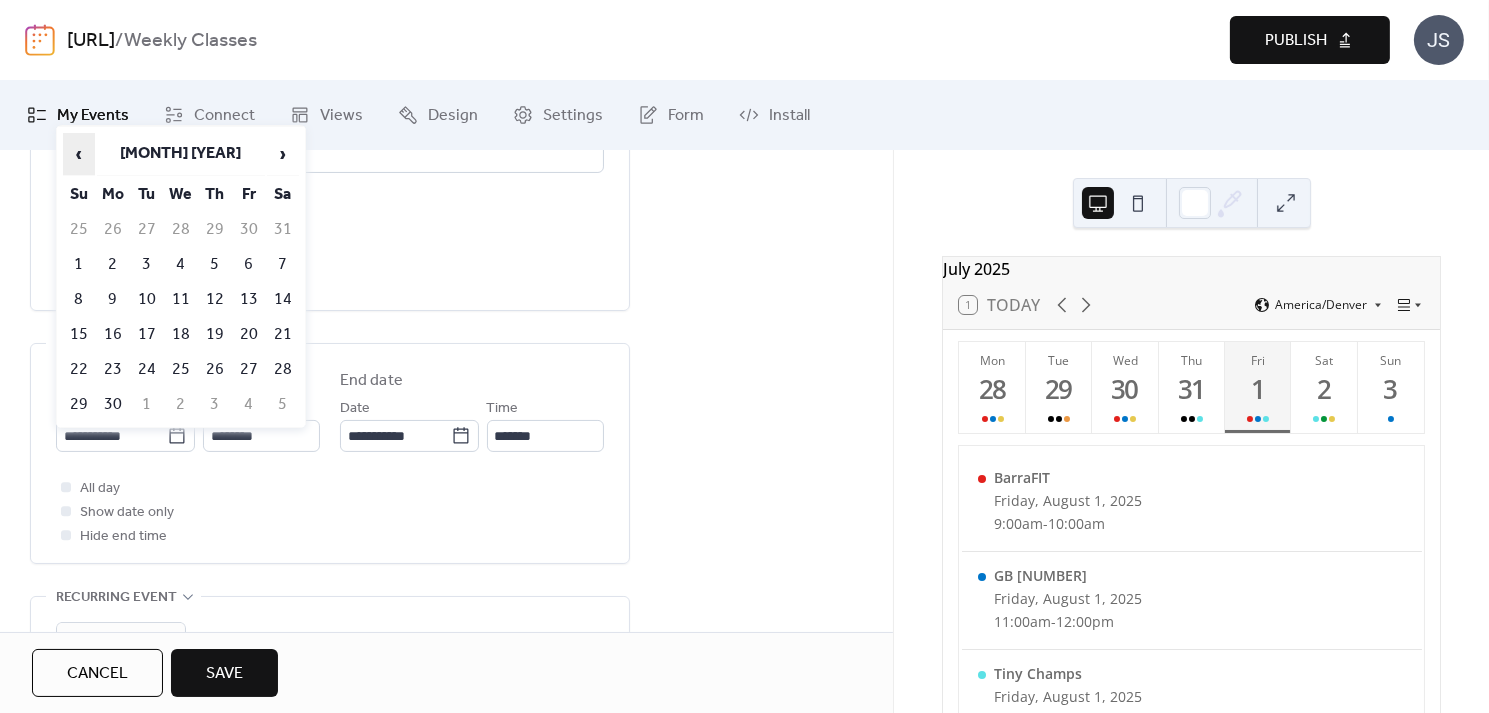 click on "‹" at bounding box center [79, 154] 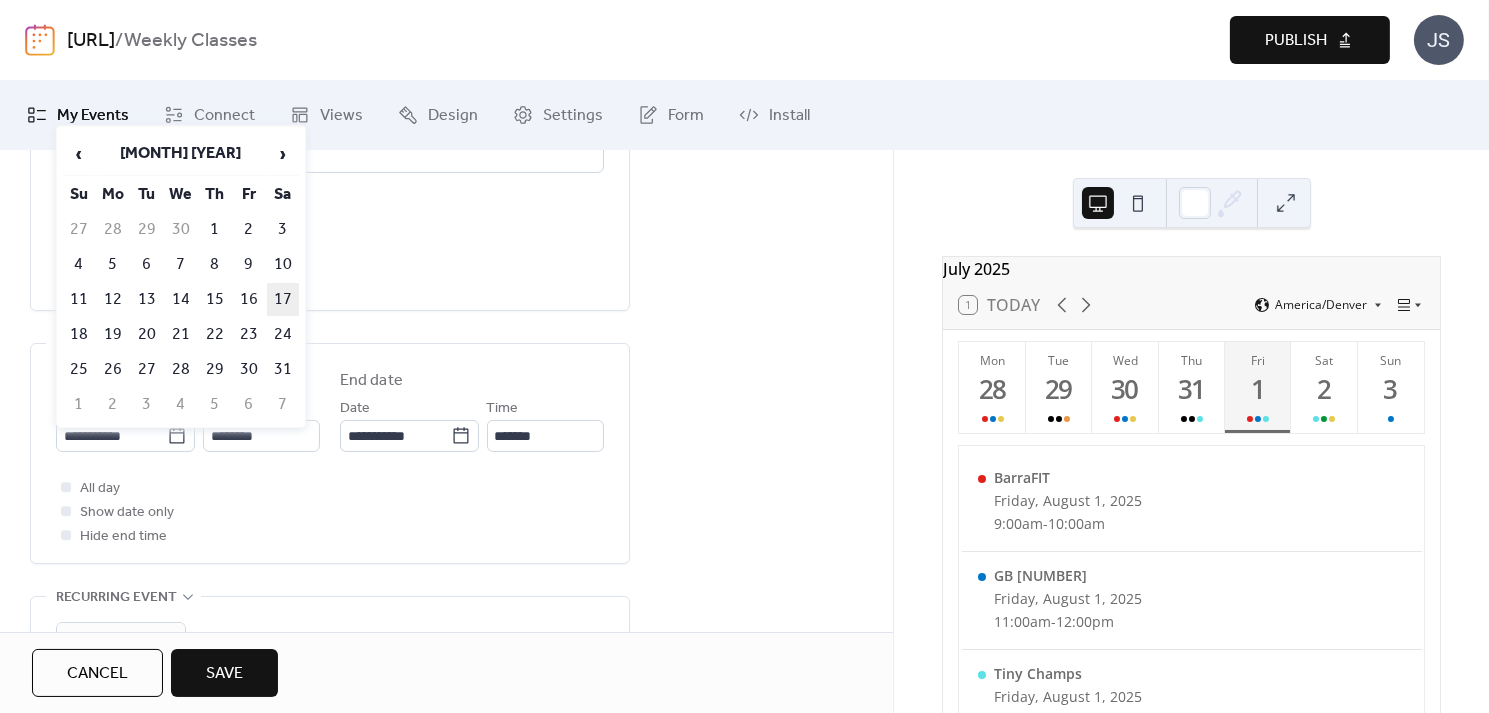 click on "17" at bounding box center [283, 299] 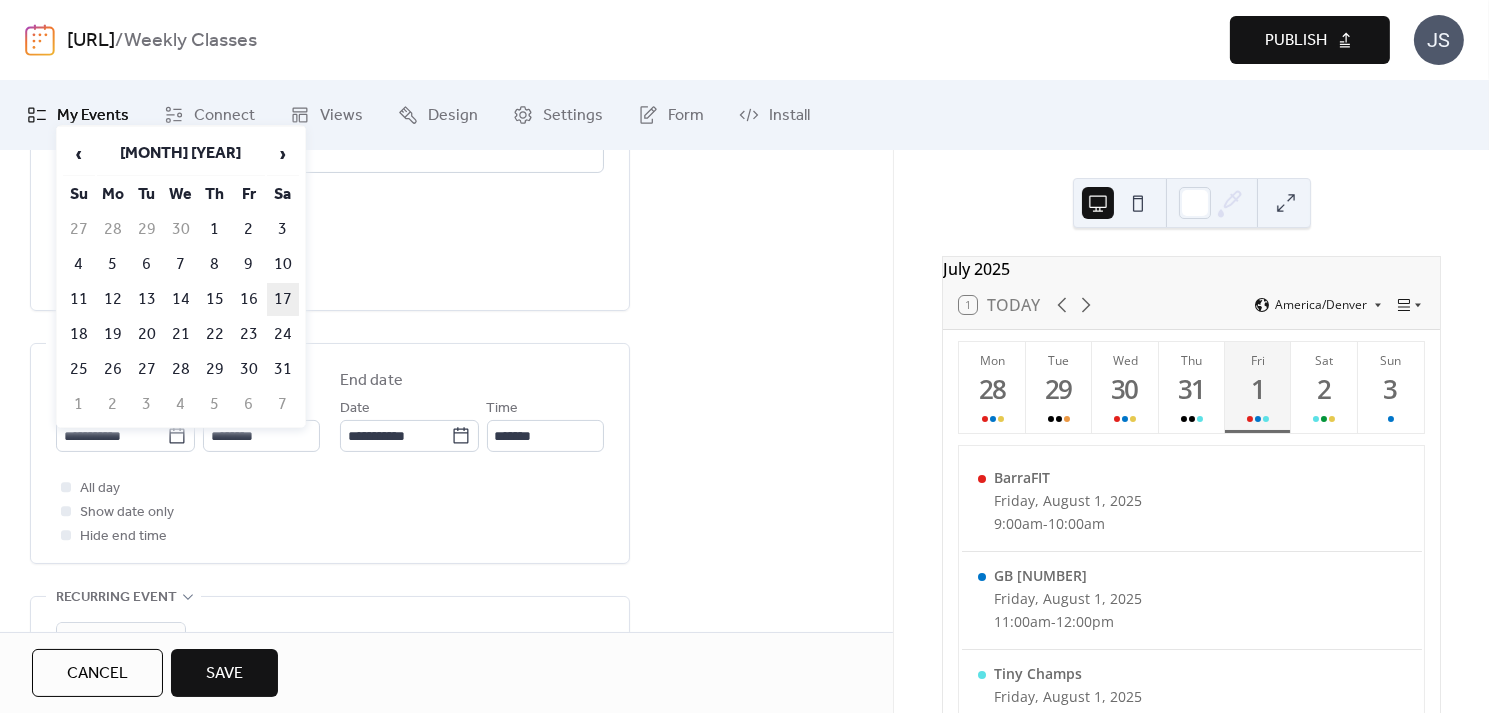 type on "**********" 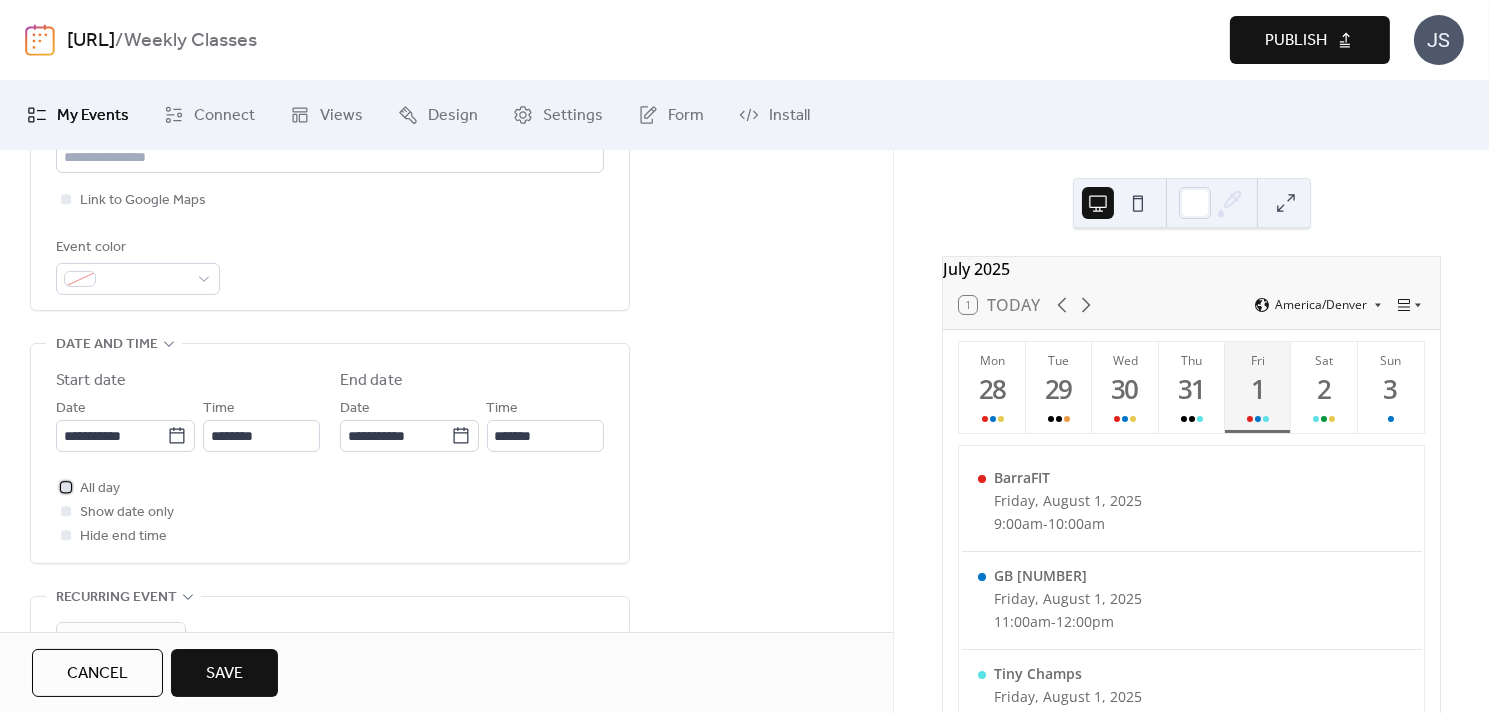 click at bounding box center (66, 487) 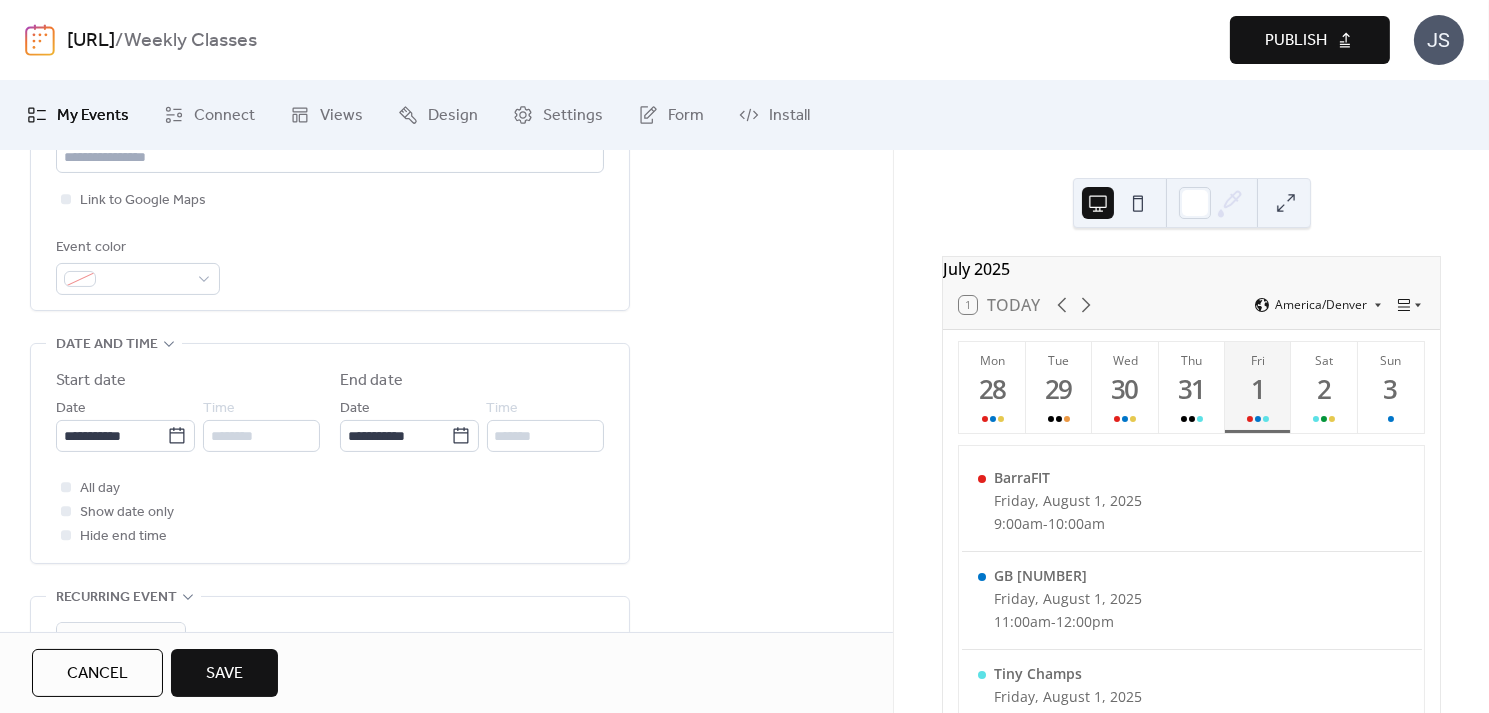 click on "All day Show date only Hide end time" at bounding box center [330, 512] 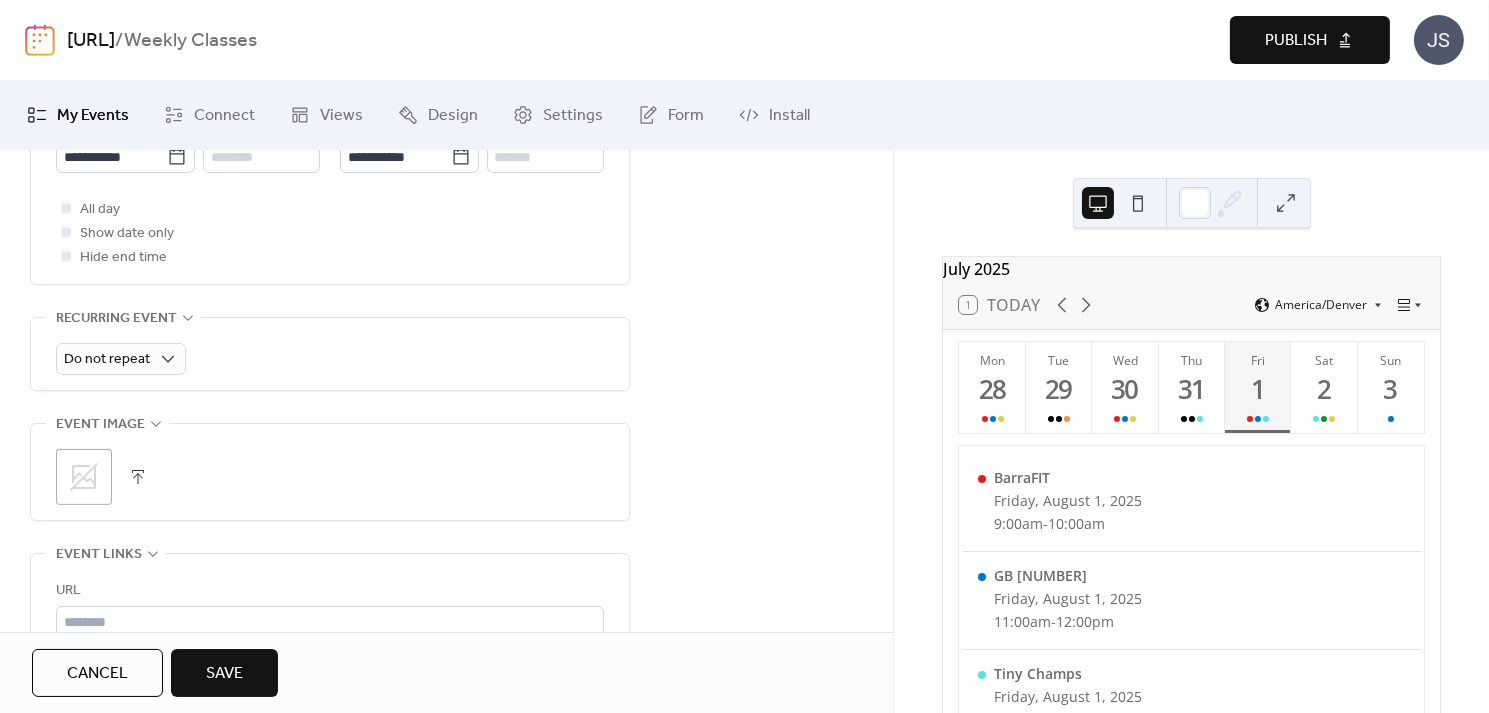 scroll, scrollTop: 799, scrollLeft: 0, axis: vertical 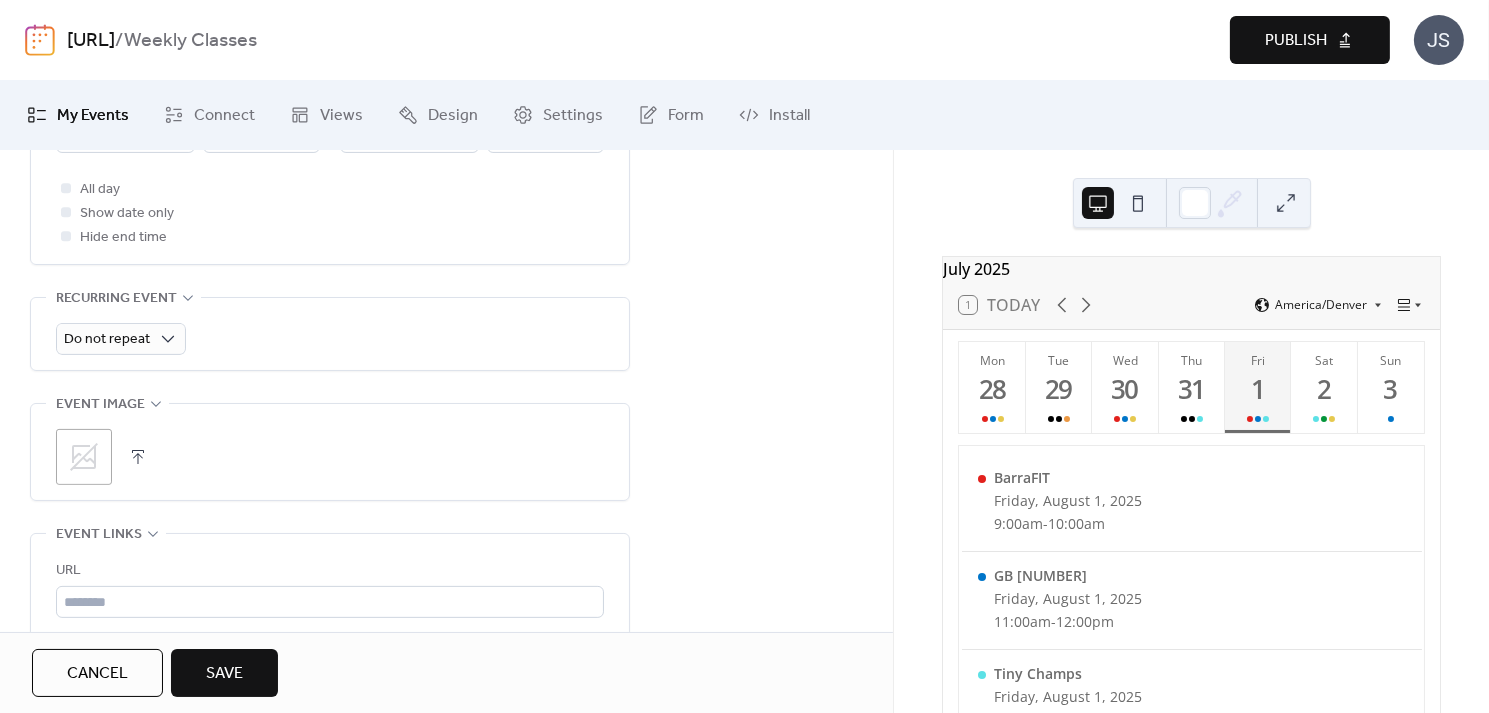 click at bounding box center [138, 457] 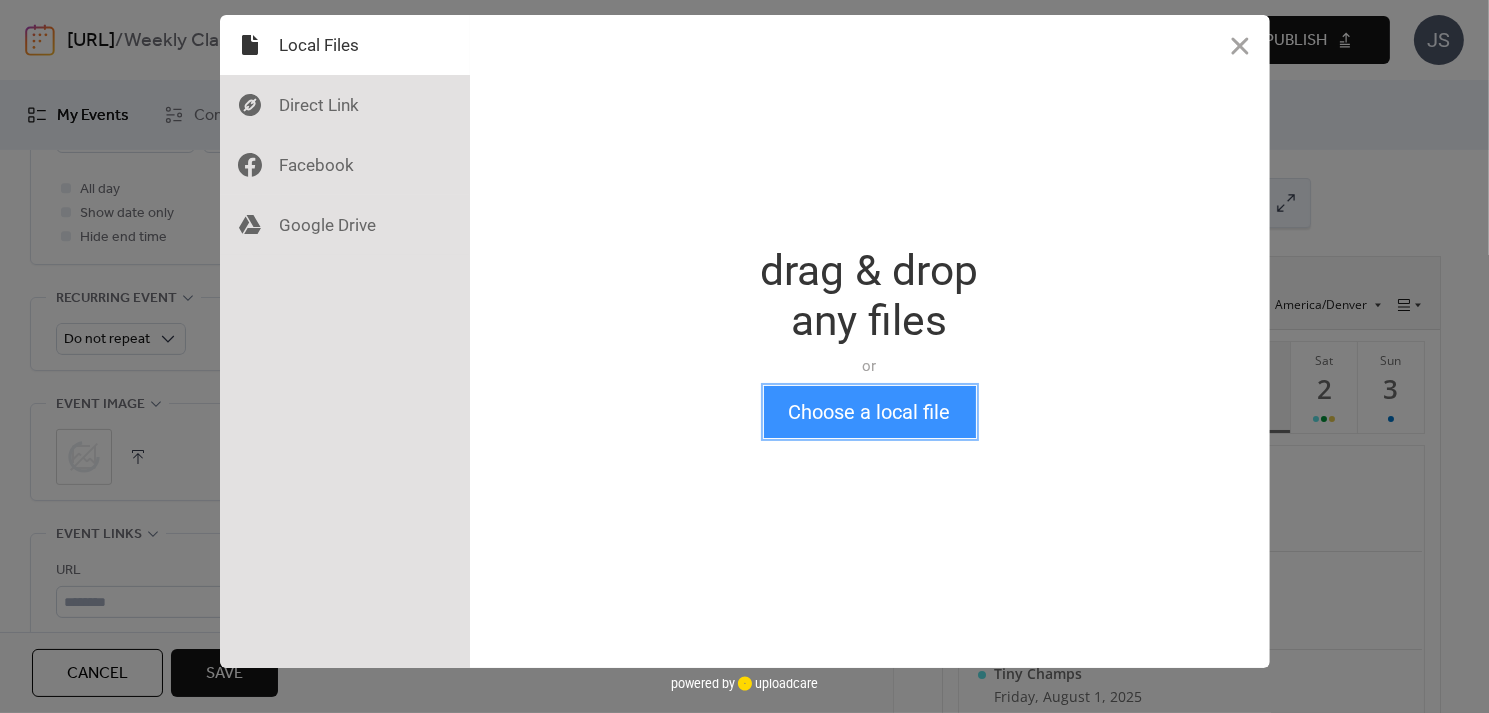 click on "Choose a local file" at bounding box center [870, 412] 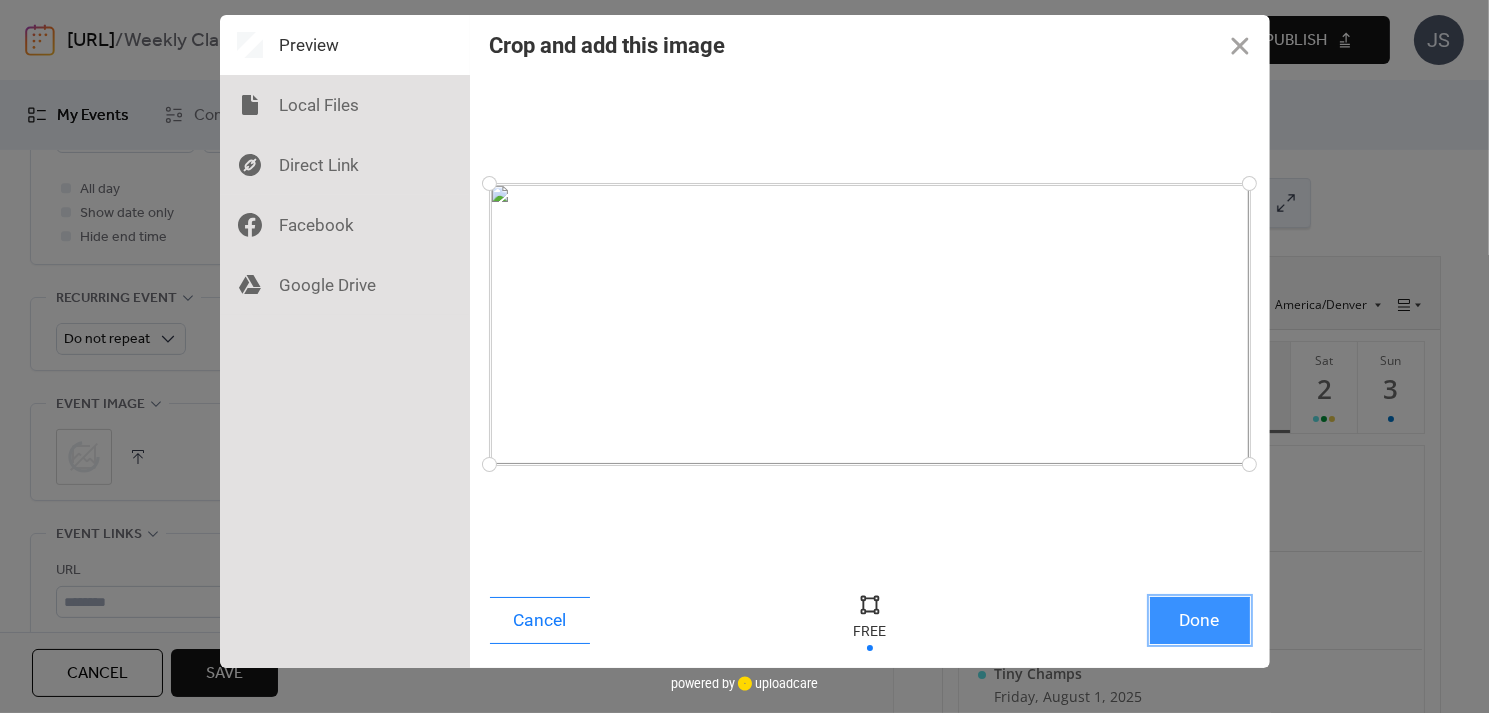 click on "Done" at bounding box center (1200, 620) 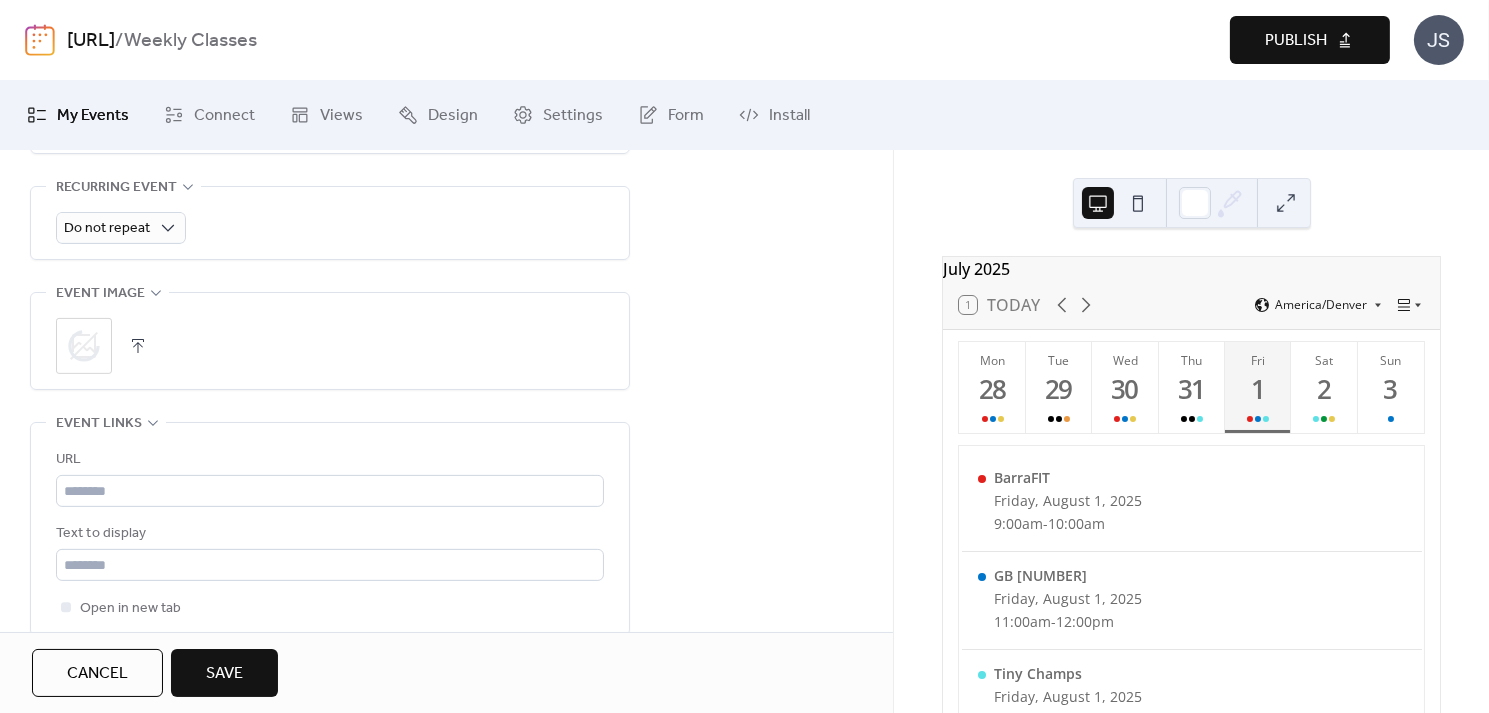 scroll, scrollTop: 1080, scrollLeft: 0, axis: vertical 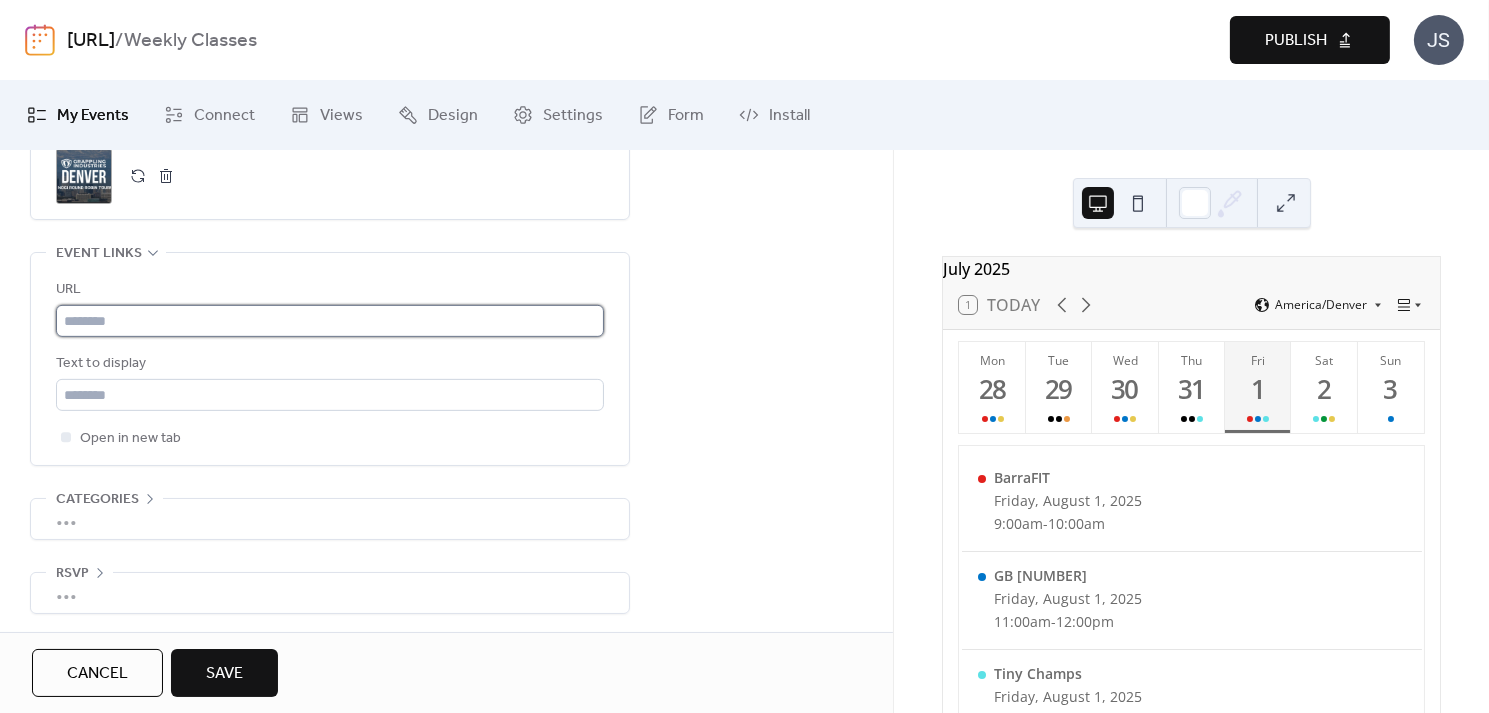 click at bounding box center [330, 321] 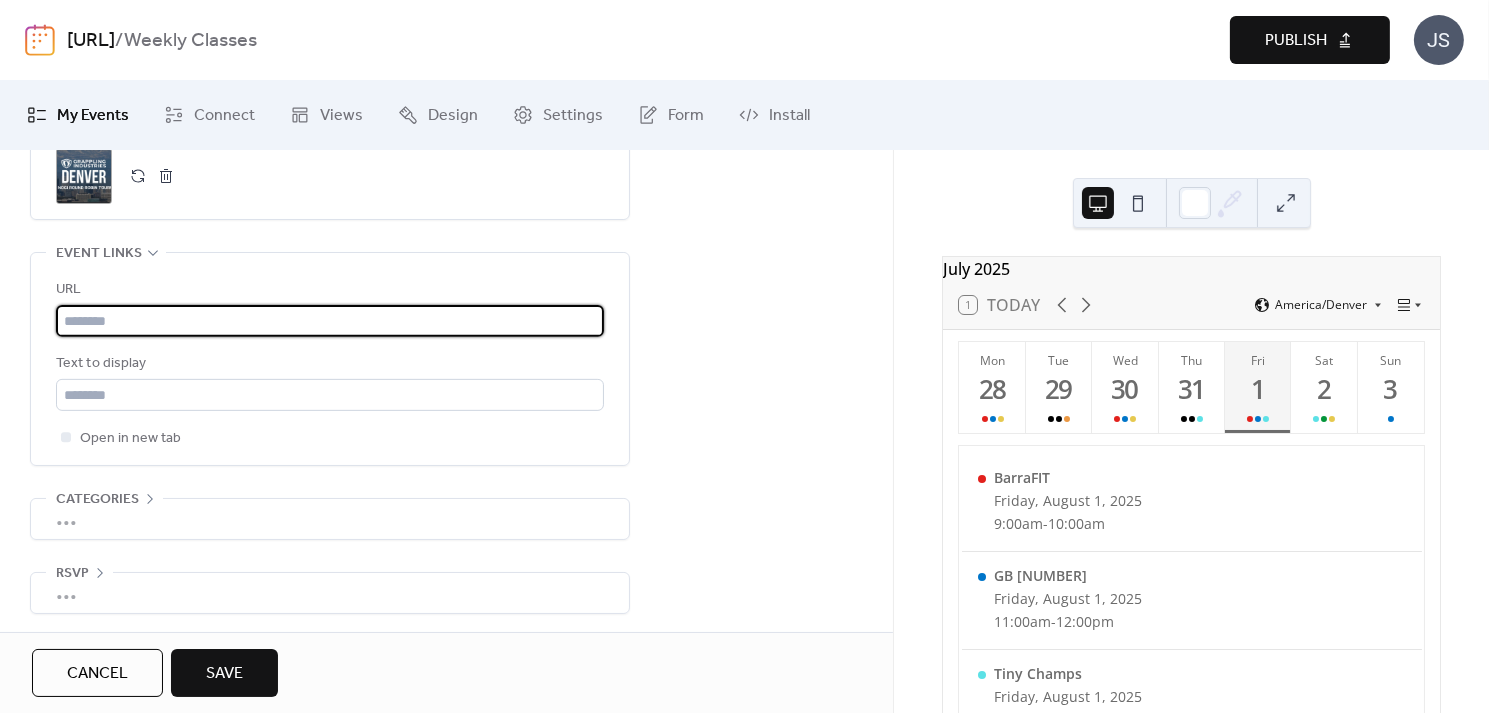 paste on "**********" 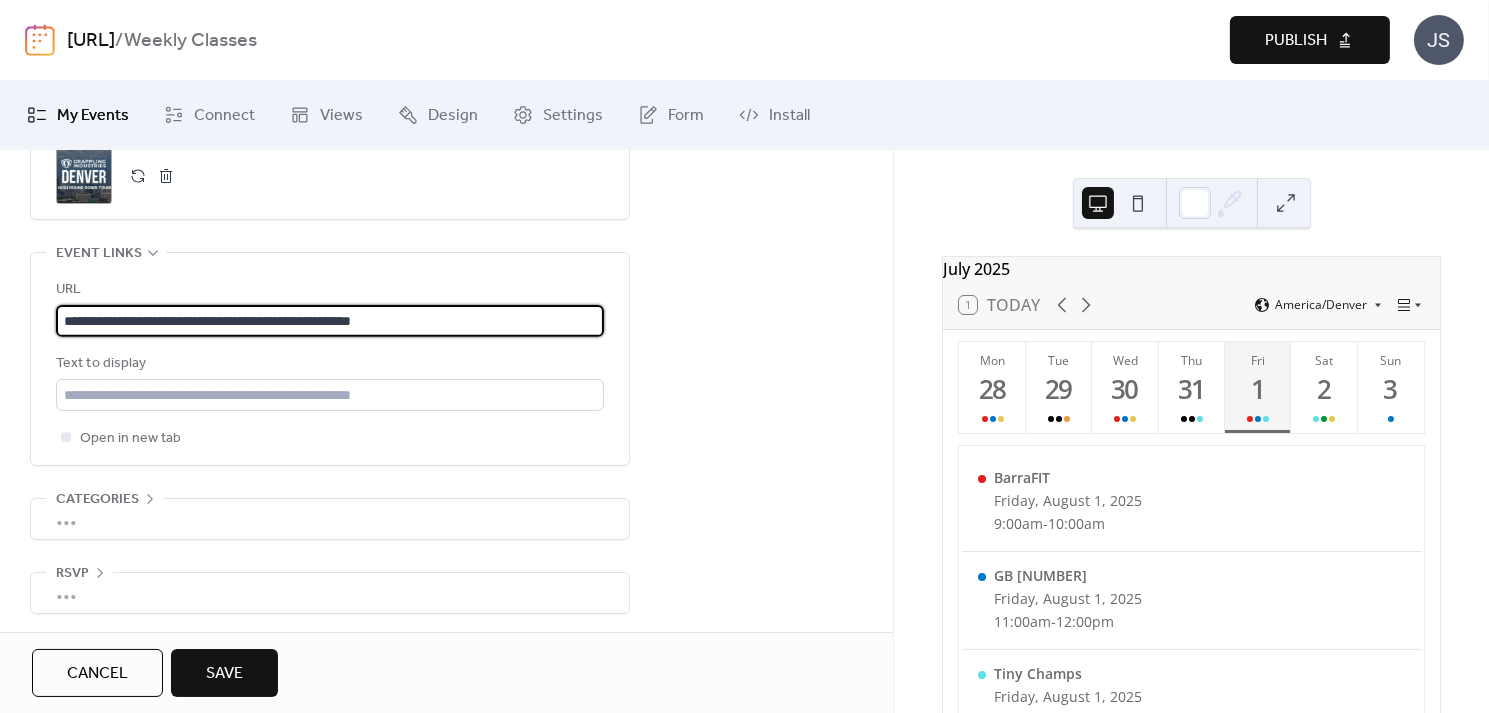 scroll, scrollTop: 1079, scrollLeft: 0, axis: vertical 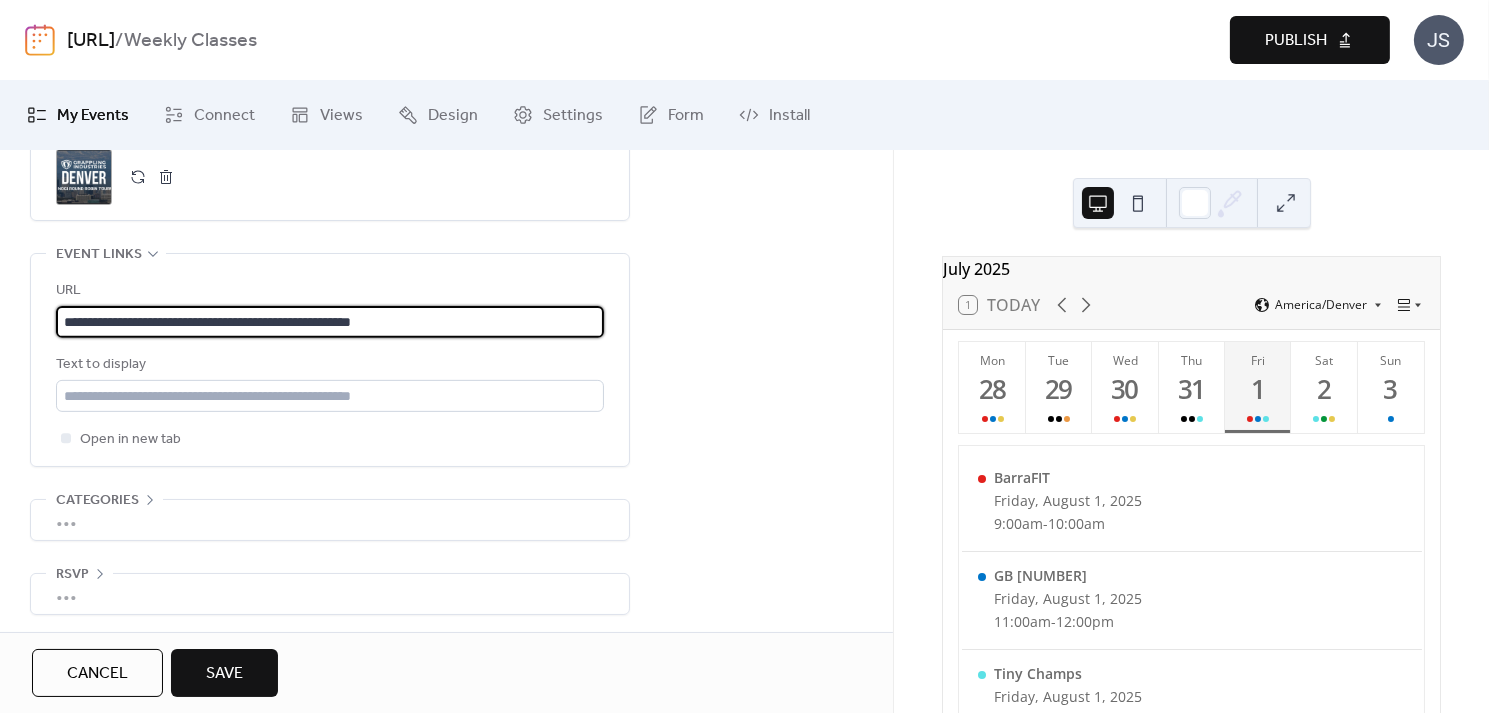 type on "**********" 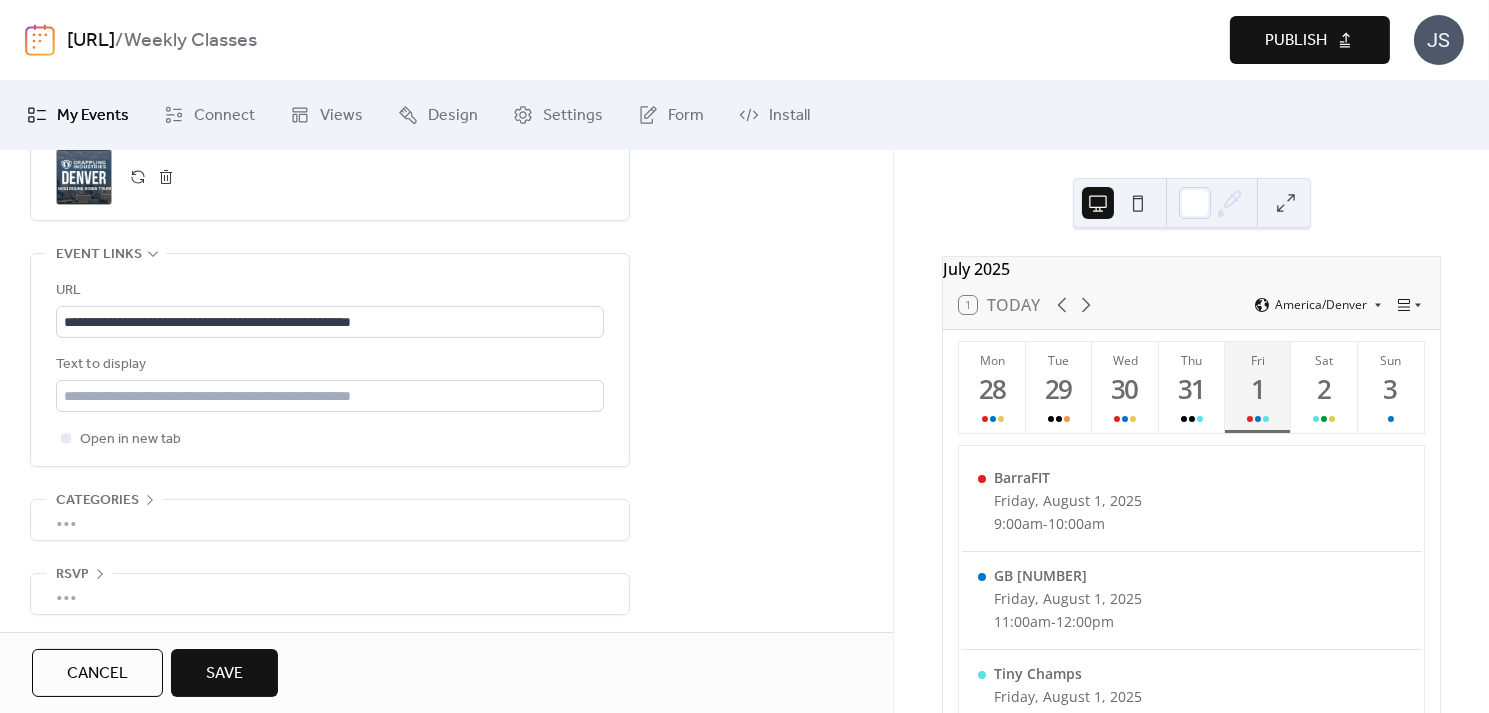 click on "Save" at bounding box center [224, 674] 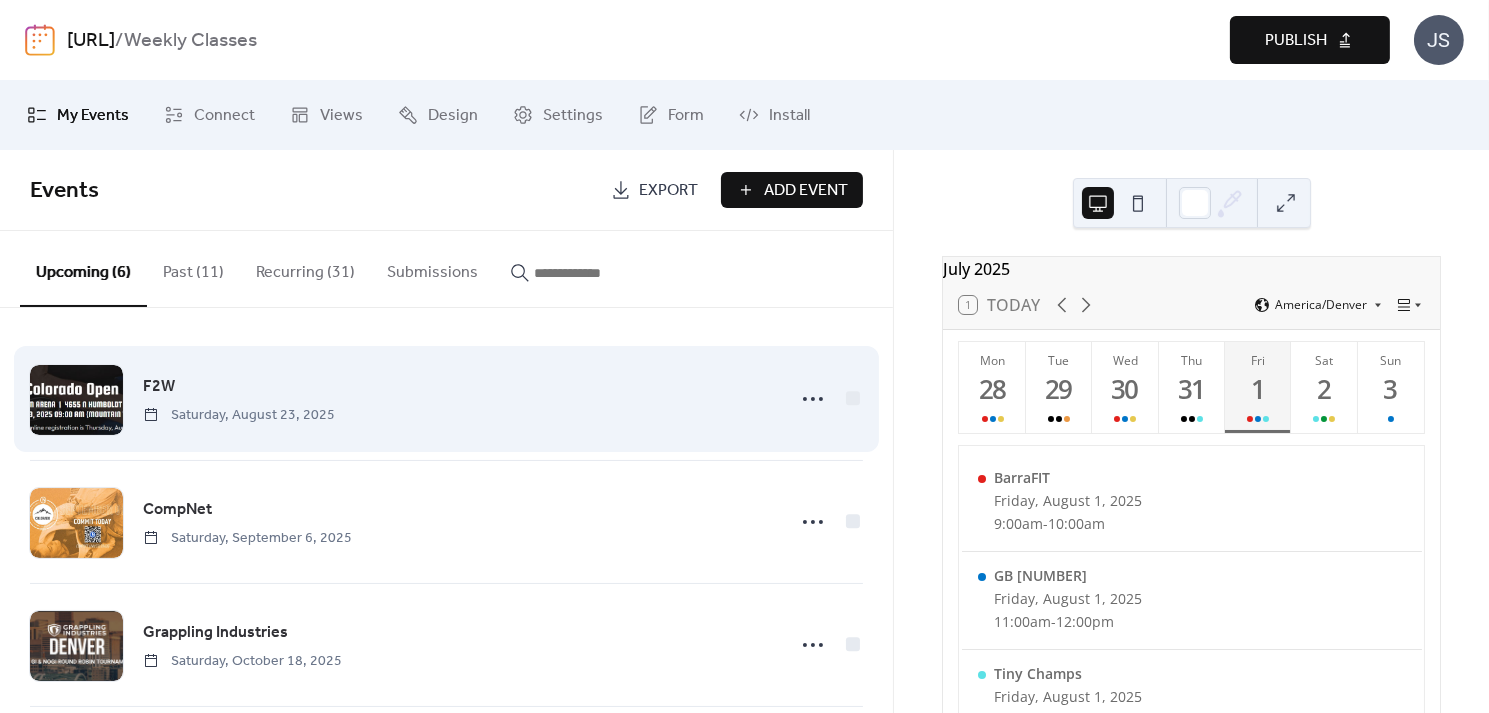 click on "F2W [DAY], [MONTH] [DAY], [YEAR]" at bounding box center [458, 399] 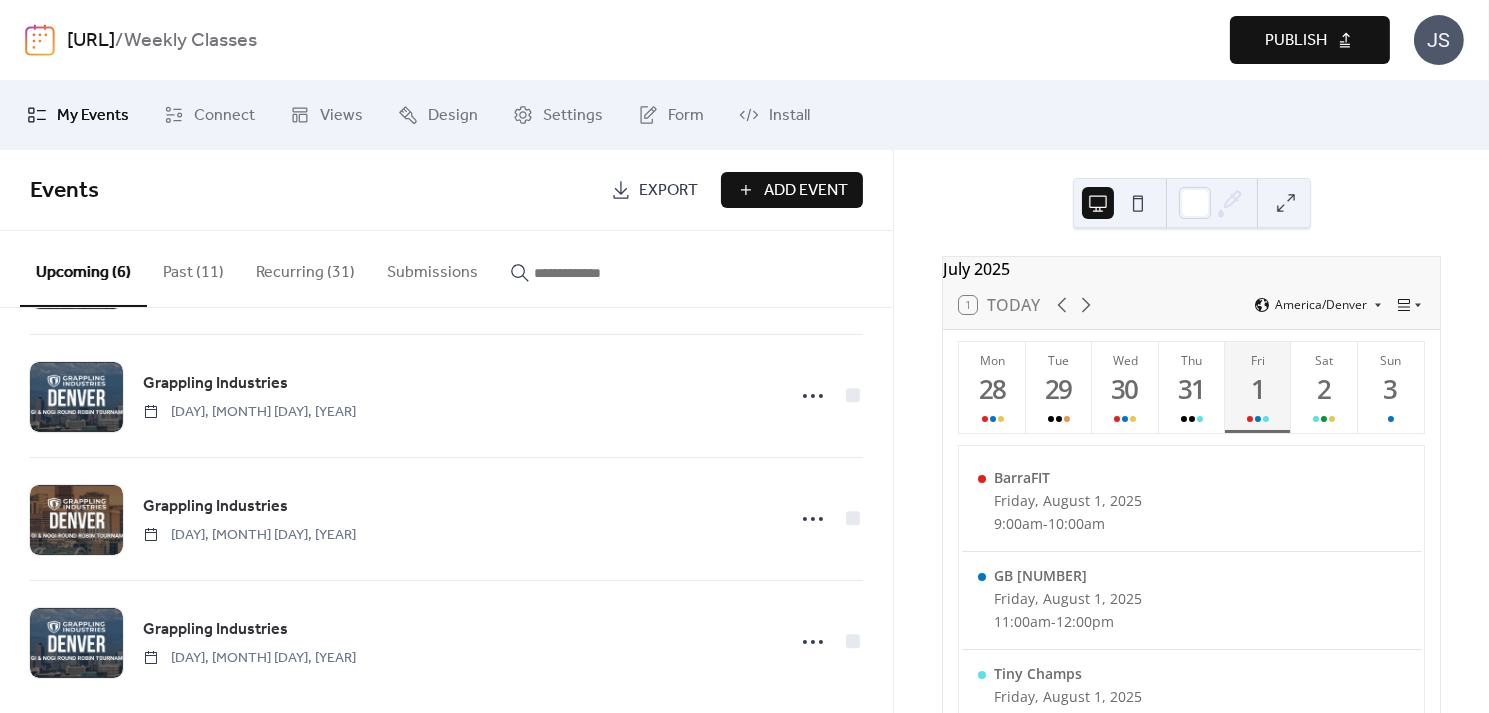 scroll, scrollTop: 389, scrollLeft: 0, axis: vertical 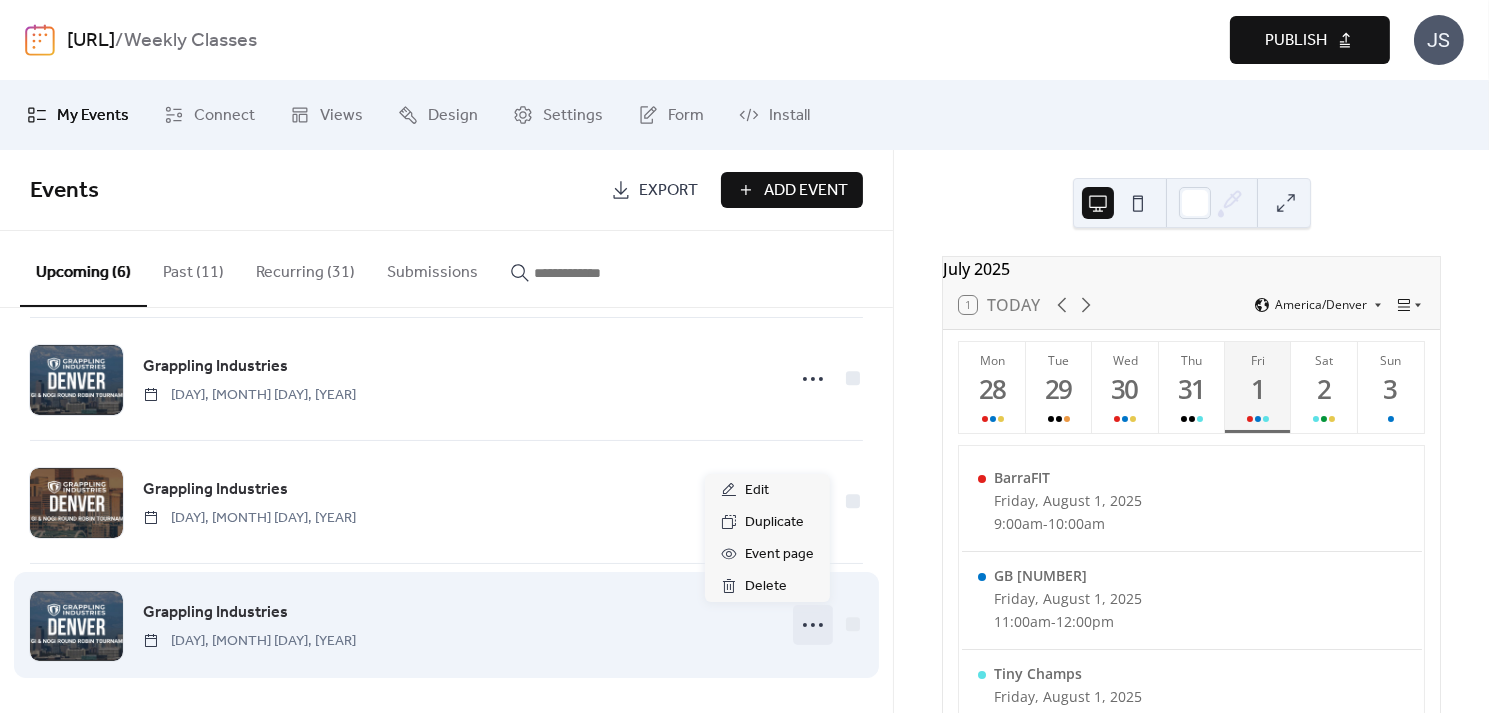 click 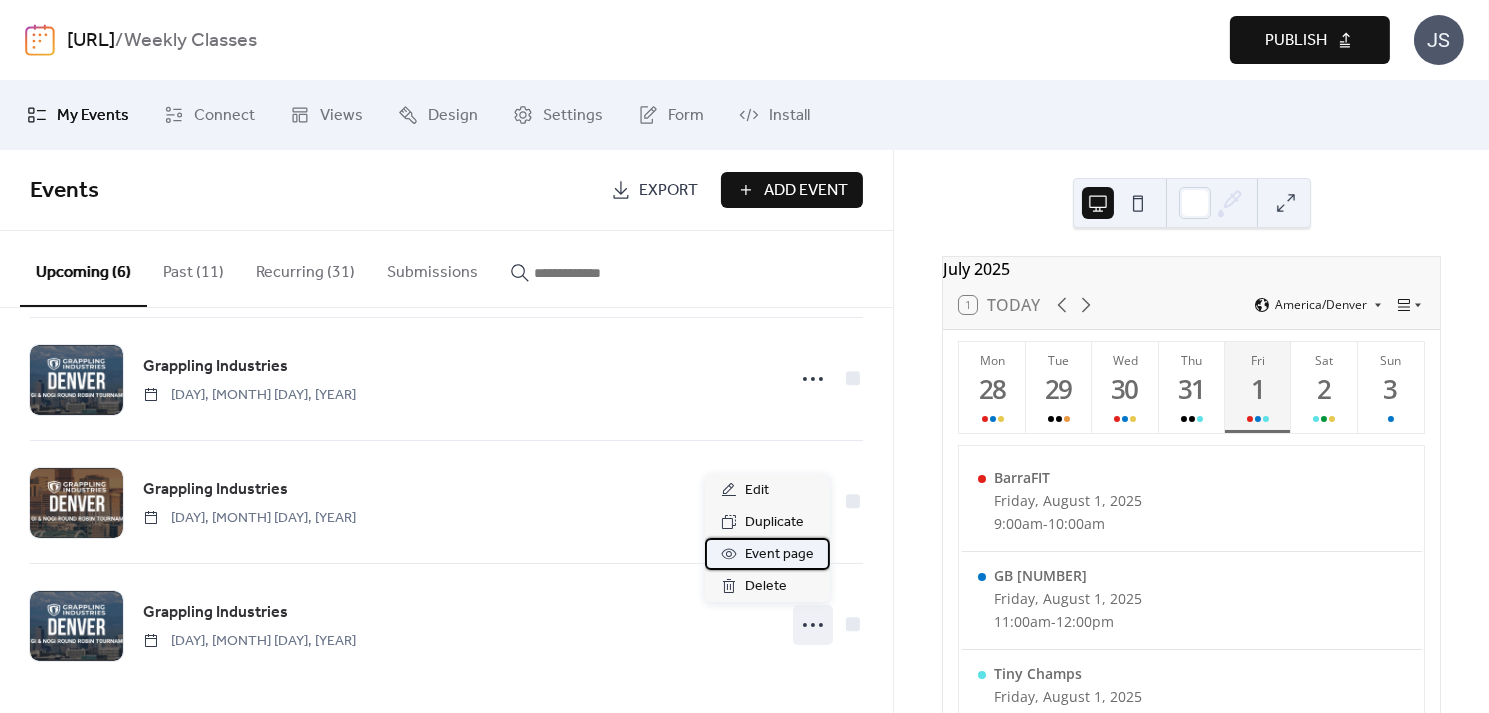 click on "Event page" at bounding box center (779, 555) 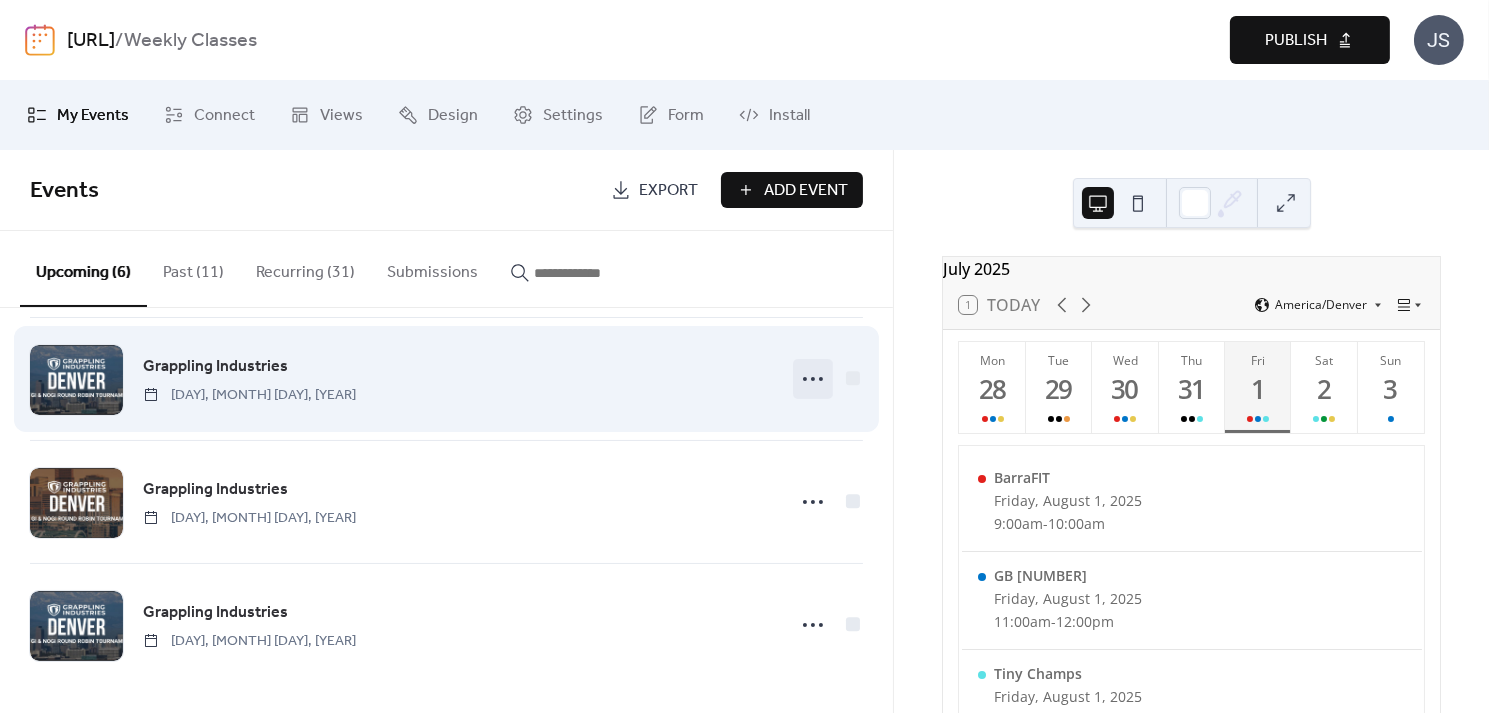 click 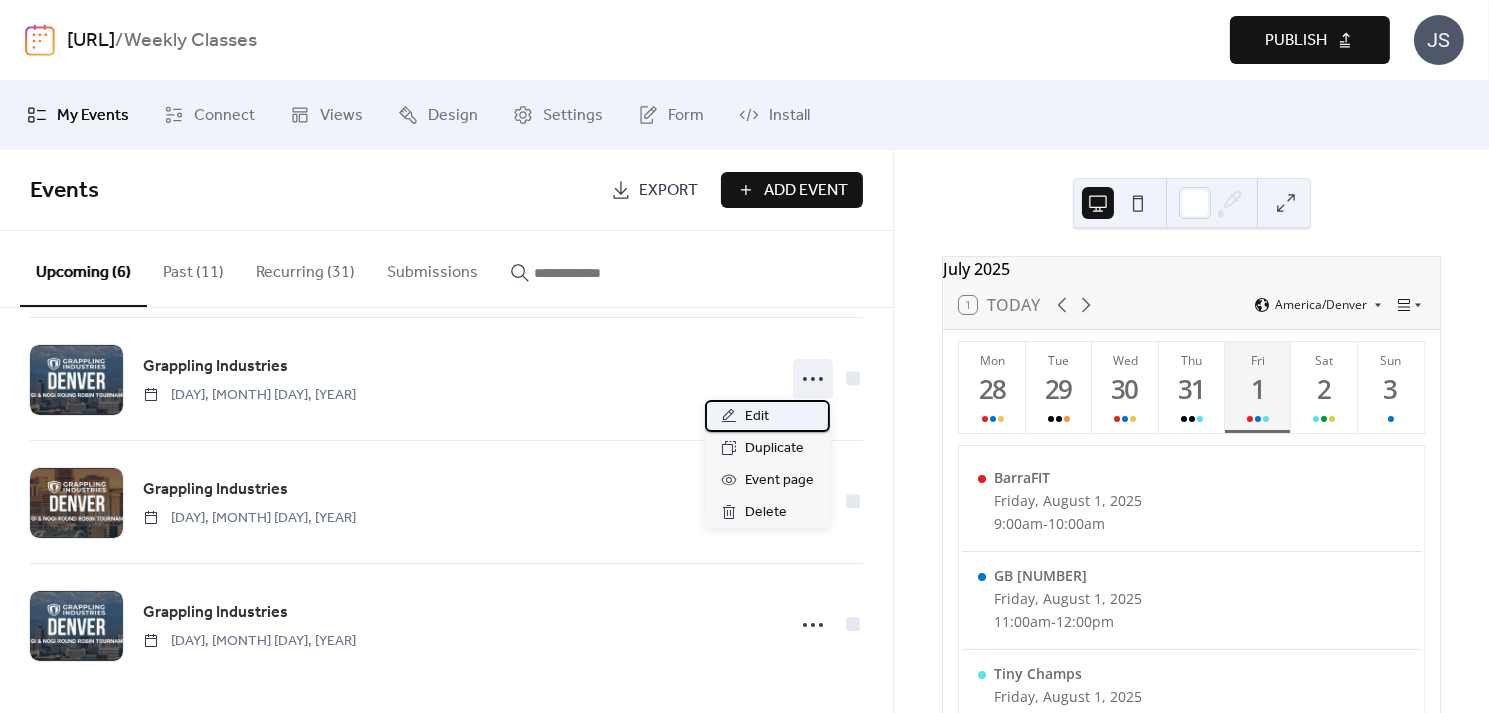 click on "Edit" at bounding box center (767, 416) 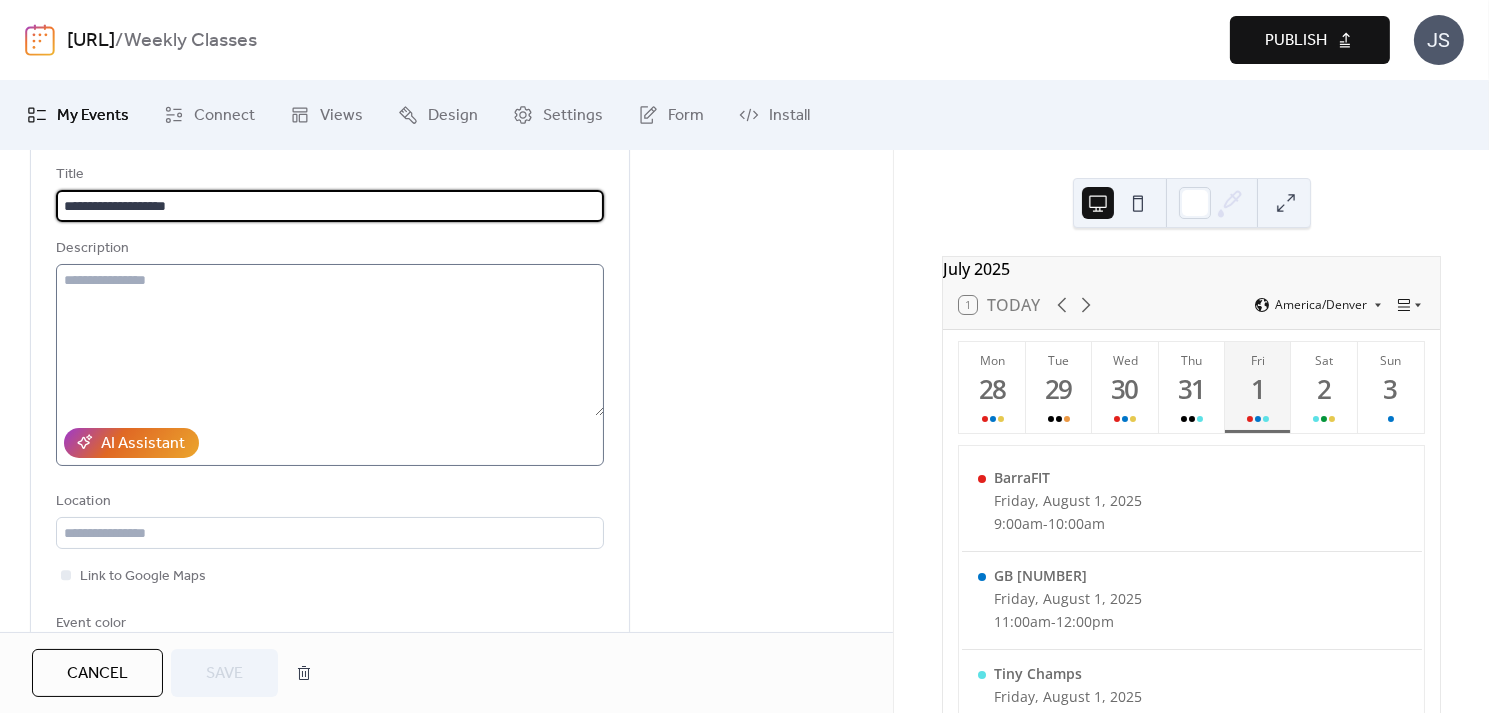 scroll, scrollTop: 0, scrollLeft: 0, axis: both 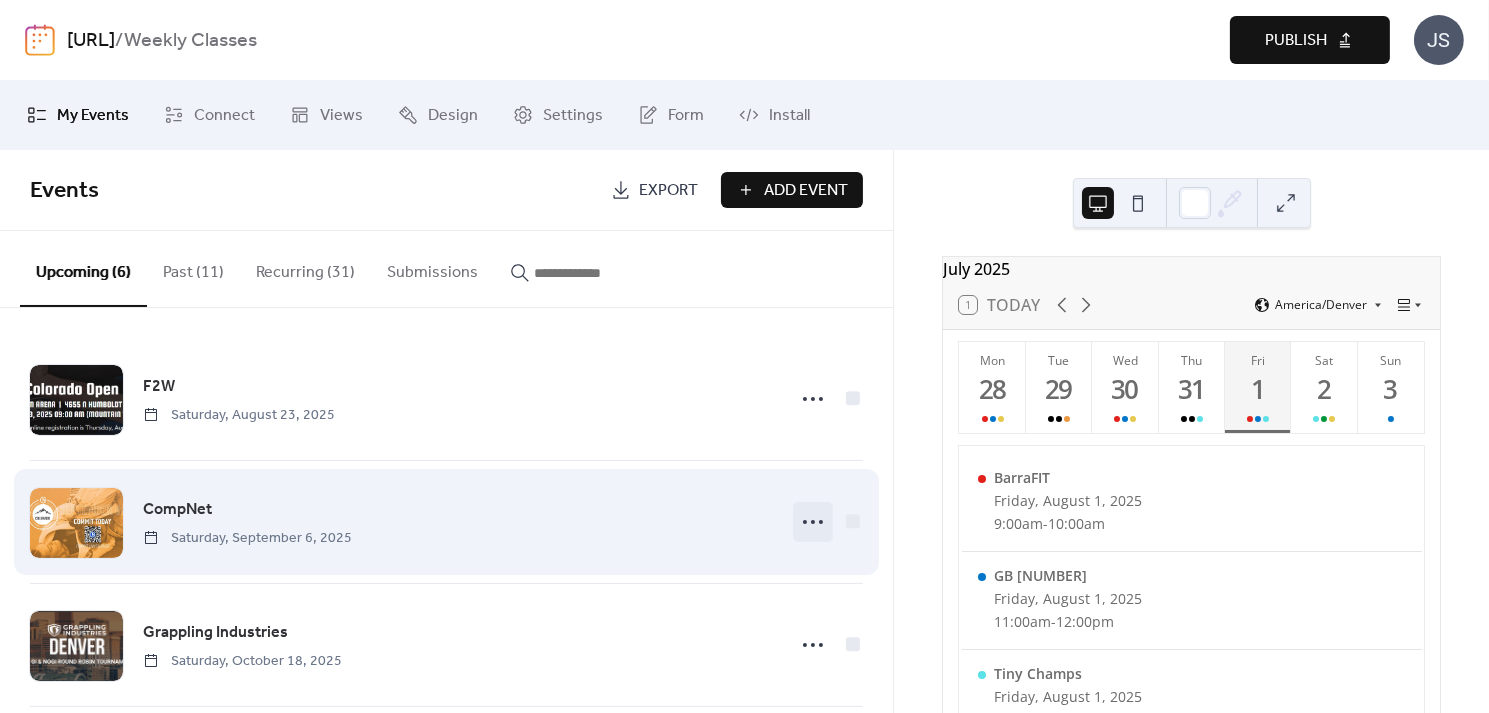 click 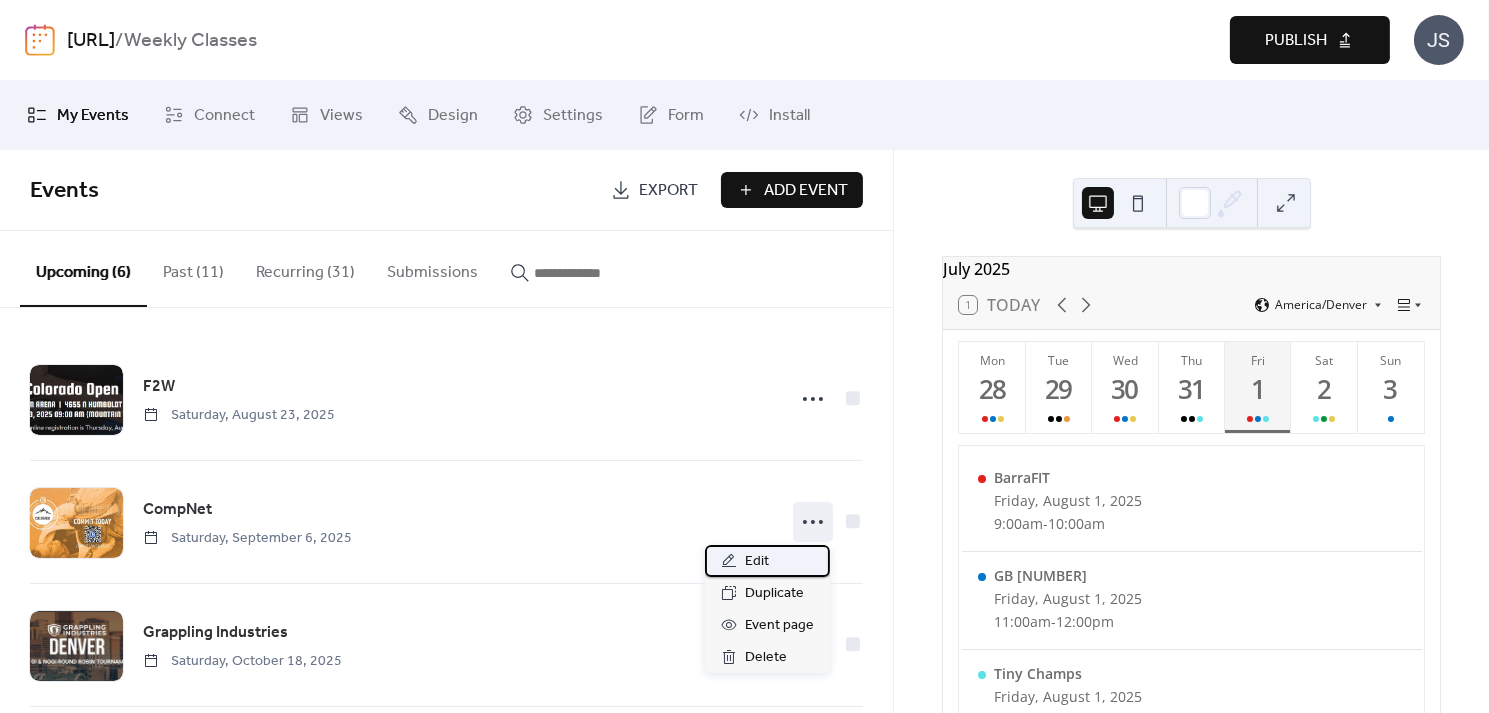 click on "Edit" at bounding box center [757, 562] 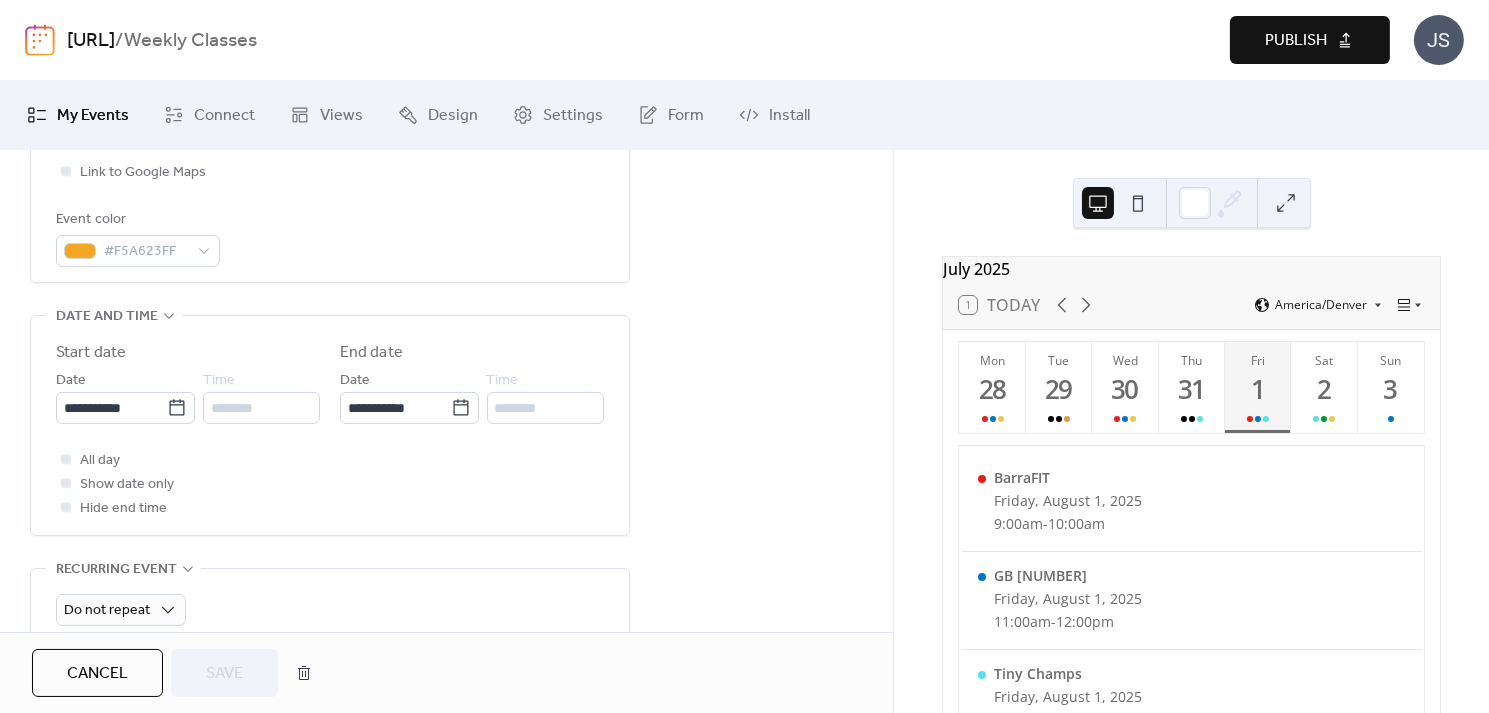 scroll, scrollTop: 0, scrollLeft: 0, axis: both 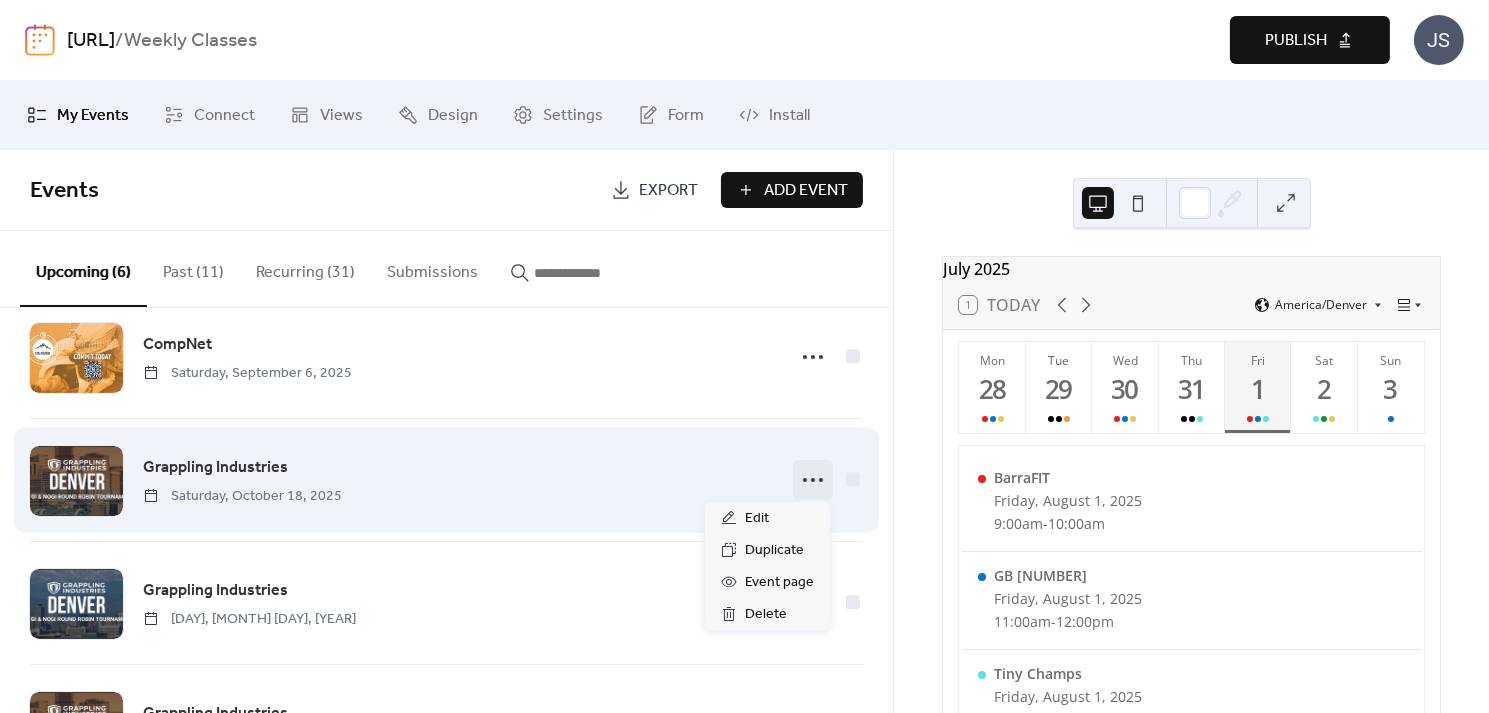 click 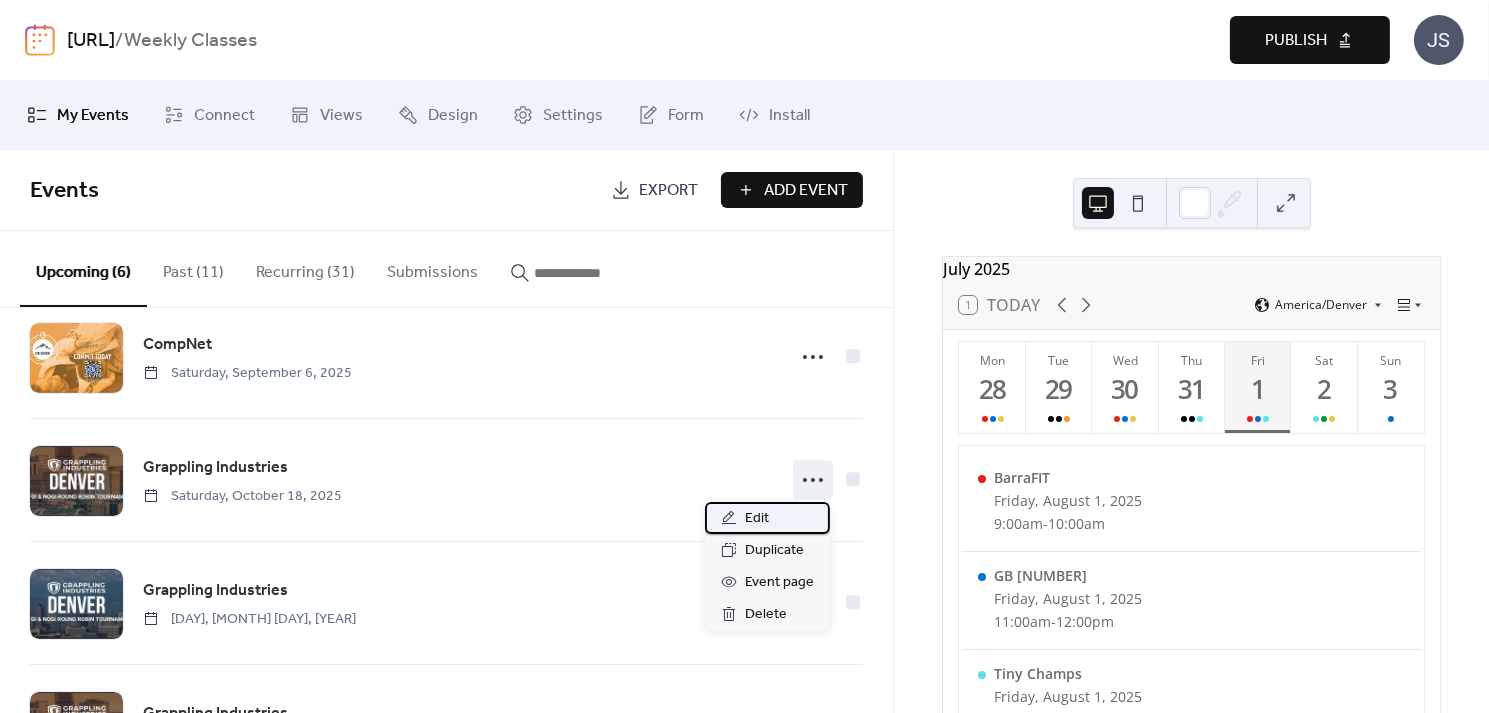 click on "Edit" at bounding box center [757, 519] 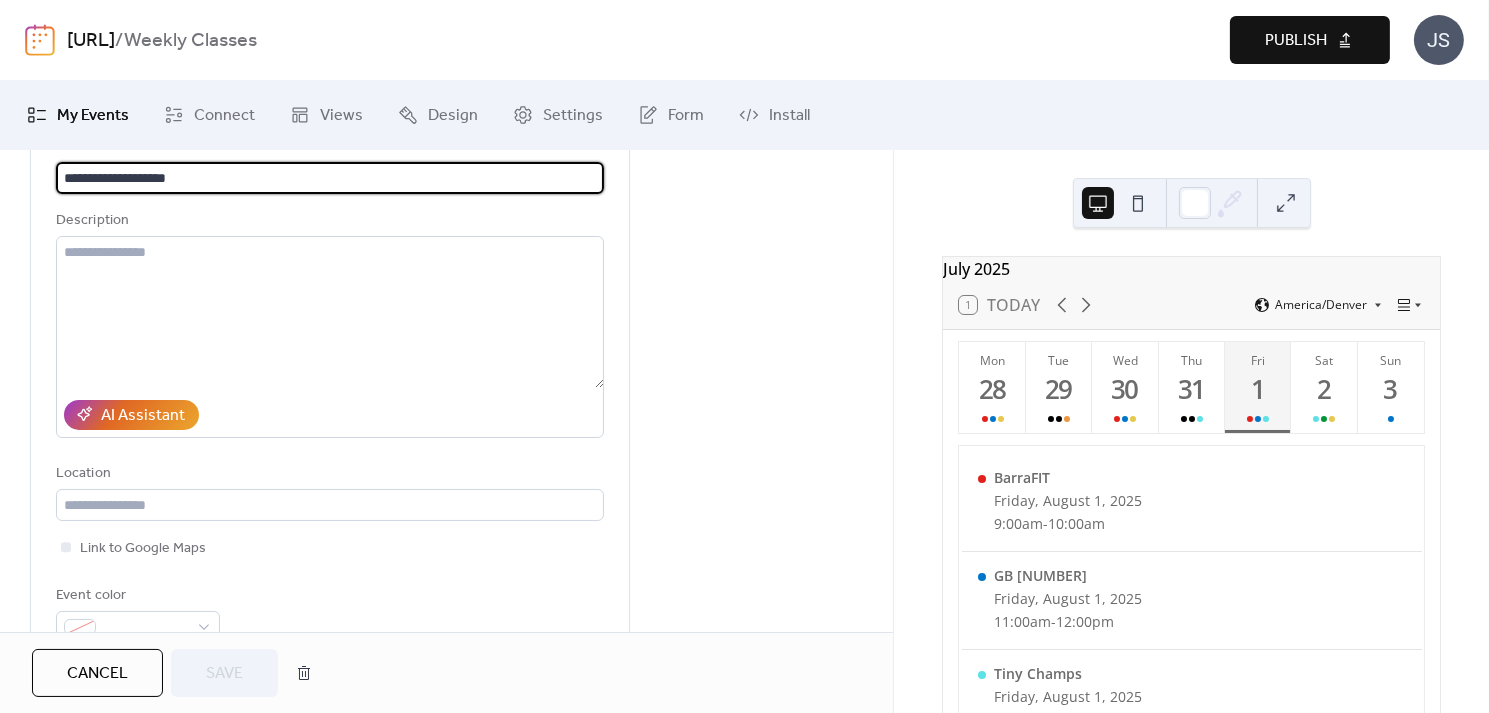 scroll, scrollTop: 669, scrollLeft: 0, axis: vertical 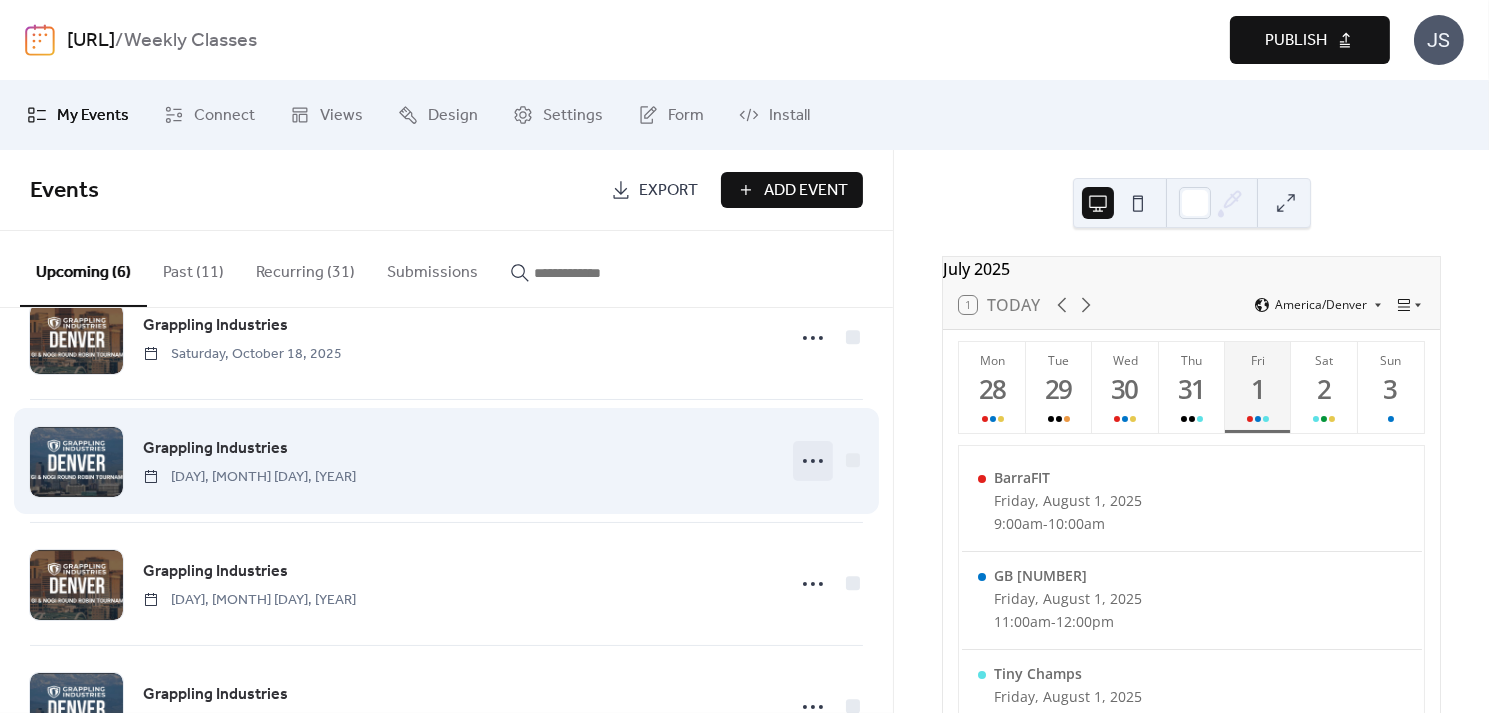 click 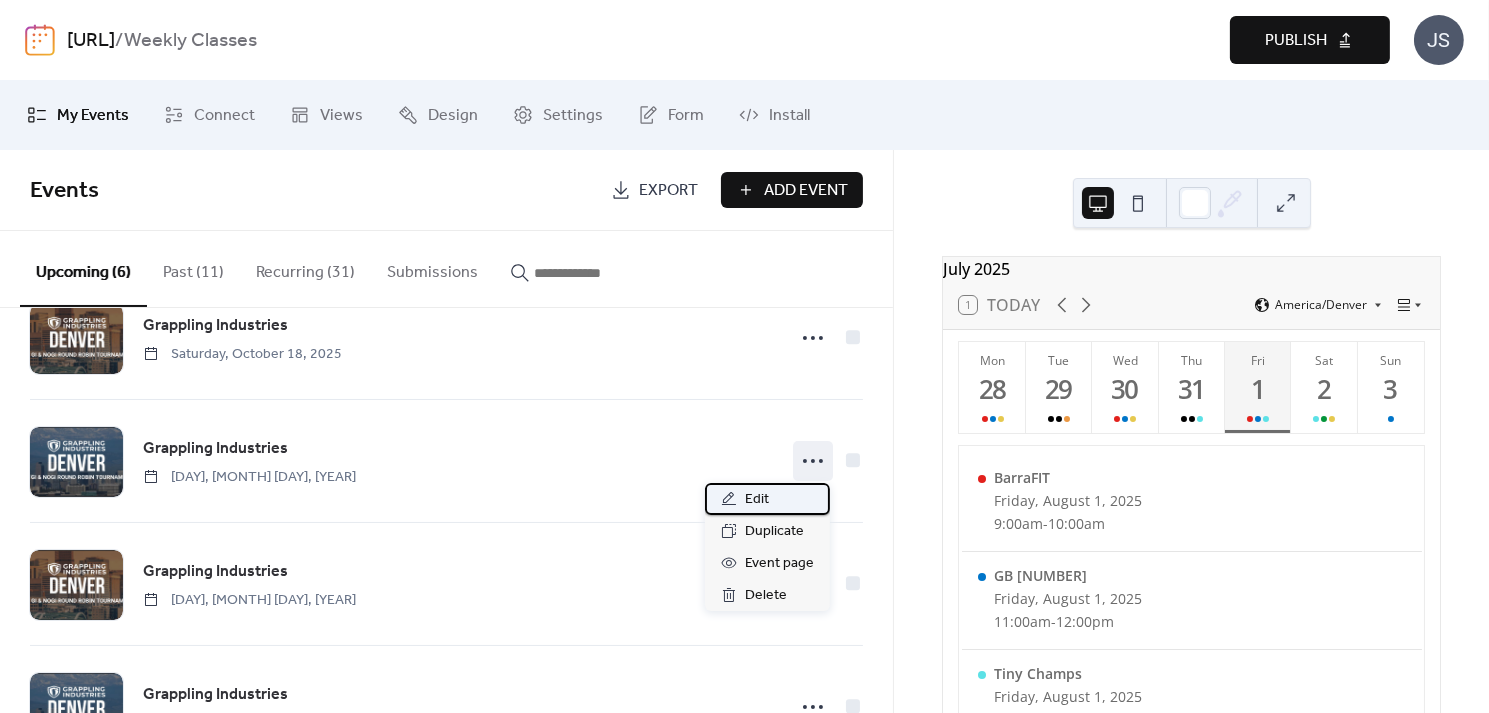 click on "Edit" at bounding box center [757, 500] 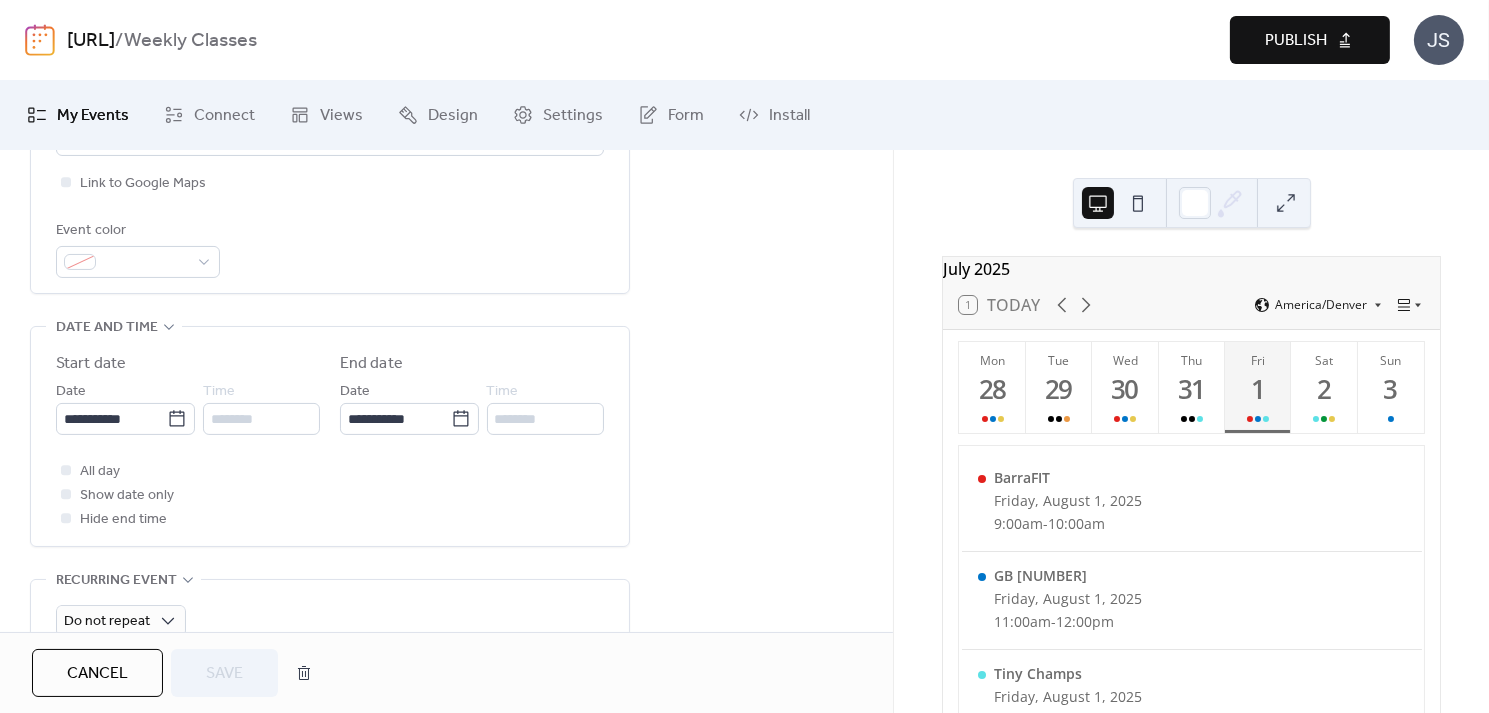 scroll, scrollTop: 517, scrollLeft: 0, axis: vertical 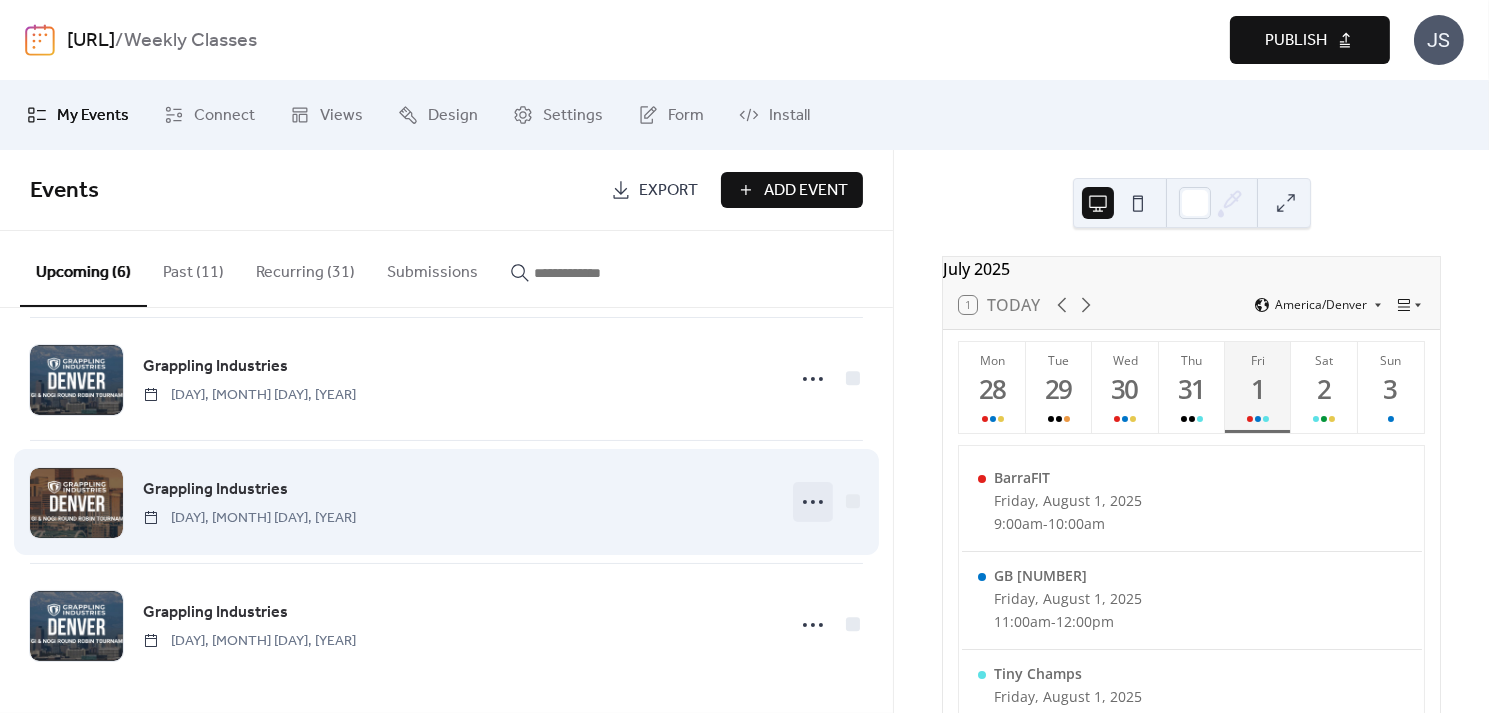 click 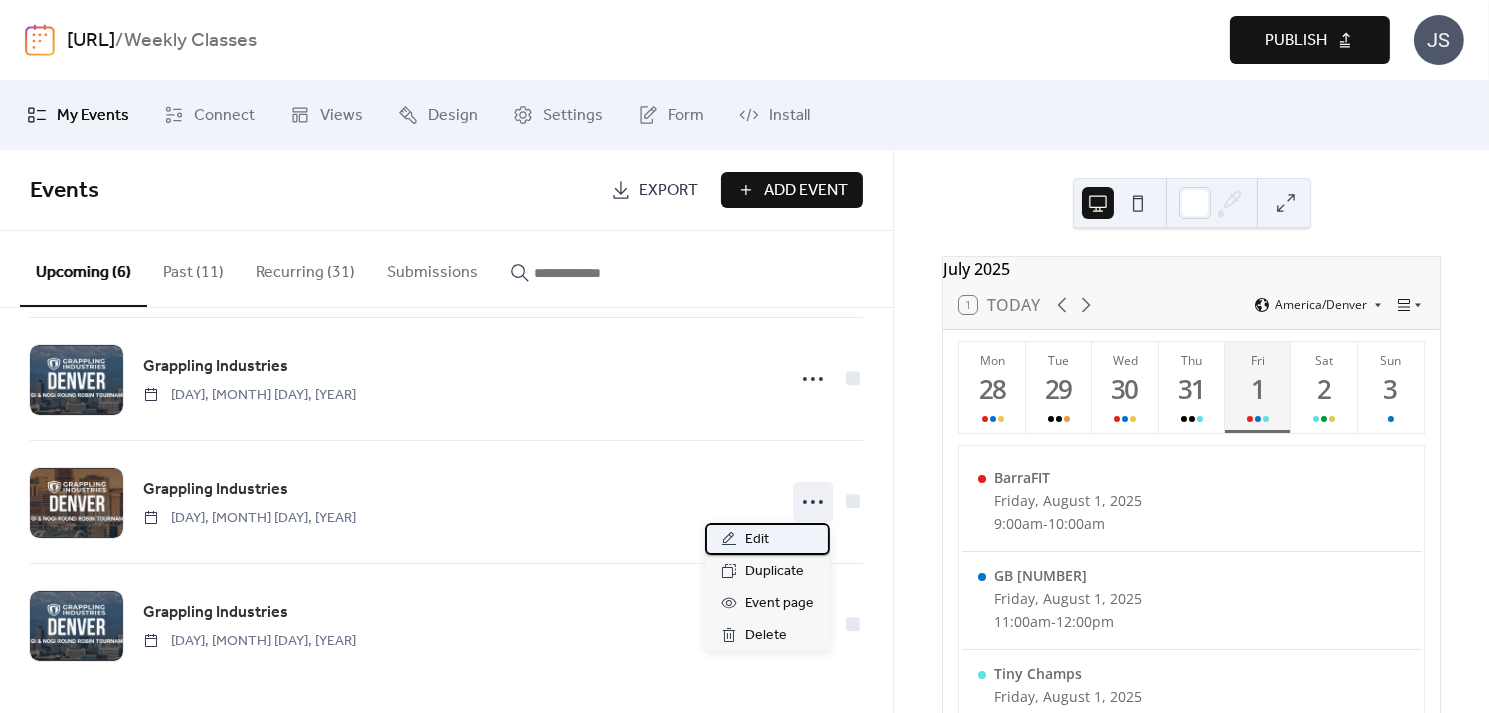 click on "Edit" at bounding box center [757, 540] 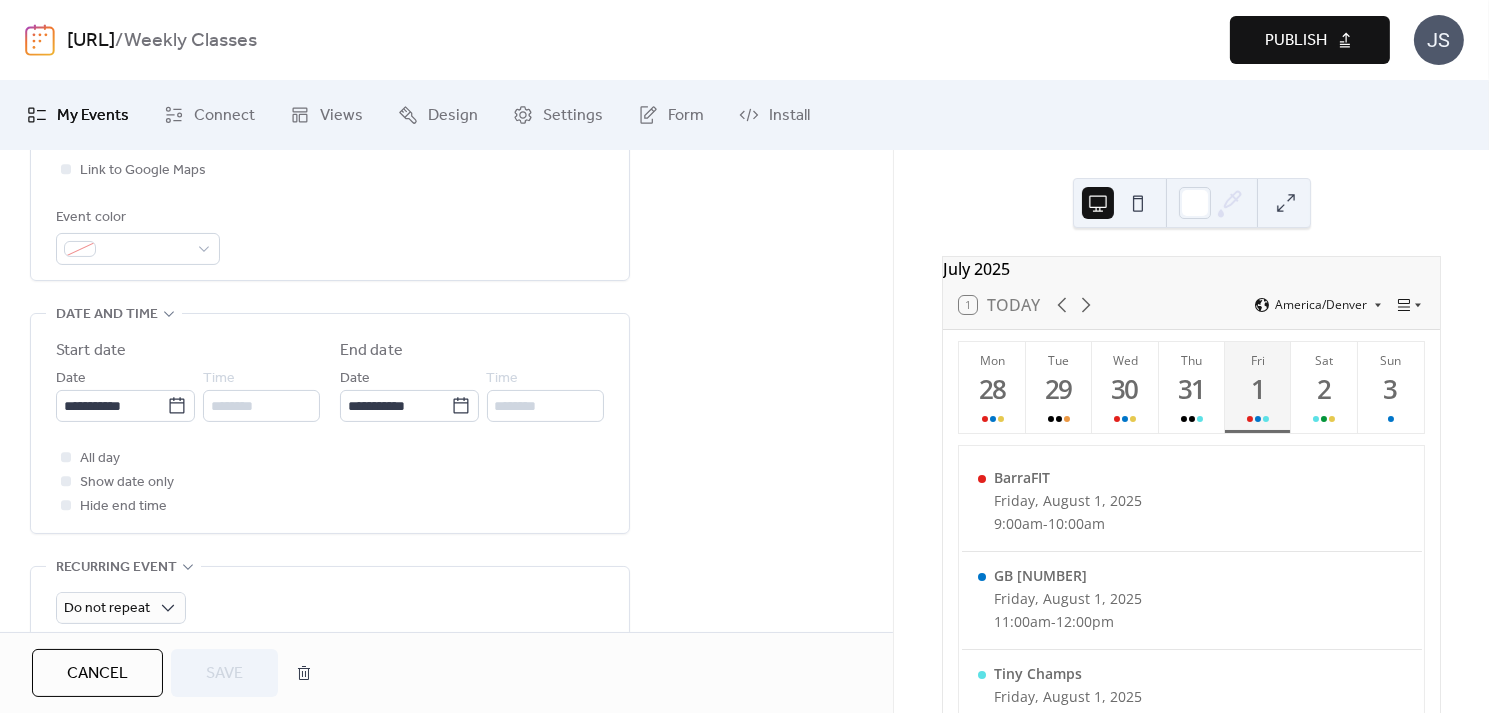 scroll, scrollTop: 531, scrollLeft: 0, axis: vertical 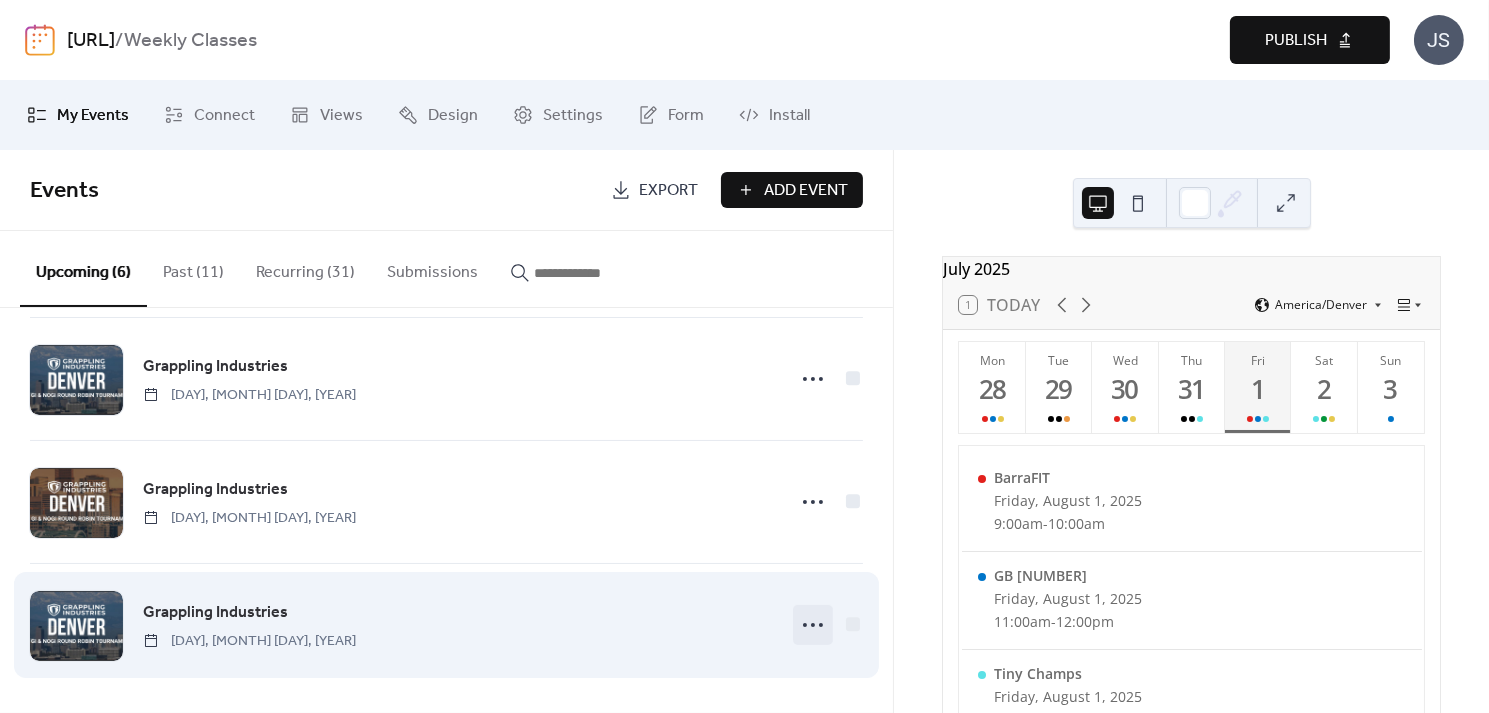 click 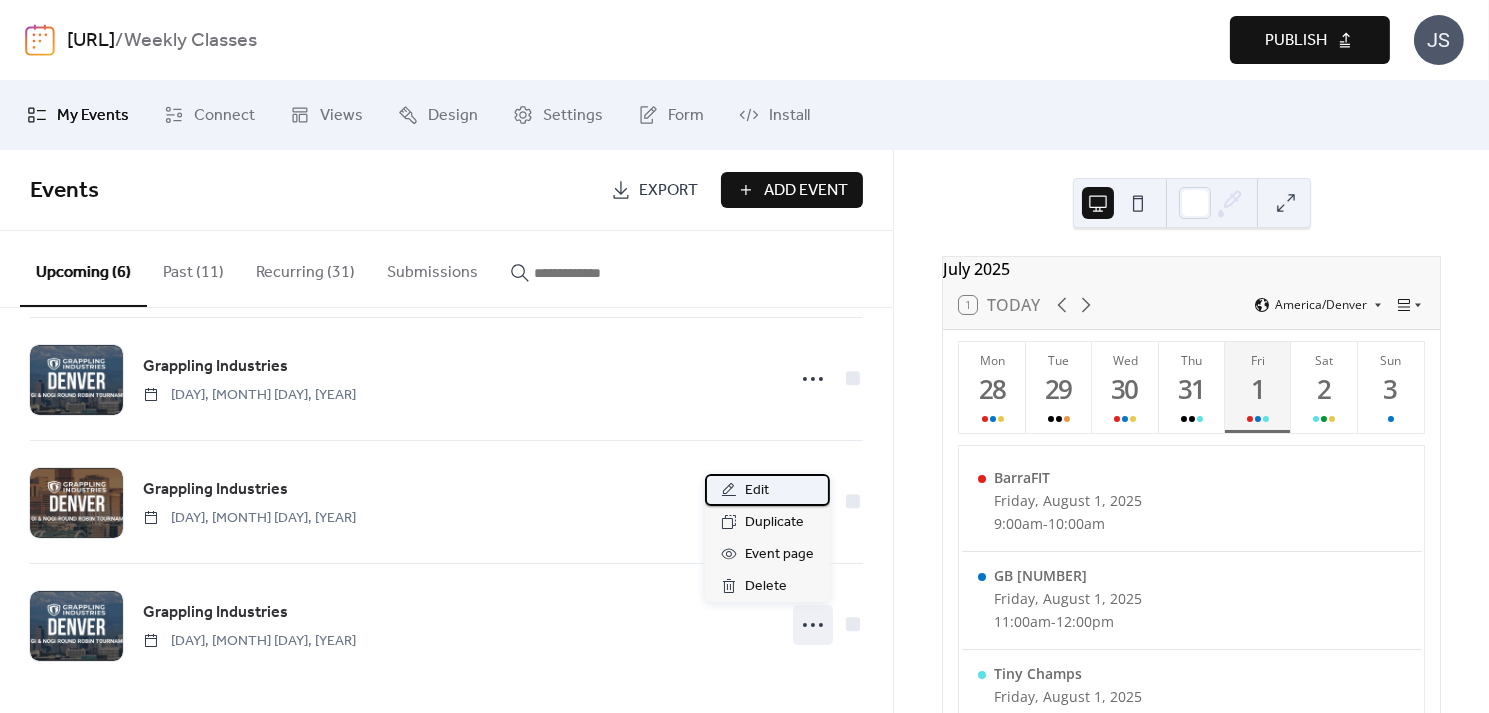 click on "Edit" at bounding box center (767, 490) 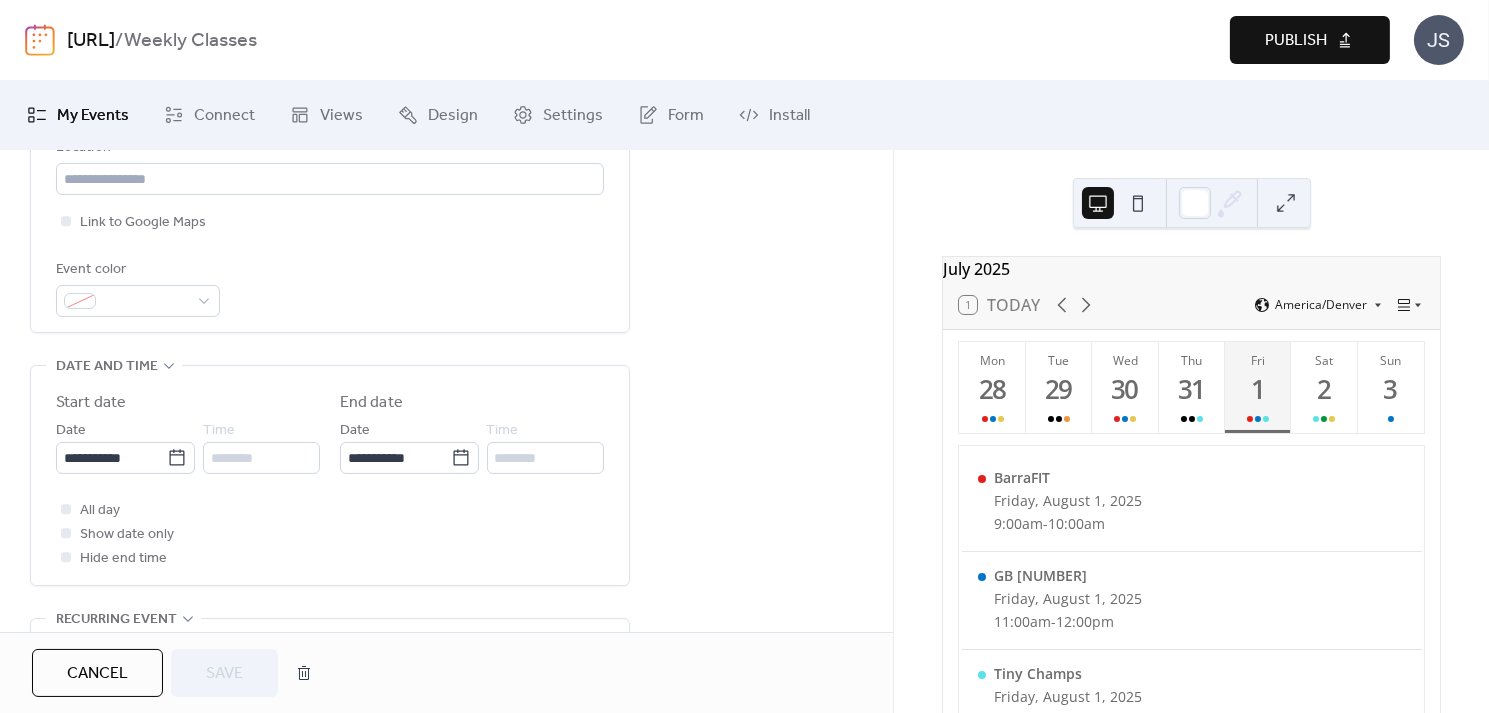 scroll, scrollTop: 721, scrollLeft: 0, axis: vertical 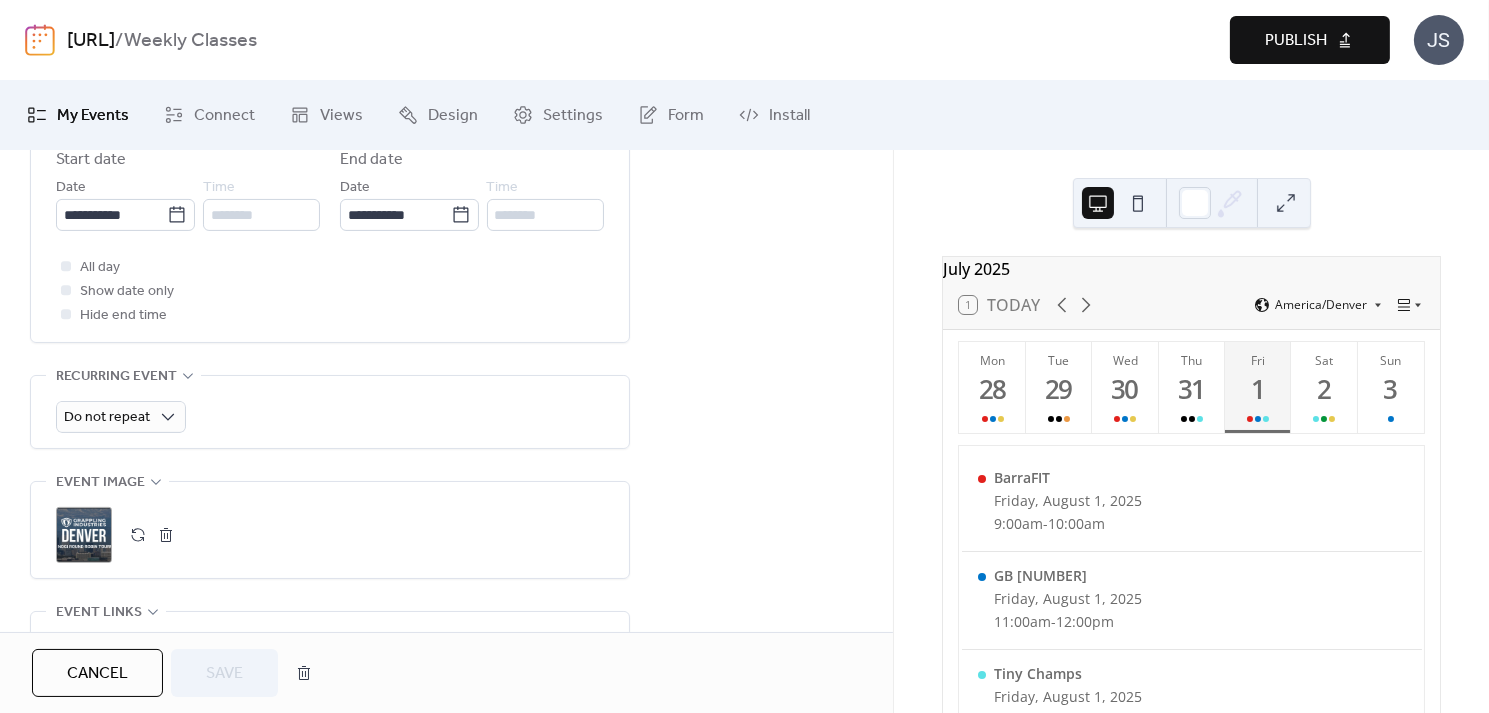 click on "Cancel" at bounding box center [97, 674] 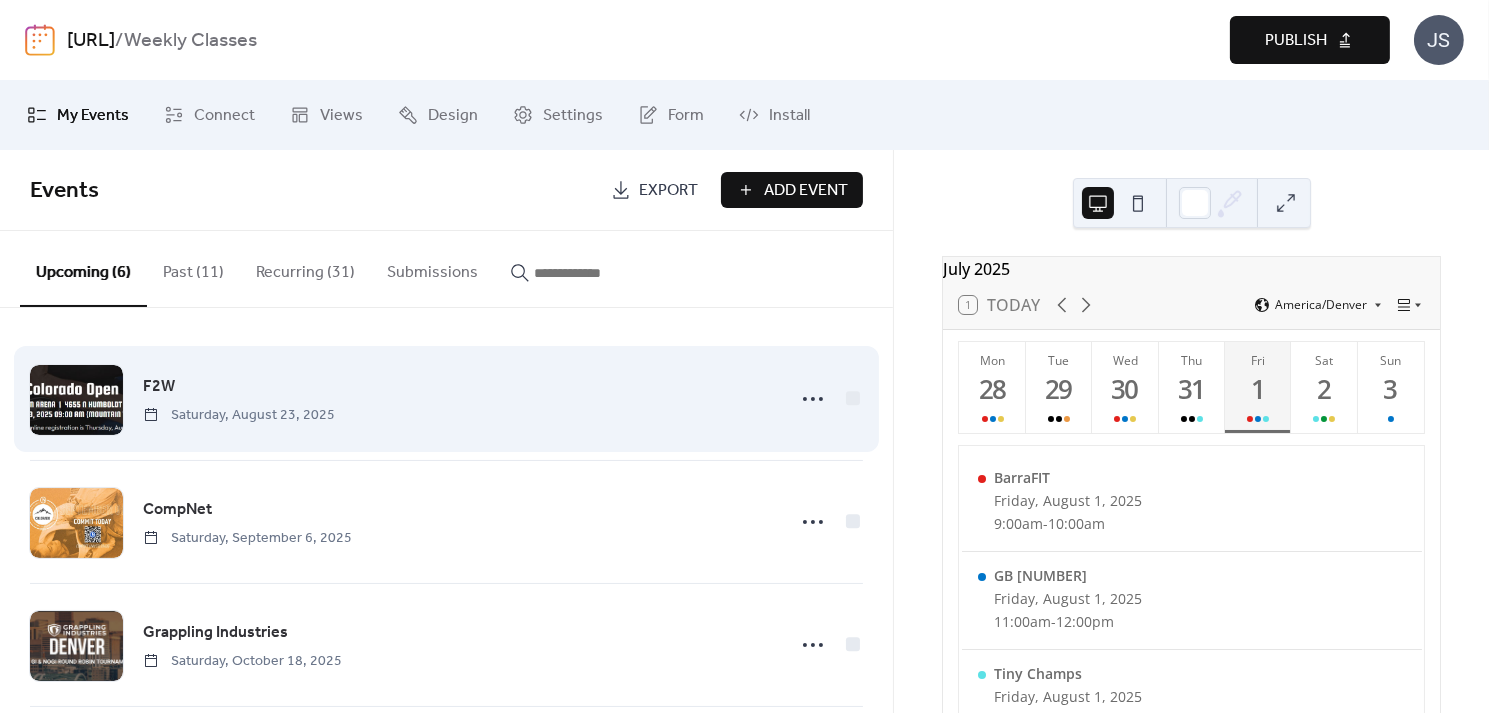 scroll, scrollTop: 389, scrollLeft: 0, axis: vertical 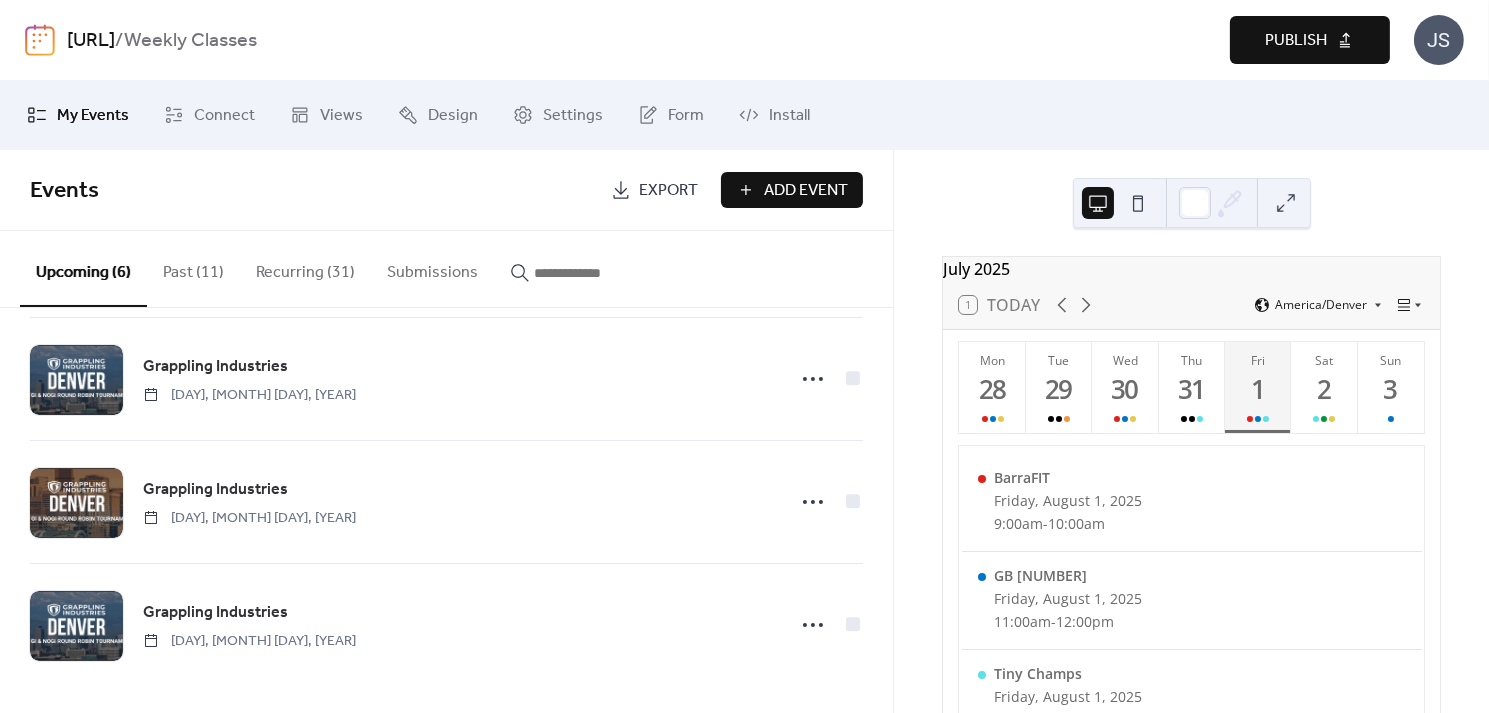 click on "Publish" at bounding box center [1296, 41] 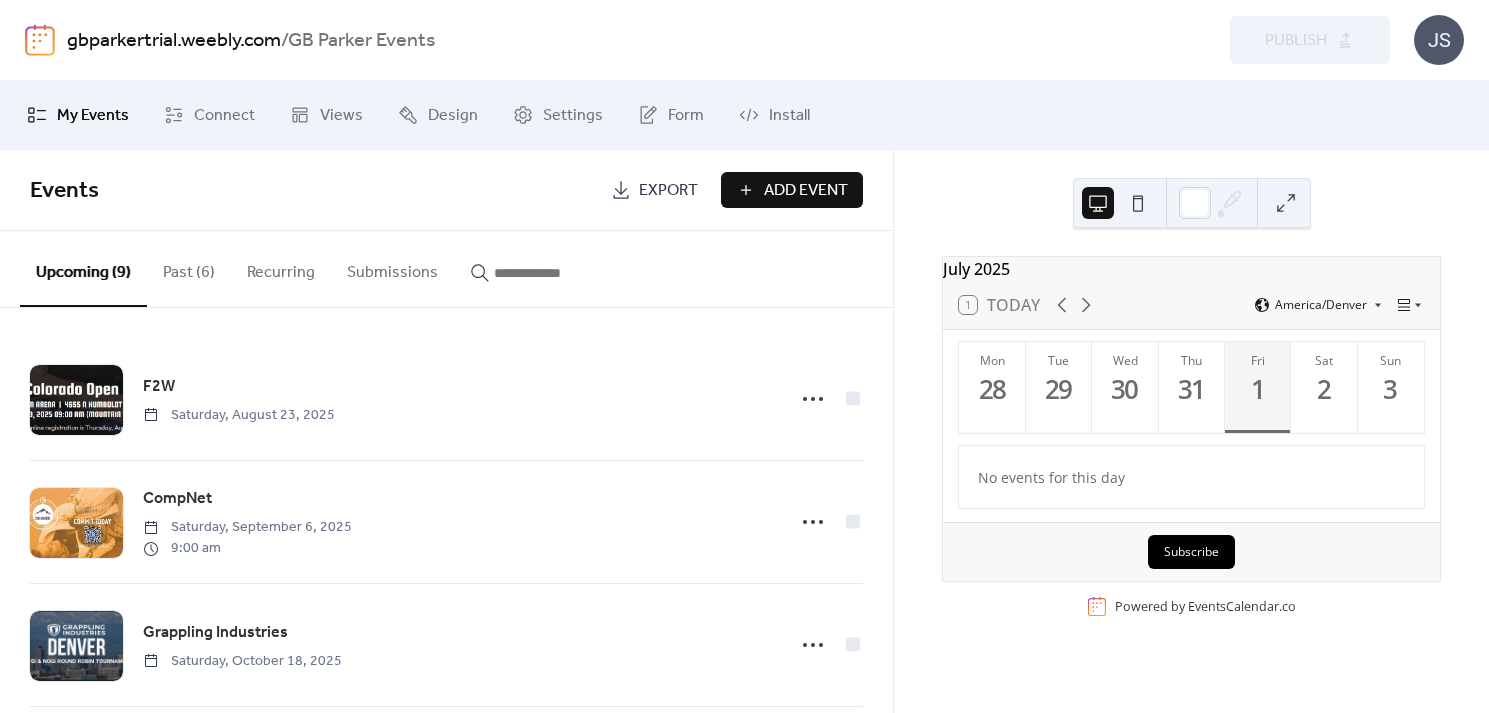 scroll, scrollTop: 0, scrollLeft: 0, axis: both 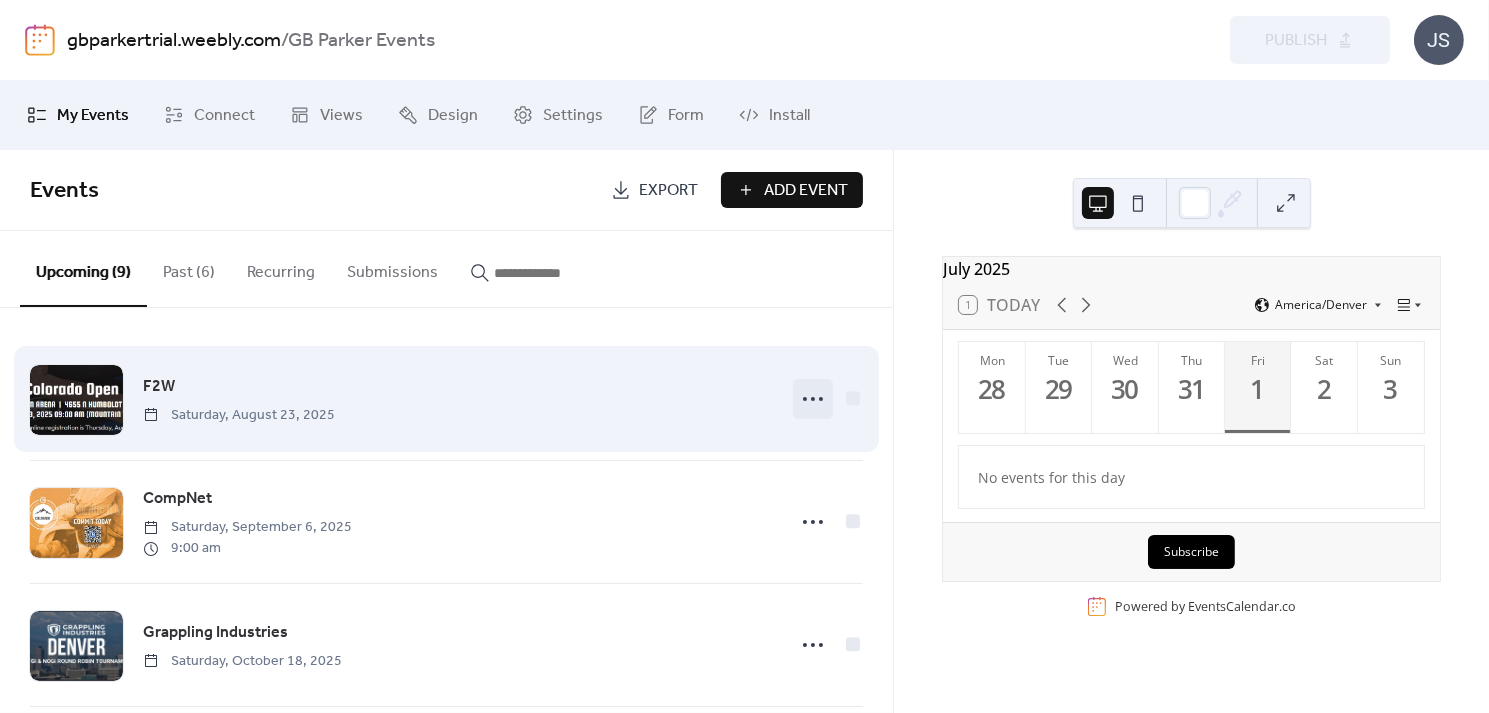 click 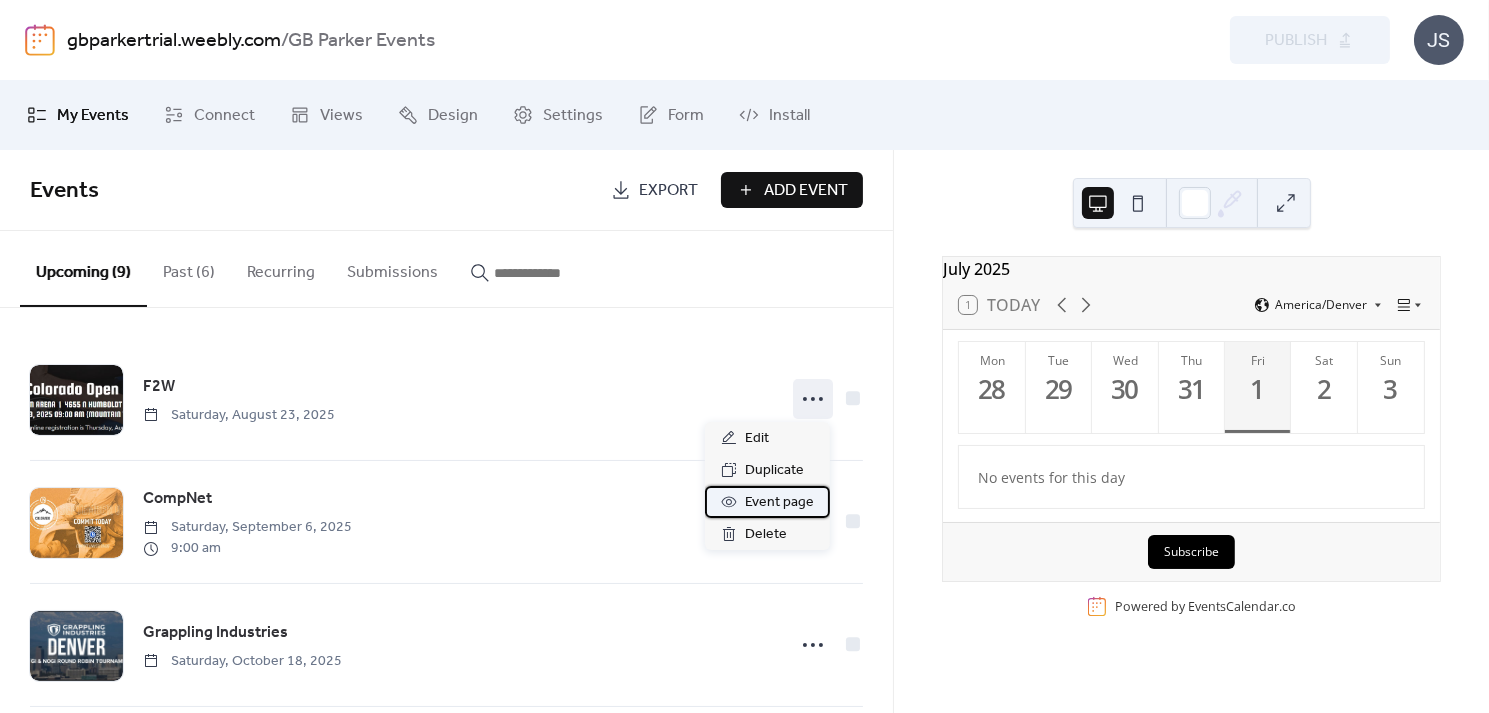 click on "Event page" at bounding box center [779, 503] 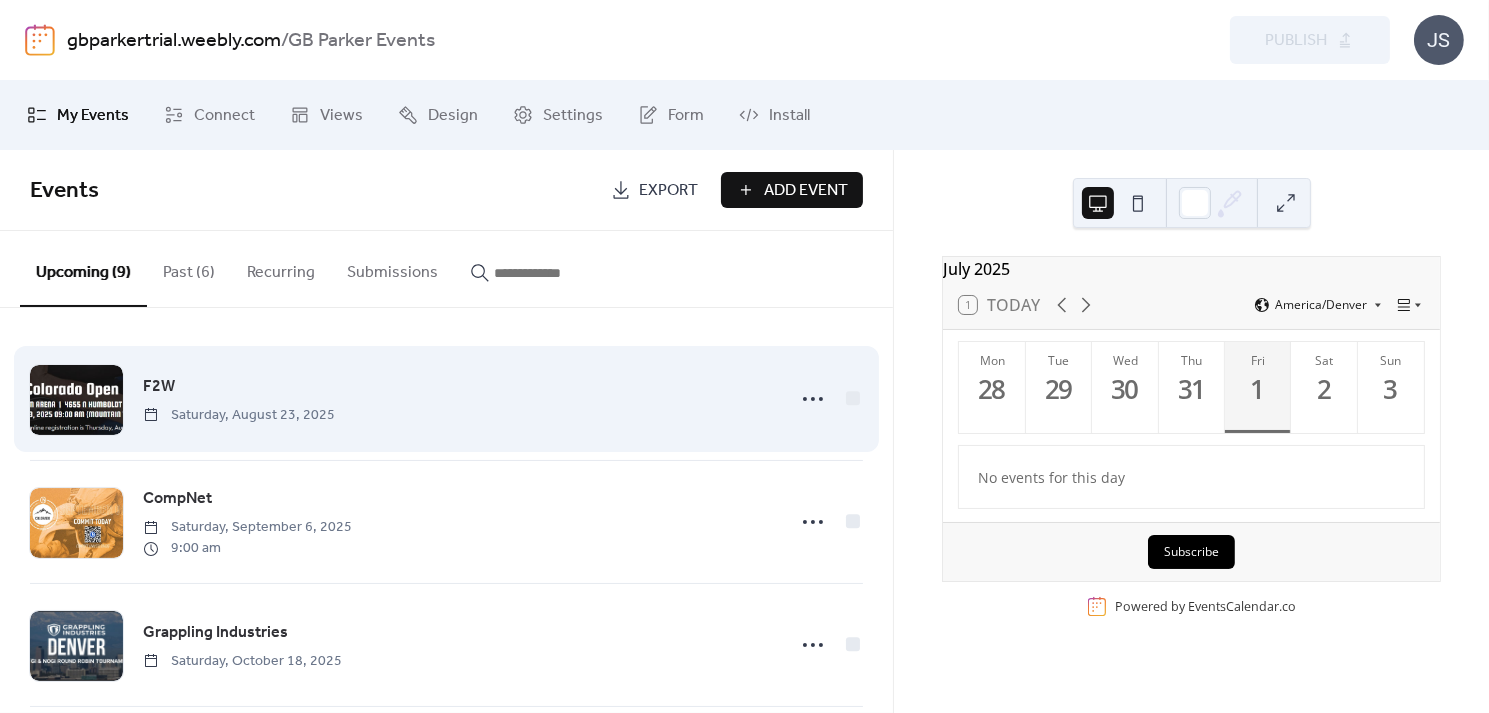 click at bounding box center (76, 400) 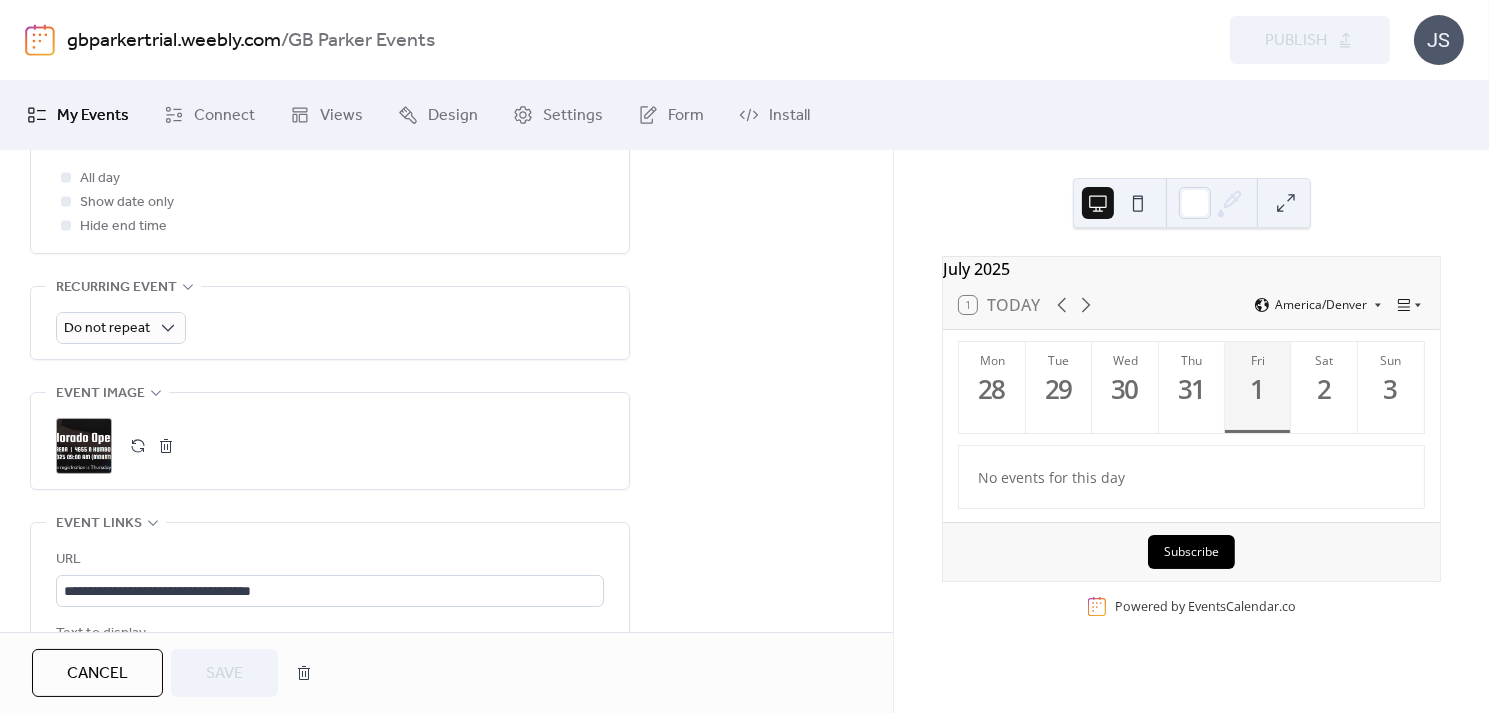 scroll, scrollTop: 923, scrollLeft: 0, axis: vertical 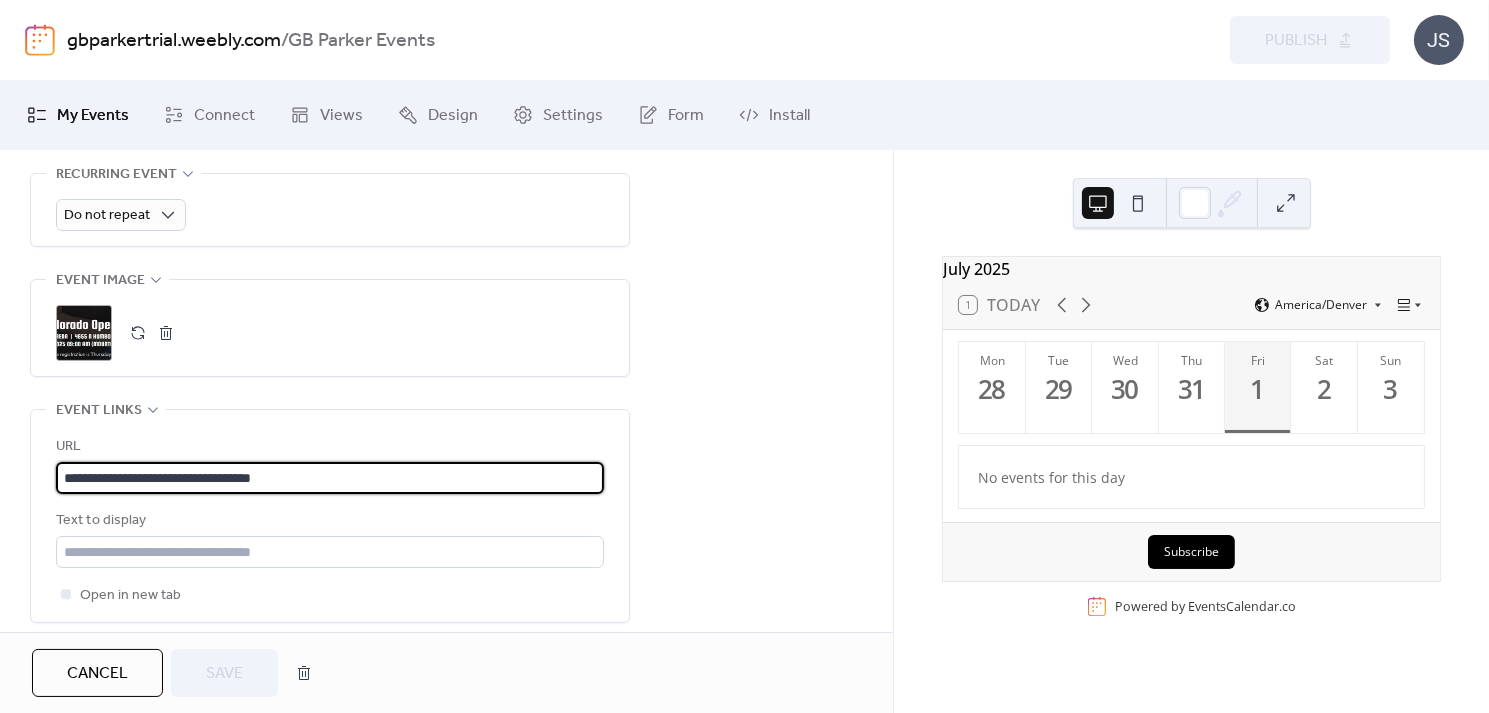 drag, startPoint x: 348, startPoint y: 478, endPoint x: 20, endPoint y: 523, distance: 331.0725 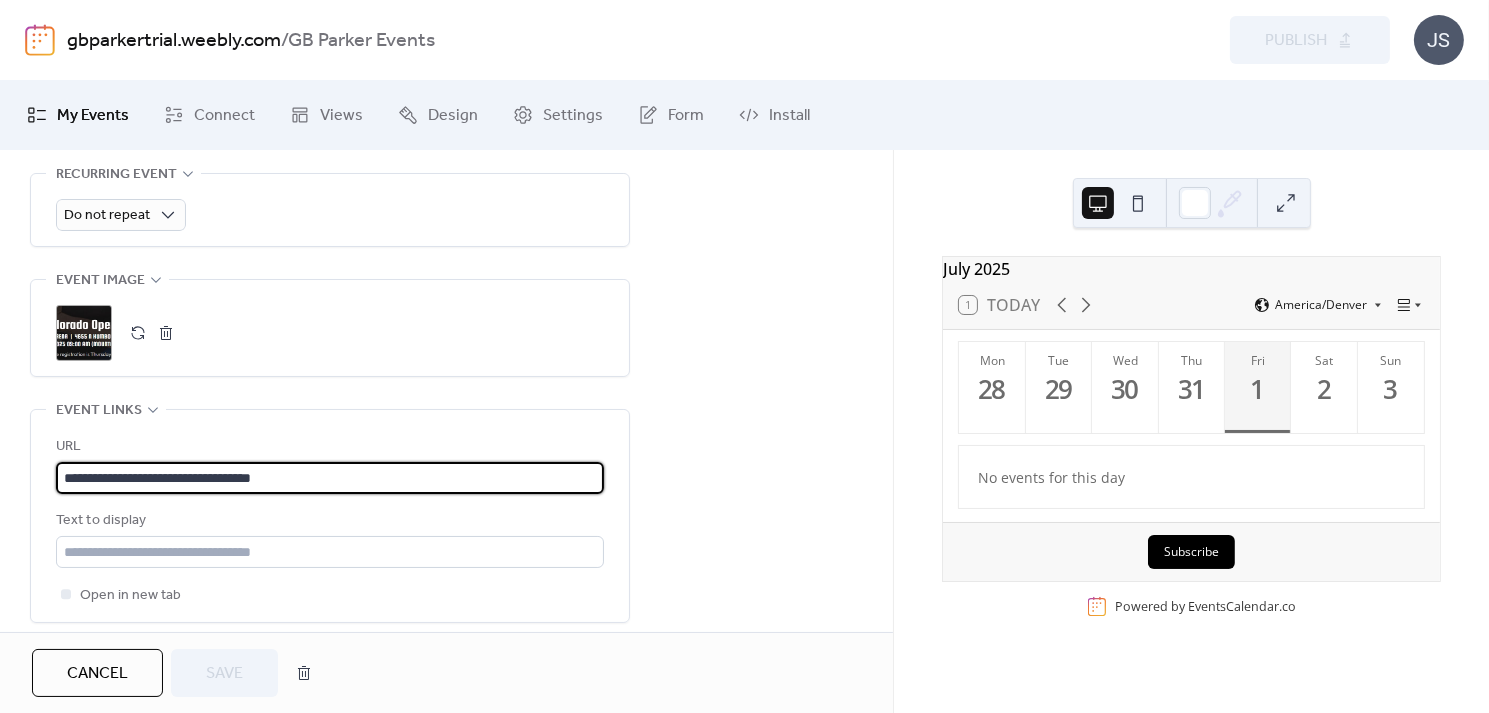 scroll, scrollTop: 0, scrollLeft: 0, axis: both 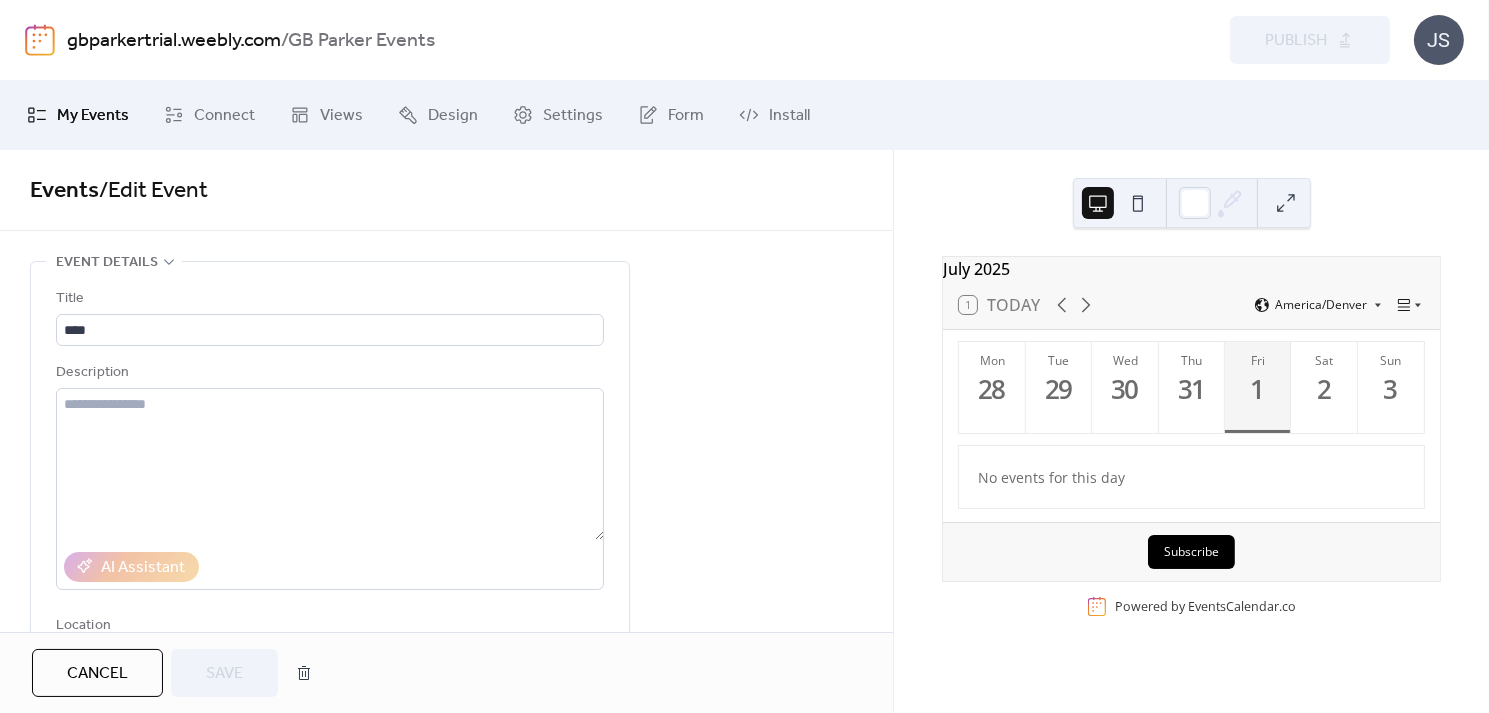 click on "Cancel" at bounding box center [97, 674] 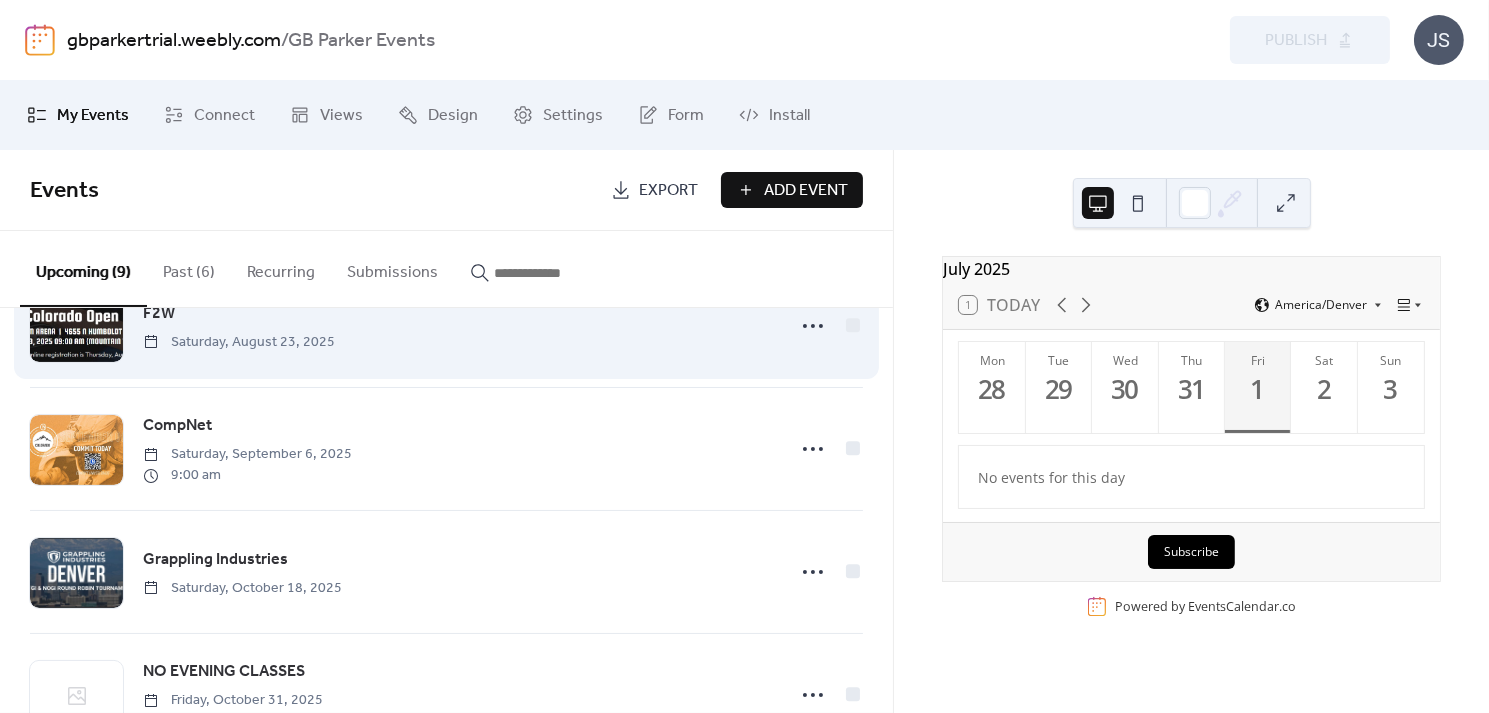scroll, scrollTop: 0, scrollLeft: 0, axis: both 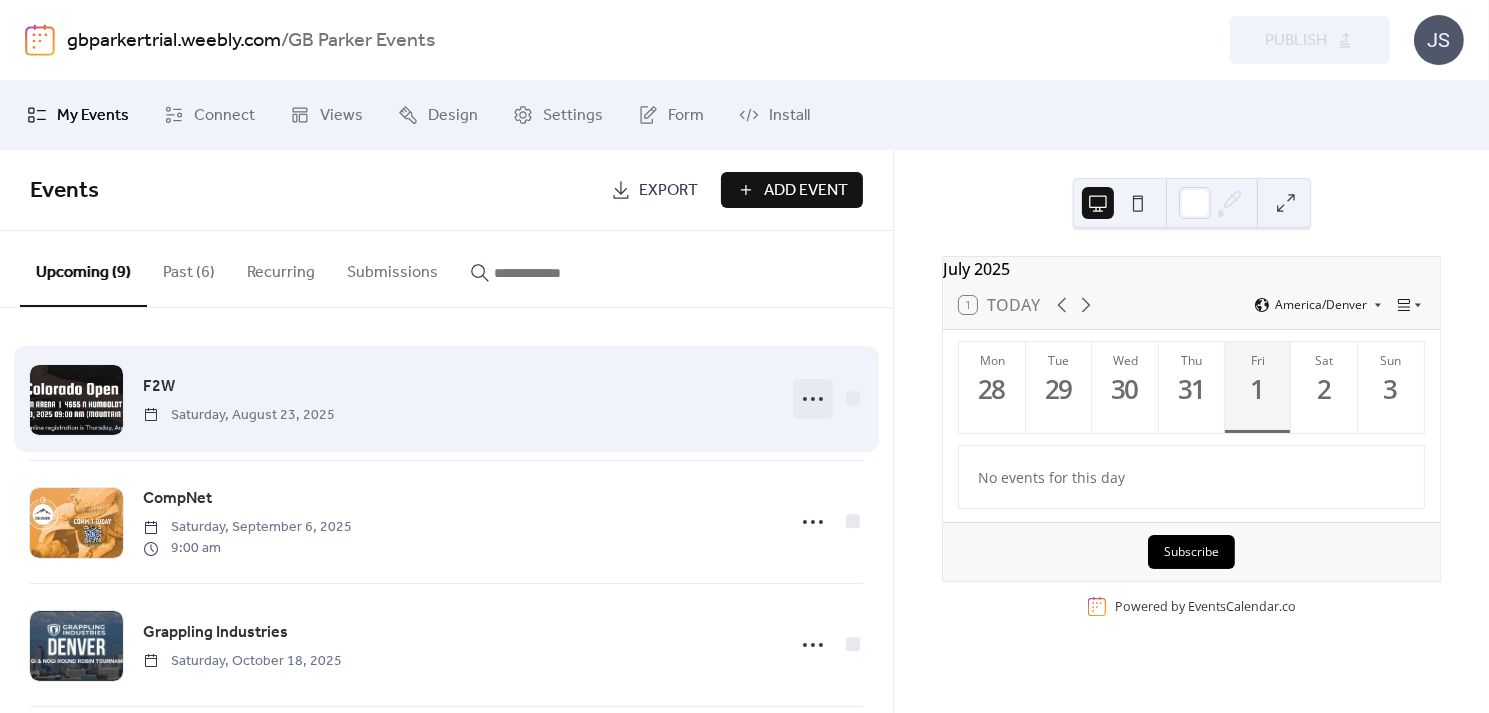 click 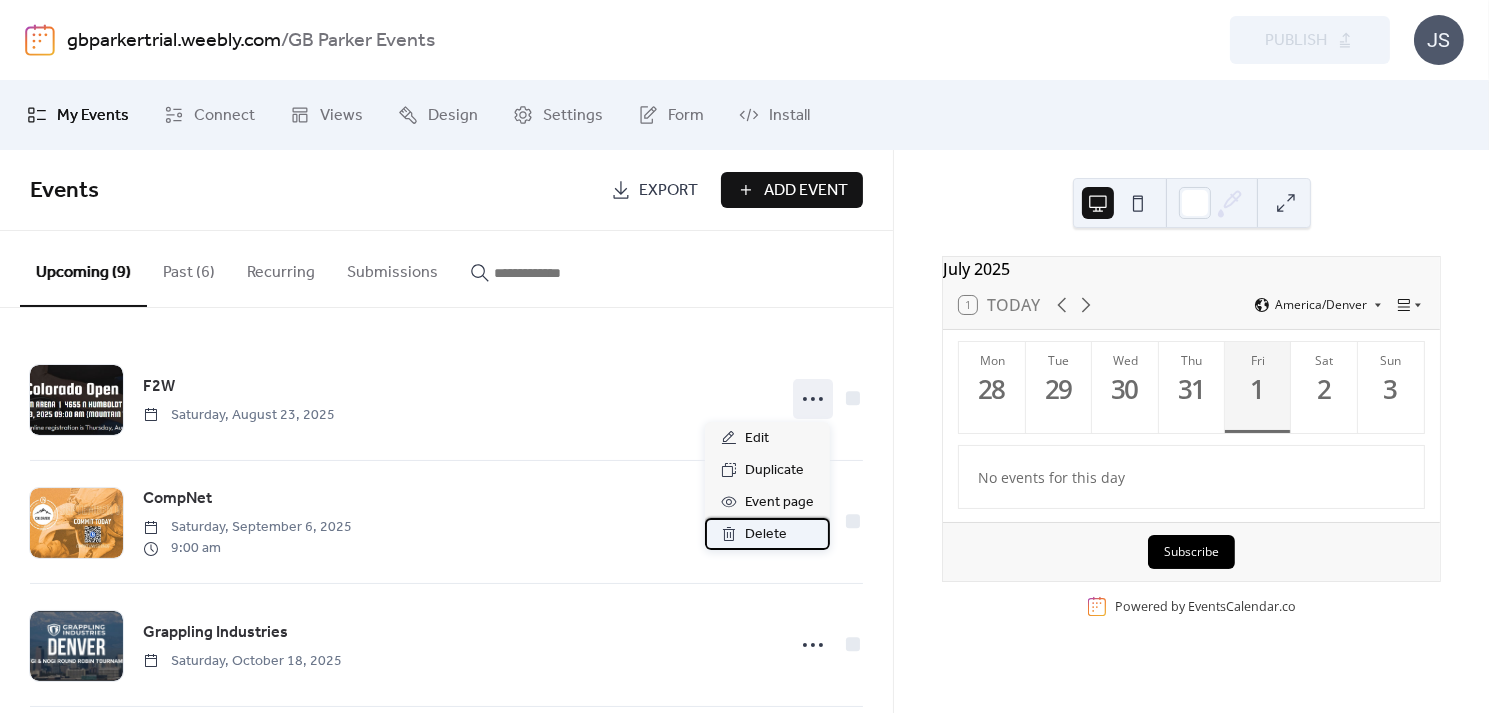 click on "Delete" at bounding box center (766, 535) 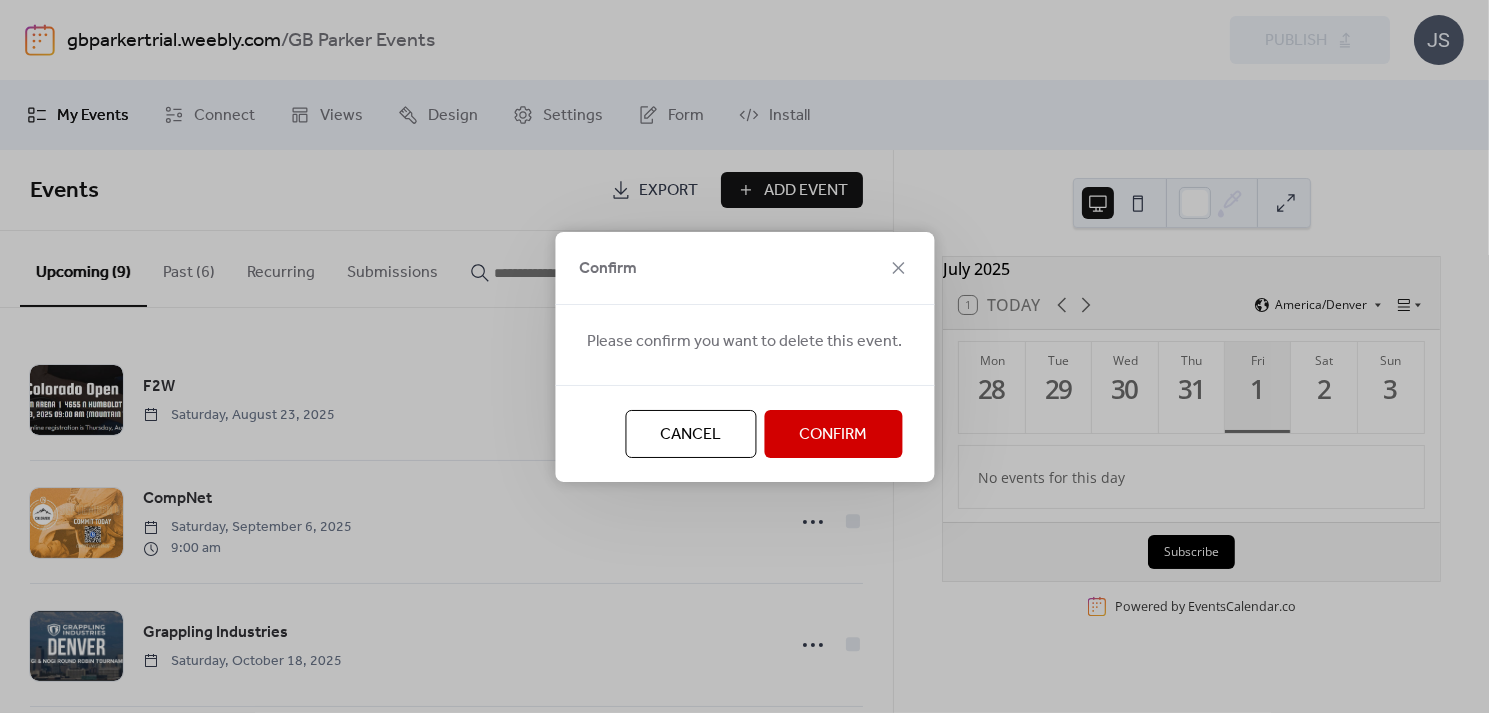 click on "Confirm" at bounding box center (833, 435) 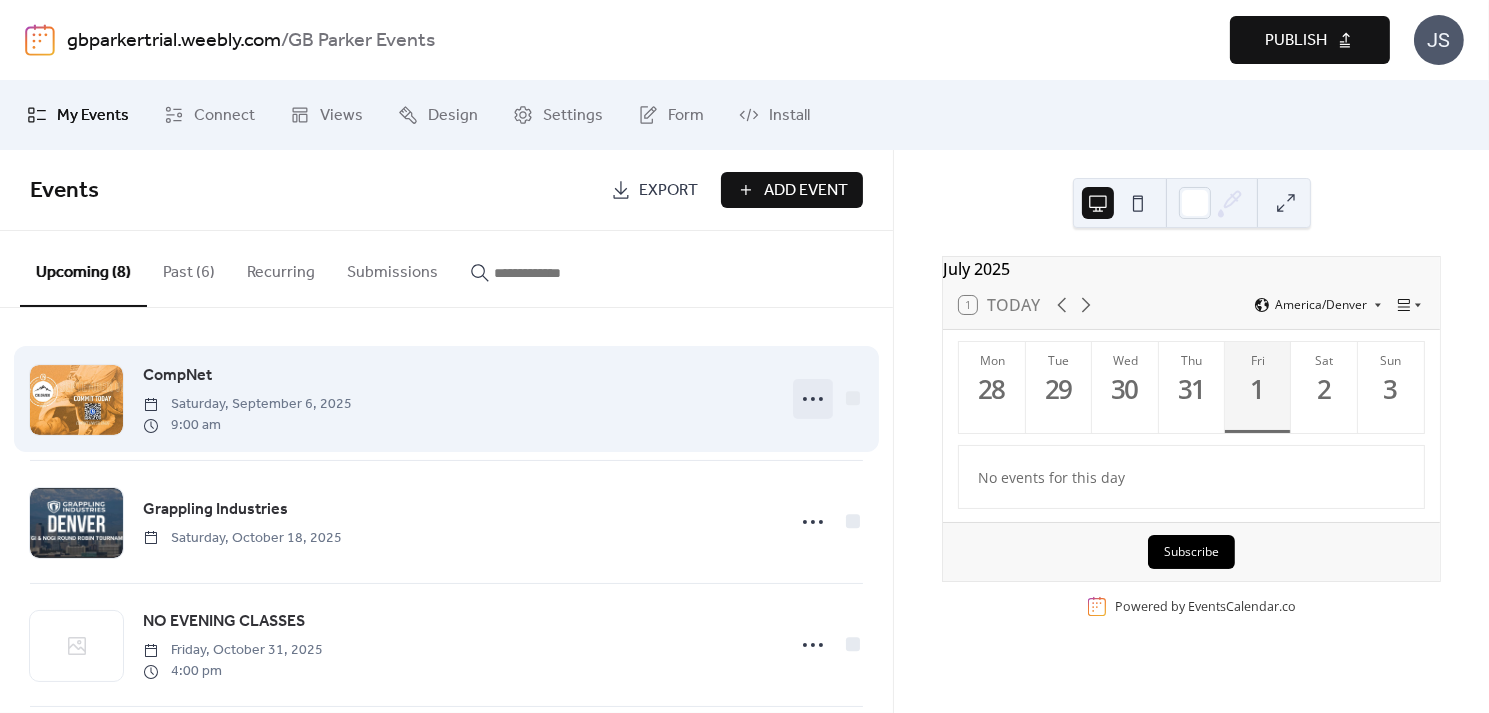 click 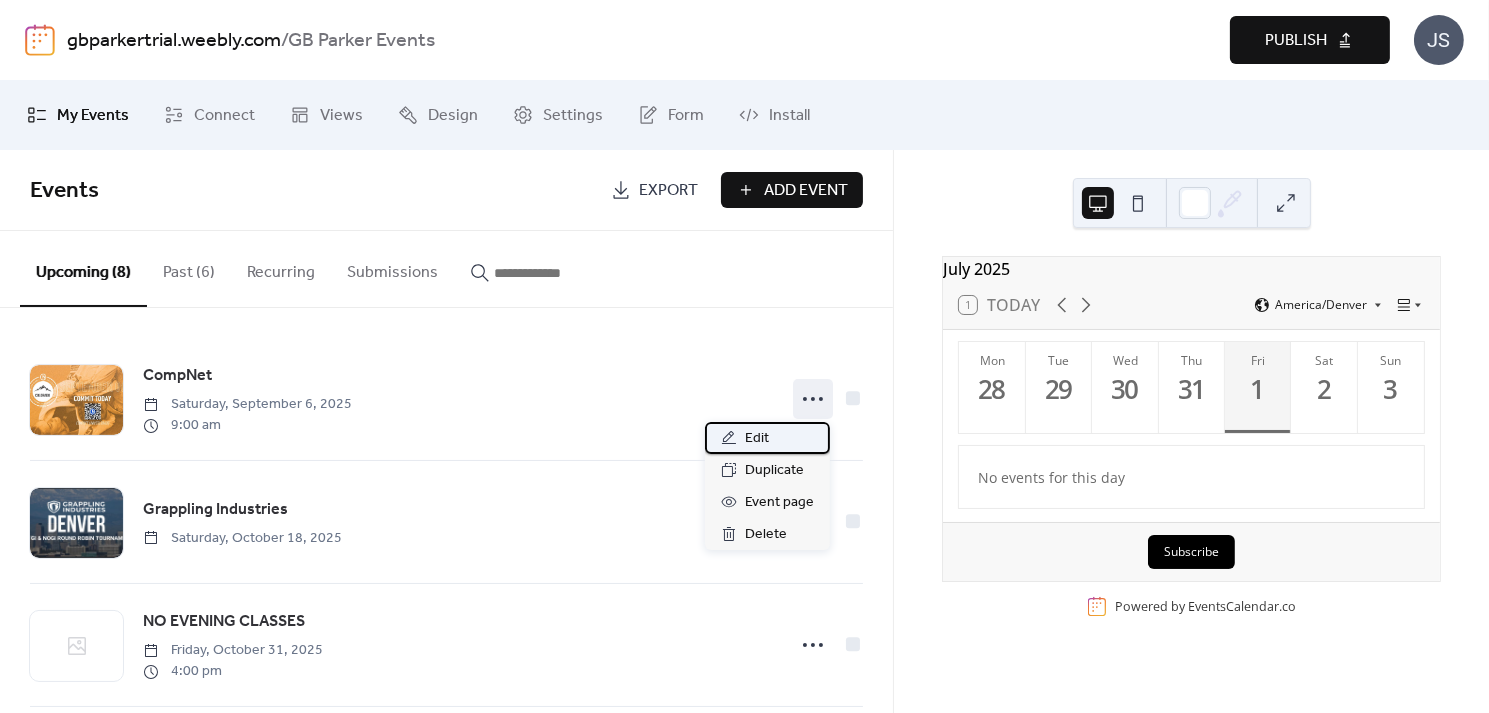 click on "Edit" at bounding box center [767, 438] 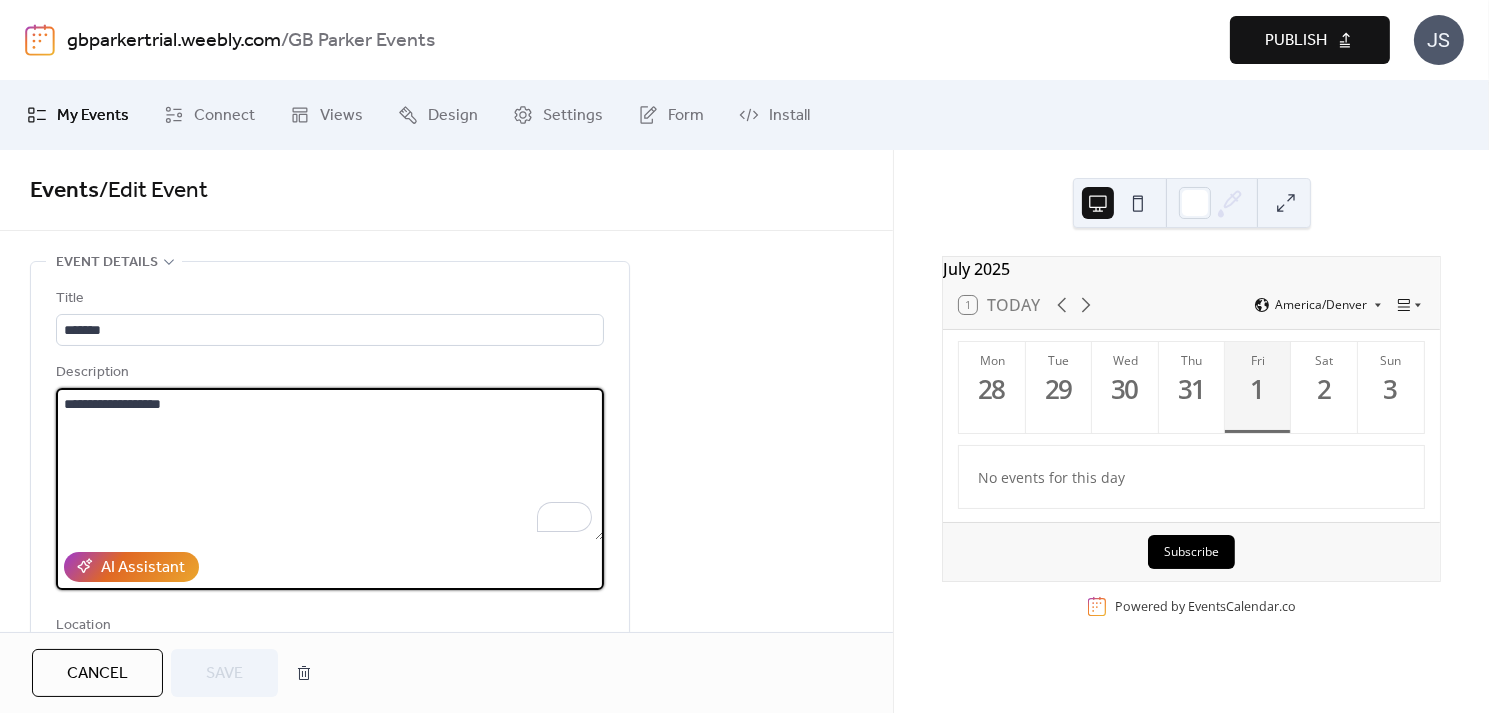 drag, startPoint x: 227, startPoint y: 403, endPoint x: 0, endPoint y: 451, distance: 232.0194 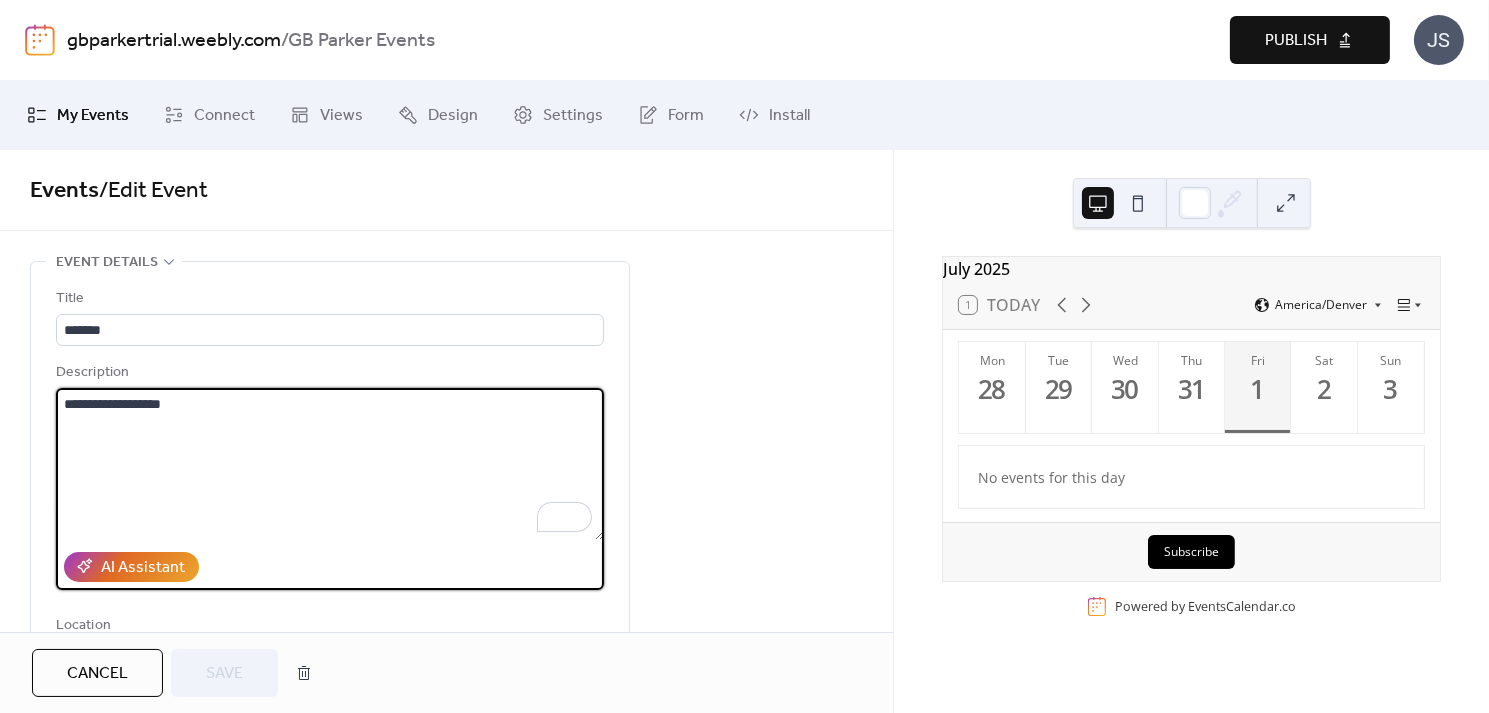 click on "**********" at bounding box center (446, 988) 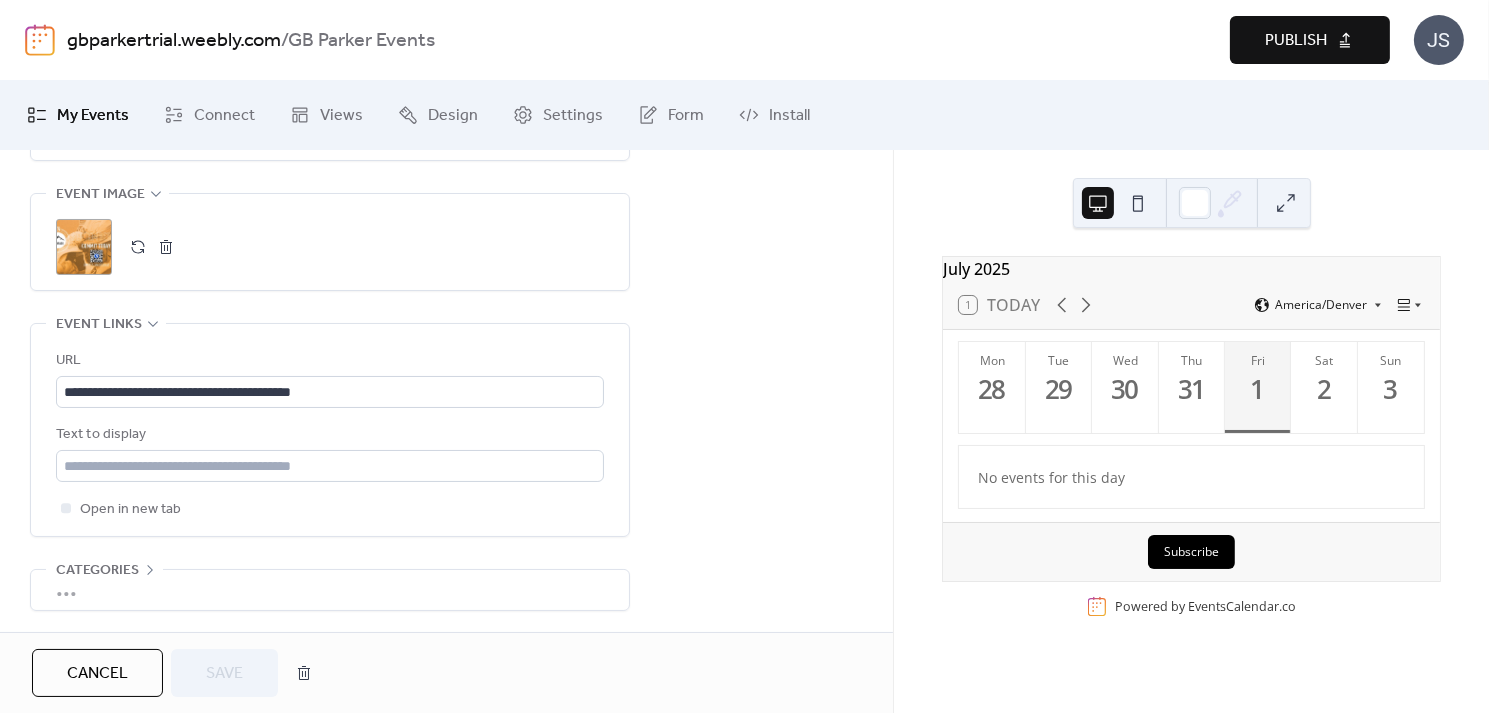 scroll, scrollTop: 1080, scrollLeft: 0, axis: vertical 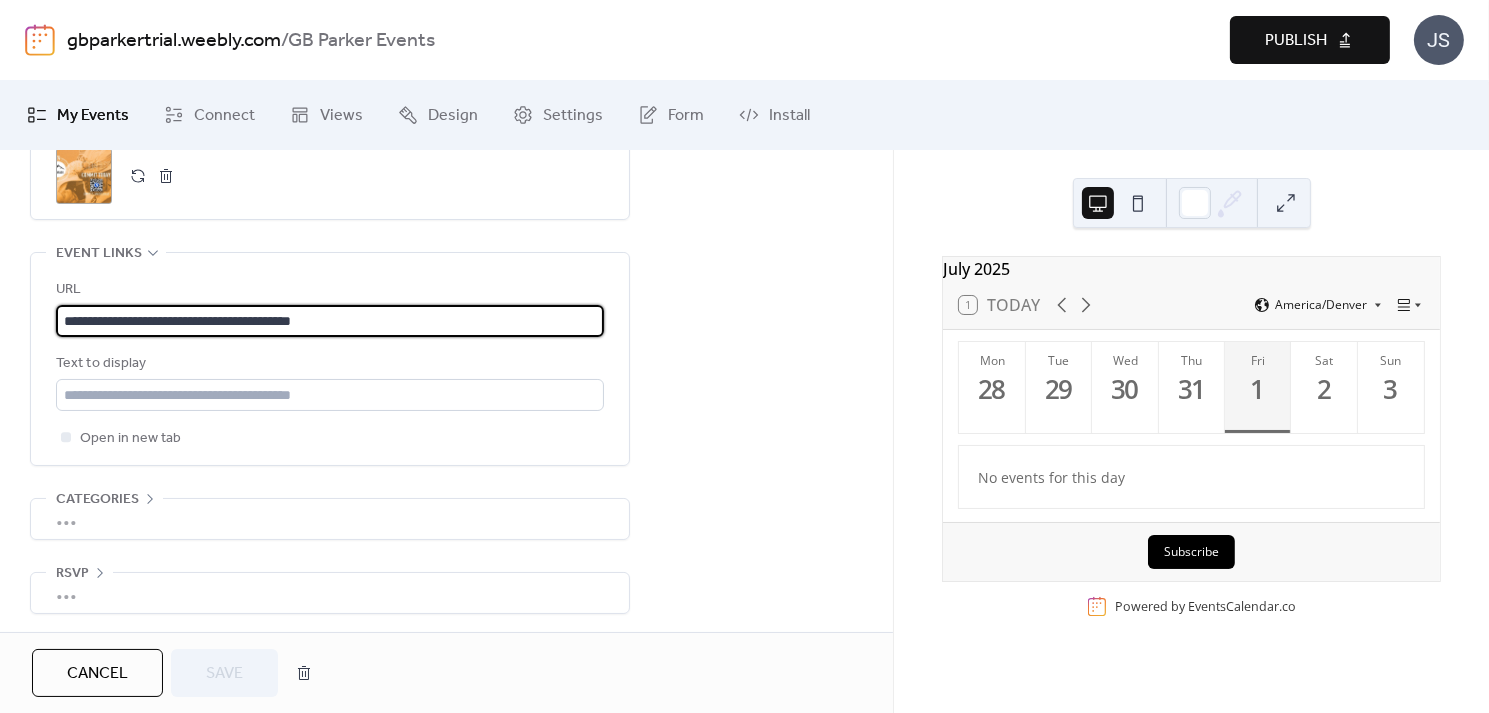 click on "**********" at bounding box center [330, 321] 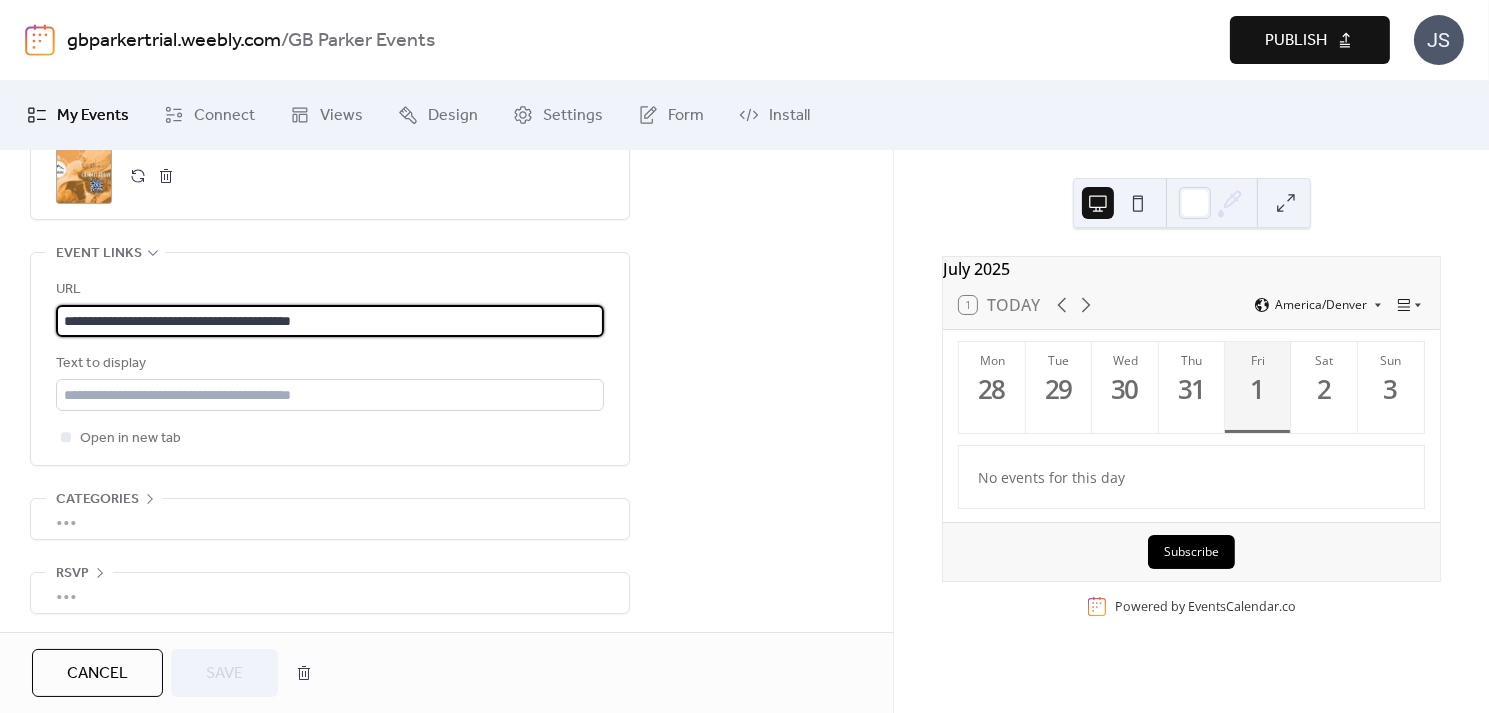 click on "Cancel" at bounding box center (97, 674) 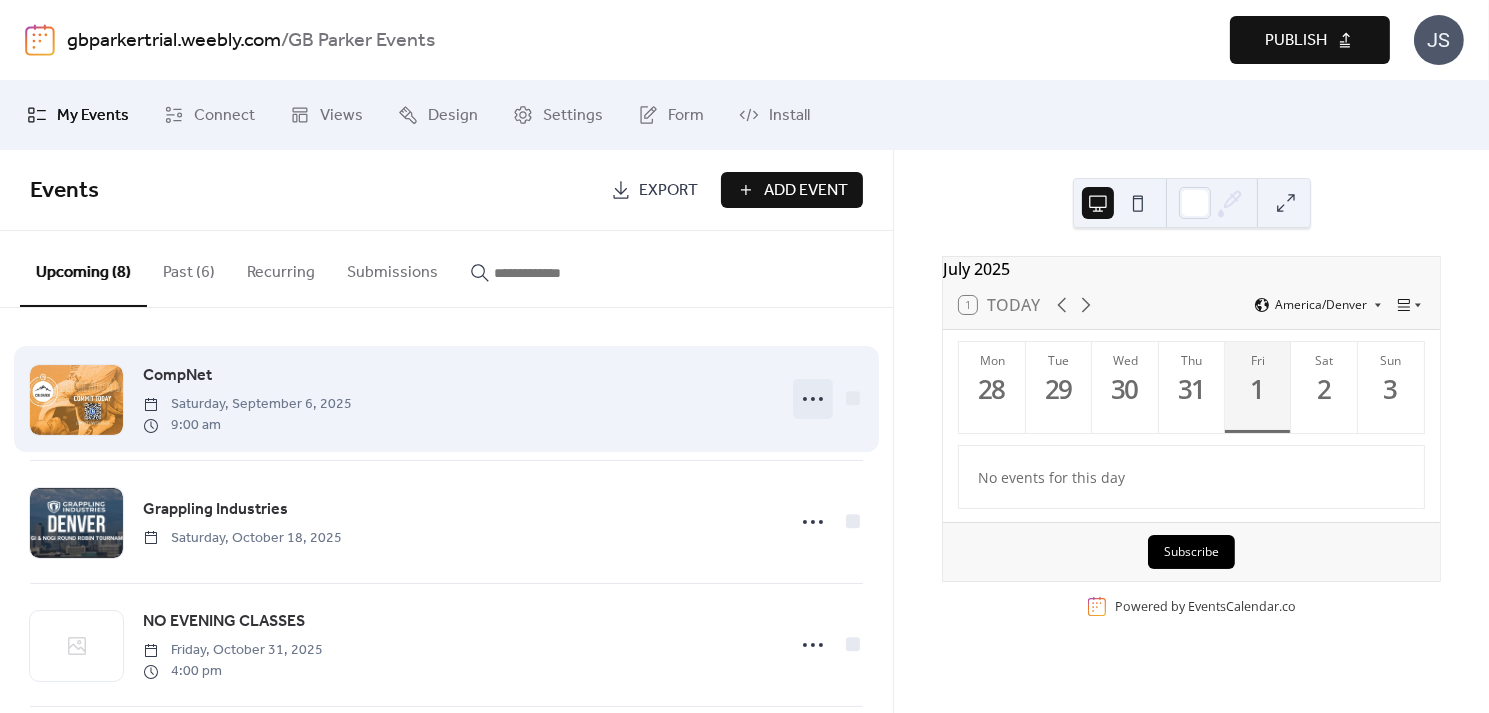 click 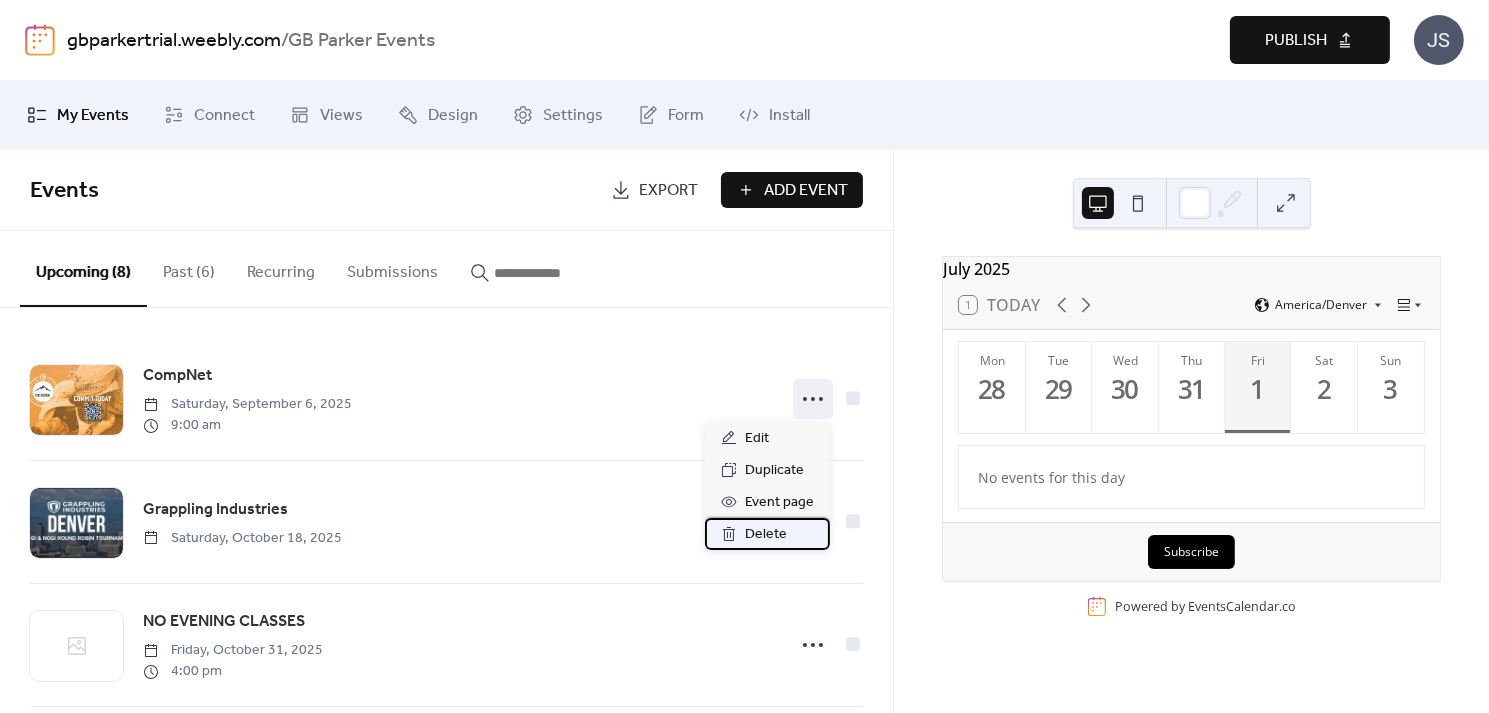 click on "Delete" at bounding box center [766, 535] 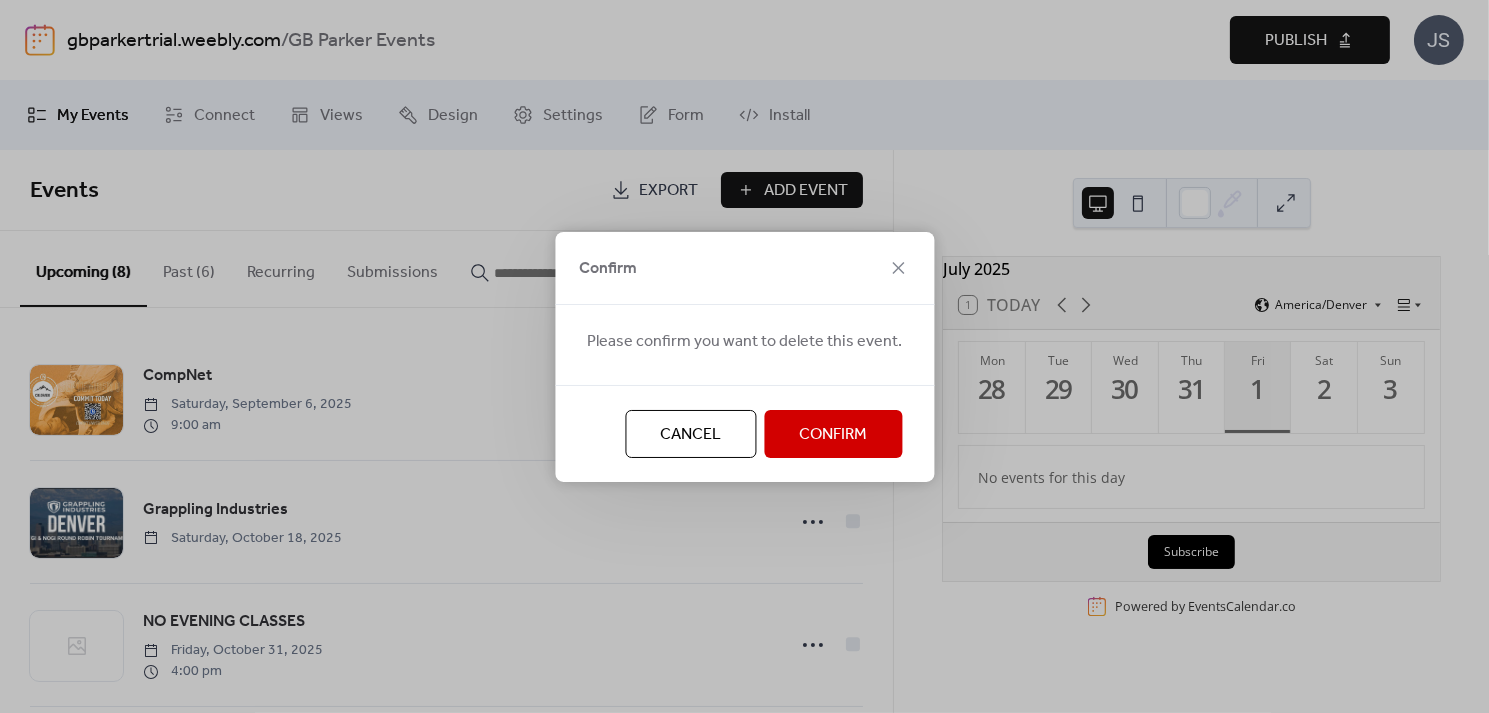 click on "Confirm" at bounding box center [833, 435] 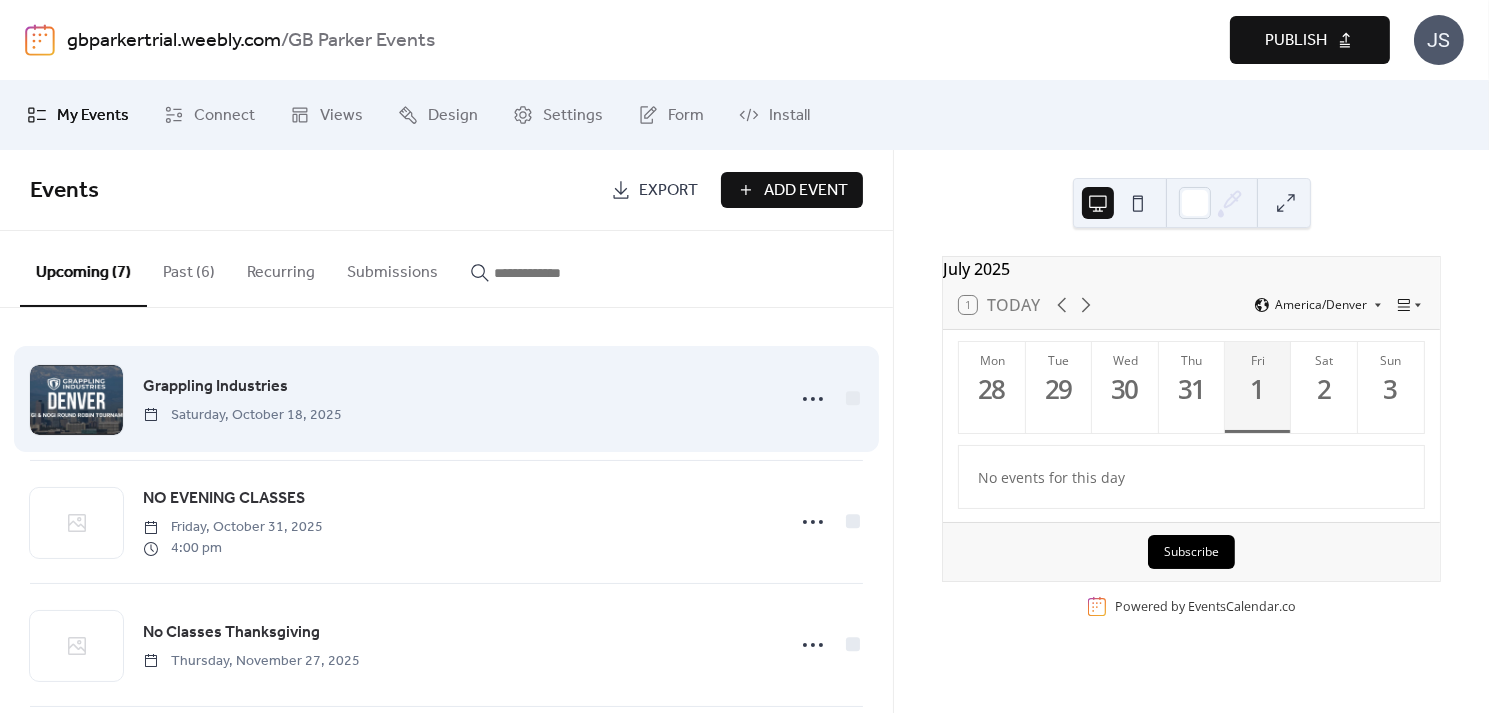 click on "Grappling Industries Saturday, October 18, 2025" at bounding box center (458, 399) 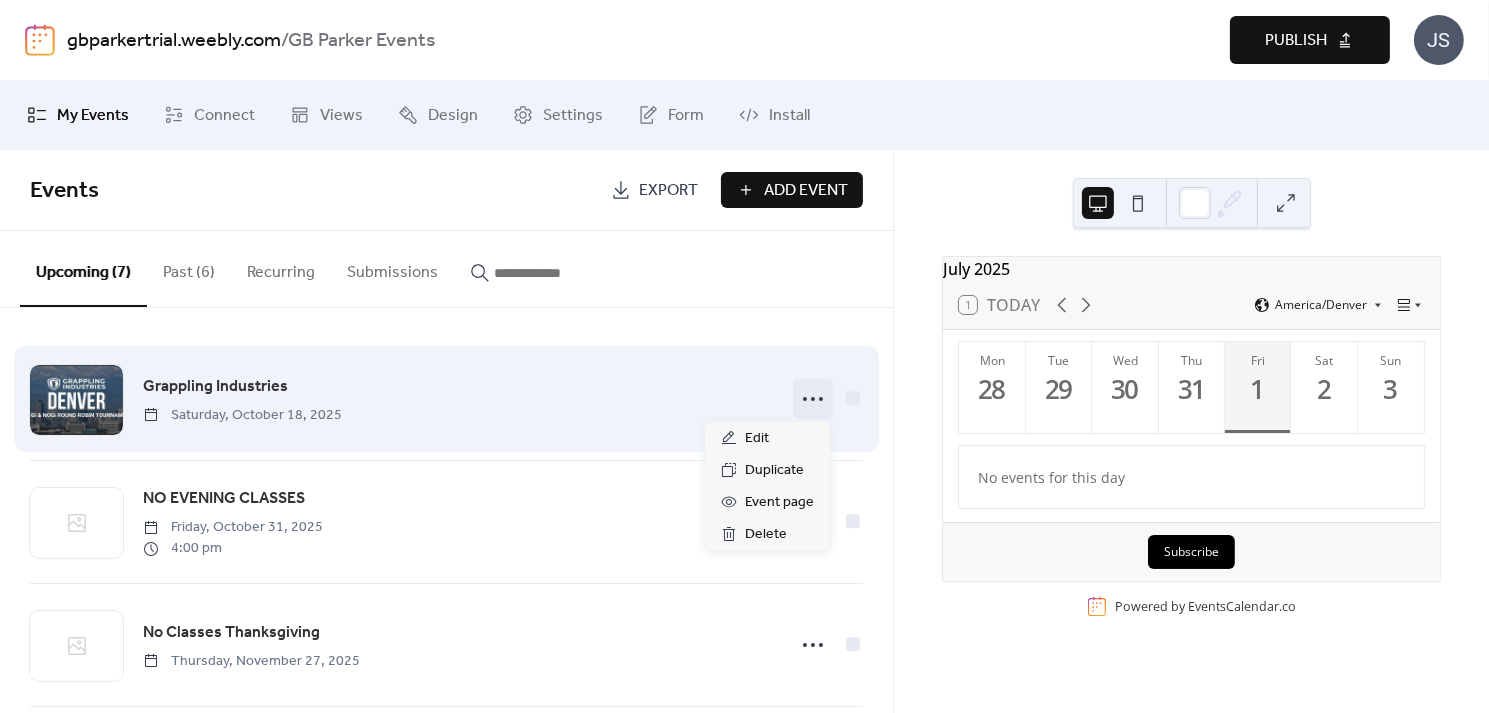 click 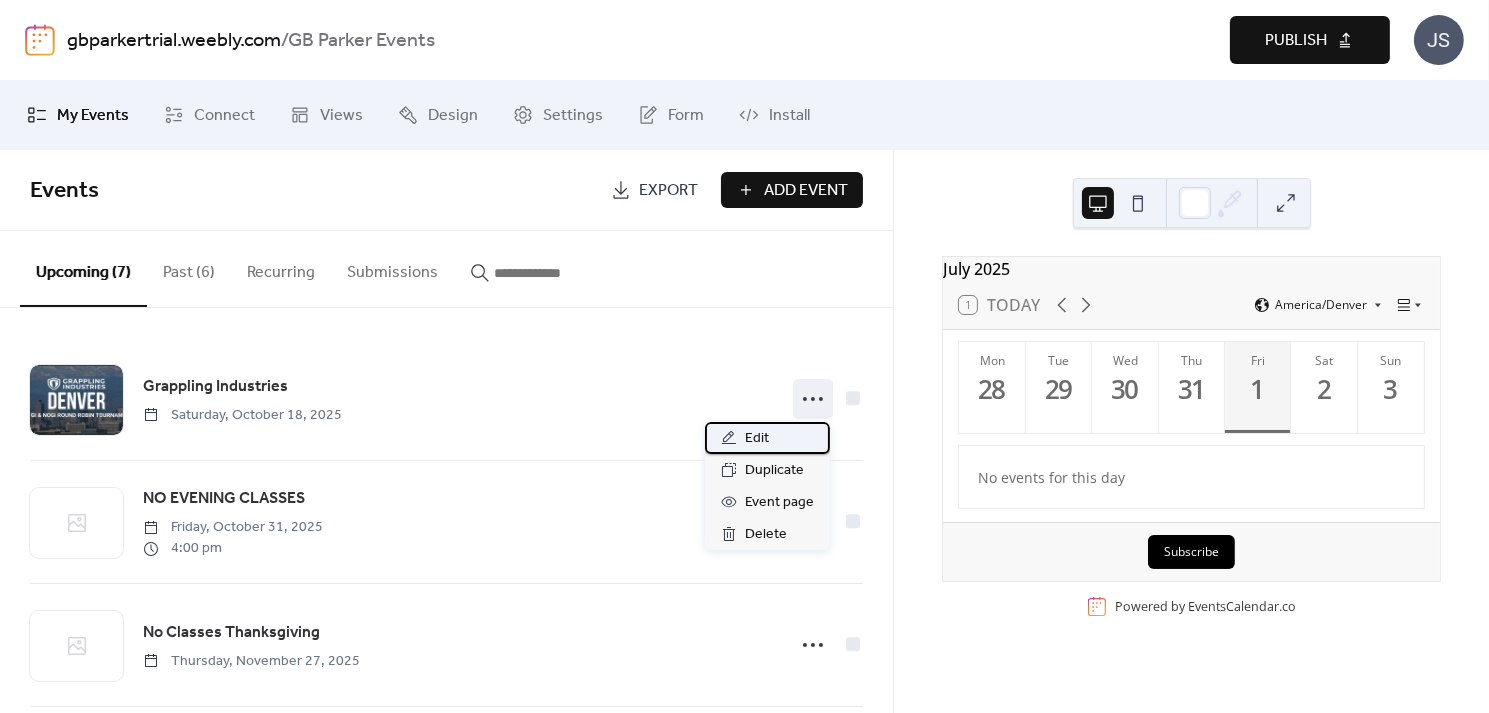 click on "Edit" at bounding box center (767, 438) 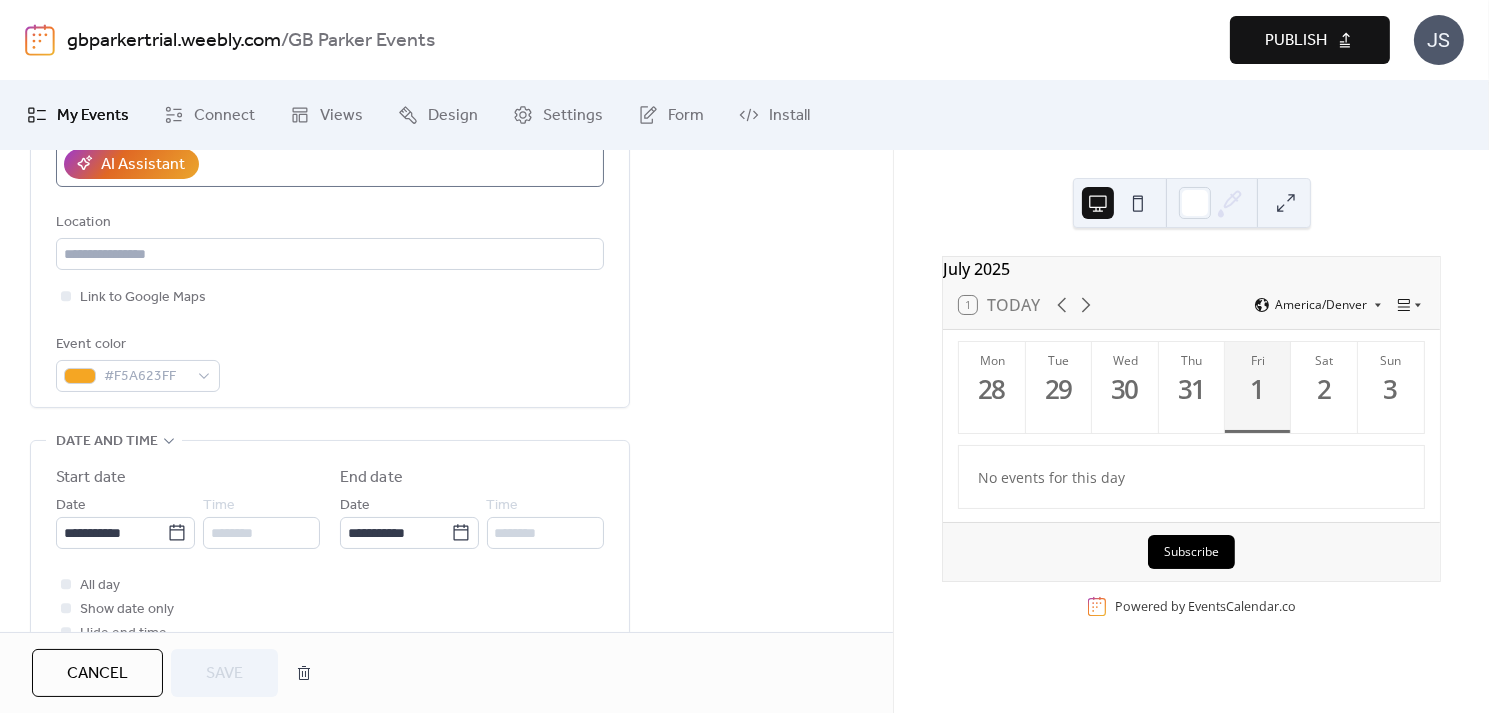 scroll, scrollTop: 406, scrollLeft: 0, axis: vertical 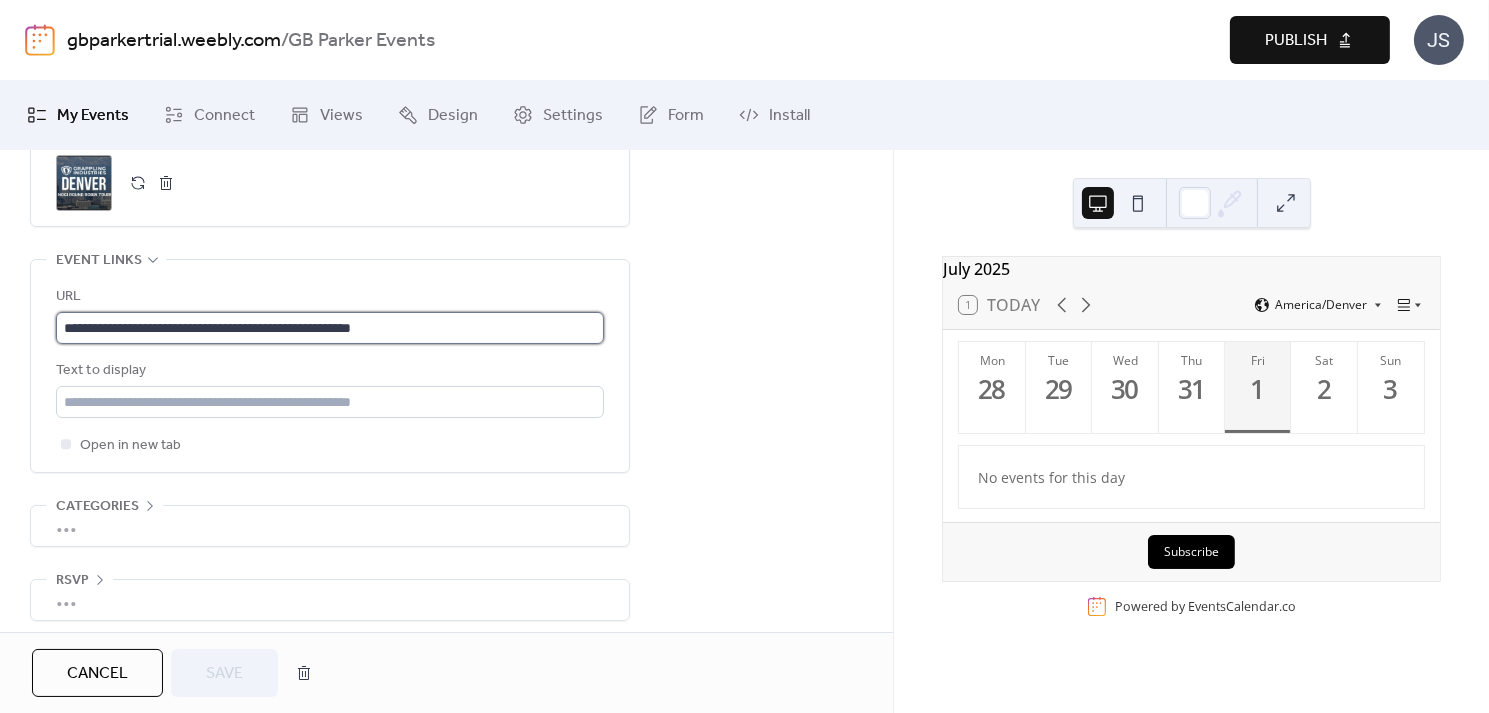 click on "**********" at bounding box center [330, 328] 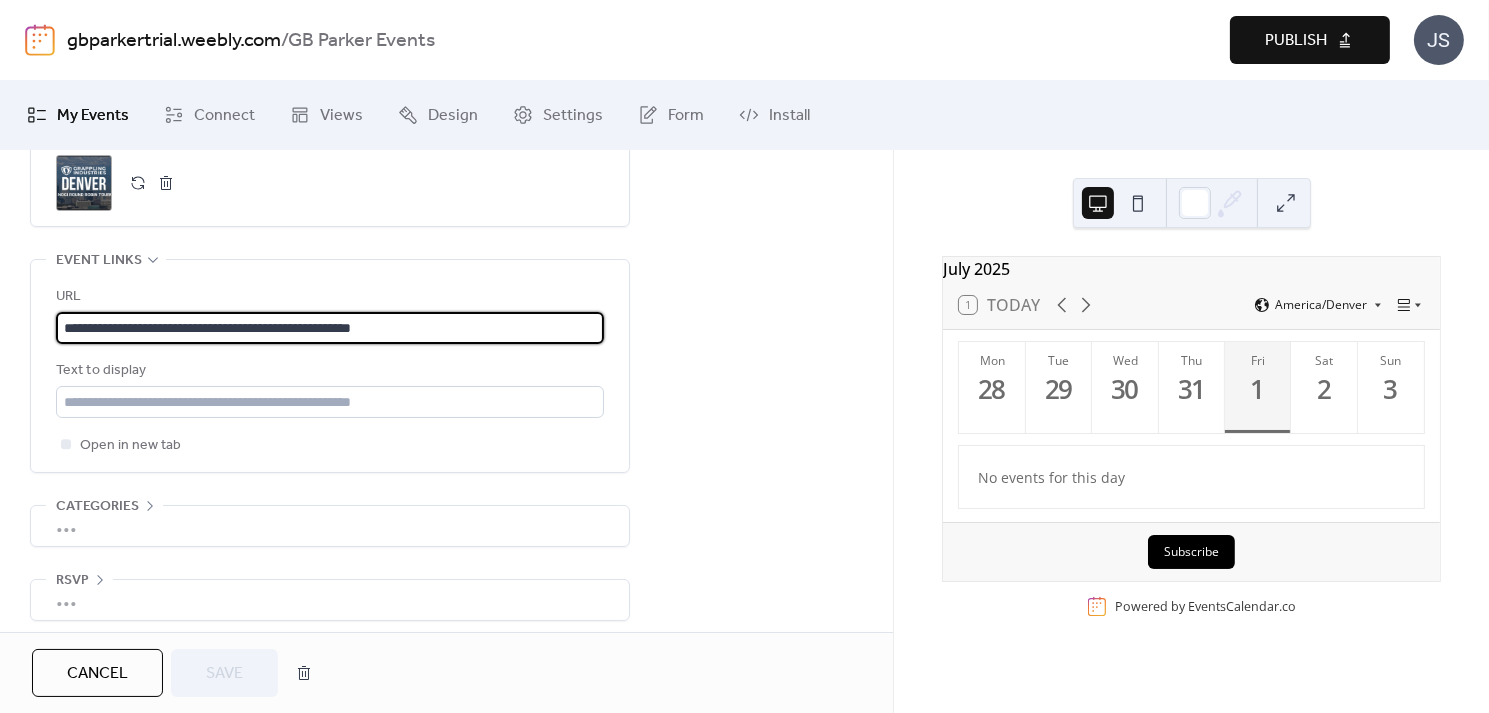 scroll, scrollTop: 0, scrollLeft: 0, axis: both 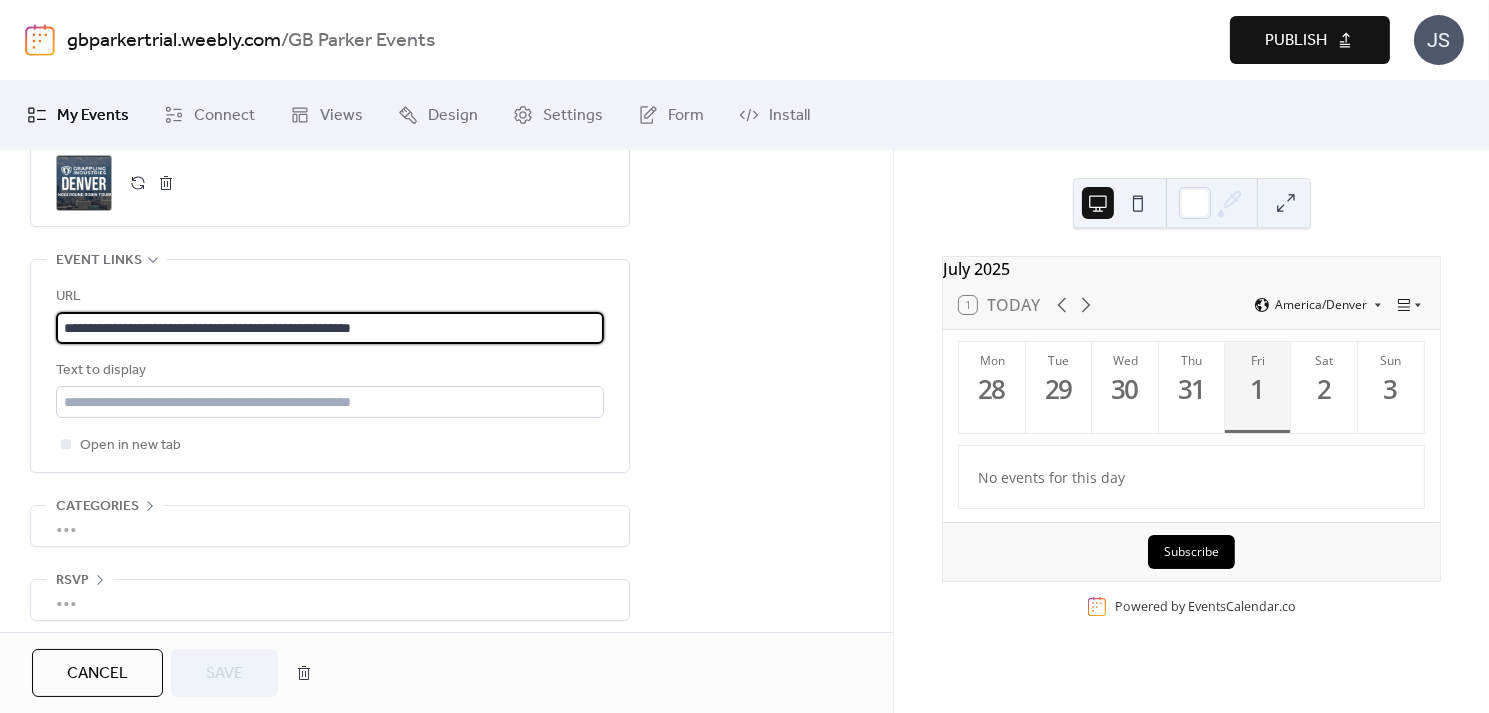 click on "Cancel" at bounding box center [97, 674] 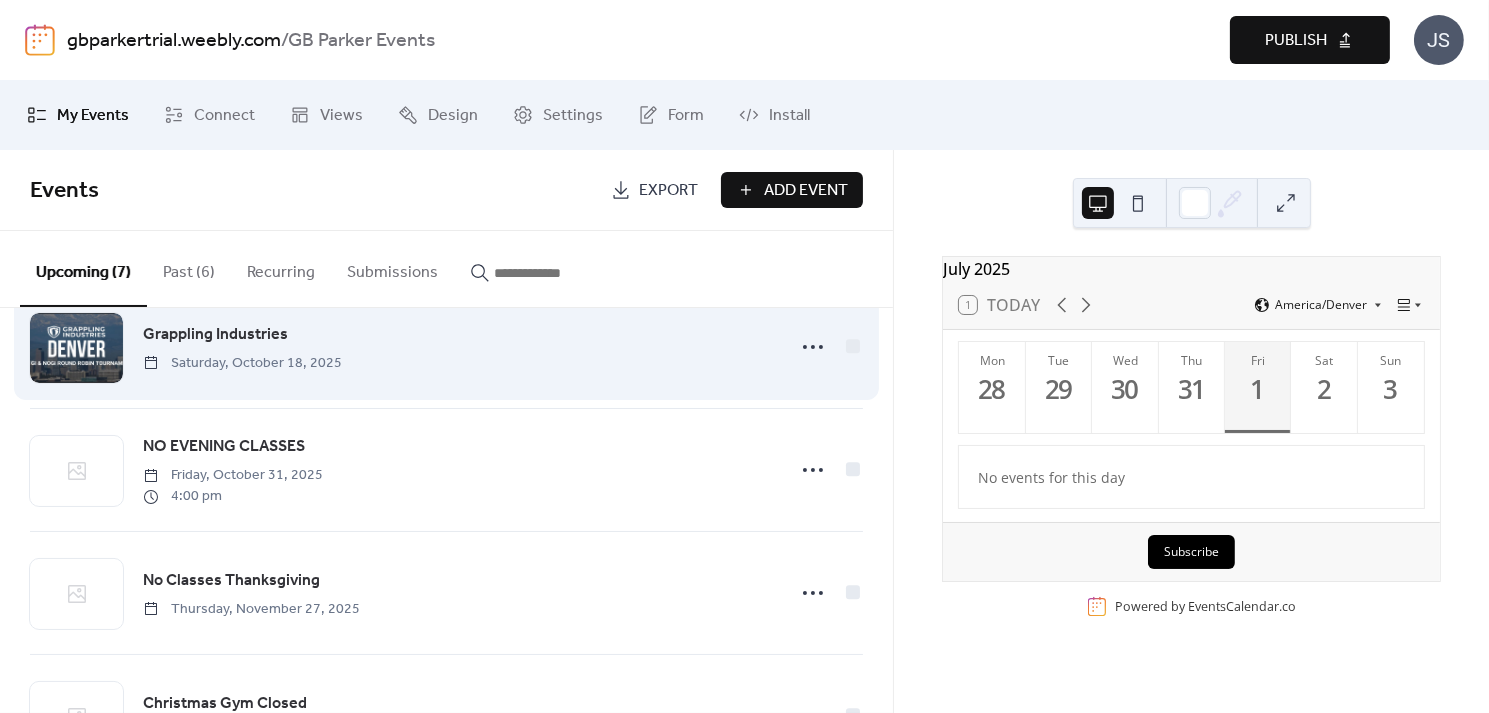 scroll, scrollTop: 0, scrollLeft: 0, axis: both 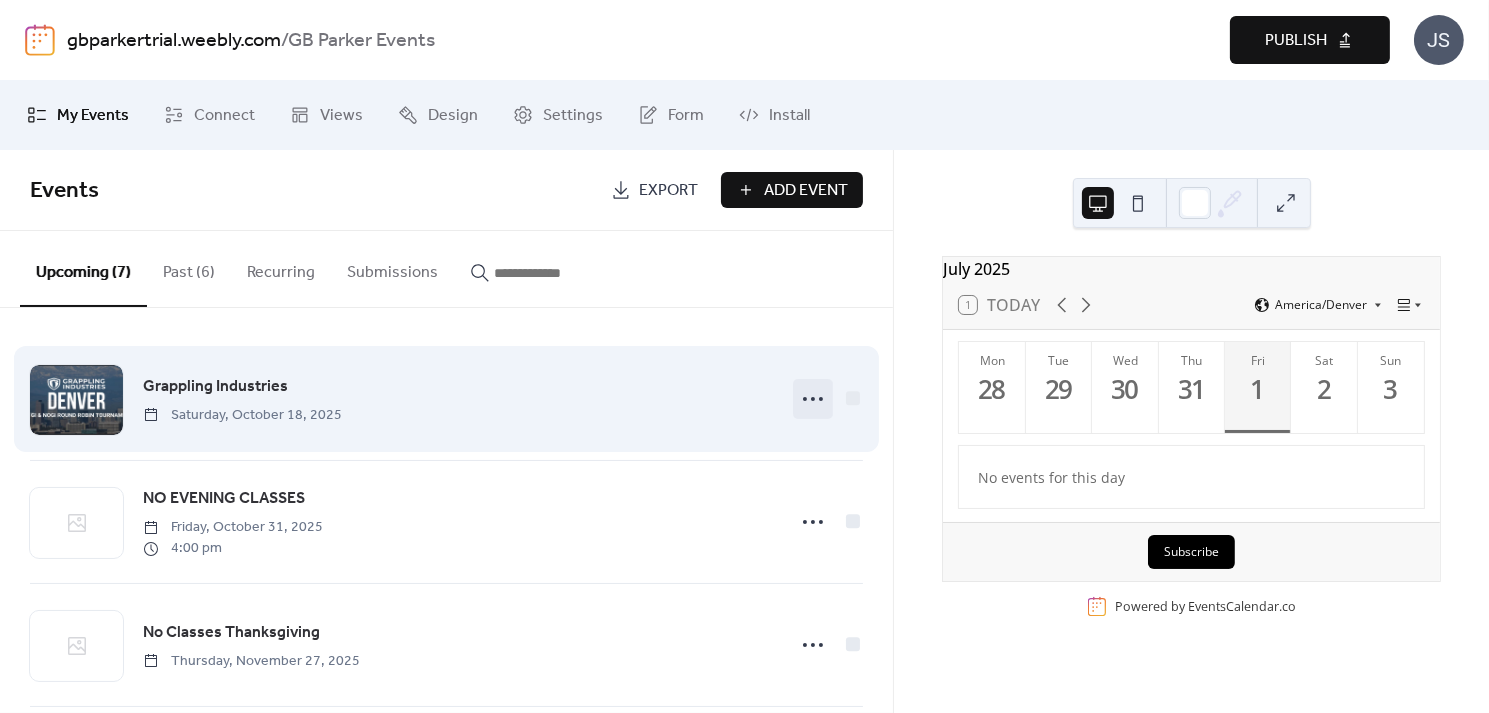 click 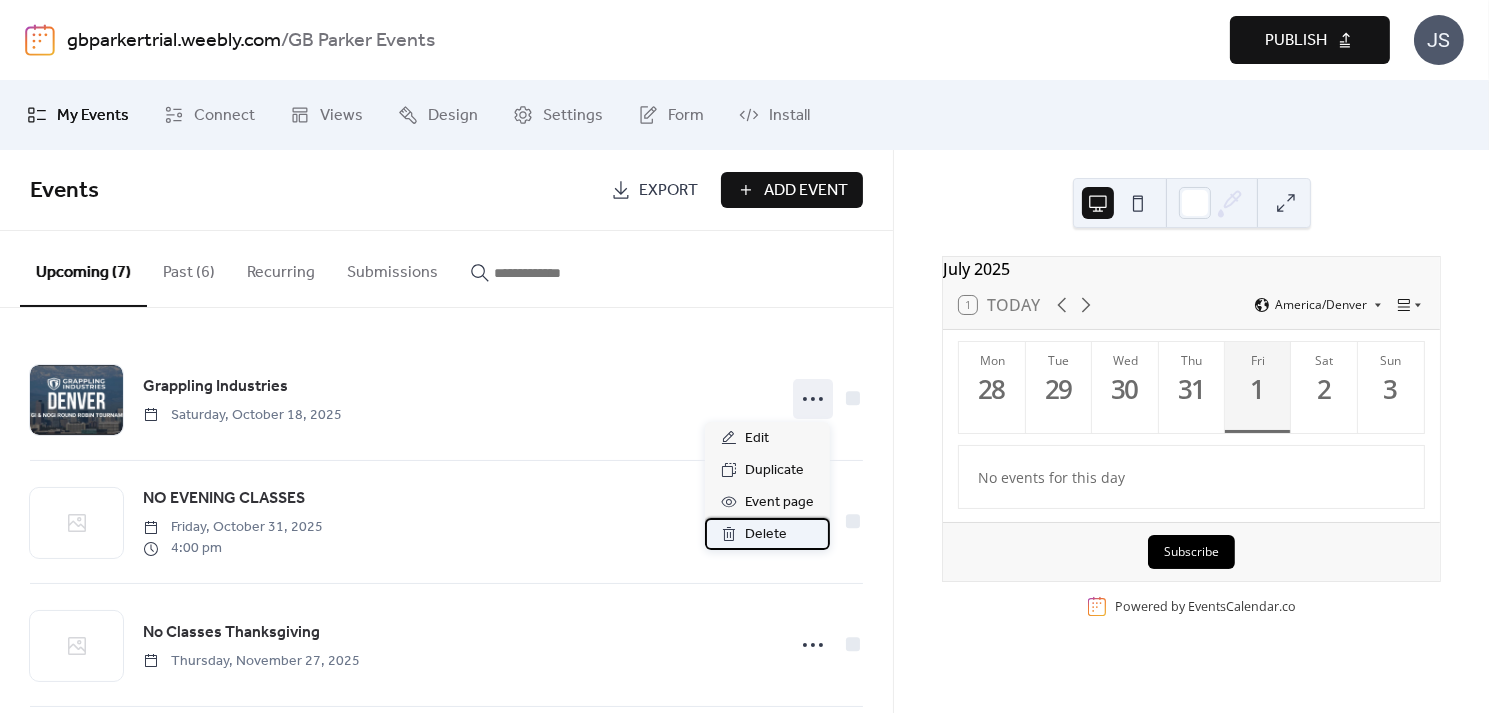 click on "Delete" at bounding box center [766, 535] 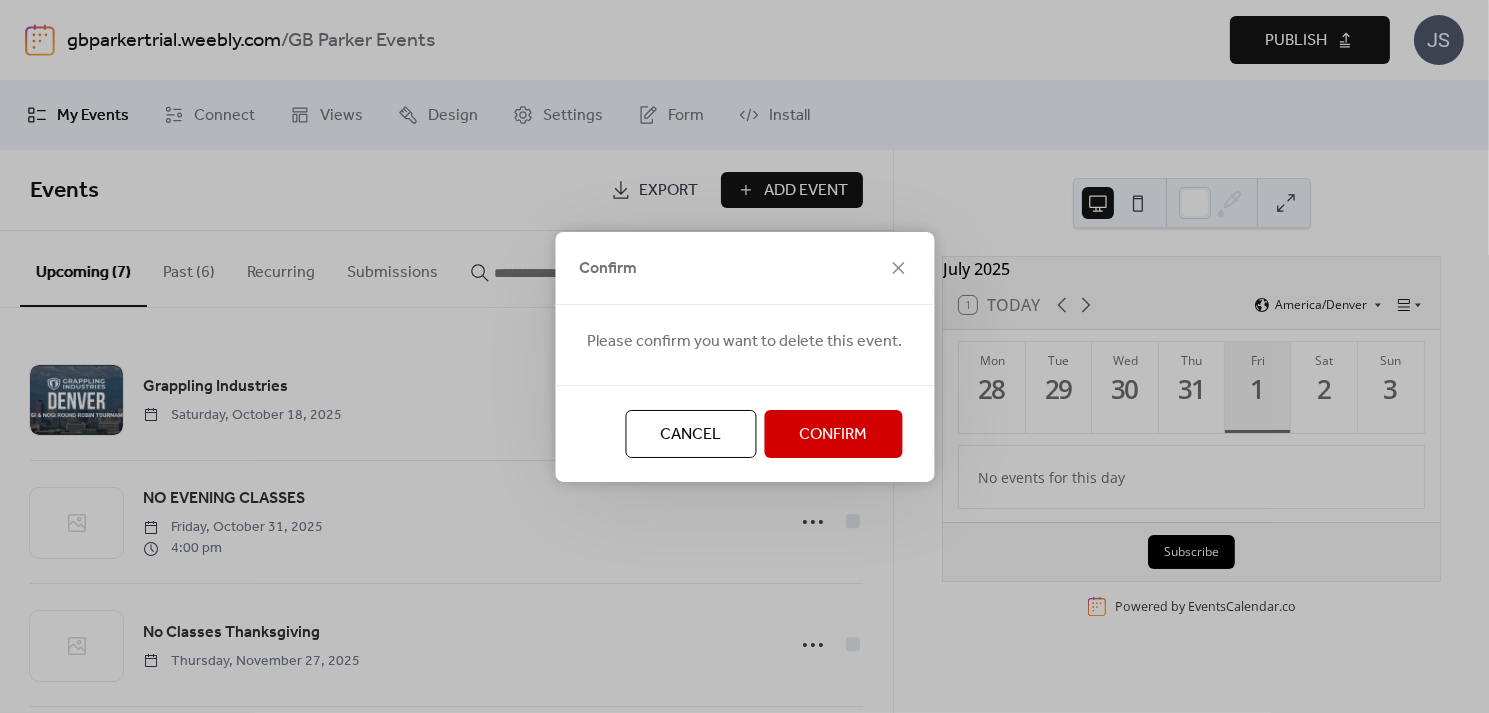 click on "Confirm" at bounding box center [833, 435] 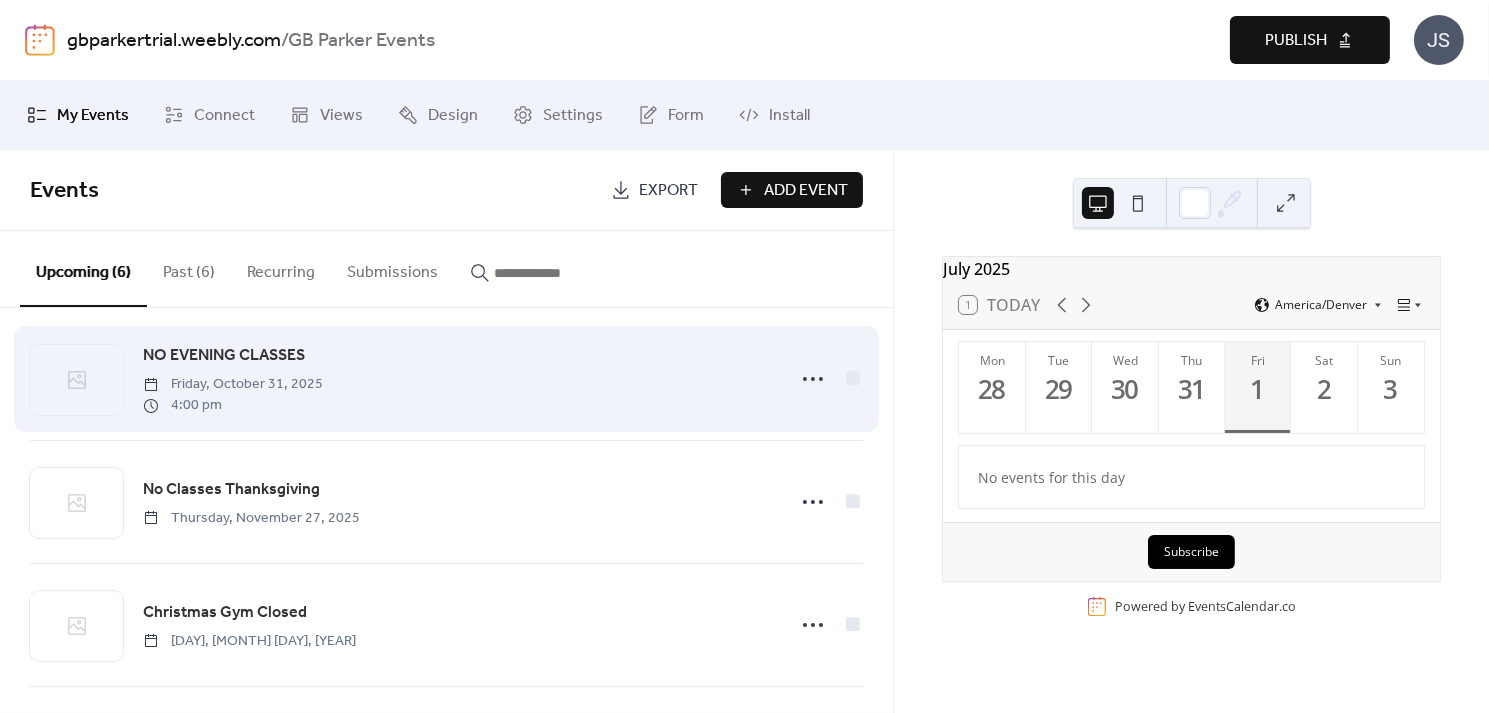 scroll, scrollTop: 20, scrollLeft: 0, axis: vertical 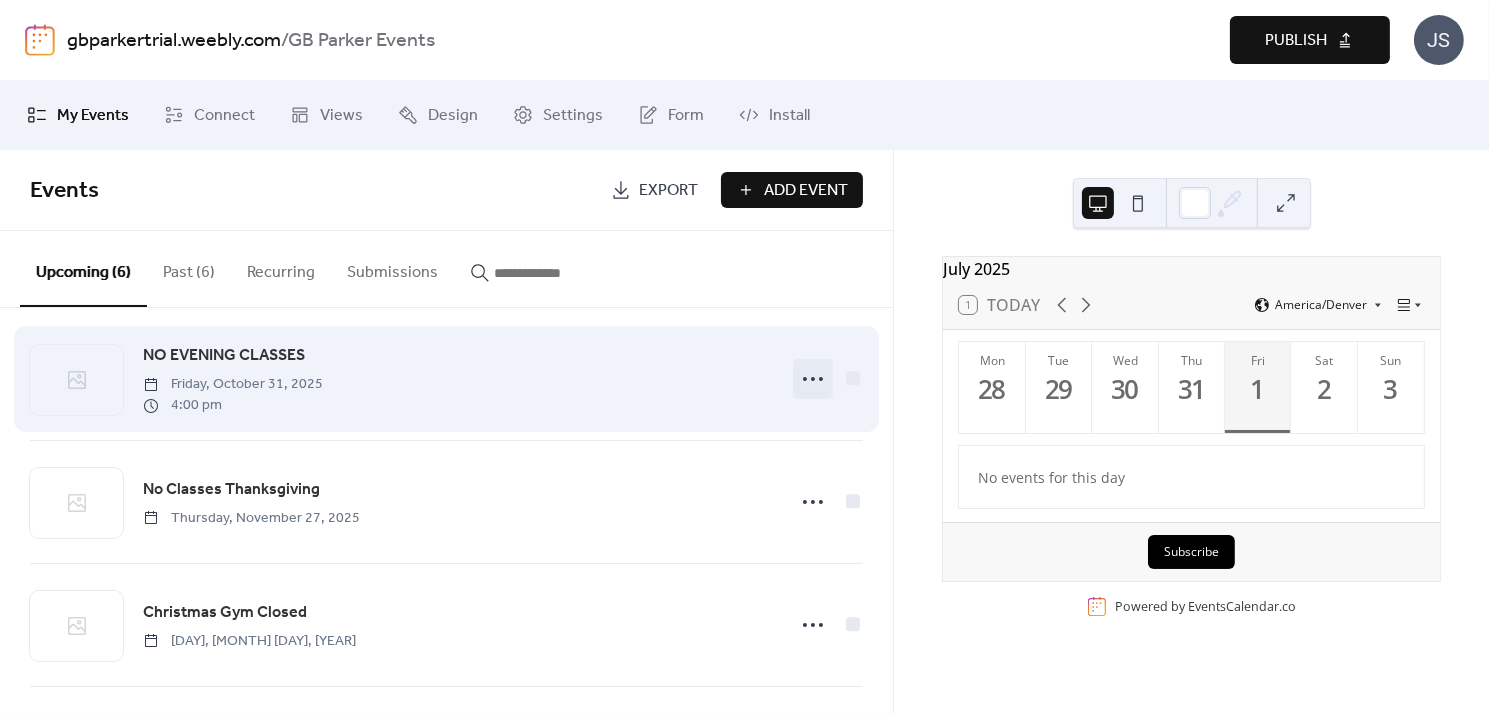click 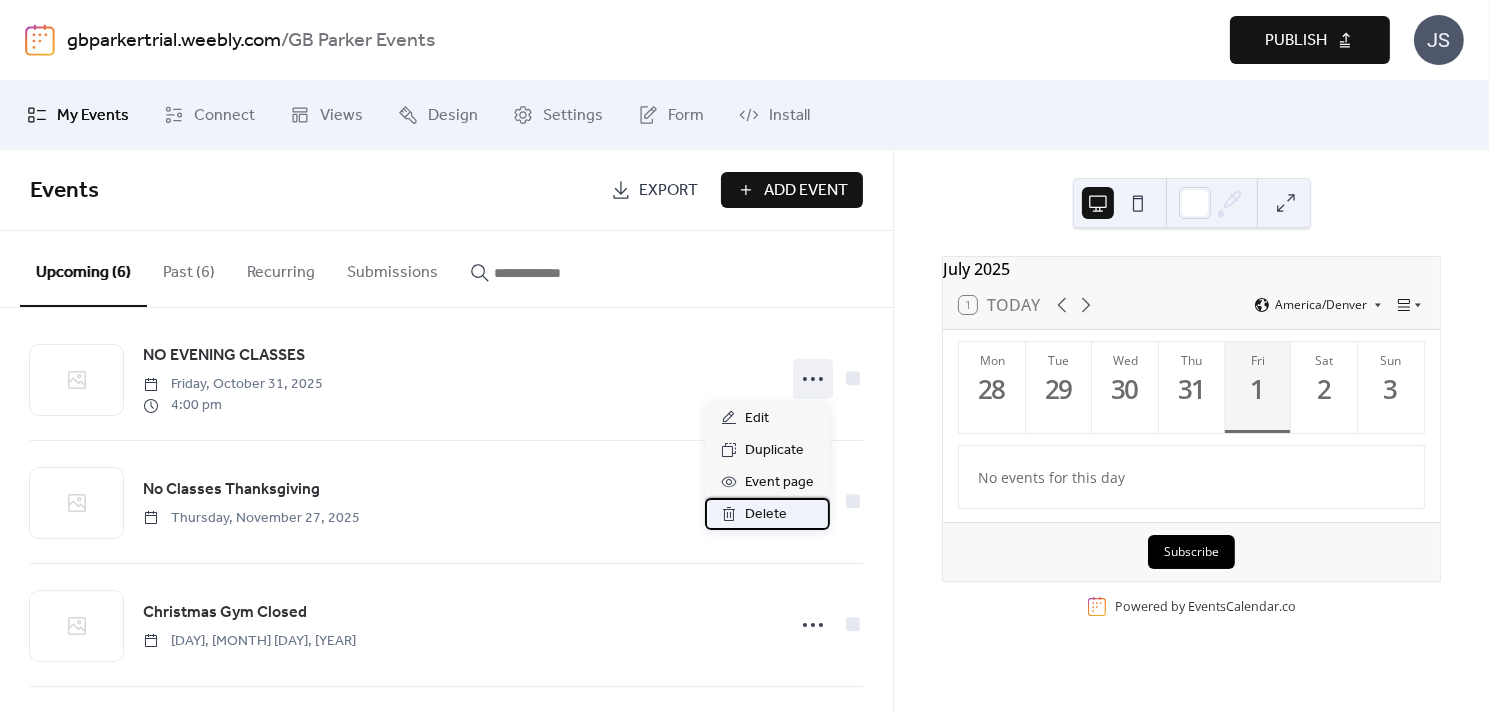 click on "Delete" at bounding box center [766, 515] 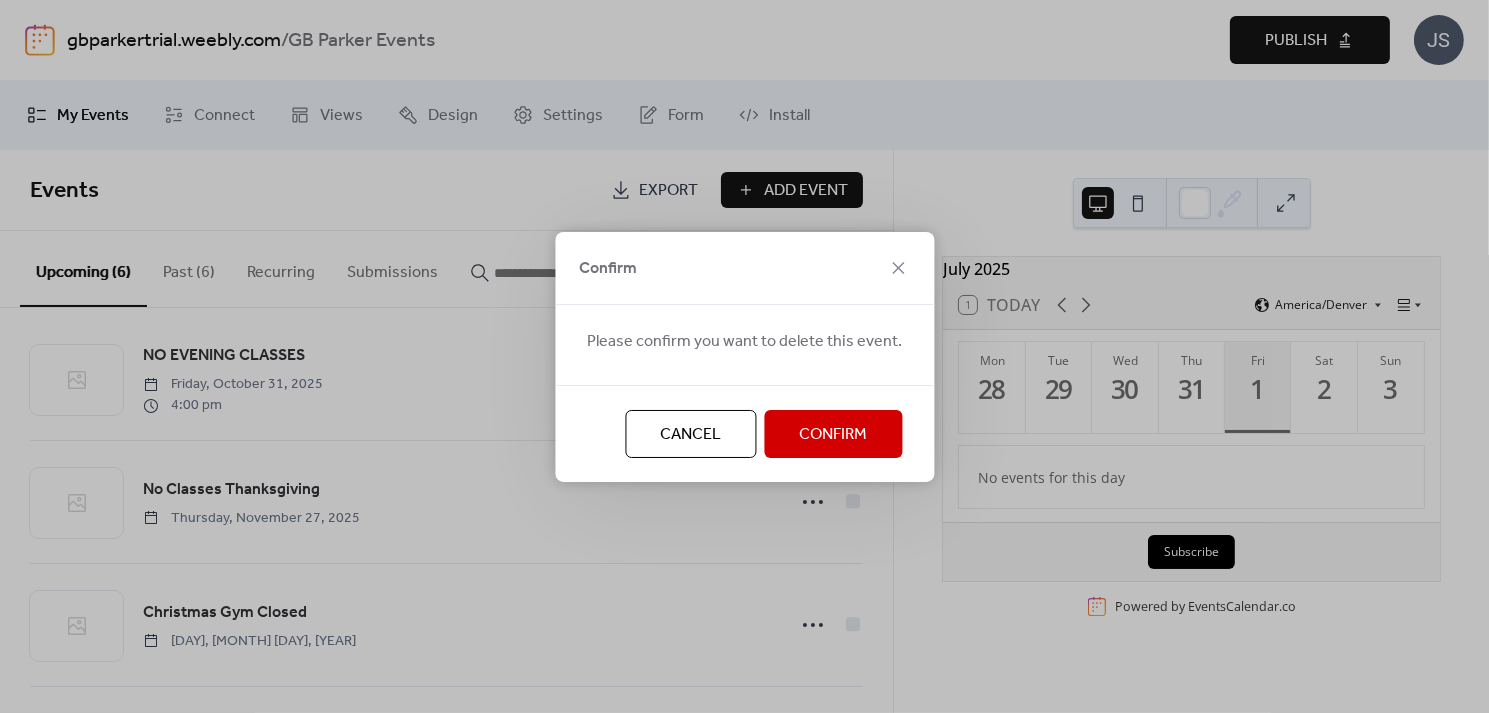 click on "Confirm" at bounding box center [833, 435] 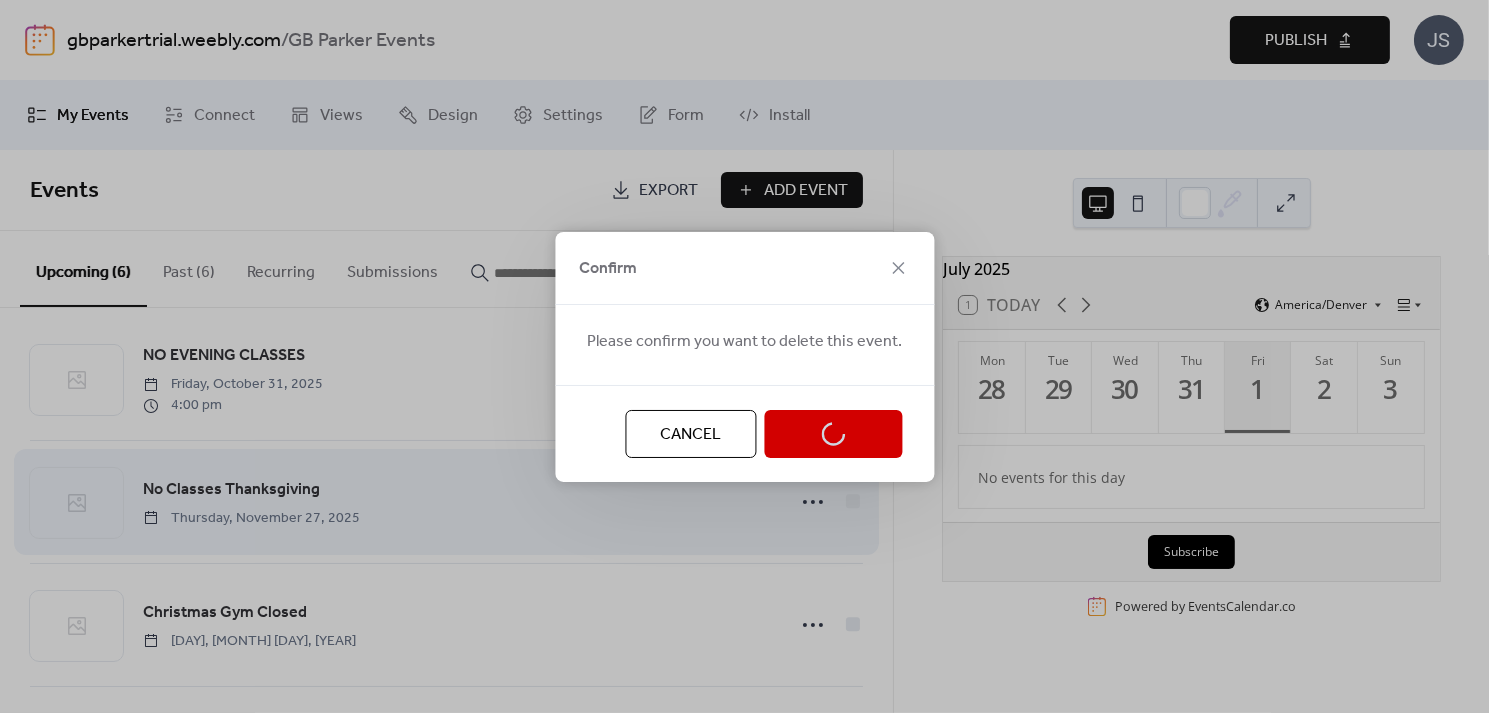 scroll, scrollTop: 0, scrollLeft: 0, axis: both 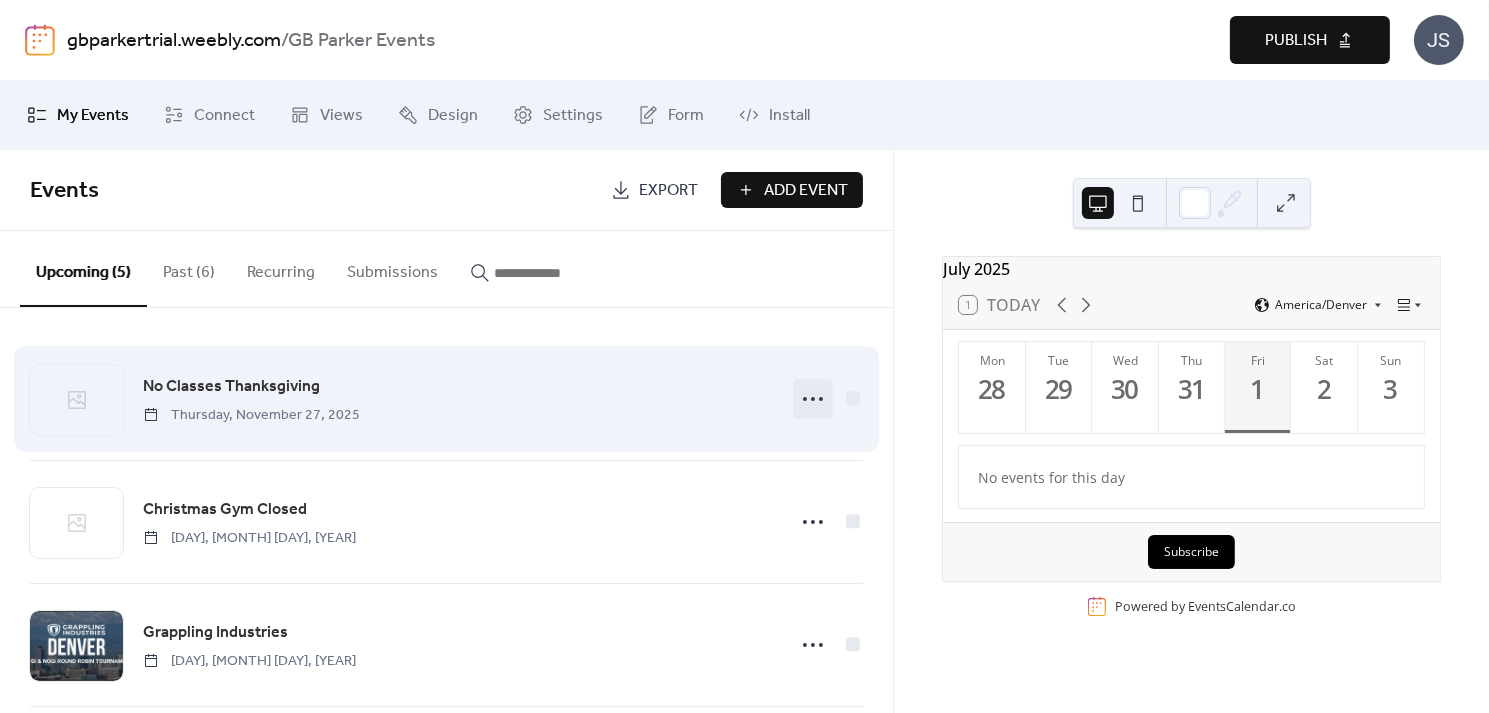 click 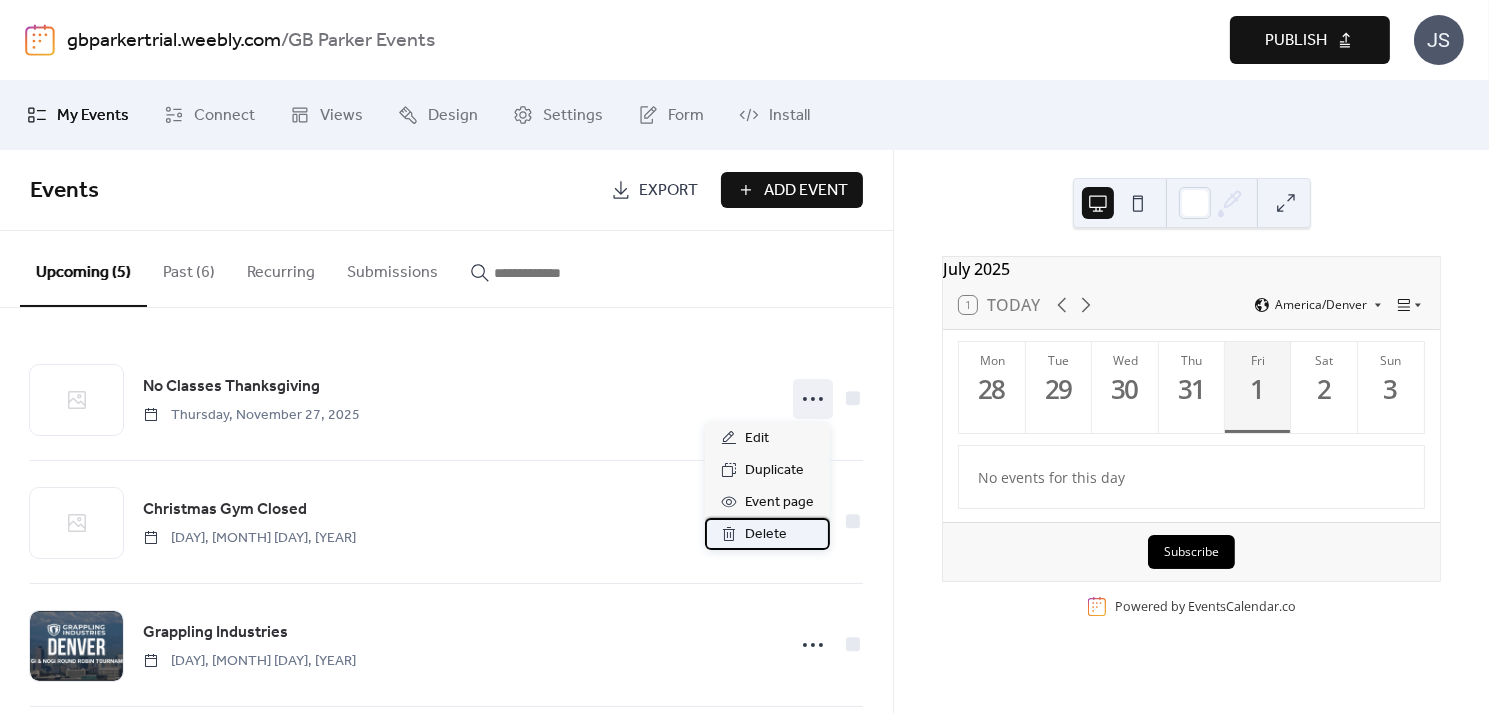 click on "Delete" at bounding box center (767, 534) 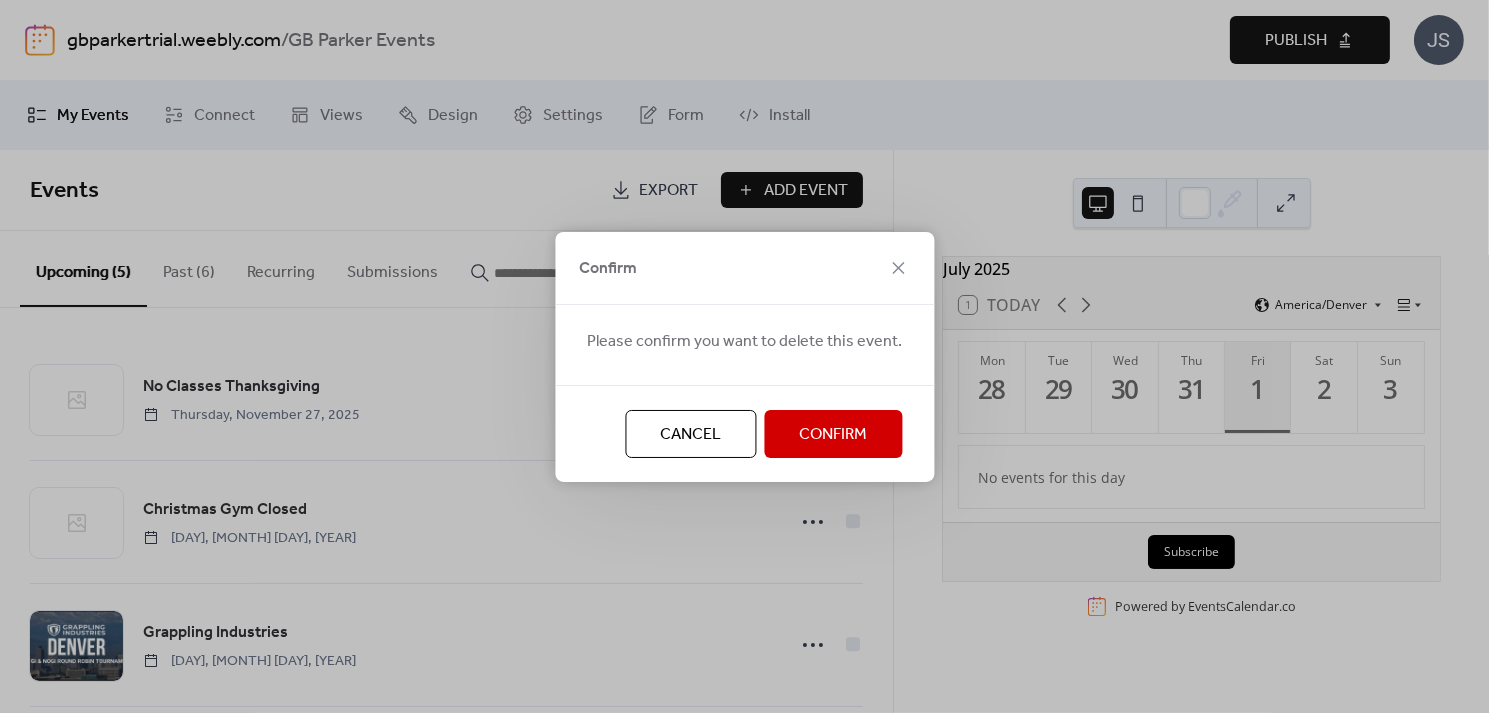 click on "Confirm" at bounding box center (833, 435) 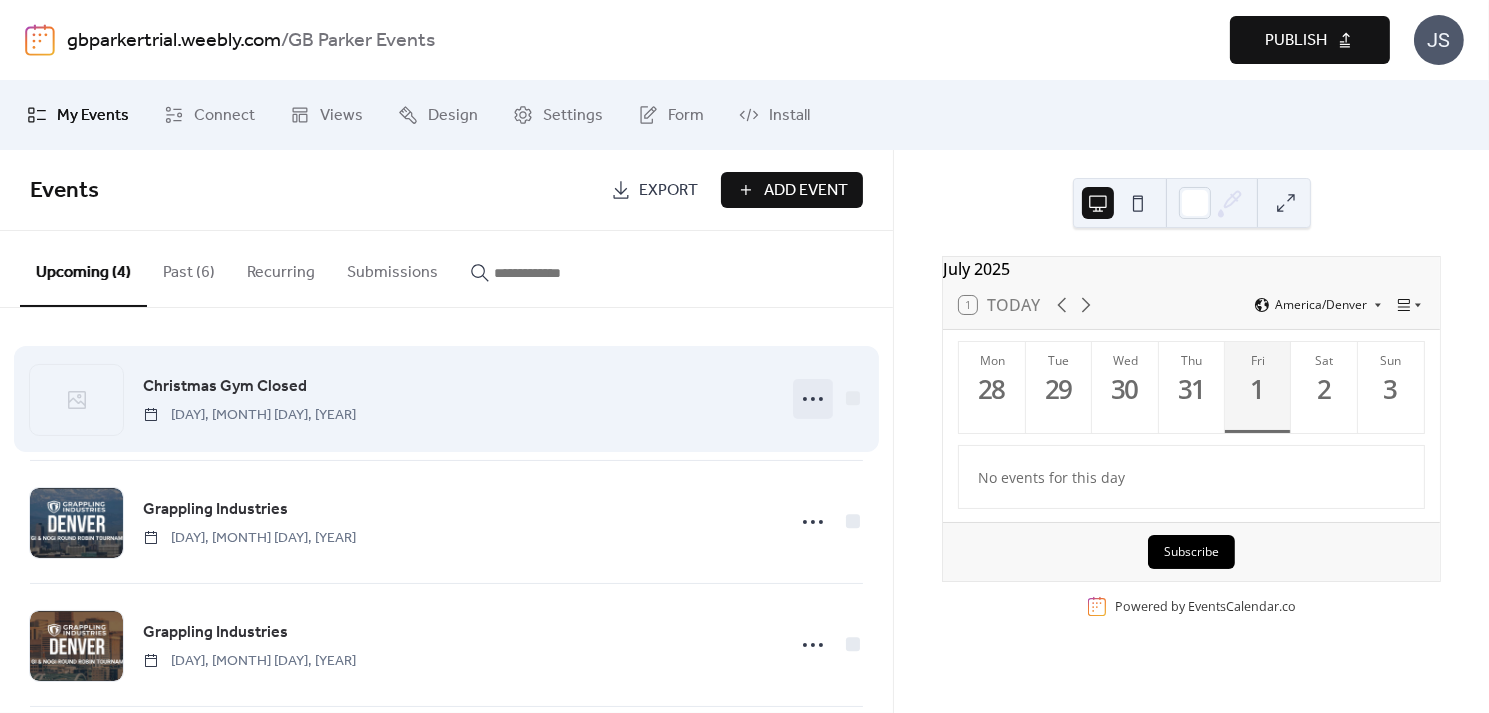 click 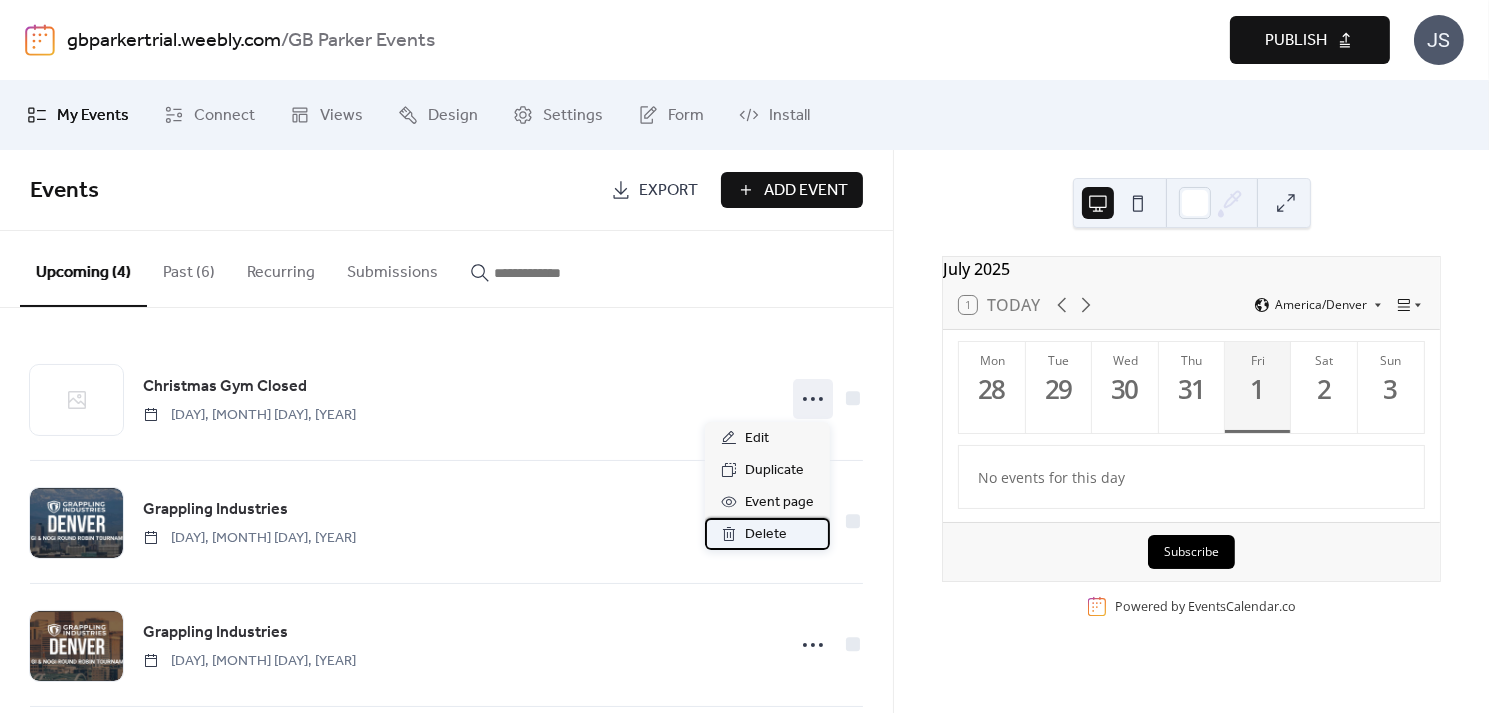 click on "Delete" at bounding box center (766, 535) 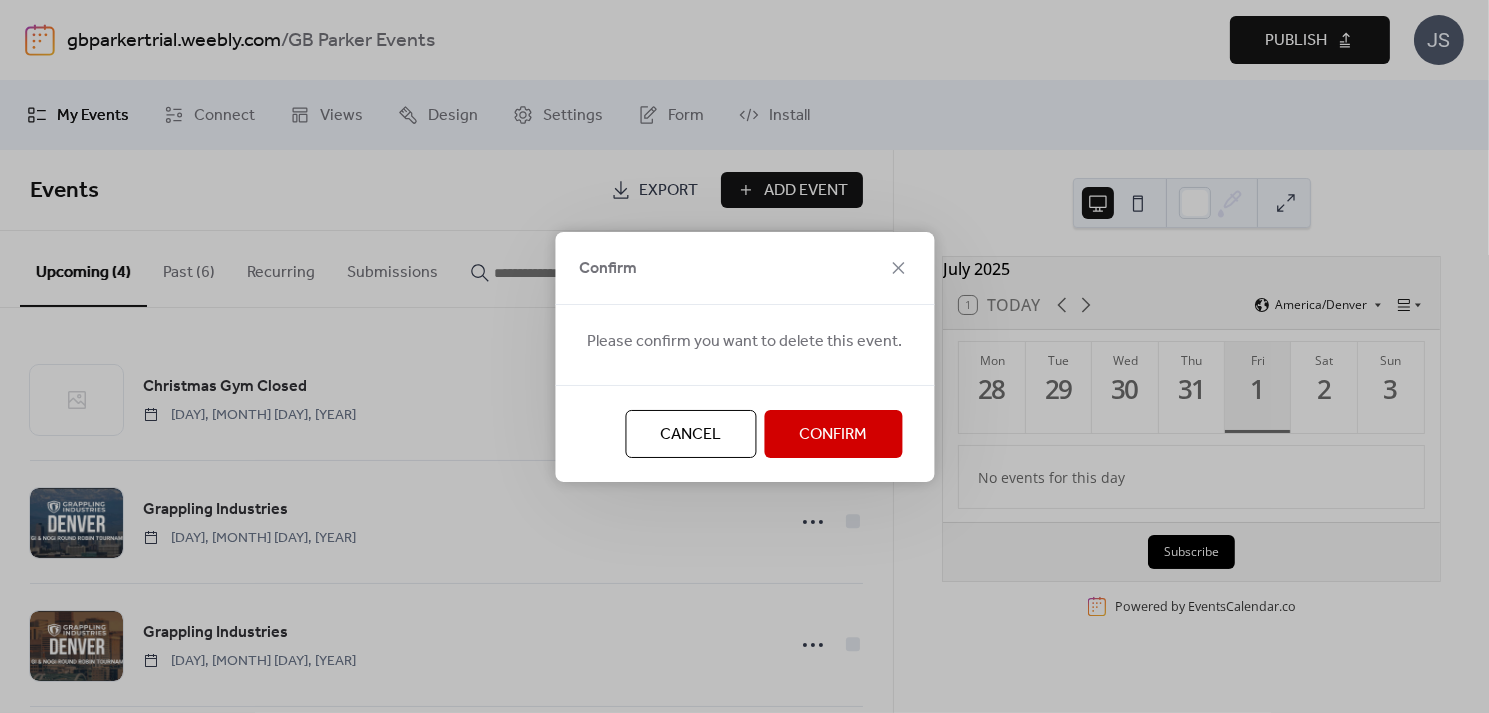 click on "Confirm" at bounding box center (833, 435) 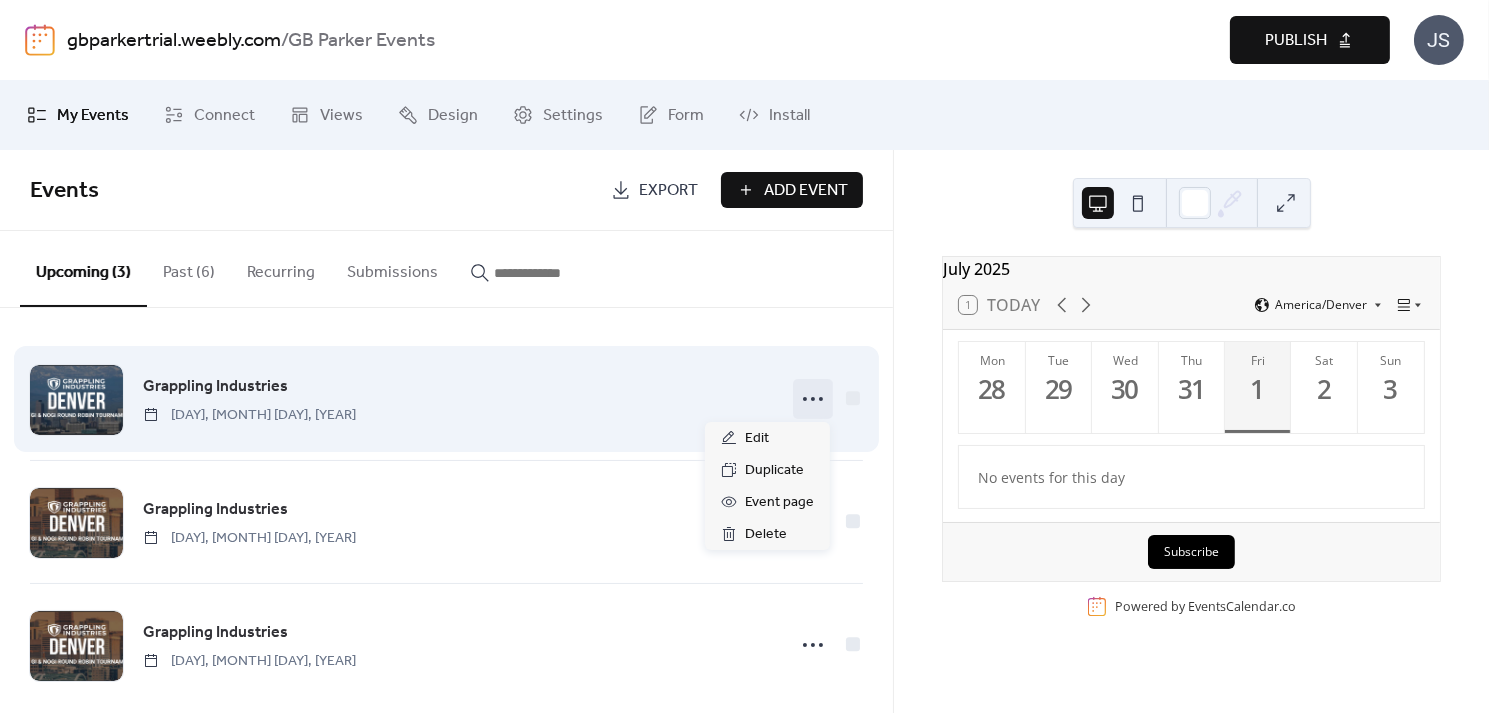 click 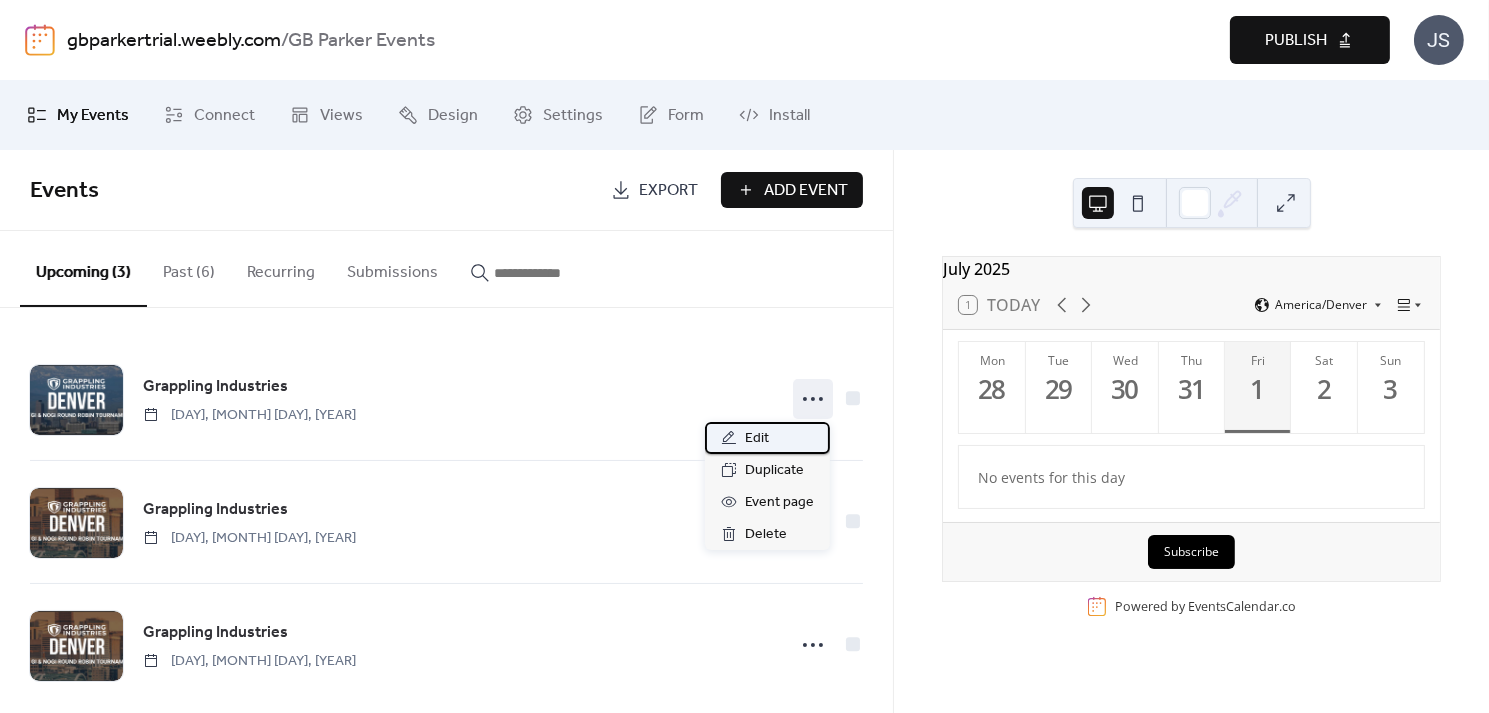 click on "Edit" at bounding box center [757, 439] 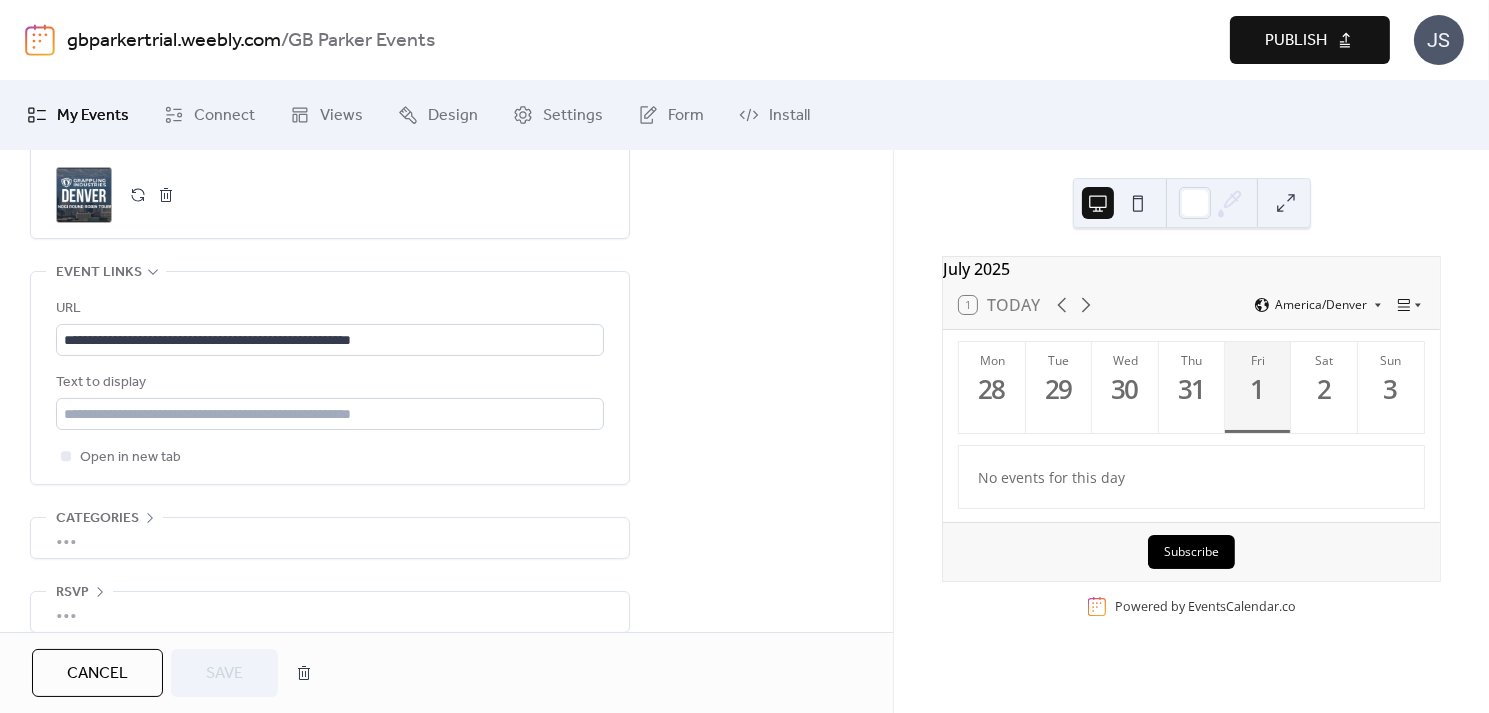 scroll, scrollTop: 1080, scrollLeft: 0, axis: vertical 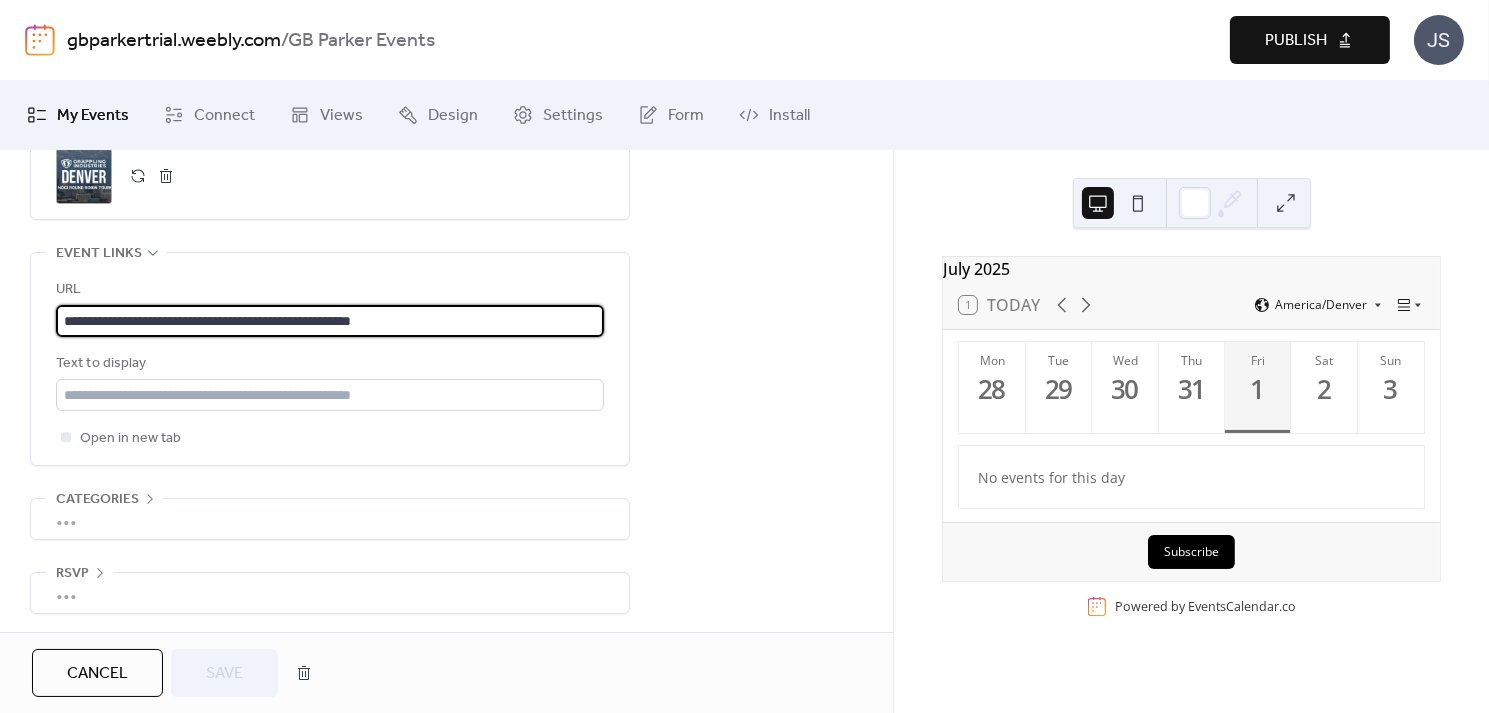 click on "**********" at bounding box center (330, 321) 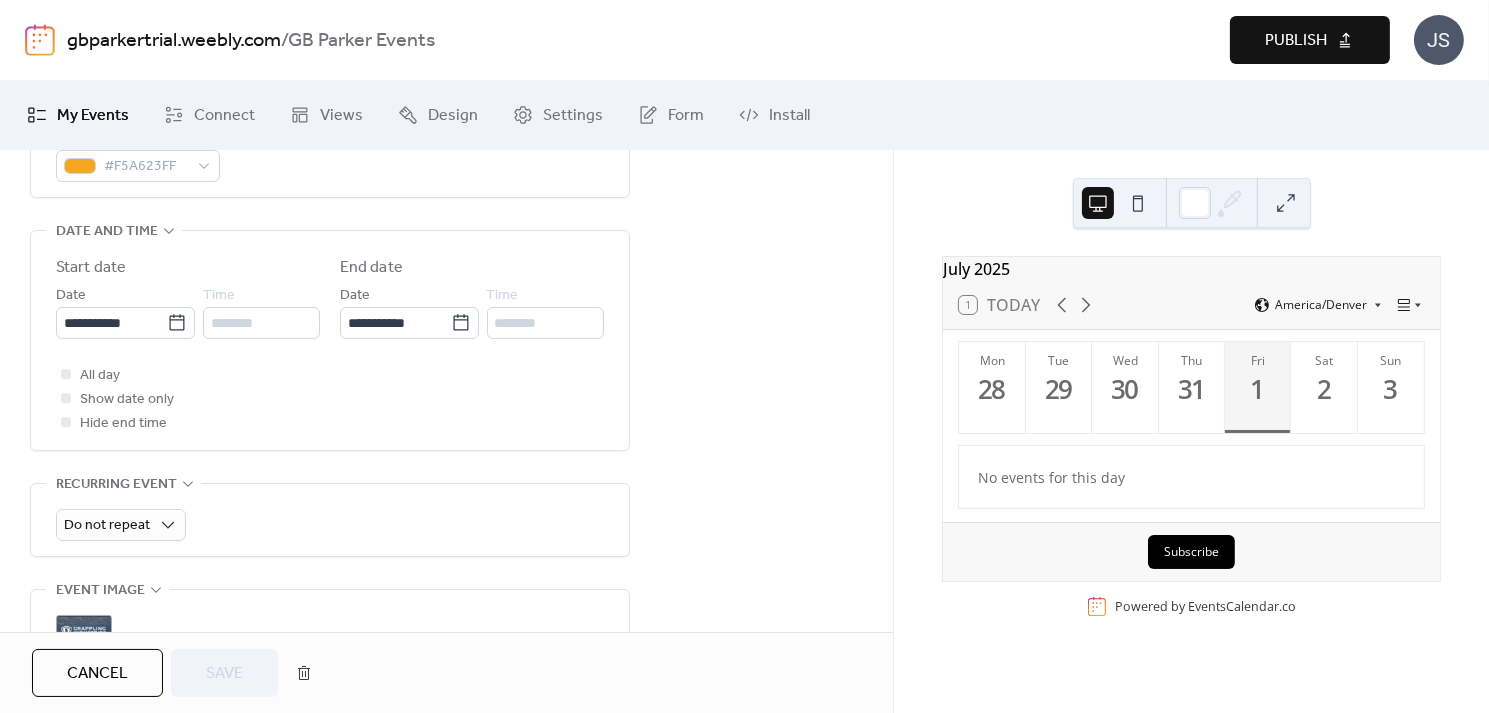 scroll, scrollTop: 570, scrollLeft: 0, axis: vertical 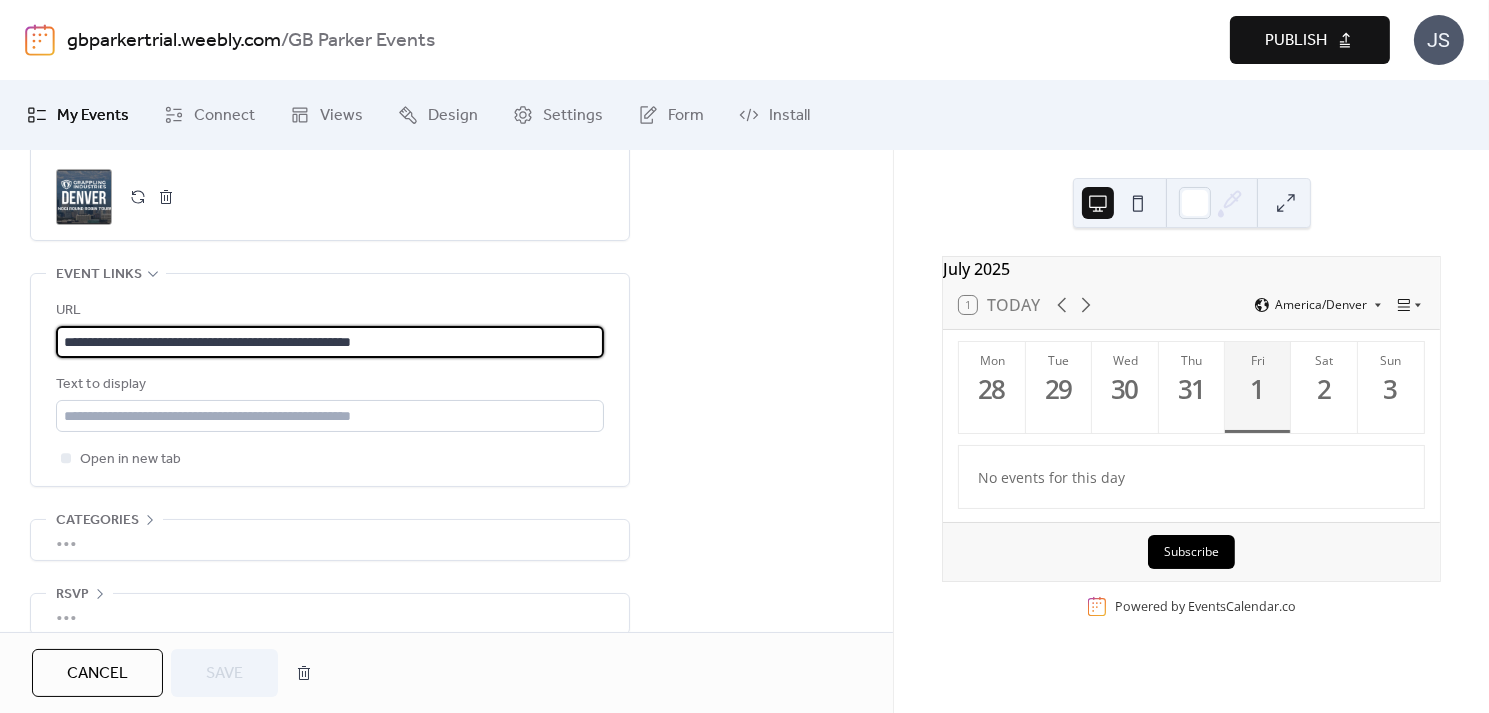 click on "Cancel" at bounding box center (97, 674) 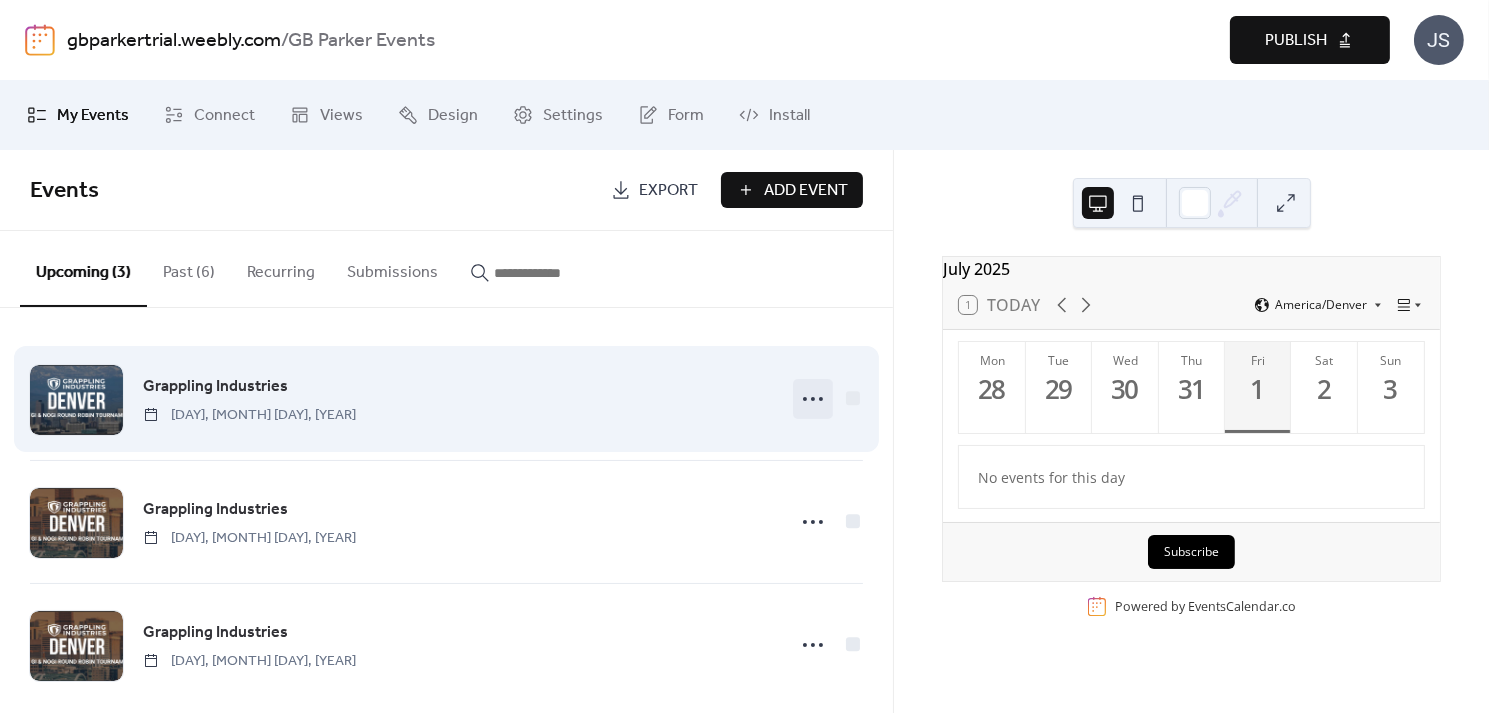 click 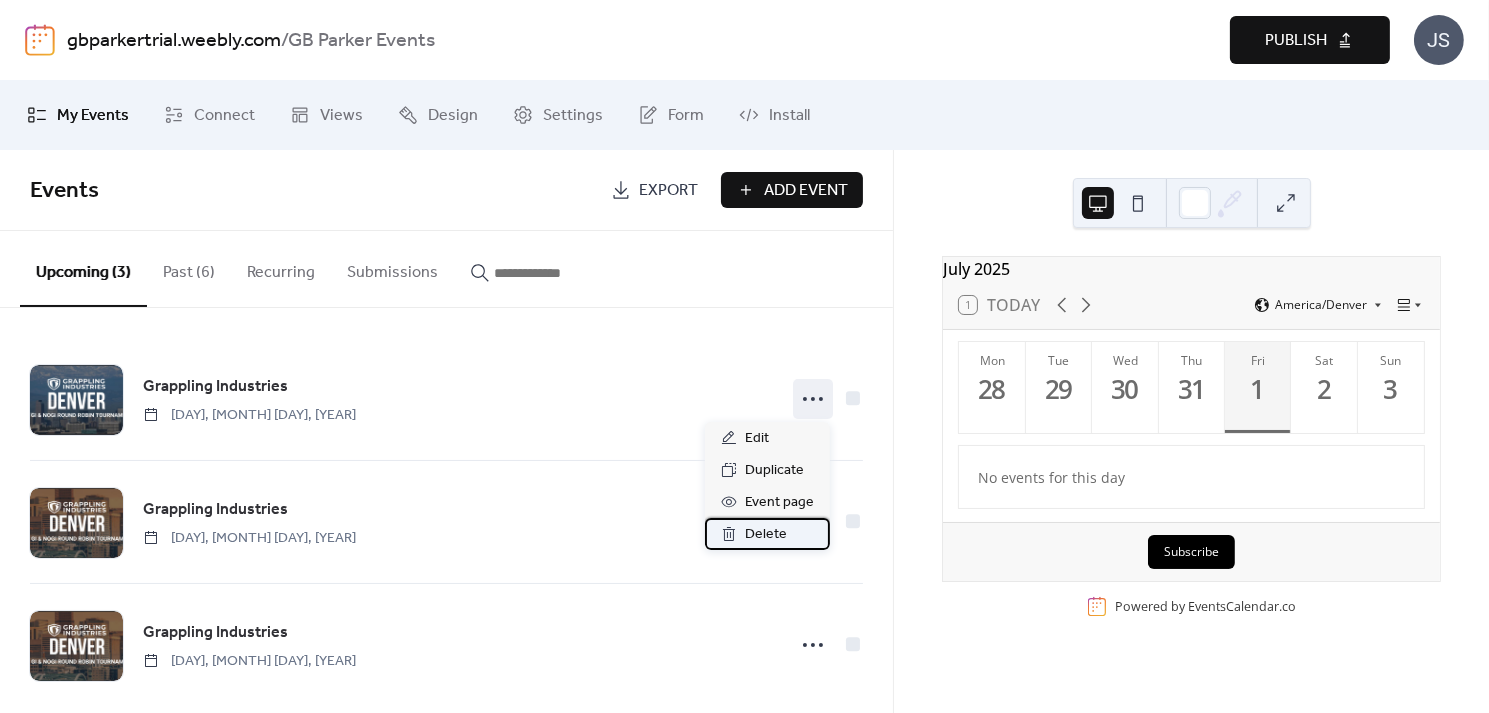 click on "Delete" at bounding box center (766, 535) 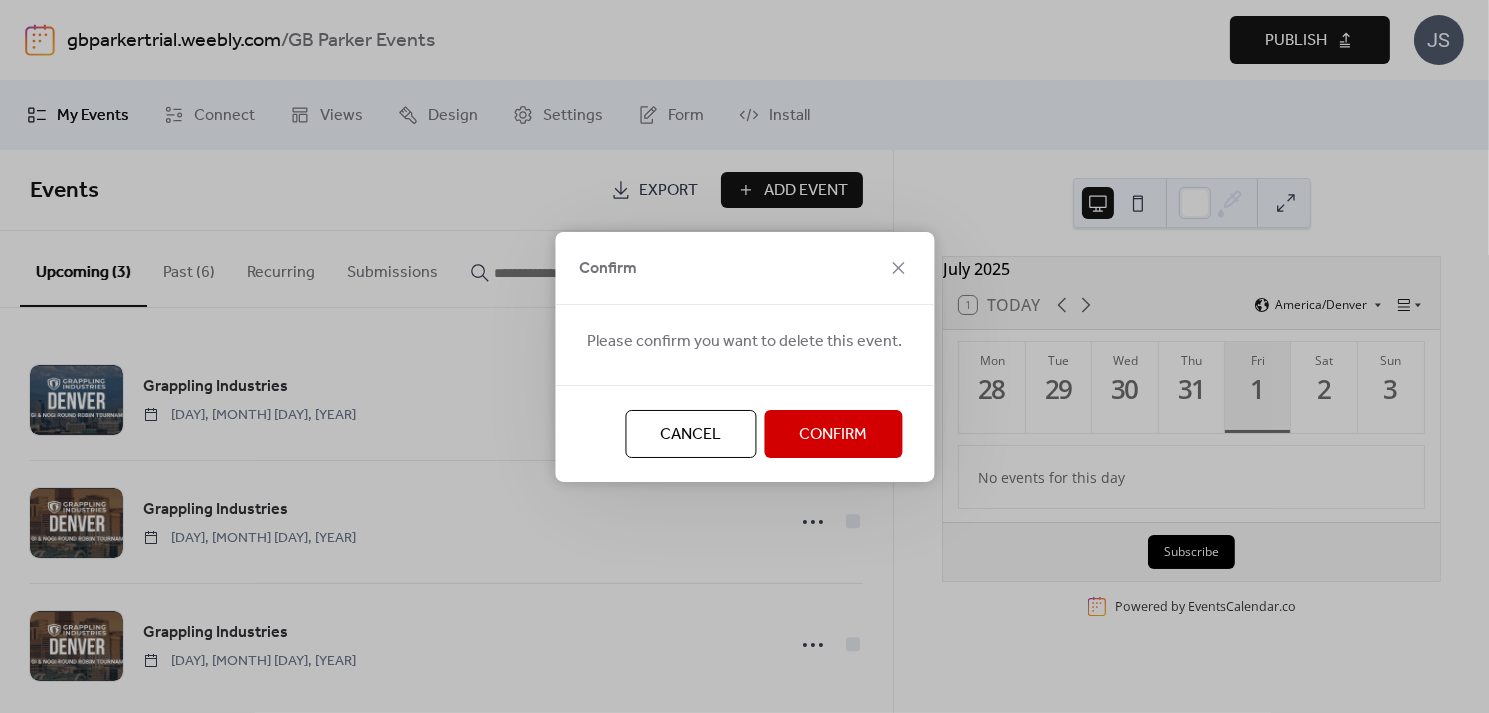 click on "Confirm" at bounding box center [833, 435] 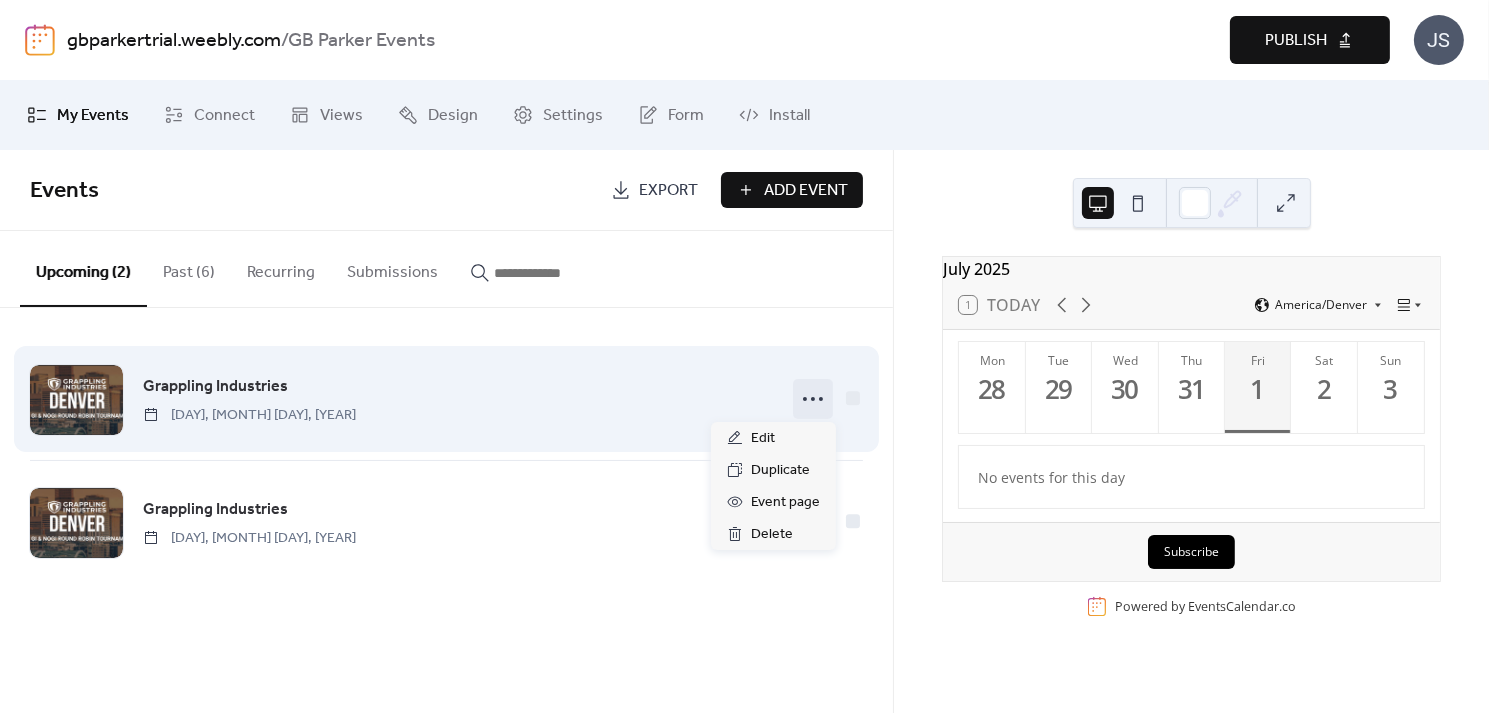 click 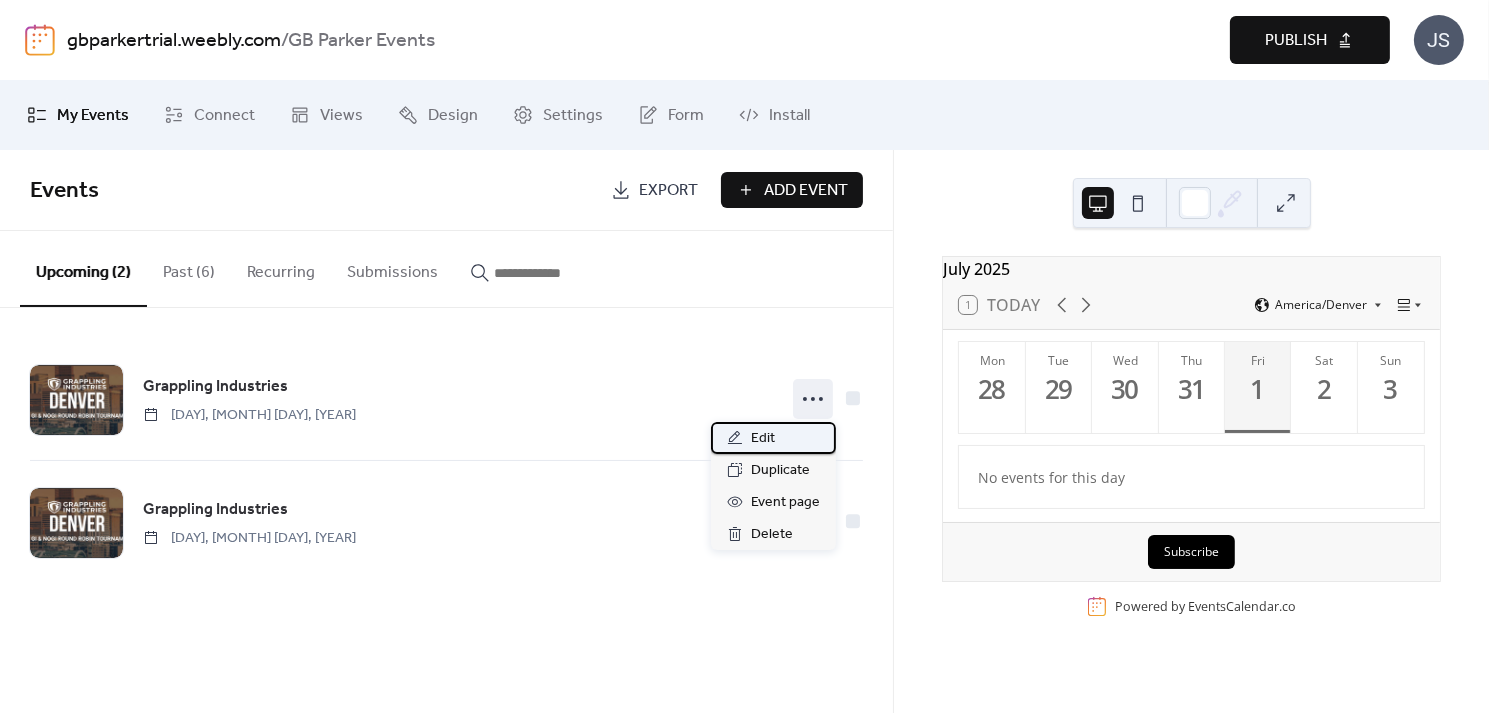 click on "Edit" at bounding box center (763, 439) 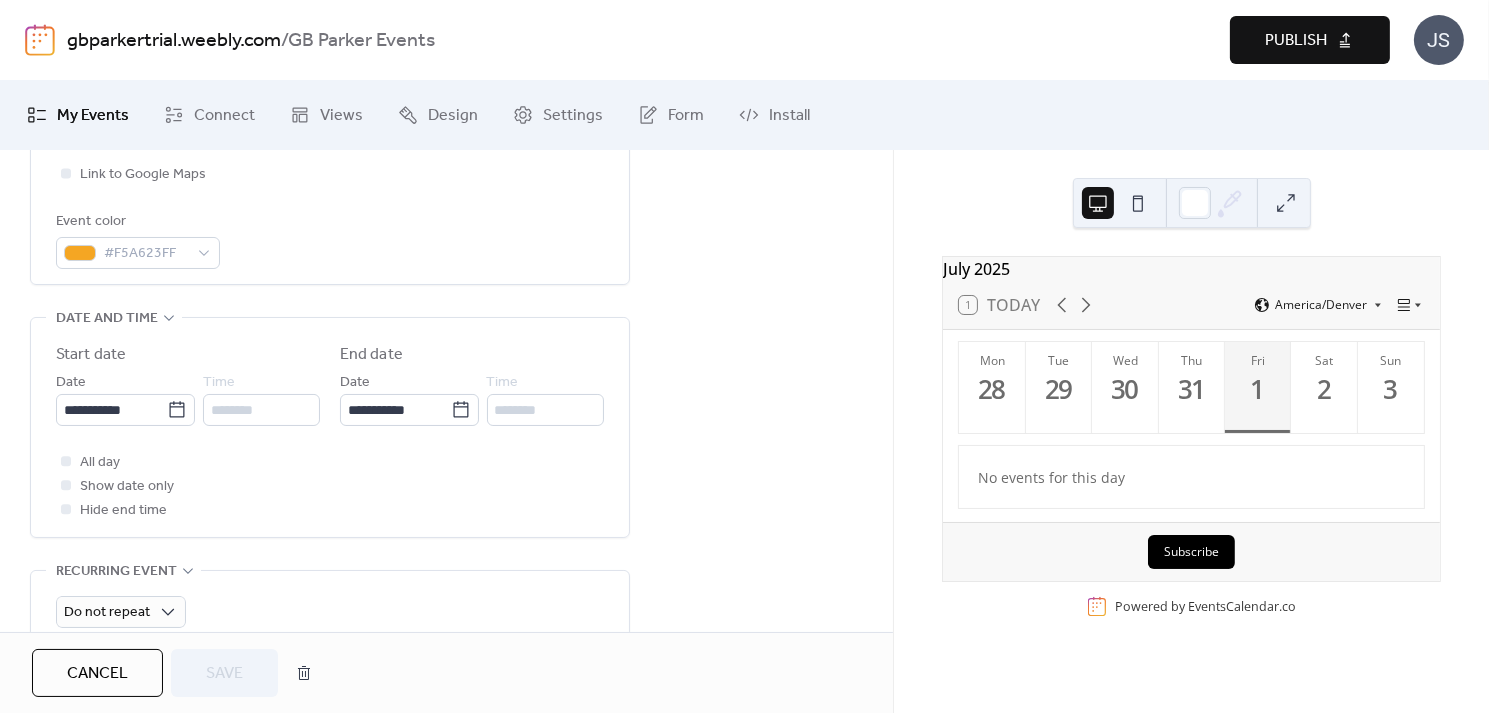 scroll, scrollTop: 603, scrollLeft: 0, axis: vertical 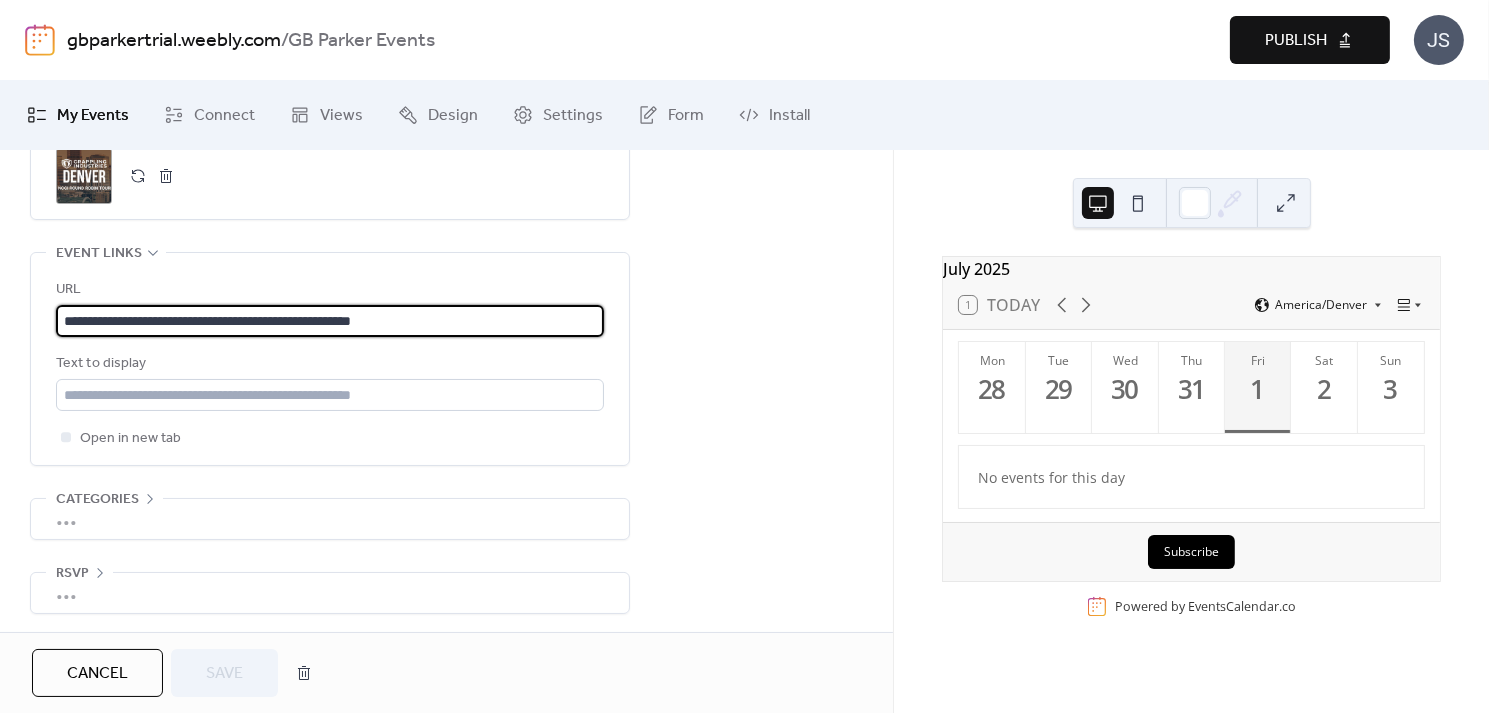 click on "**********" at bounding box center (330, 321) 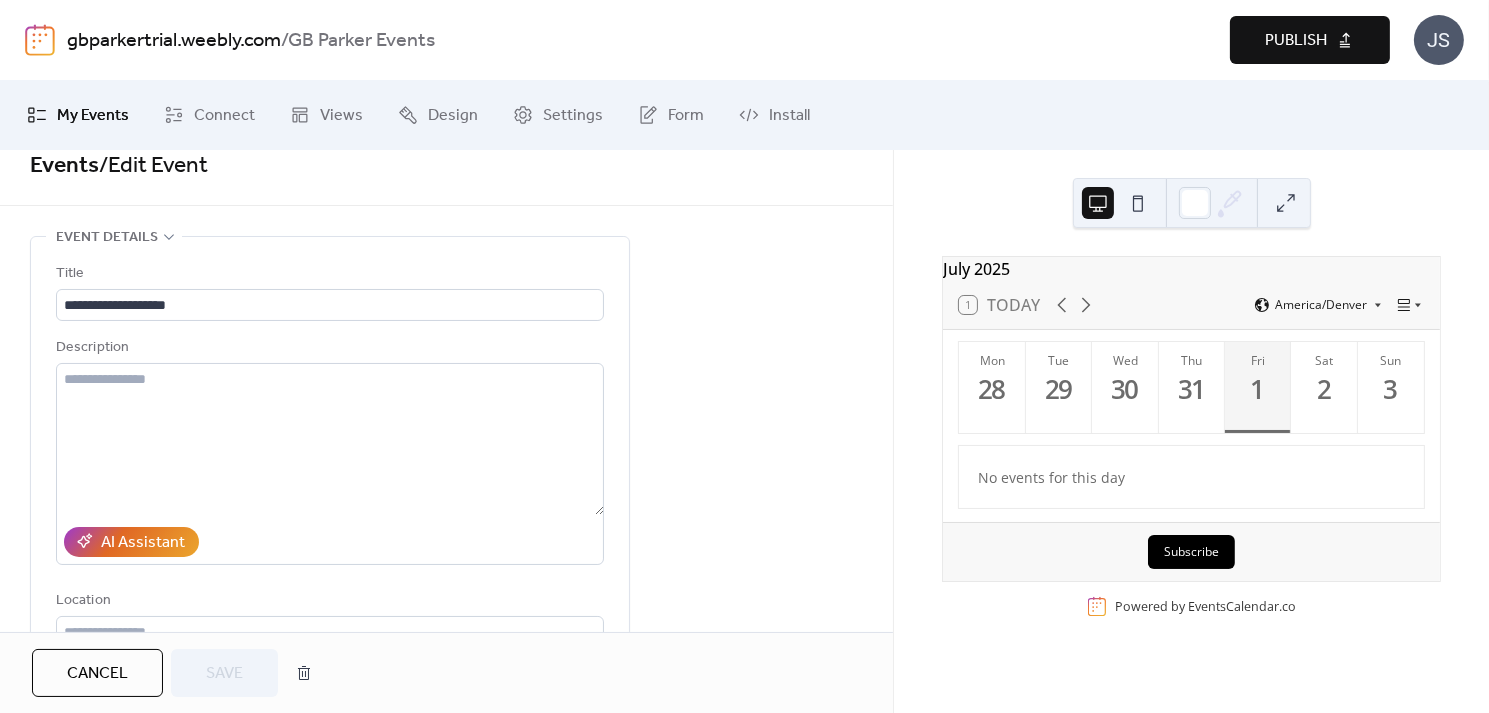 scroll, scrollTop: 0, scrollLeft: 0, axis: both 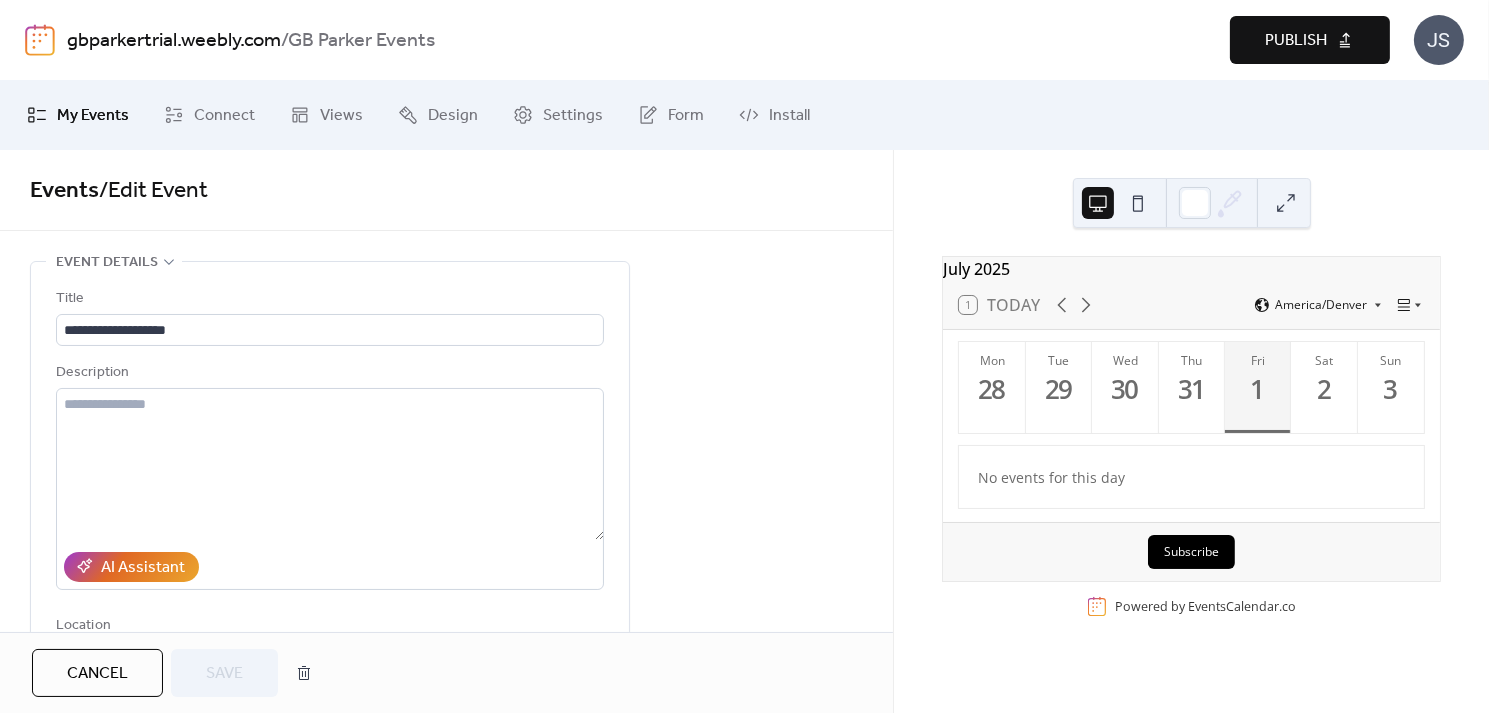 click on "Cancel" at bounding box center [97, 674] 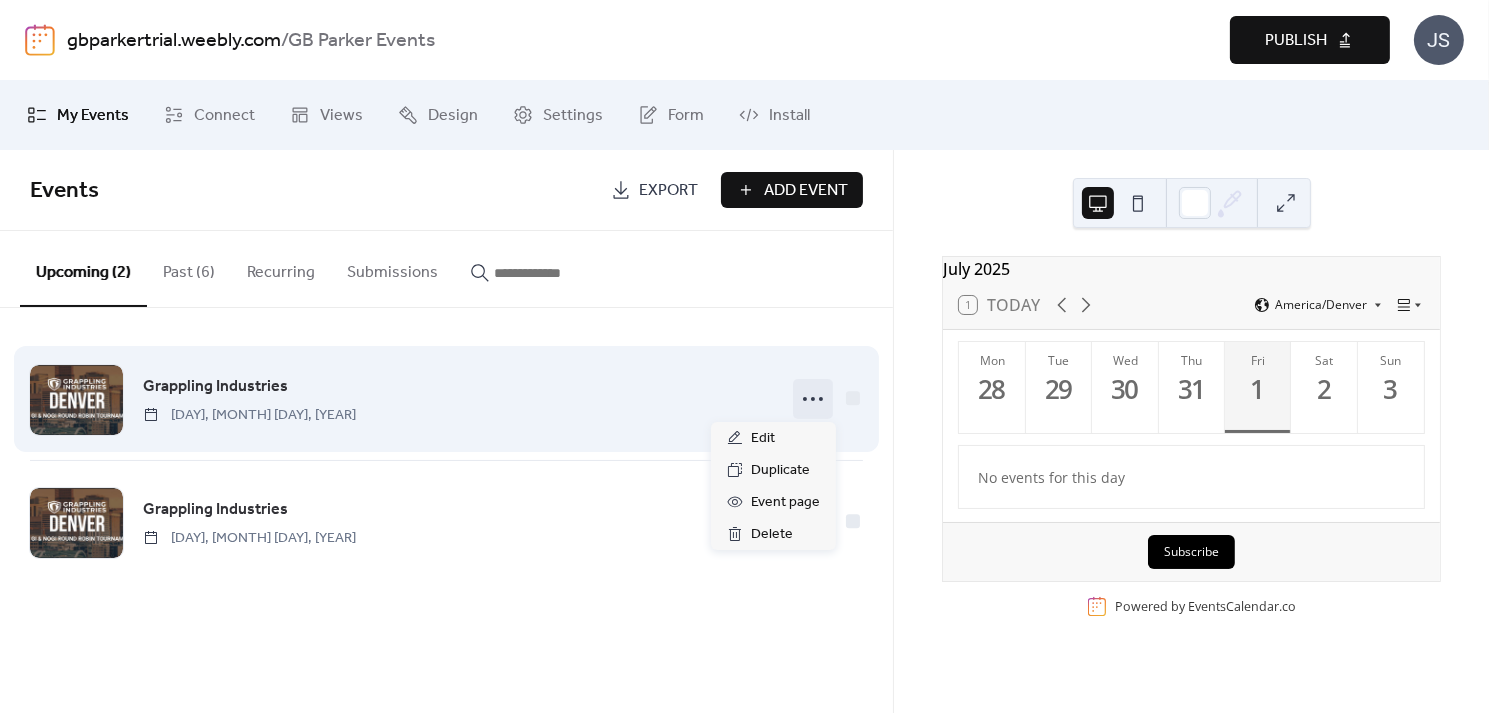 click 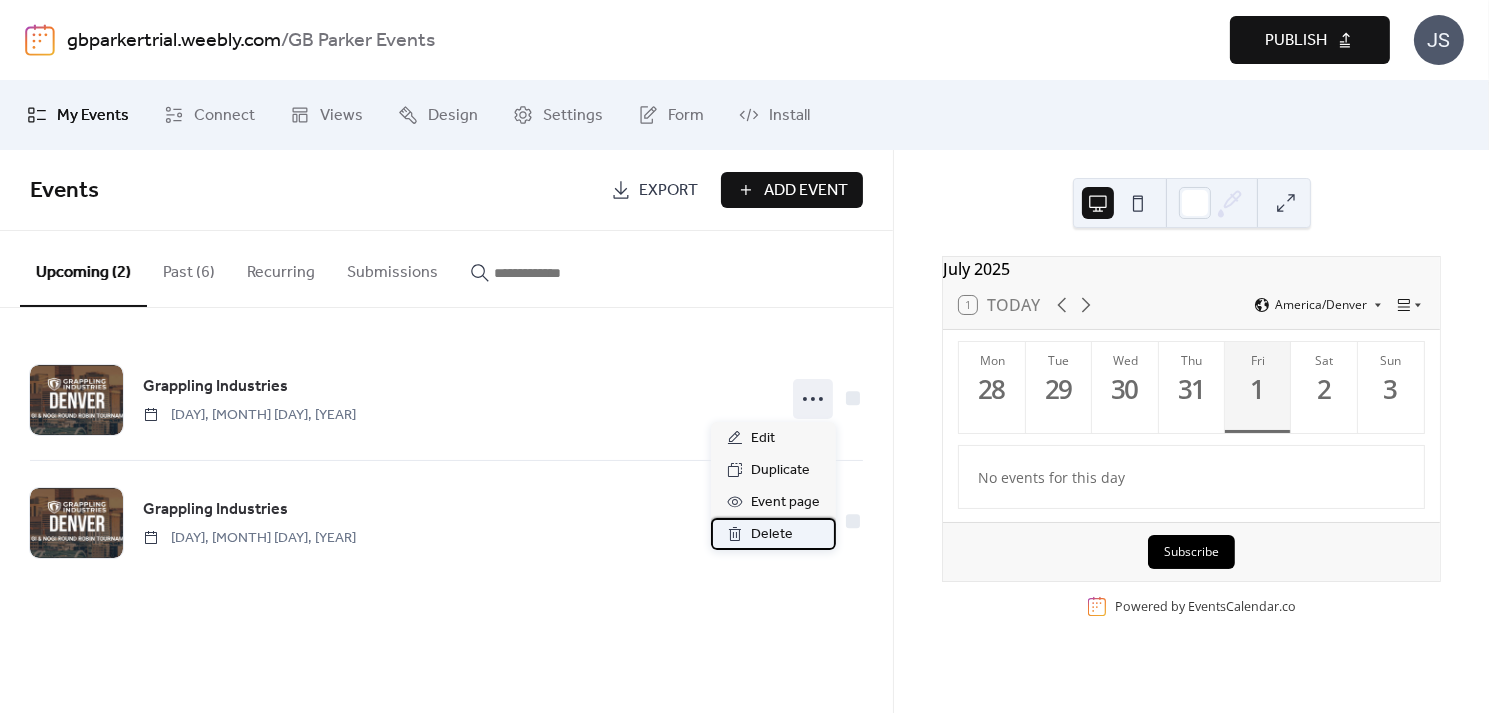 click on "Delete" at bounding box center (772, 535) 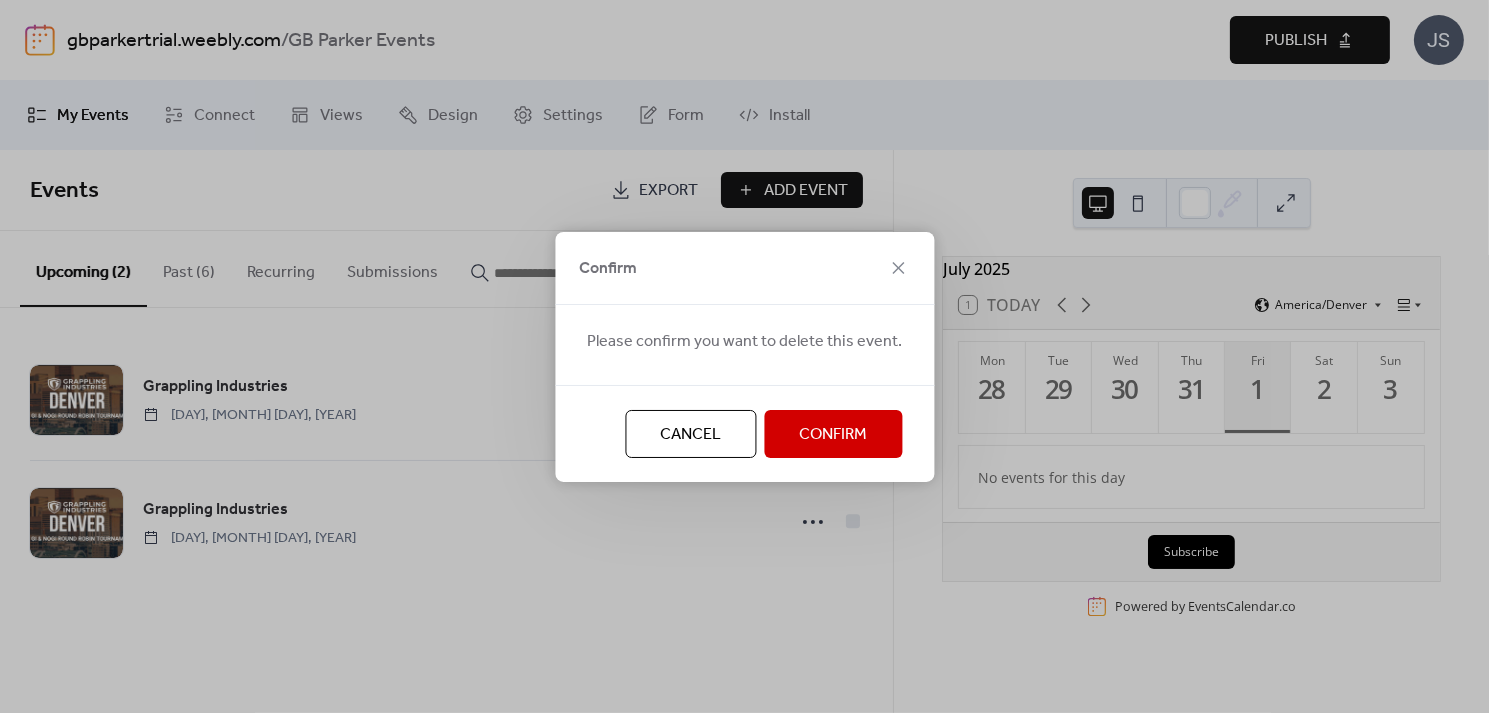 click on "Confirm" at bounding box center (833, 435) 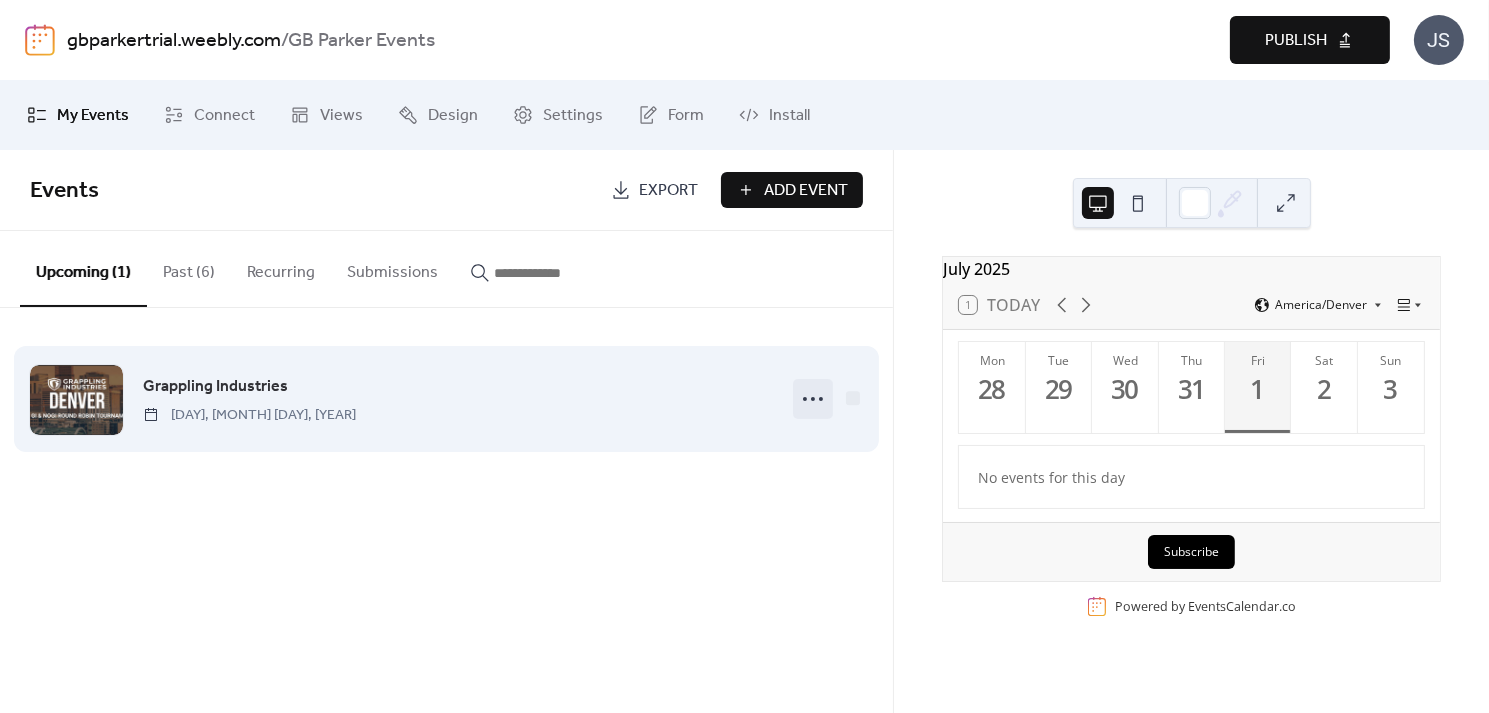 click 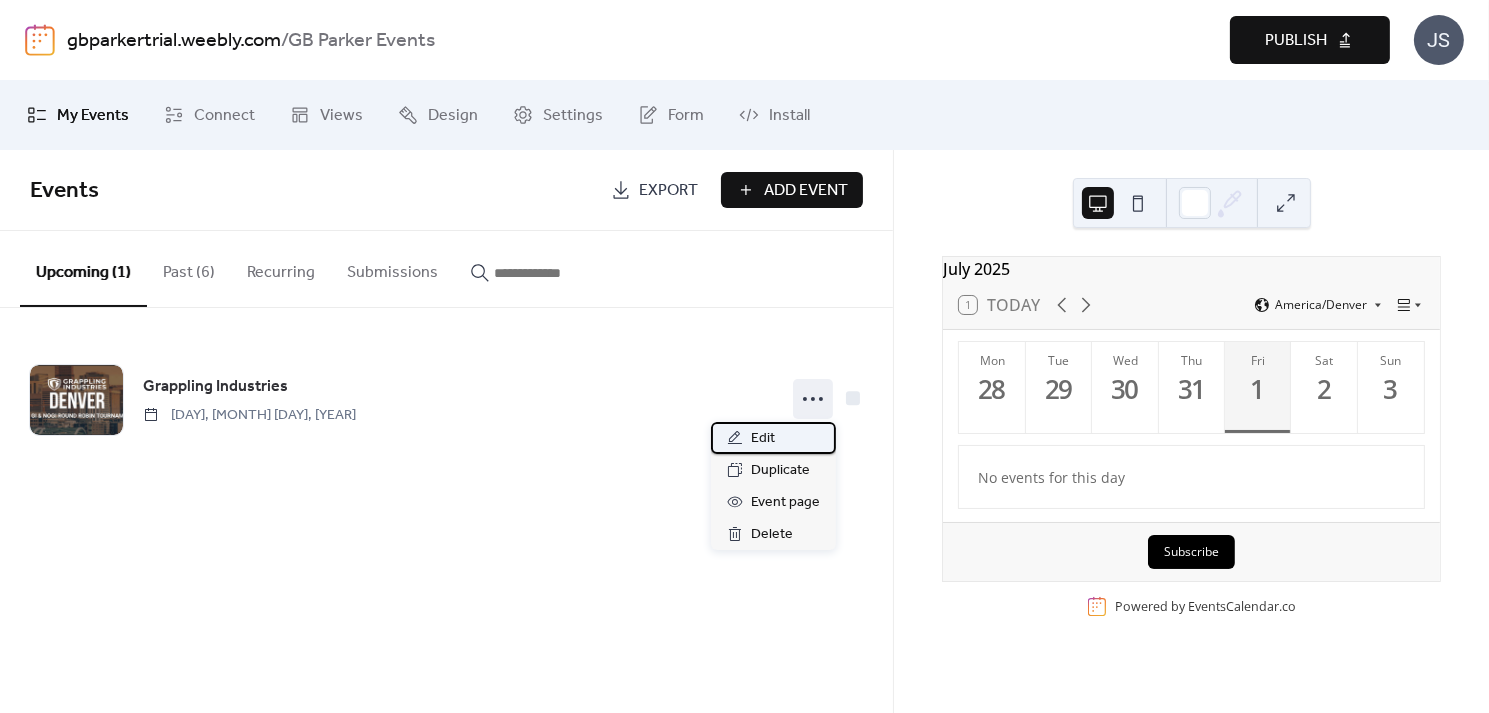 click on "Edit" at bounding box center [763, 439] 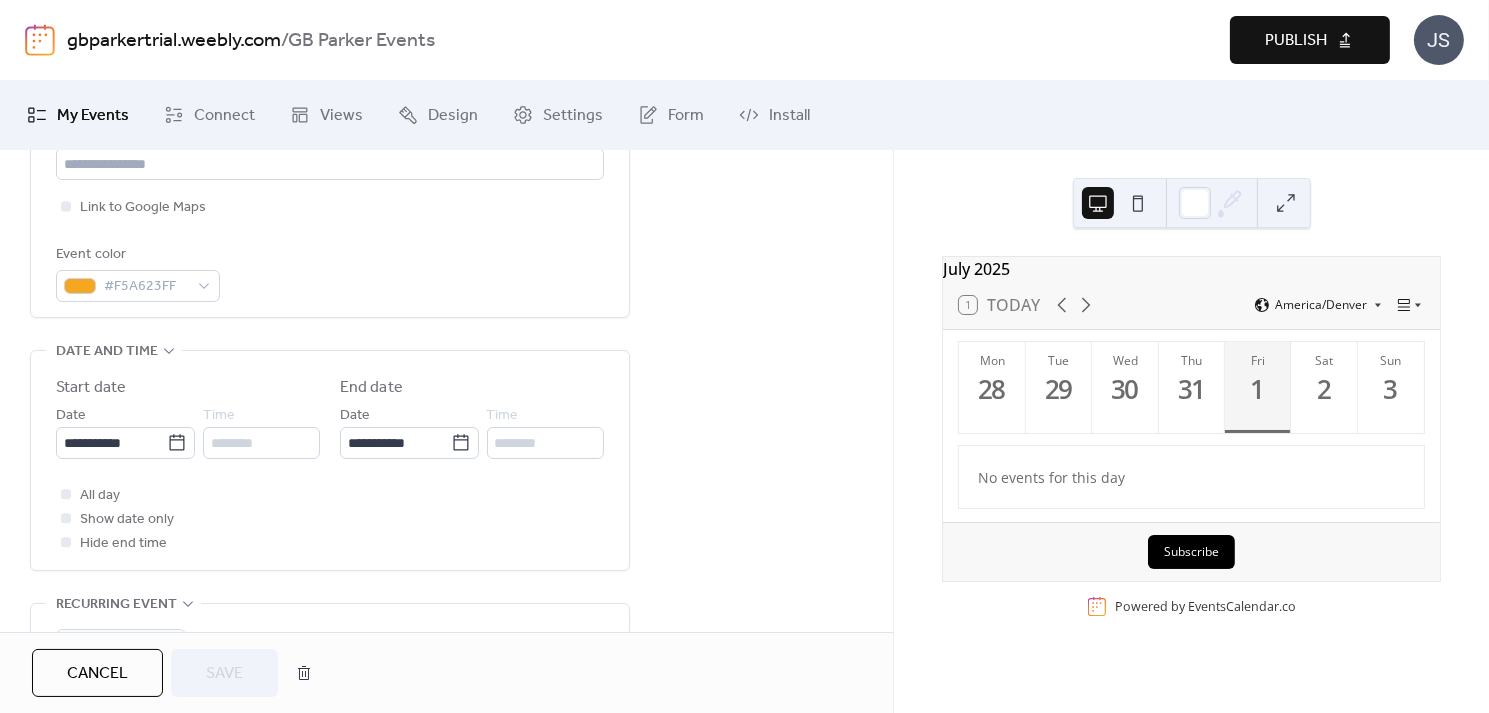 scroll, scrollTop: 492, scrollLeft: 0, axis: vertical 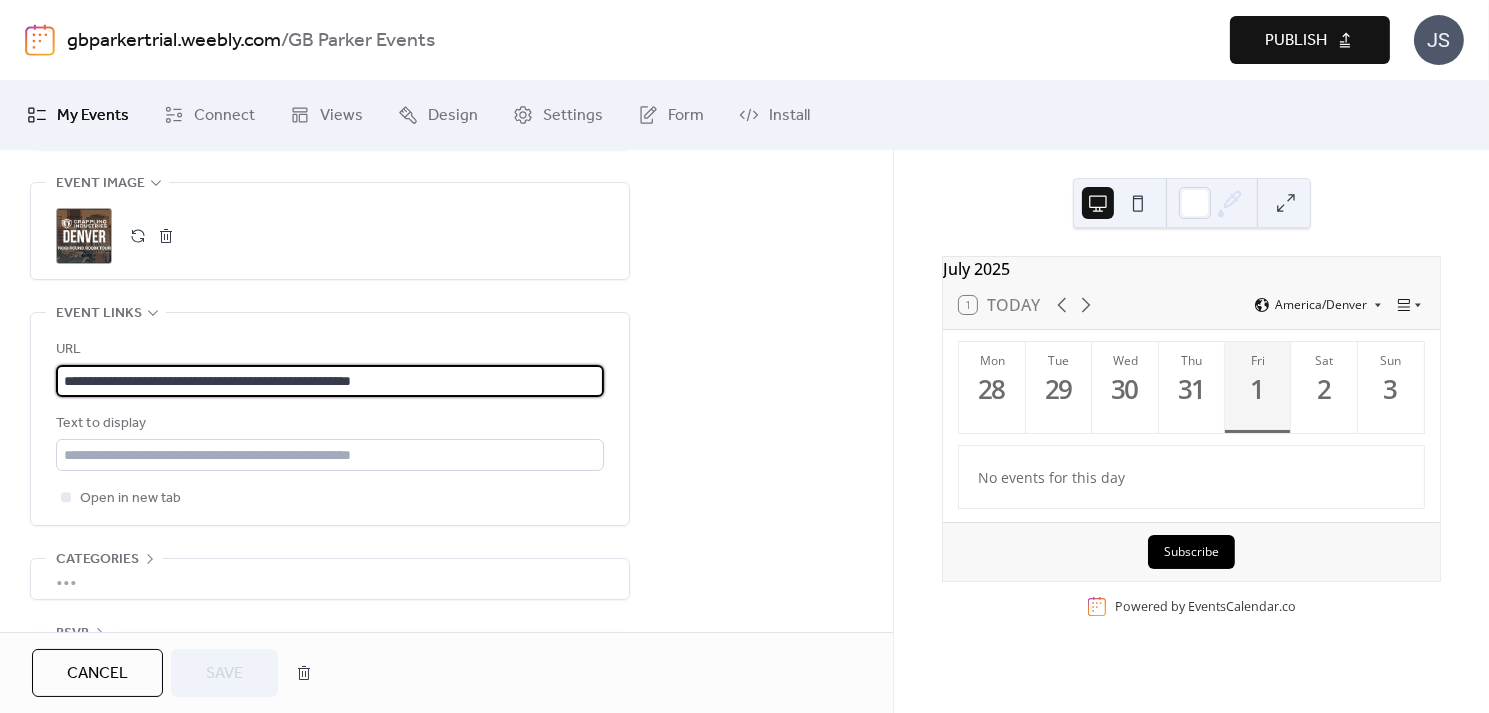 click on "**********" at bounding box center [330, 381] 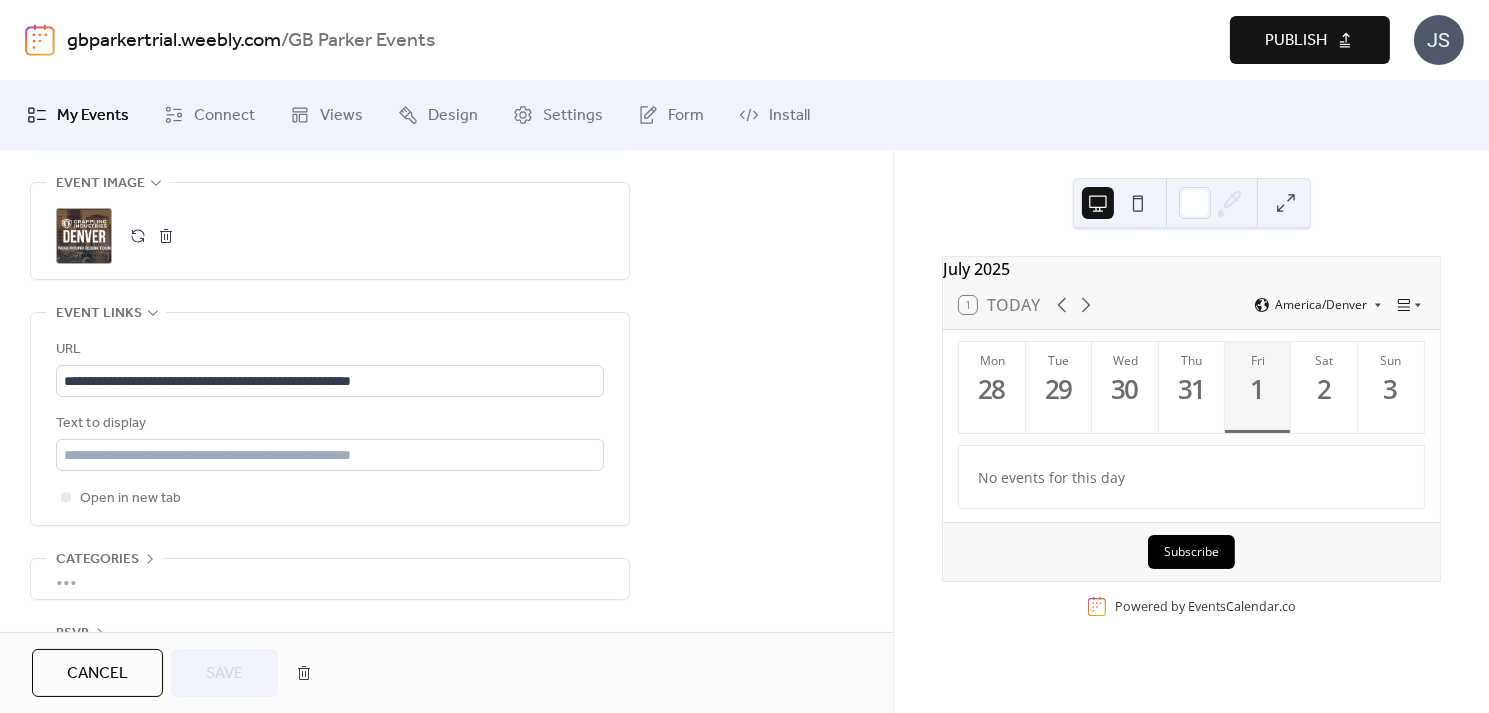 click on "Cancel" at bounding box center (97, 674) 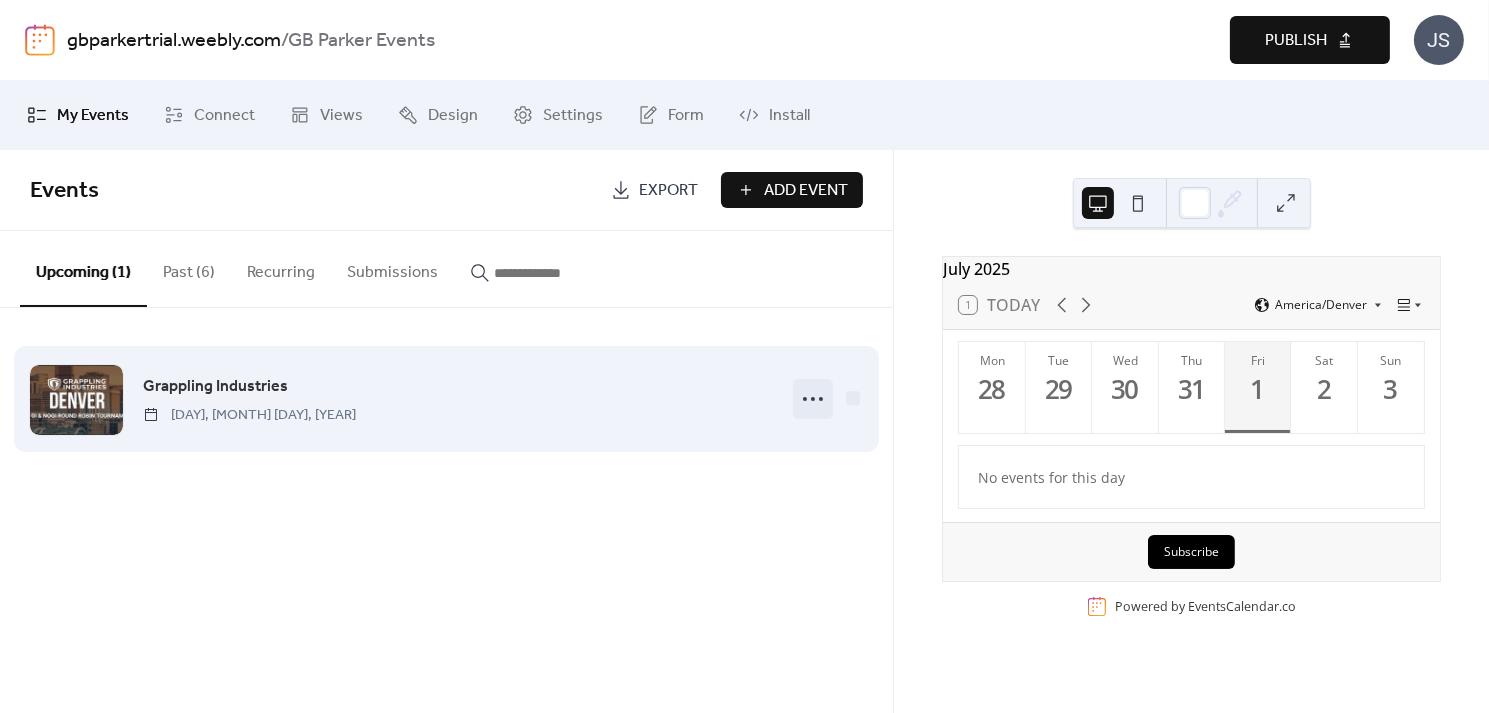 click 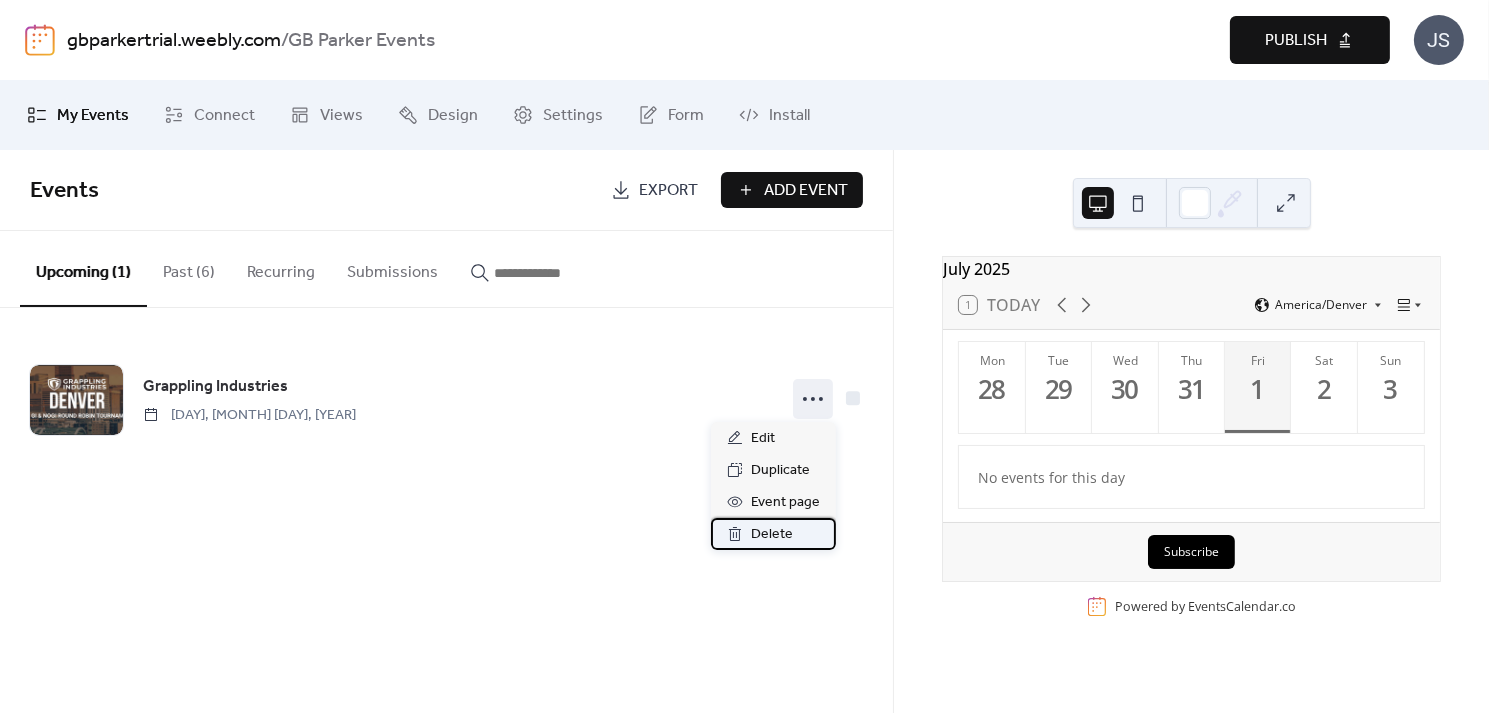 click on "Delete" at bounding box center (772, 535) 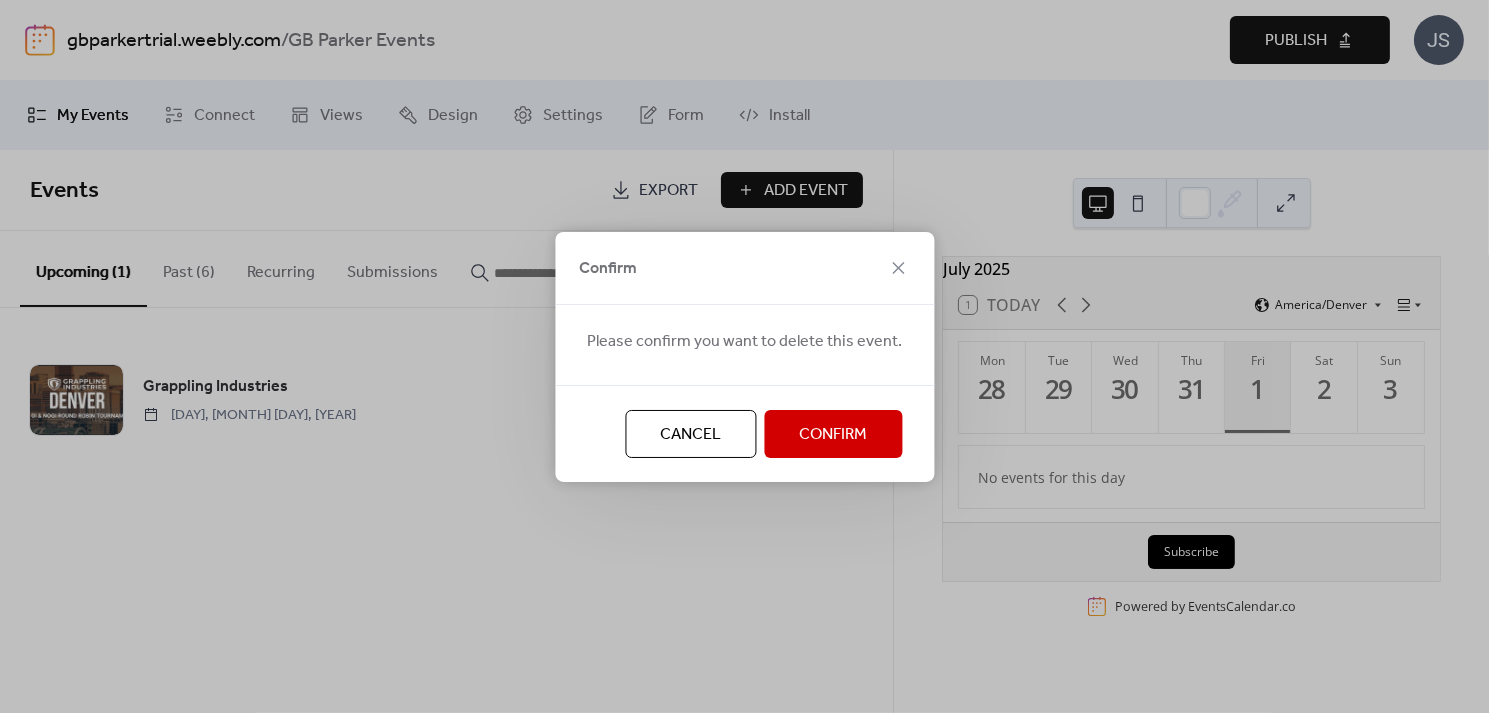 click on "Confirm" at bounding box center [833, 434] 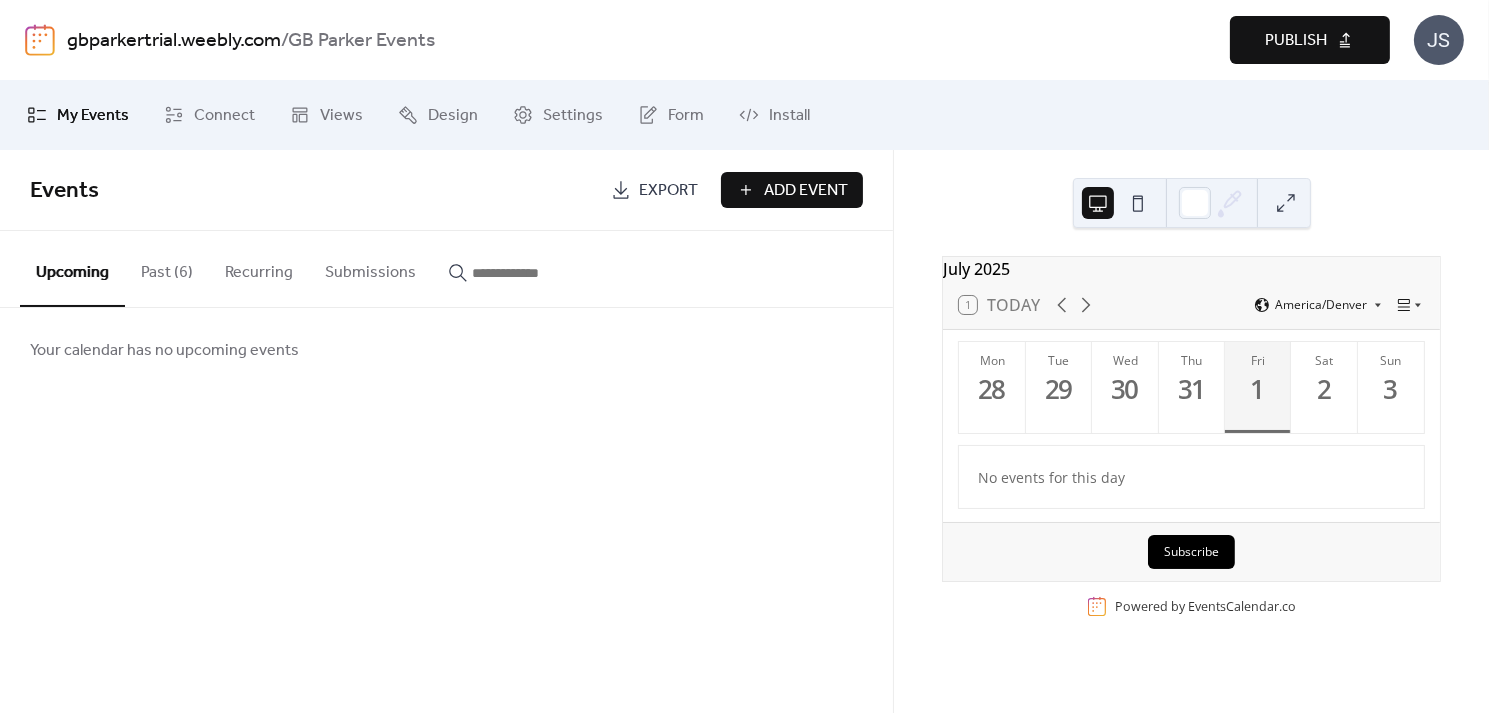 click on "Past (6)" at bounding box center [167, 268] 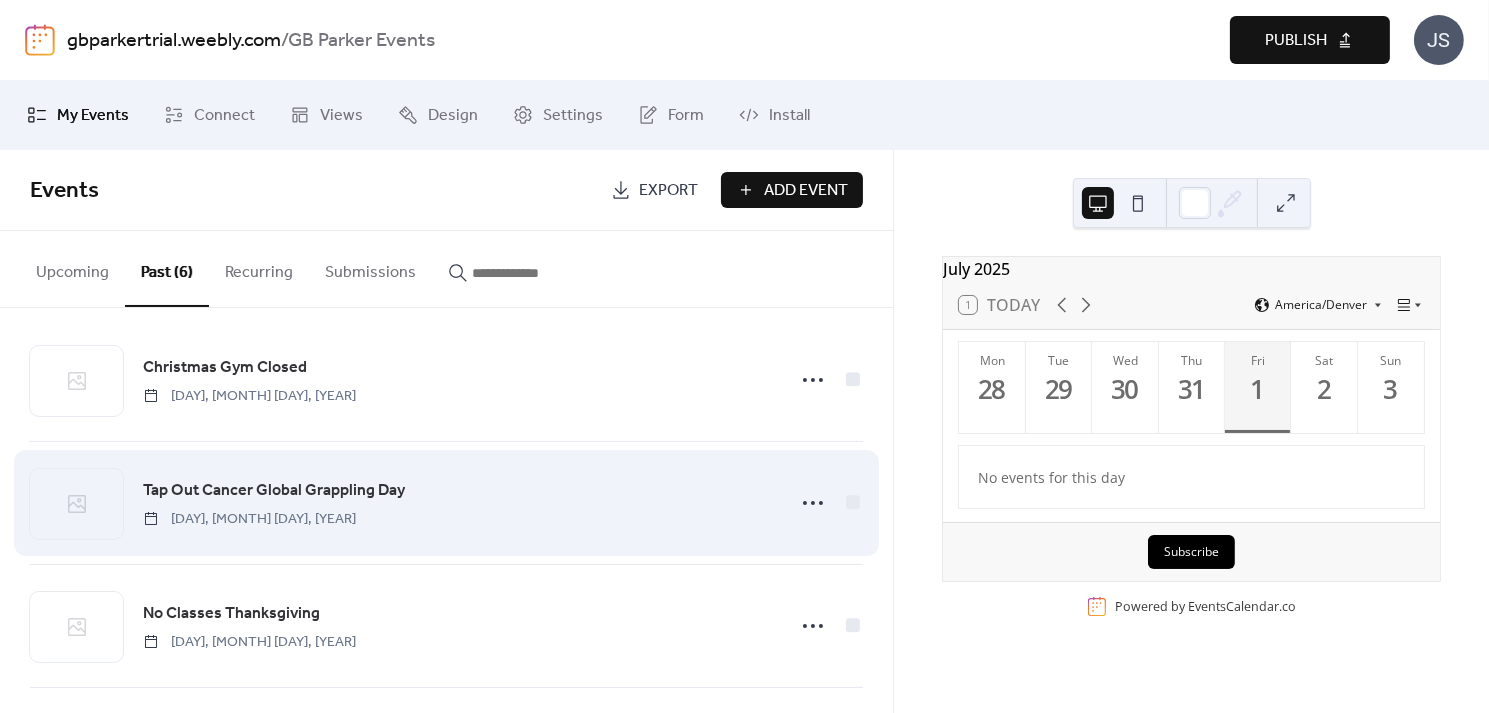 scroll, scrollTop: 0, scrollLeft: 0, axis: both 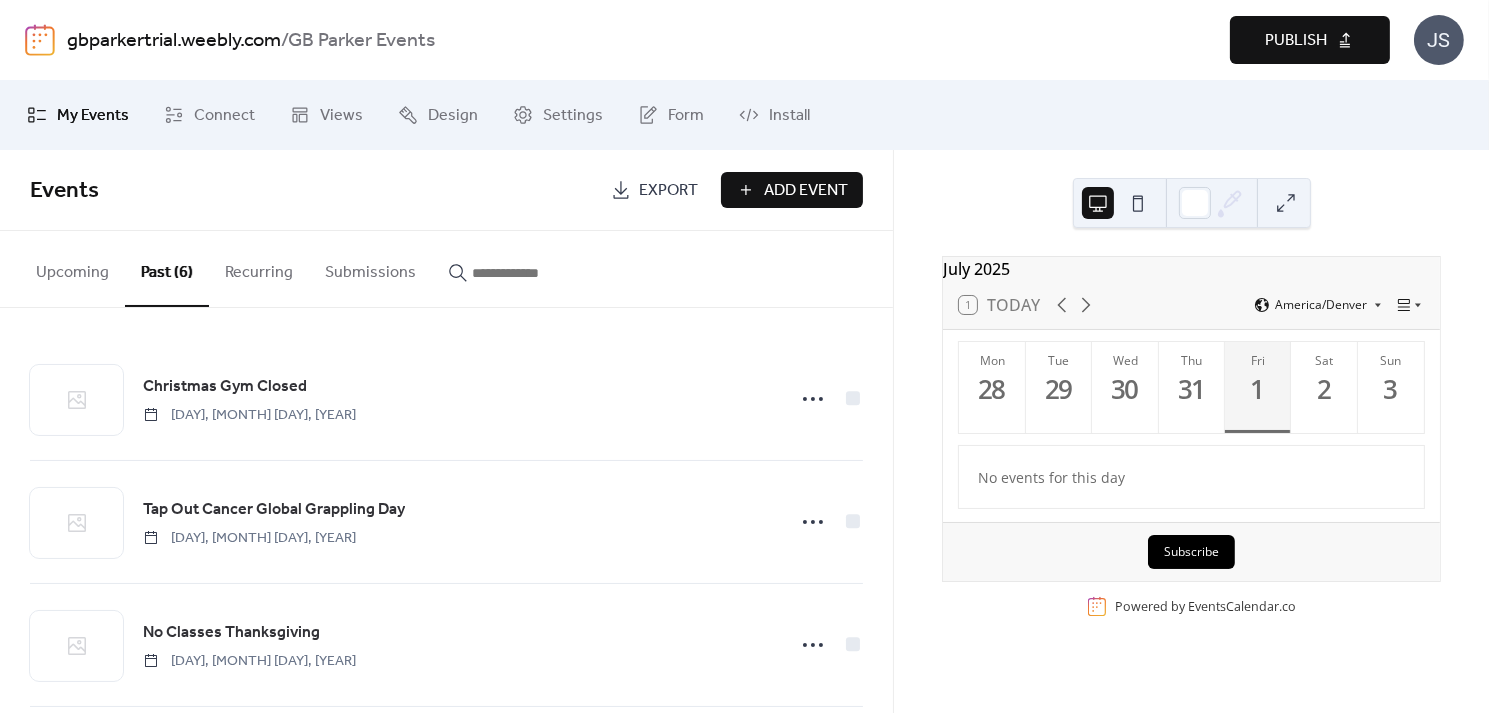 click on "Upcoming" at bounding box center [72, 268] 